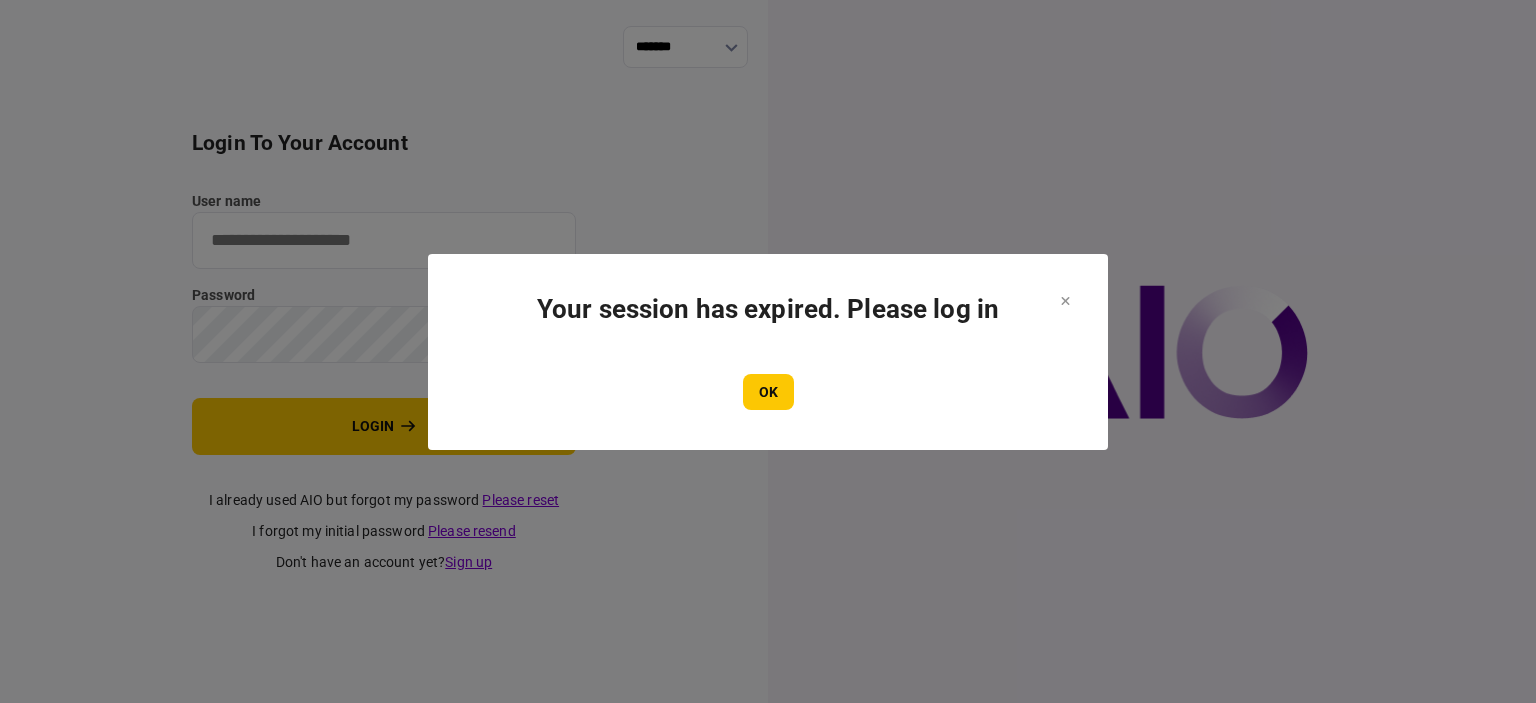 scroll, scrollTop: 0, scrollLeft: 0, axis: both 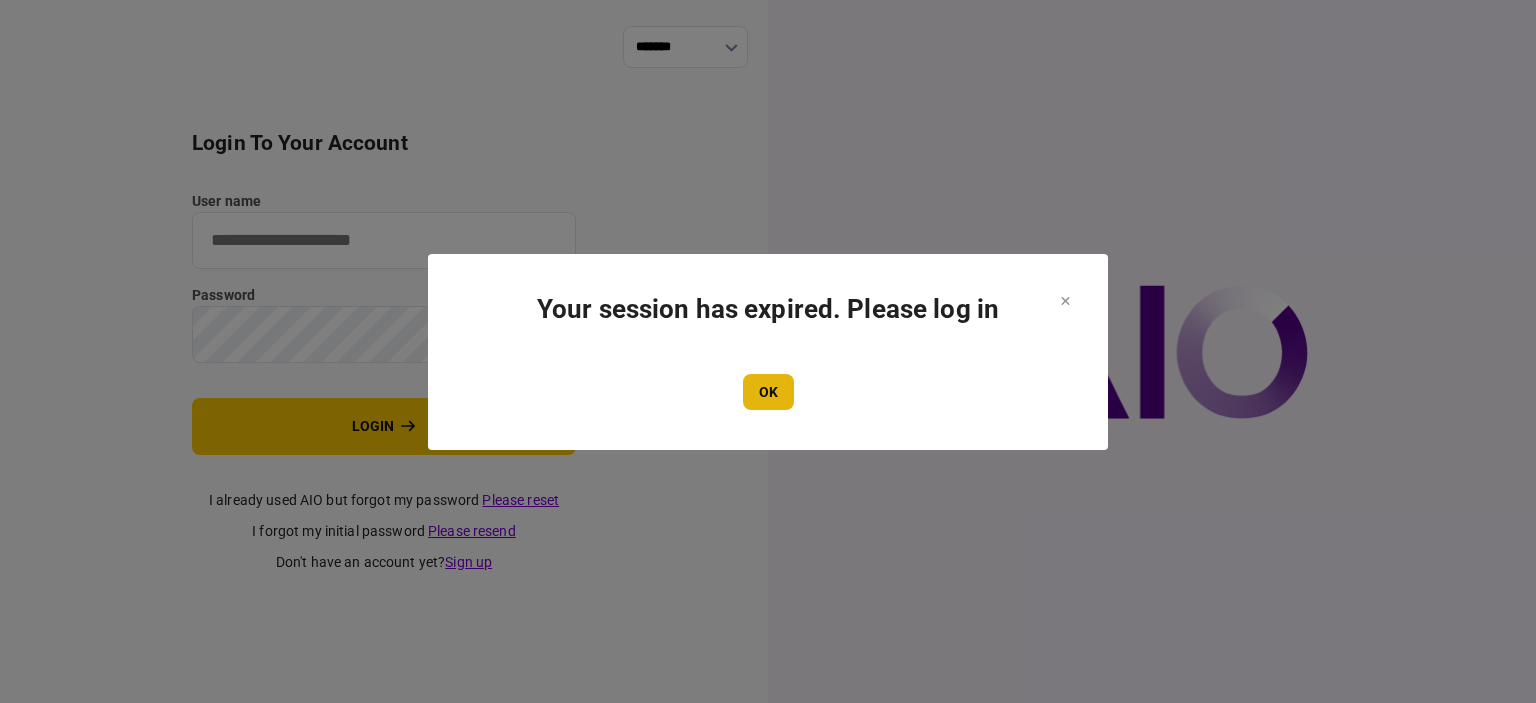 type on "****" 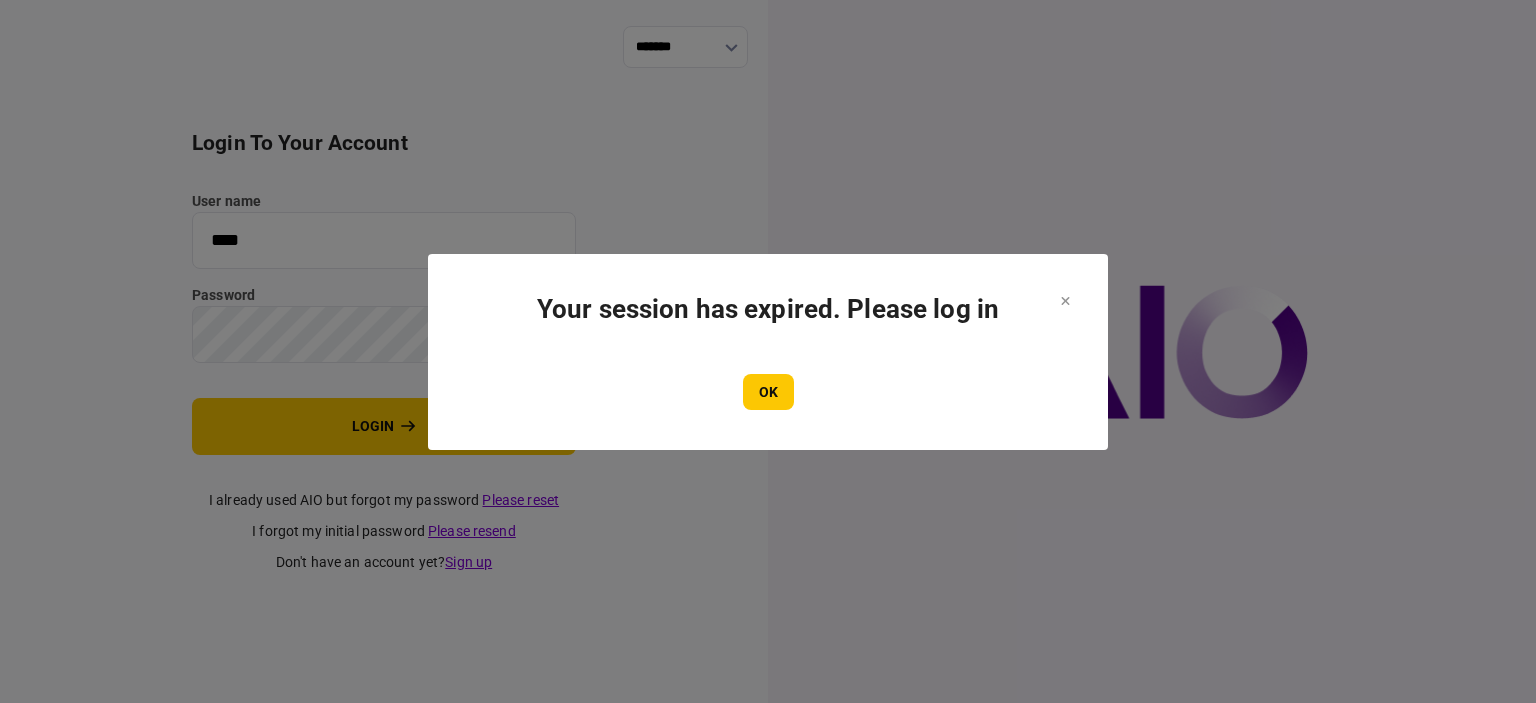 click on "OK" at bounding box center [768, 392] 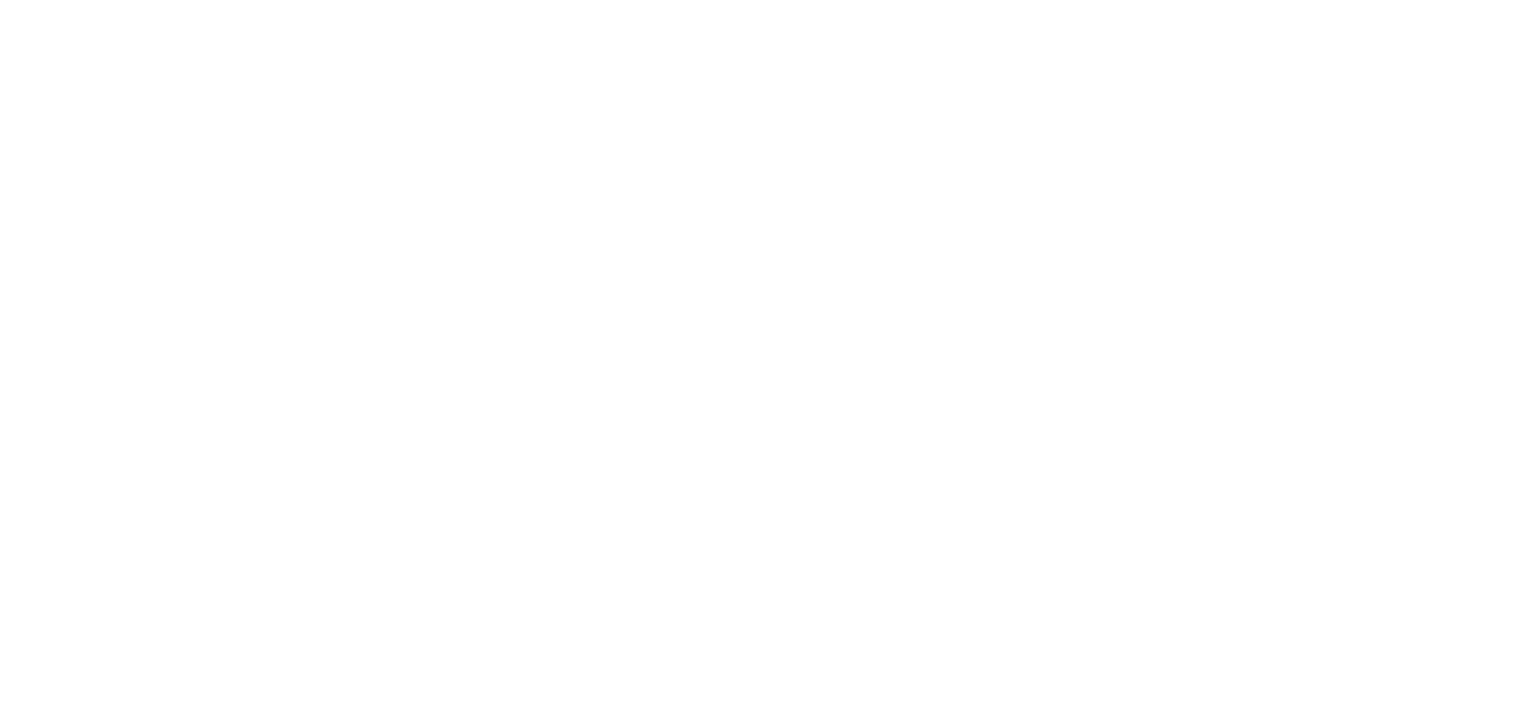 scroll, scrollTop: 0, scrollLeft: 0, axis: both 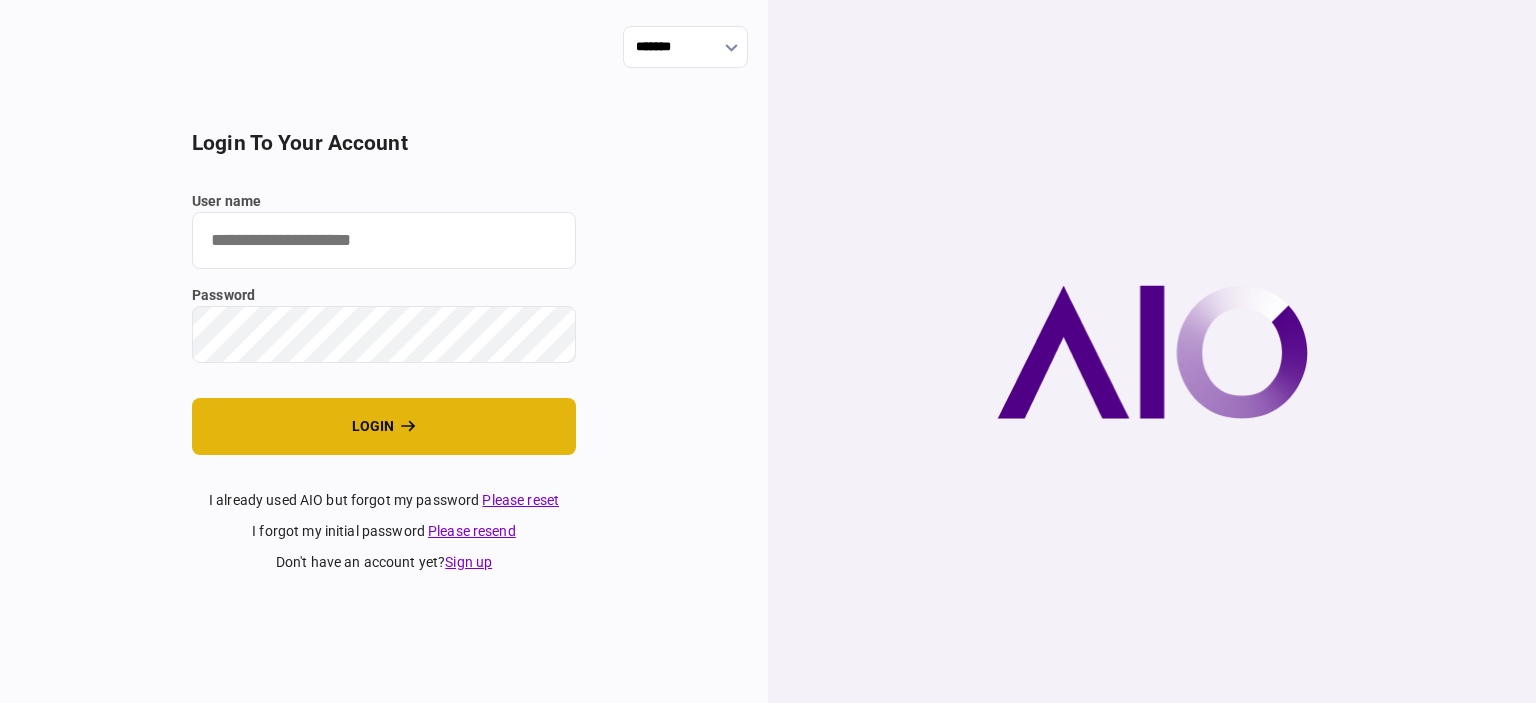 type on "****" 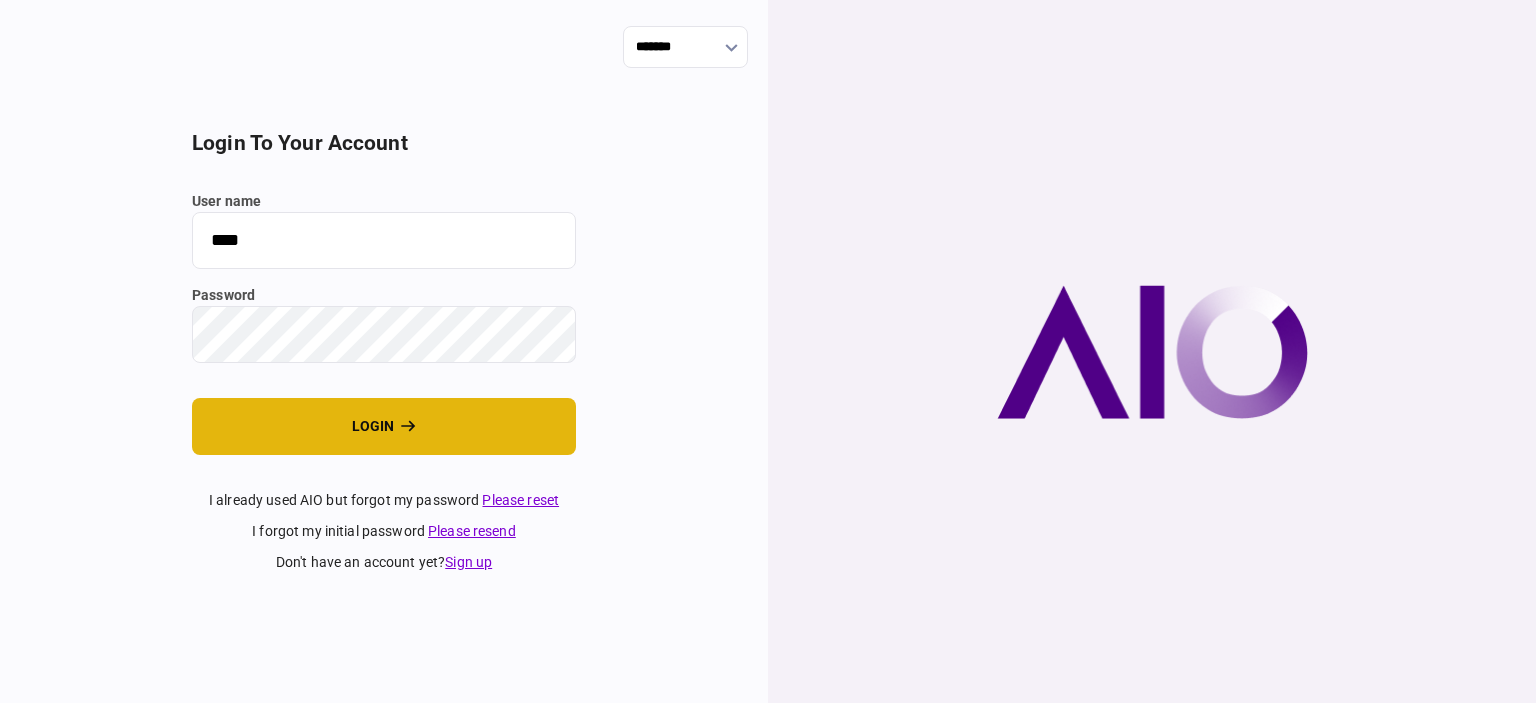 click on "login" at bounding box center (384, 426) 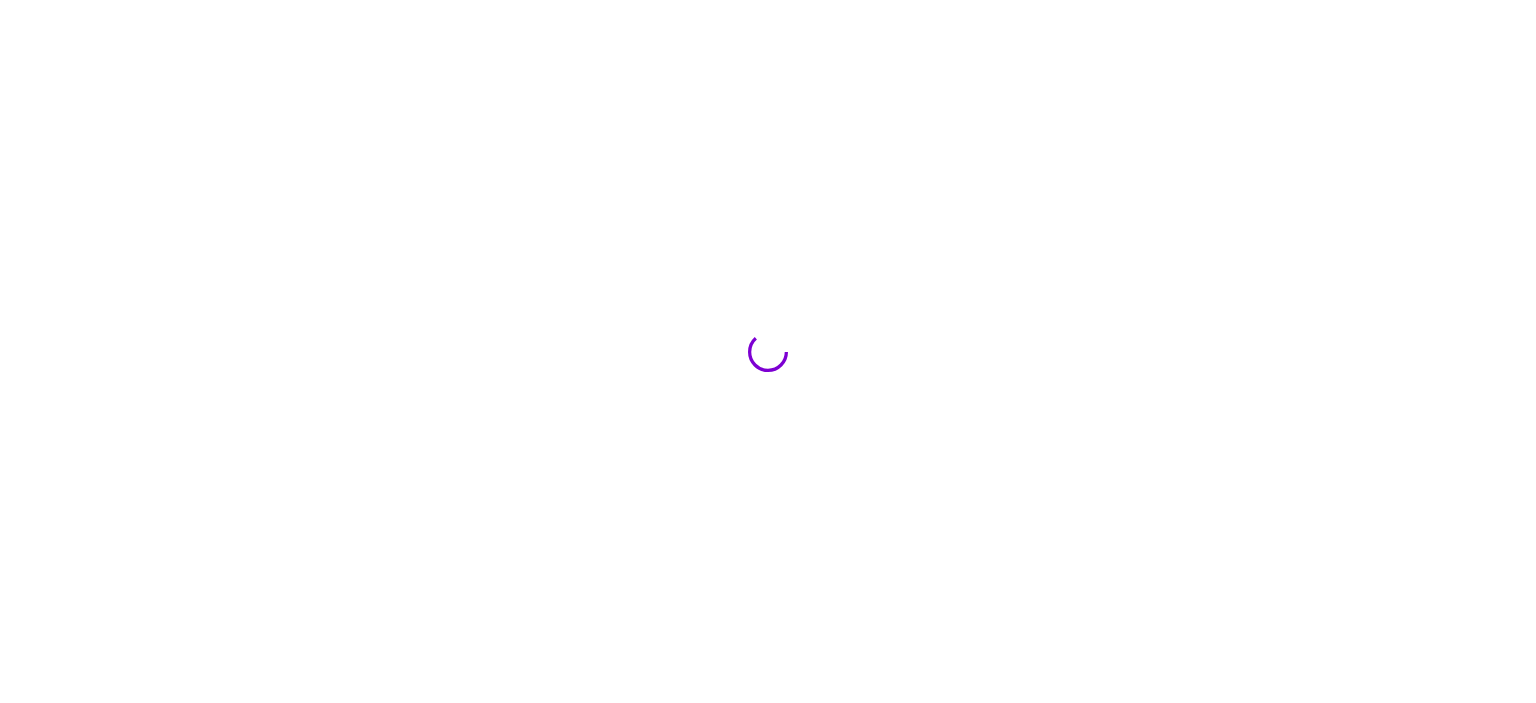 scroll, scrollTop: 0, scrollLeft: 0, axis: both 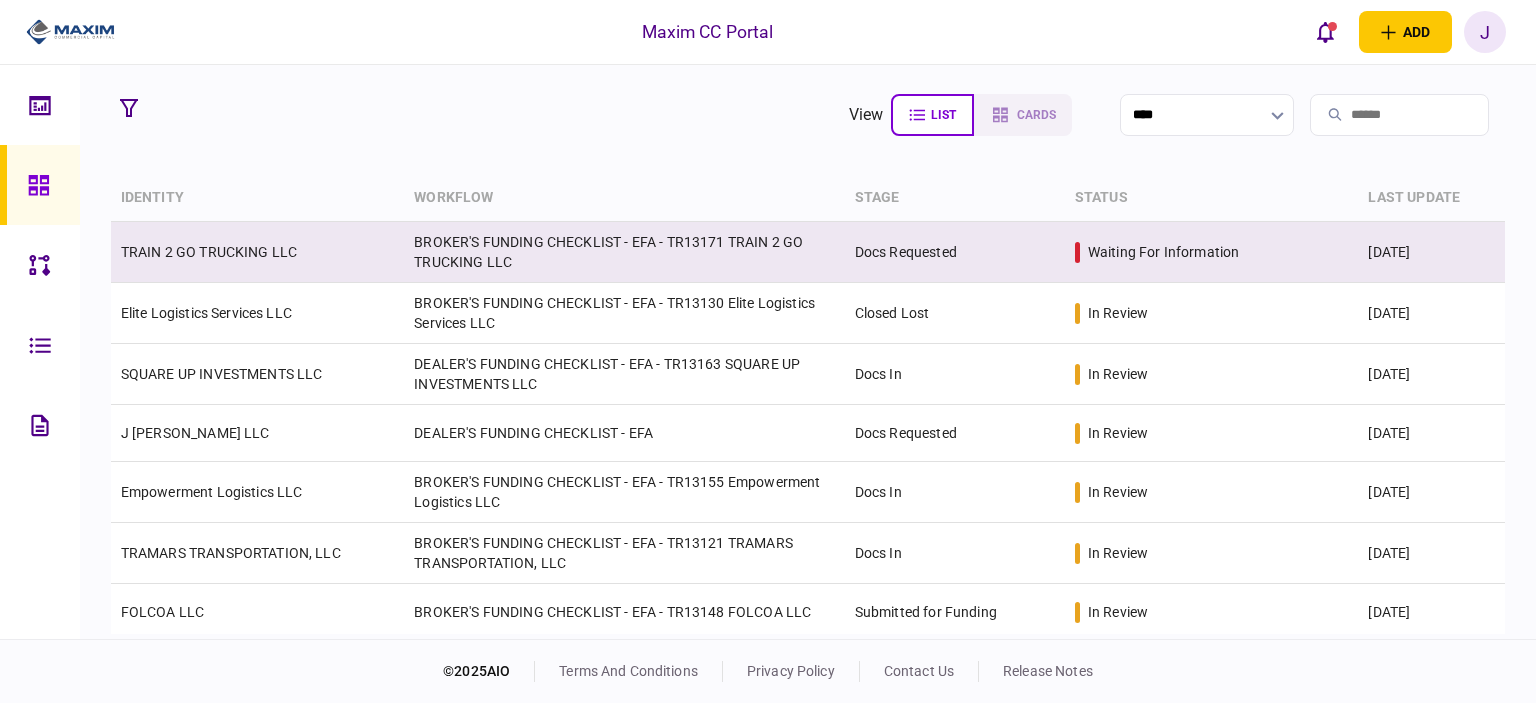click on "TRAIN 2 GO TRUCKING LLC" at bounding box center [209, 252] 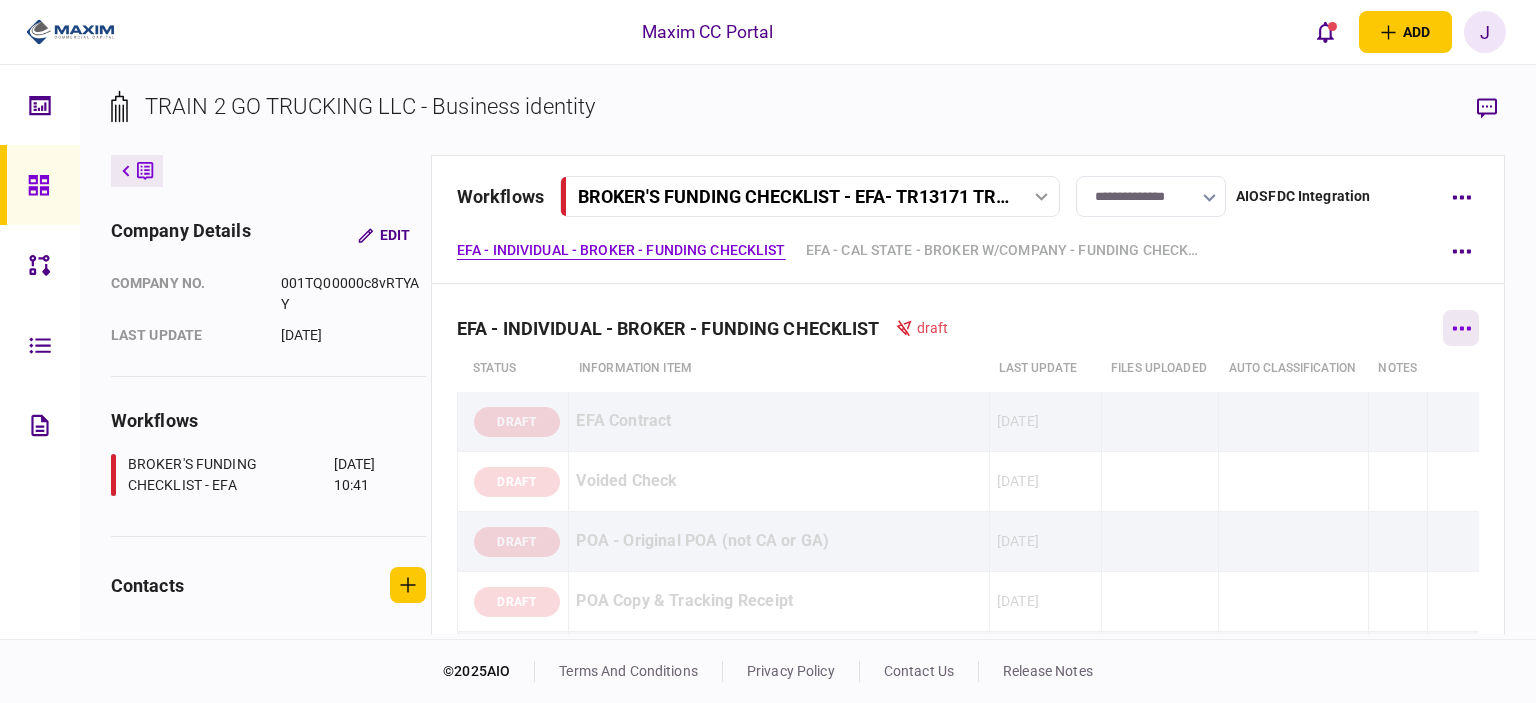 click at bounding box center [1461, 328] 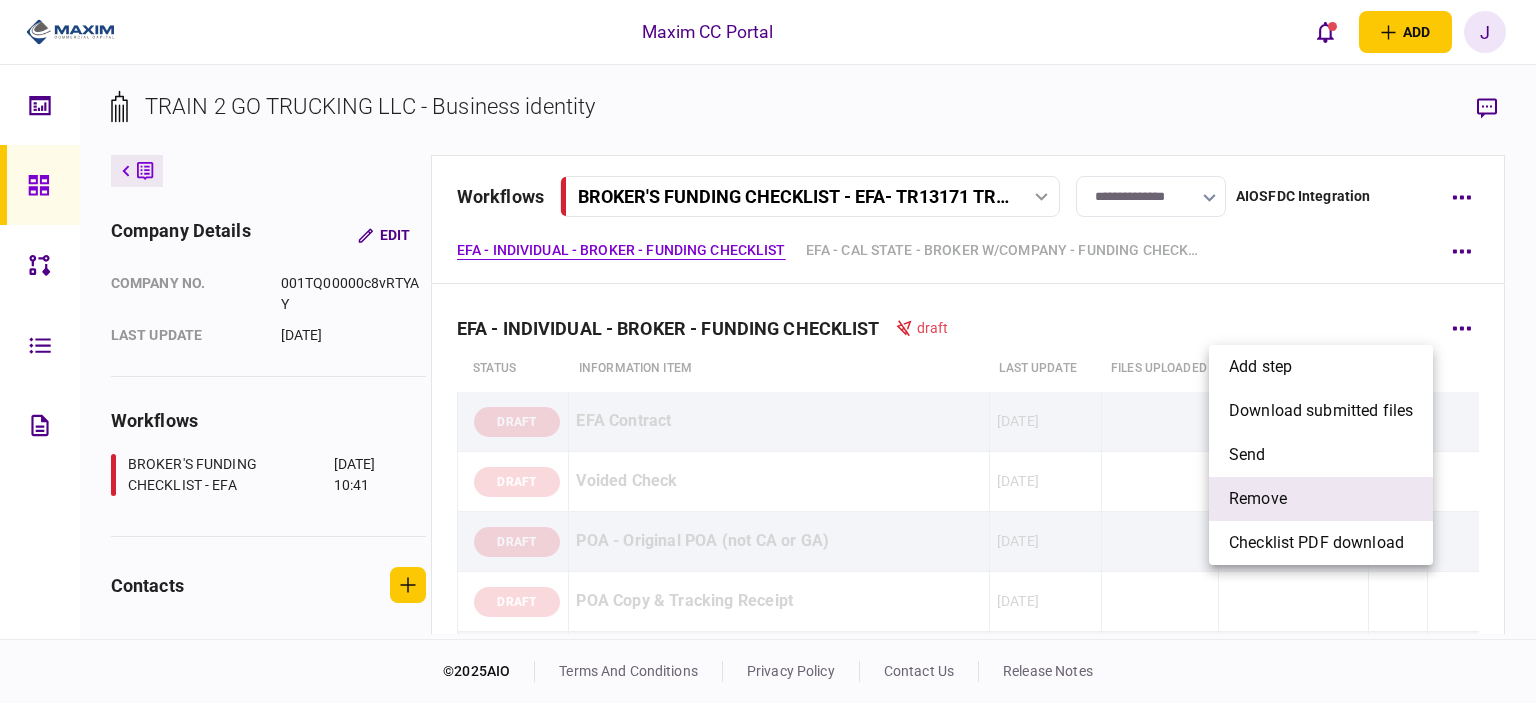 click on "remove" at bounding box center (1321, 499) 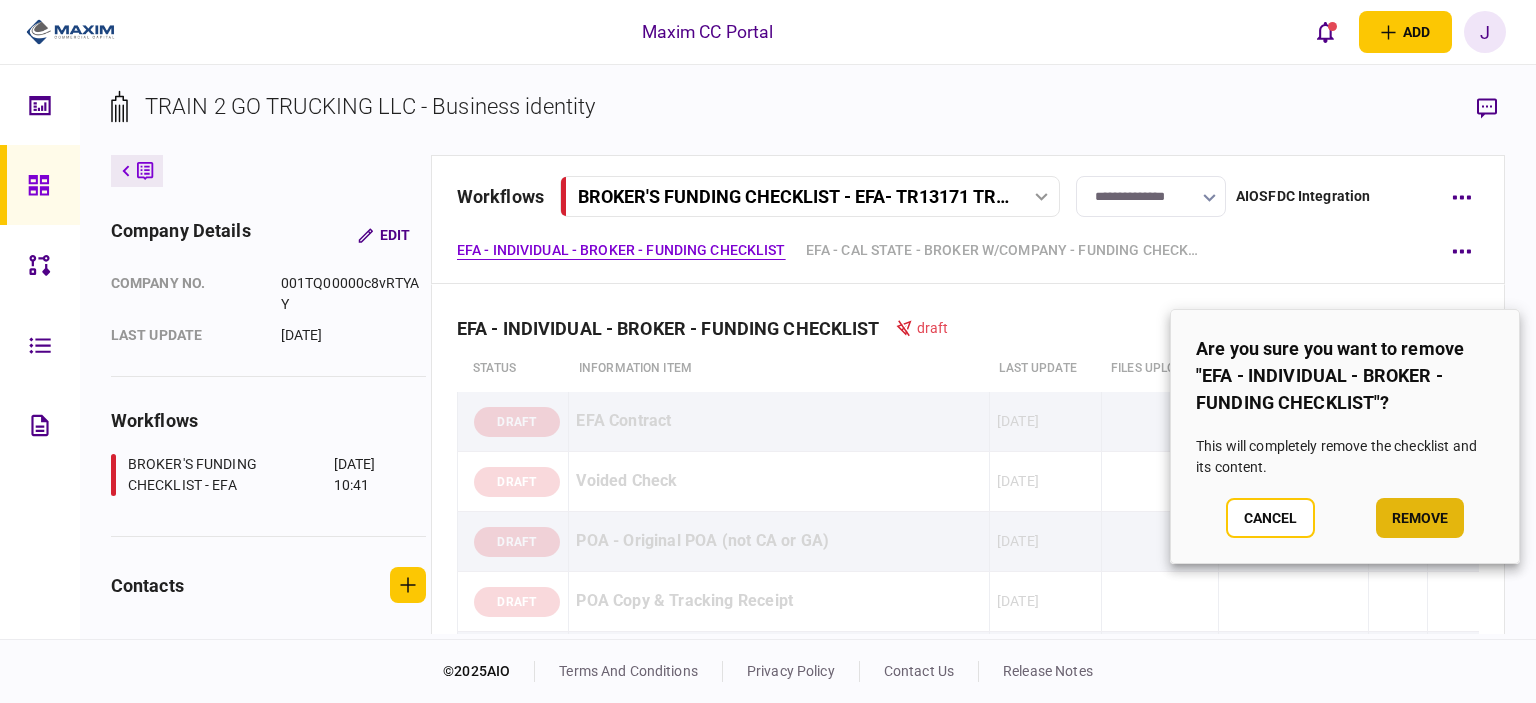 click on "remove" at bounding box center [1420, 518] 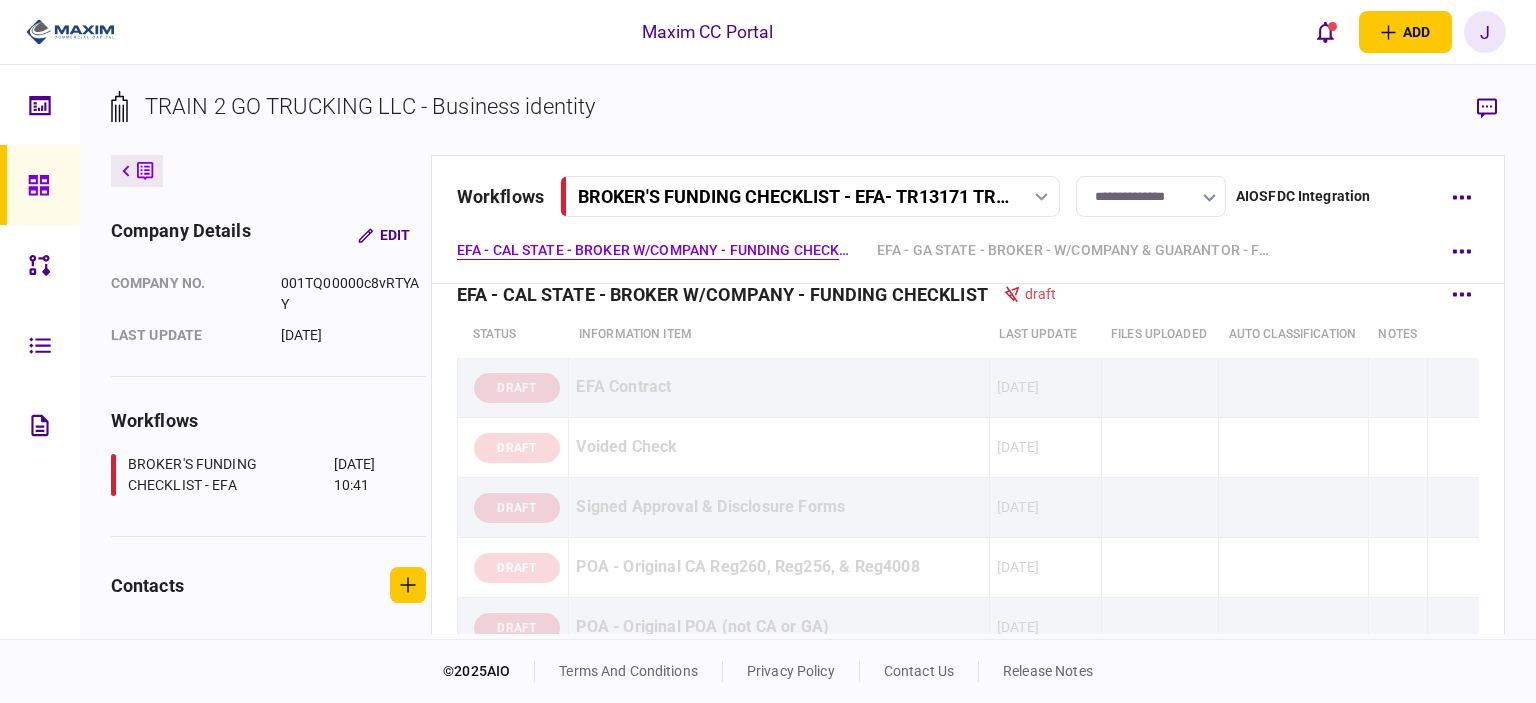 scroll, scrollTop: 0, scrollLeft: 0, axis: both 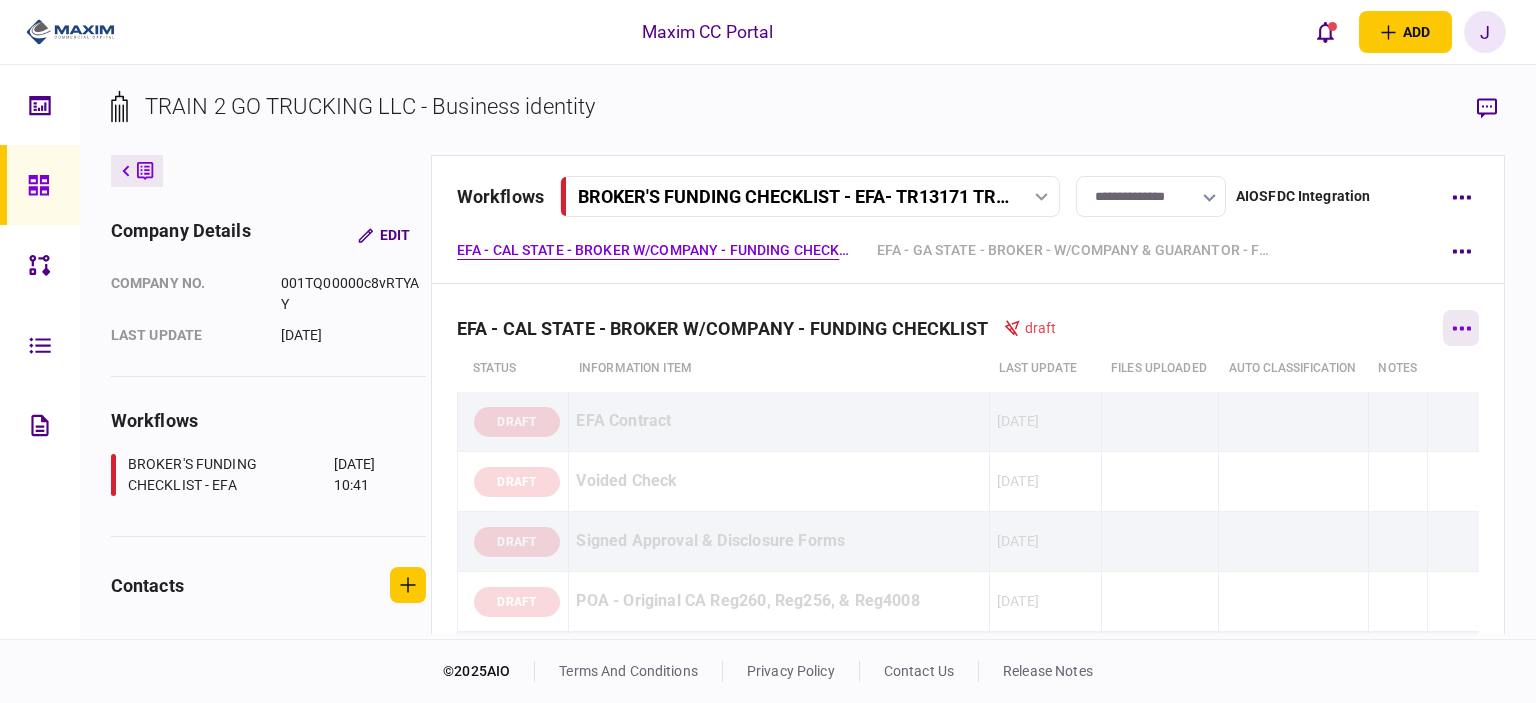 click at bounding box center [1461, 328] 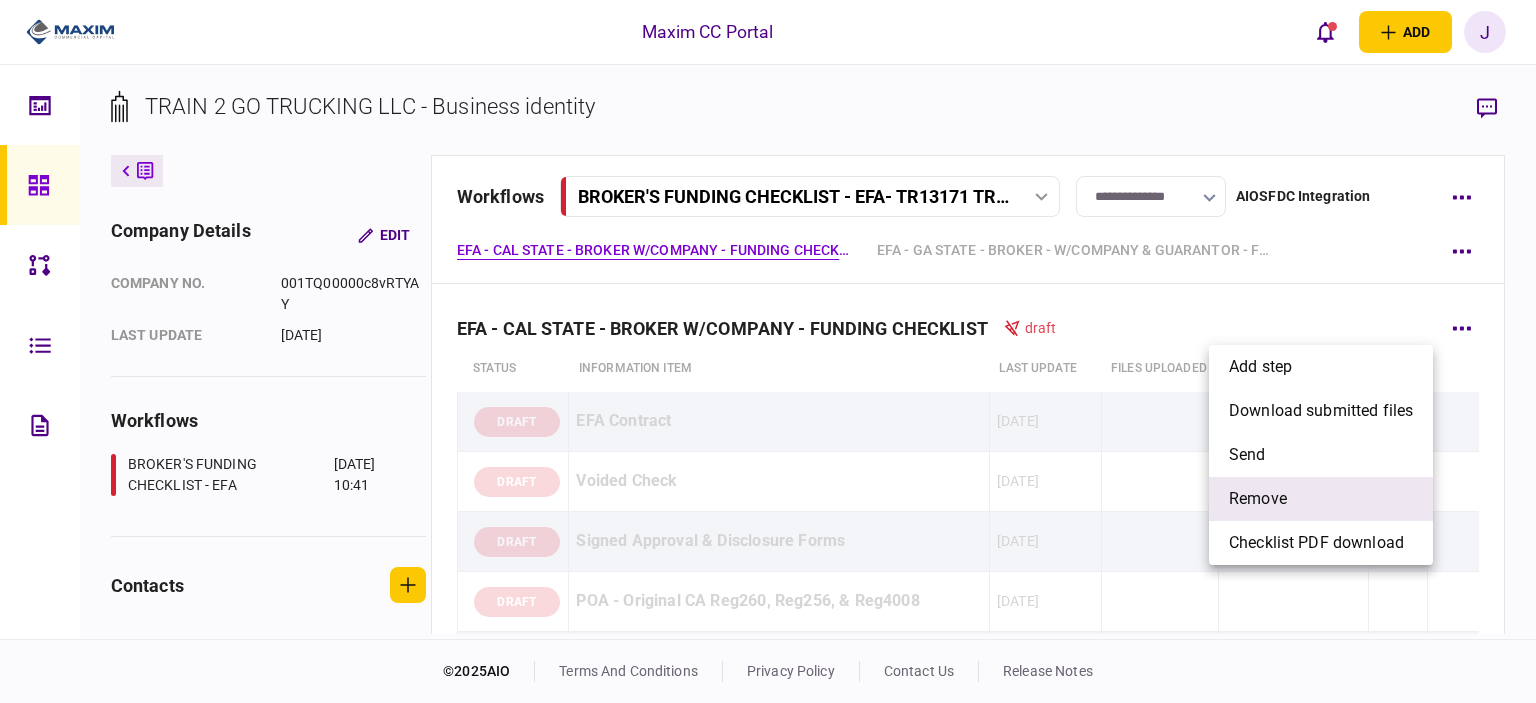 click on "remove" at bounding box center [1321, 499] 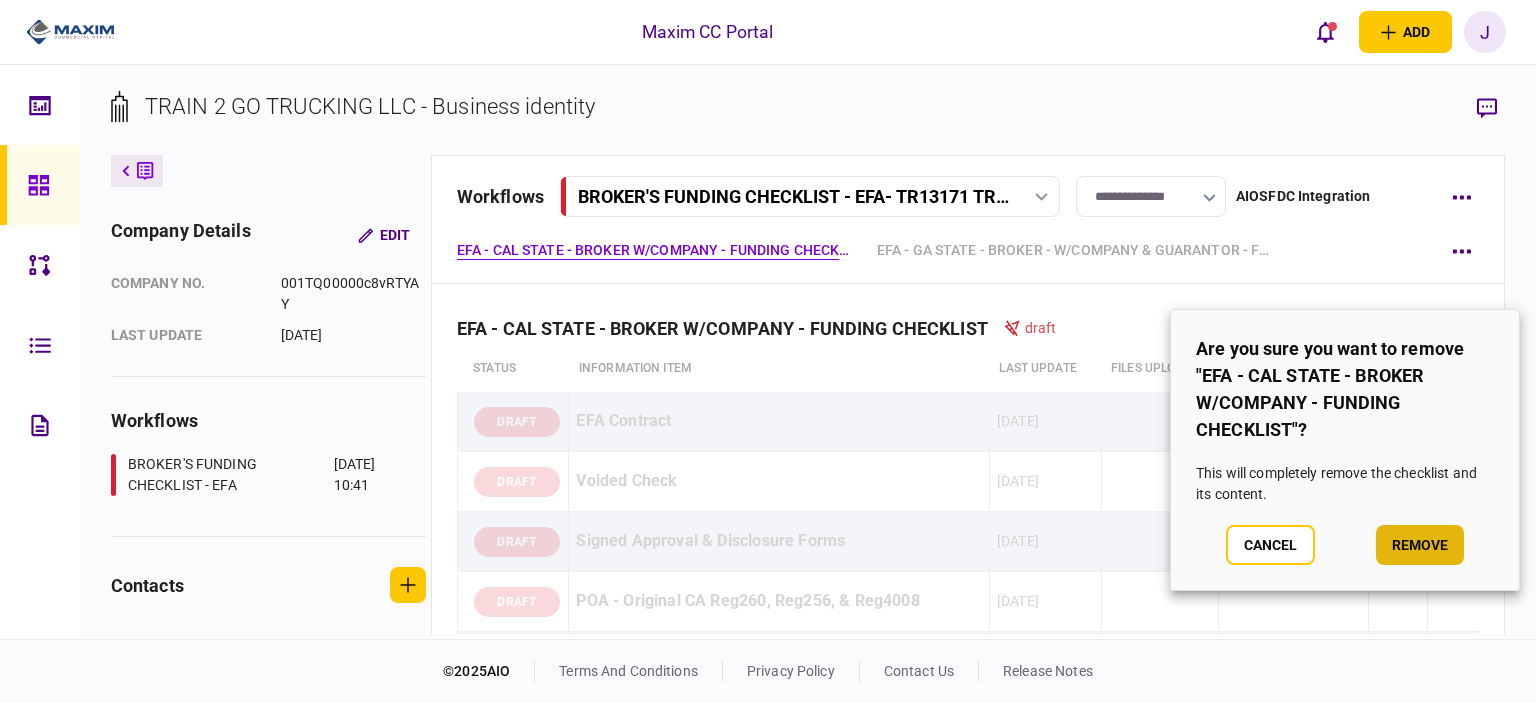 click on "remove" at bounding box center (1420, 545) 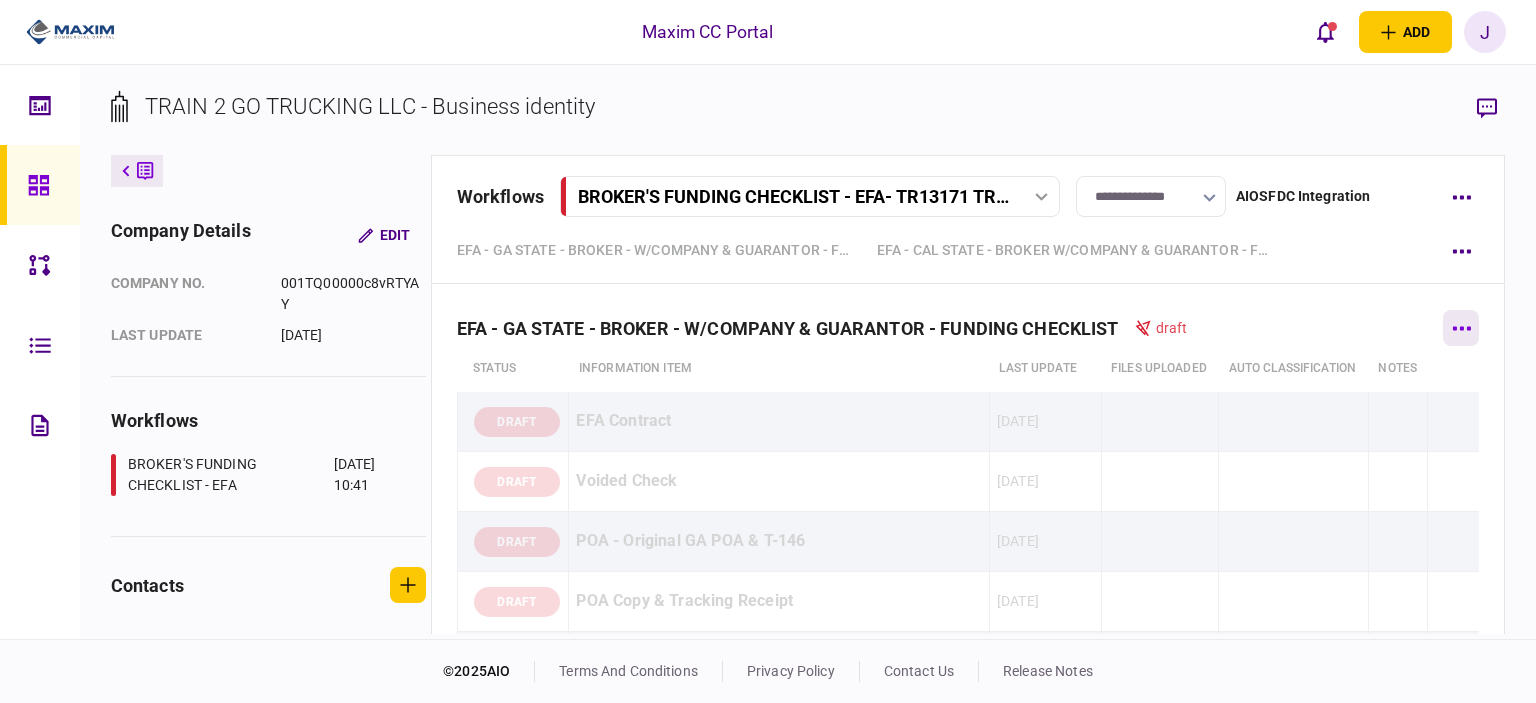 click at bounding box center (1461, 328) 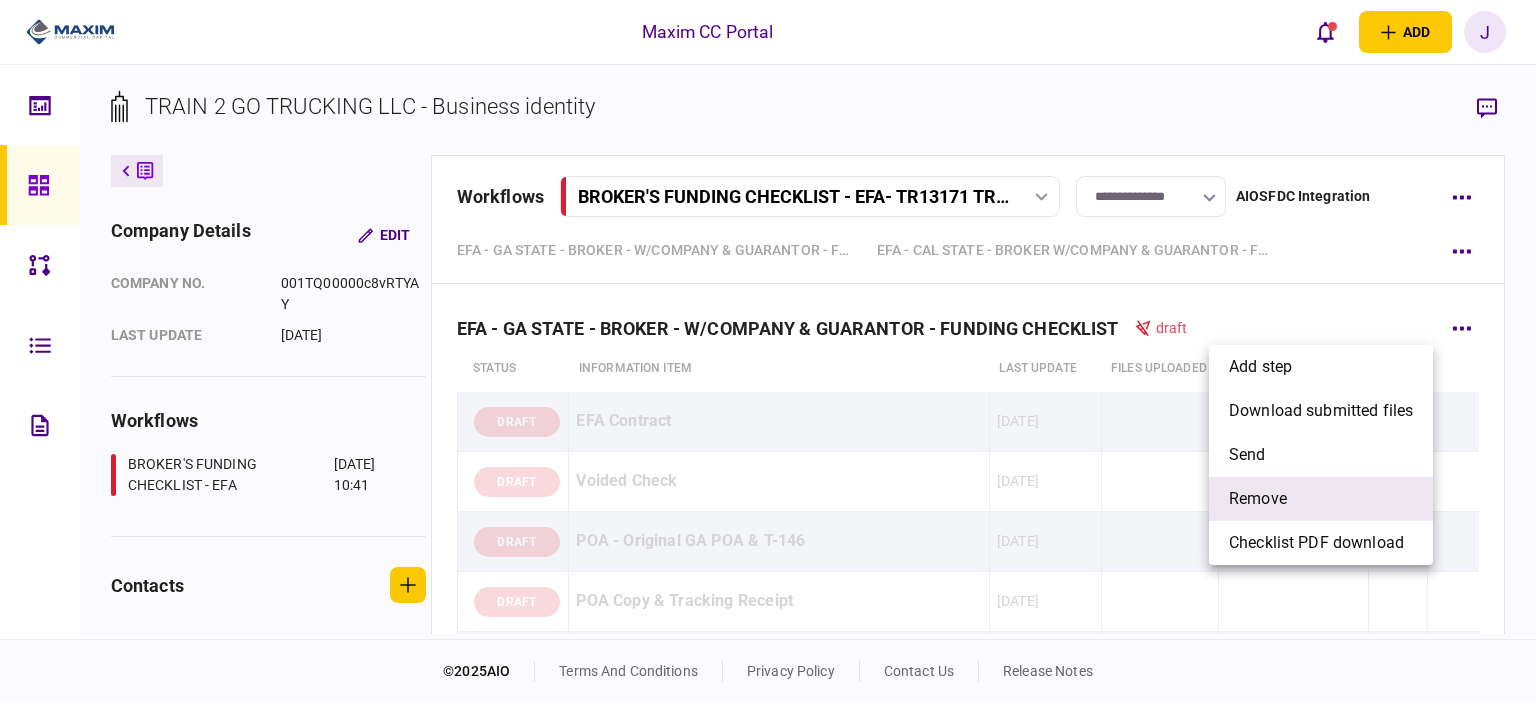 click on "remove" at bounding box center (1321, 499) 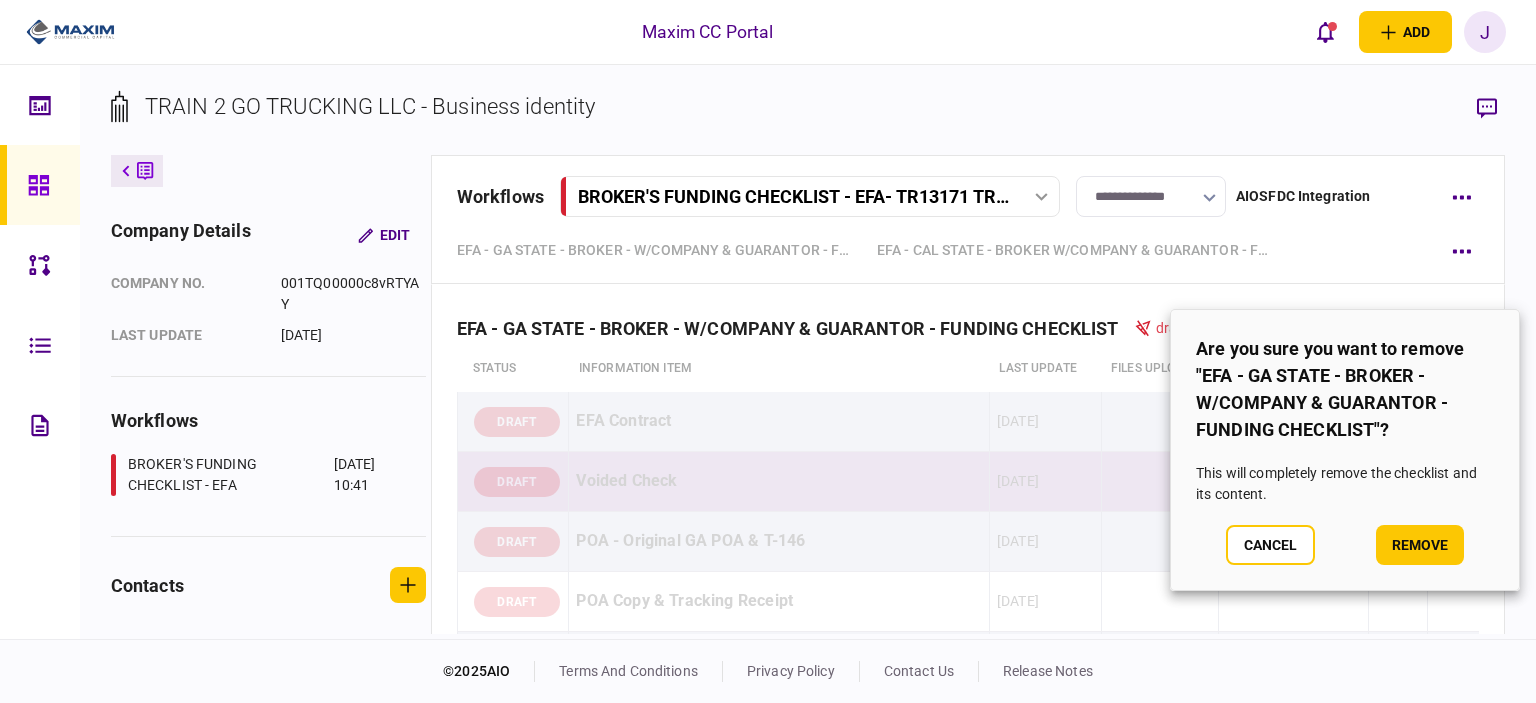 drag, startPoint x: 1404, startPoint y: 538, endPoint x: 1415, endPoint y: 527, distance: 15.556349 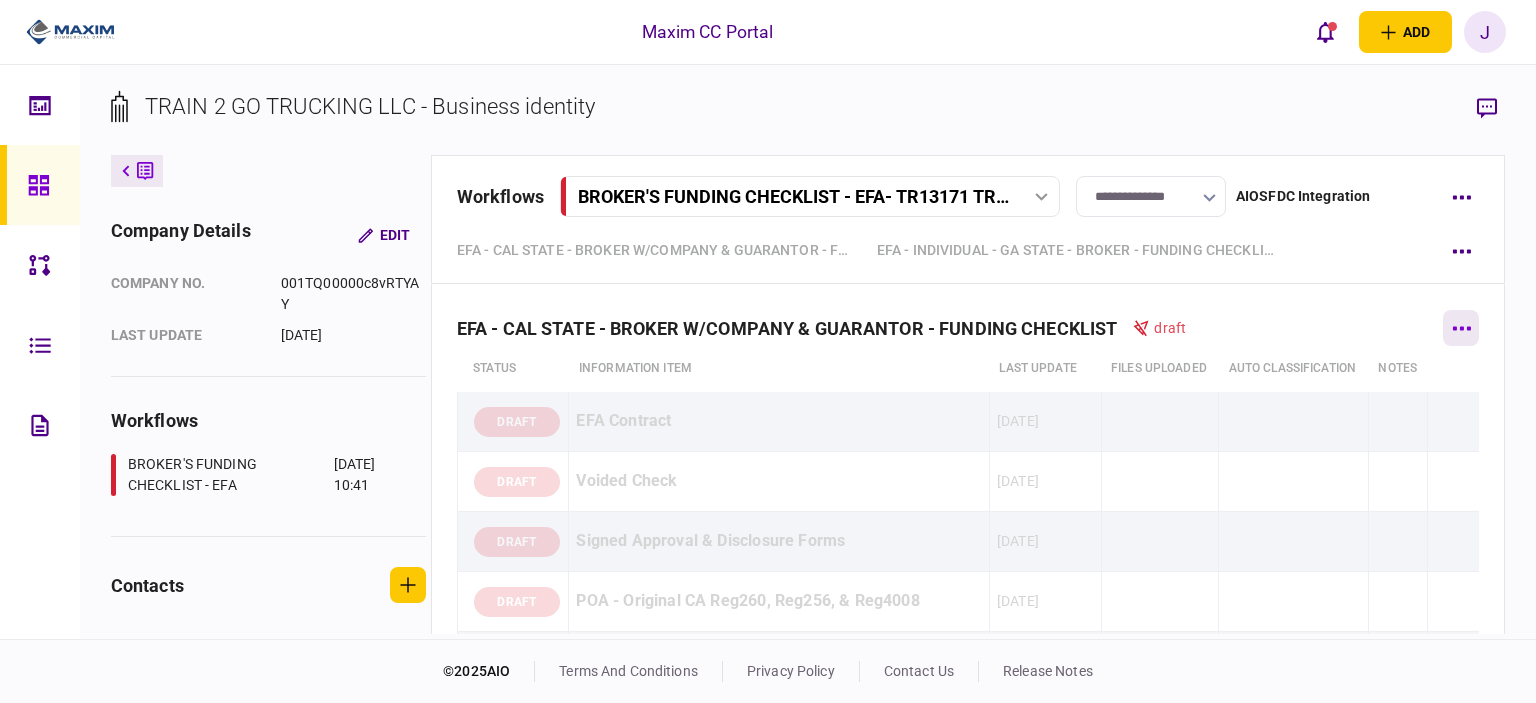 click at bounding box center (1461, 328) 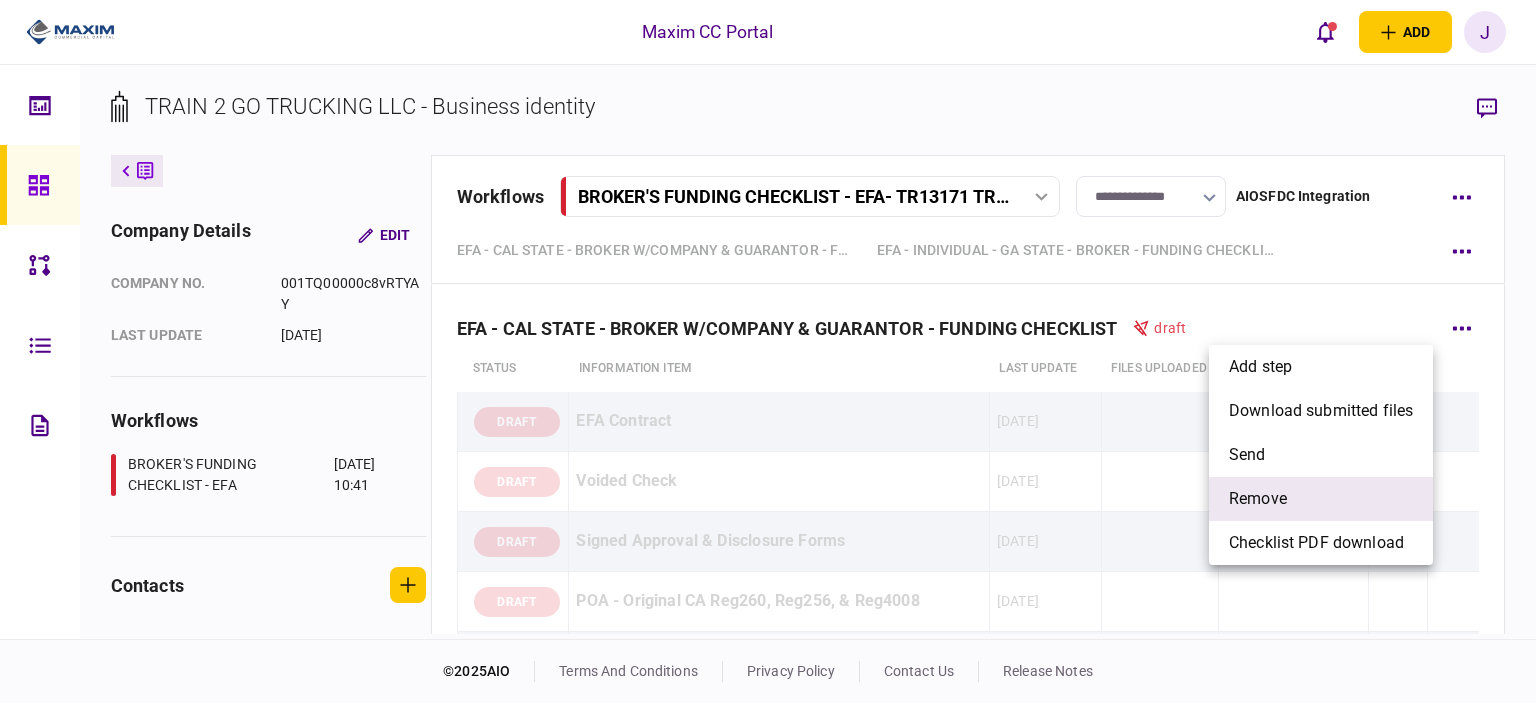 click on "remove" at bounding box center [1321, 499] 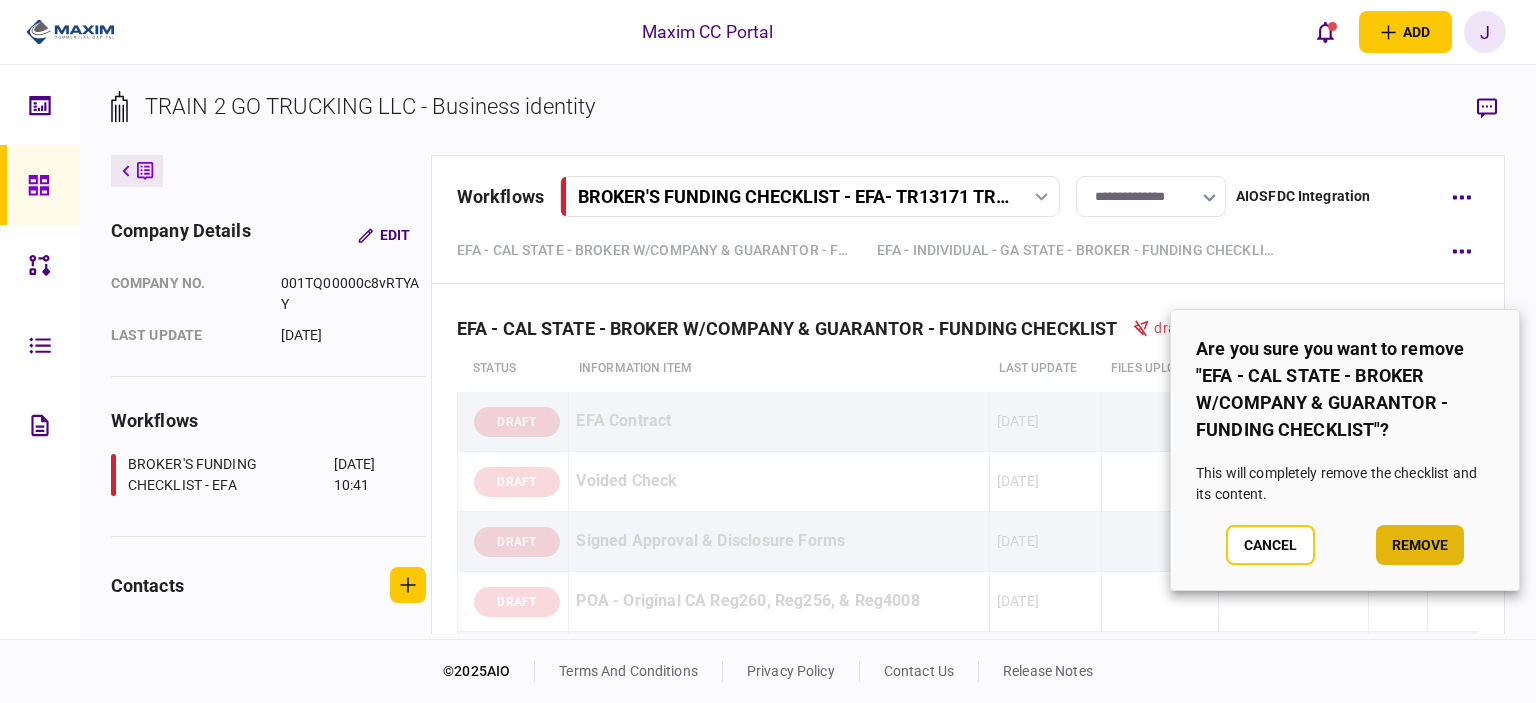click on "remove" at bounding box center [1420, 545] 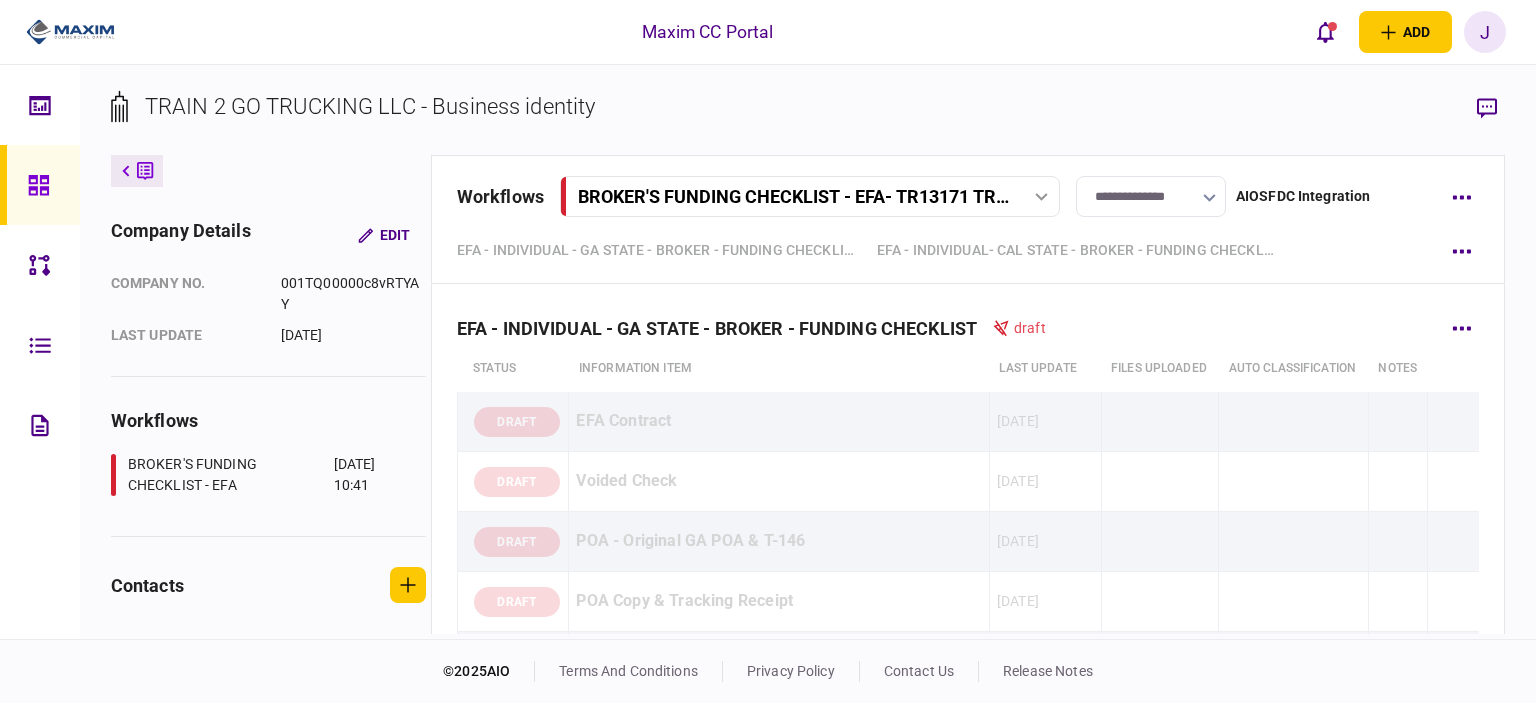 click on "EFA - INDIVIDUAL - GA STATE - BROKER - FUNDING CHECKLIST draft" at bounding box center (968, 315) 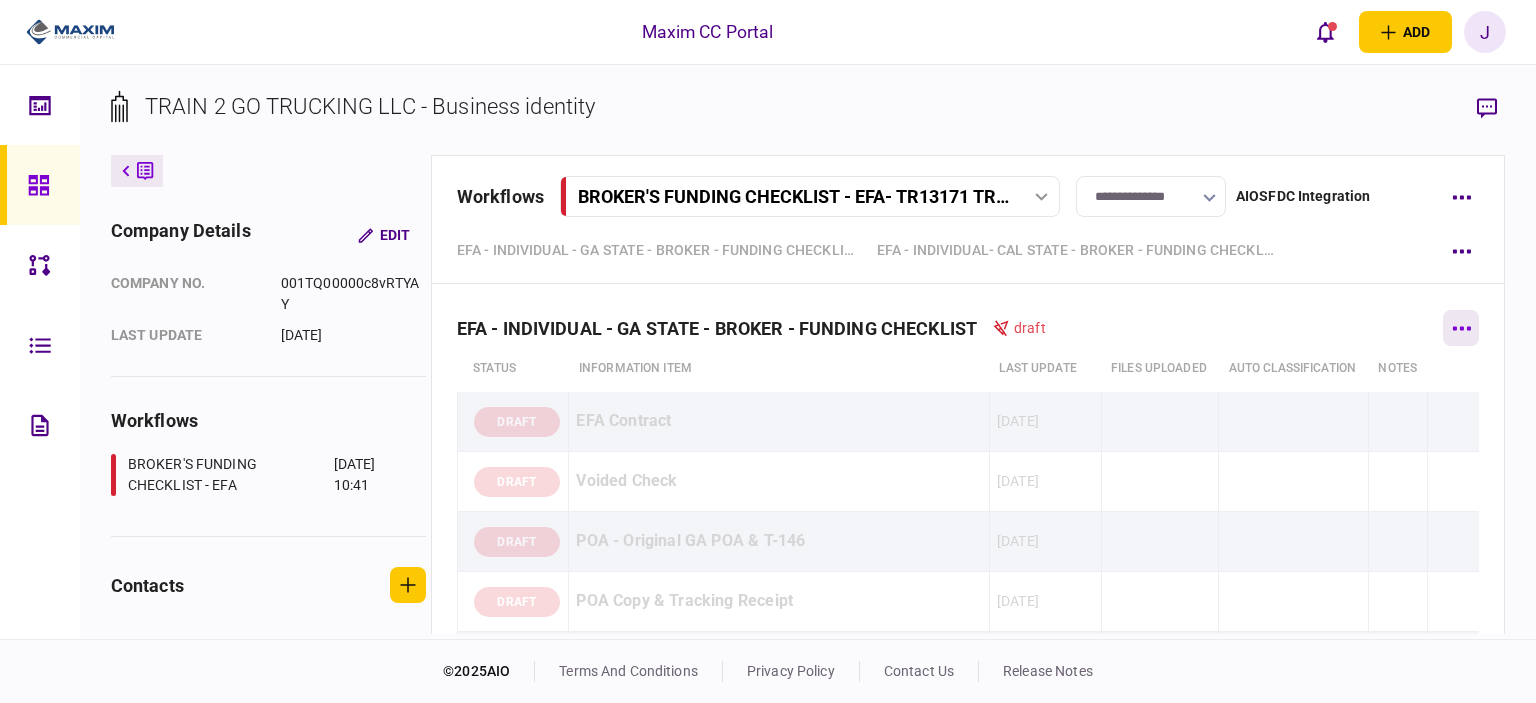 click at bounding box center [1461, 328] 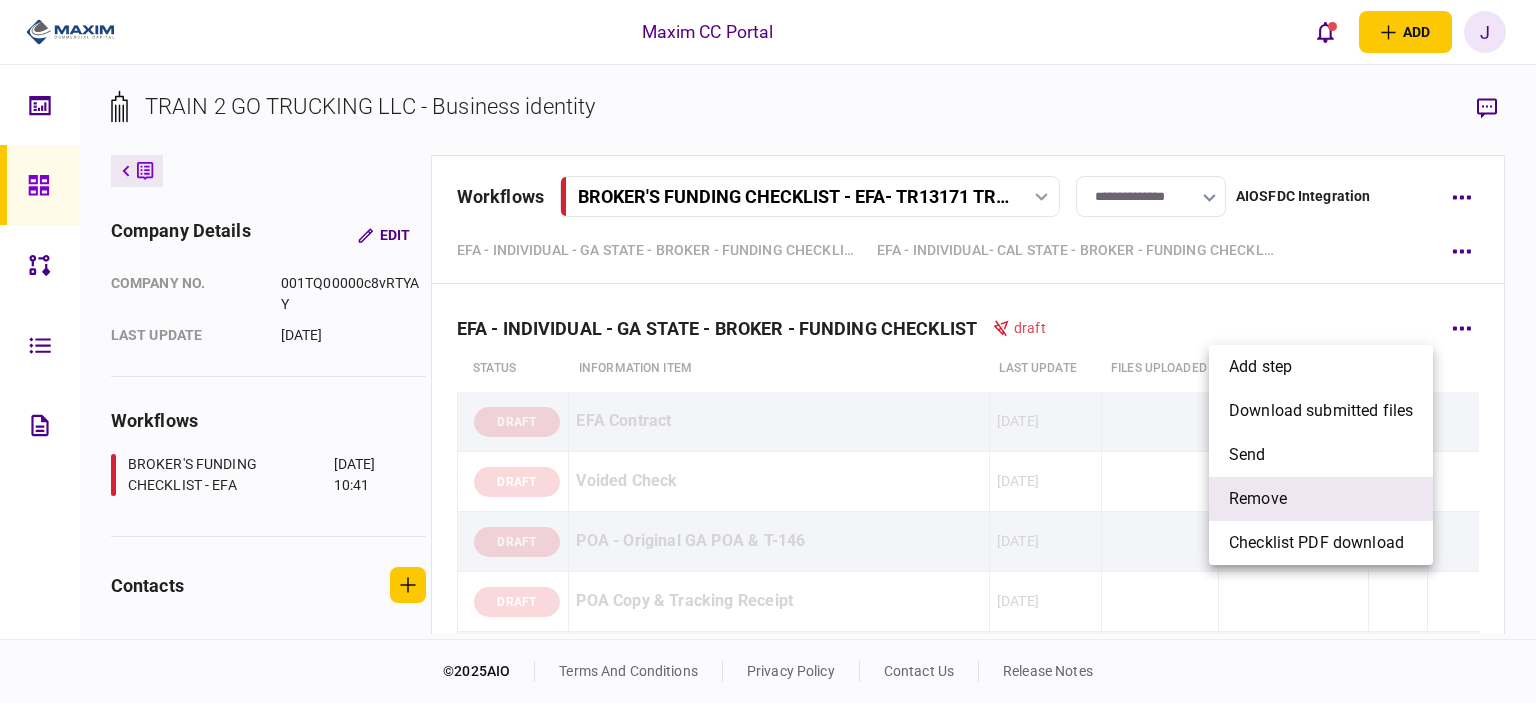 click on "remove" at bounding box center [1321, 499] 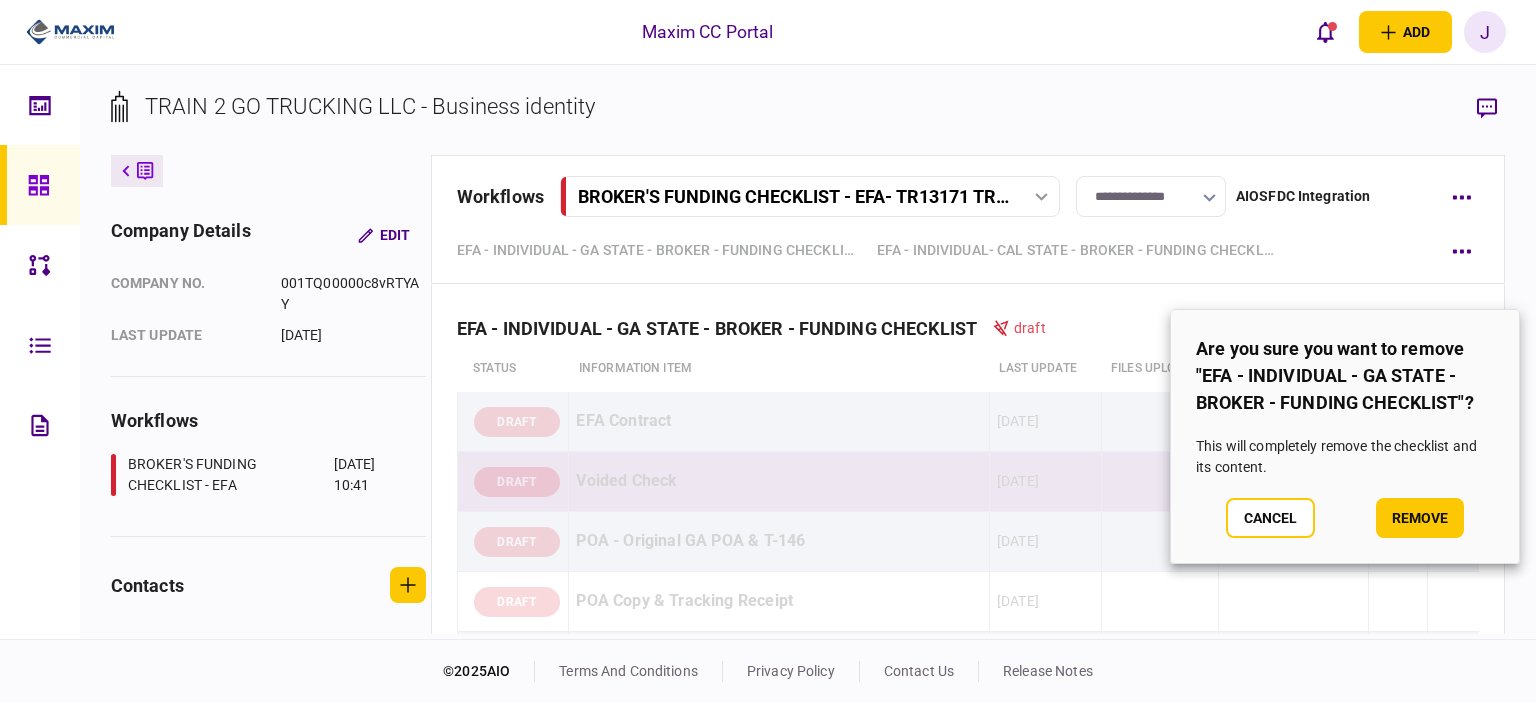drag, startPoint x: 1382, startPoint y: 523, endPoint x: 1392, endPoint y: 521, distance: 10.198039 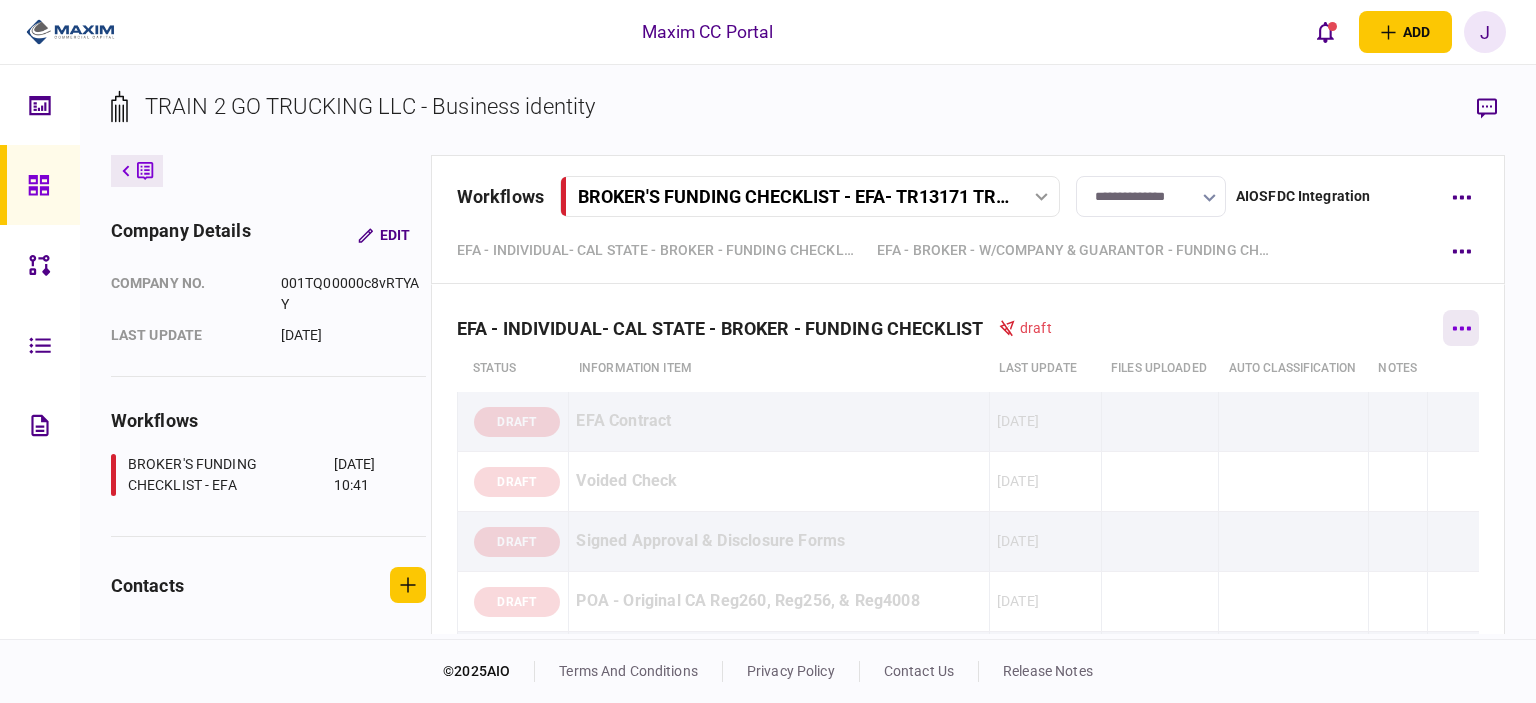 click at bounding box center (1461, 328) 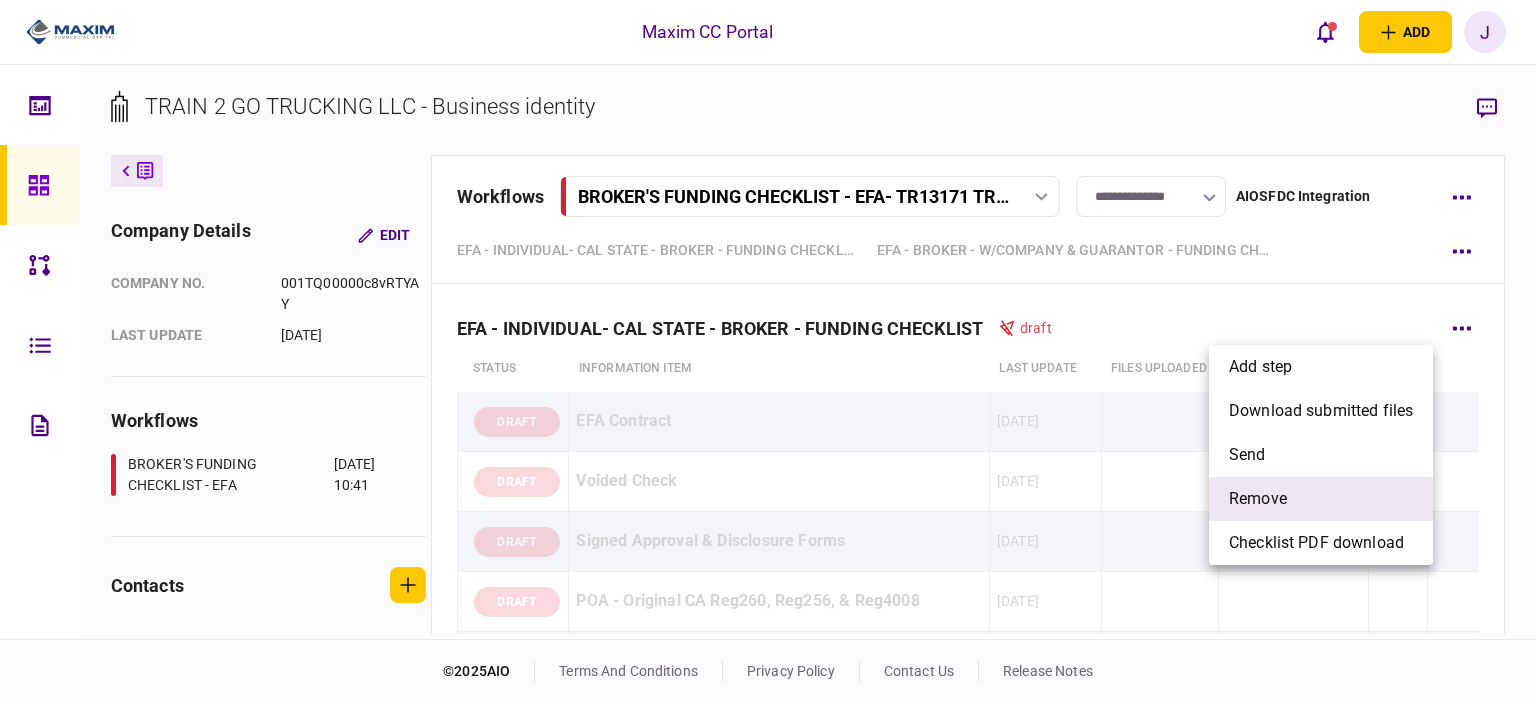 click on "remove" at bounding box center (1321, 499) 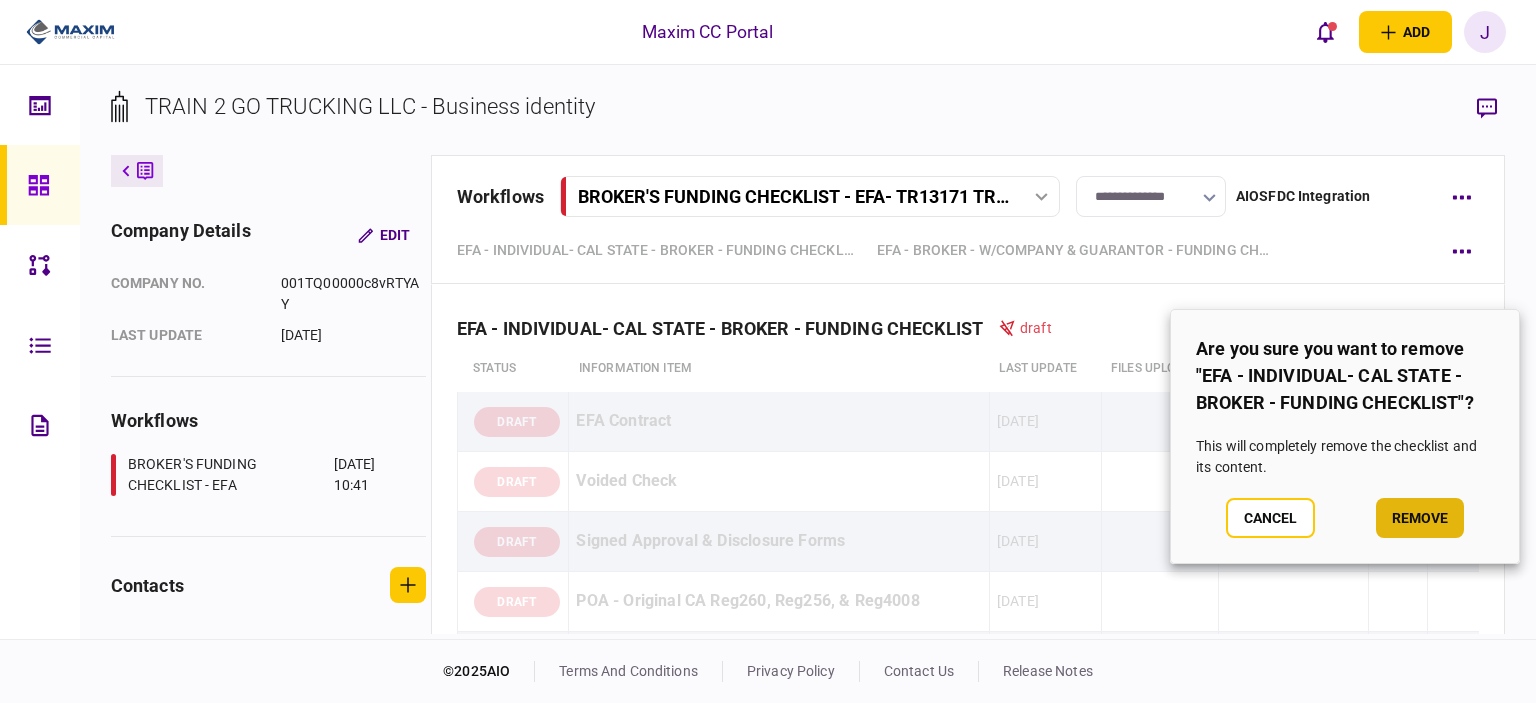 click on "remove" at bounding box center (1420, 518) 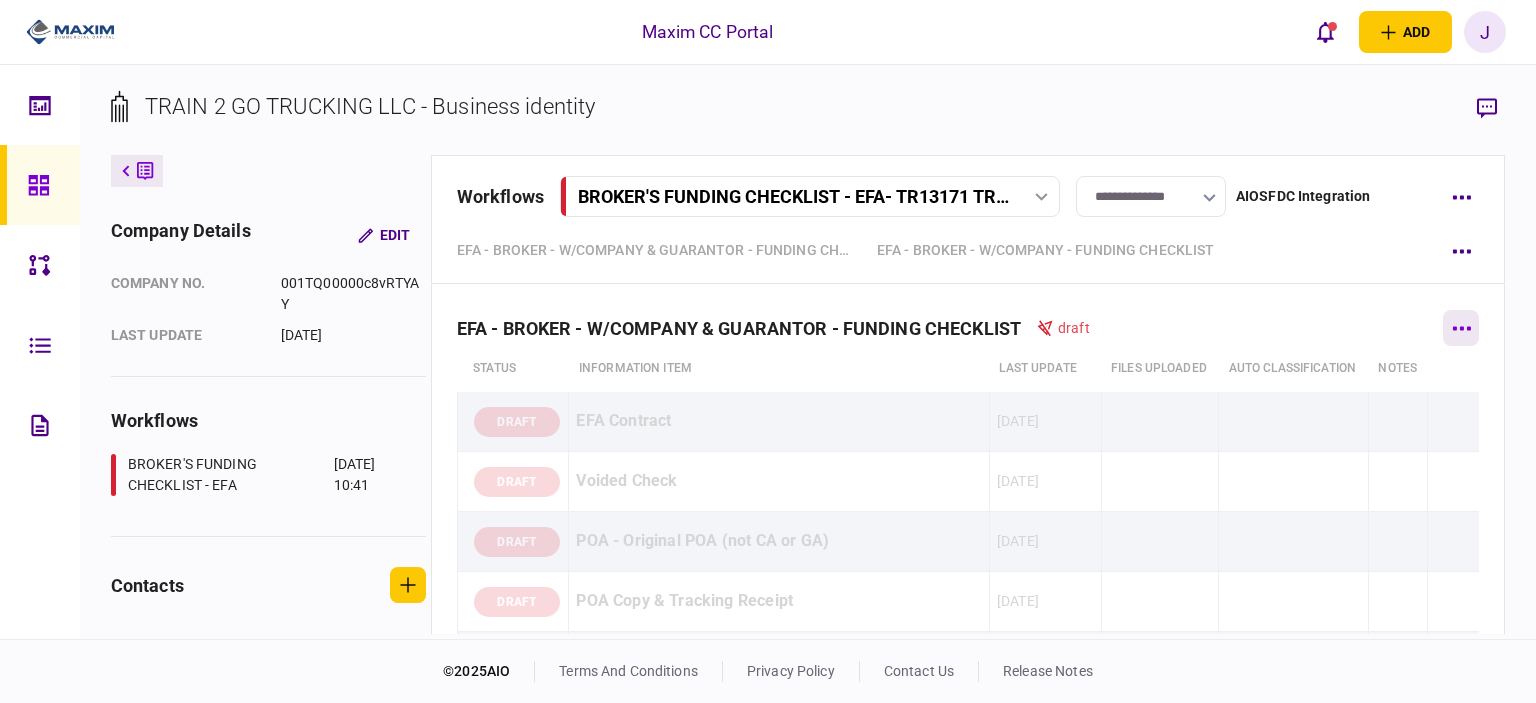 click at bounding box center (1461, 328) 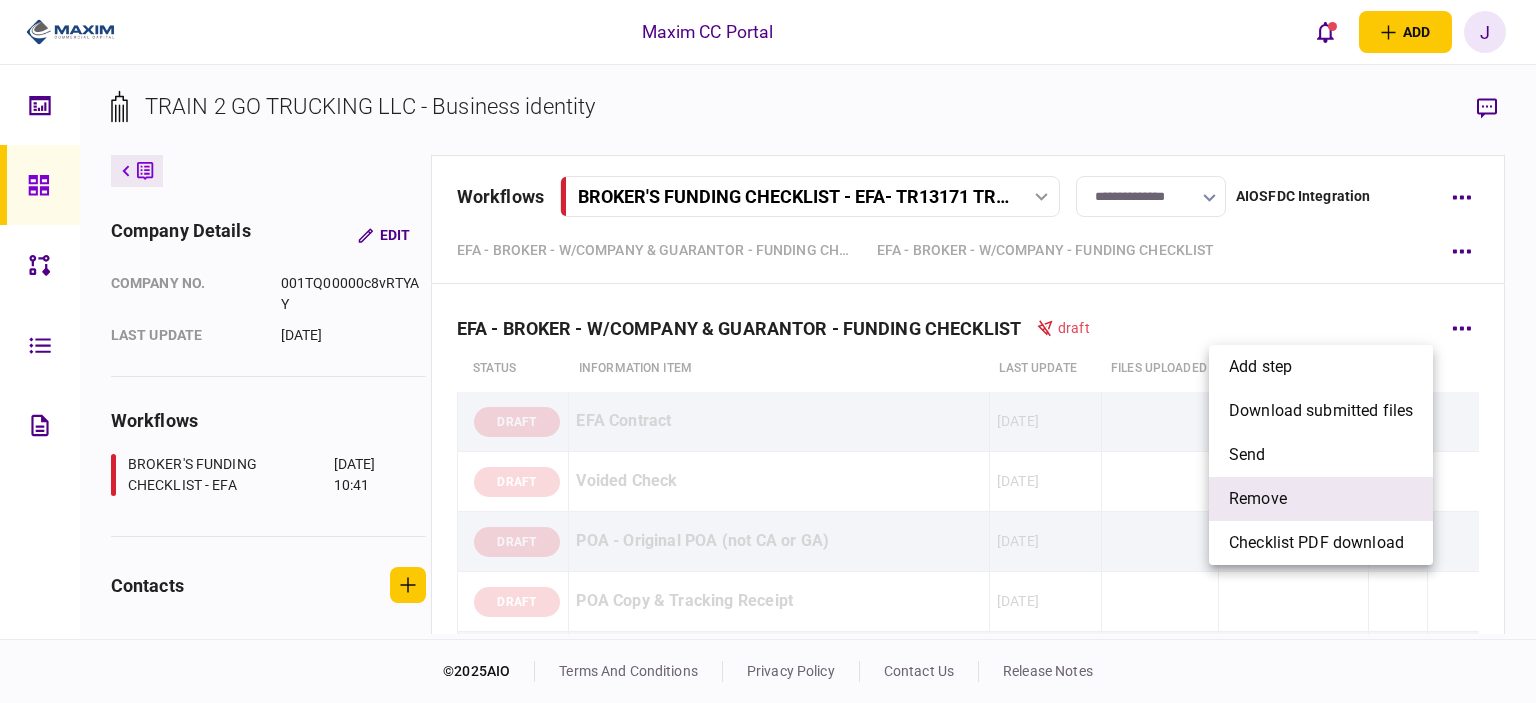 click on "remove" at bounding box center [1321, 499] 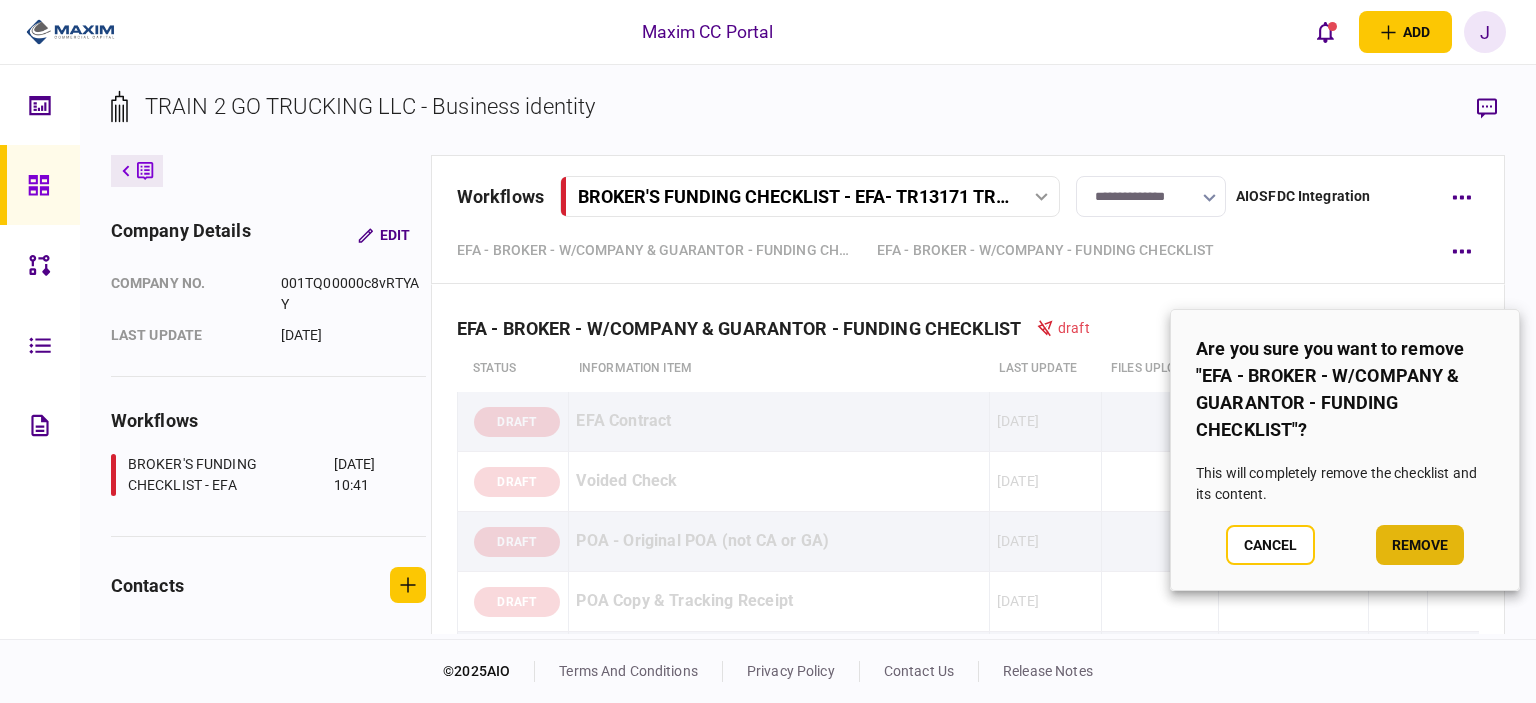 click on "remove" at bounding box center (1420, 545) 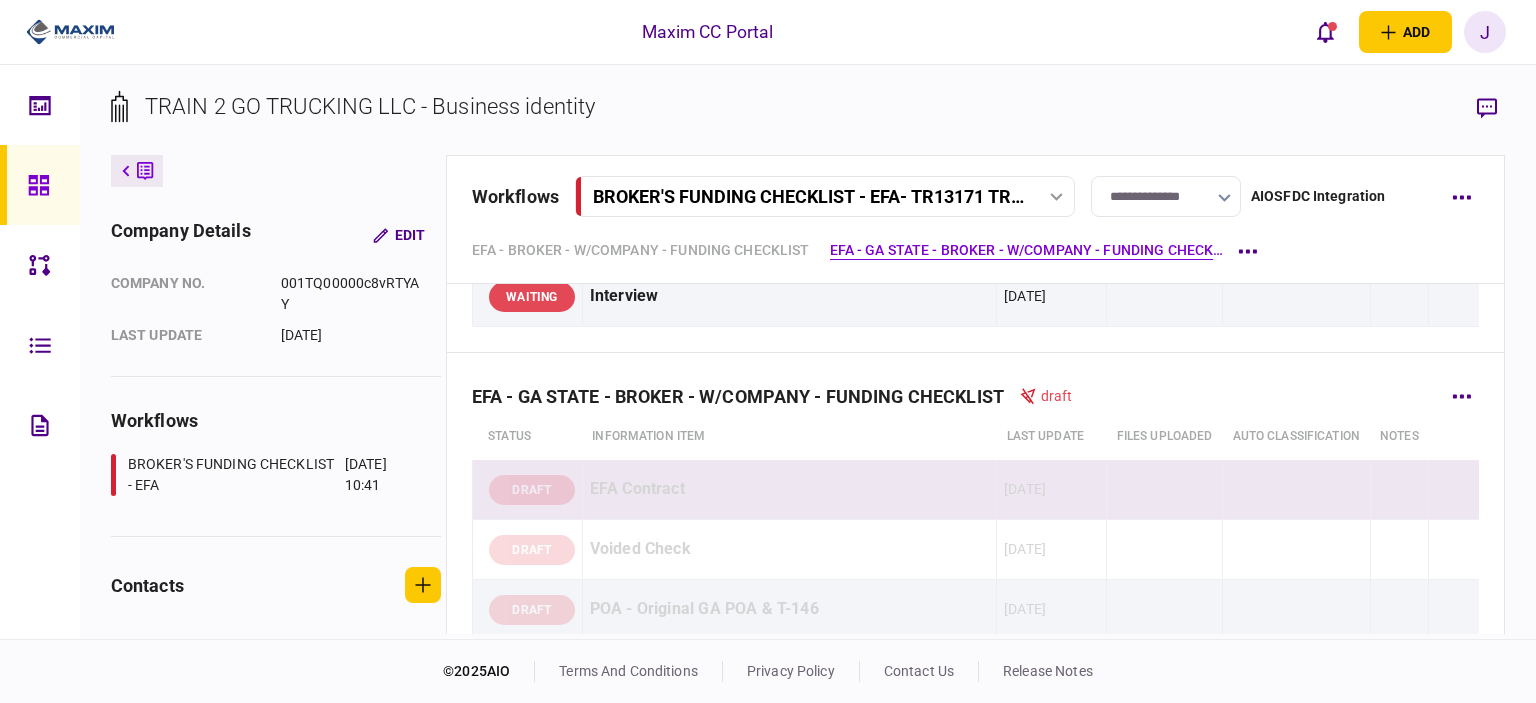 scroll, scrollTop: 2080, scrollLeft: 0, axis: vertical 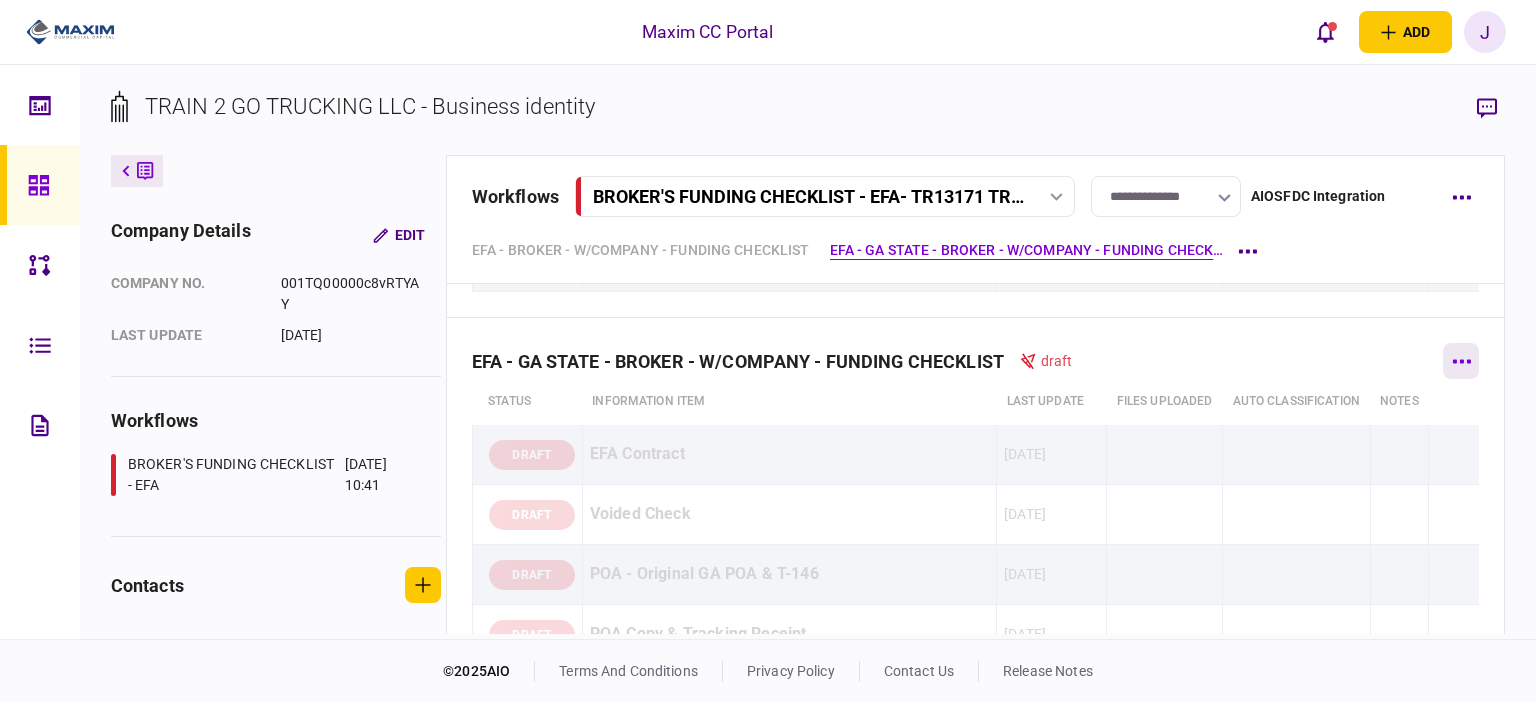 click at bounding box center (1461, 361) 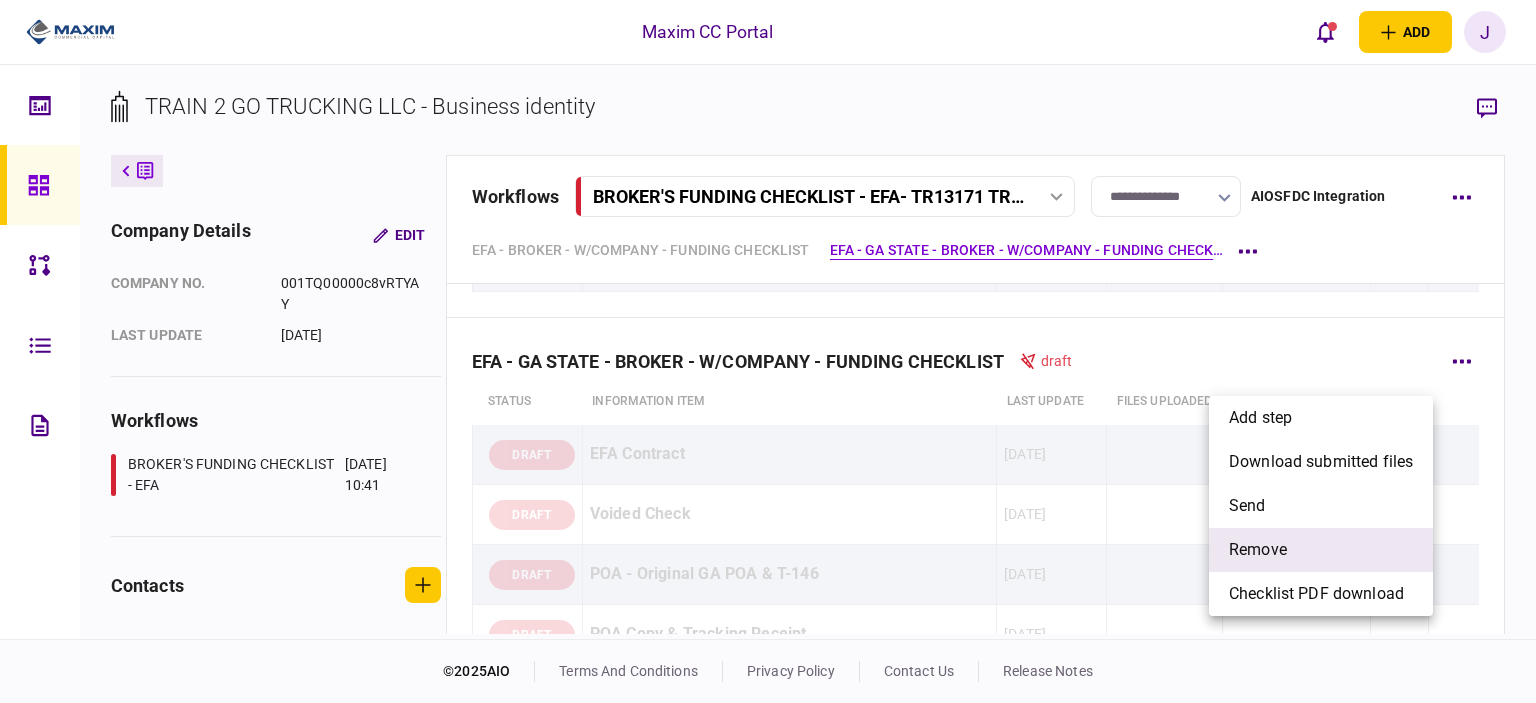 click on "remove" at bounding box center (1321, 550) 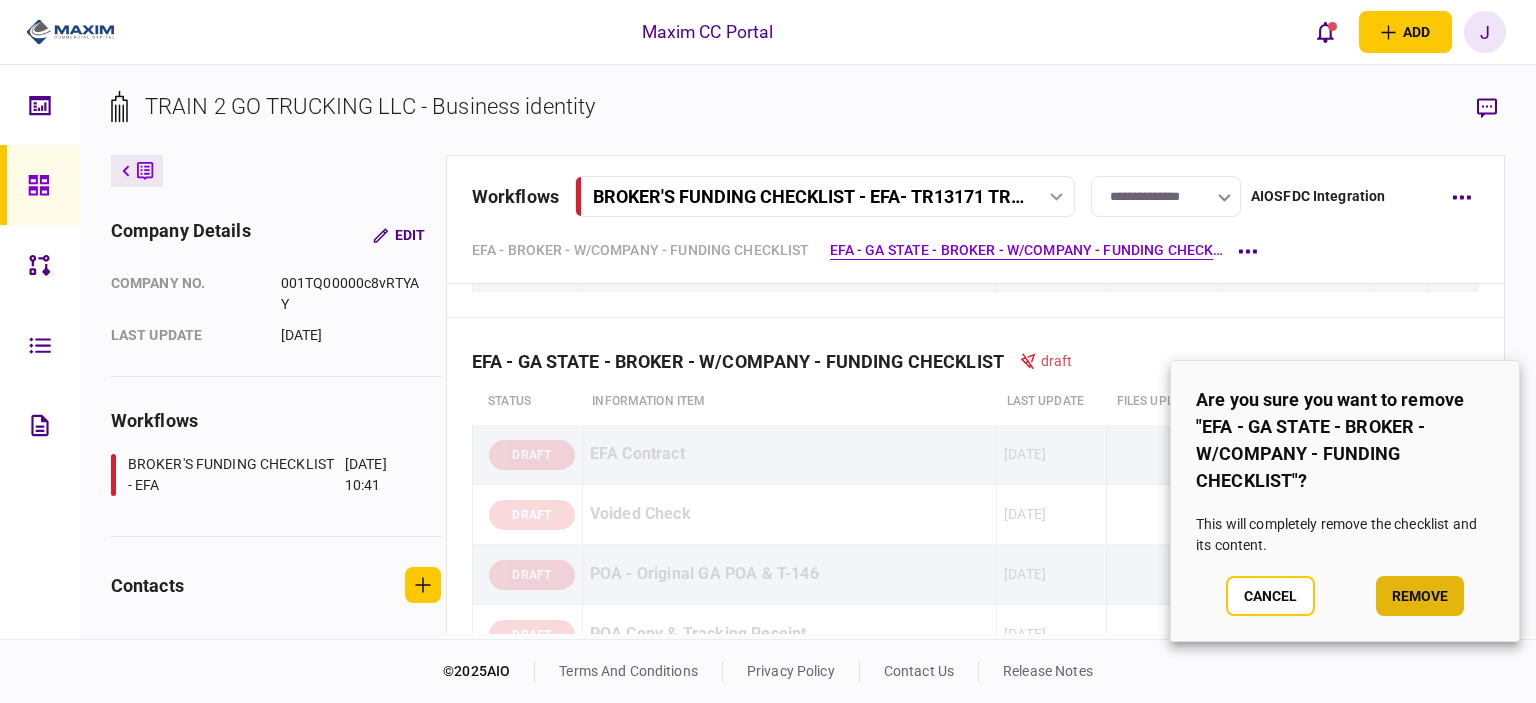 click on "remove" at bounding box center [1420, 596] 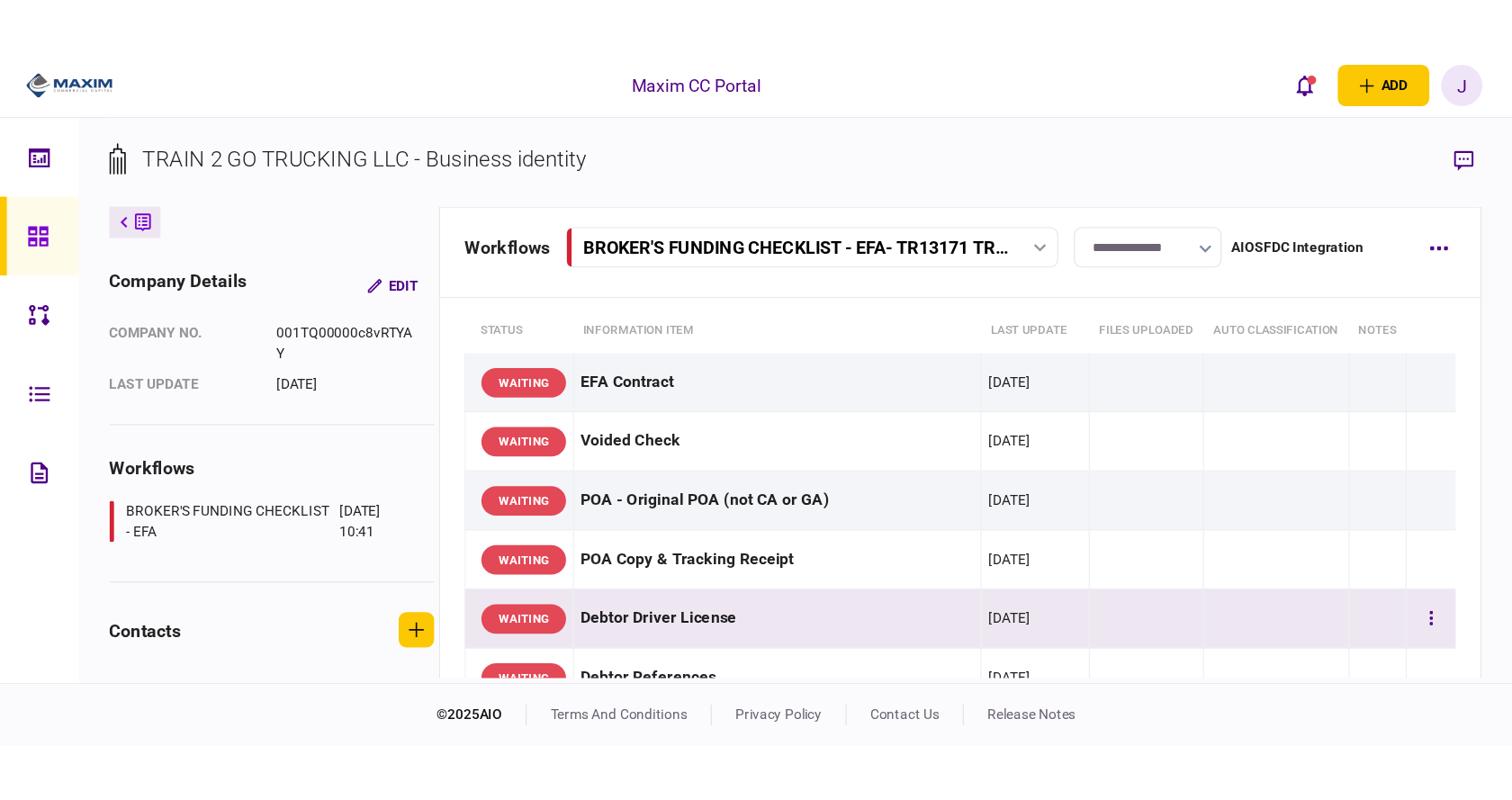 scroll, scrollTop: 0, scrollLeft: 0, axis: both 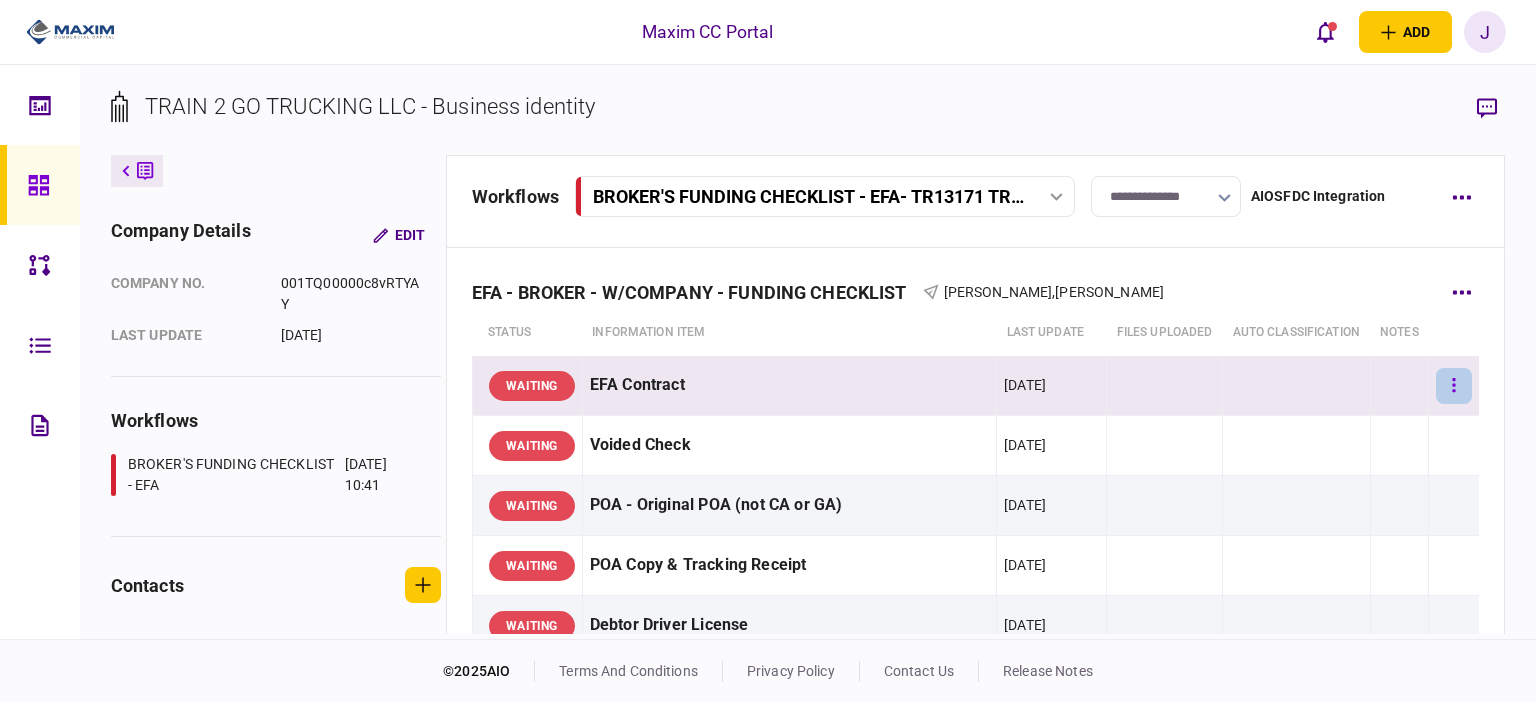 click at bounding box center (1454, 386) 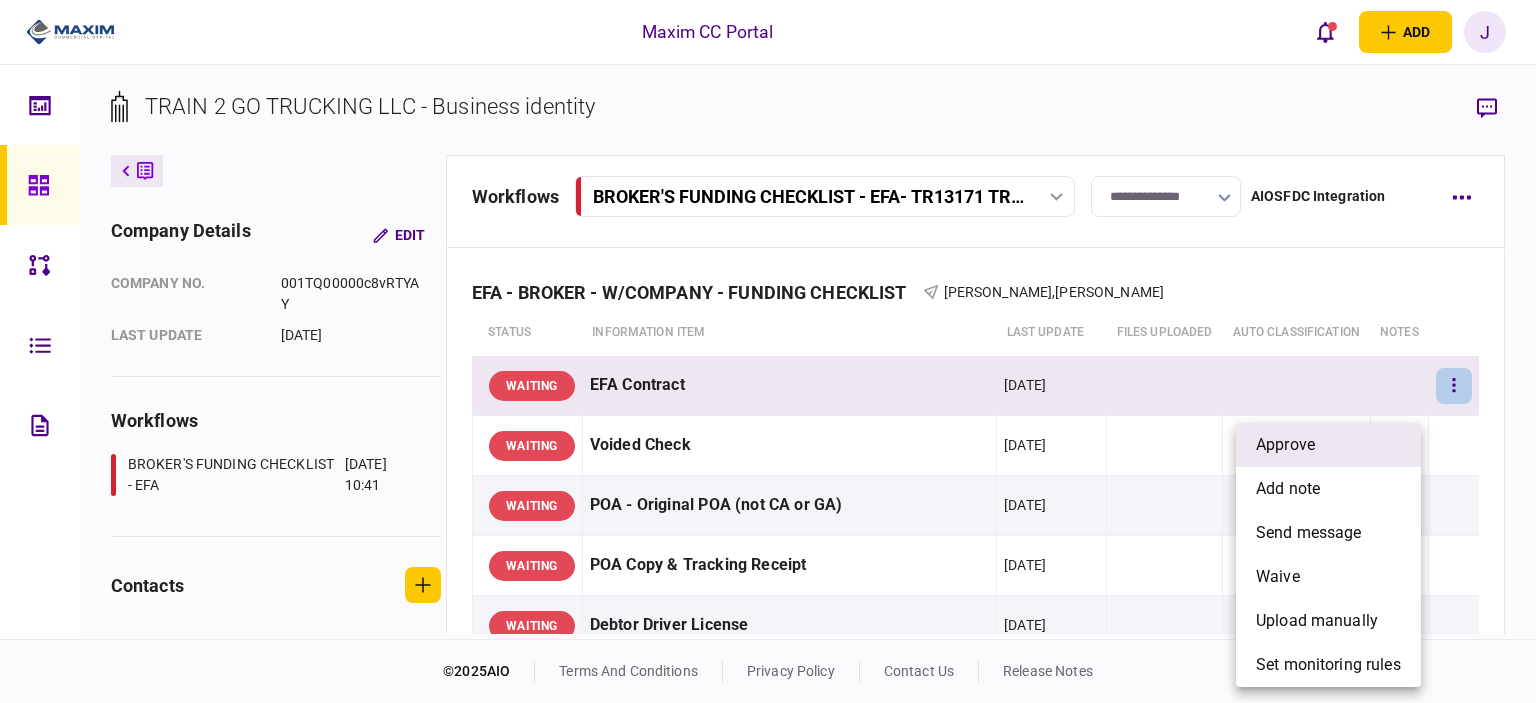 click on "approve" at bounding box center (1328, 445) 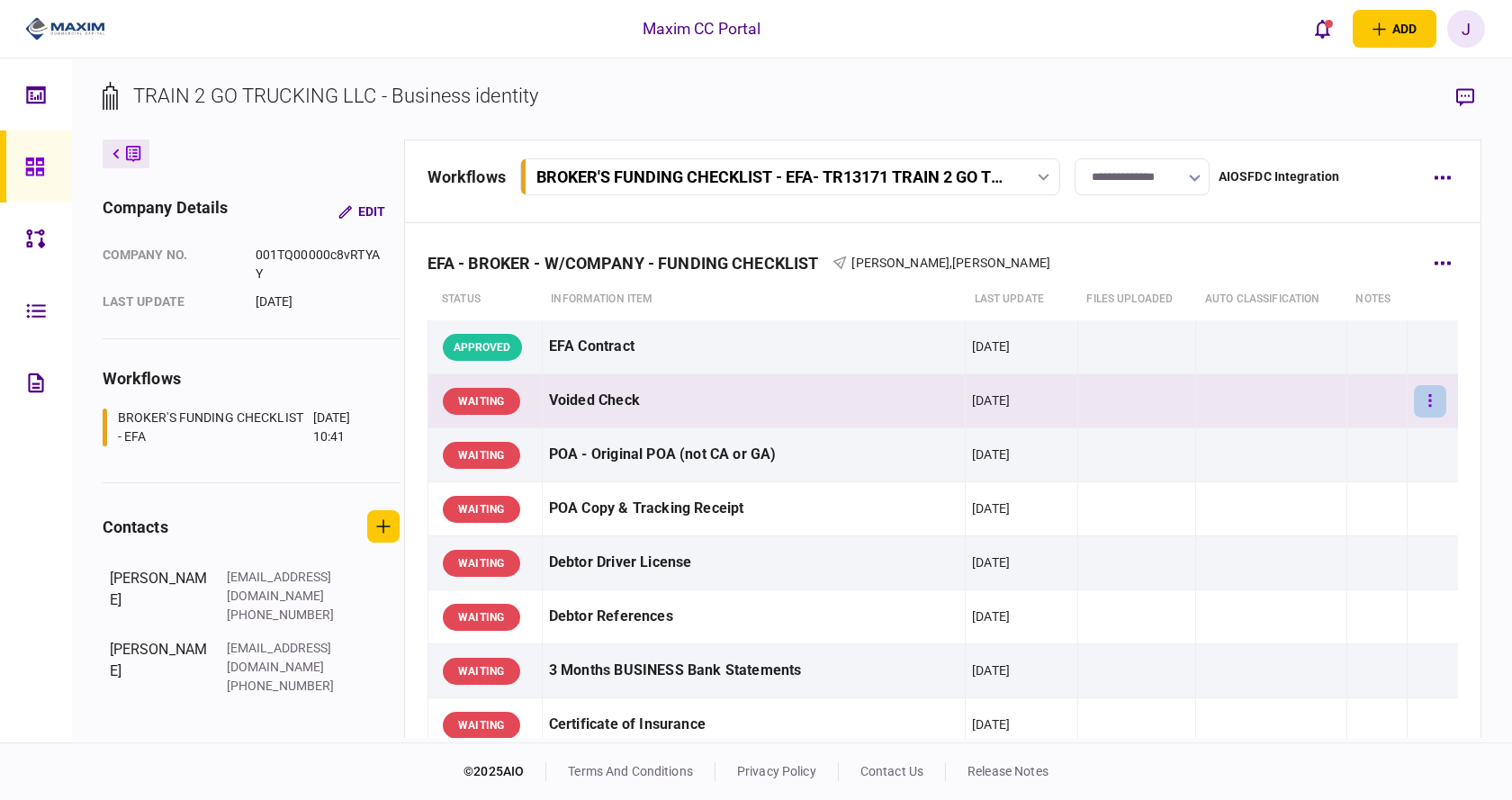 click at bounding box center [1430, 401] 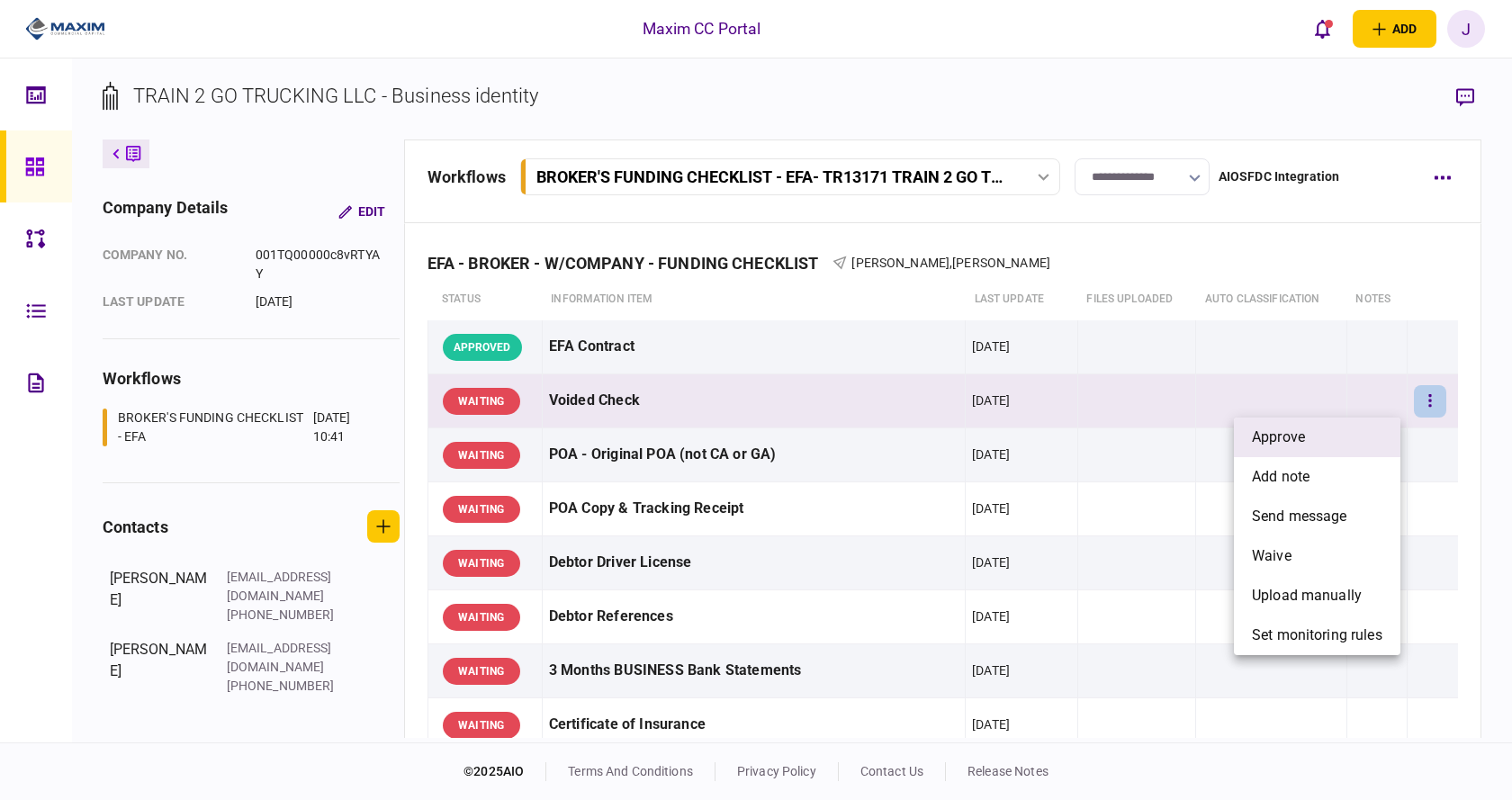 click on "approve" at bounding box center (1317, 437) 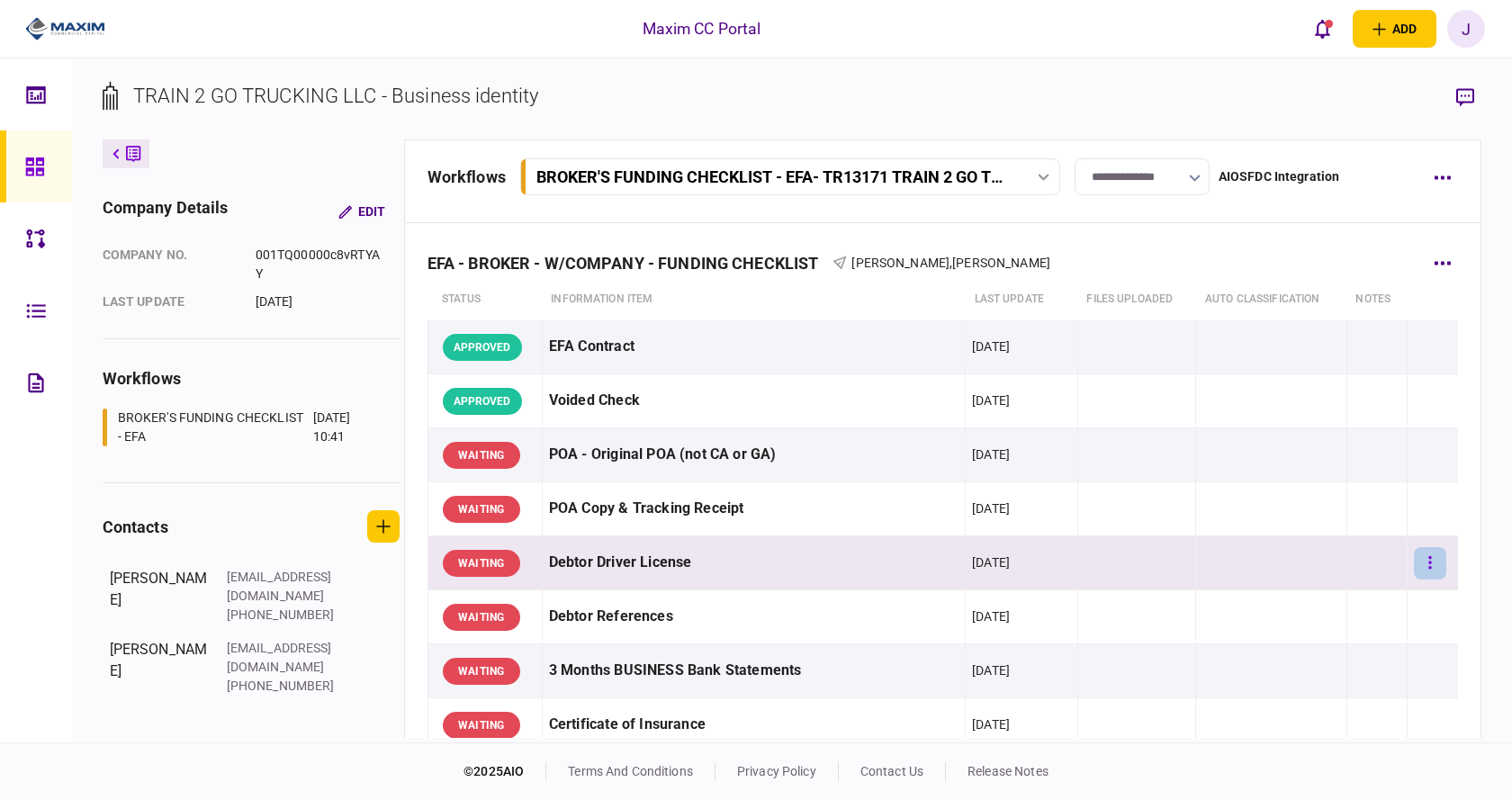 click 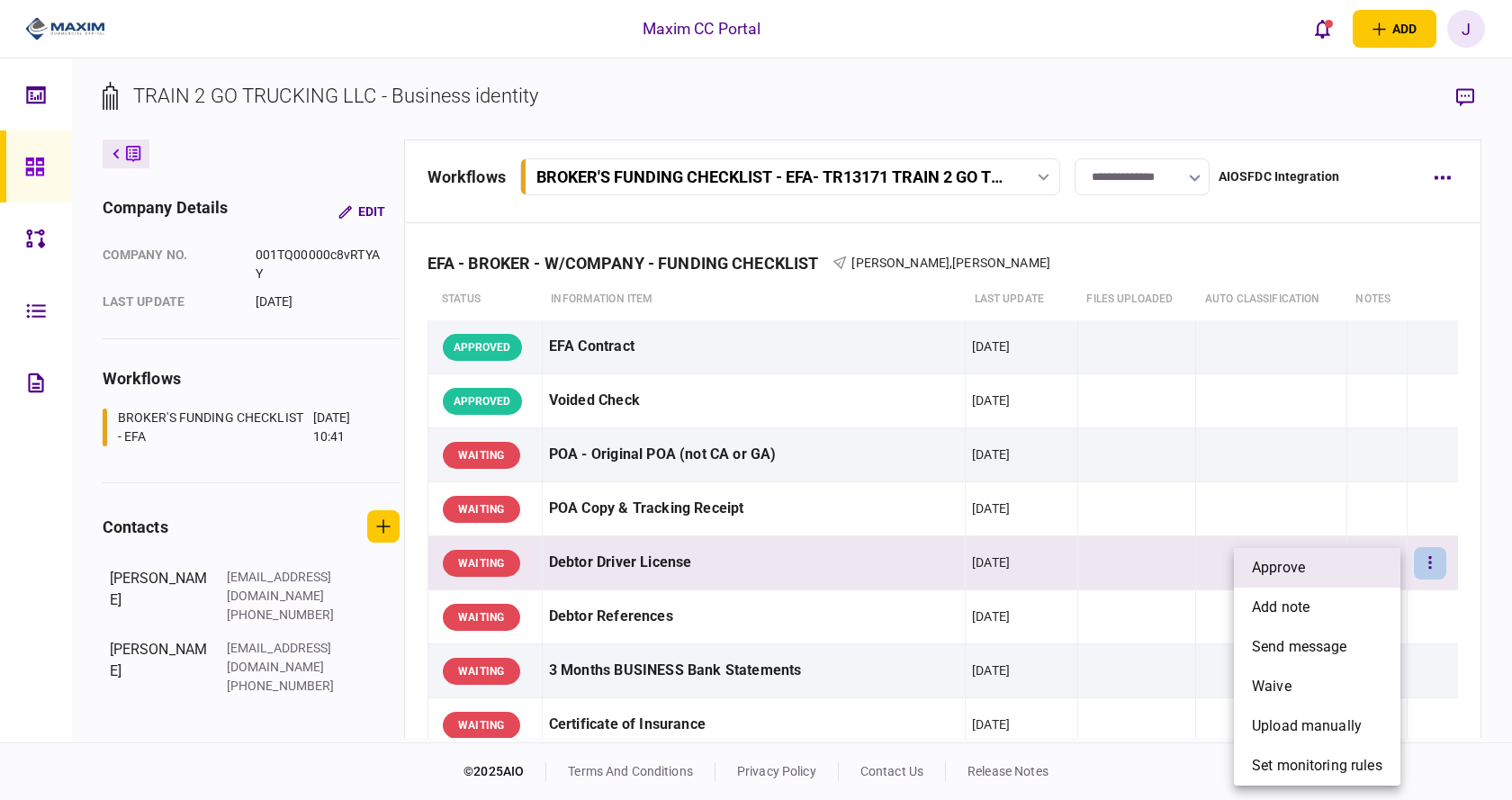 click on "approve" at bounding box center (1317, 568) 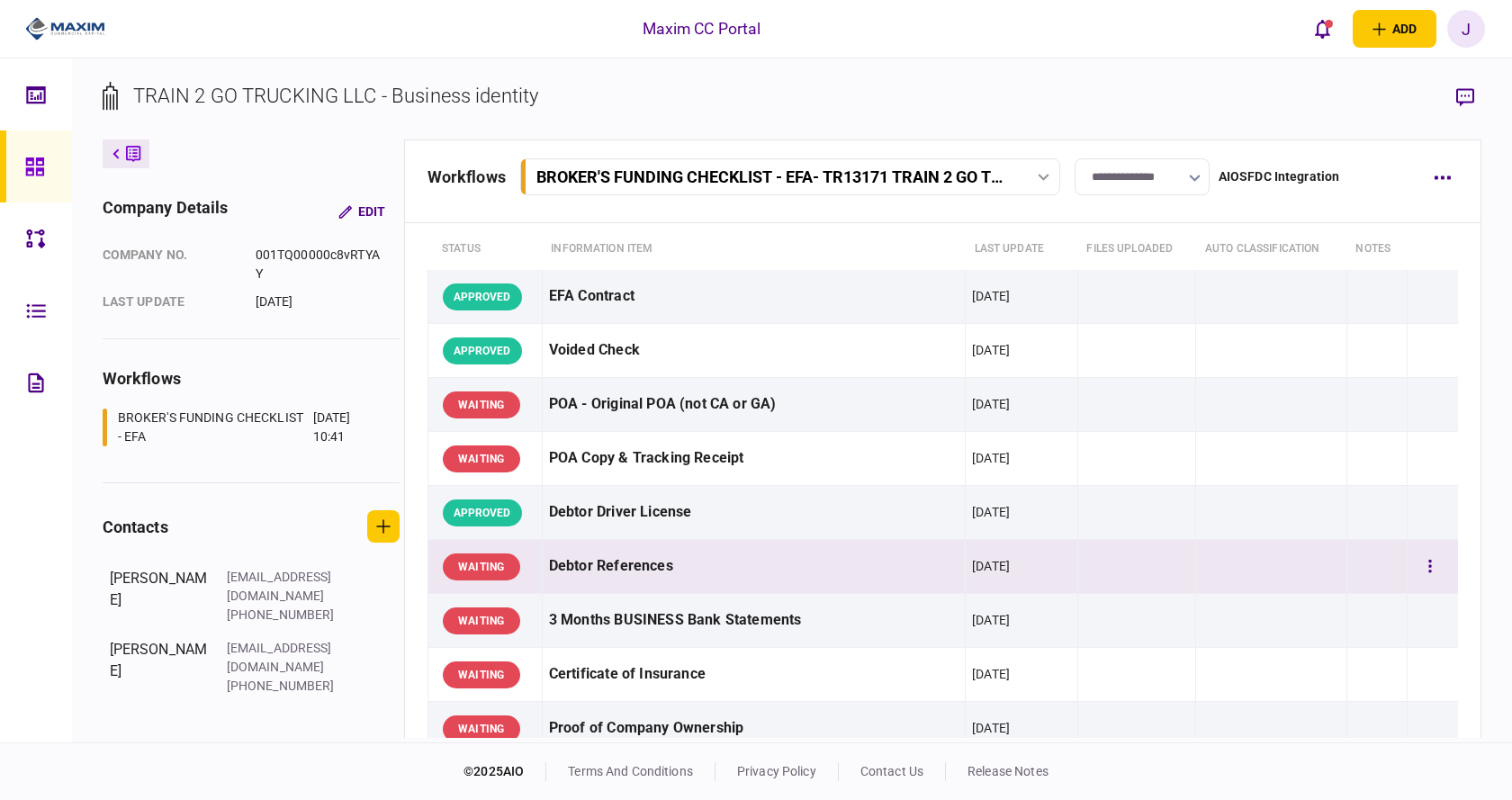 scroll, scrollTop: 90, scrollLeft: 0, axis: vertical 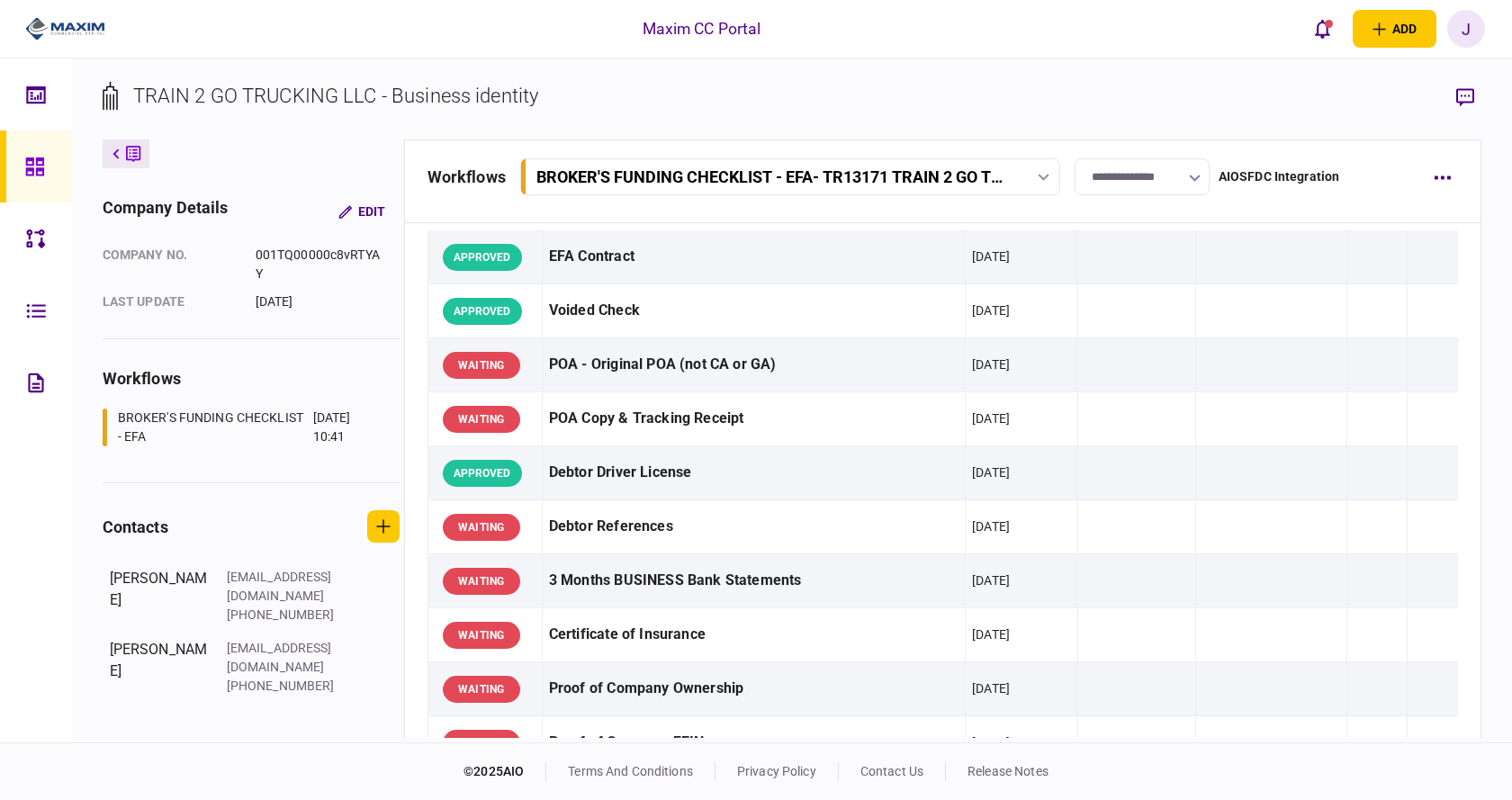 click on "TRAIN 2 GO TRUCKING LLC - Business identity" at bounding box center (792, 110) 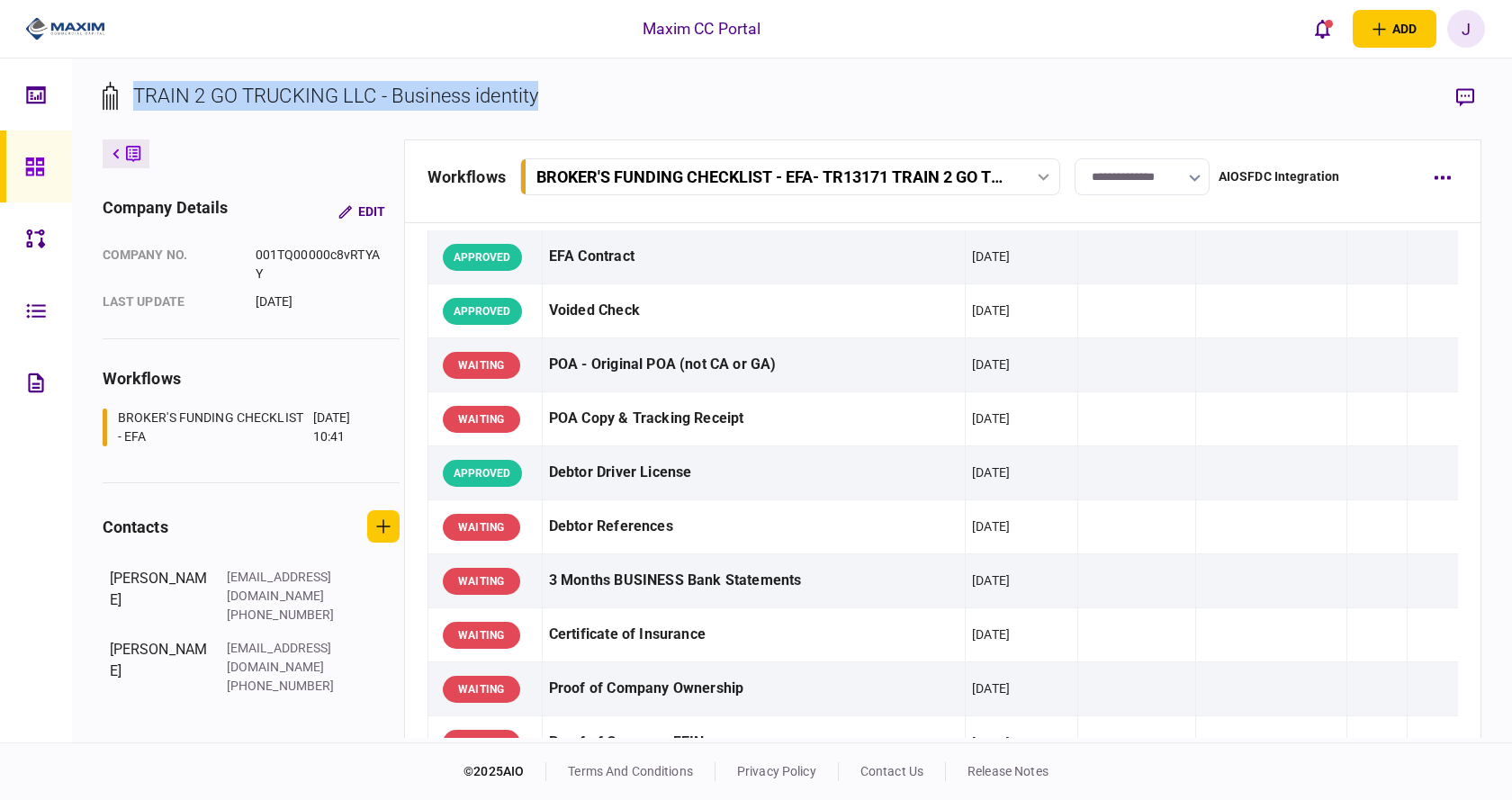drag, startPoint x: 559, startPoint y: 101, endPoint x: 212, endPoint y: 93, distance: 347.09221 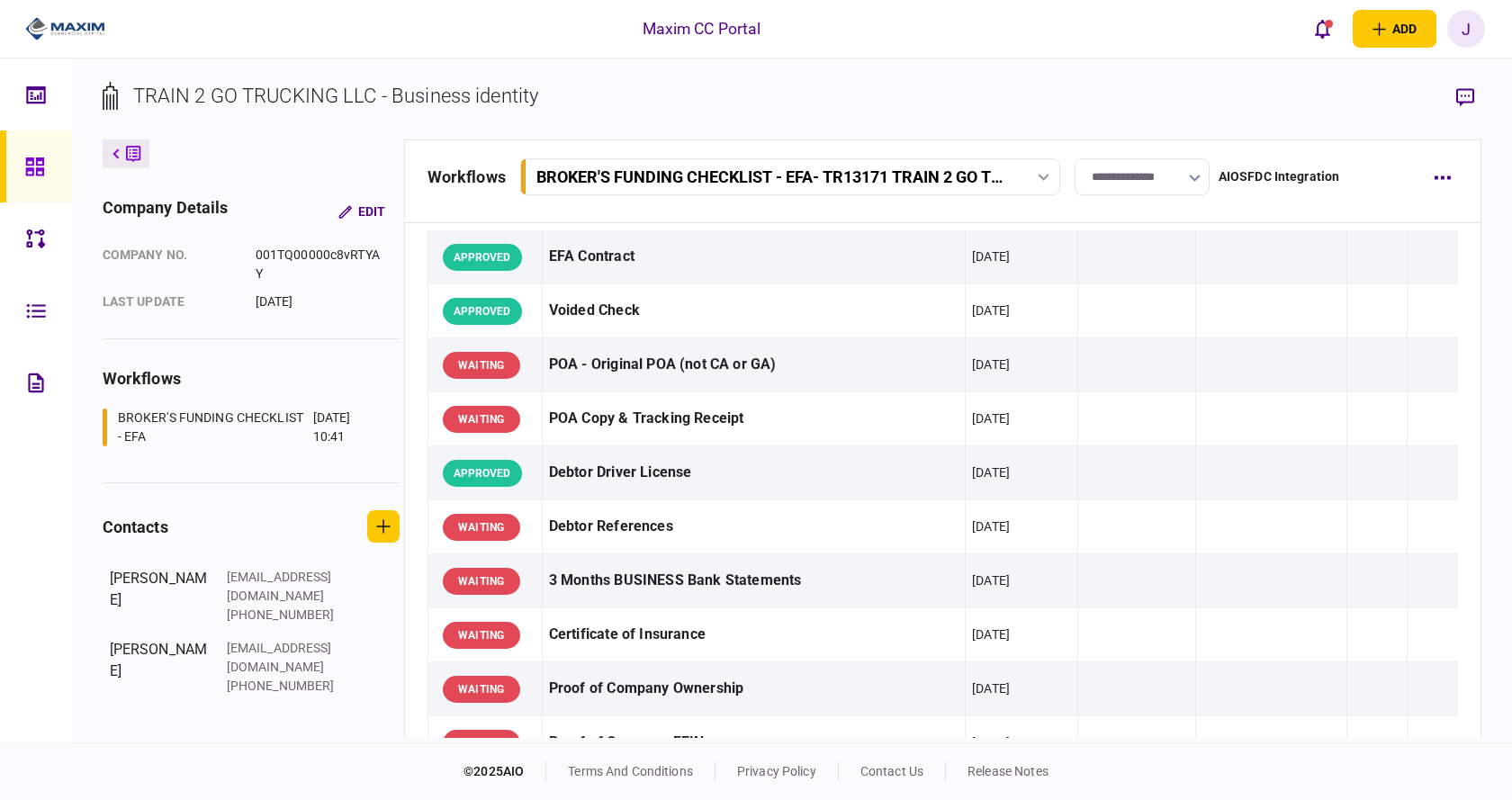 click on "**********" at bounding box center (792, 400) 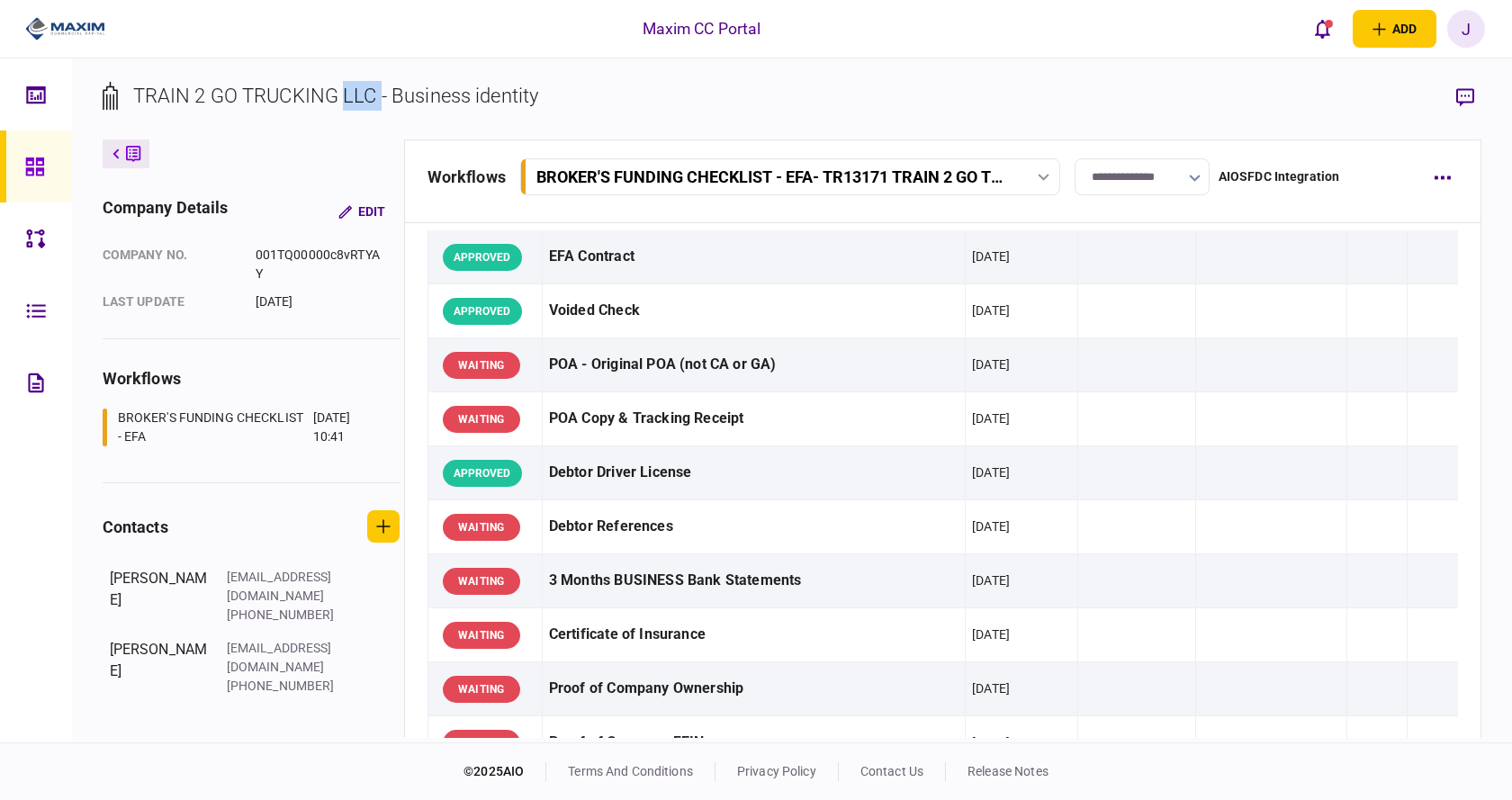 click on "TRAIN 2 GO TRUCKING LLC - Business identity" at bounding box center (336, 95) 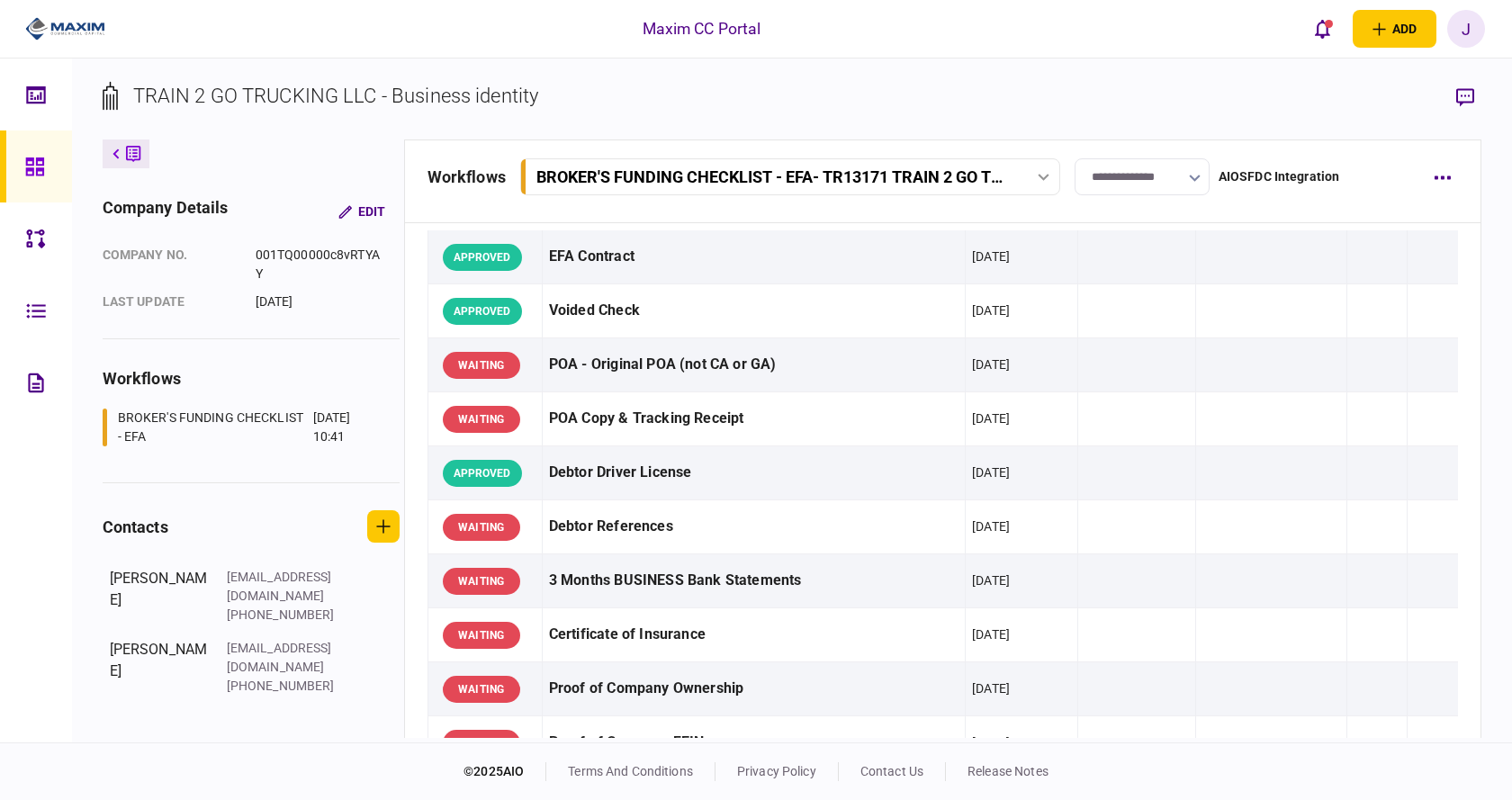 click on "TRAIN 2 GO TRUCKING LLC - Business identity" at bounding box center (336, 95) 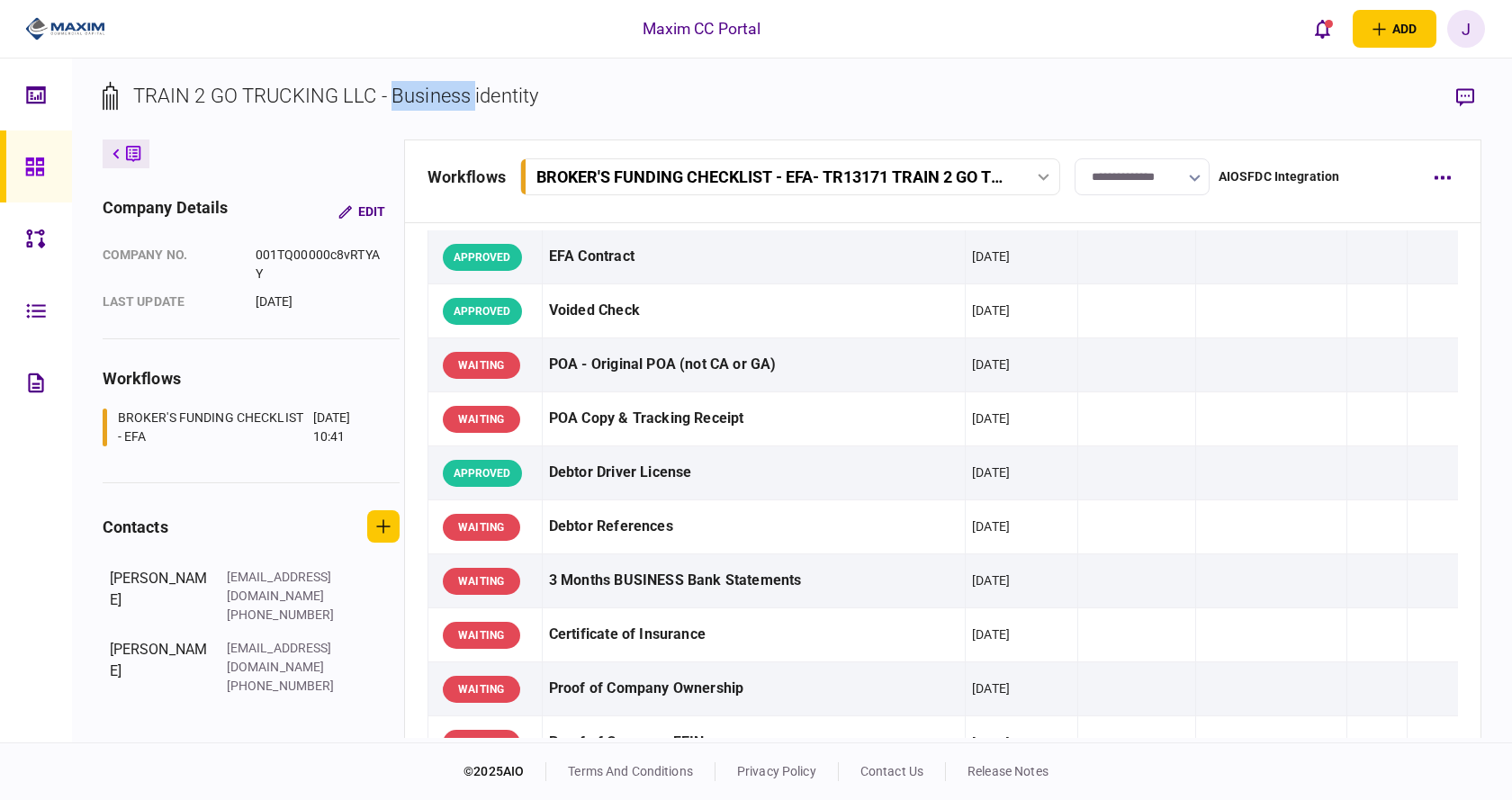 click on "TRAIN 2 GO TRUCKING LLC - Business identity" at bounding box center (336, 95) 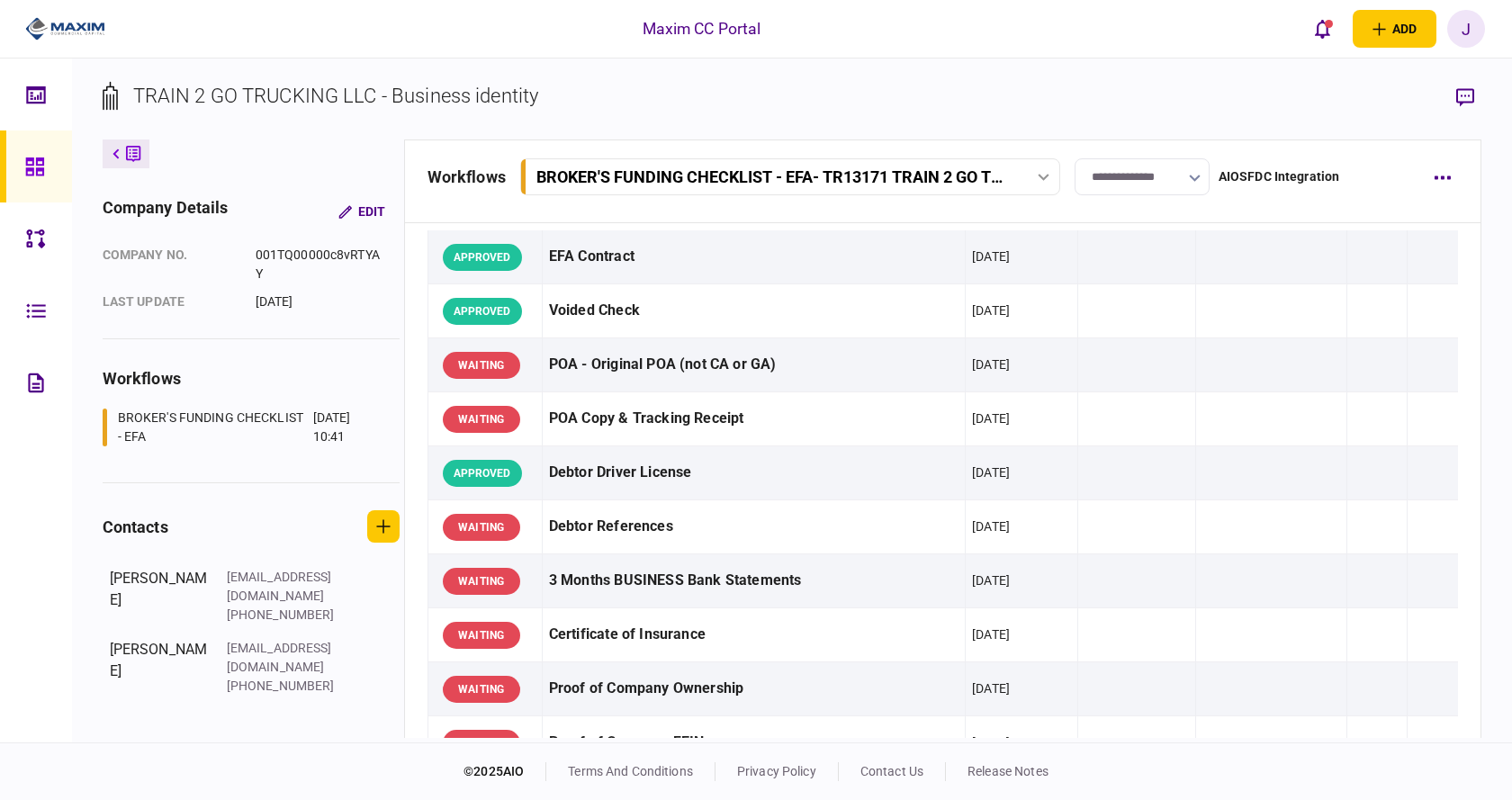 click on "TRAIN 2 GO TRUCKING LLC - Business identity" at bounding box center [336, 95] 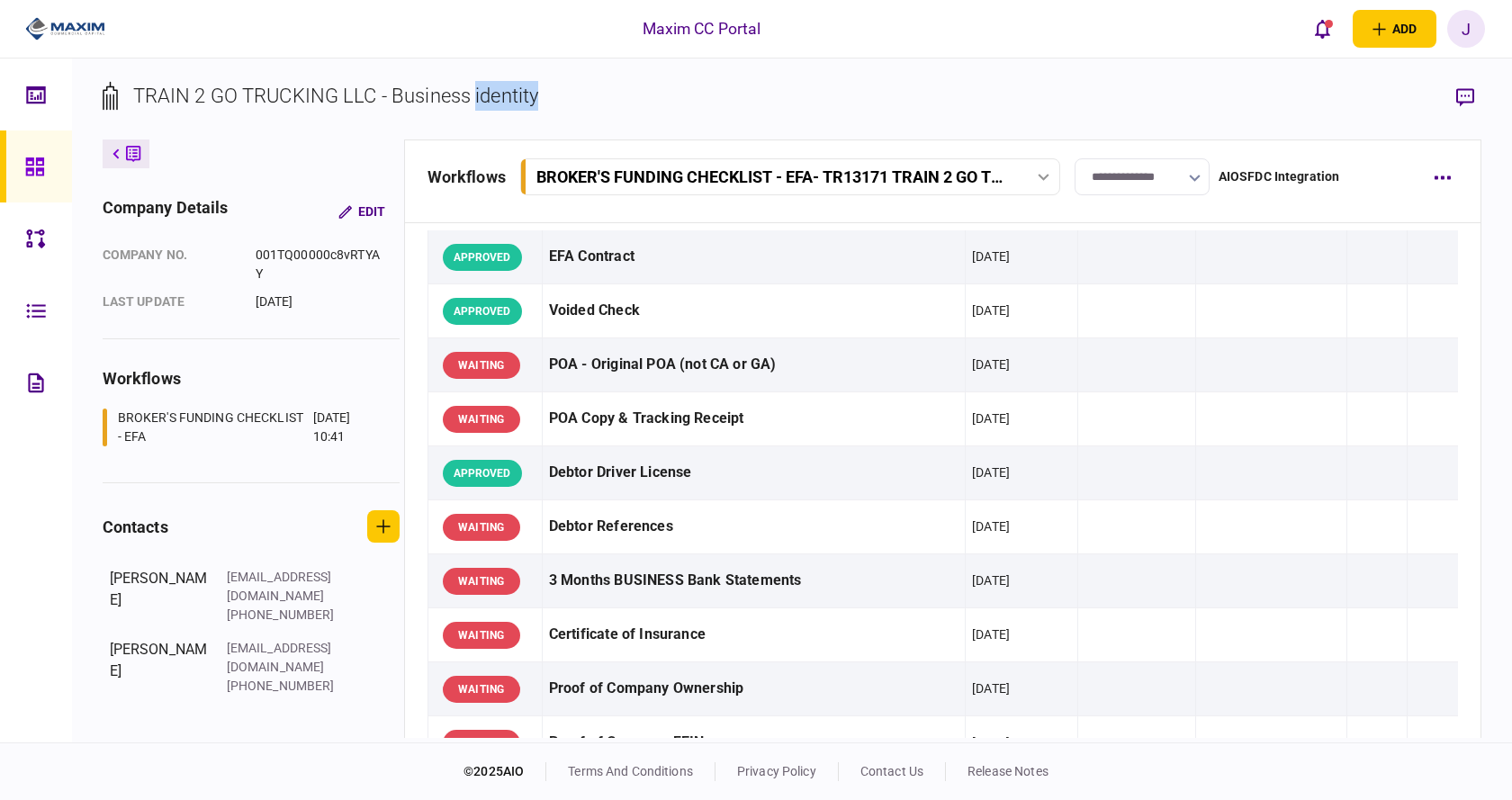 click on "TRAIN 2 GO TRUCKING LLC - Business identity" at bounding box center [336, 95] 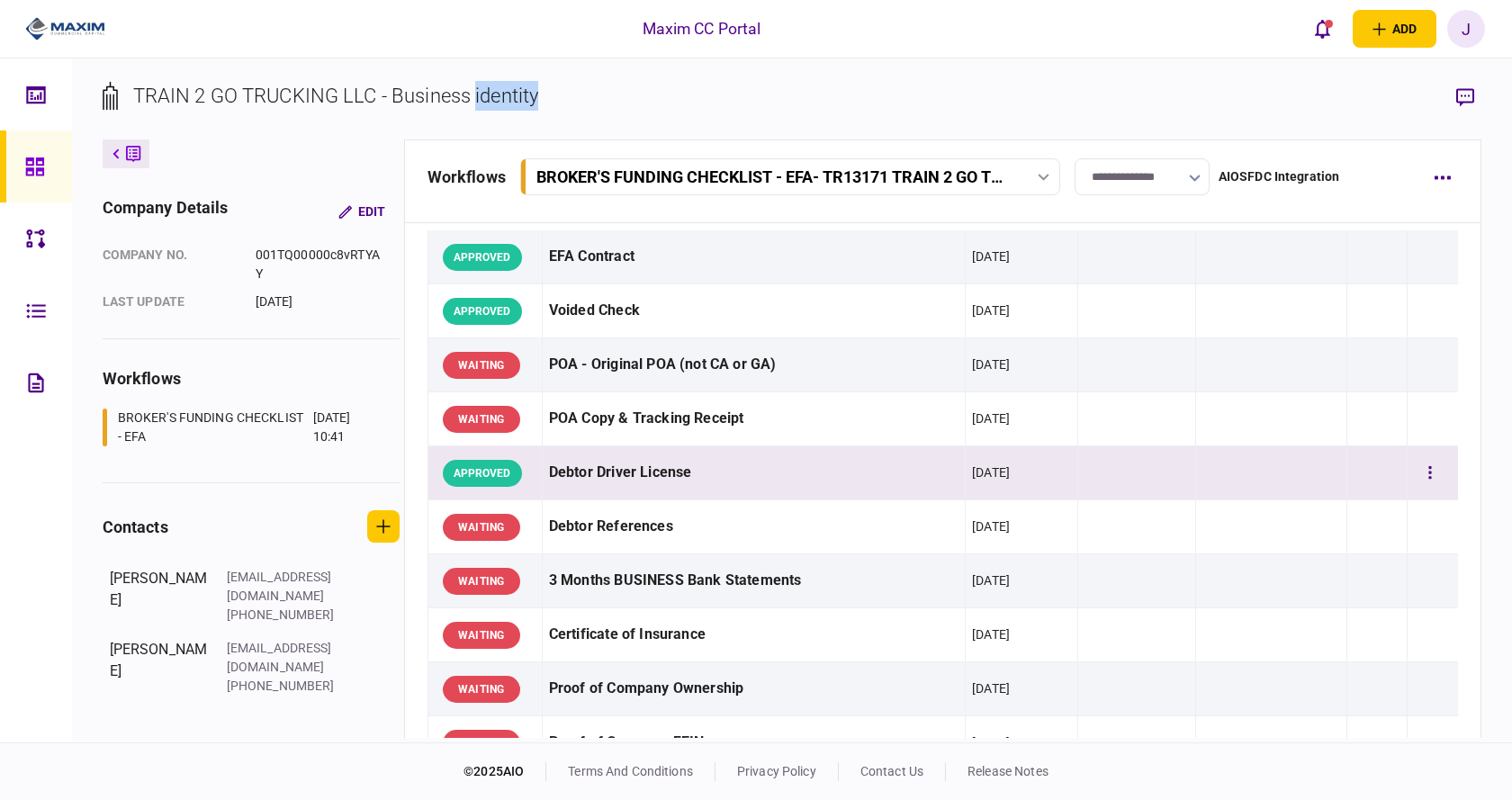 scroll, scrollTop: 0, scrollLeft: 0, axis: both 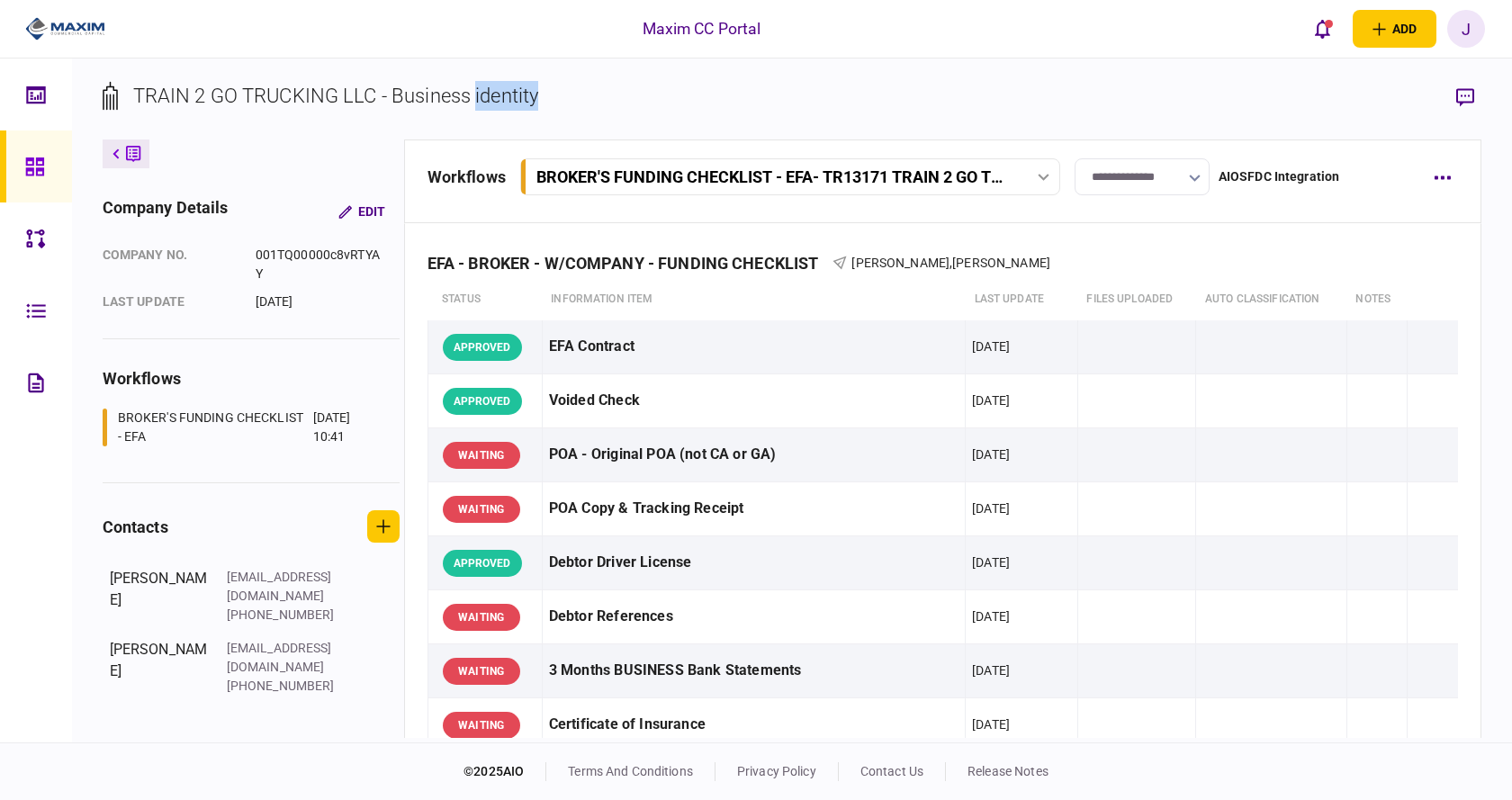 click on "TRAIN 2 GO TRUCKING LLC - Business identity" at bounding box center (792, 110) 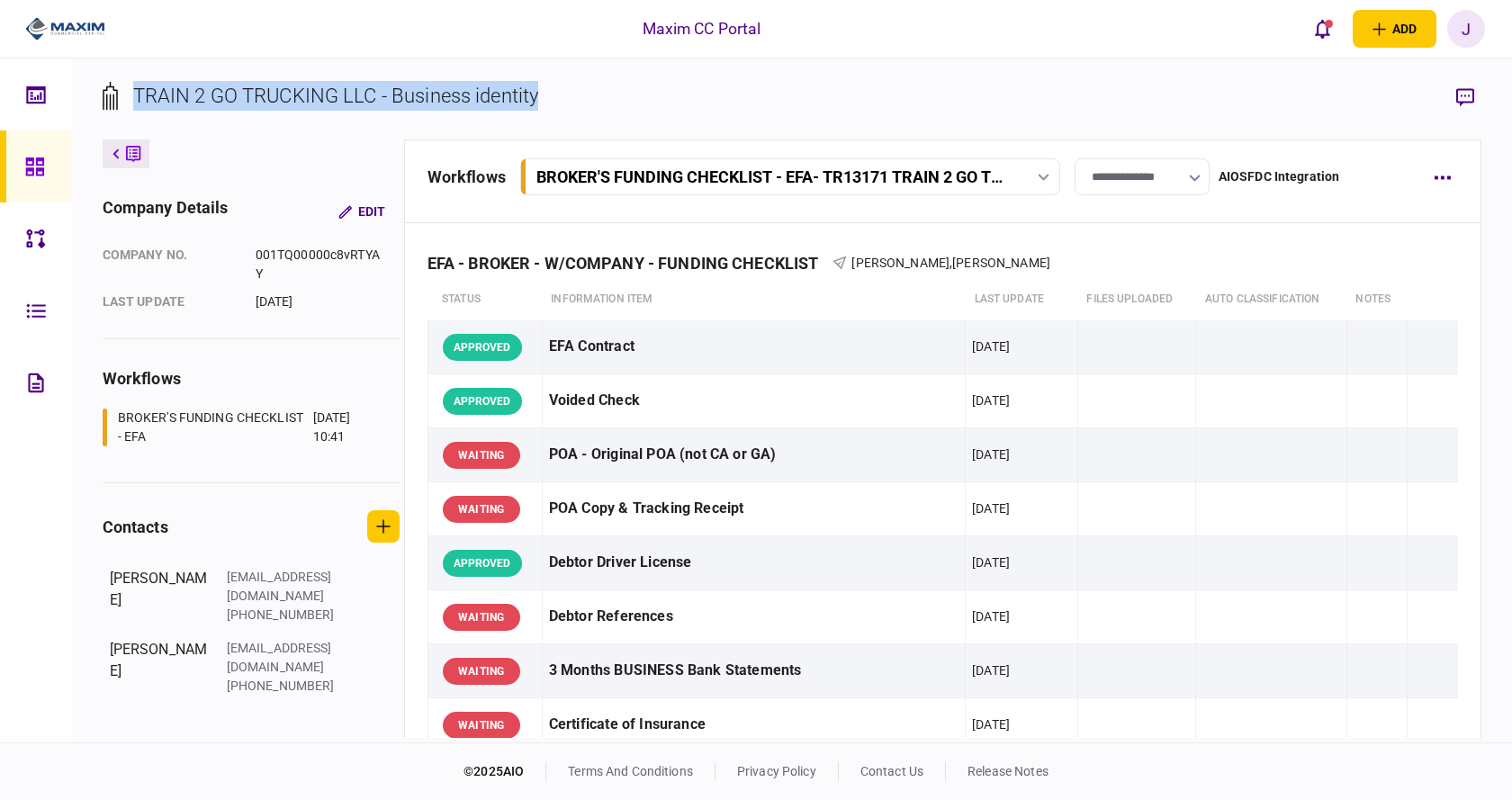 drag, startPoint x: 549, startPoint y: 94, endPoint x: 132, endPoint y: 94, distance: 417 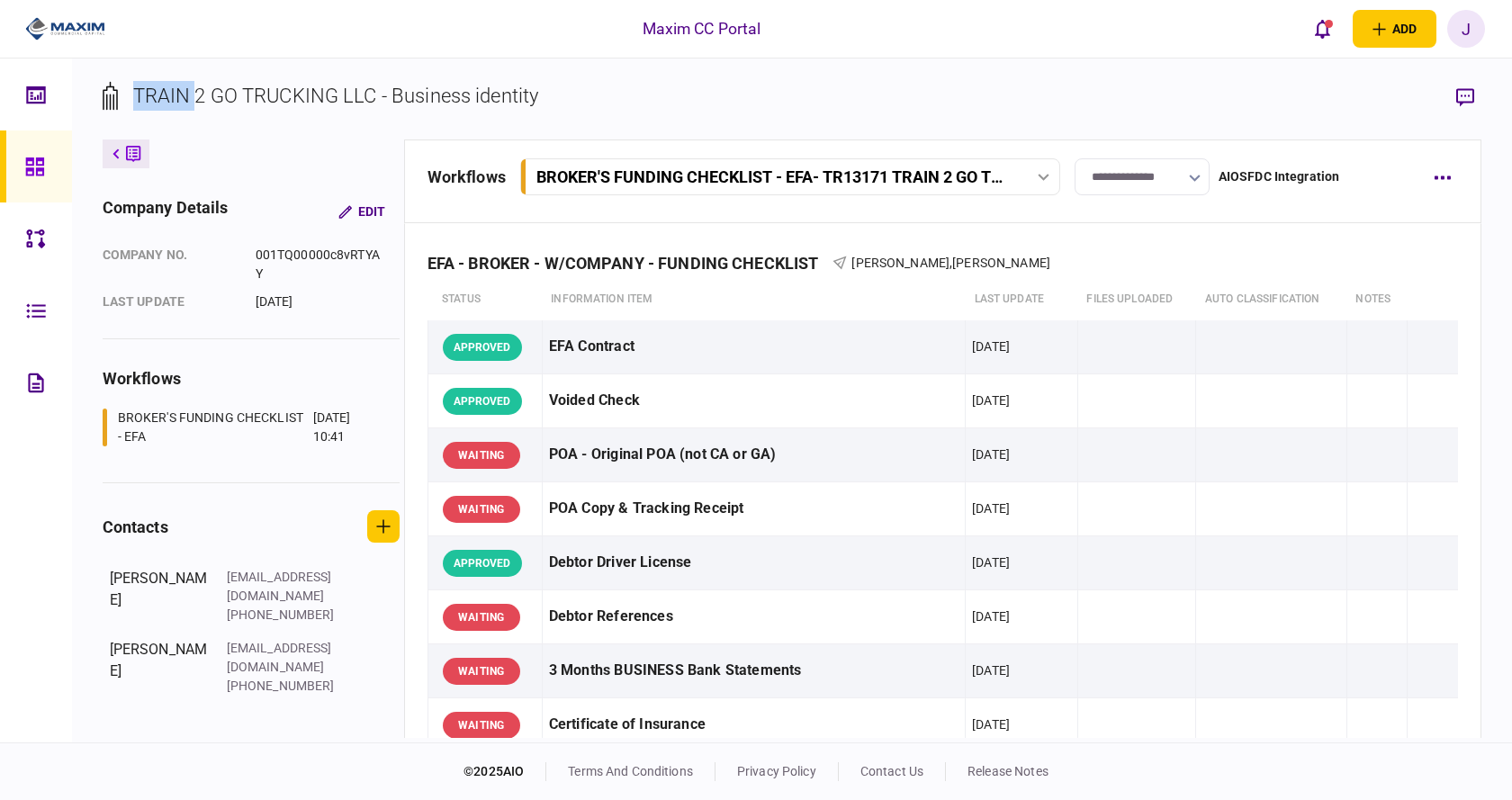 click on "TRAIN 2 GO TRUCKING LLC - Business identity" at bounding box center (336, 95) 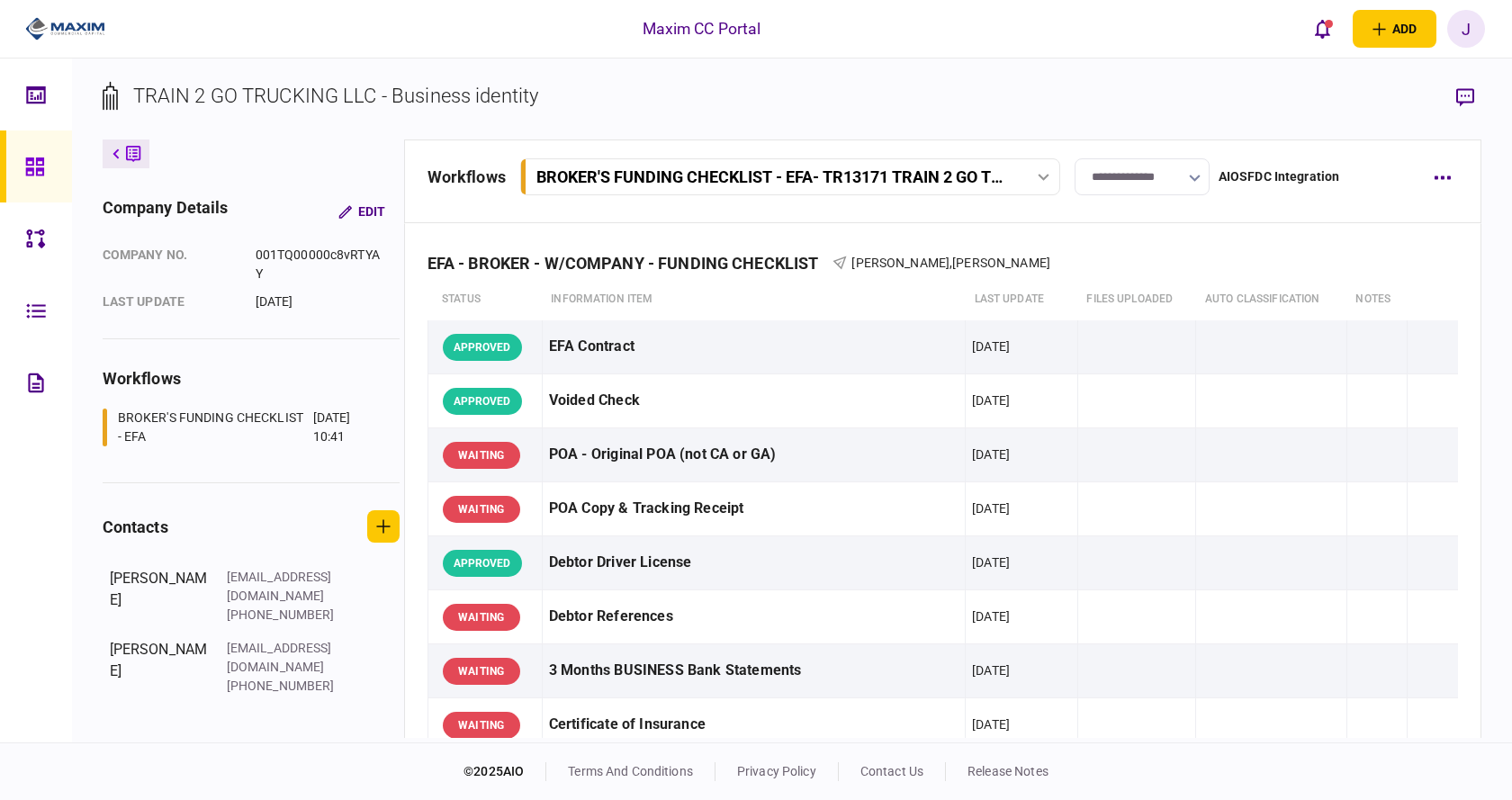 click on "TRAIN 2 GO TRUCKING LLC - Business identity" at bounding box center (336, 95) 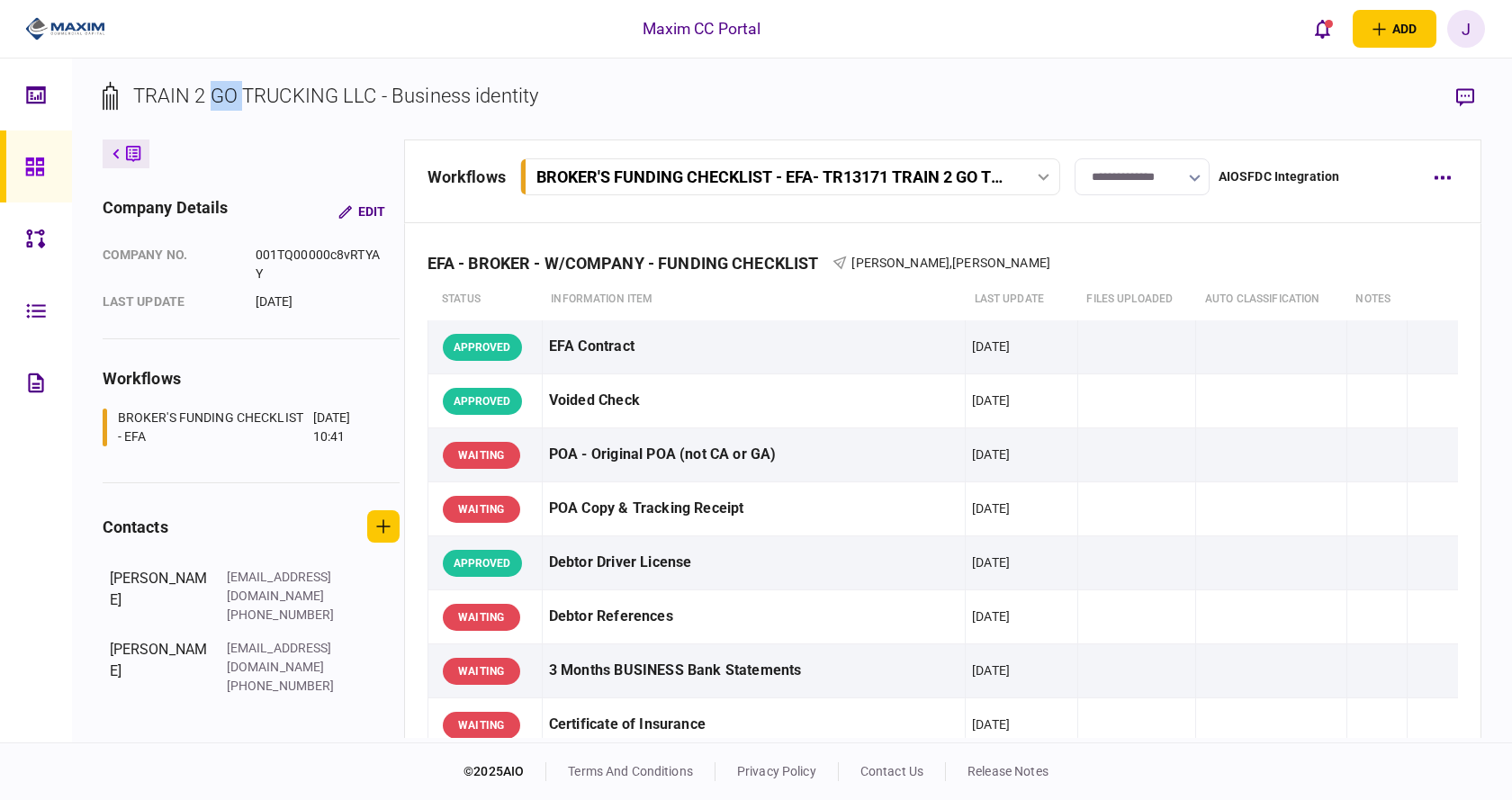 click on "TRAIN 2 GO TRUCKING LLC - Business identity" at bounding box center (336, 95) 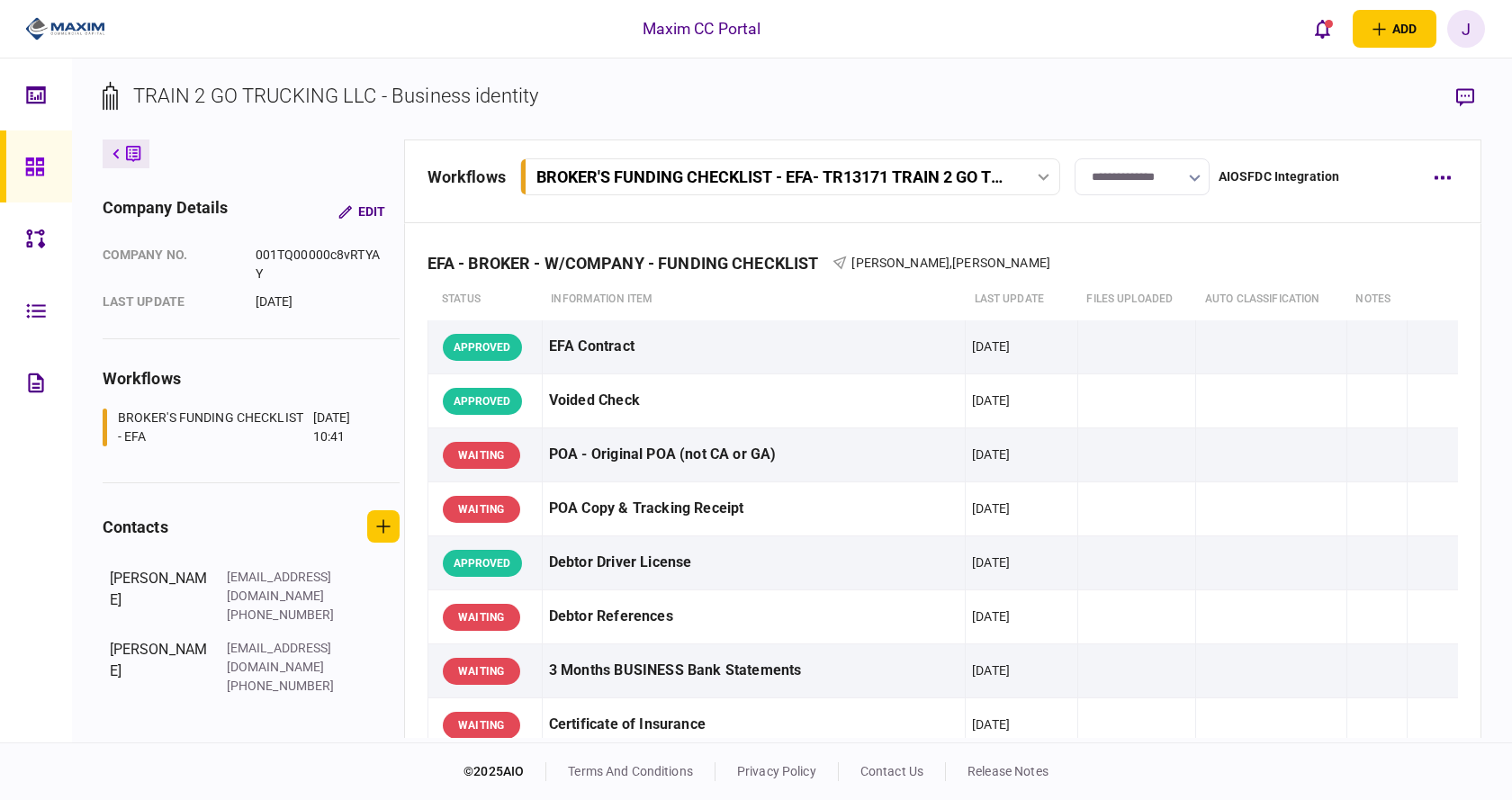 click on "TRAIN 2 GO TRUCKING LLC - Business identity" at bounding box center [336, 95] 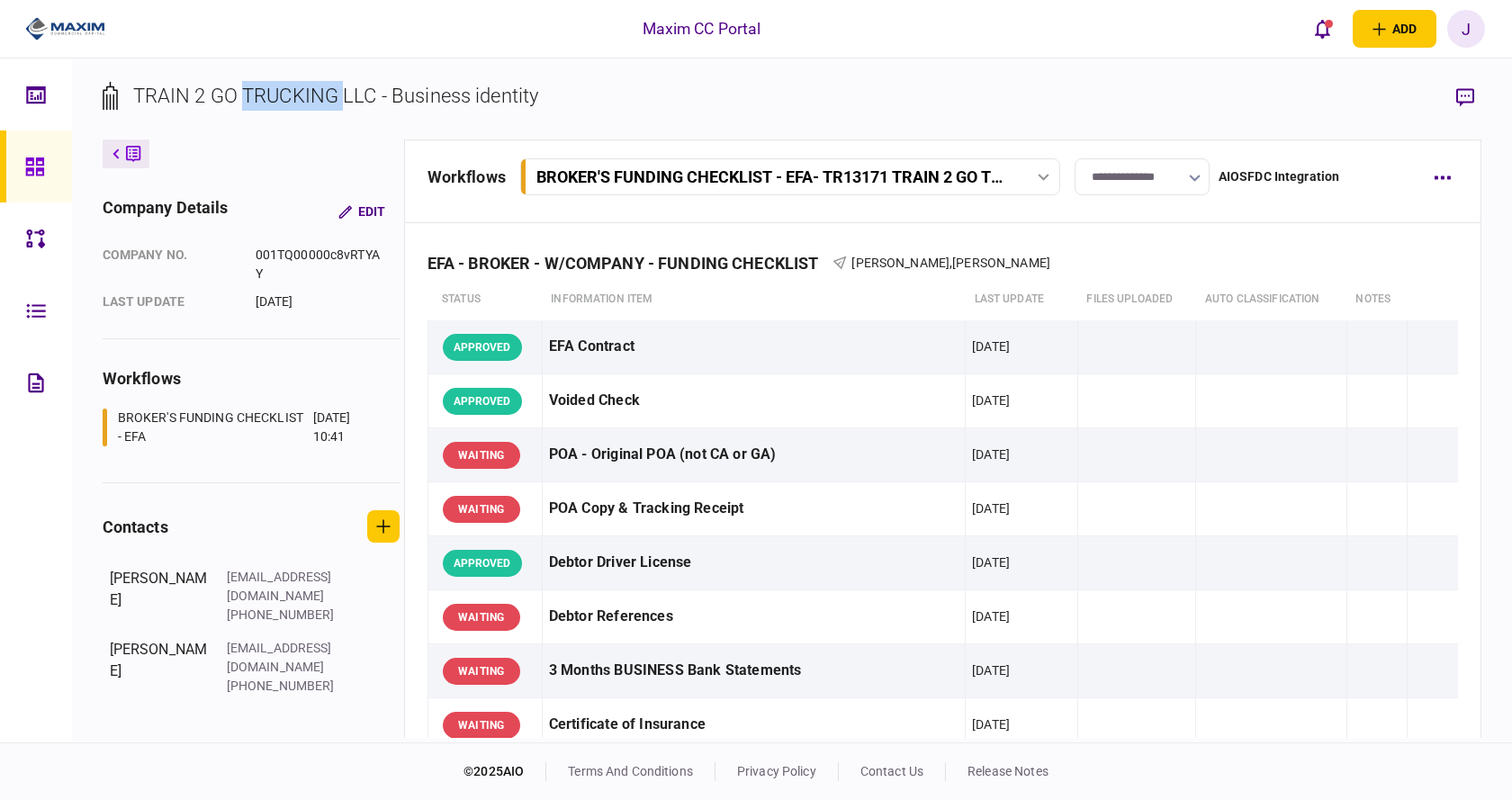 click on "TRAIN 2 GO TRUCKING LLC - Business identity" at bounding box center [336, 95] 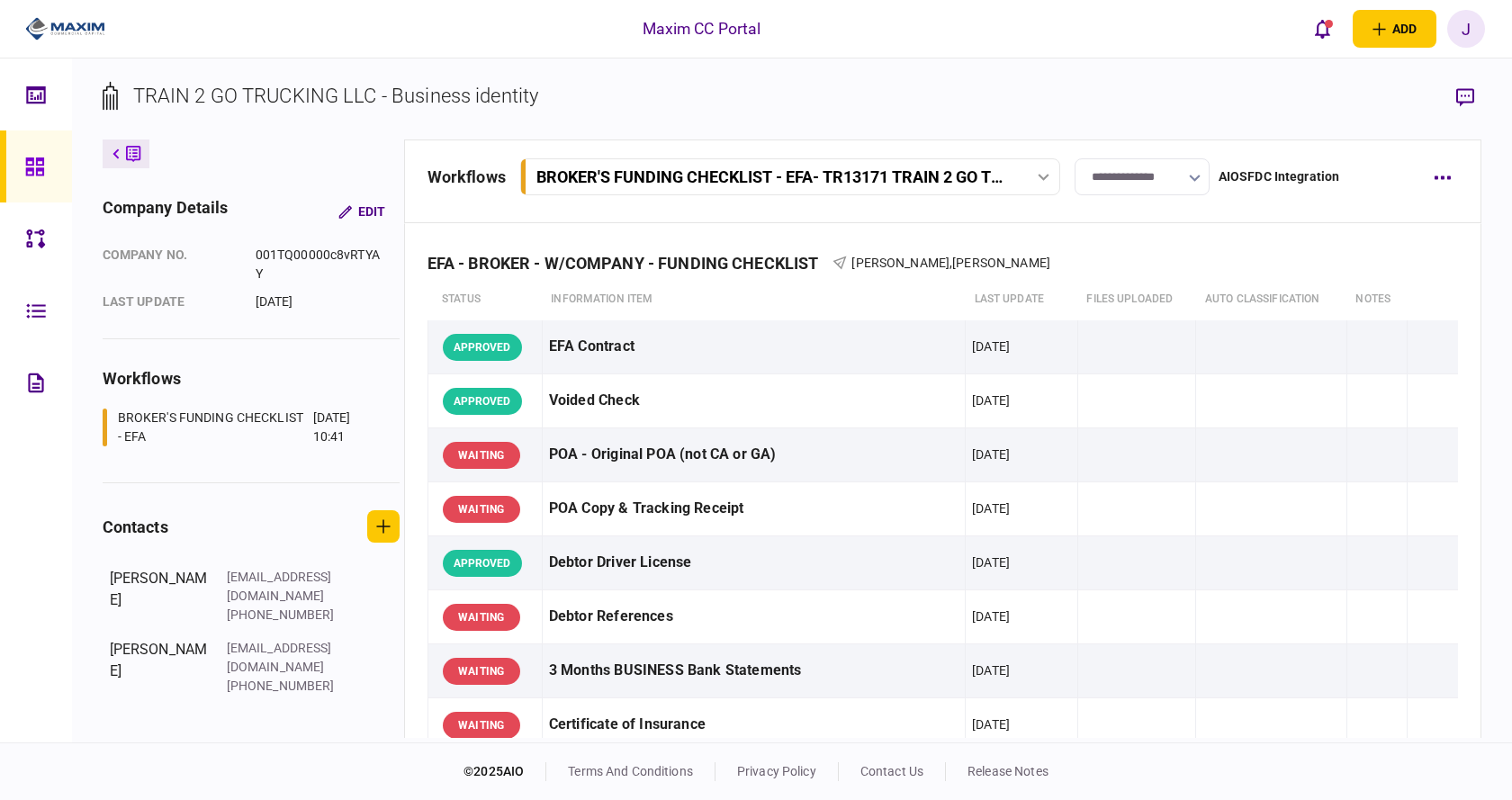 click on "TRAIN 2 GO TRUCKING LLC - Business identity" at bounding box center [792, 110] 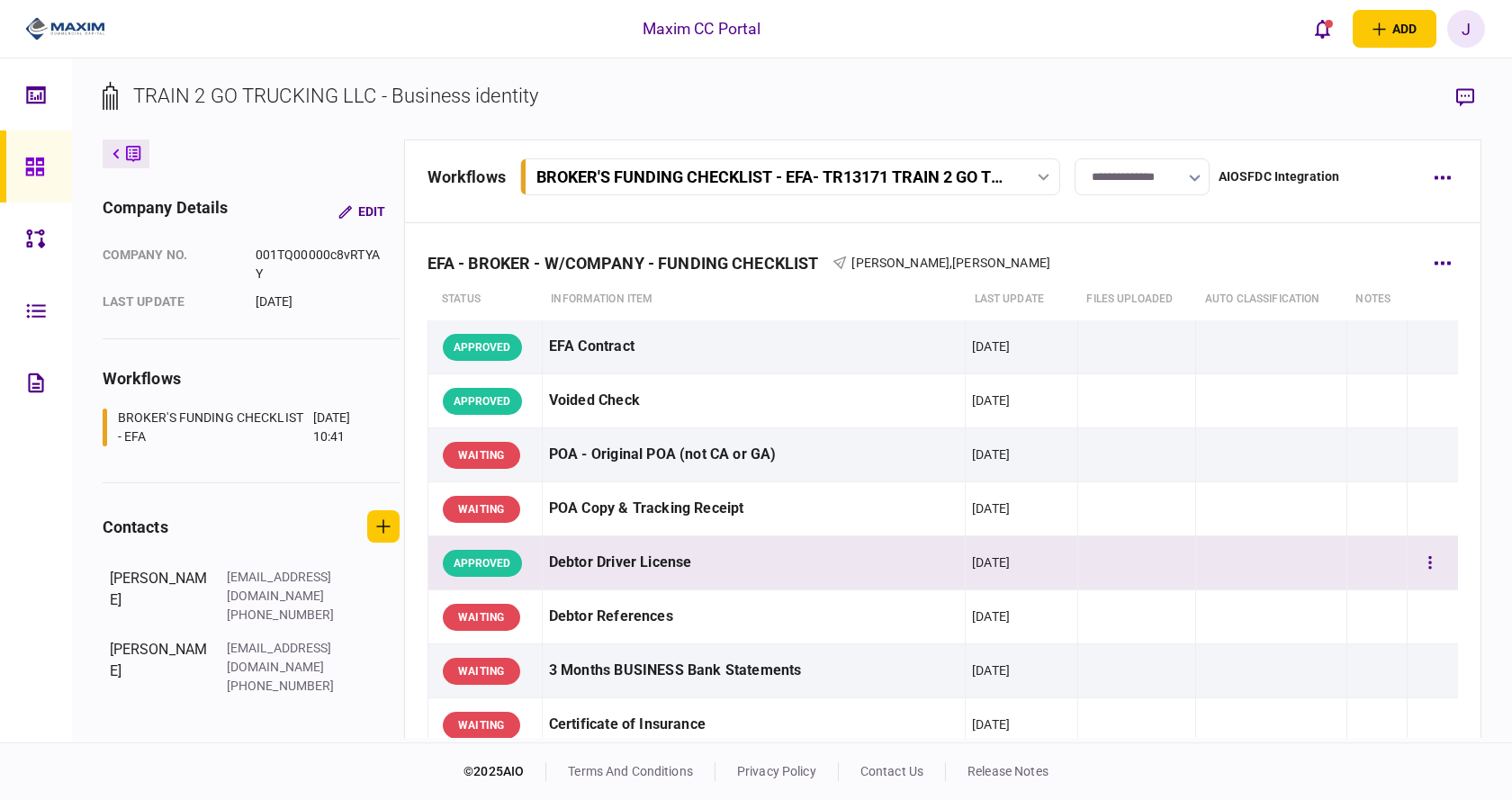 scroll, scrollTop: 90, scrollLeft: 0, axis: vertical 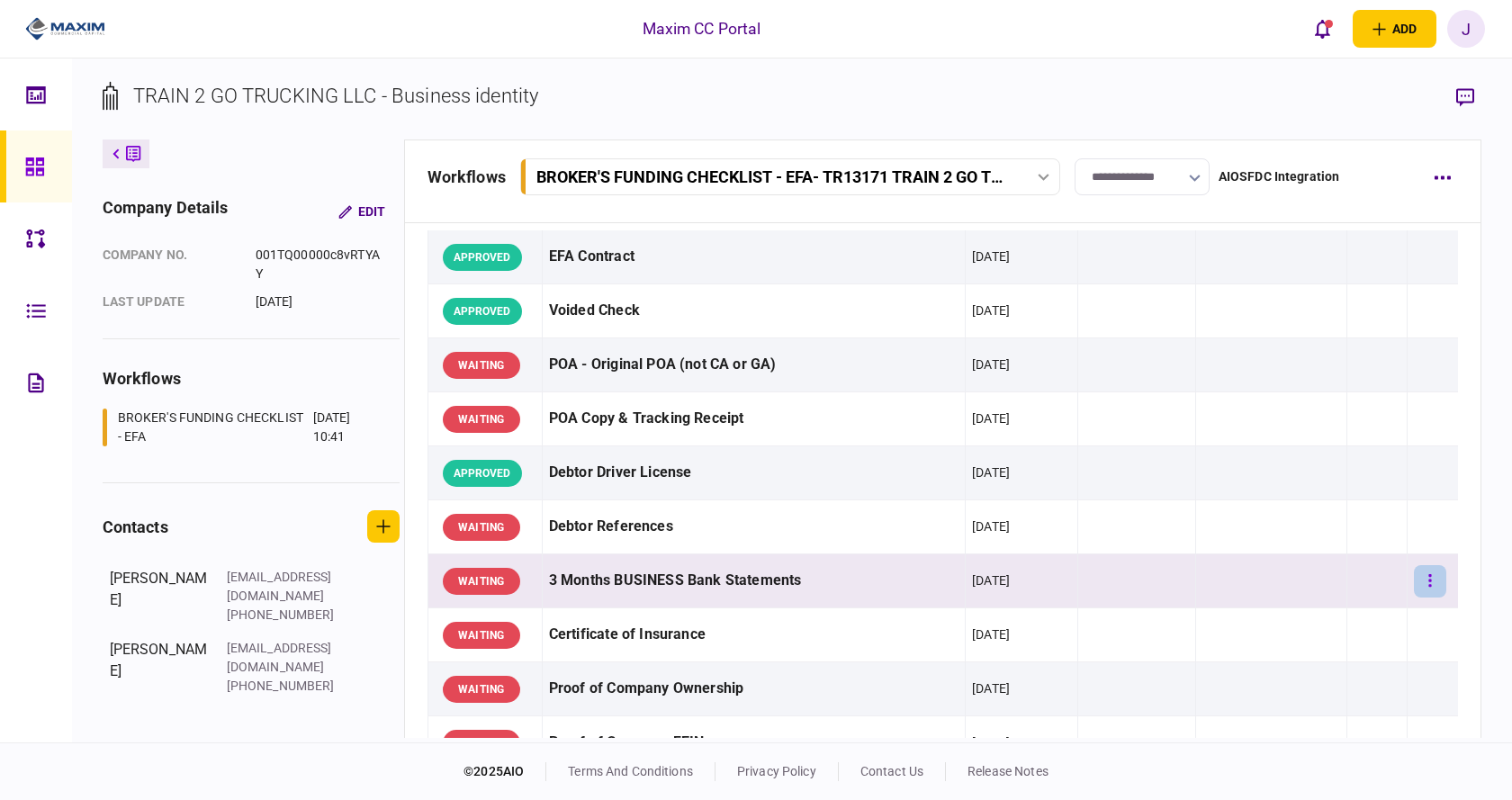 click at bounding box center [1430, 581] 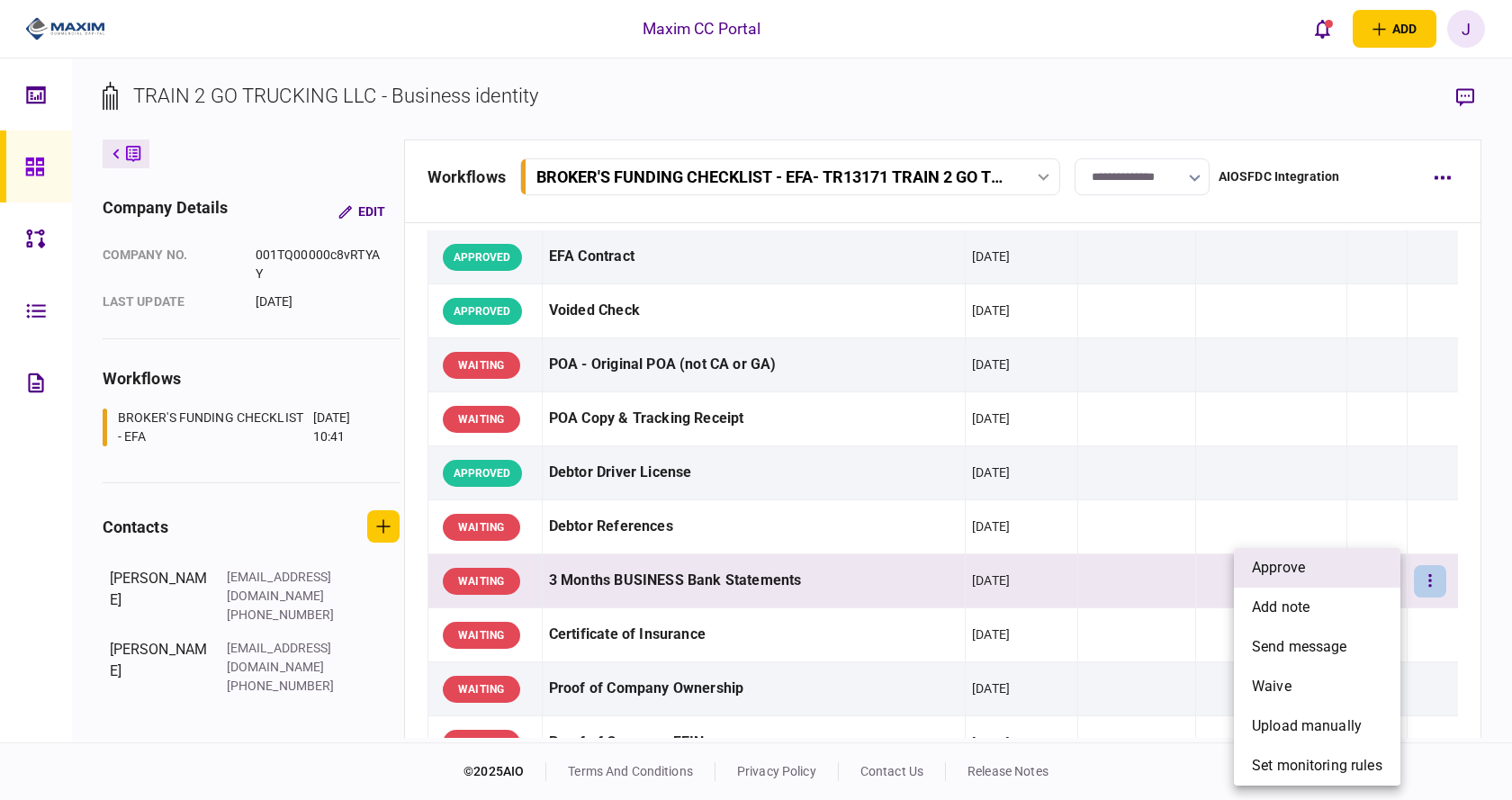 click on "approve" at bounding box center (1317, 568) 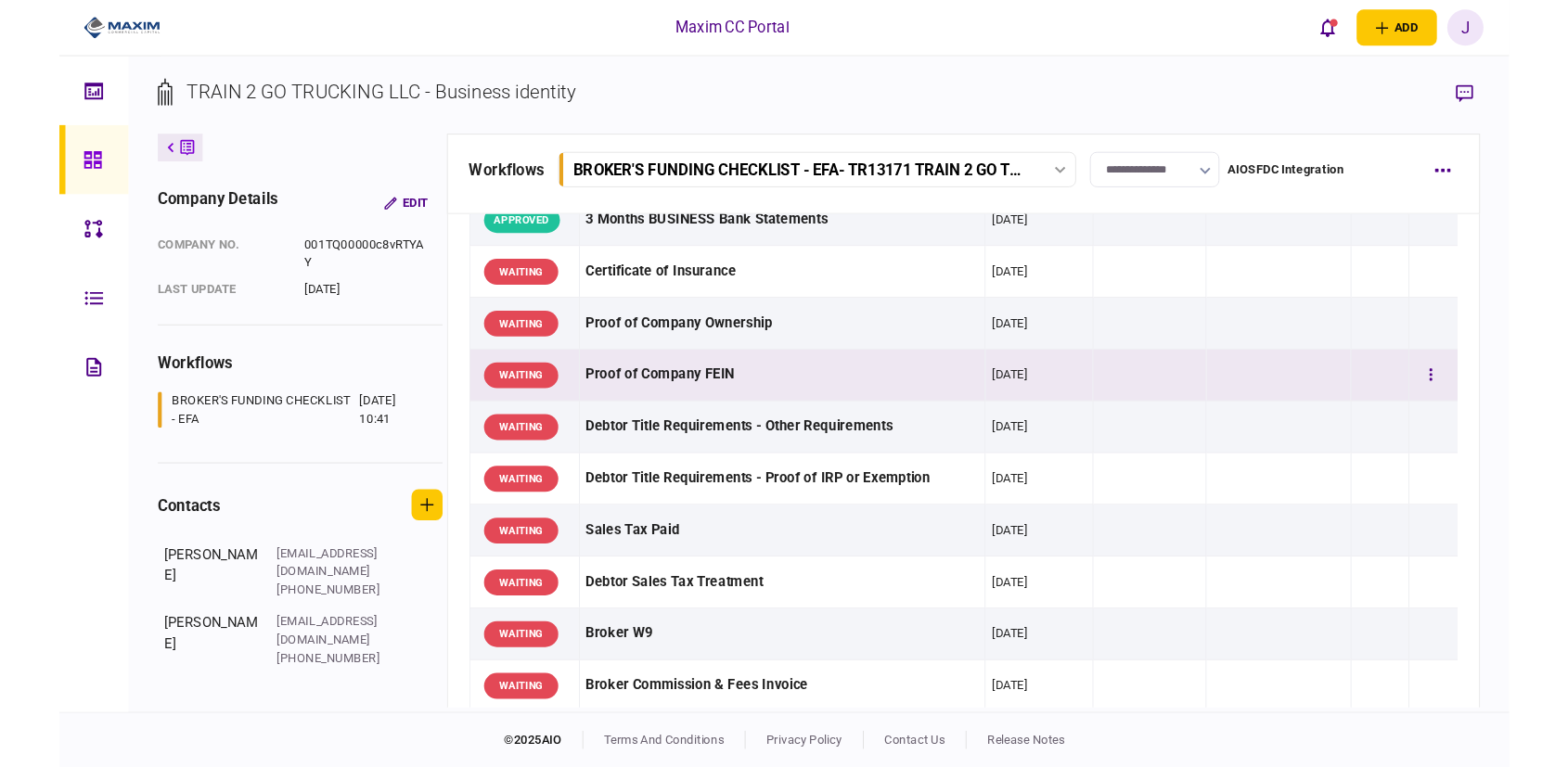 scroll, scrollTop: 464, scrollLeft: 0, axis: vertical 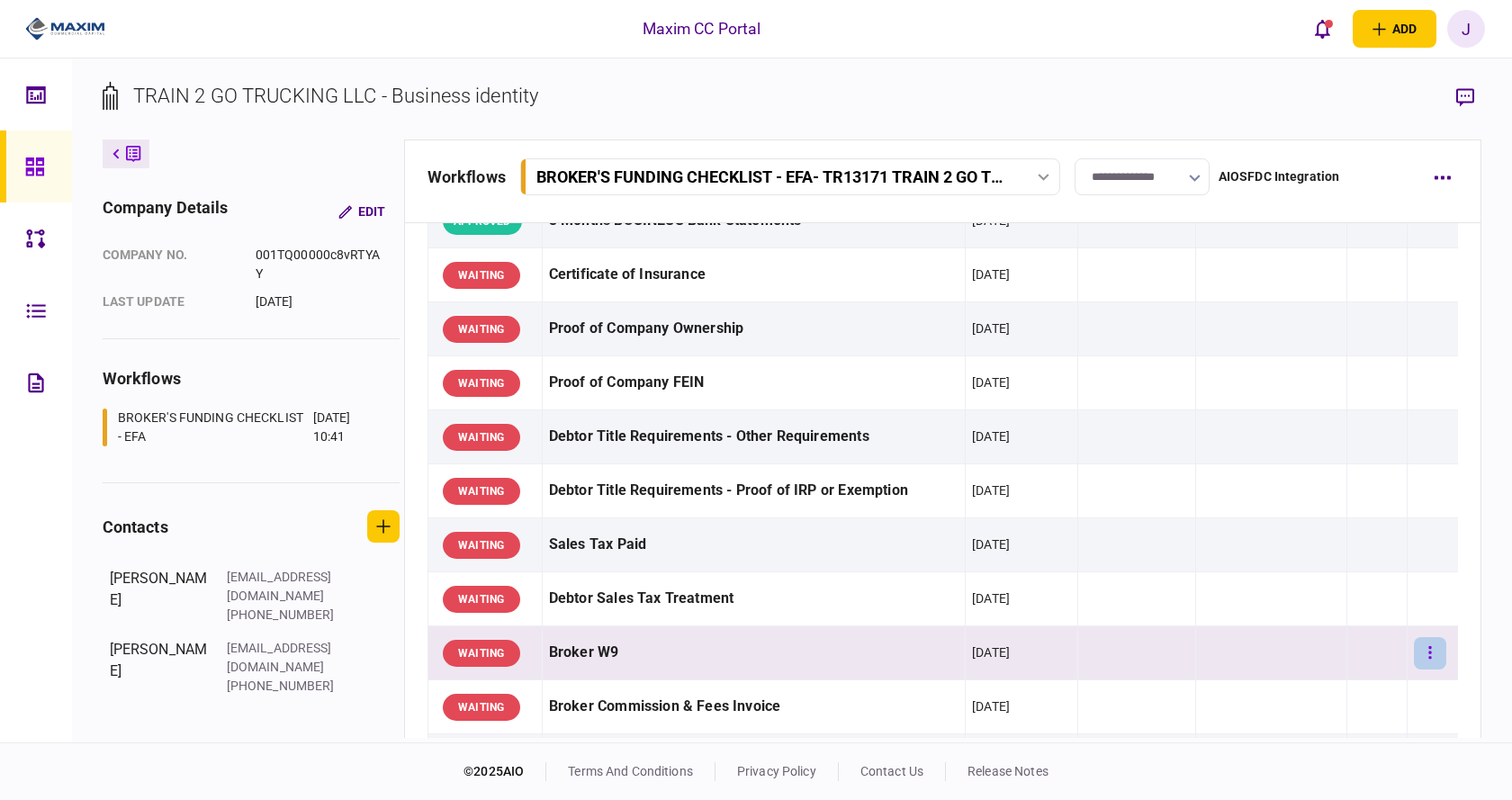 click at bounding box center (1430, 653) 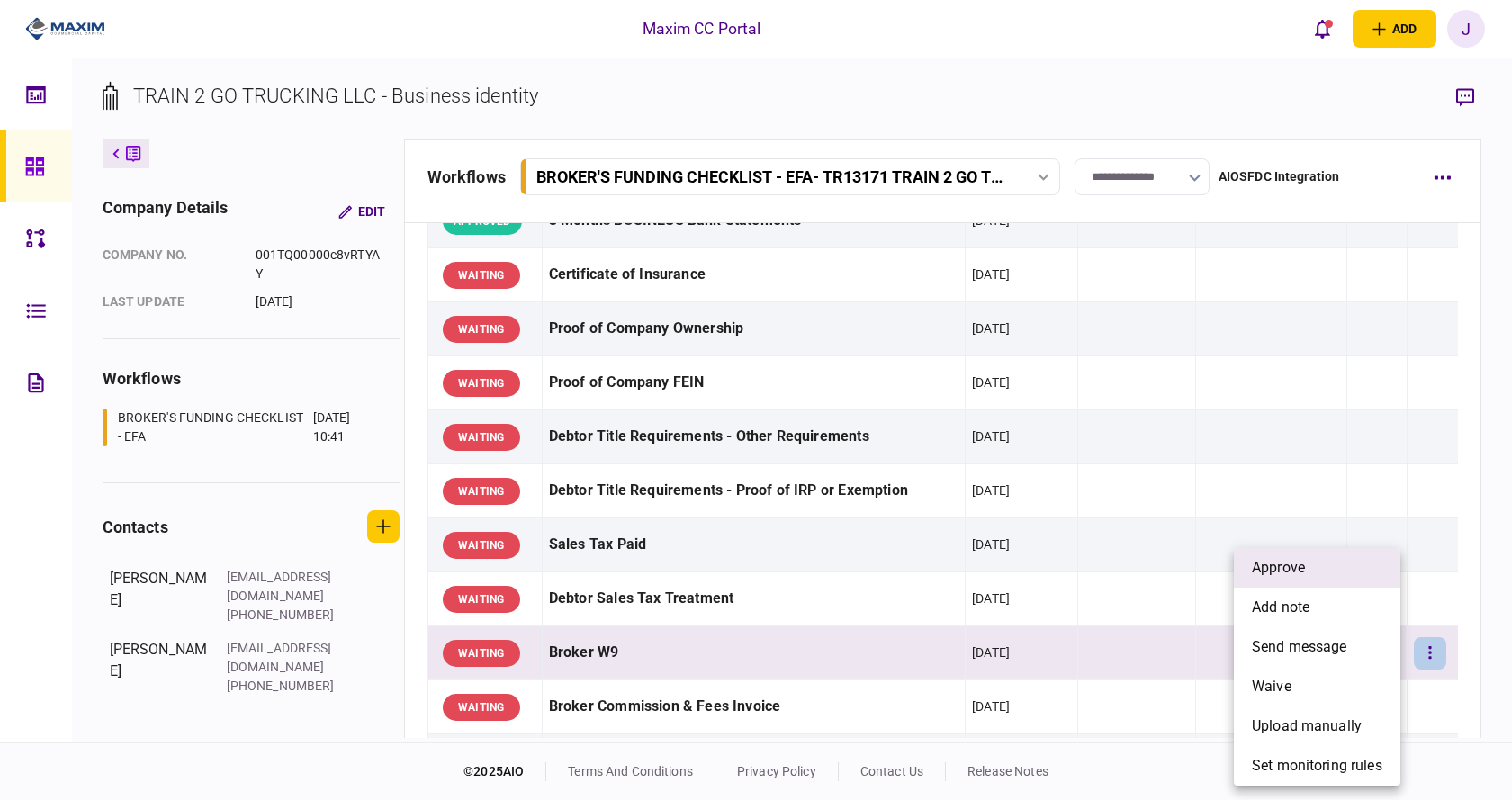 click on "approve" at bounding box center [1278, 568] 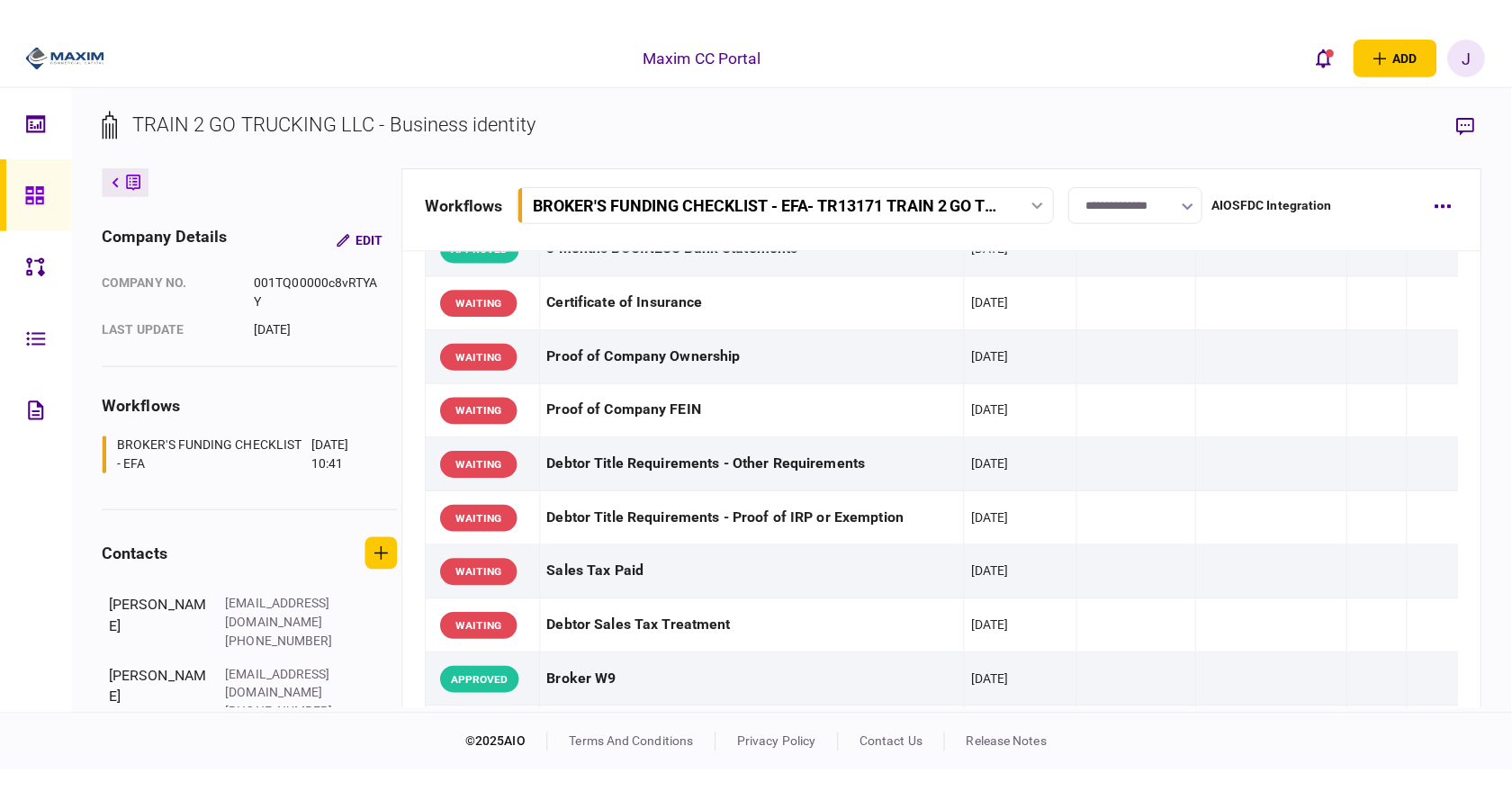 scroll, scrollTop: 450, scrollLeft: 0, axis: vertical 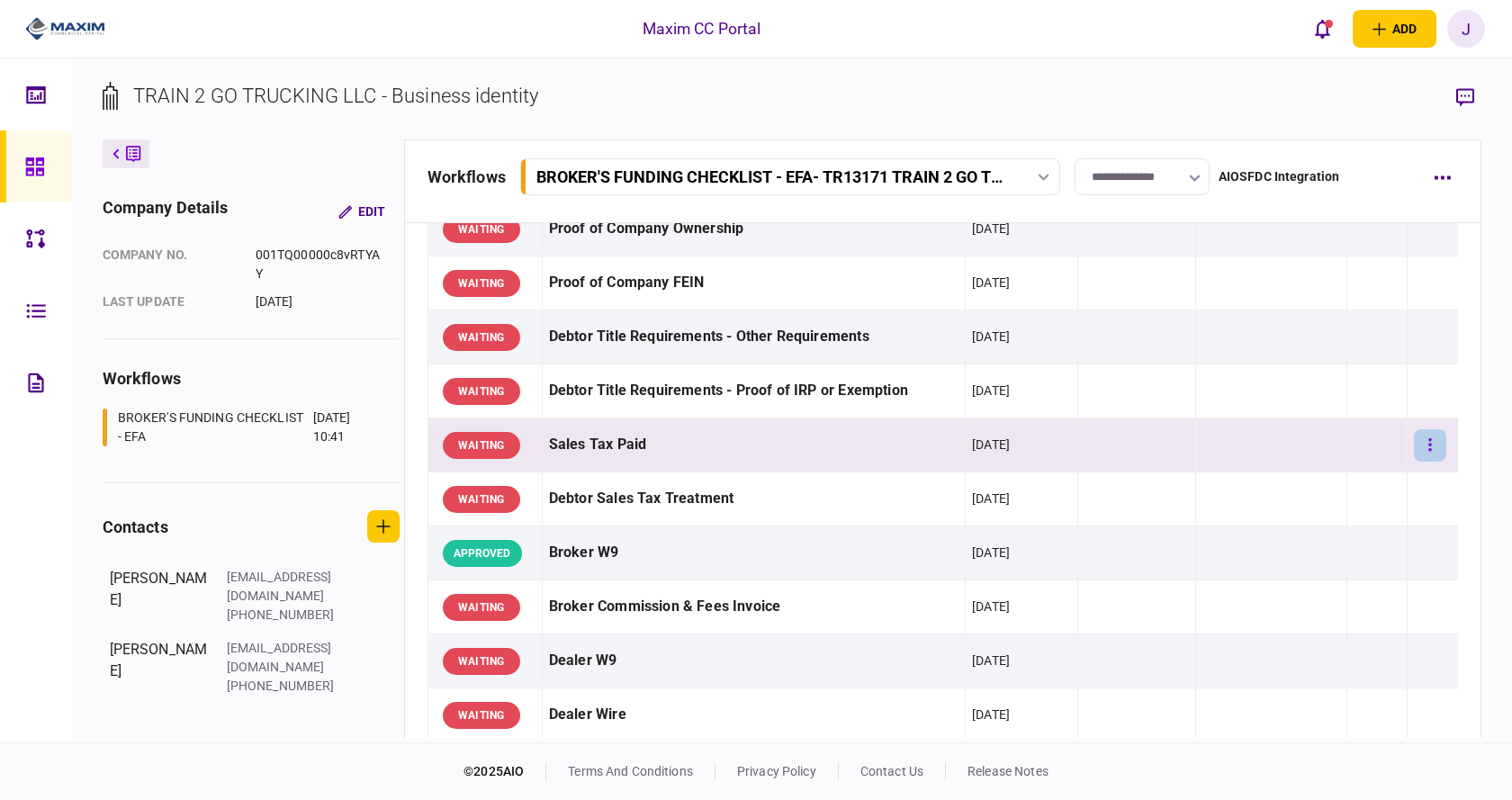 click at bounding box center (1430, 445) 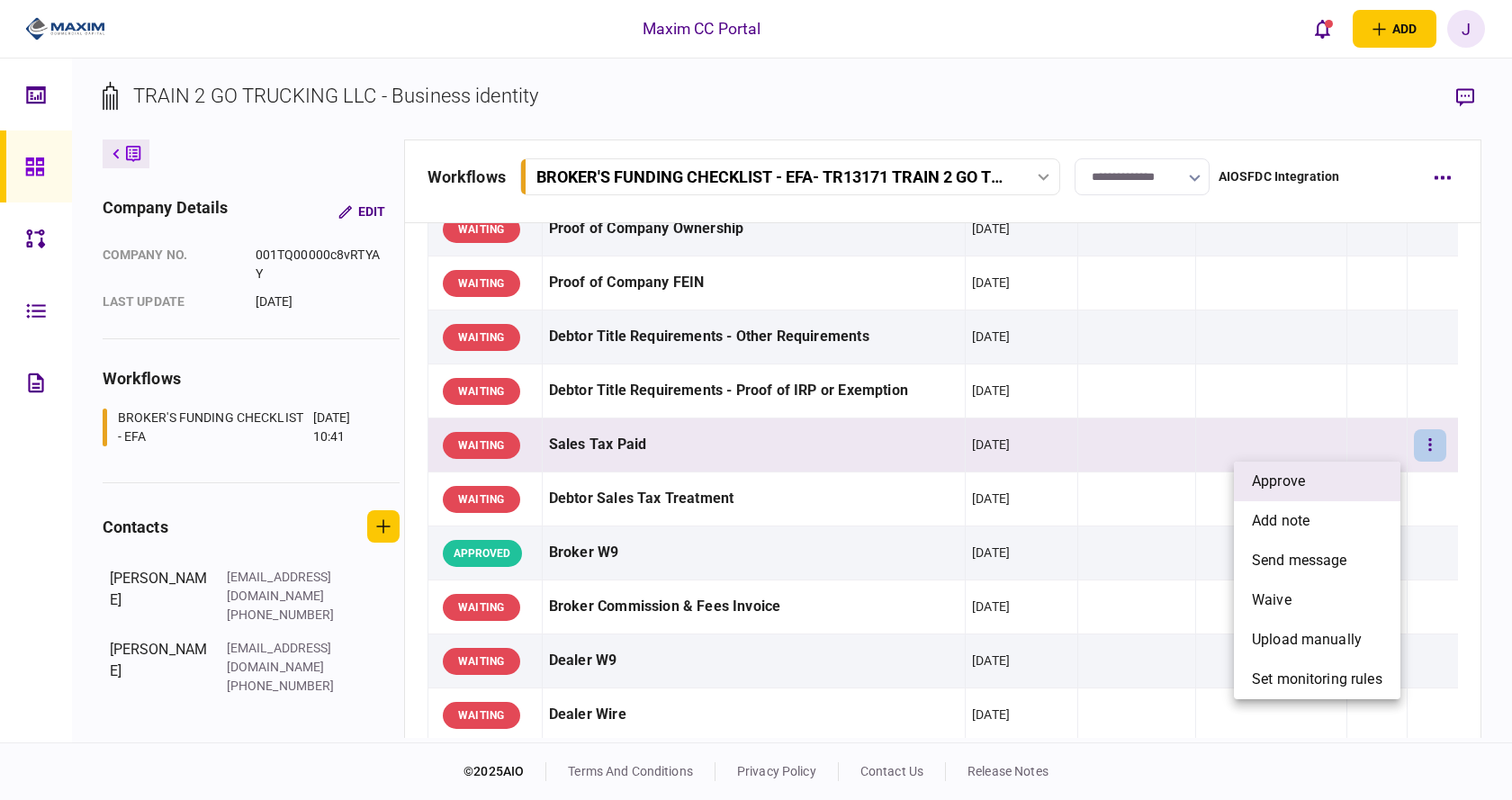 click on "approve" at bounding box center (1317, 481) 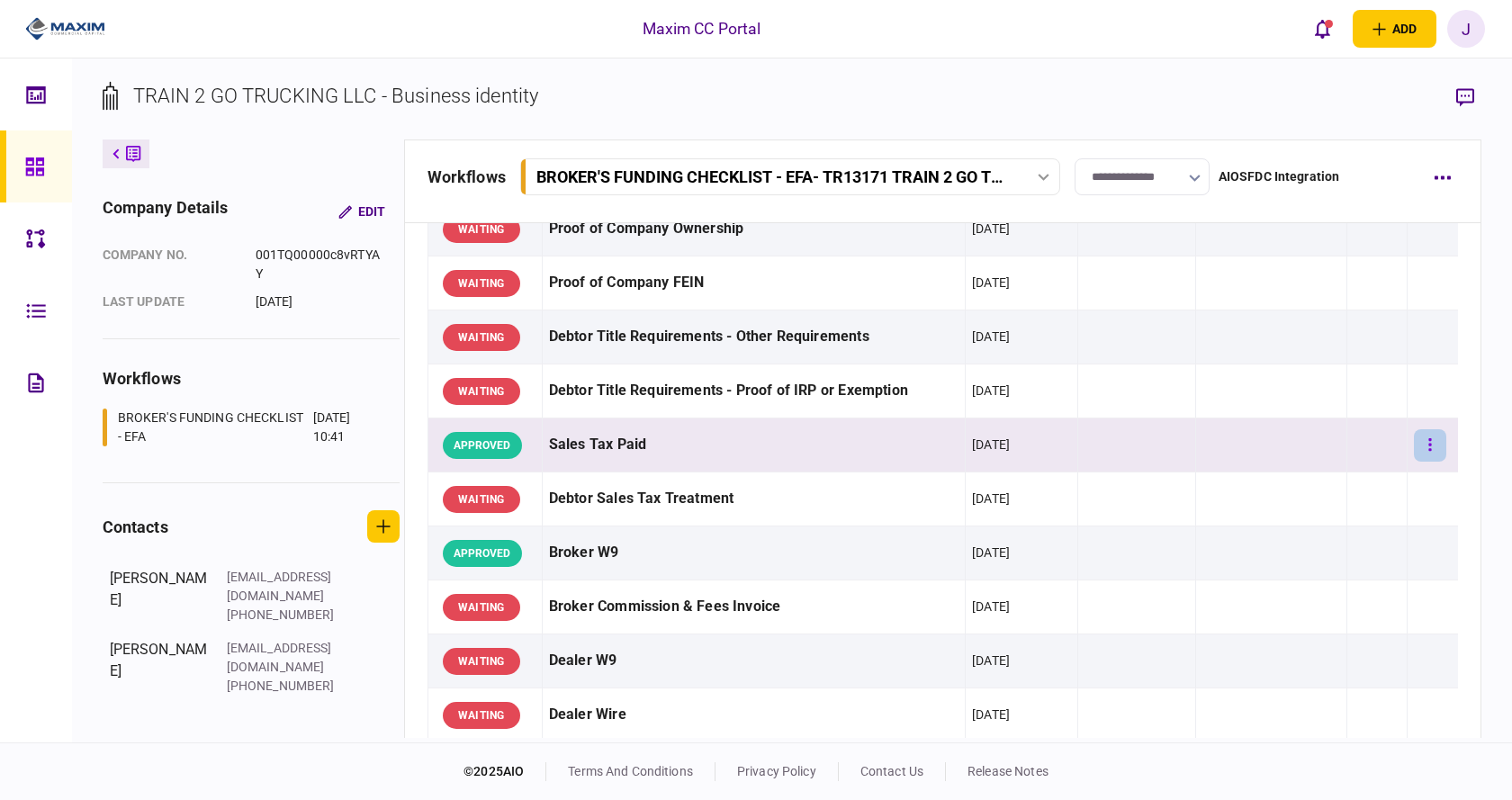 click at bounding box center [1430, 445] 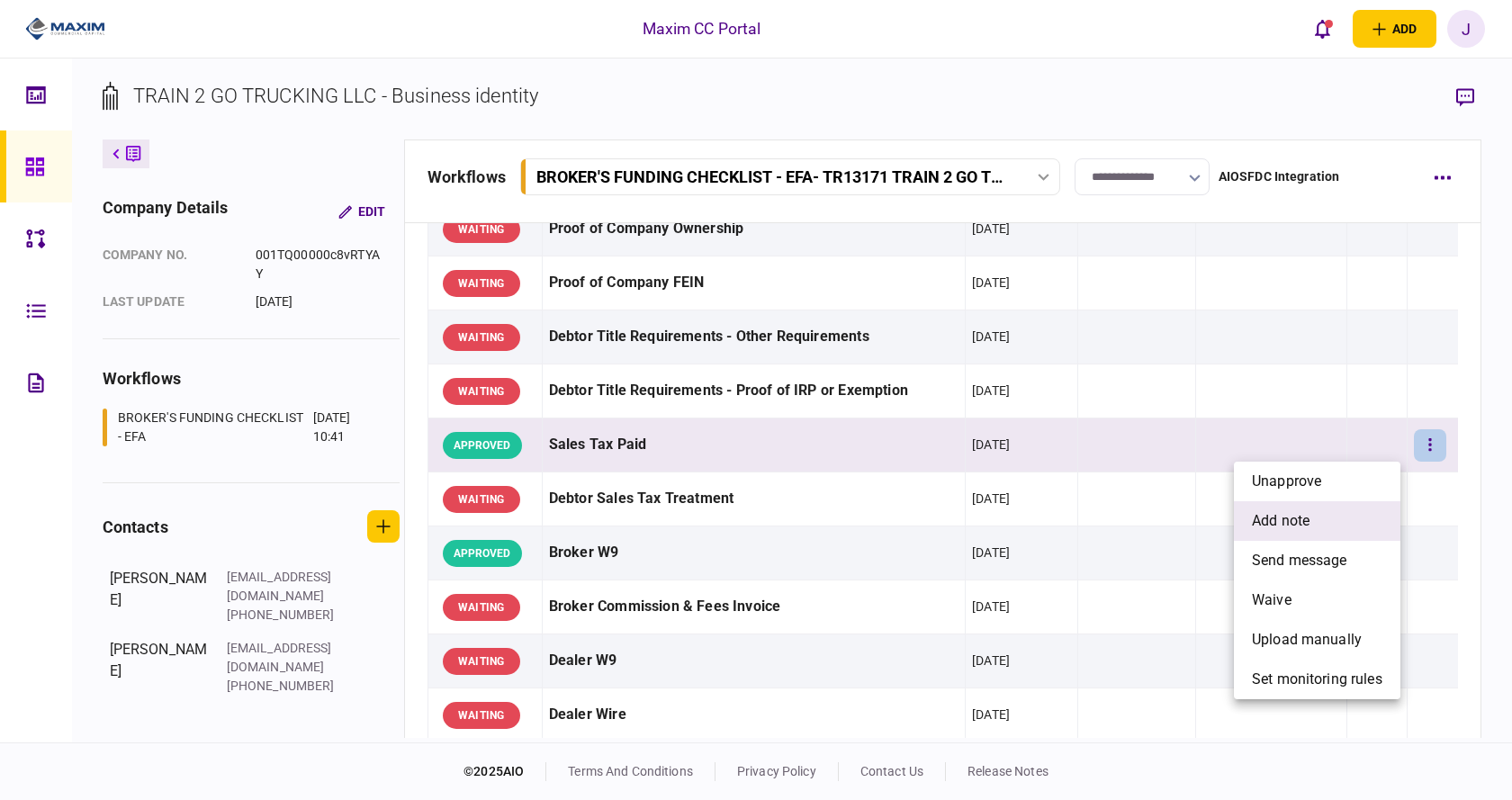 click on "add note" at bounding box center (1281, 521) 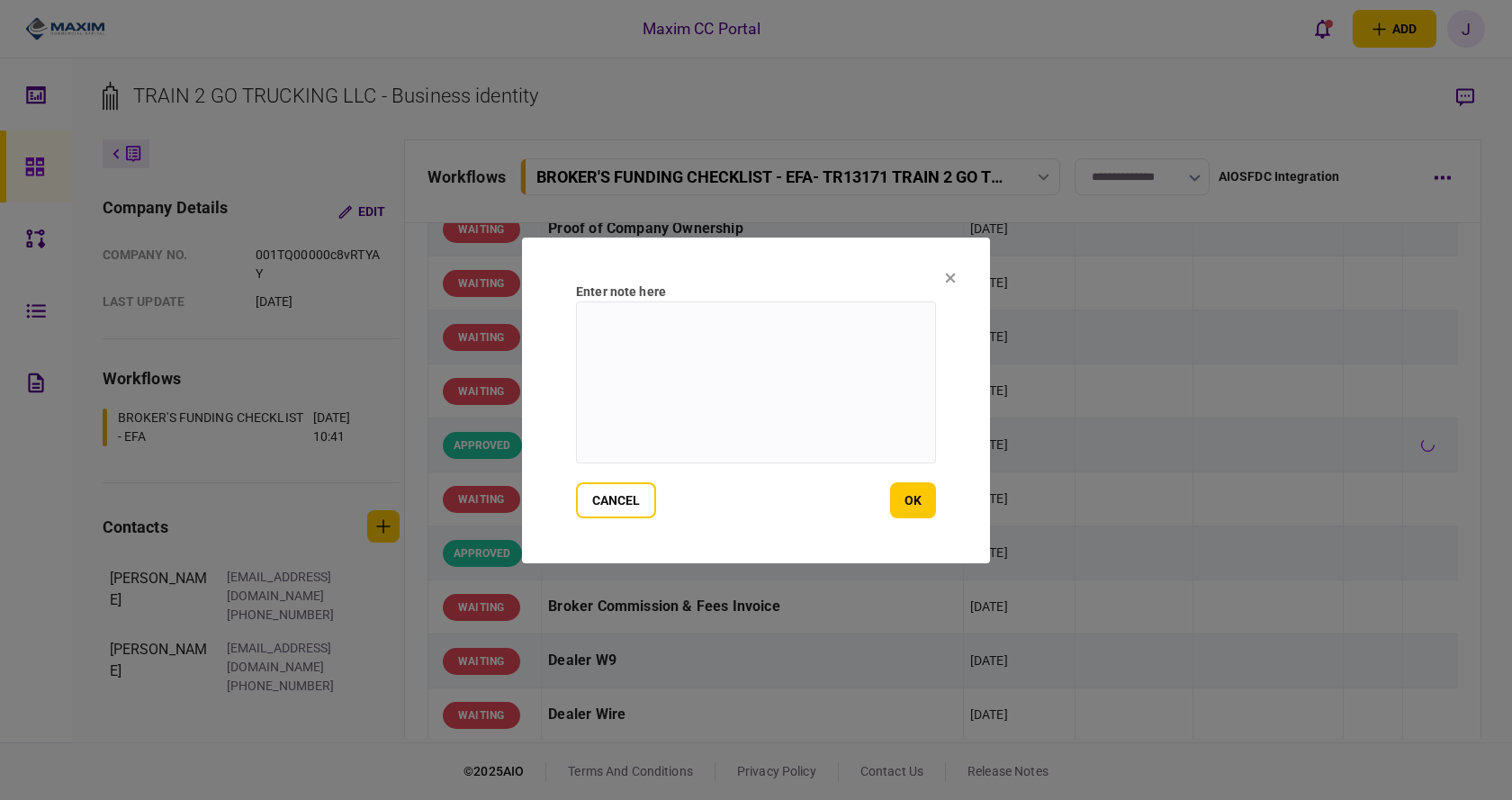 click at bounding box center (756, 382) 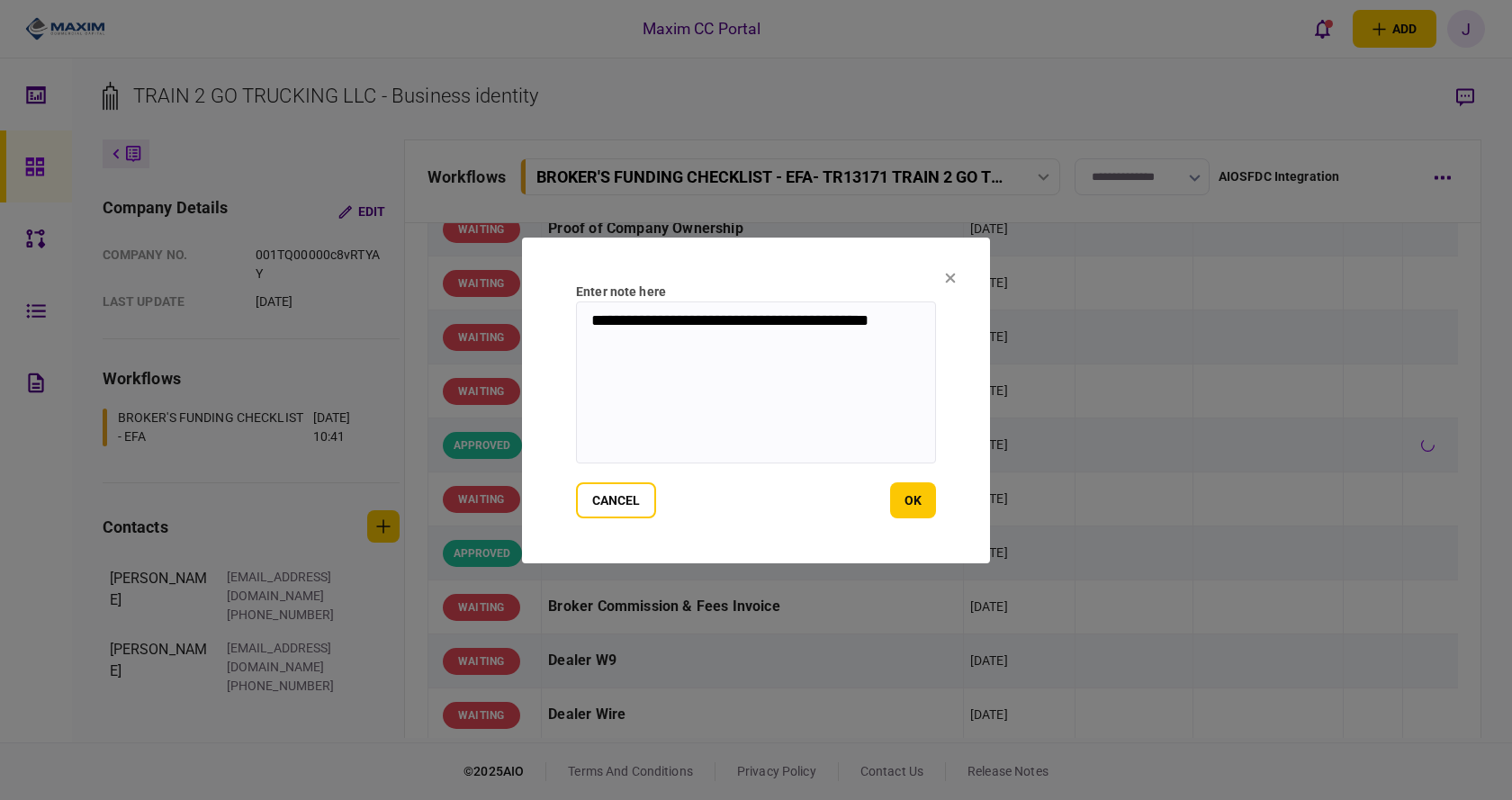 type on "**********" 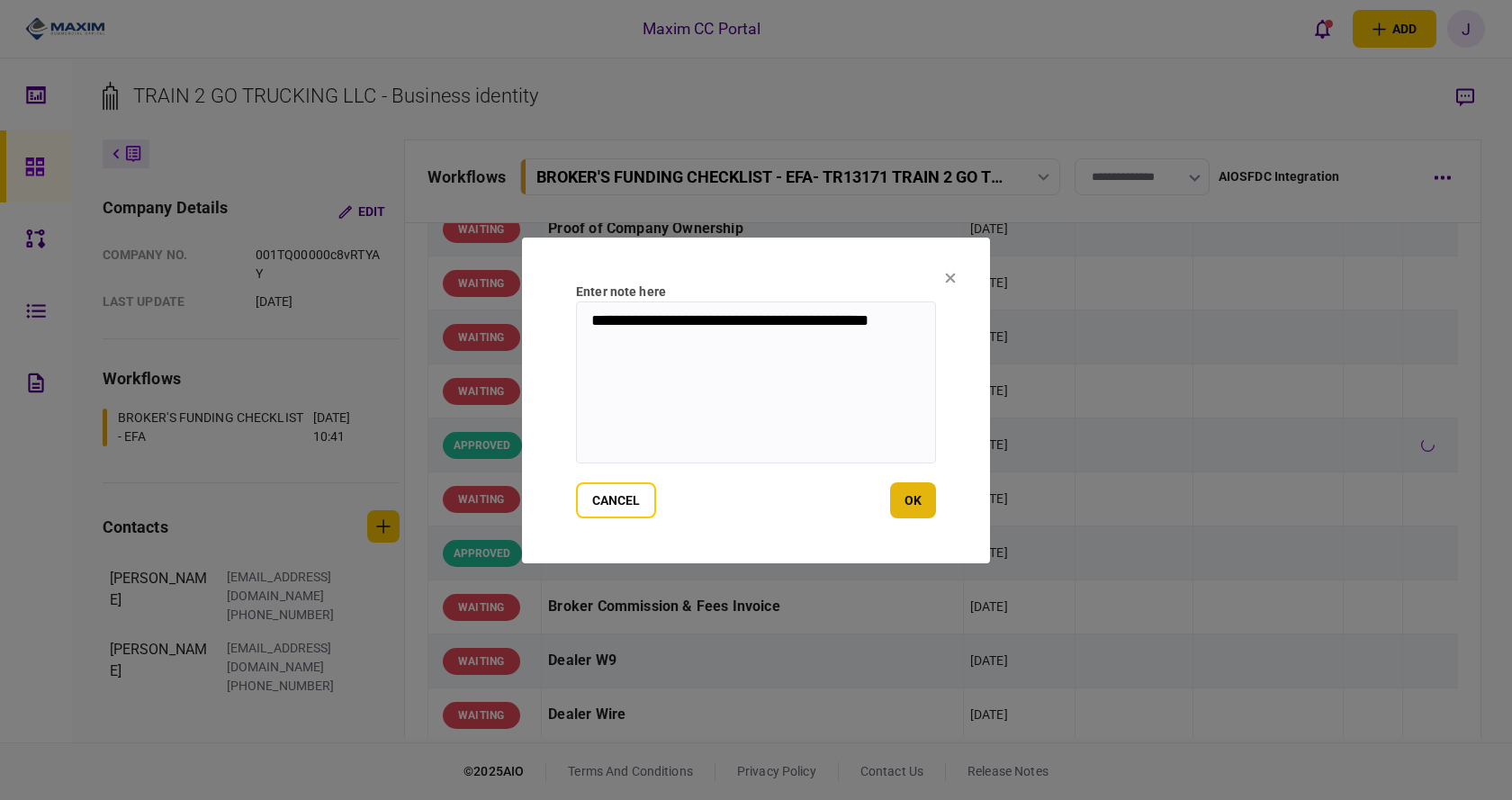 click on "ok" at bounding box center [913, 500] 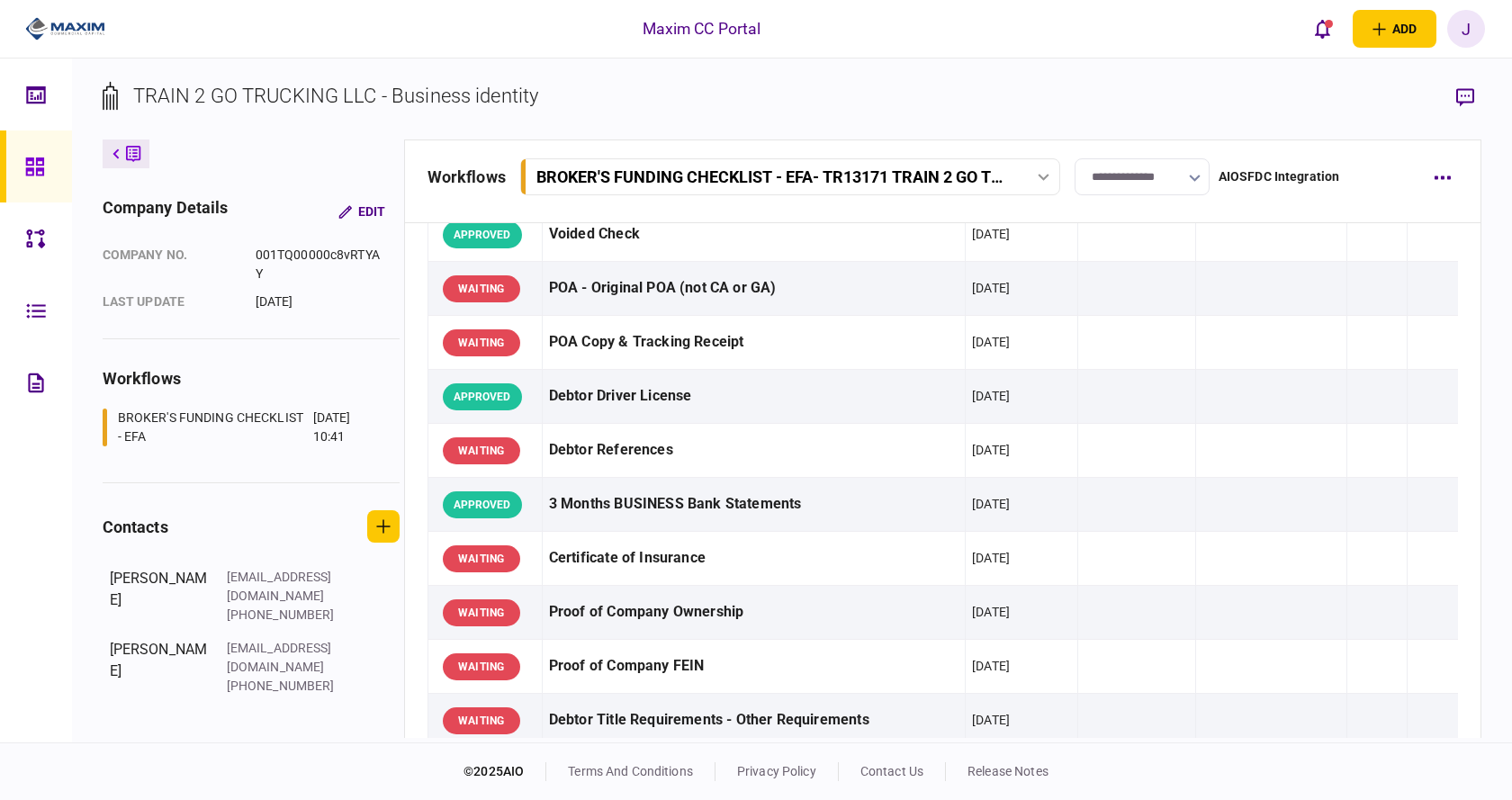 scroll, scrollTop: 550, scrollLeft: 0, axis: vertical 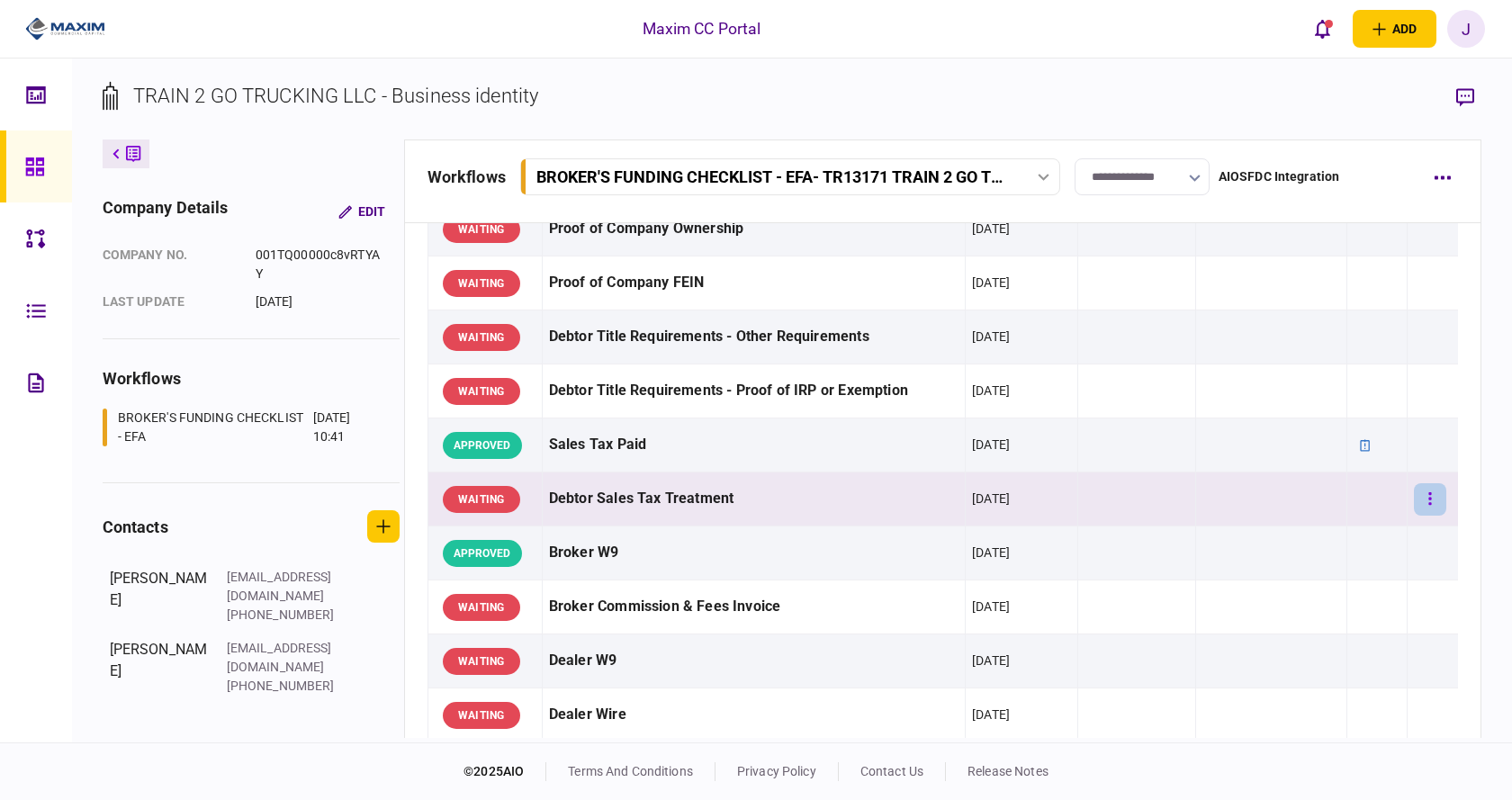 click at bounding box center (1430, 499) 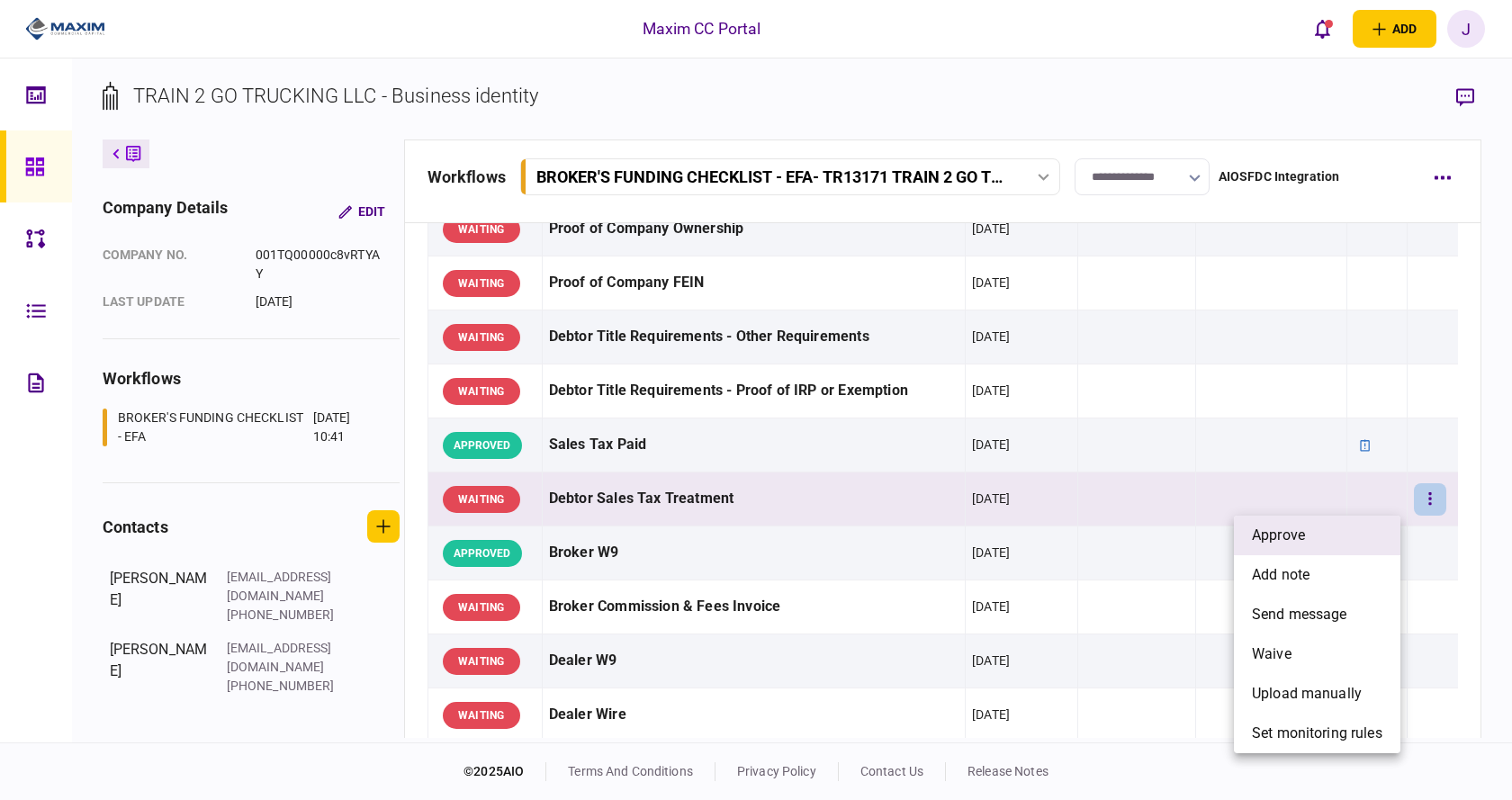 click on "approve" at bounding box center [1317, 535] 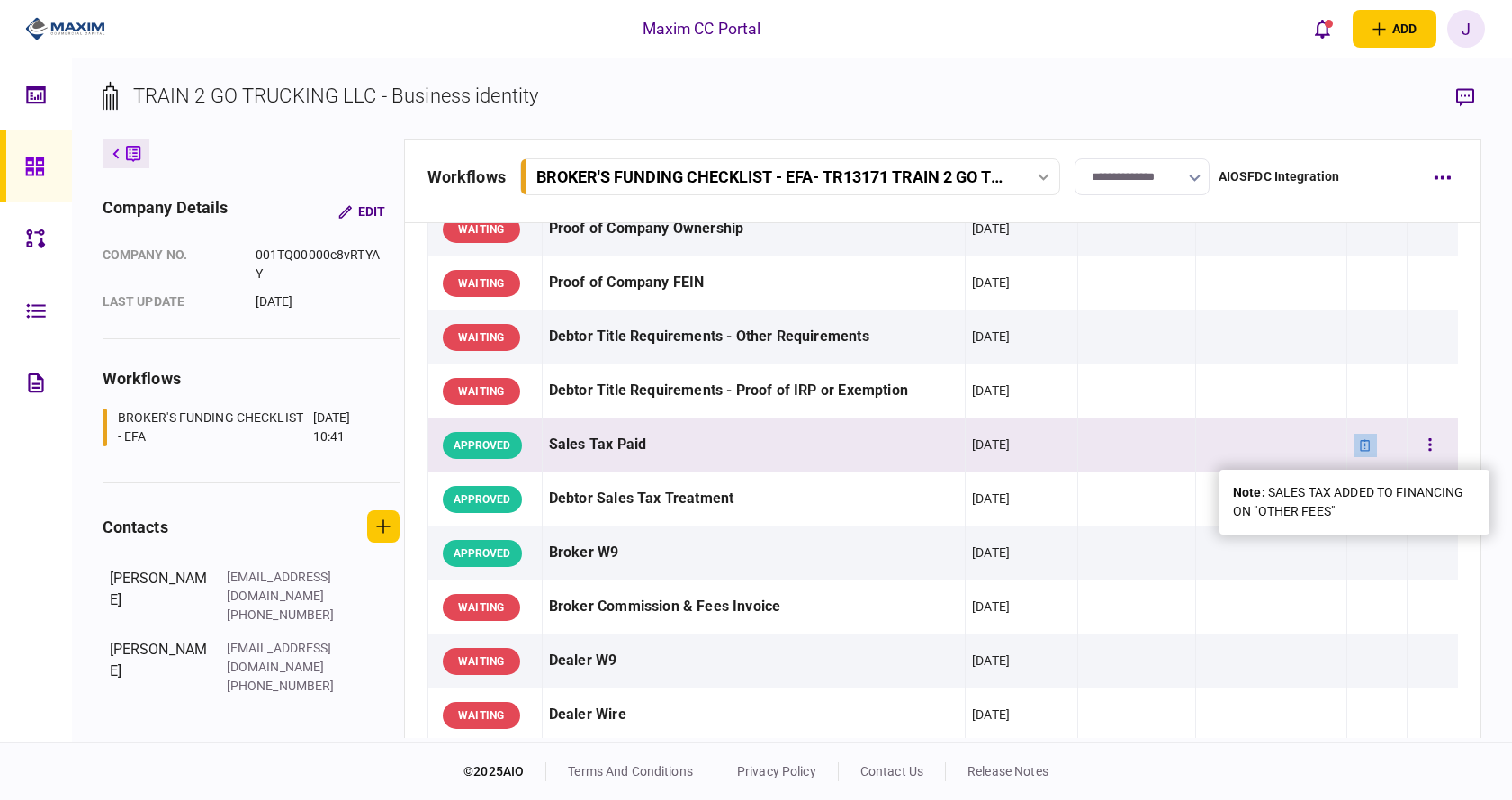 click 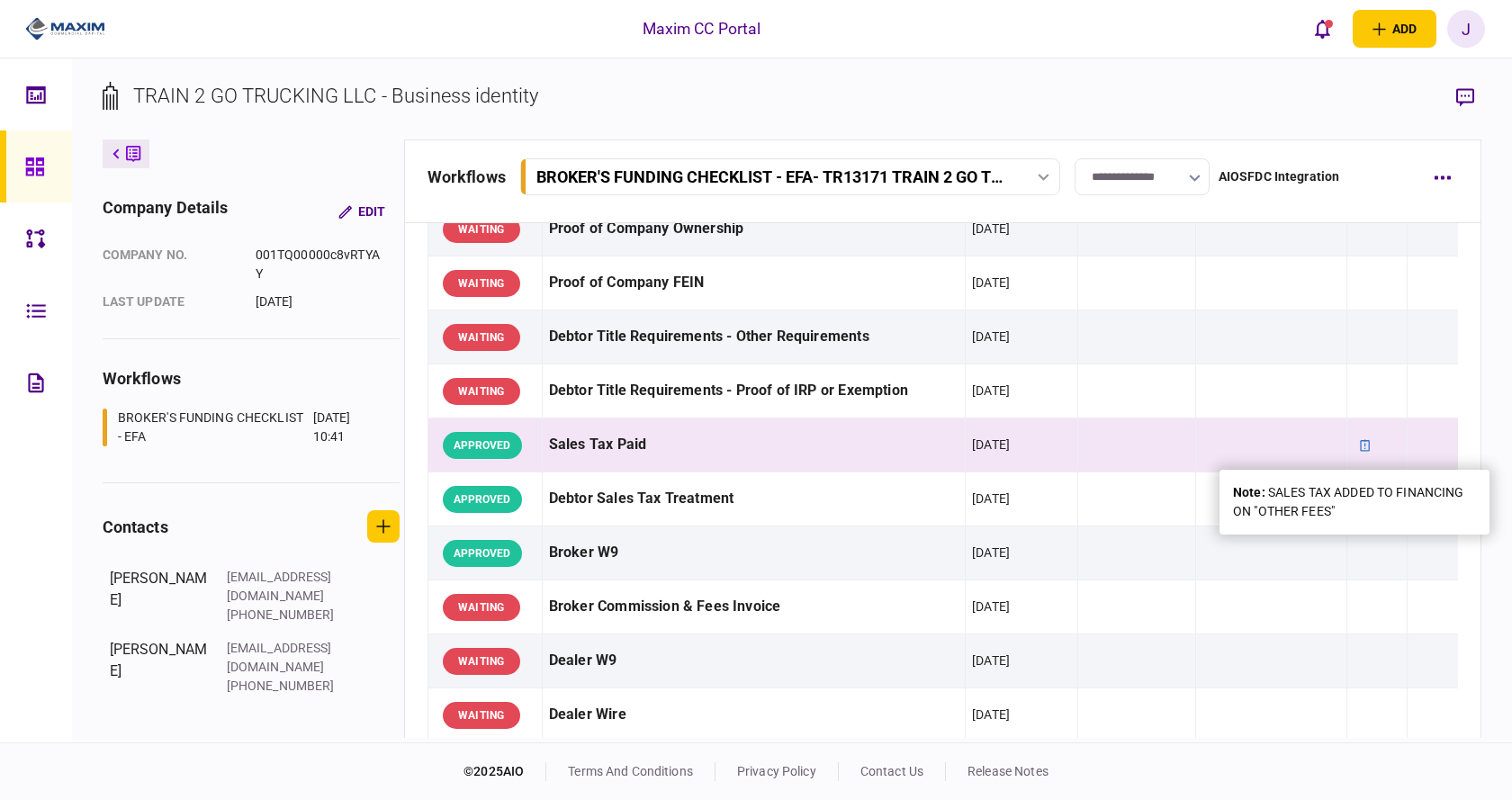 click on "note :   SALES TAX ADDED TO FINANCING ON "OTHER FEES"" at bounding box center (1354, 502) 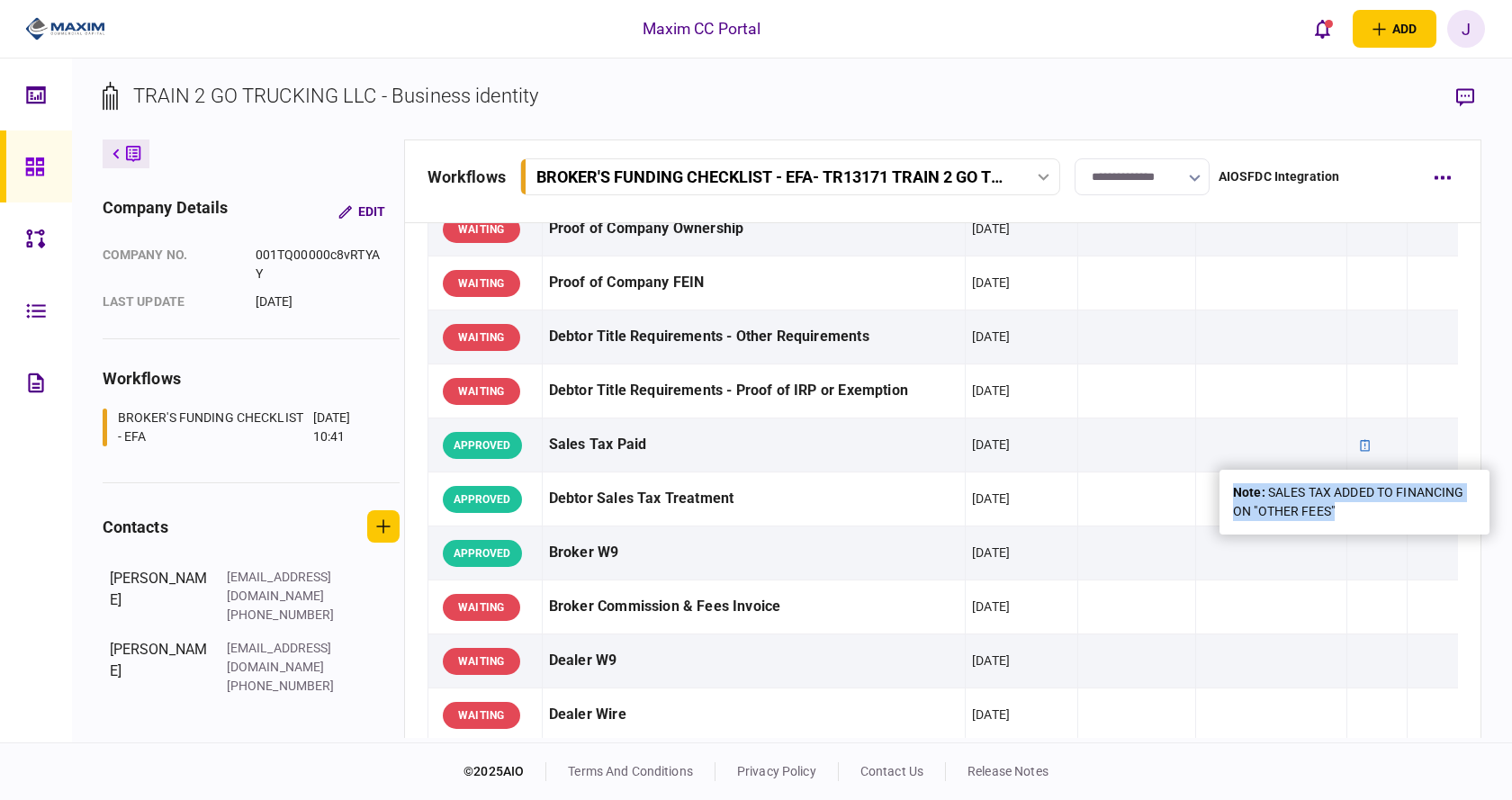 drag, startPoint x: 1346, startPoint y: 505, endPoint x: 1243, endPoint y: 491, distance: 103.9471 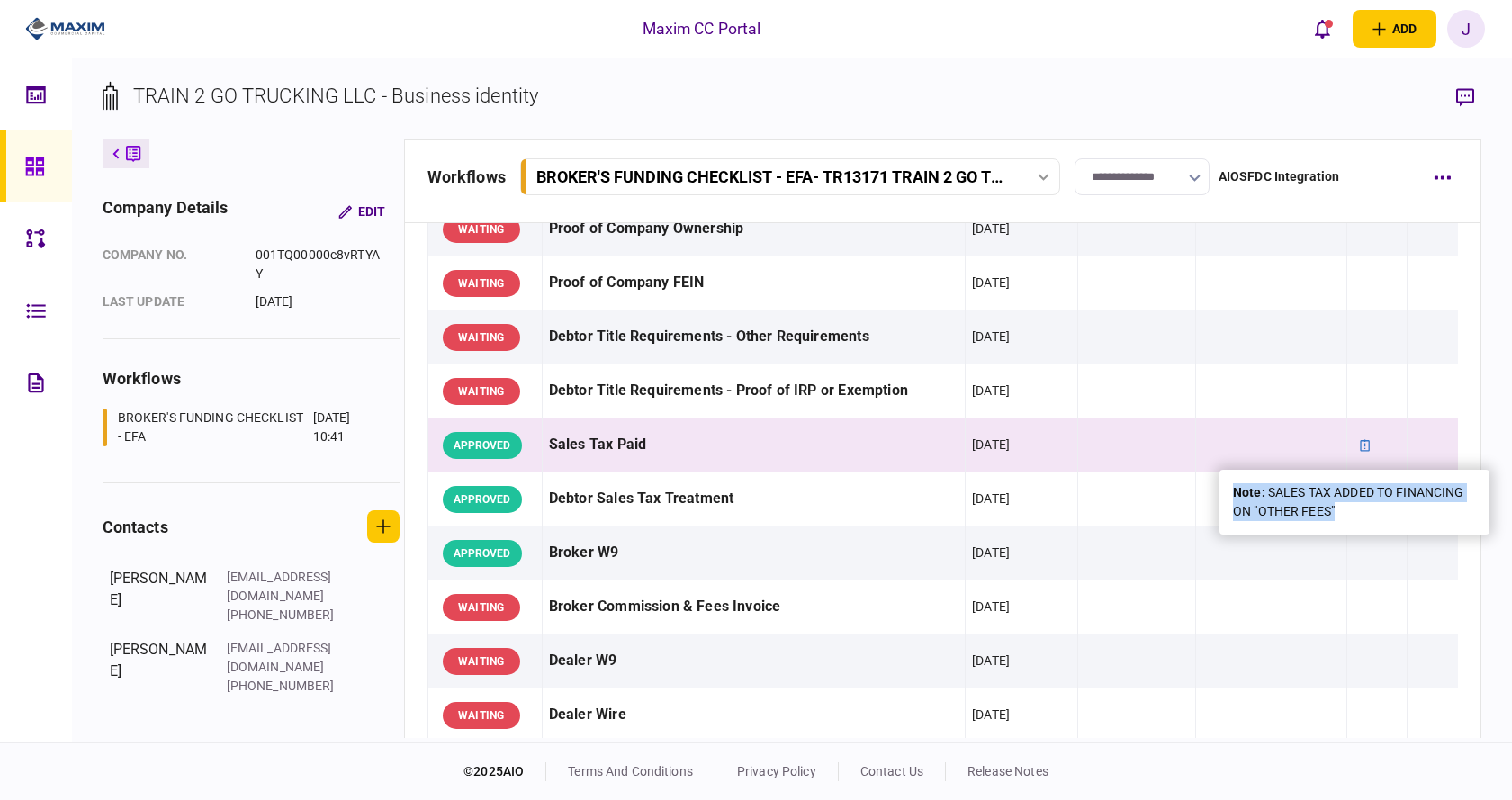 copy on "note :   SALES TAX ADDED TO FINANCING ON "OTHER FEES"" 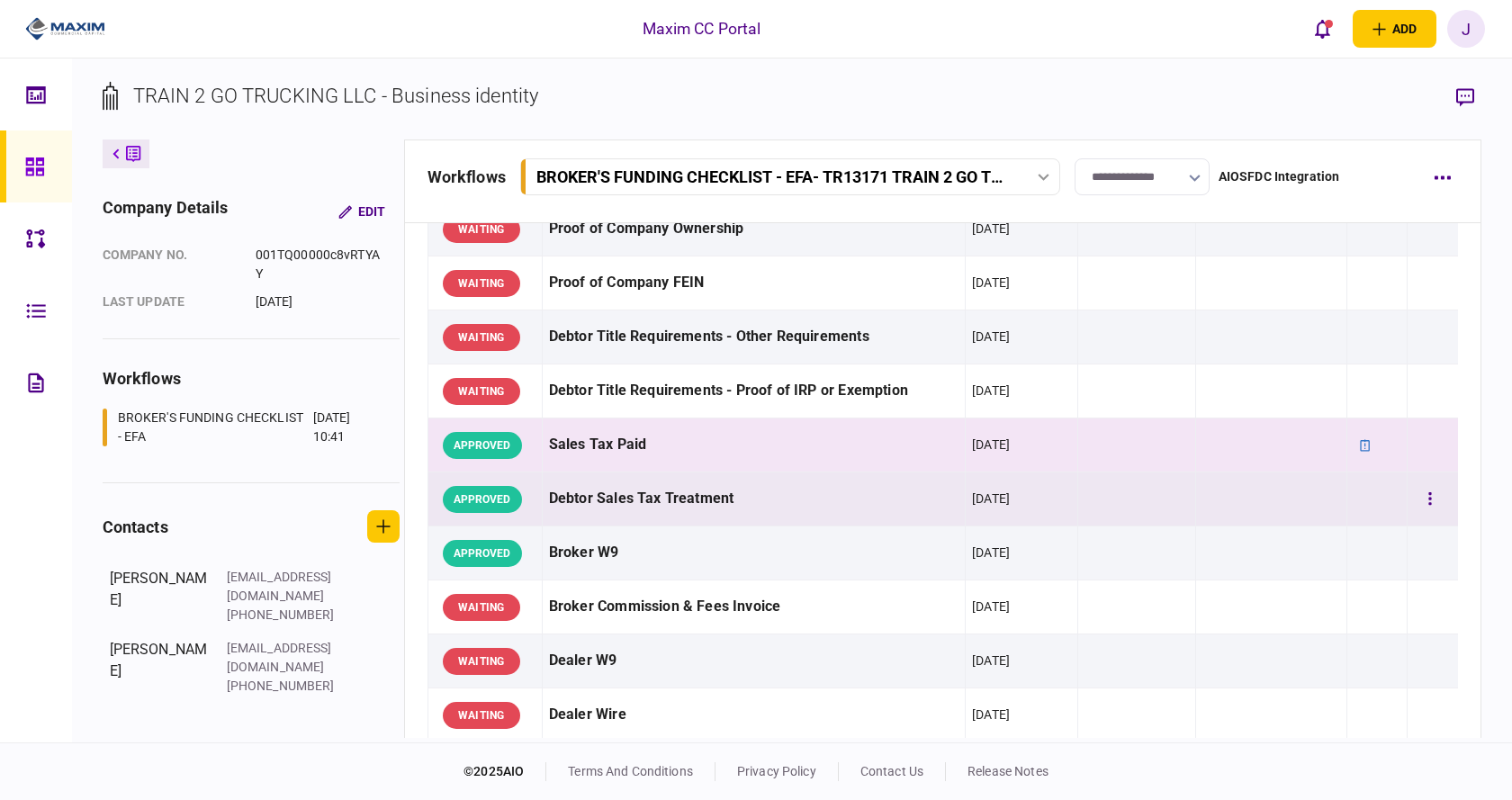 drag, startPoint x: 1093, startPoint y: 491, endPoint x: 1267, endPoint y: 510, distance: 175.03428 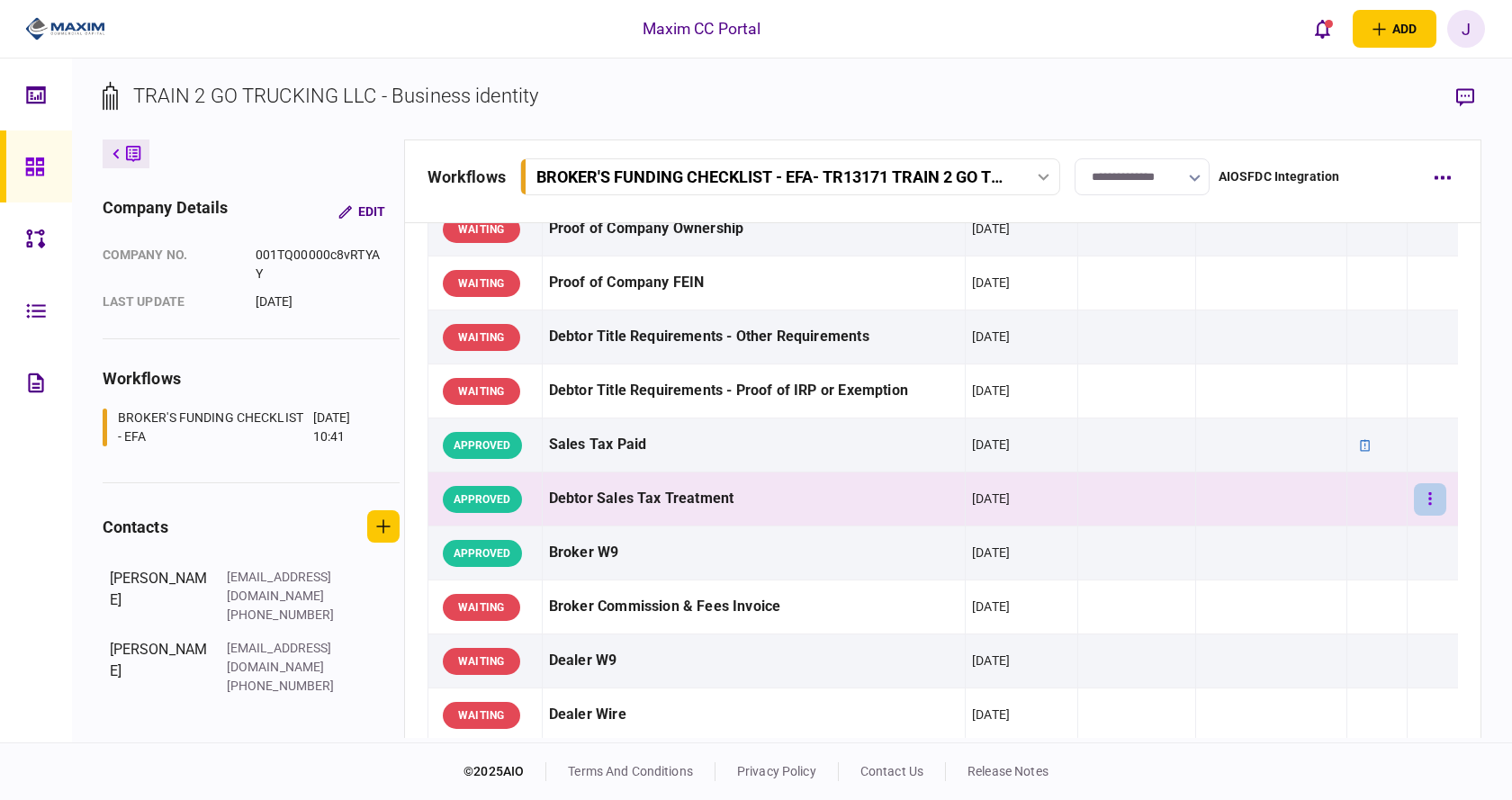 click at bounding box center (1430, 499) 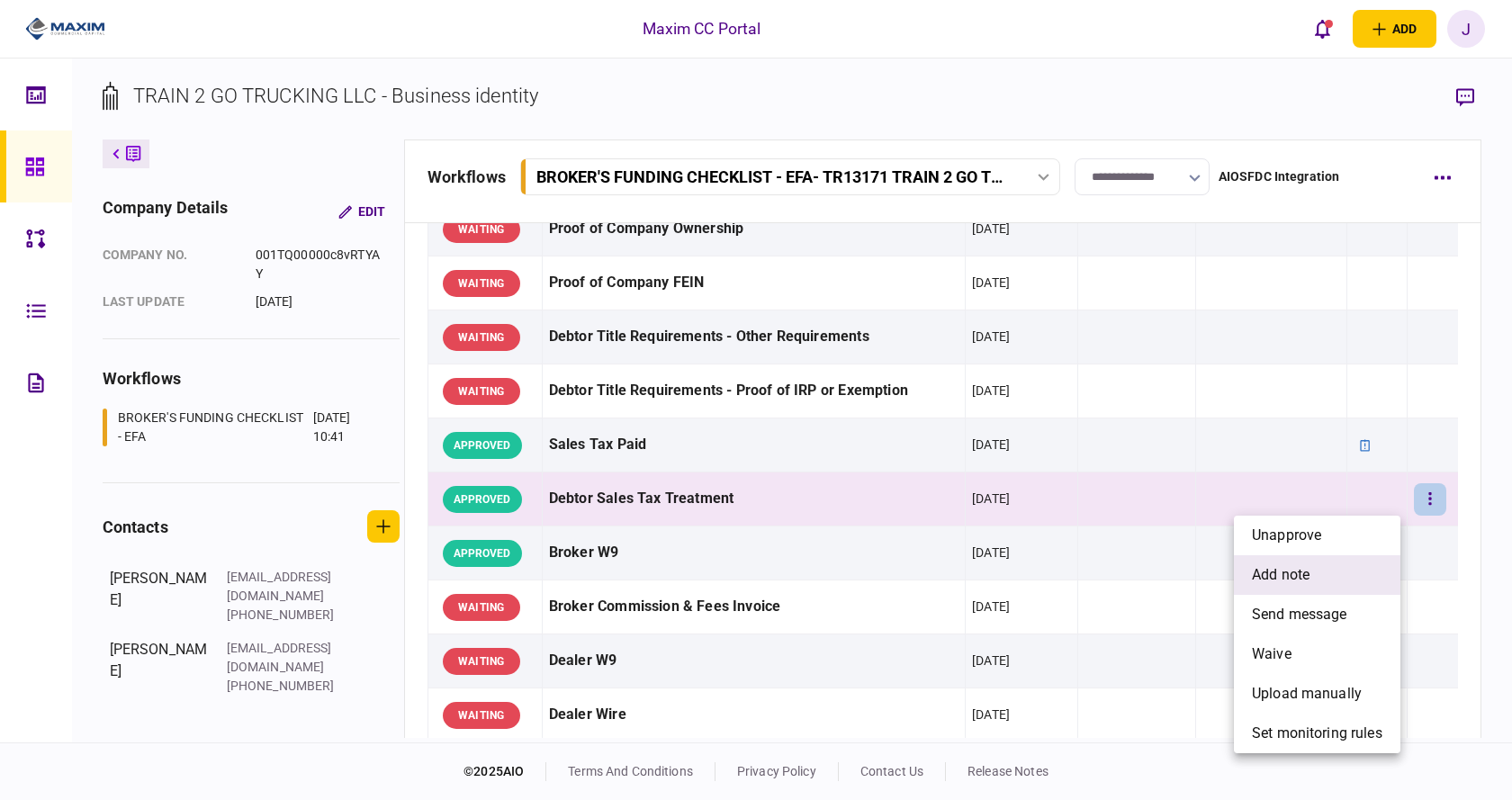 click on "add note" at bounding box center [1317, 575] 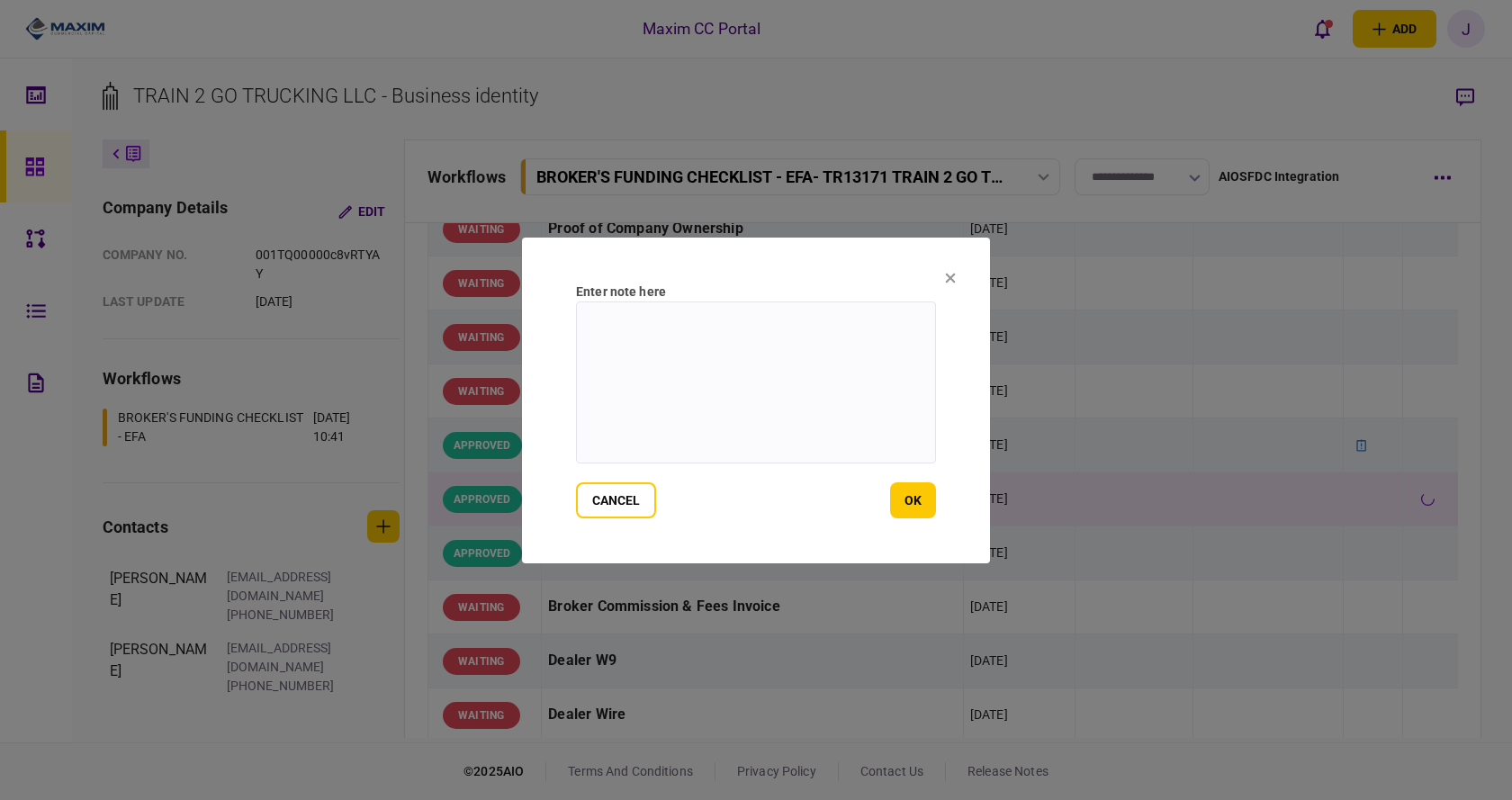 click at bounding box center [756, 382] 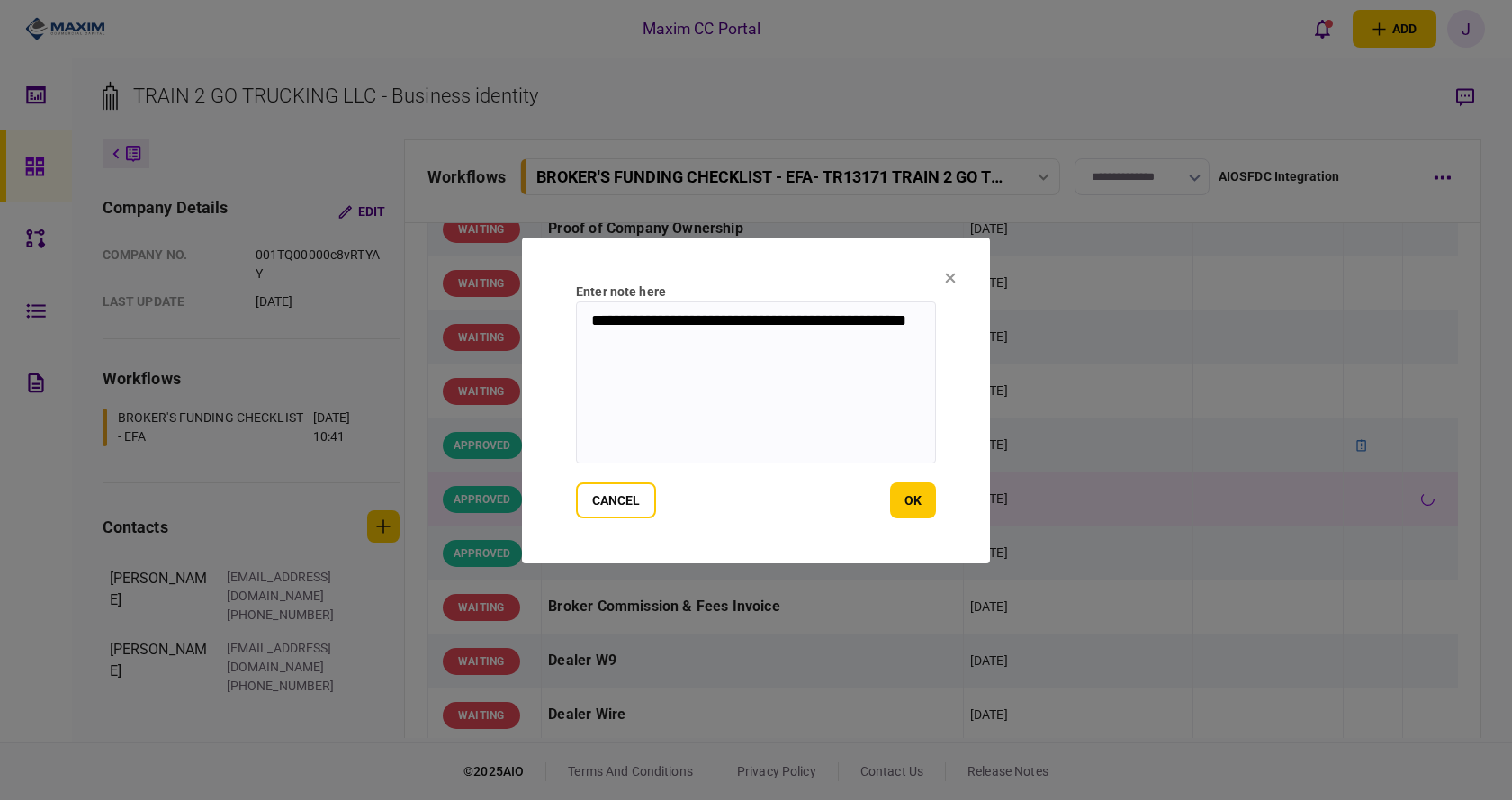 click on "**********" at bounding box center (756, 382) 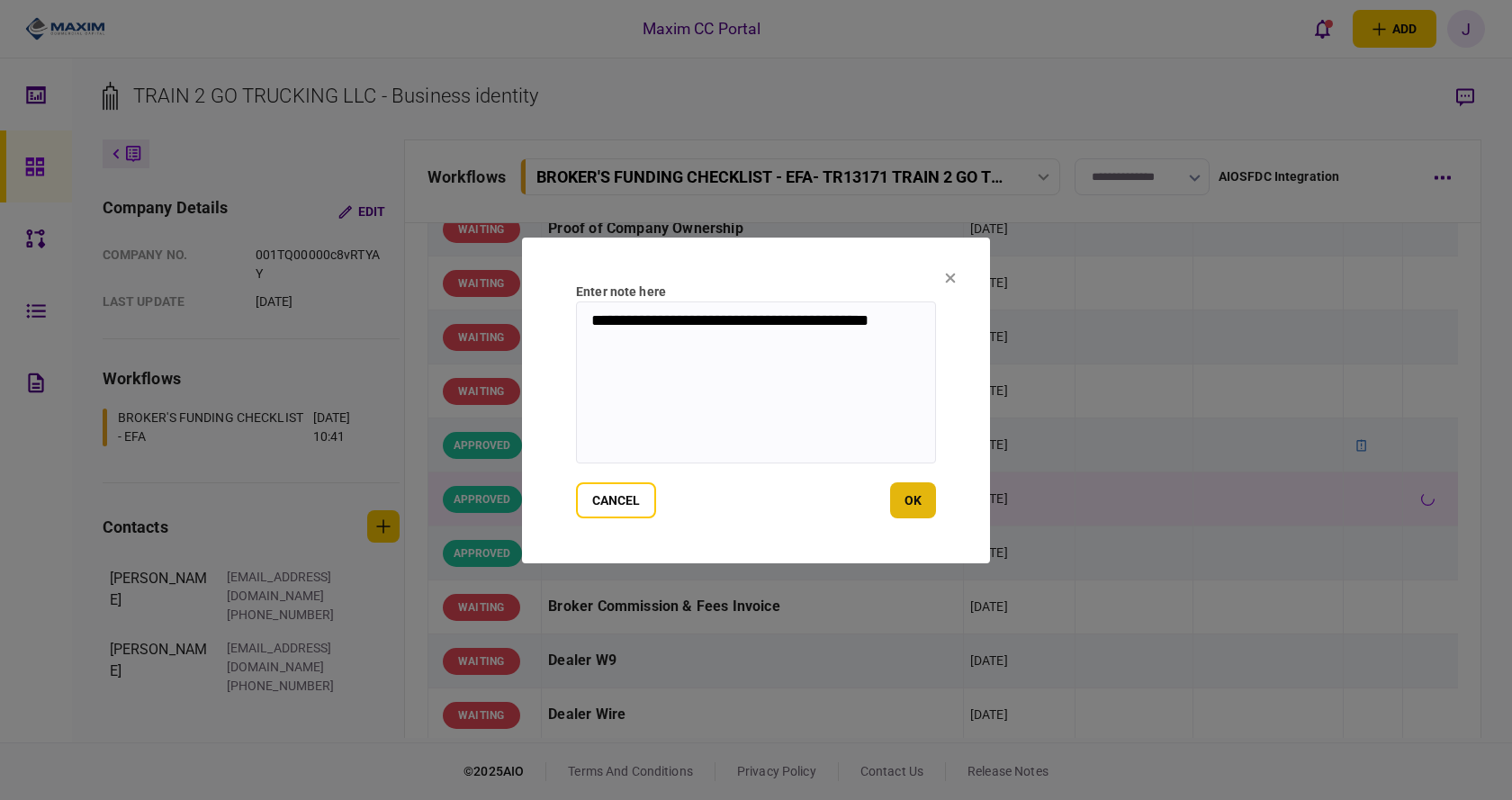 type on "**********" 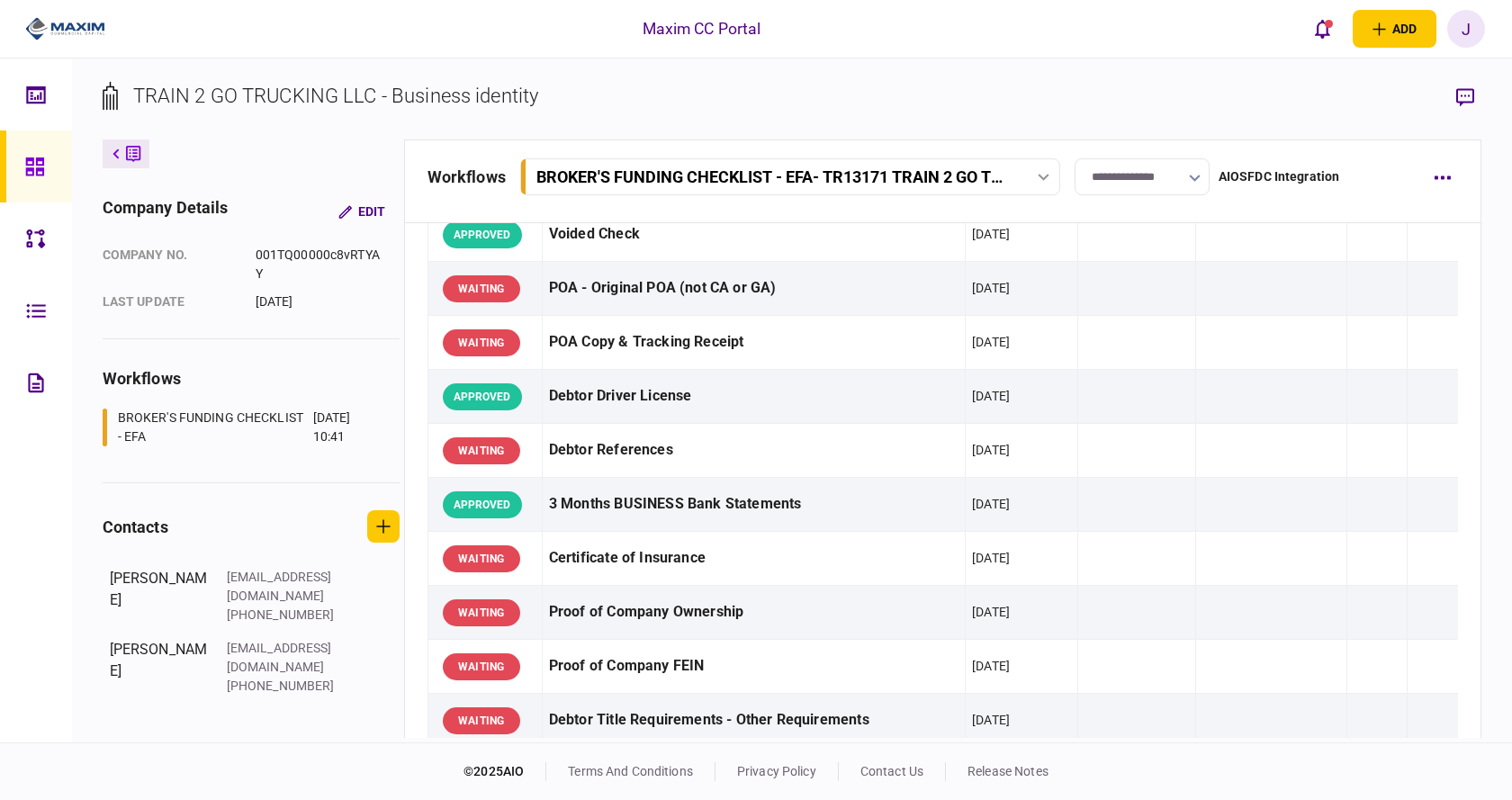 scroll, scrollTop: 550, scrollLeft: 0, axis: vertical 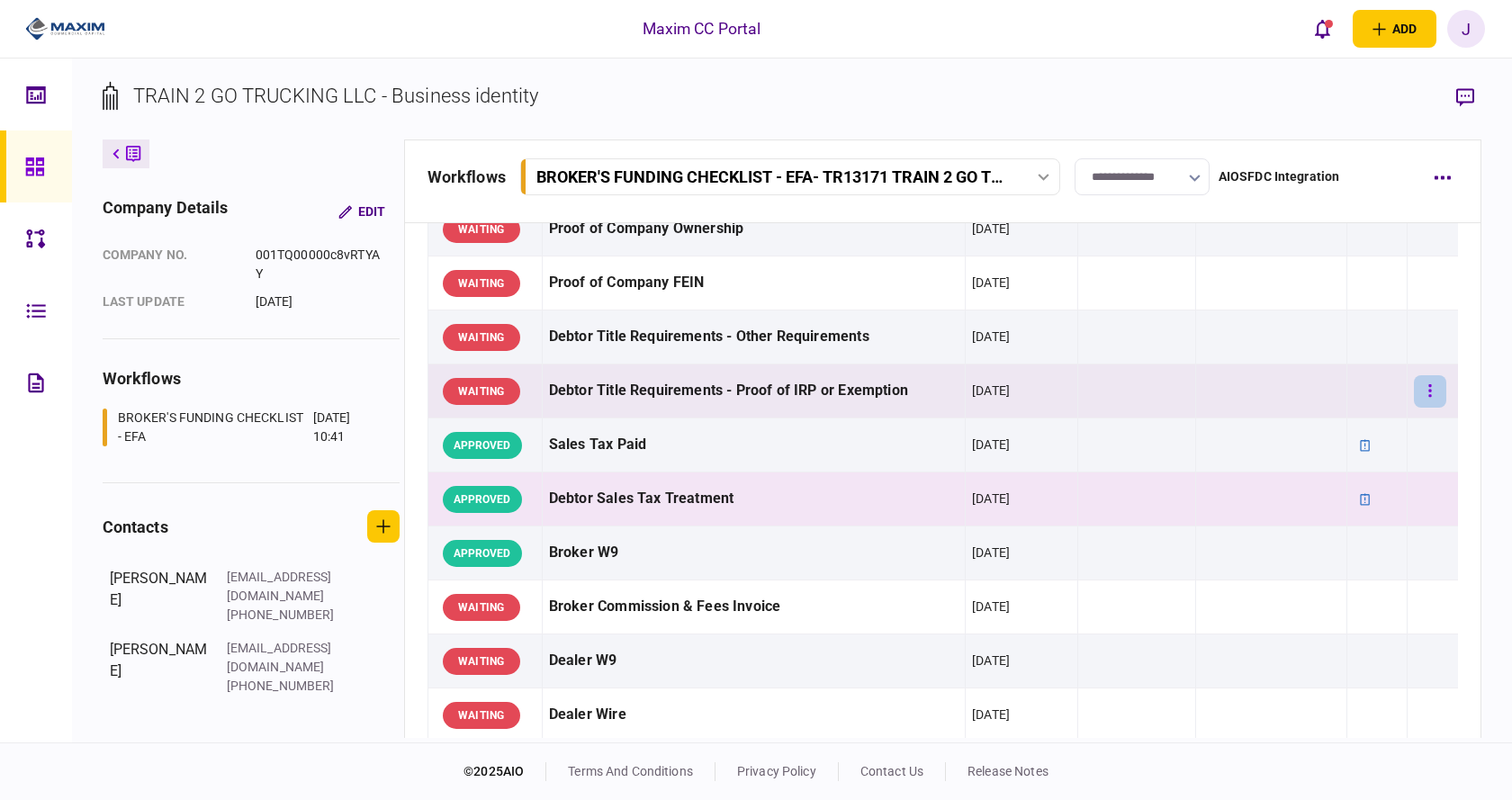 click at bounding box center (1430, 391) 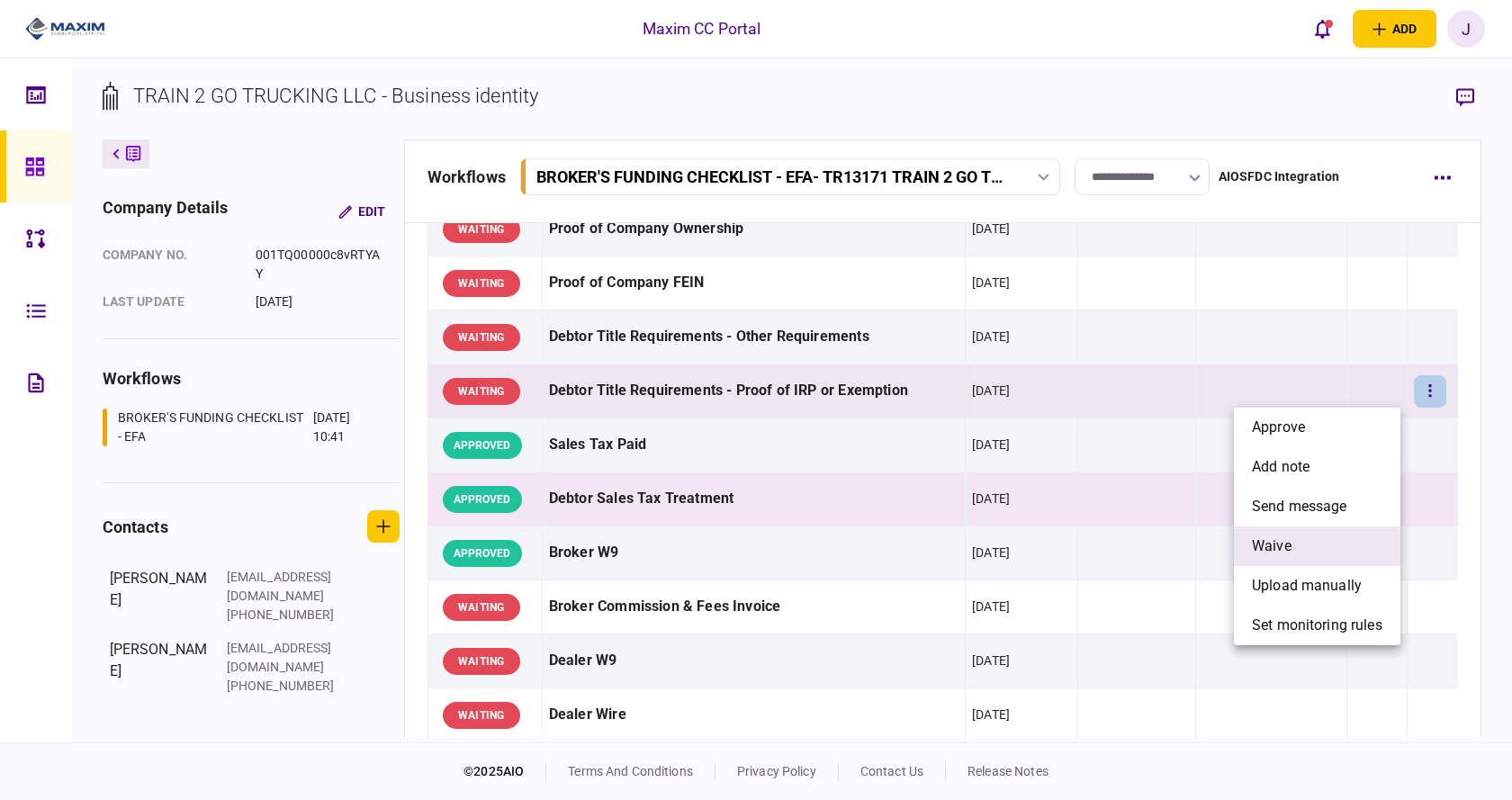 click on "waive" at bounding box center [1272, 546] 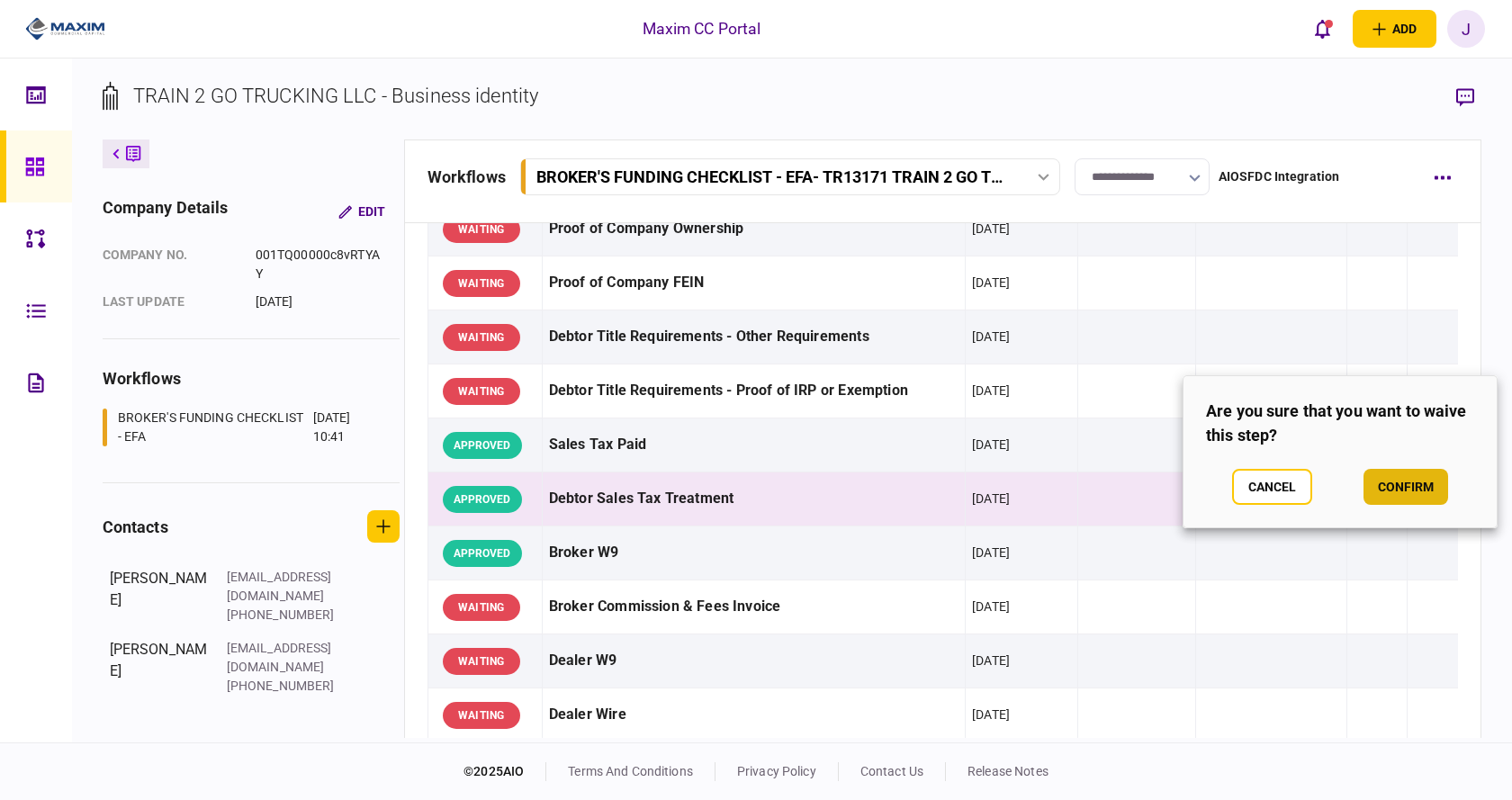 click on "confirm" at bounding box center (1406, 487) 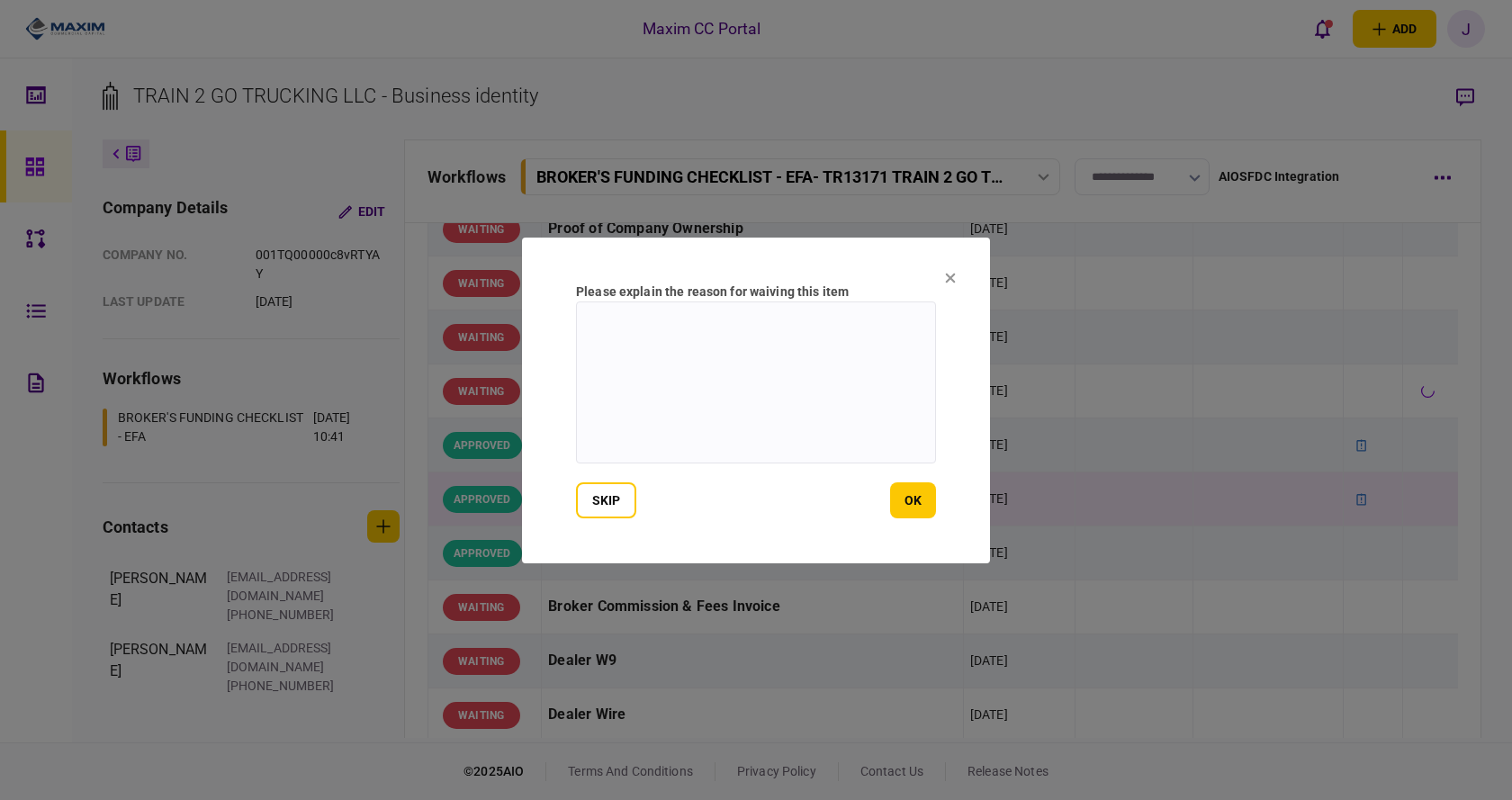click on "Please explain the reason for waiving this item skip ok" at bounding box center [756, 400] 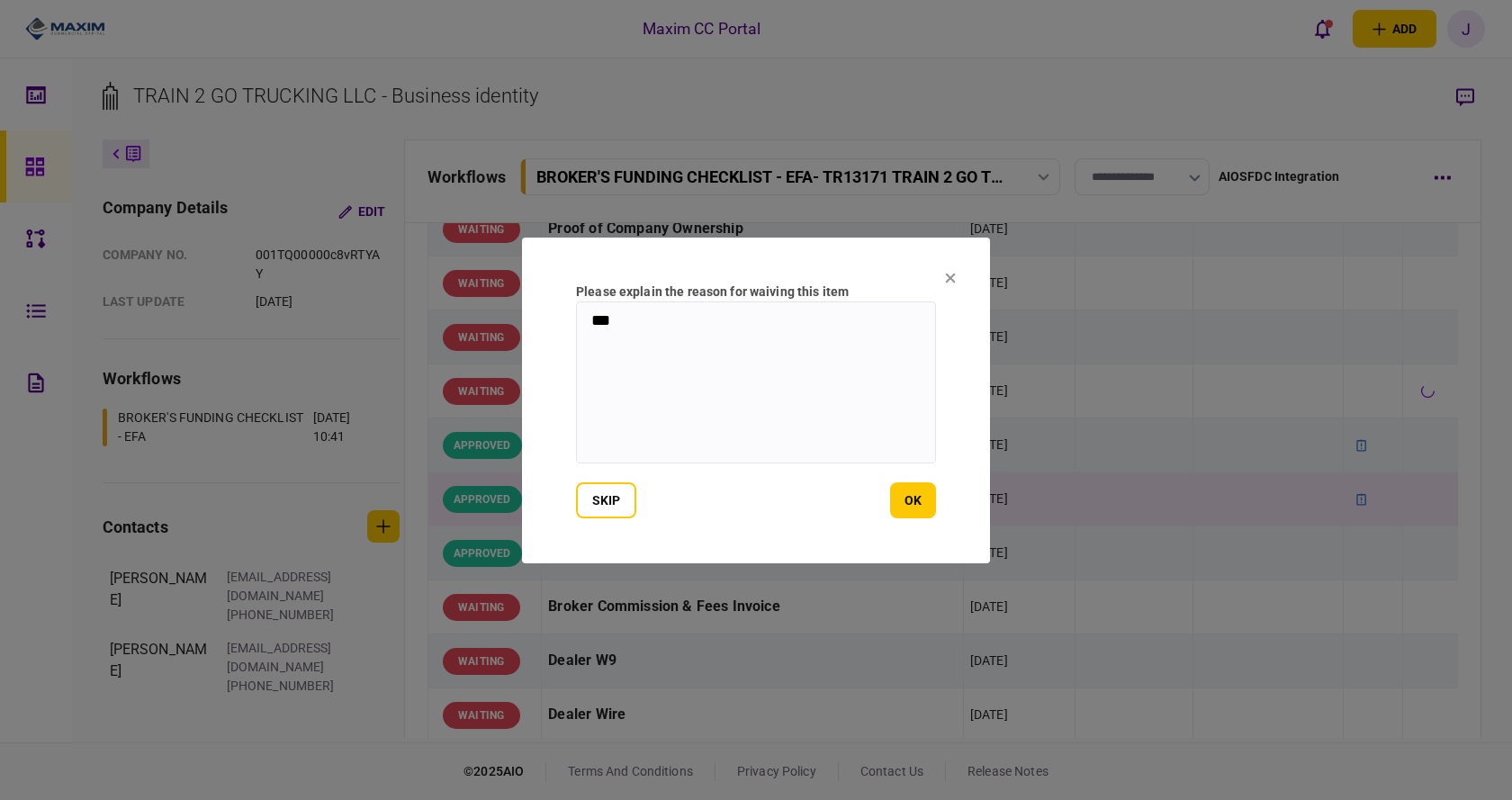 type on "***" 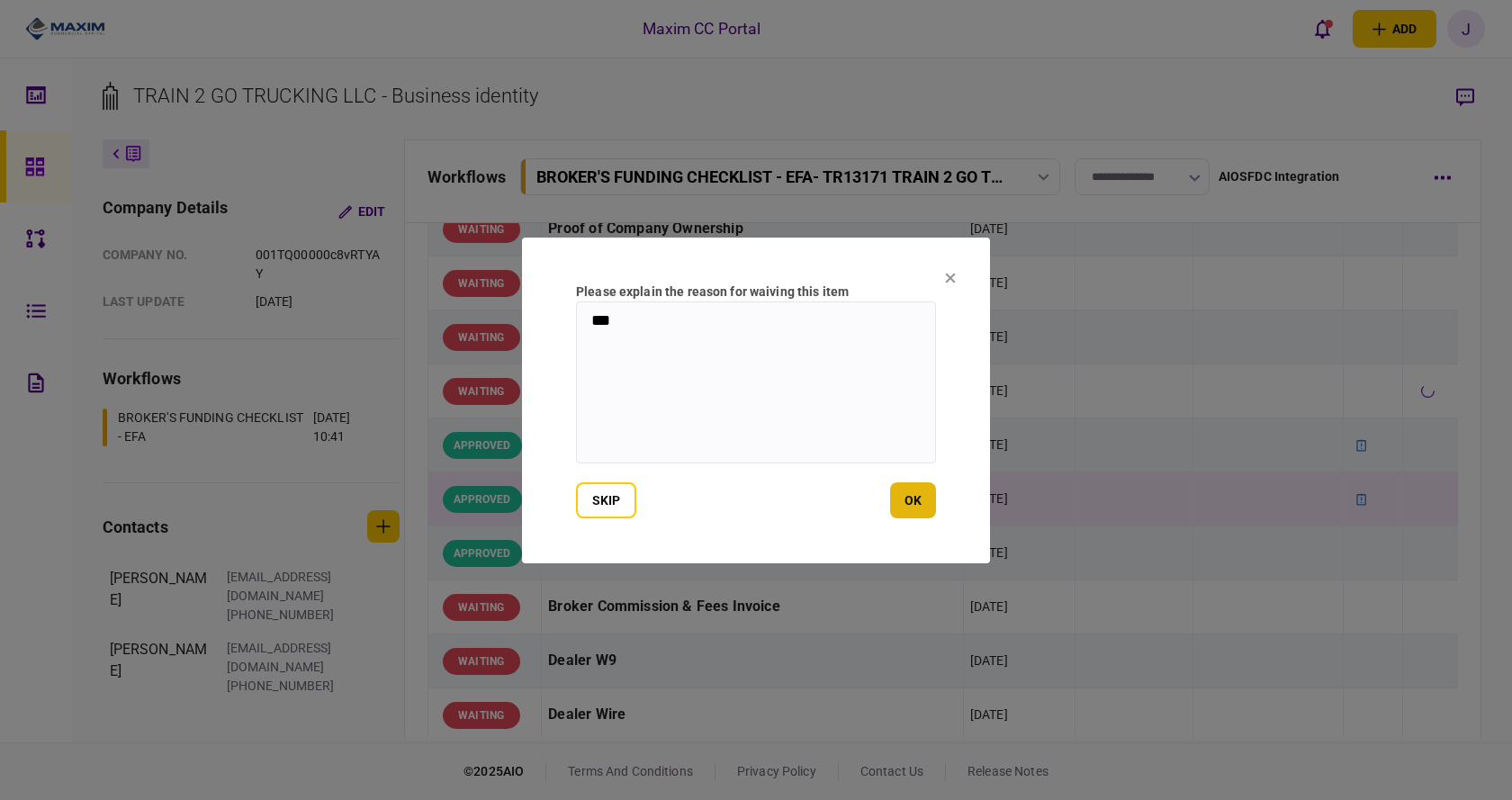 click on "ok" at bounding box center [913, 500] 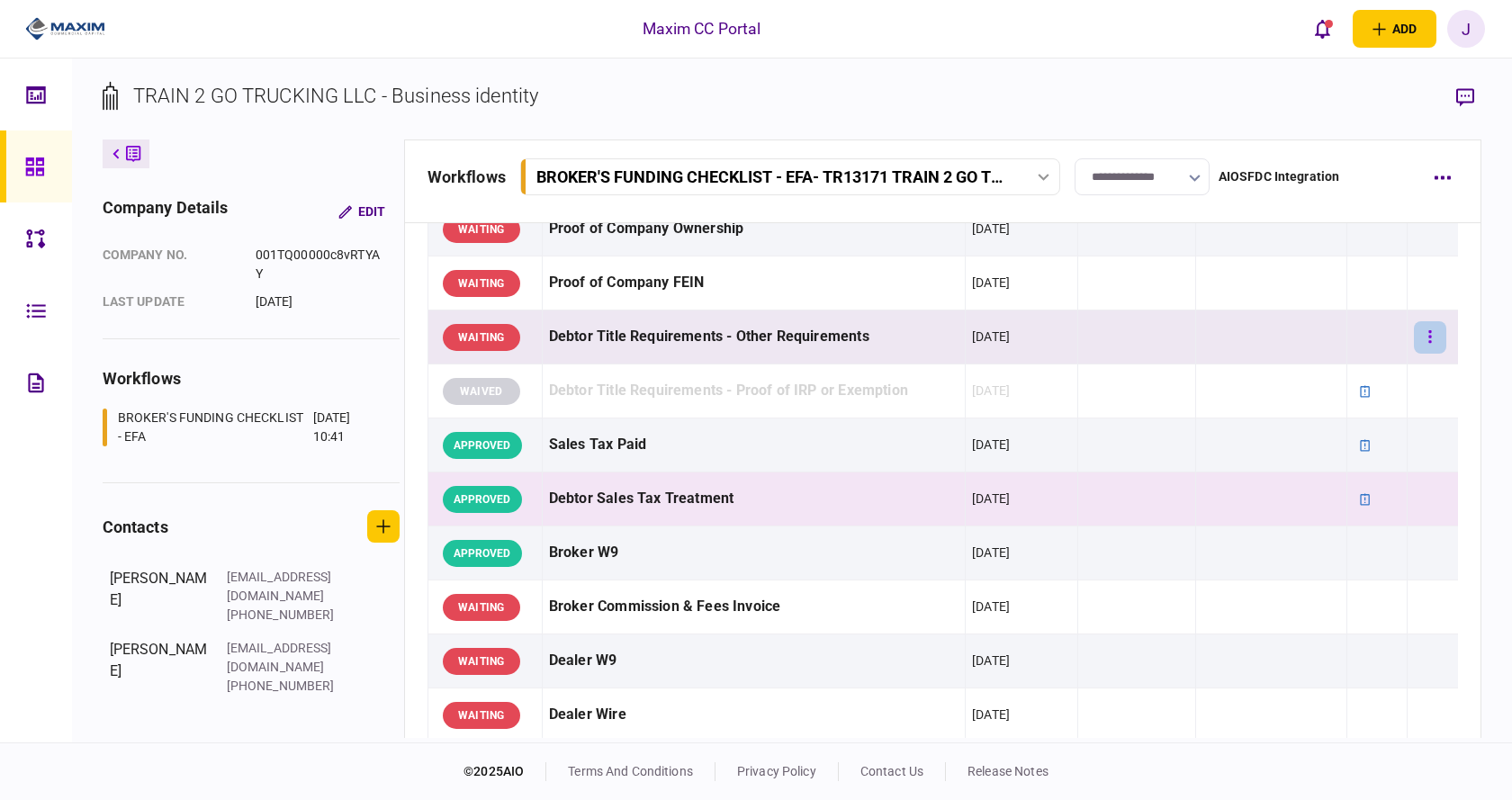 click at bounding box center [1430, 337] 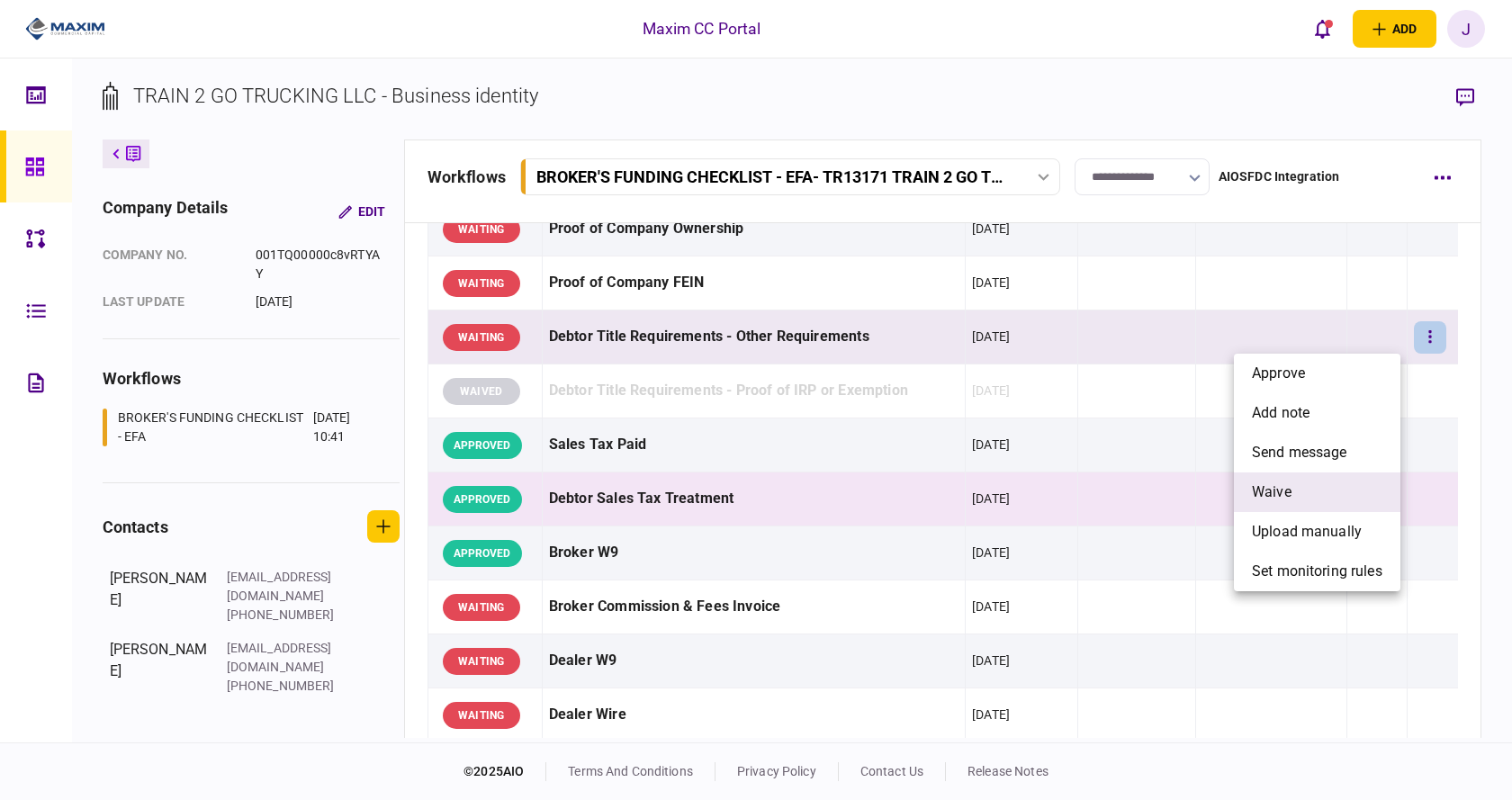 click on "waive" at bounding box center [1272, 492] 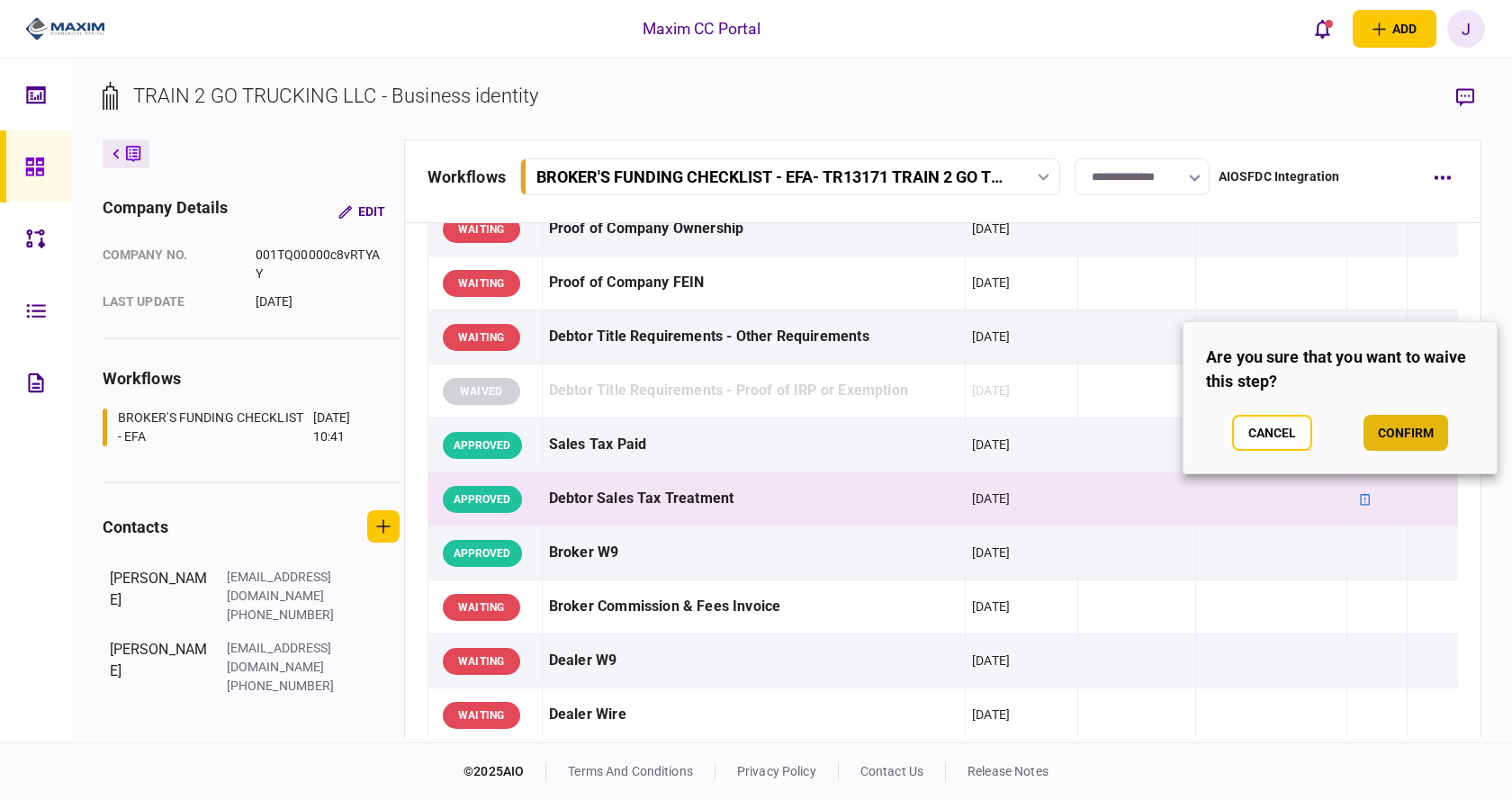 click on "confirm" at bounding box center (1406, 433) 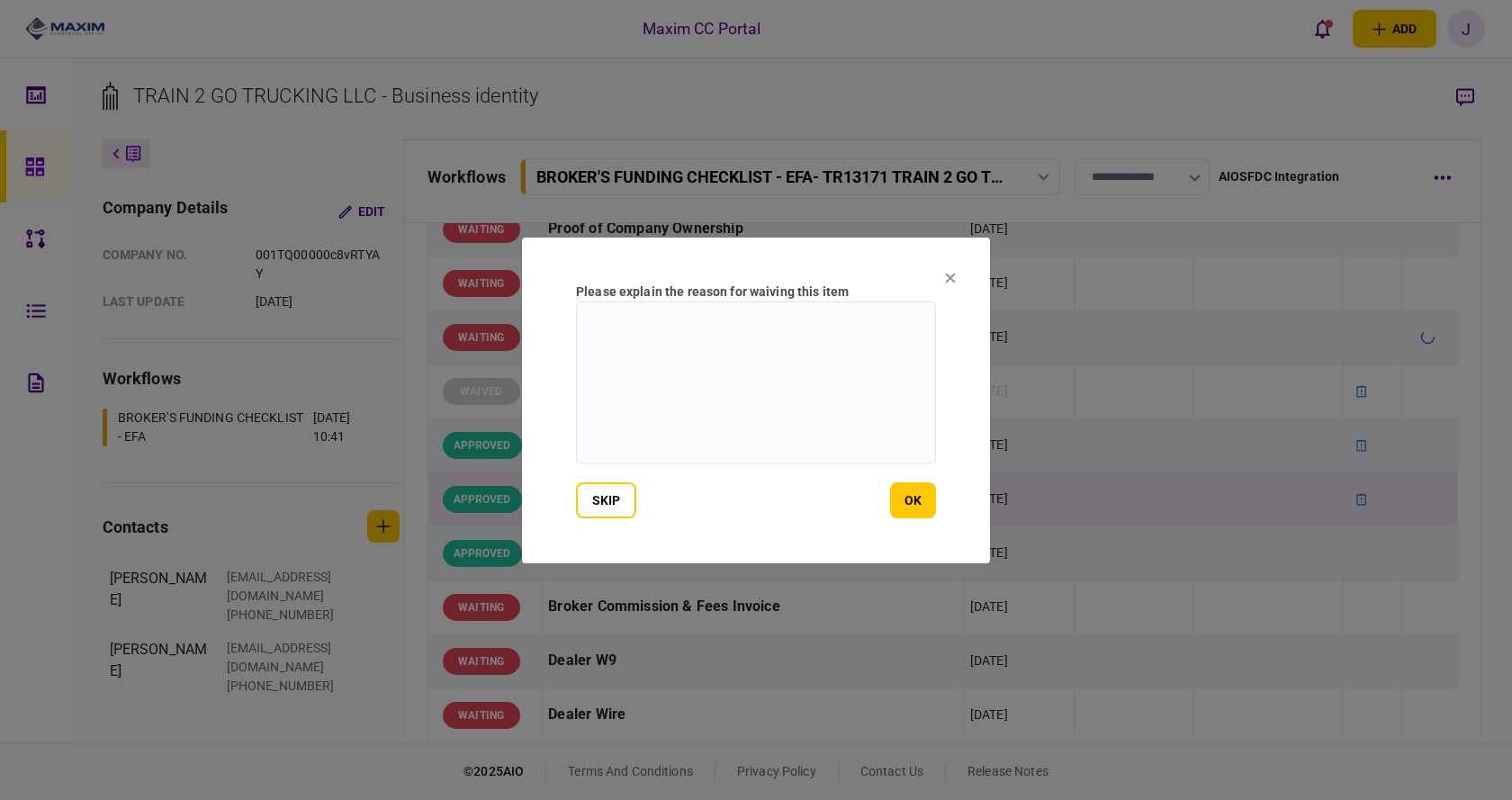 click at bounding box center [756, 382] 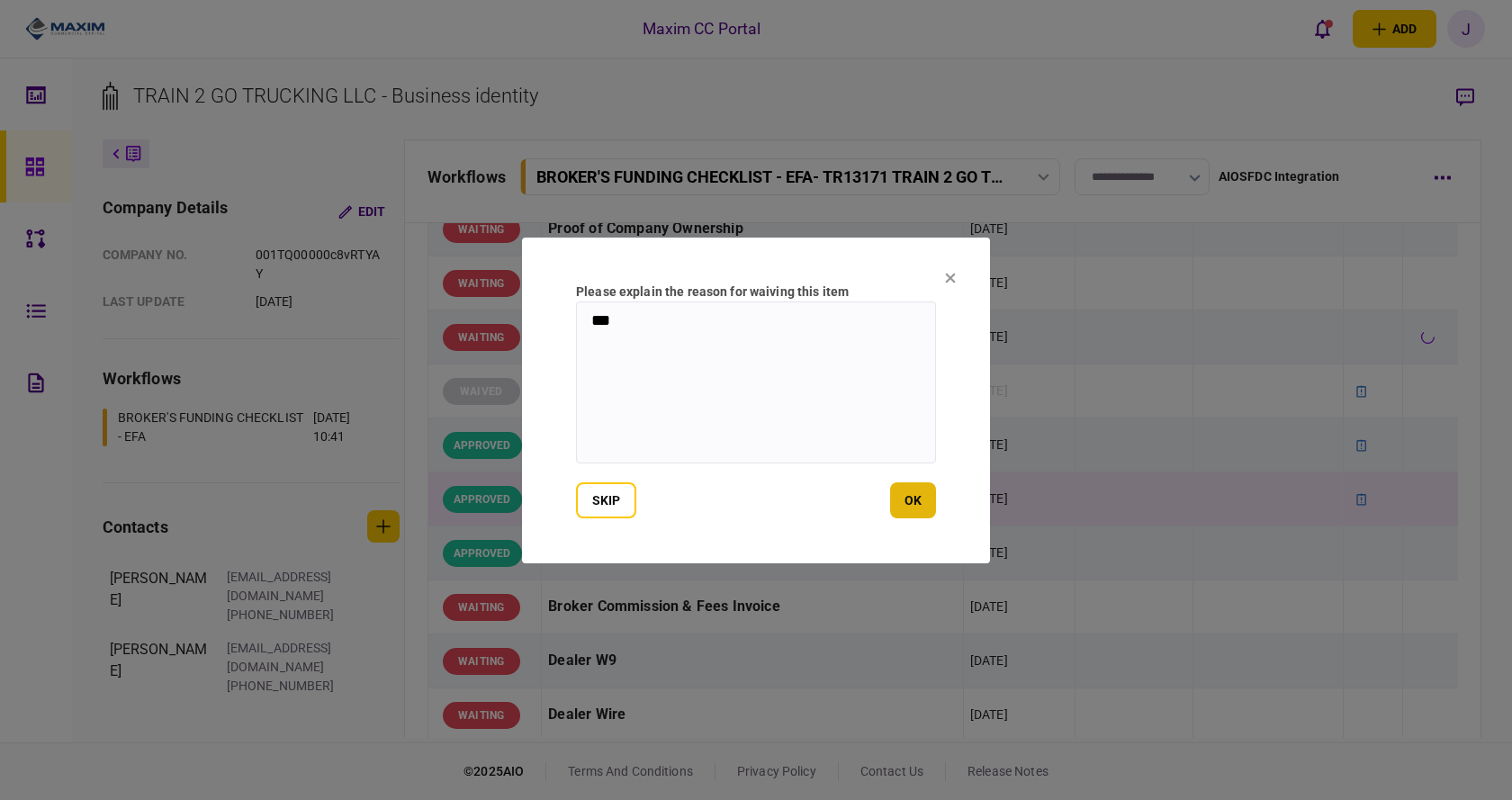 type on "***" 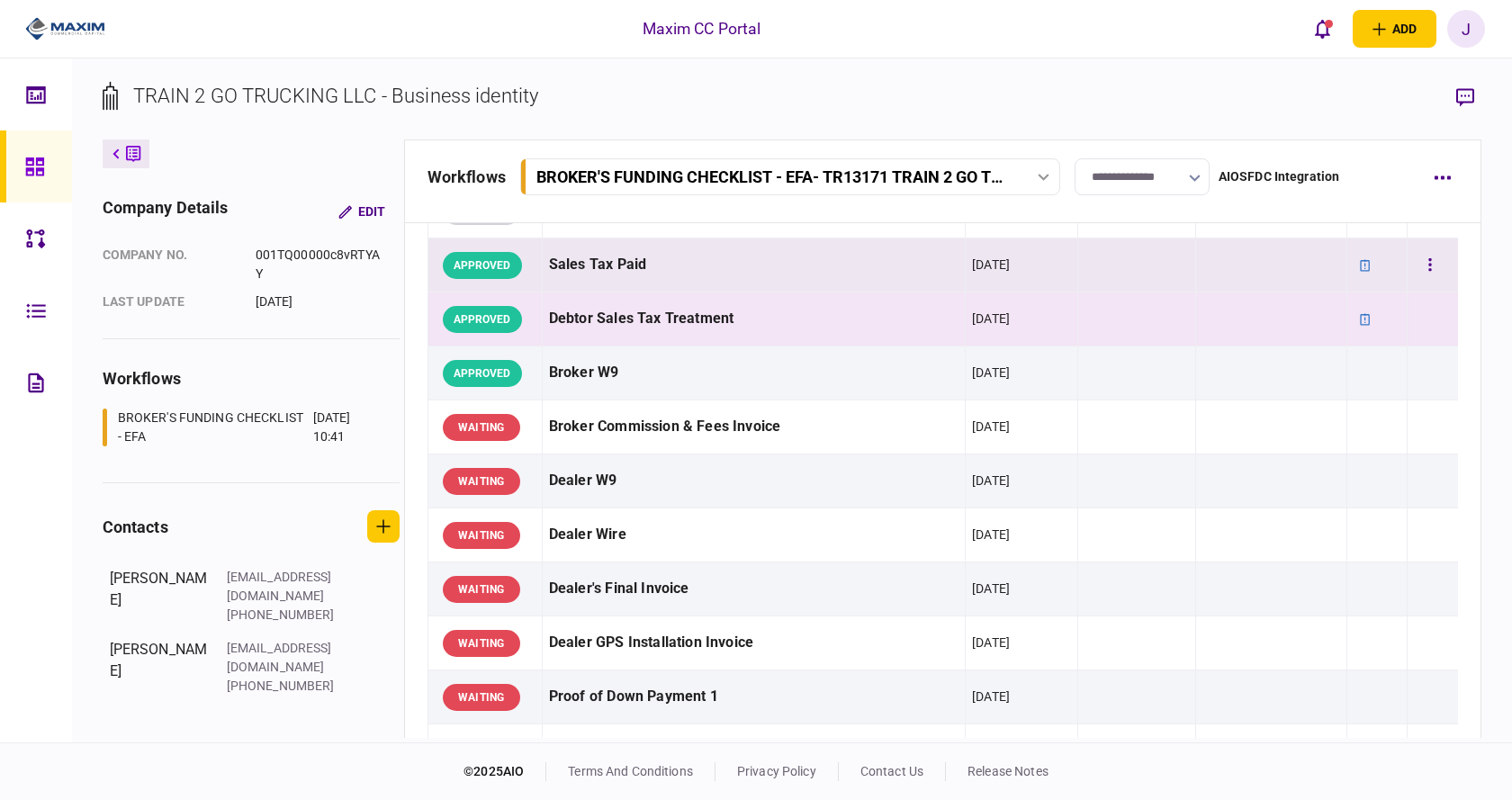 scroll, scrollTop: 820, scrollLeft: 0, axis: vertical 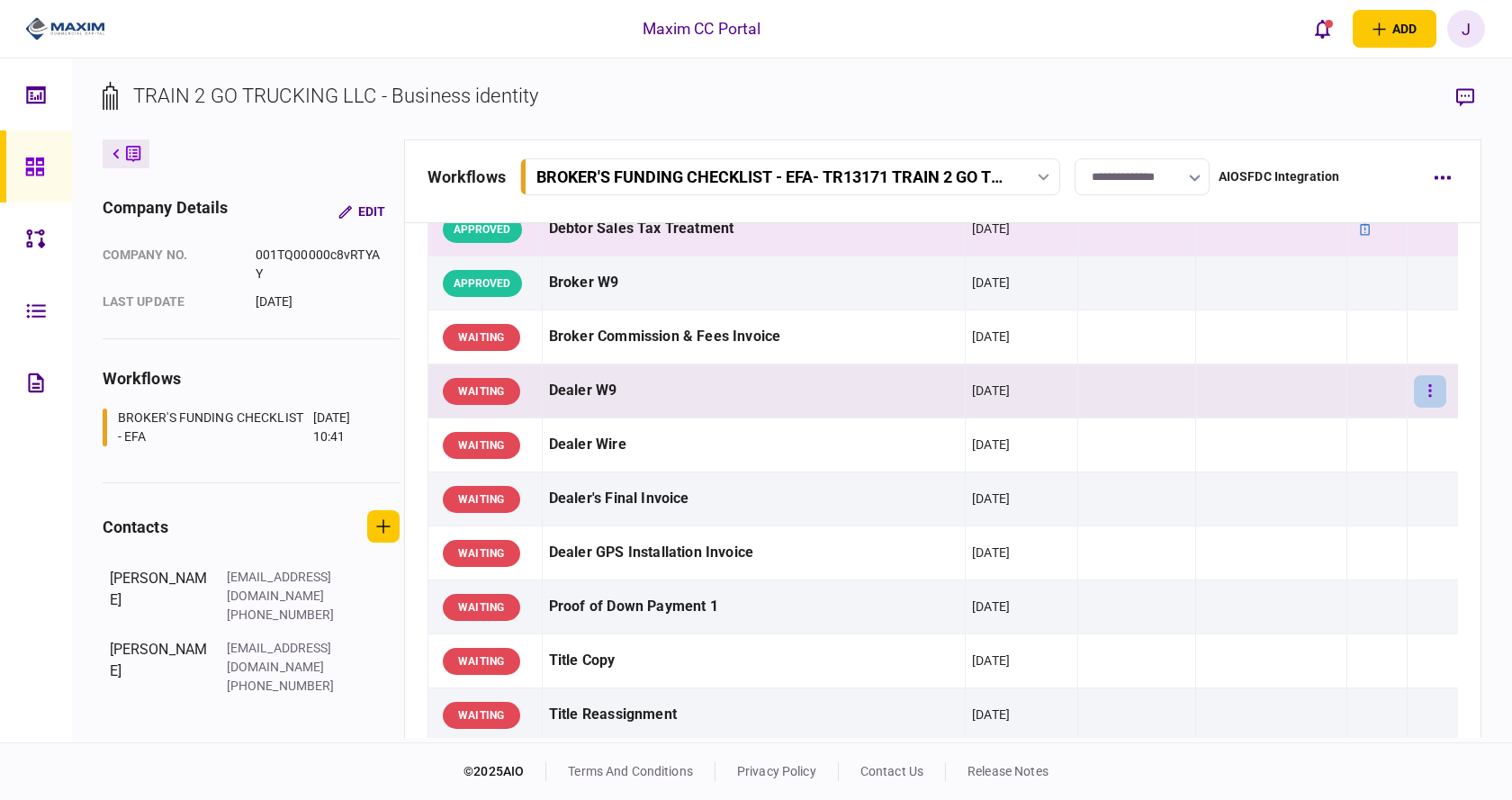 click at bounding box center (1430, 391) 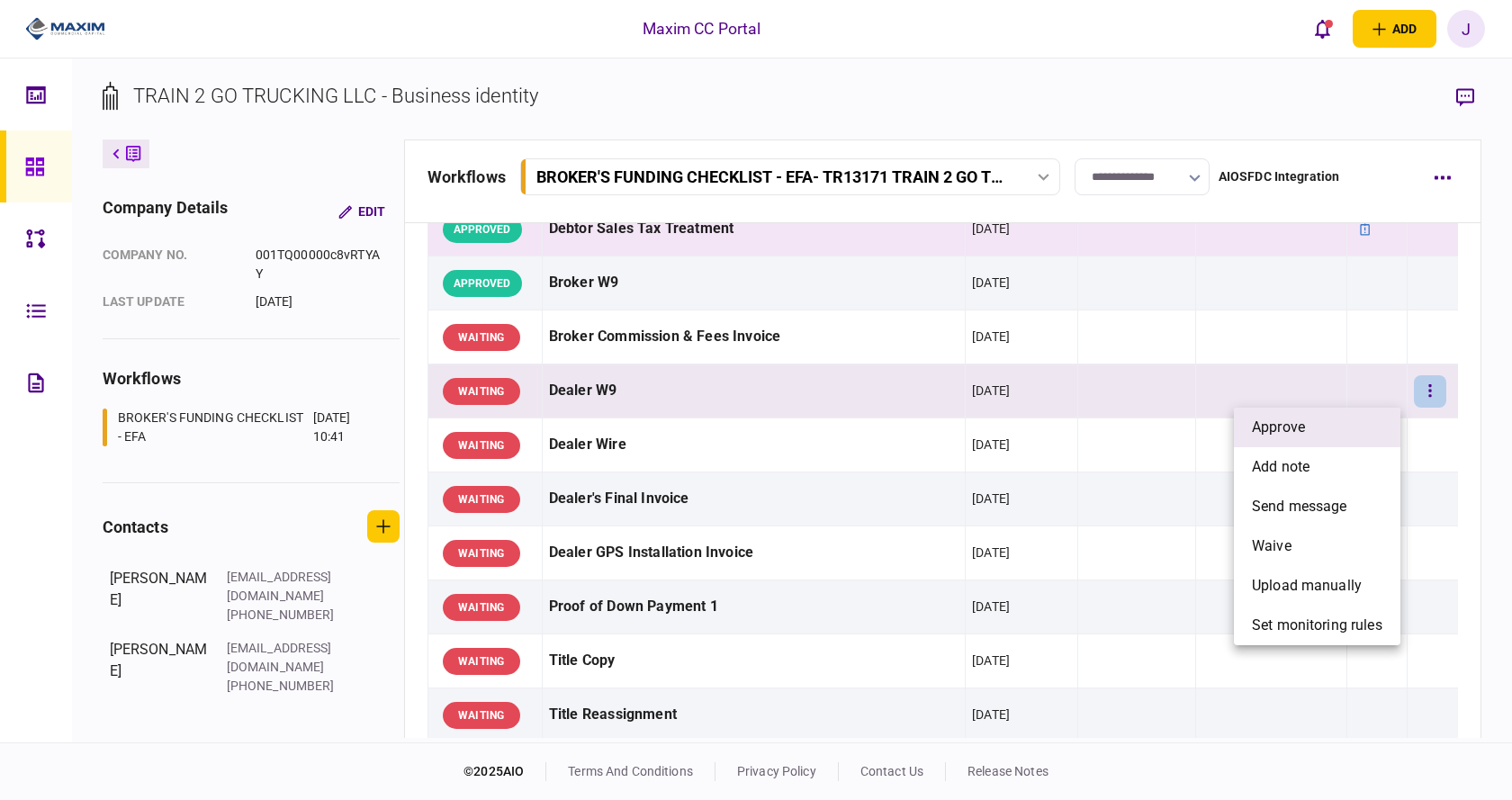 click on "approve" at bounding box center [1278, 427] 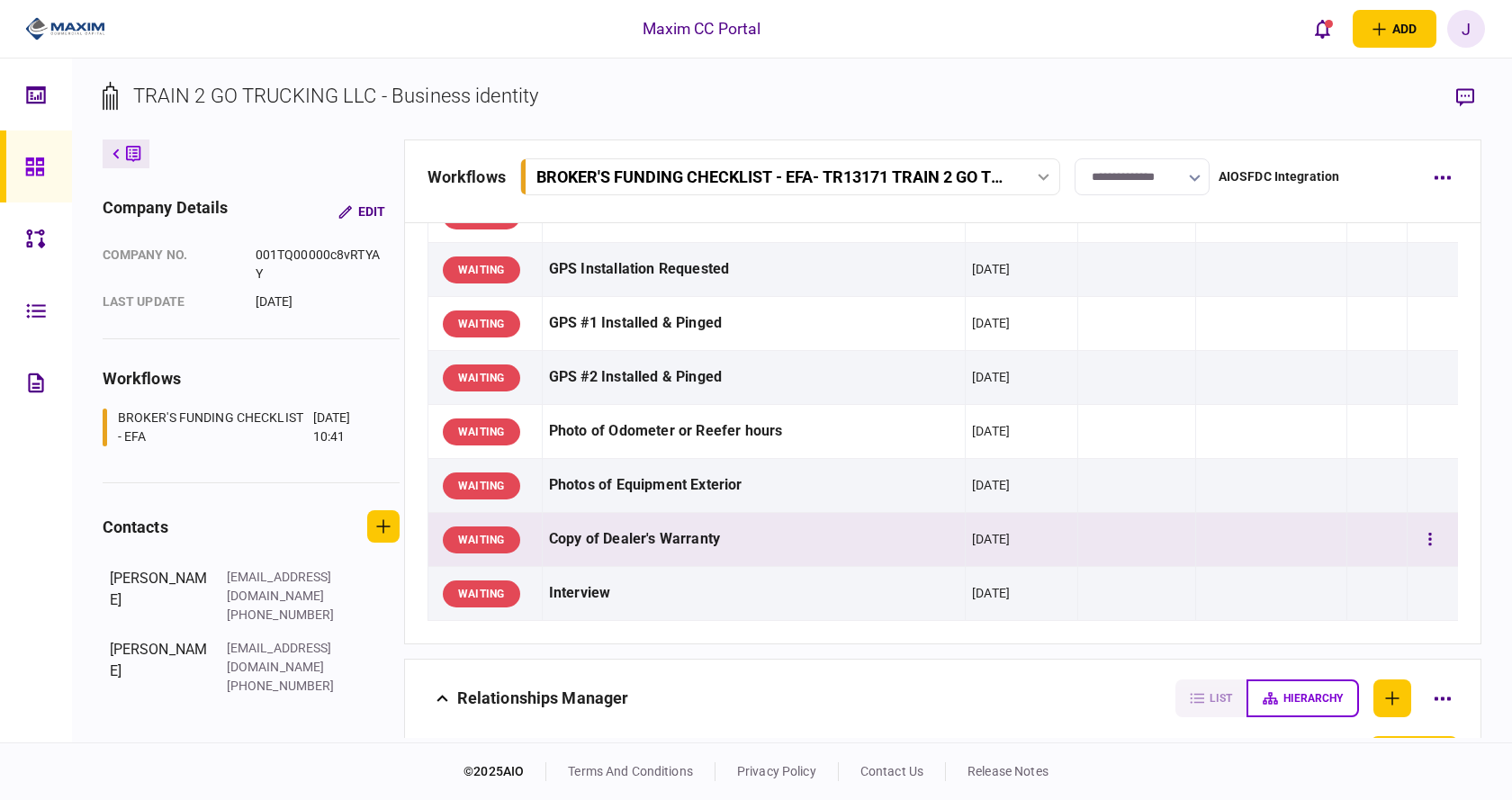 scroll, scrollTop: 1450, scrollLeft: 0, axis: vertical 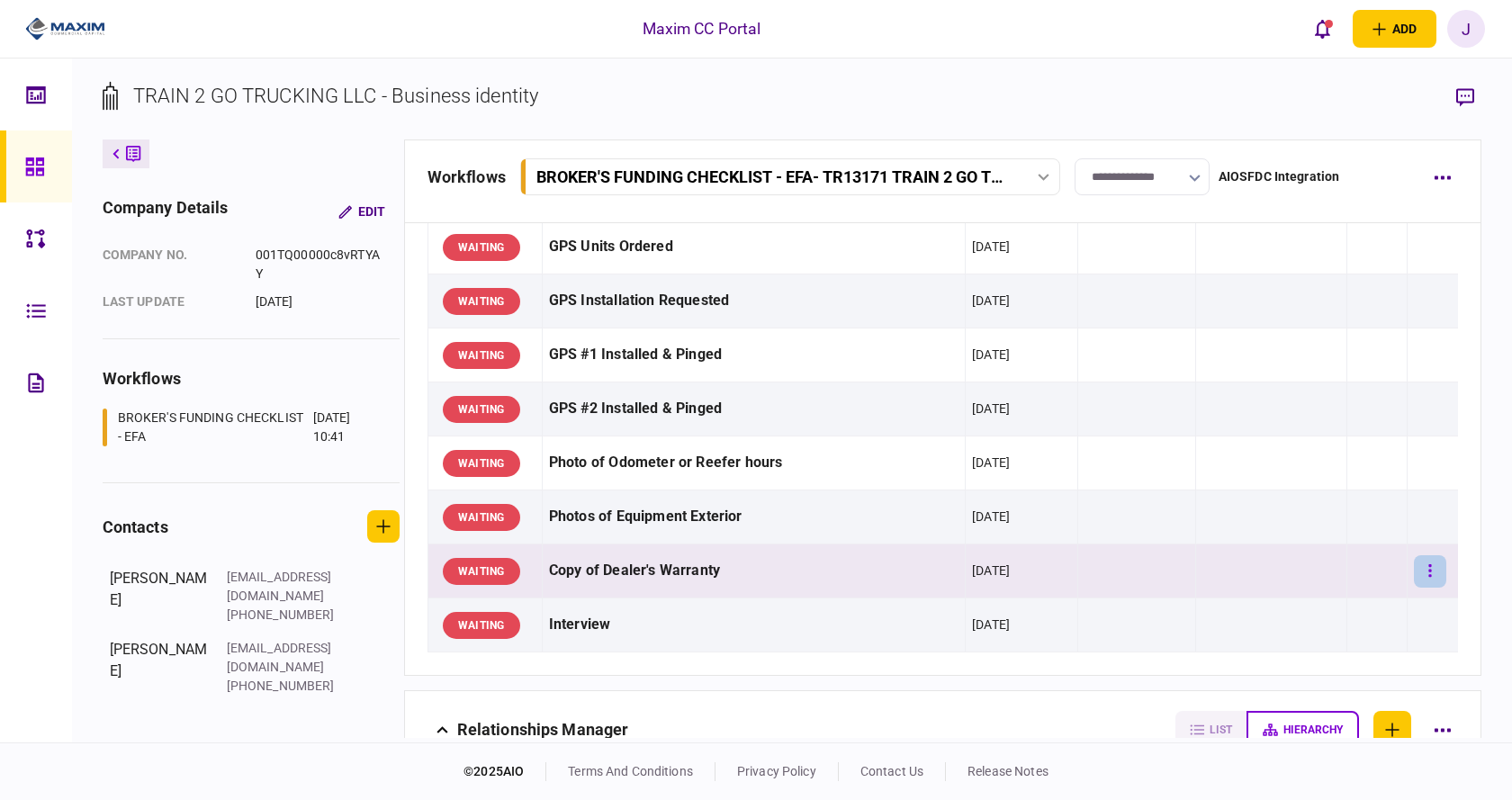 click 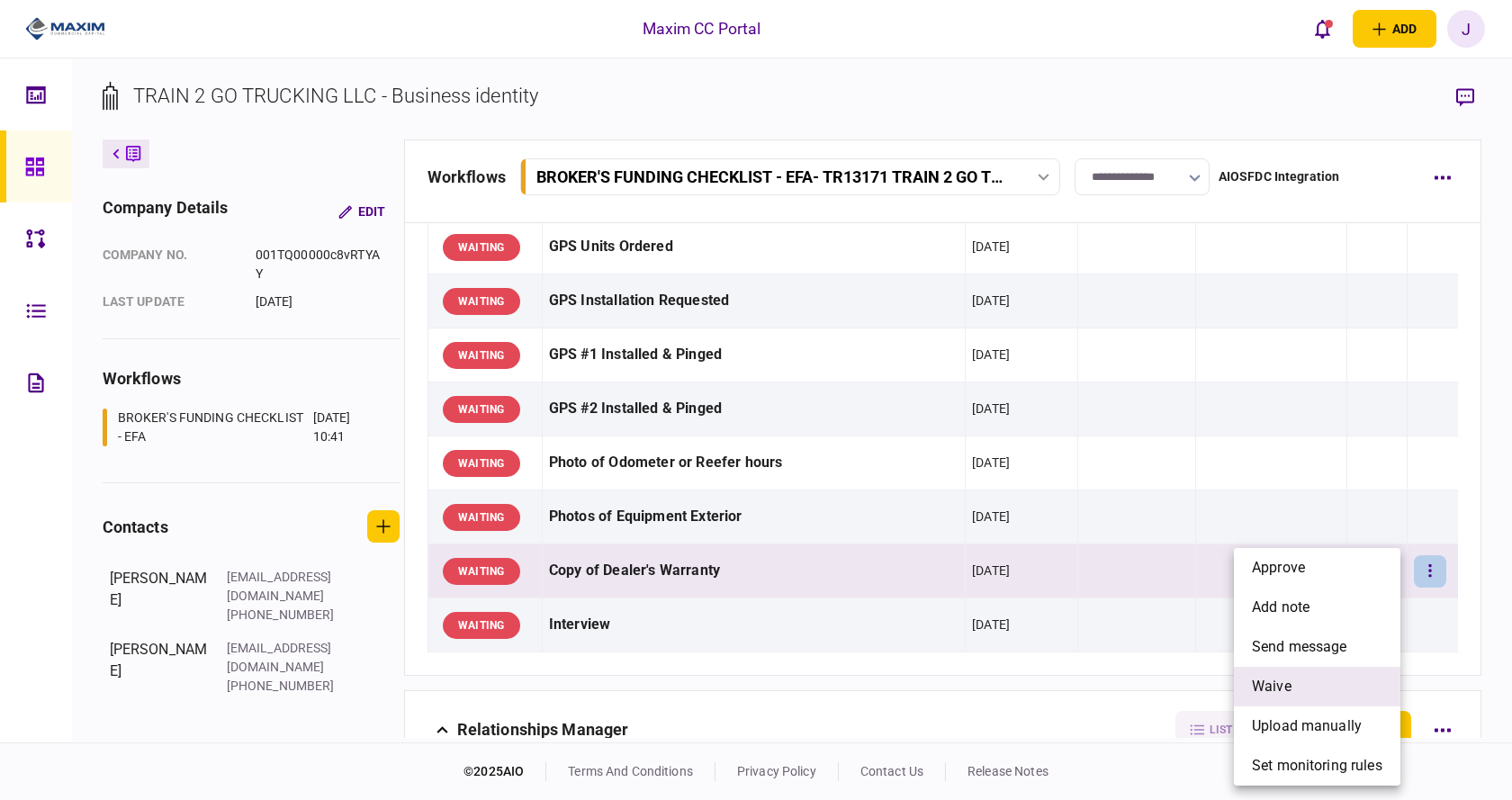 click on "waive" at bounding box center (1317, 687) 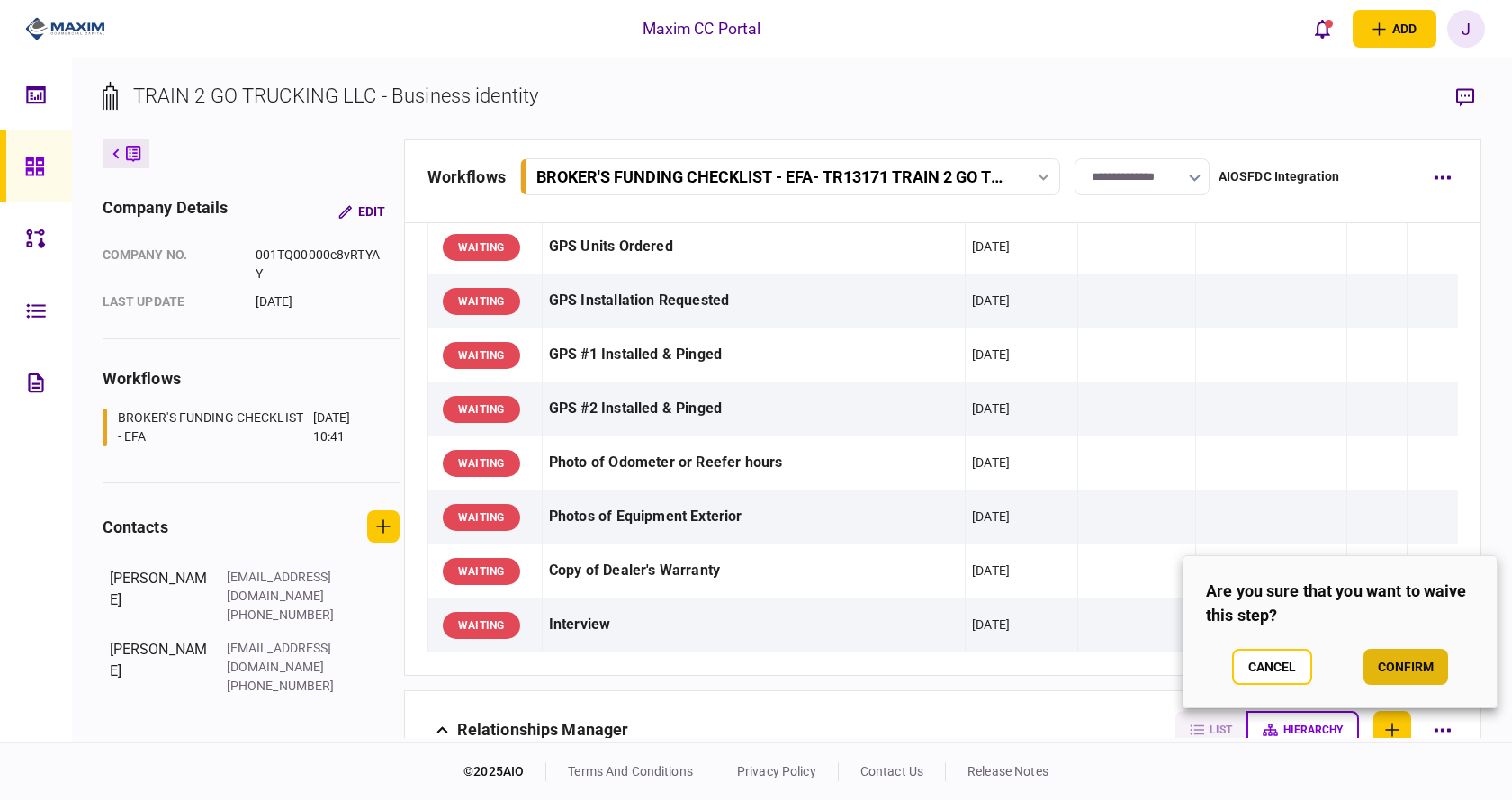 click on "confirm" at bounding box center (1406, 667) 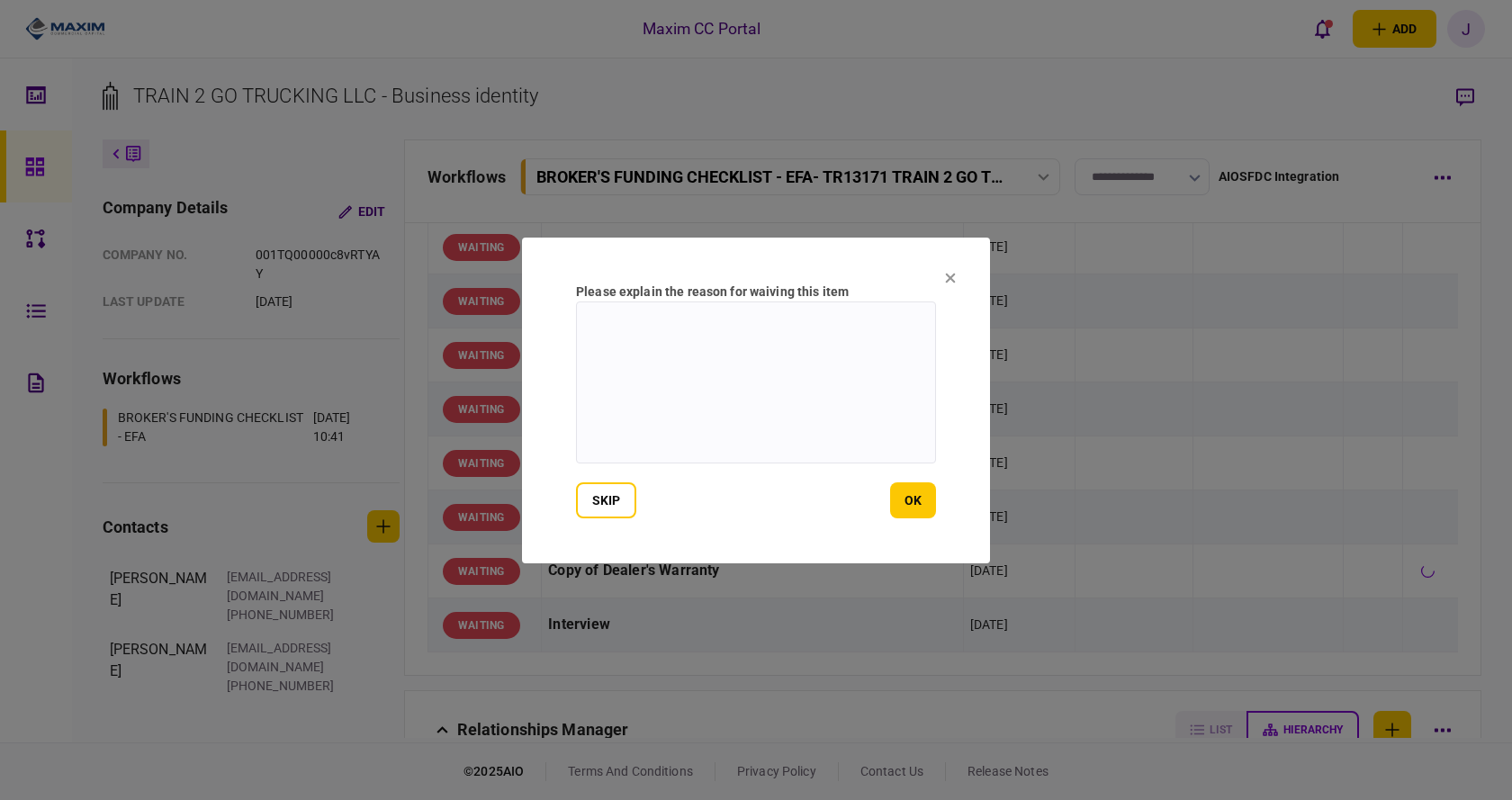 click at bounding box center [756, 382] 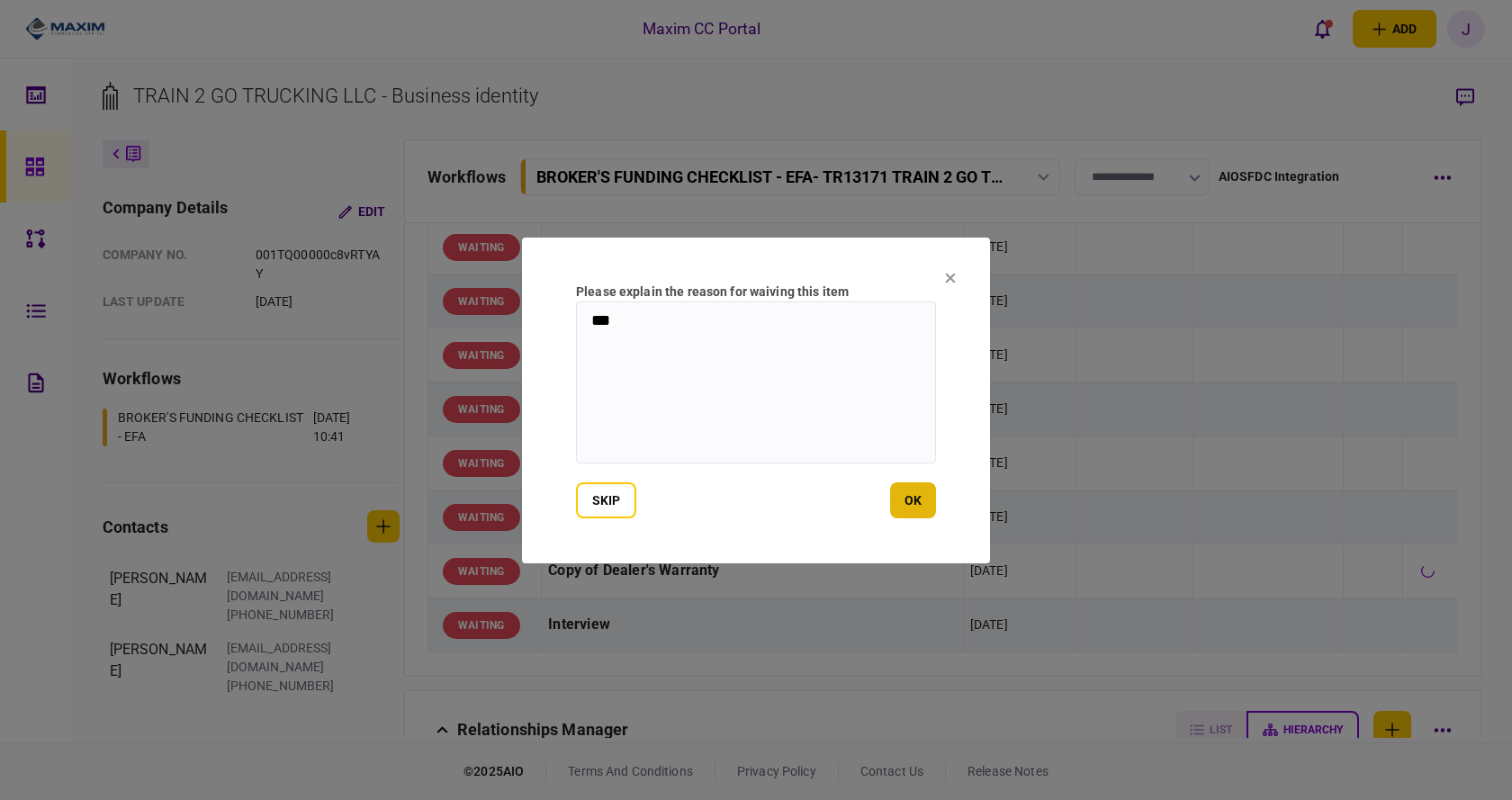 type on "***" 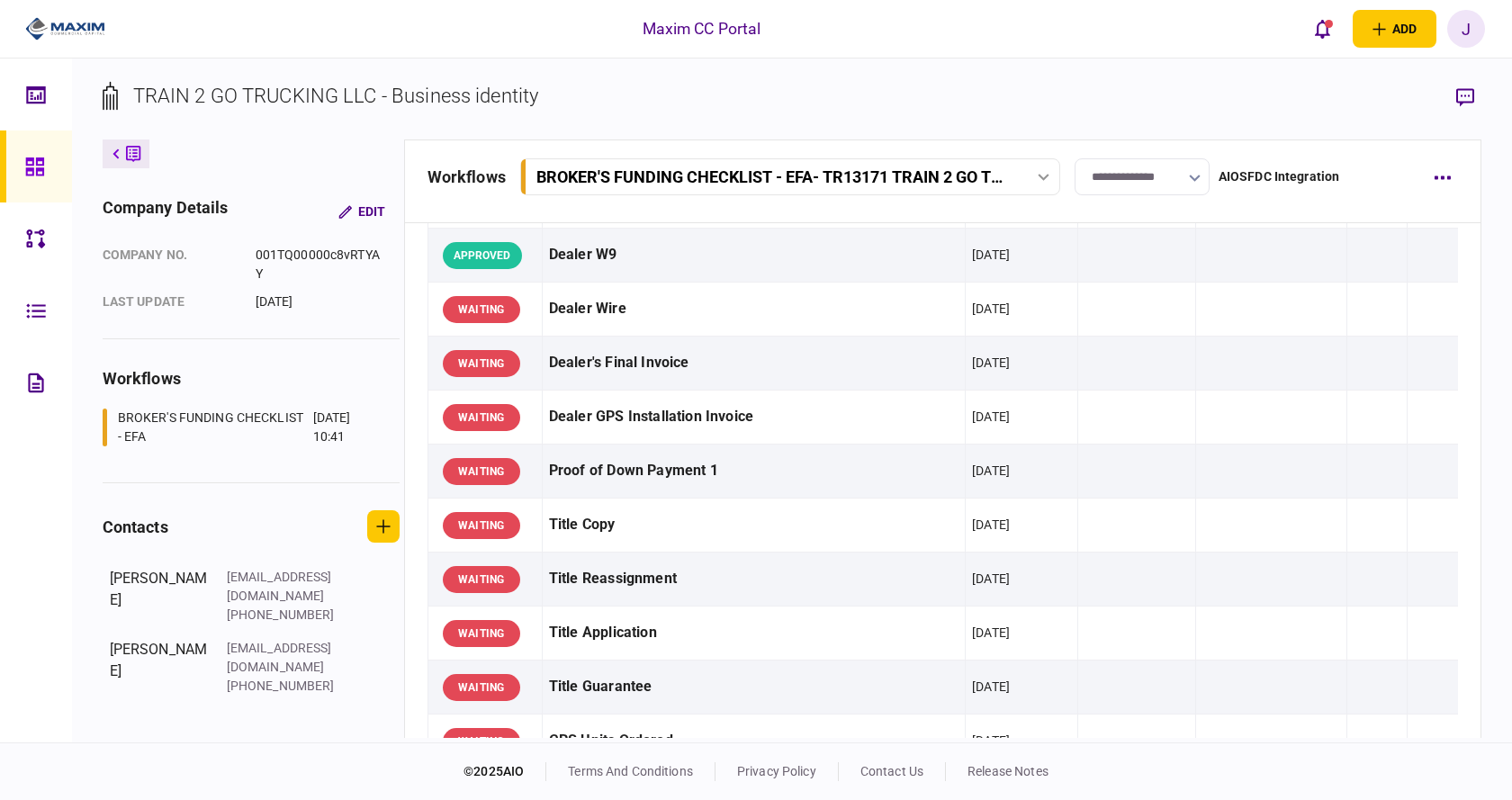 scroll, scrollTop: 910, scrollLeft: 0, axis: vertical 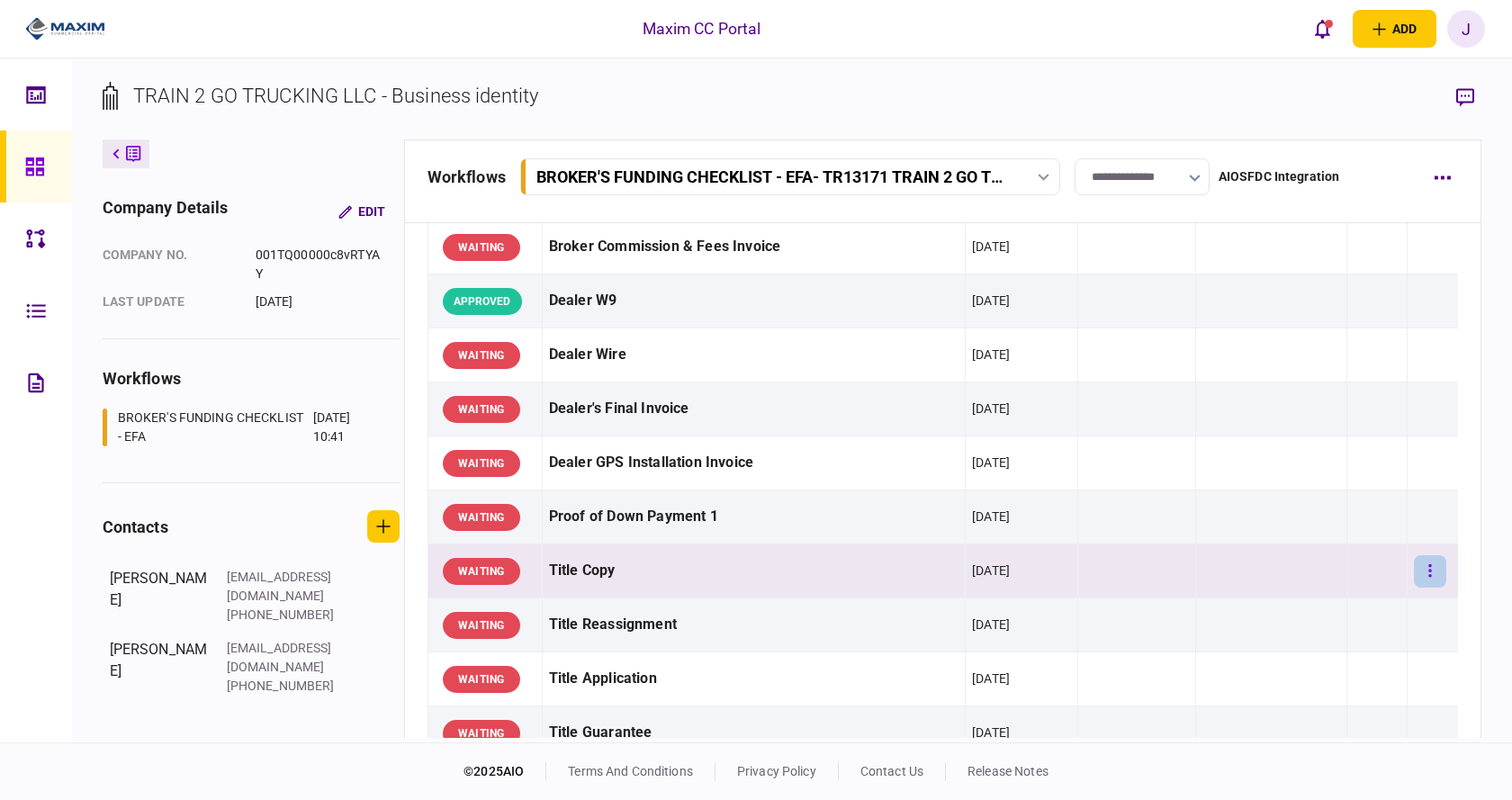 click at bounding box center (1430, 571) 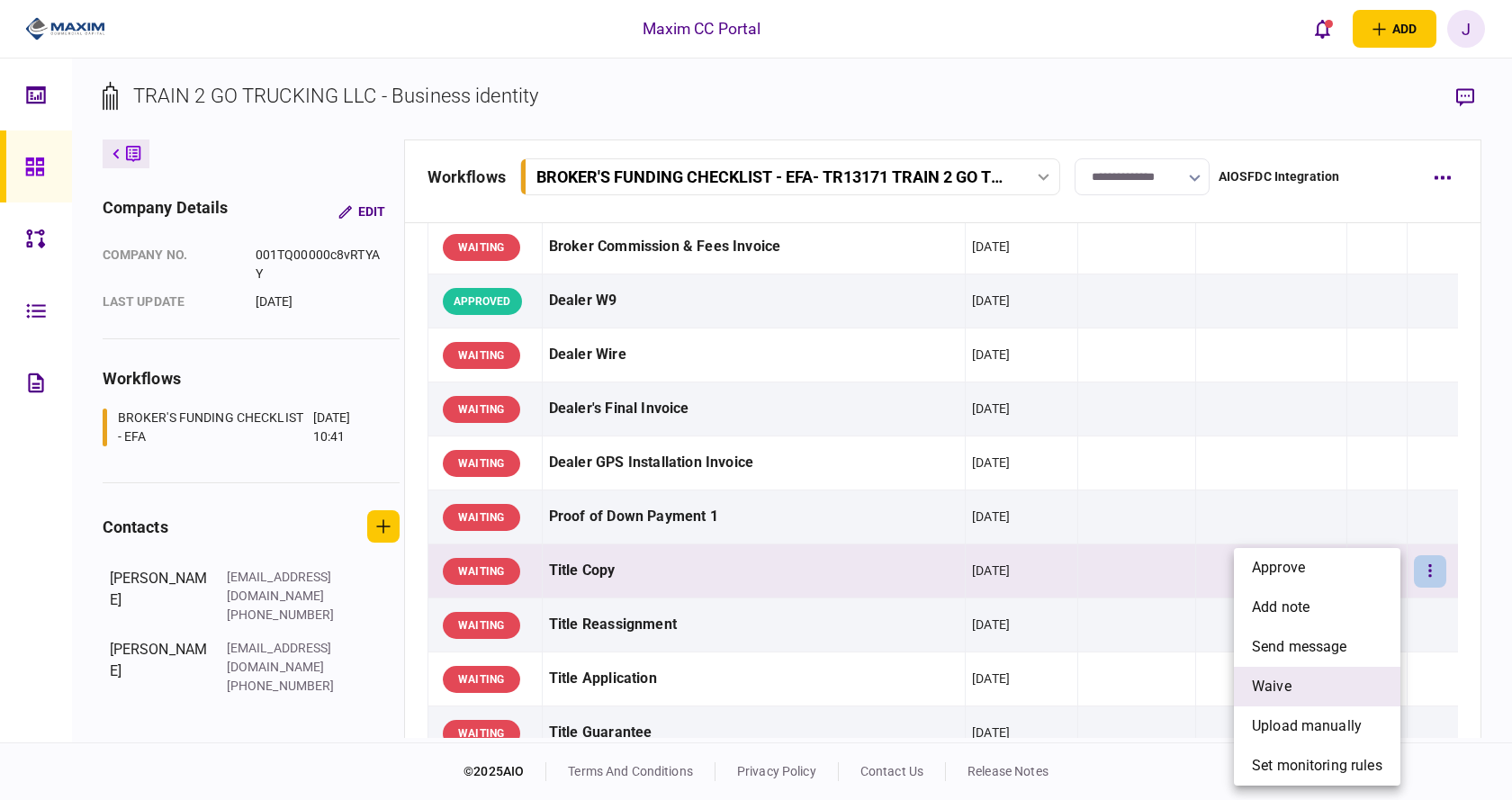 click on "waive" at bounding box center [1317, 687] 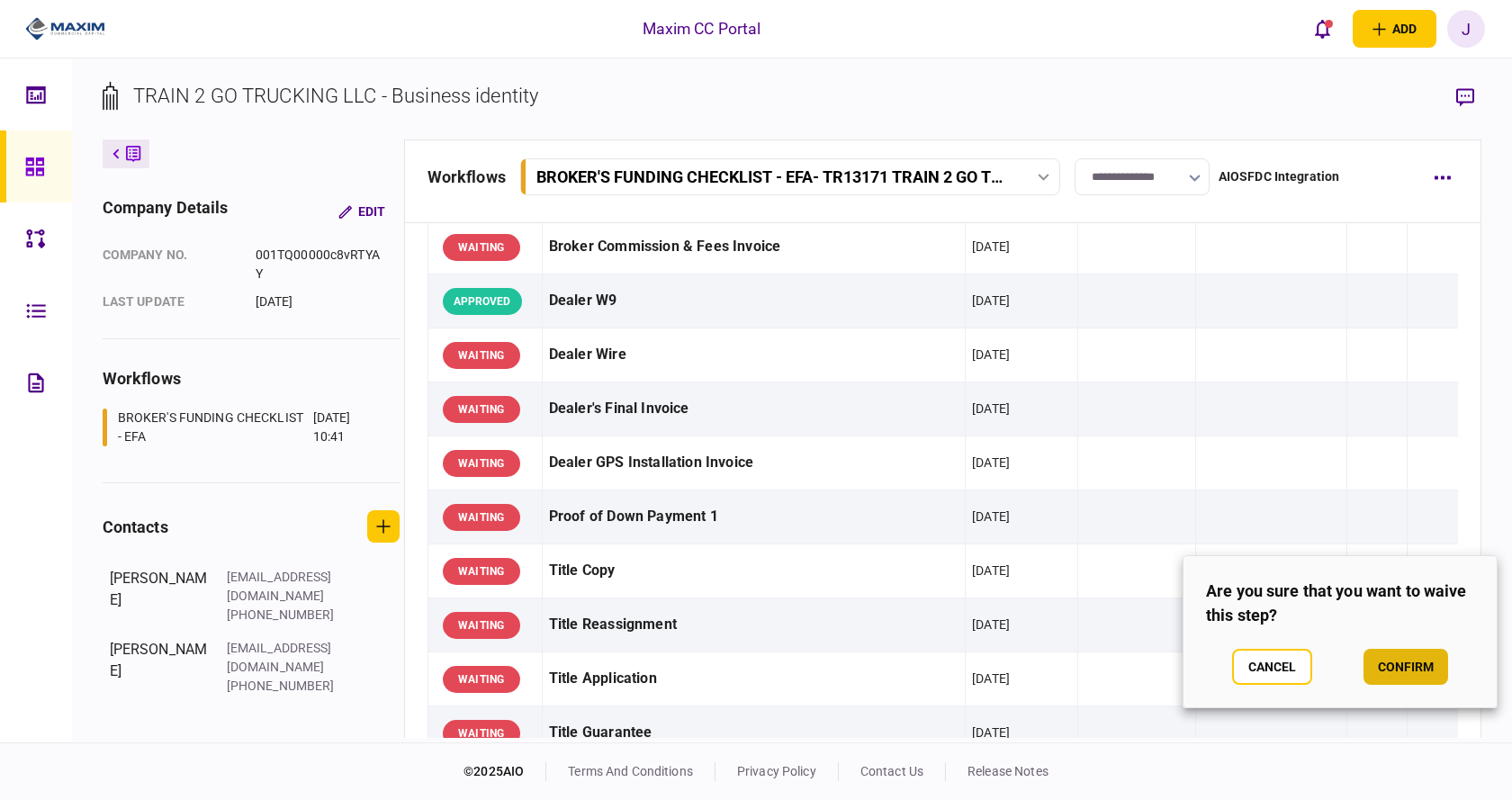 click on "confirm" at bounding box center [1406, 667] 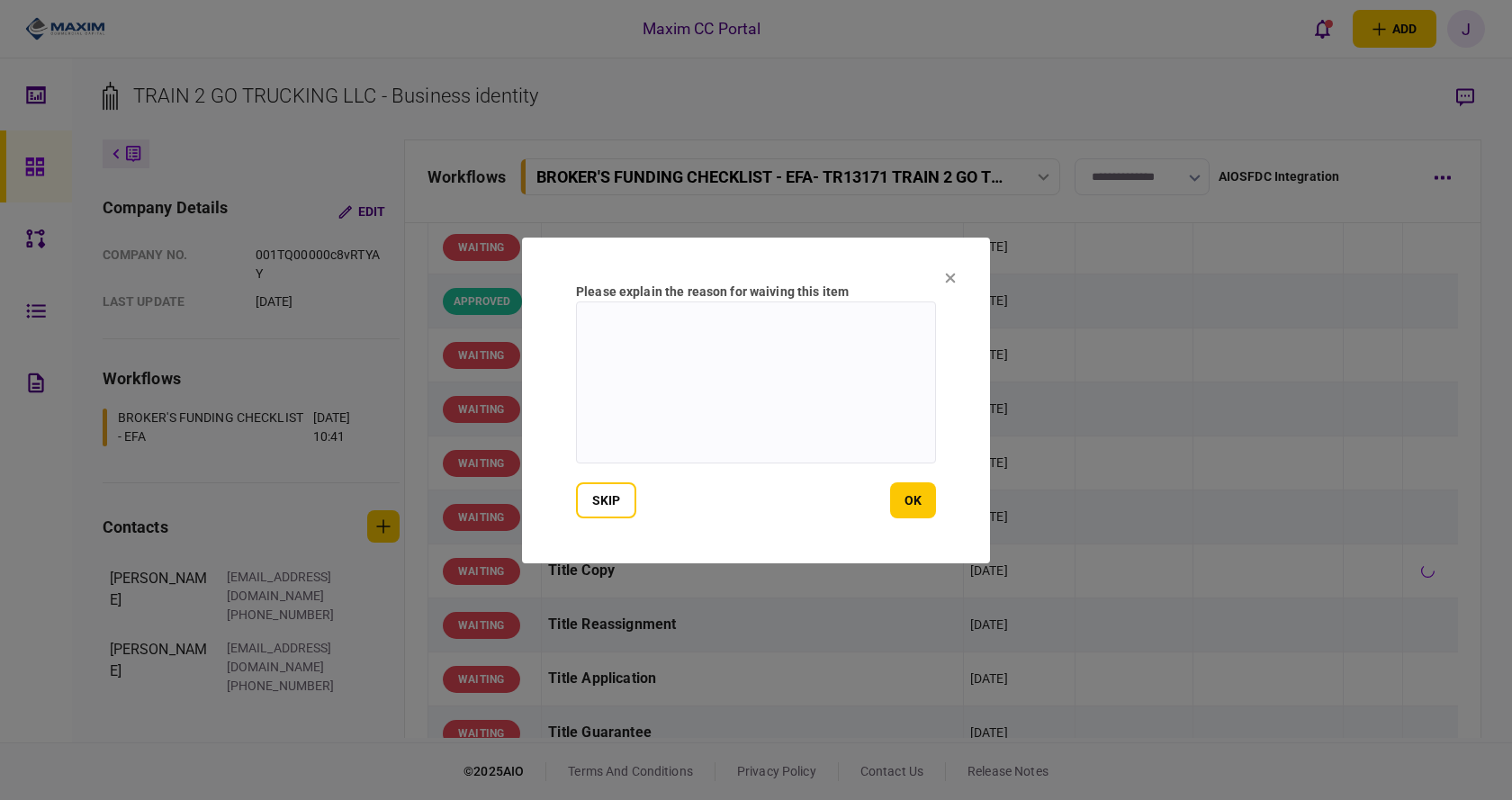 click at bounding box center [756, 382] 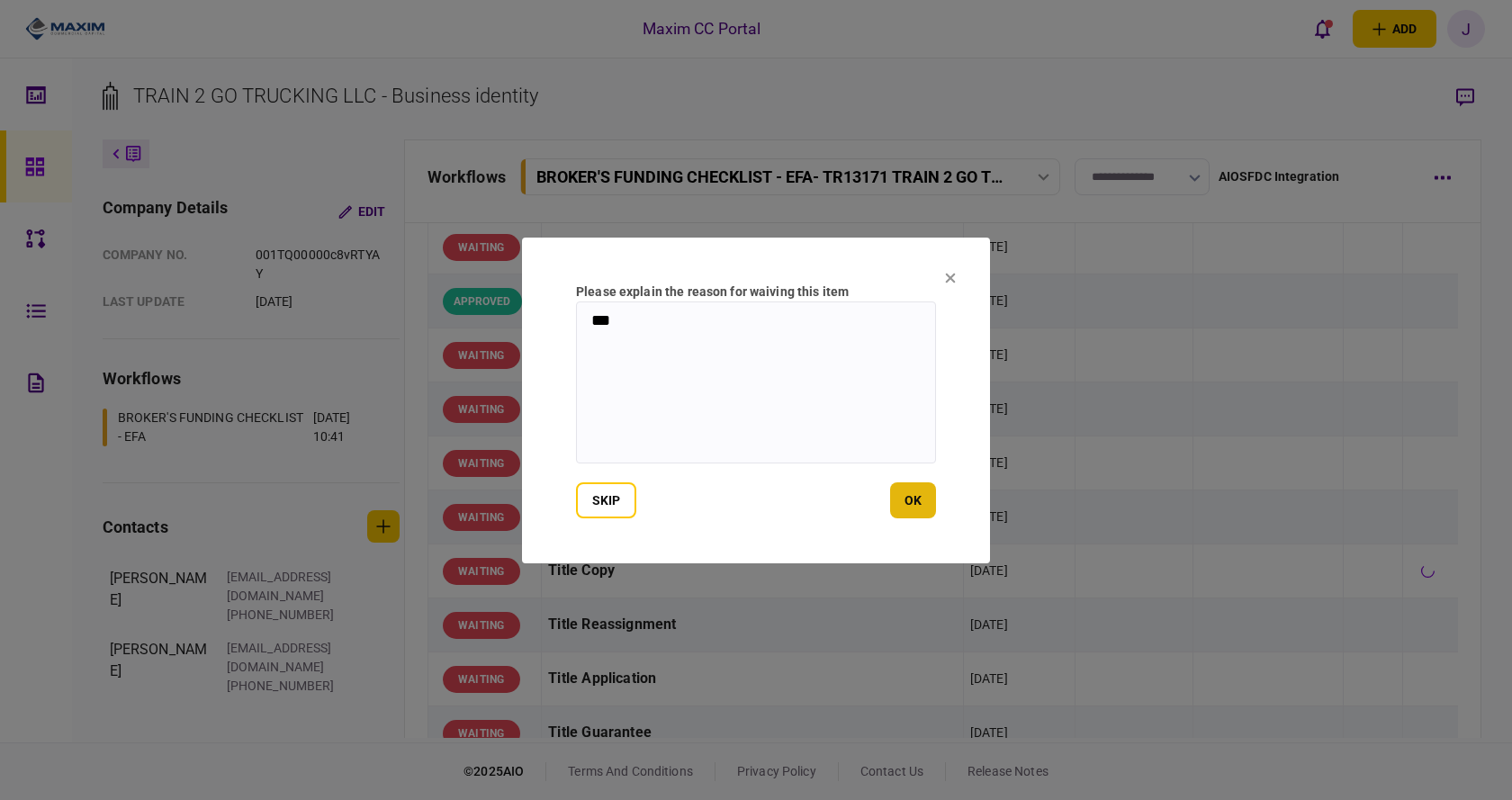 type on "***" 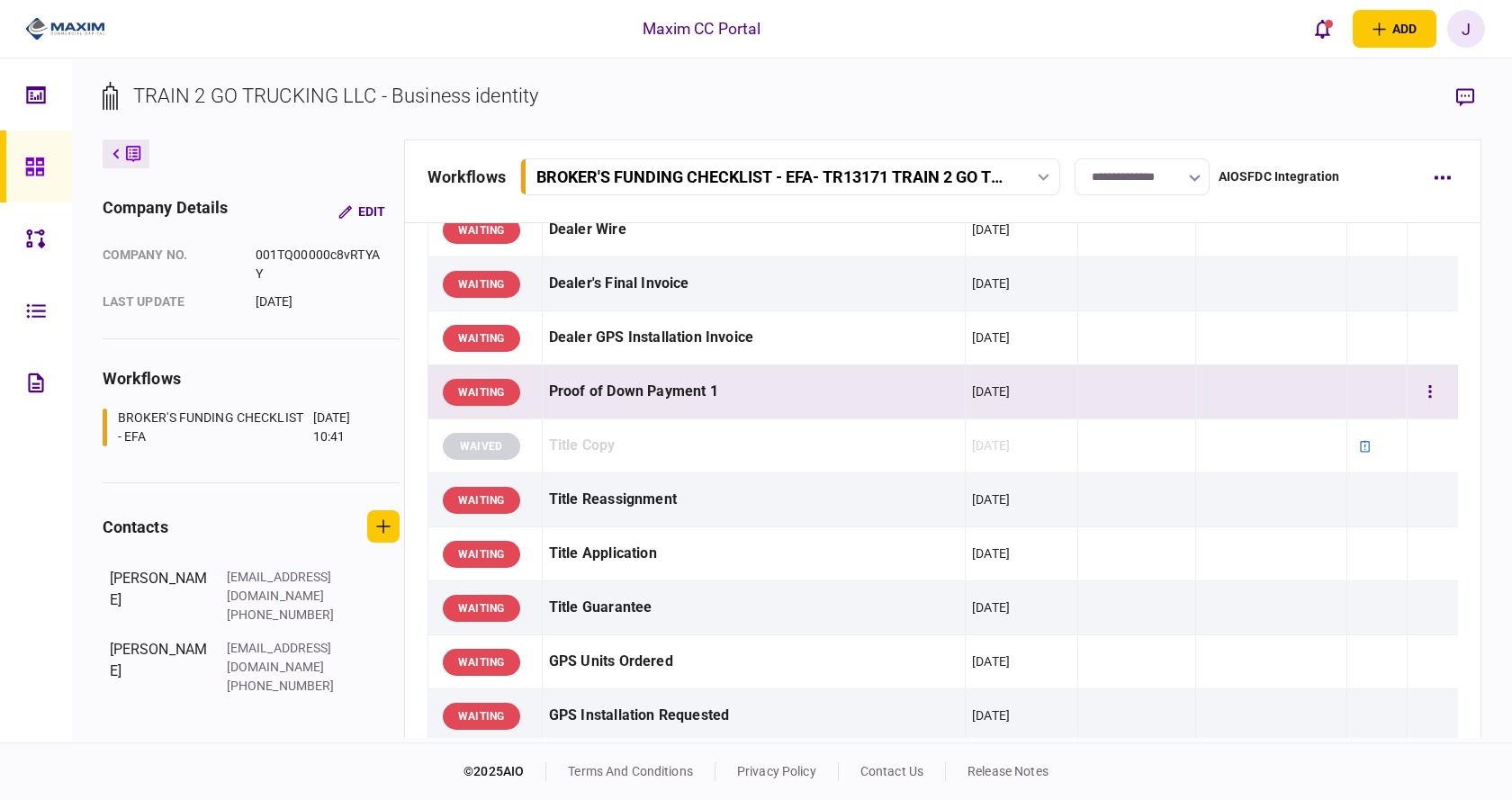 scroll, scrollTop: 1090, scrollLeft: 0, axis: vertical 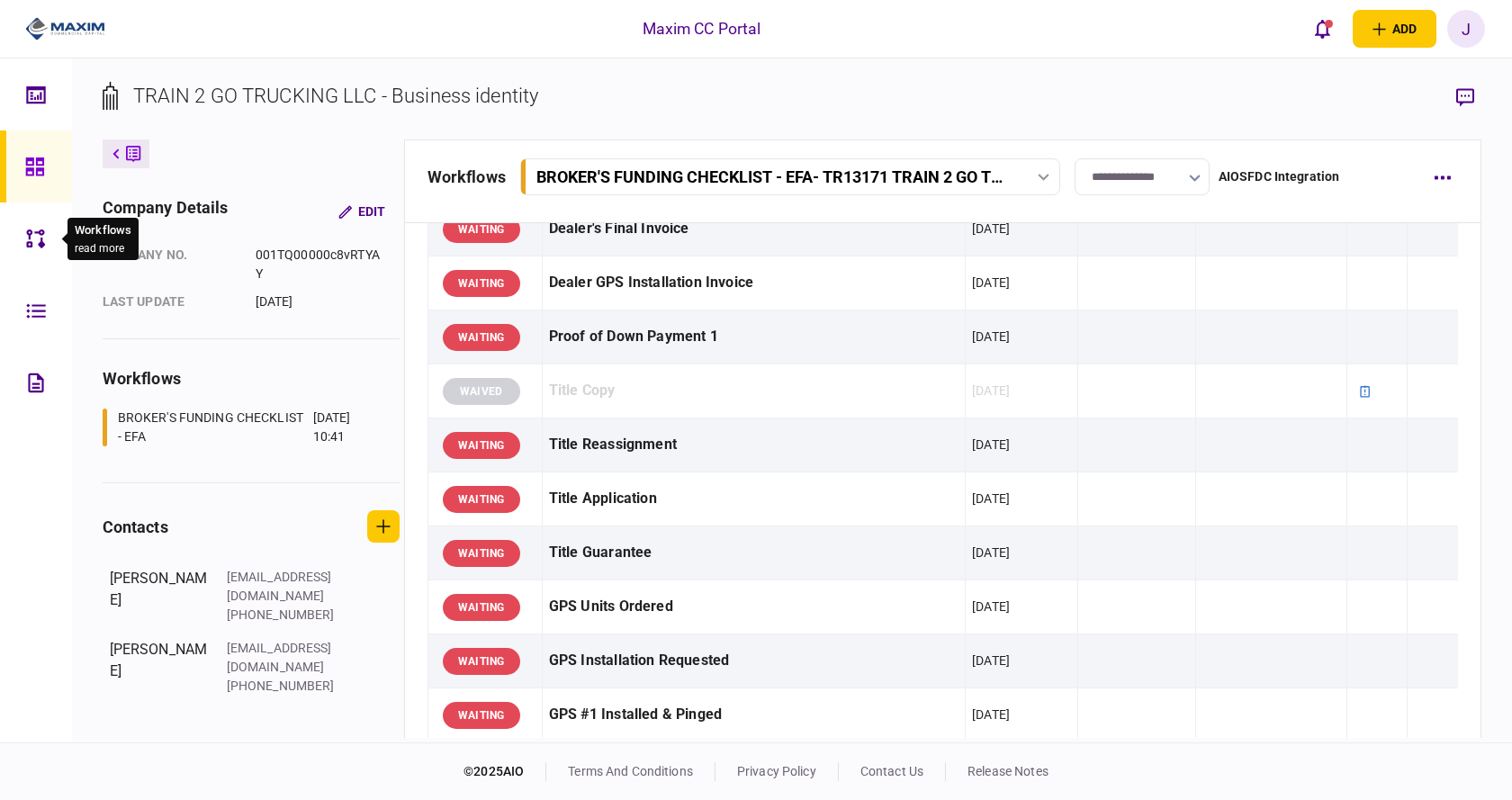 click at bounding box center [40, 238] 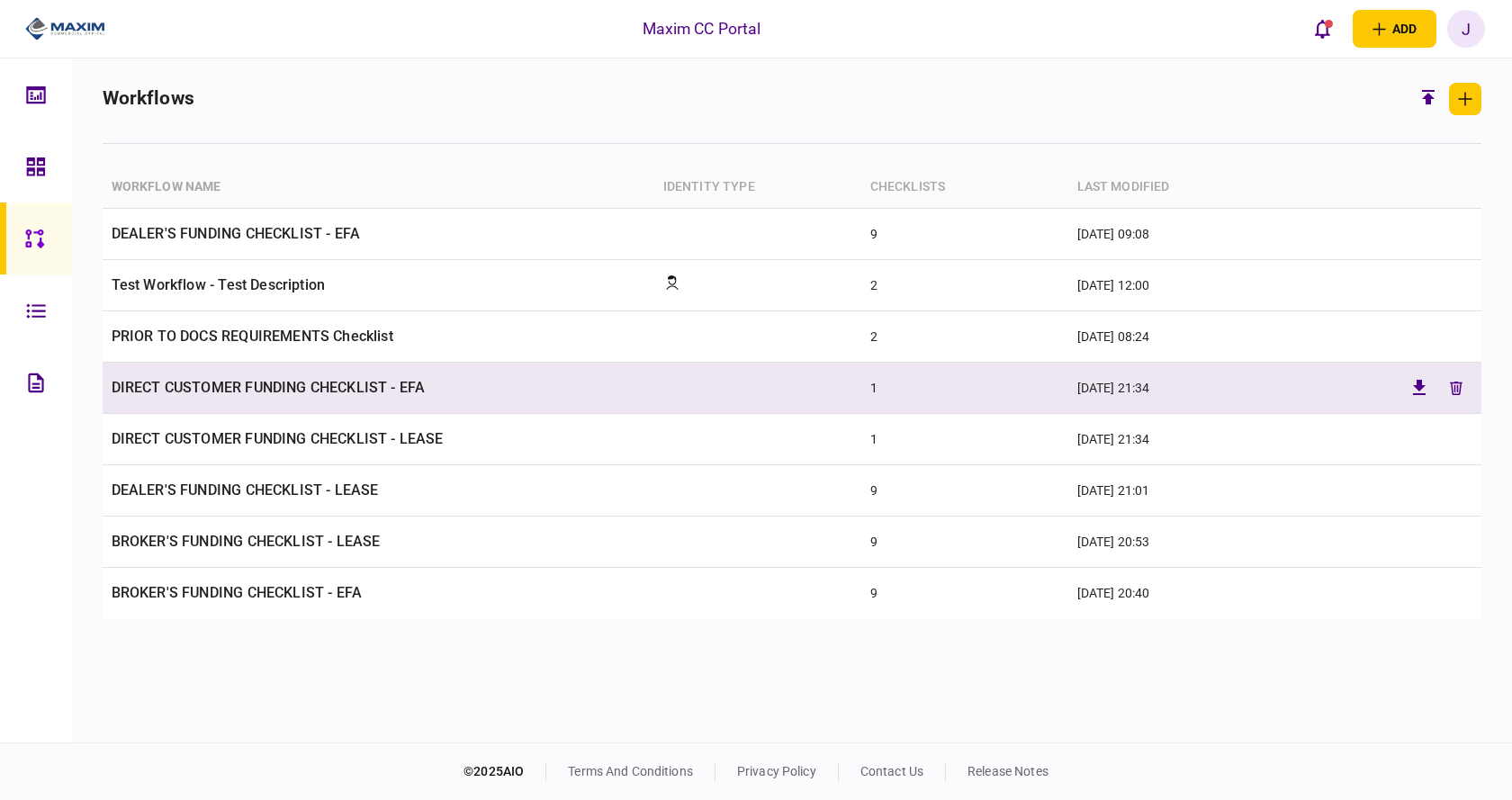 click on "DIRECT CUSTOMER FUNDING CHECKLIST - EFA" at bounding box center (378, 388) 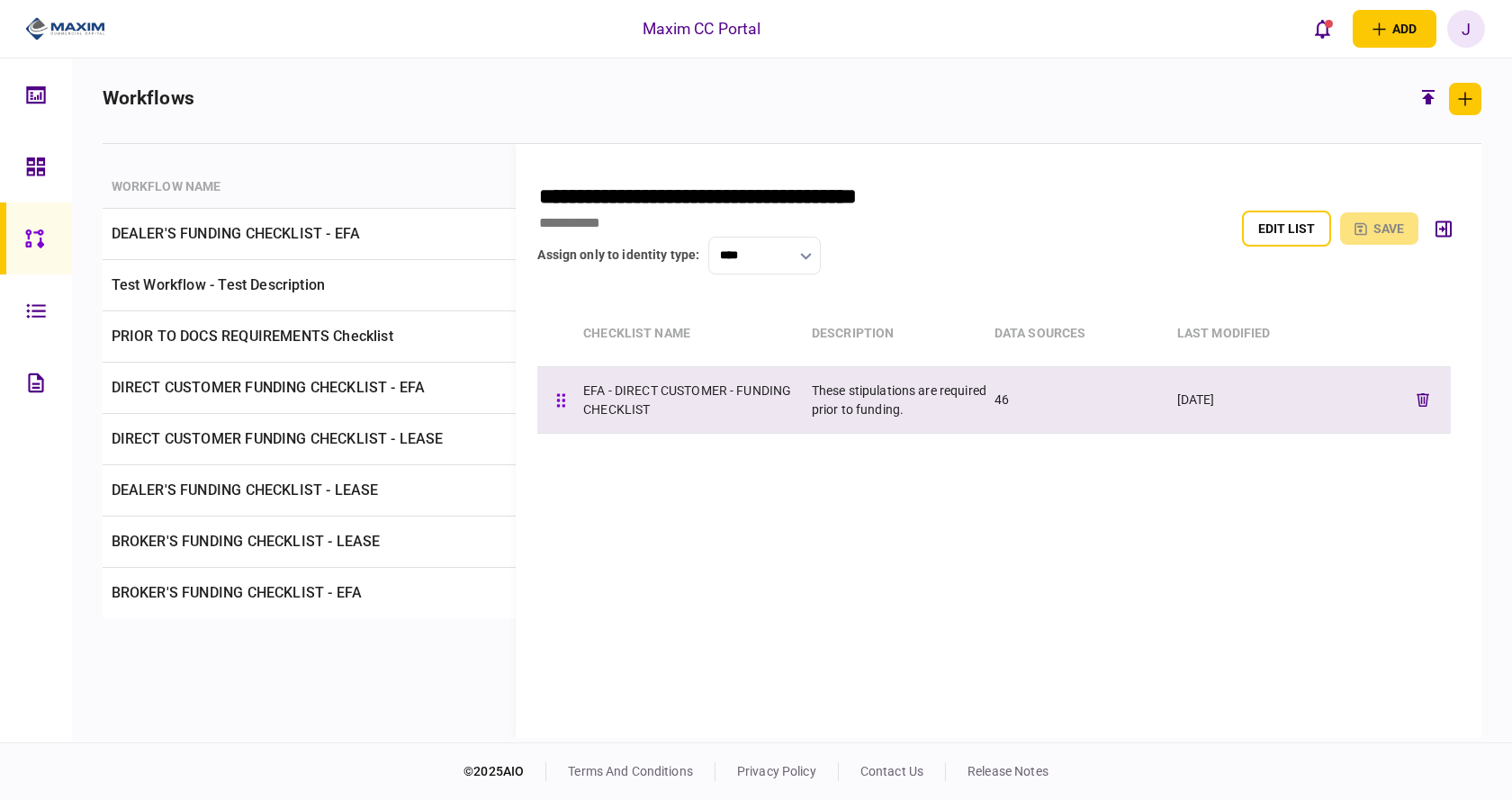click on "EFA - DIRECT CUSTOMER - FUNDING CHECKLIST" at bounding box center [698, 400] 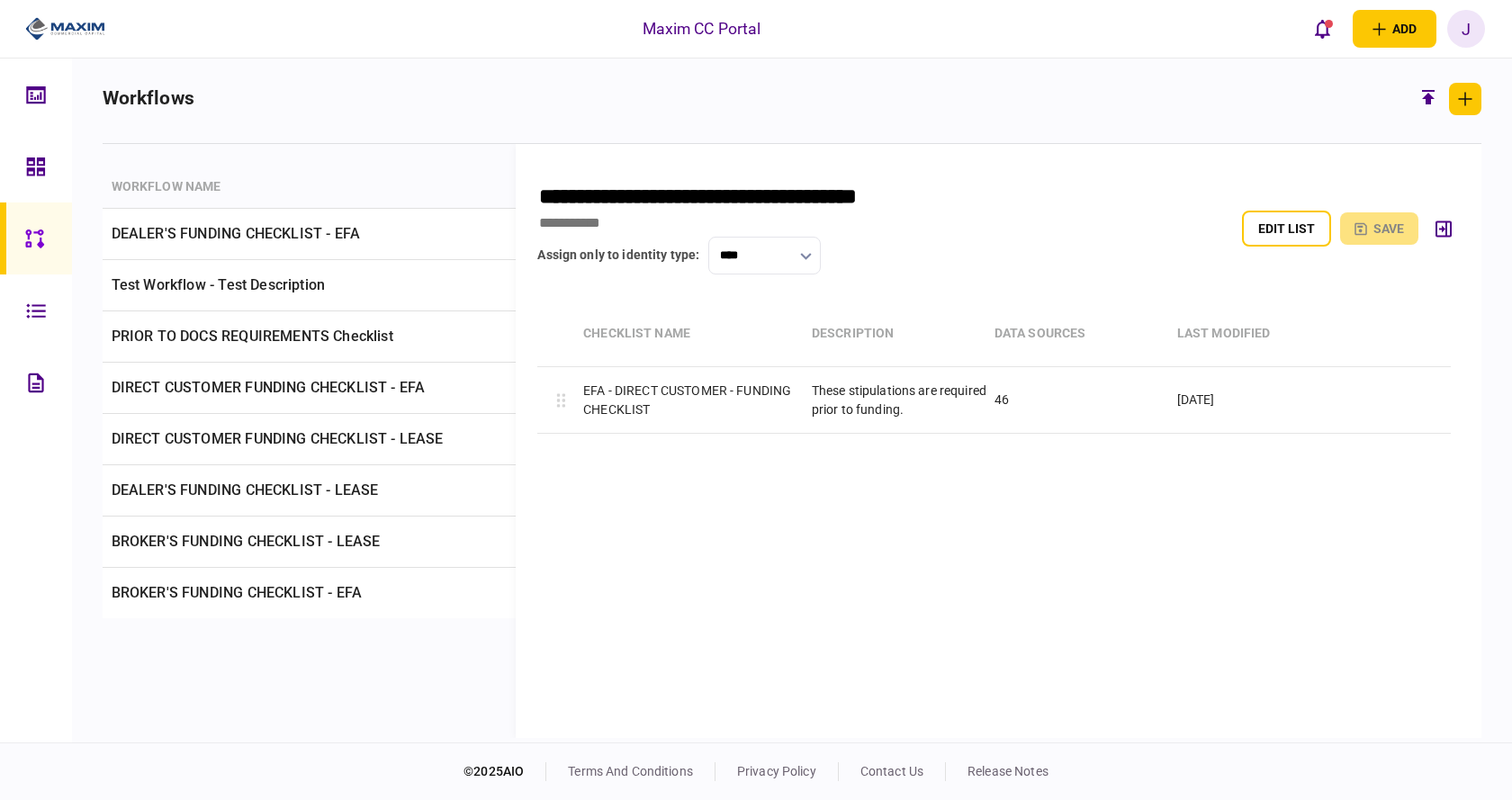 type 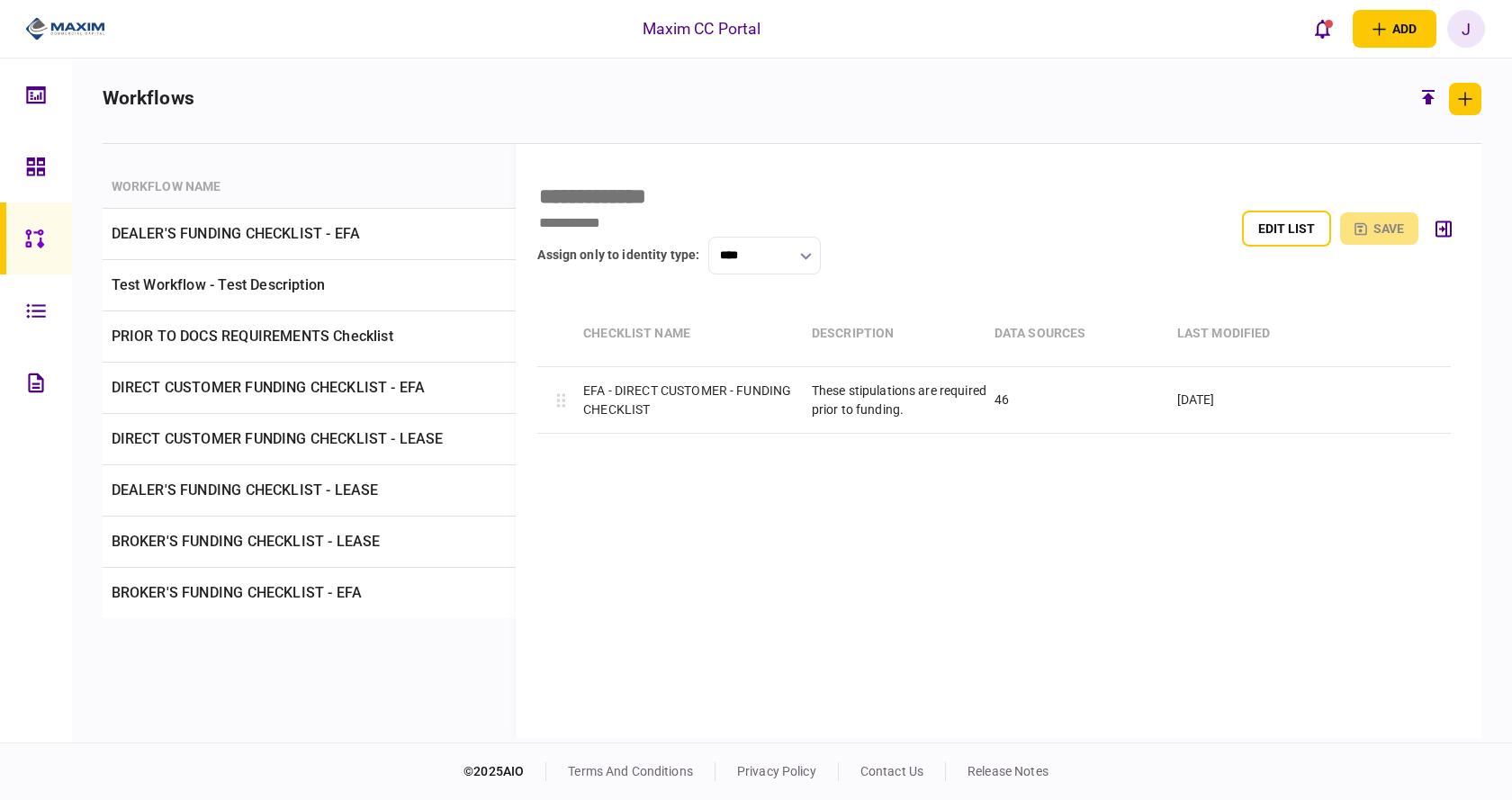 click at bounding box center [40, 310] 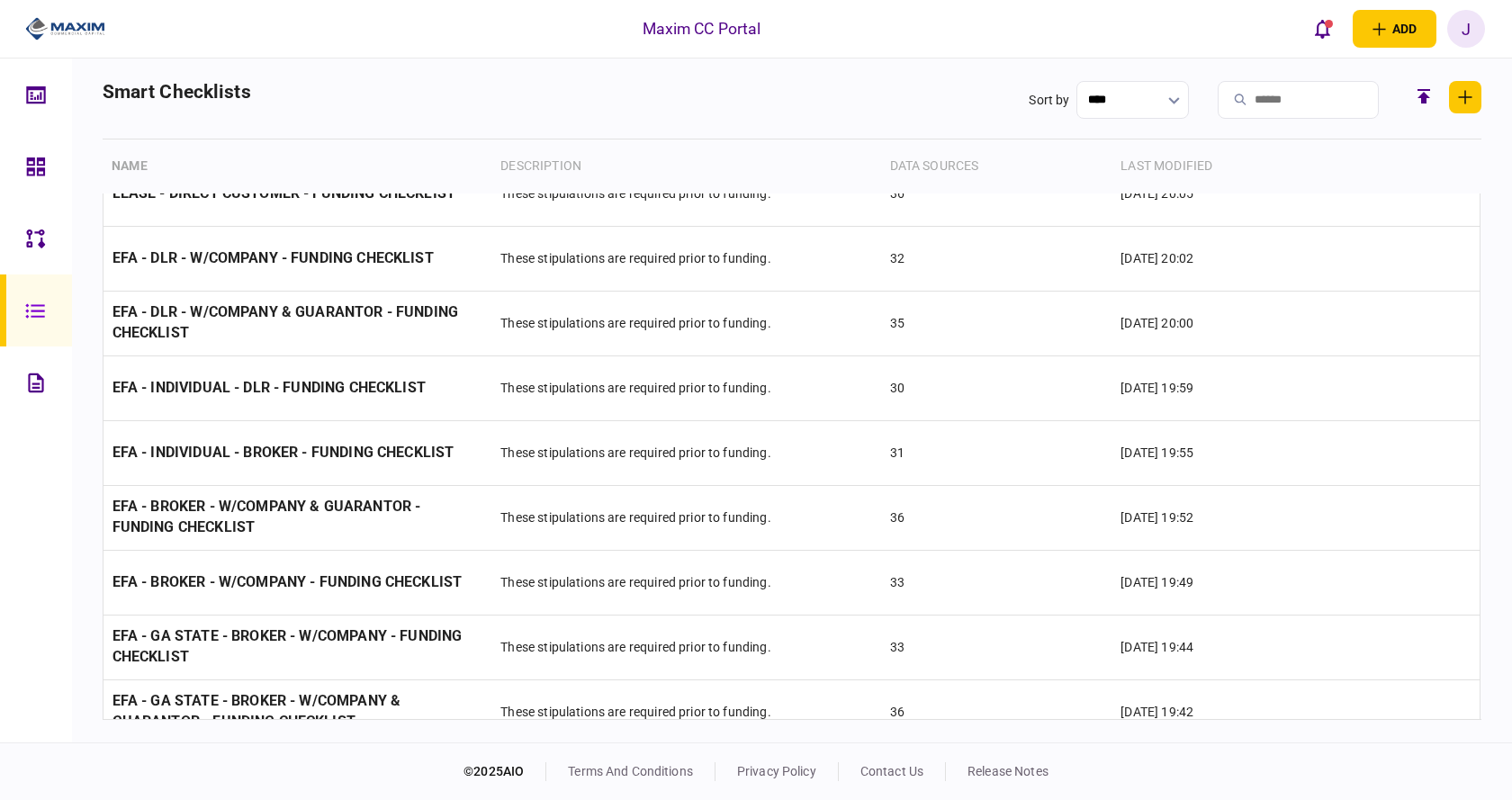 scroll, scrollTop: 0, scrollLeft: 0, axis: both 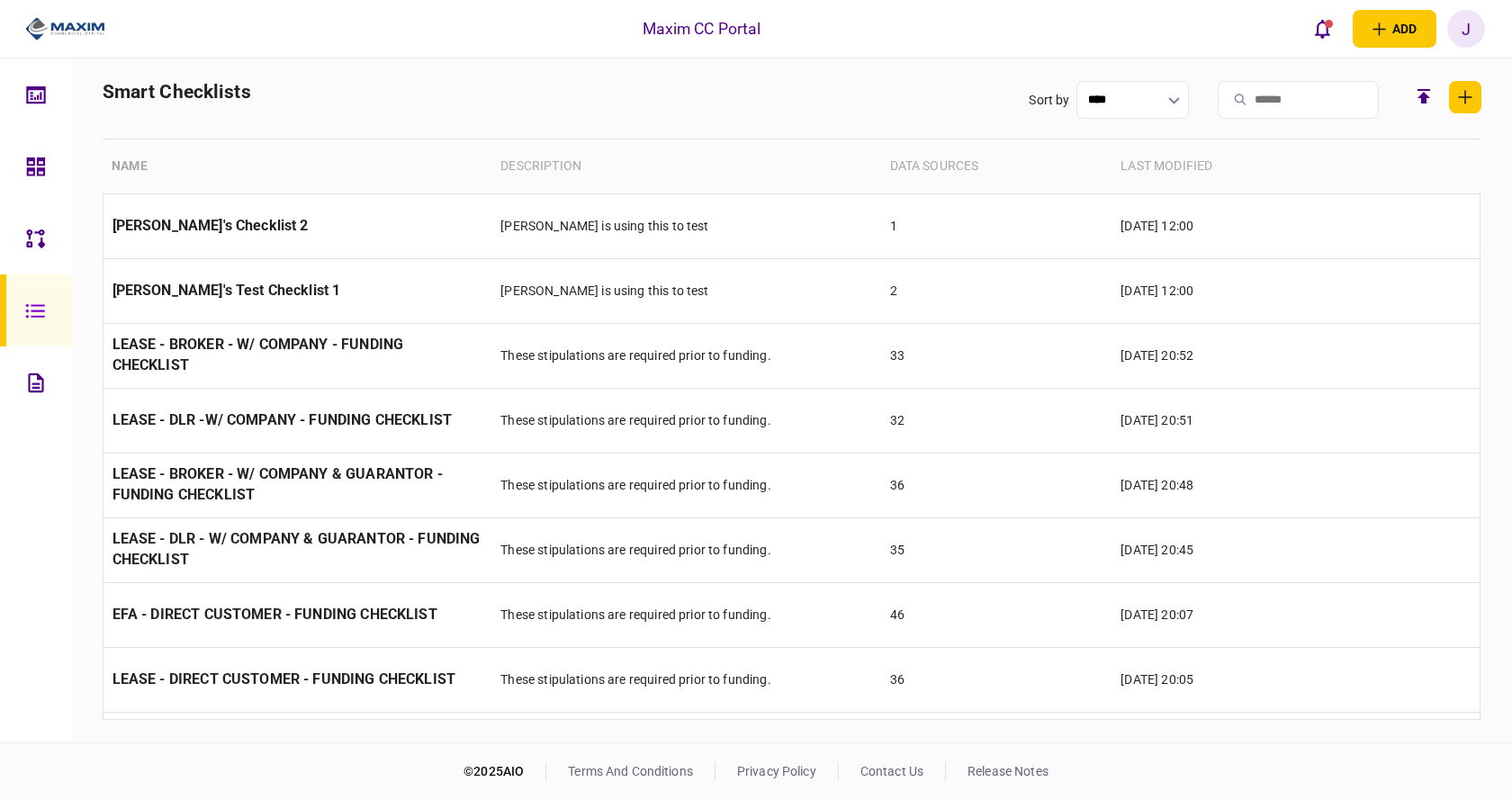 click on "data sources" at bounding box center [996, 166] 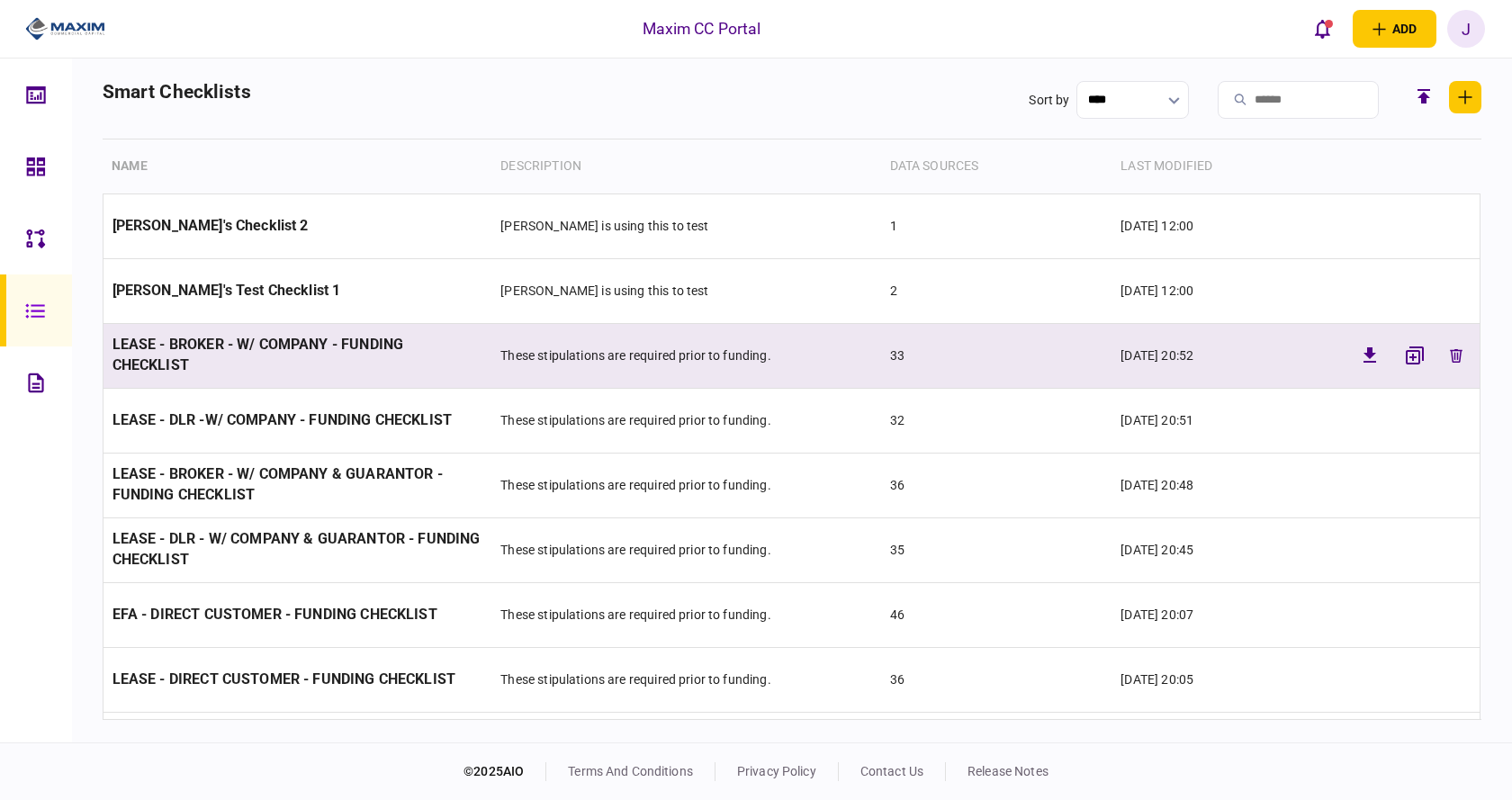 click on "LEASE - BROKER - W/ COMPANY - FUNDING CHECKLIST" at bounding box center (297, 355) 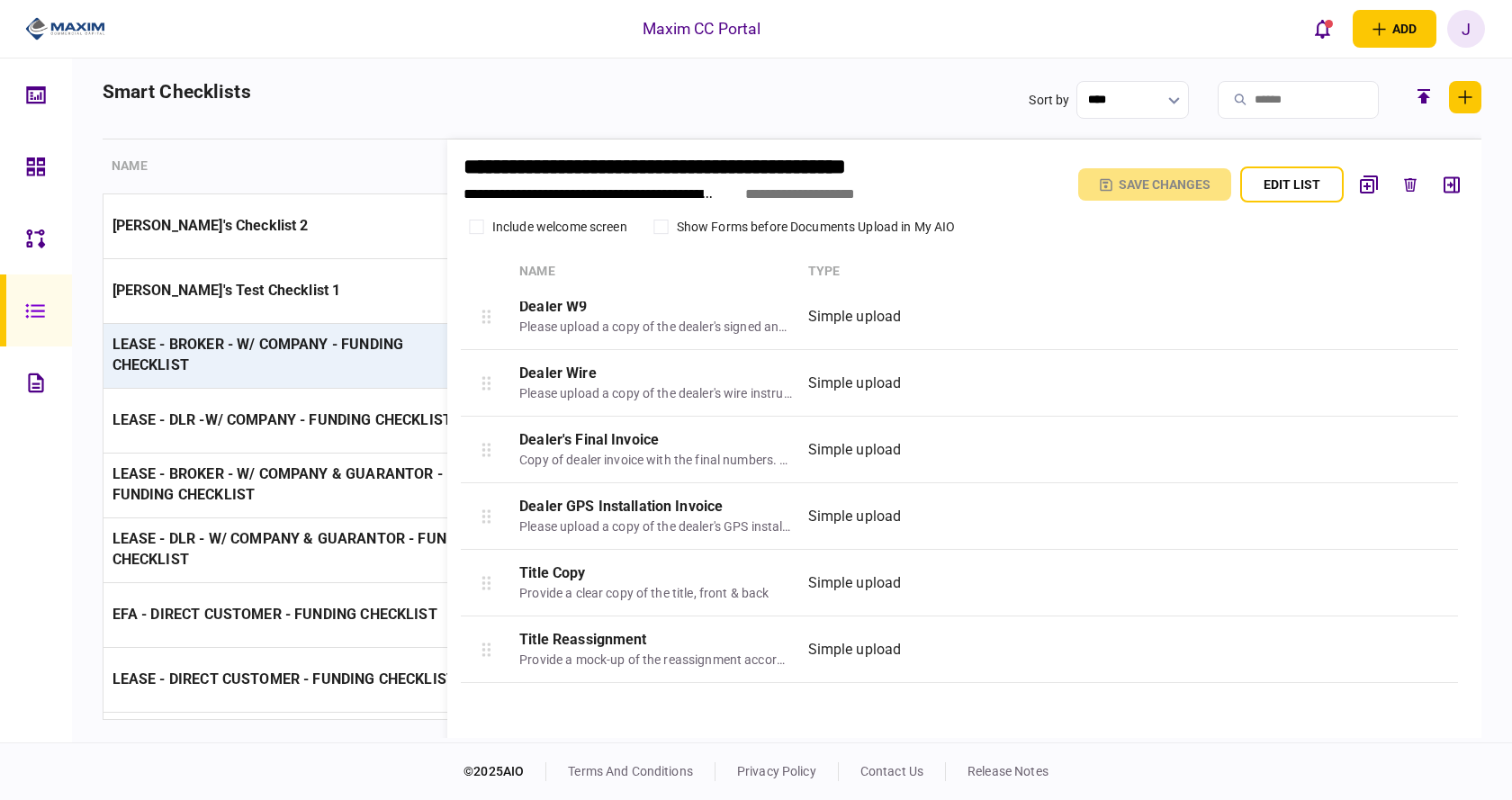 scroll, scrollTop: 1170, scrollLeft: 0, axis: vertical 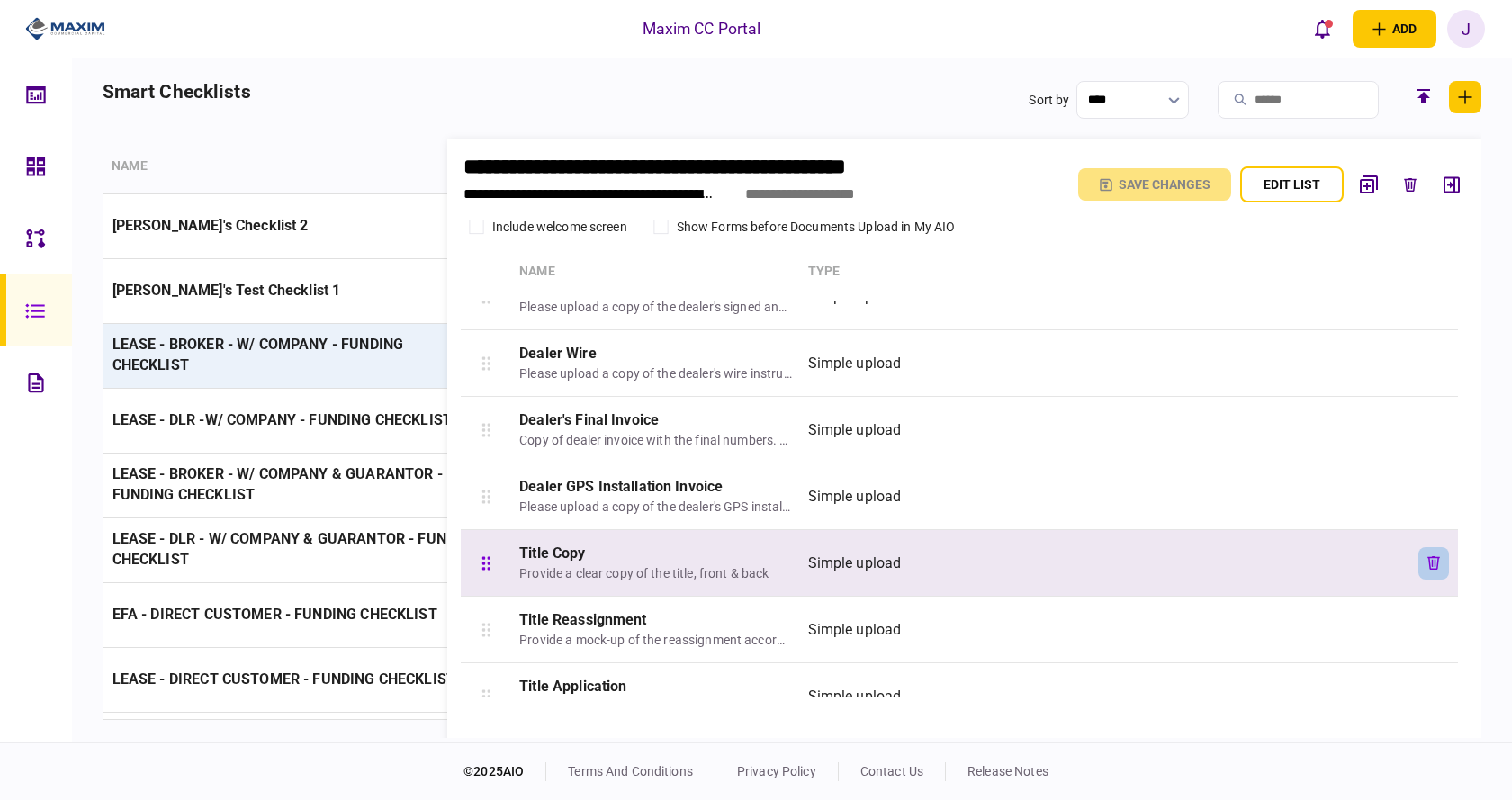 click 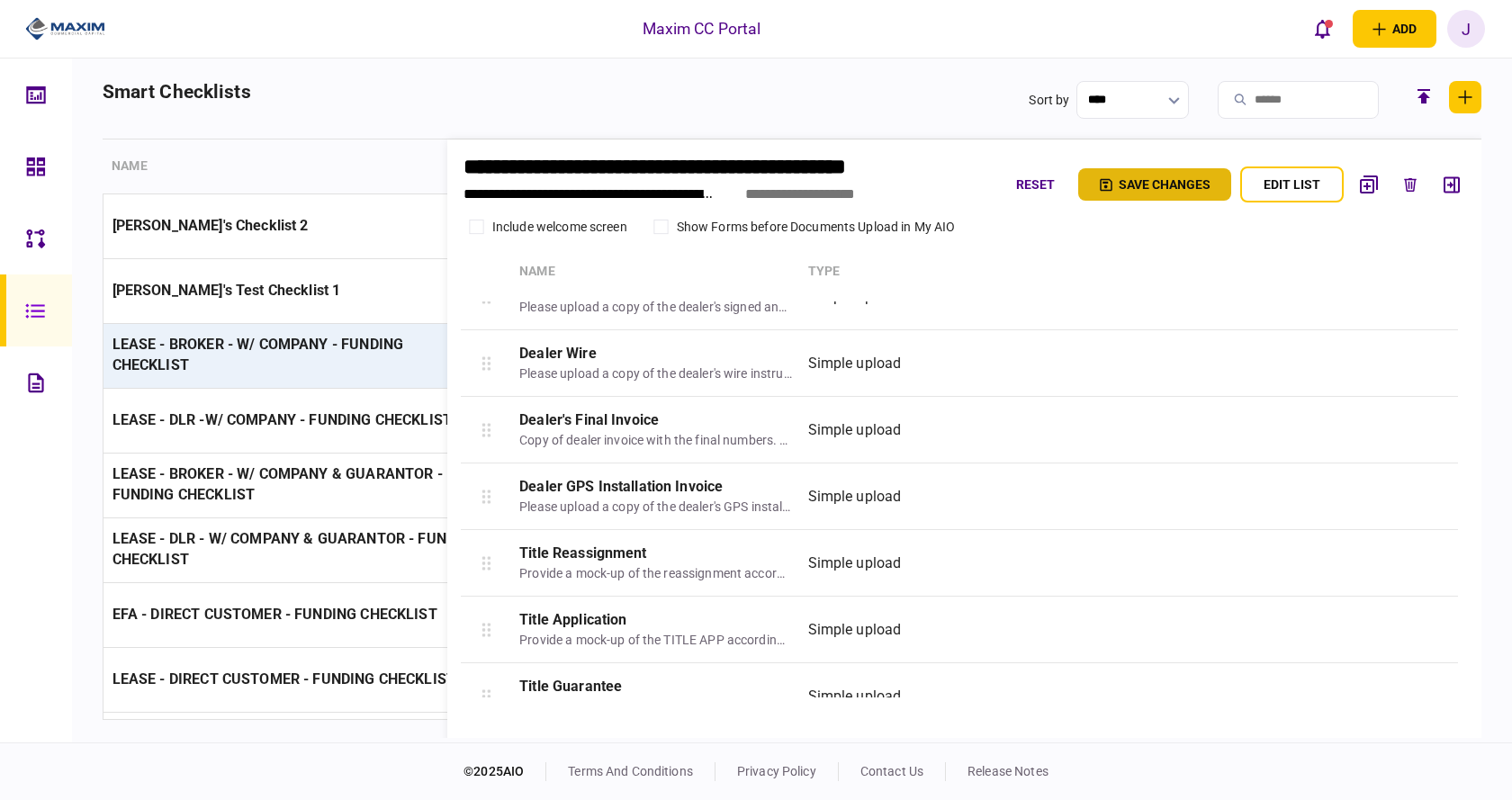 click on "Save changes" at bounding box center [1155, 184] 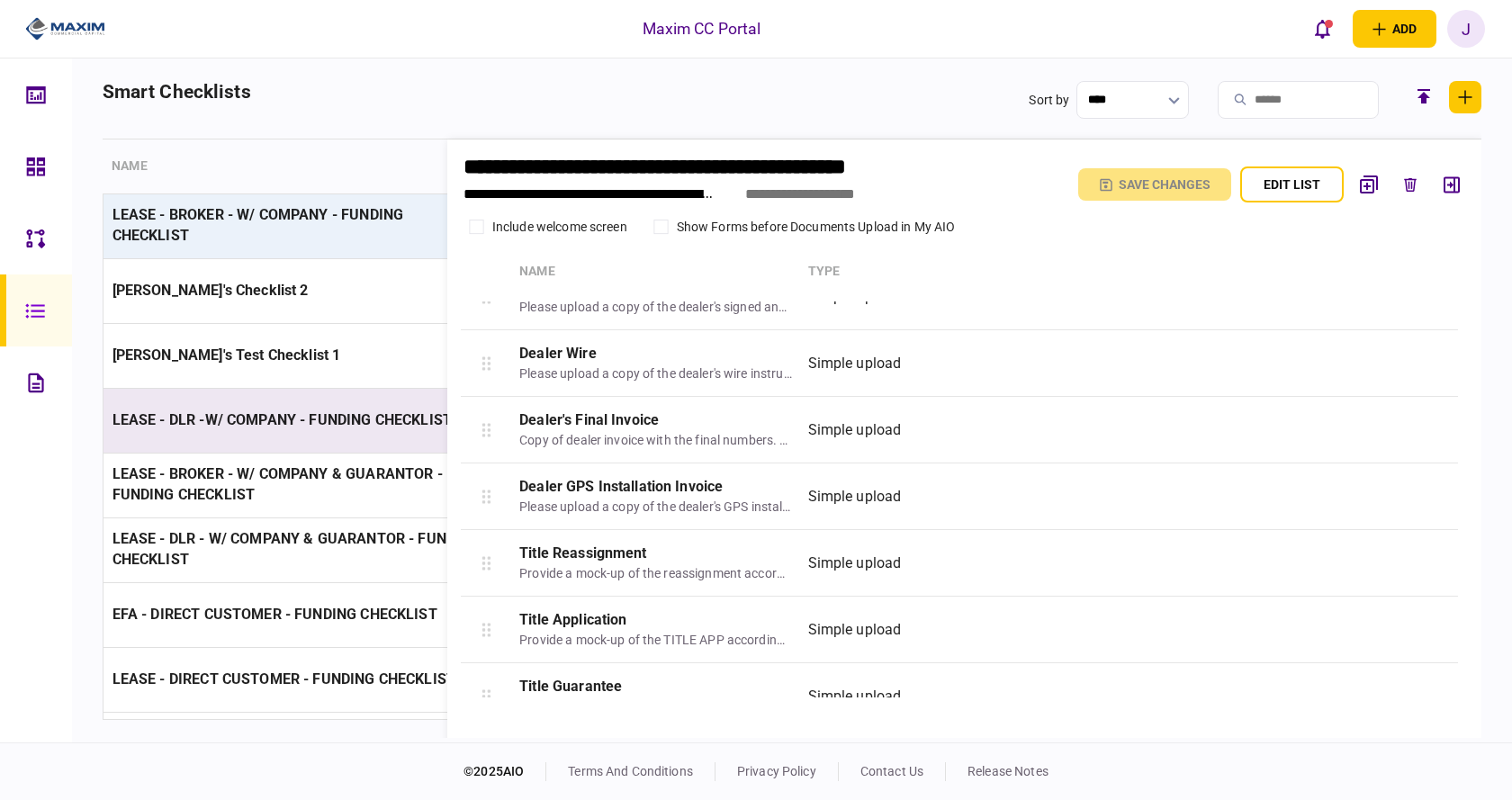 click on "LEASE - DLR -W/ COMPANY - FUNDING CHECKLIST" at bounding box center [297, 420] 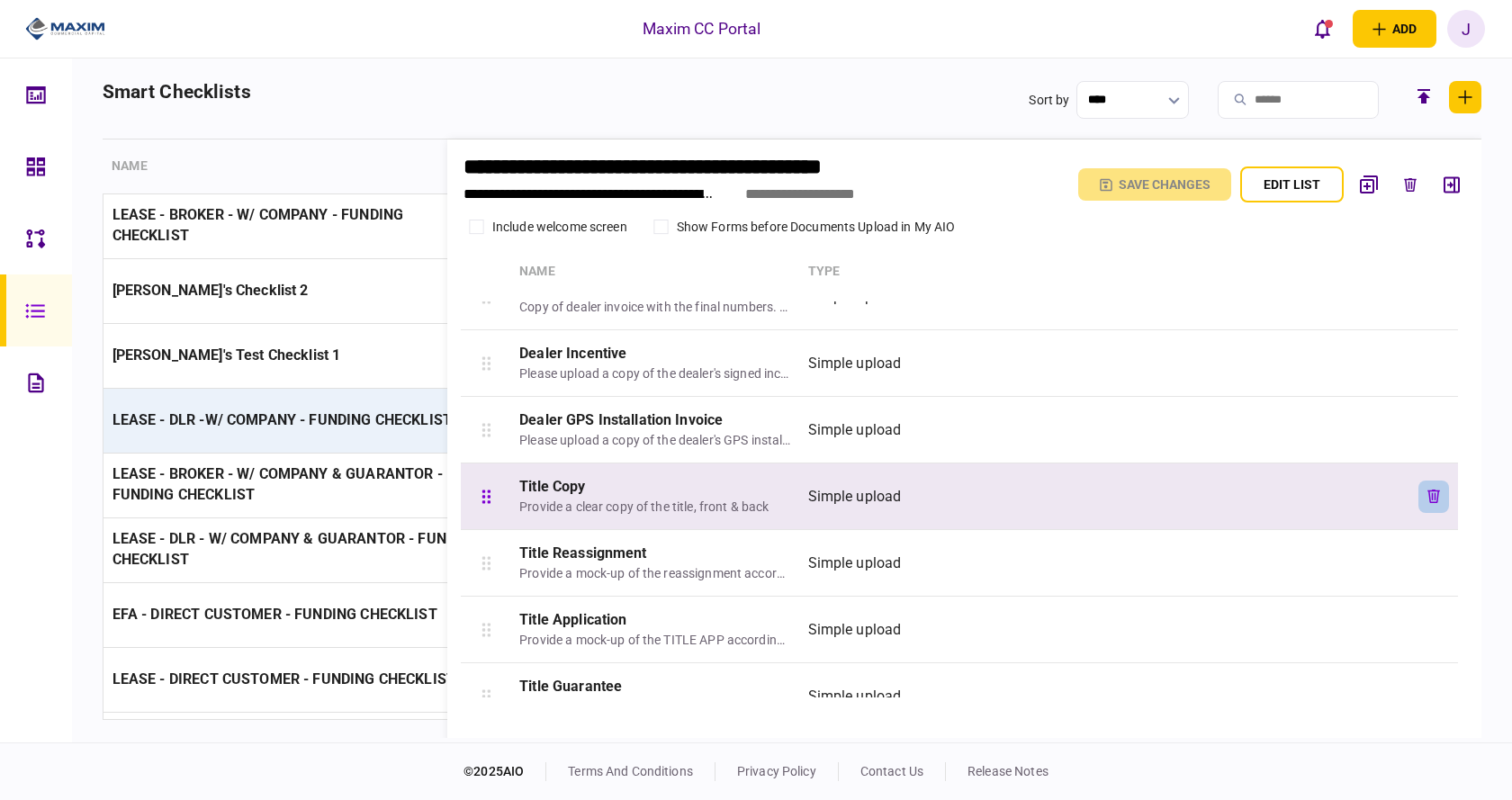 click 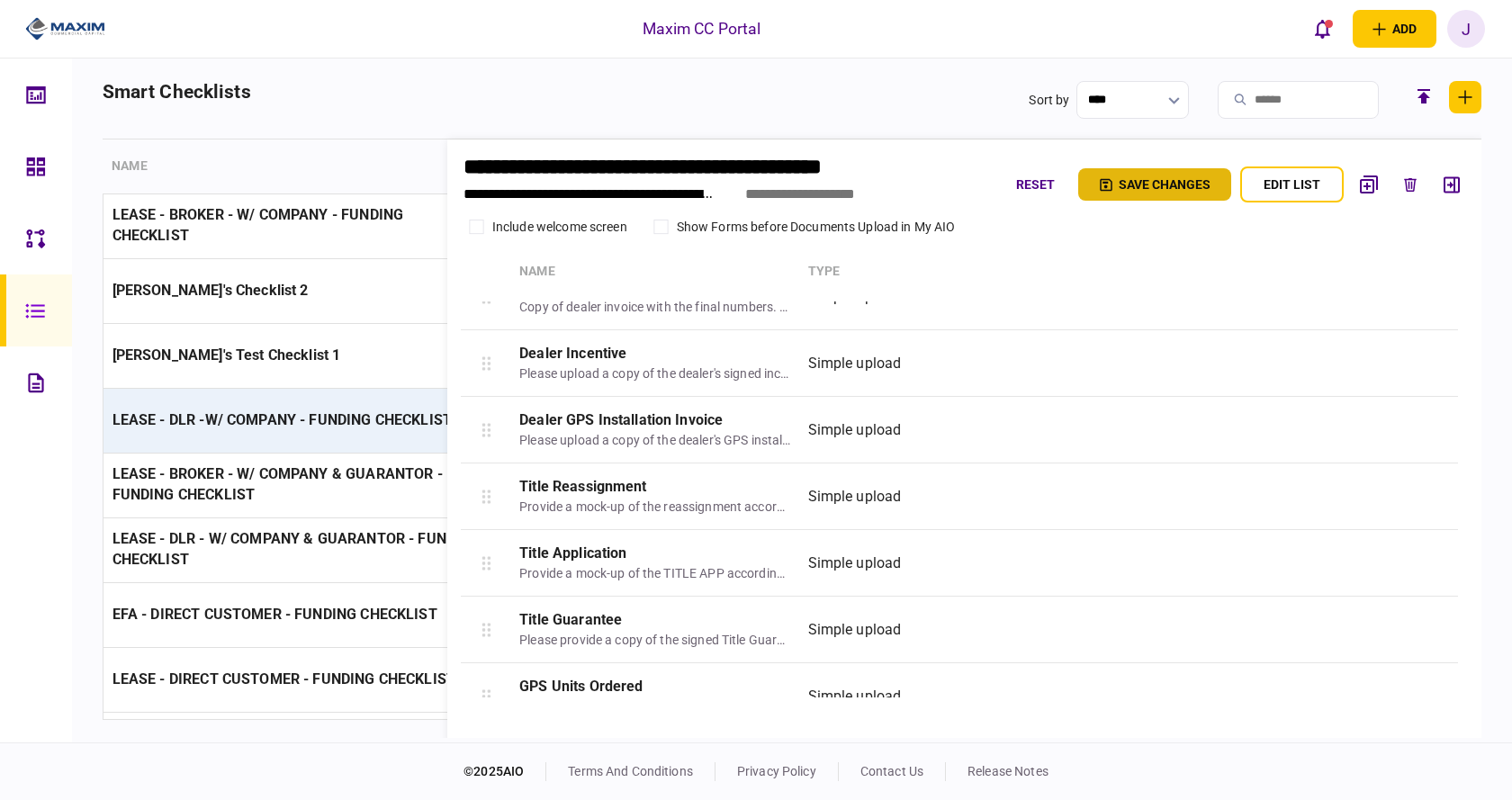 click on "Save changes" at bounding box center [1155, 184] 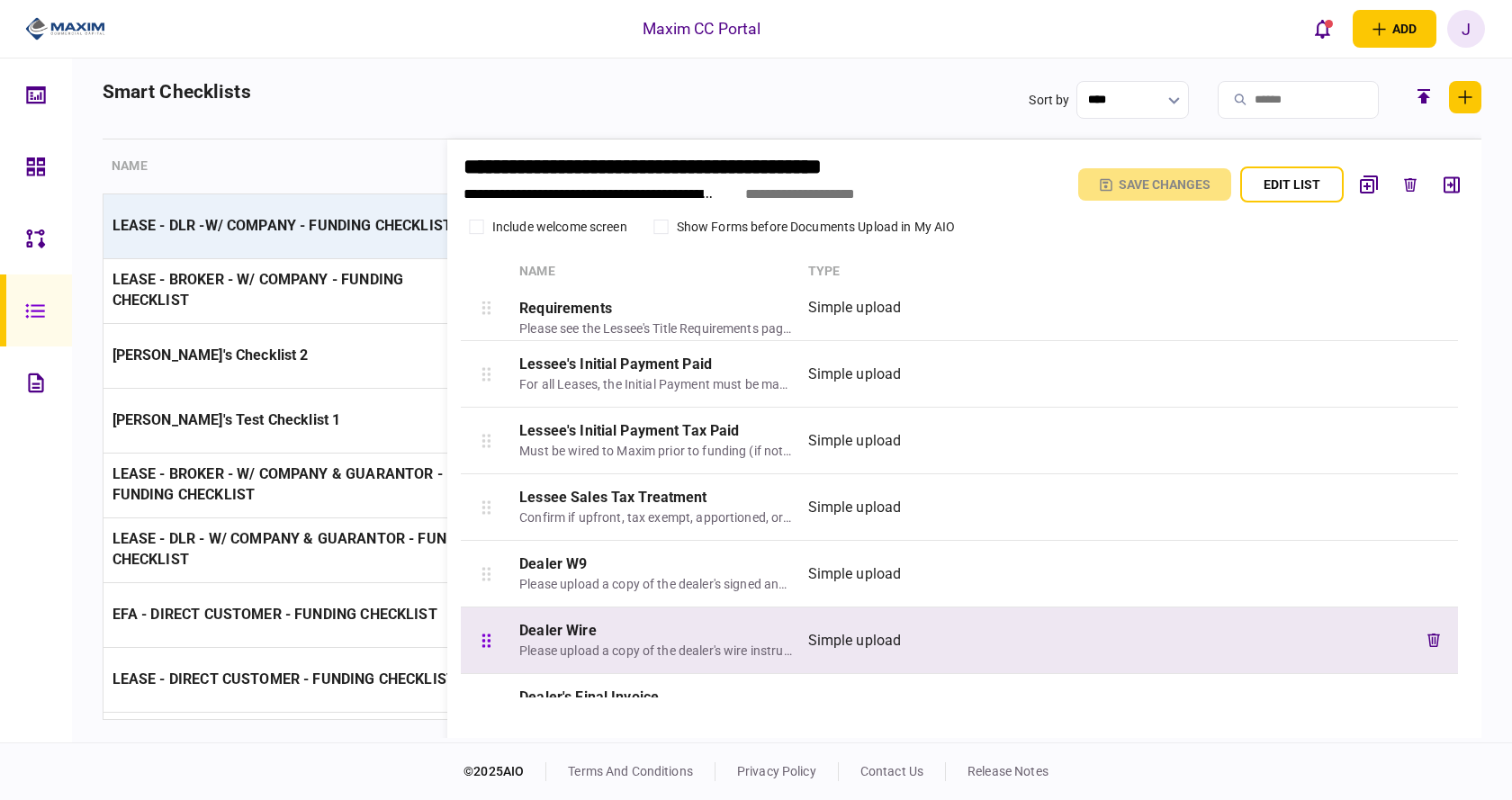 scroll, scrollTop: 720, scrollLeft: 0, axis: vertical 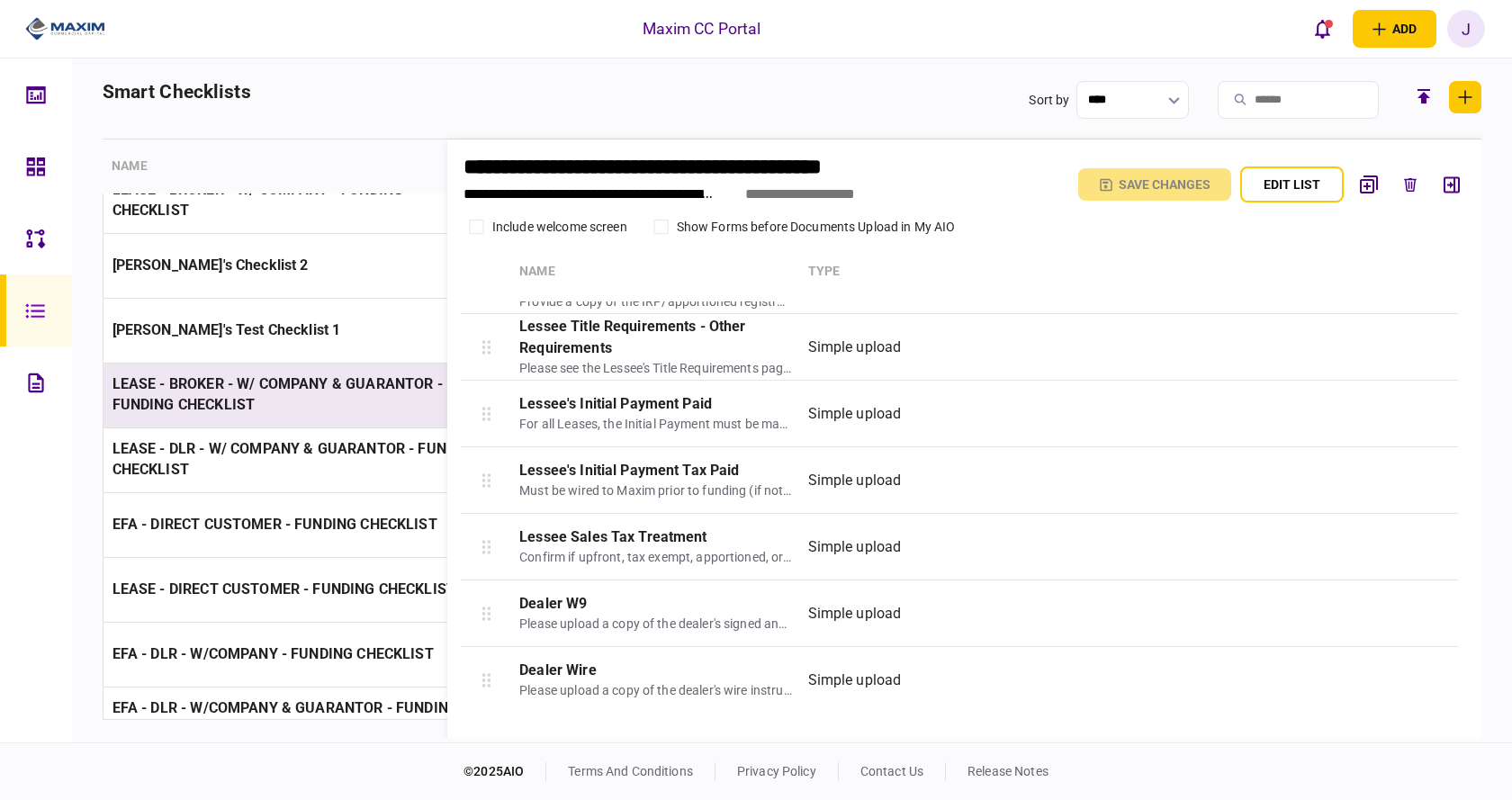 click on "LEASE - BROKER - W/ COMPANY & GUARANTOR - FUNDING CHECKLIST" at bounding box center [297, 395] 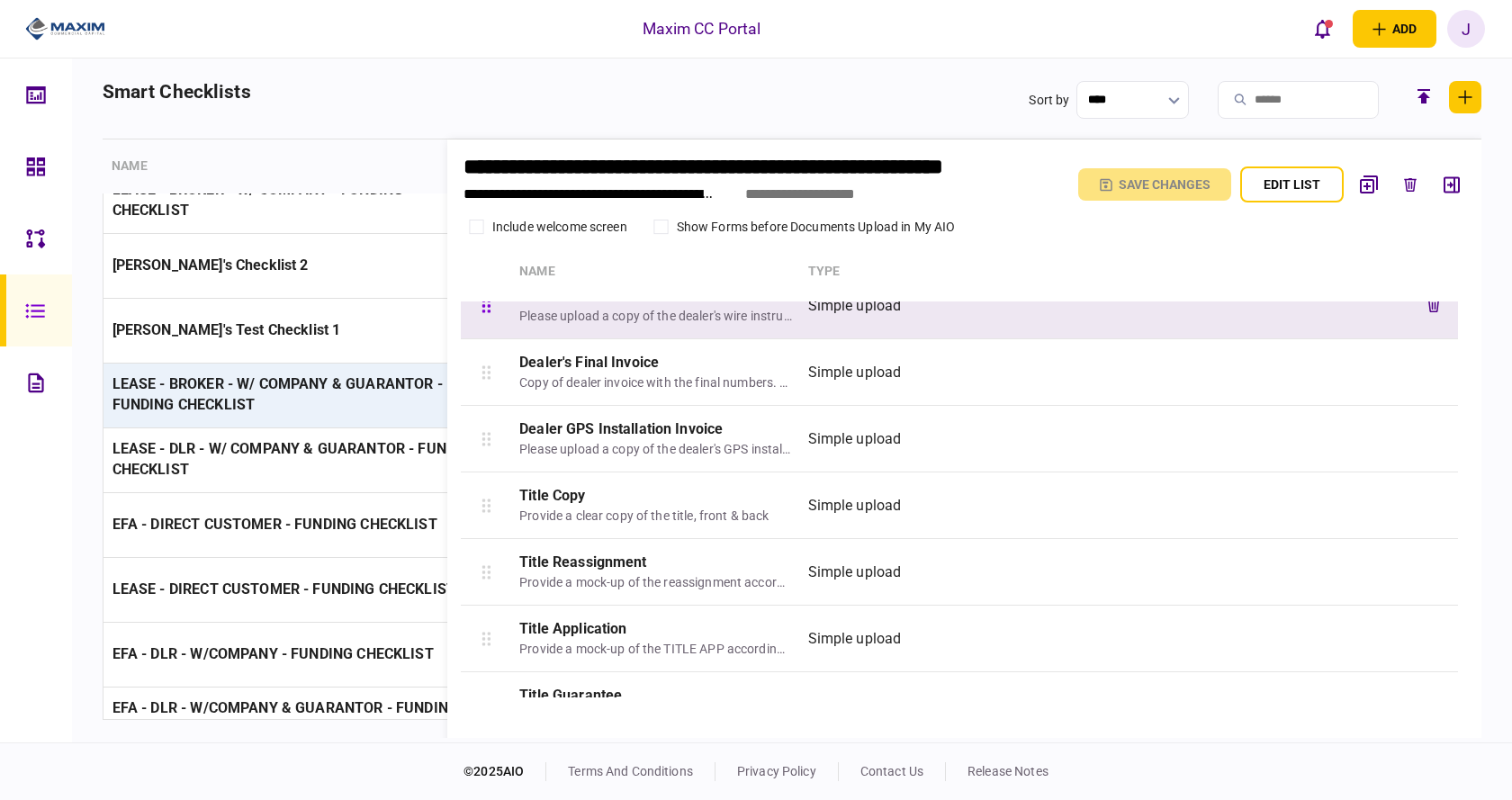 scroll, scrollTop: 1440, scrollLeft: 0, axis: vertical 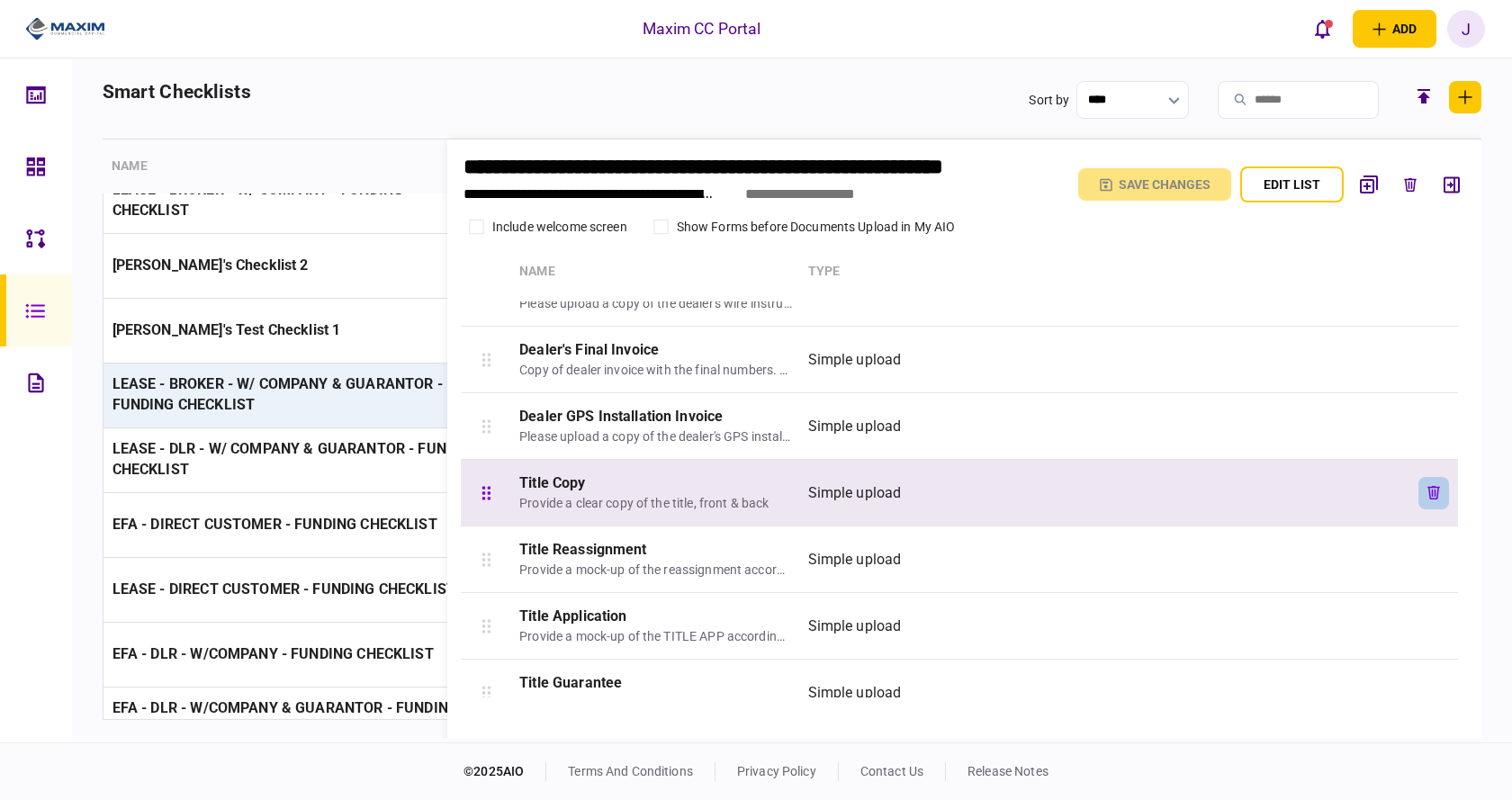click at bounding box center [1434, 493] 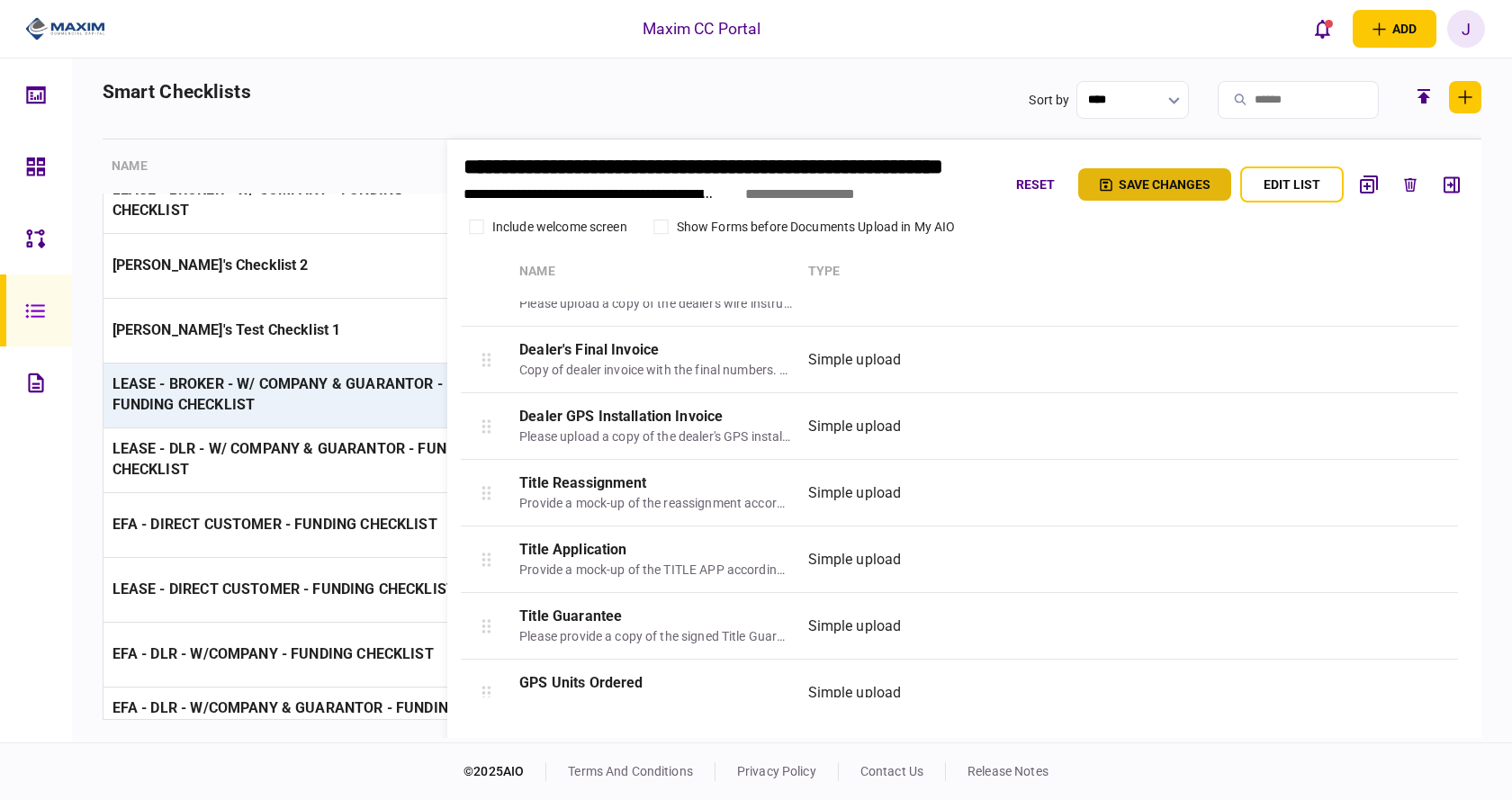 click on "Save changes" at bounding box center [1155, 184] 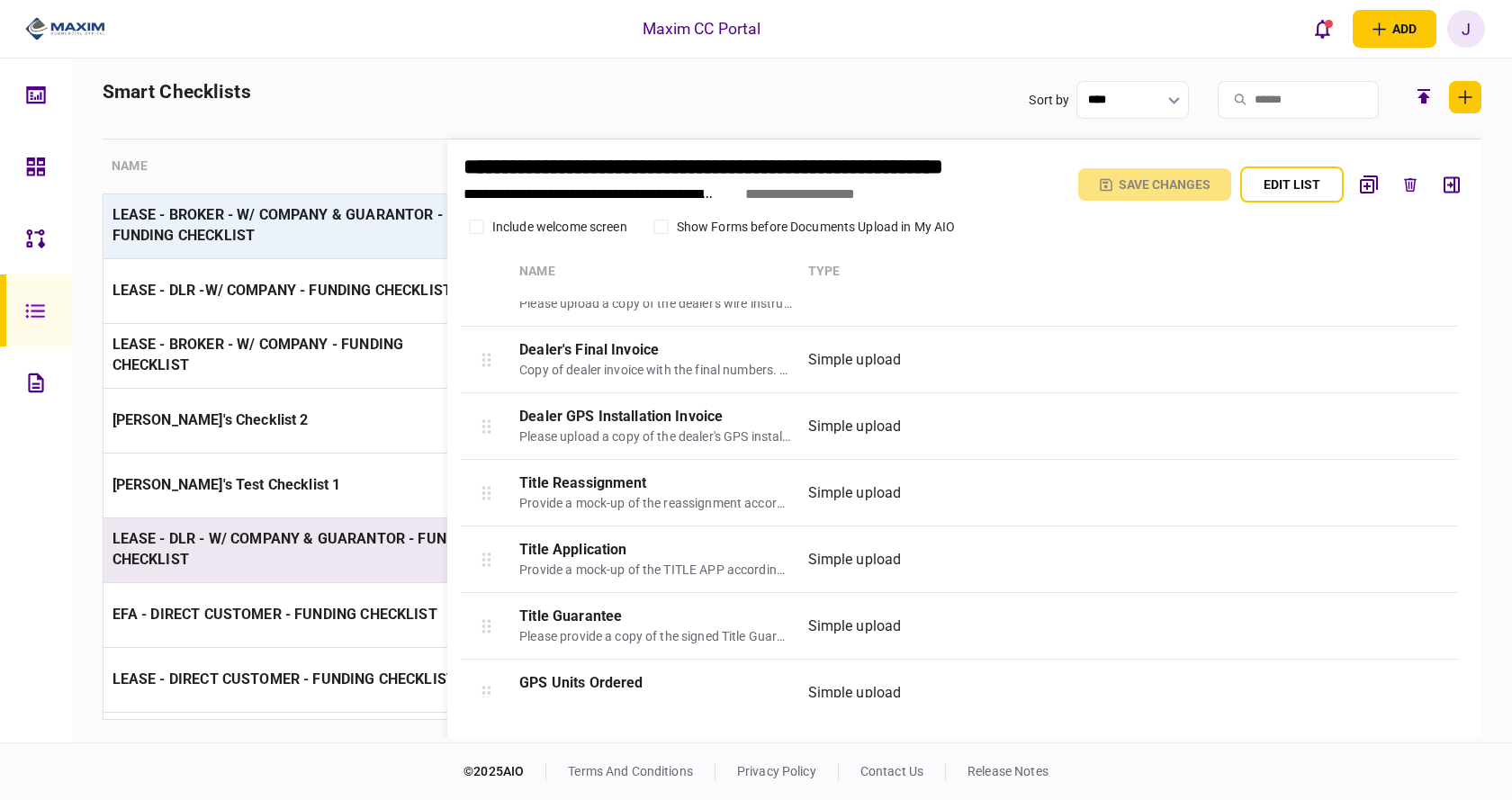click on "LEASE - DLR - W/ COMPANY & GUARANTOR - FUNDING CHECKLIST" at bounding box center [297, 550] 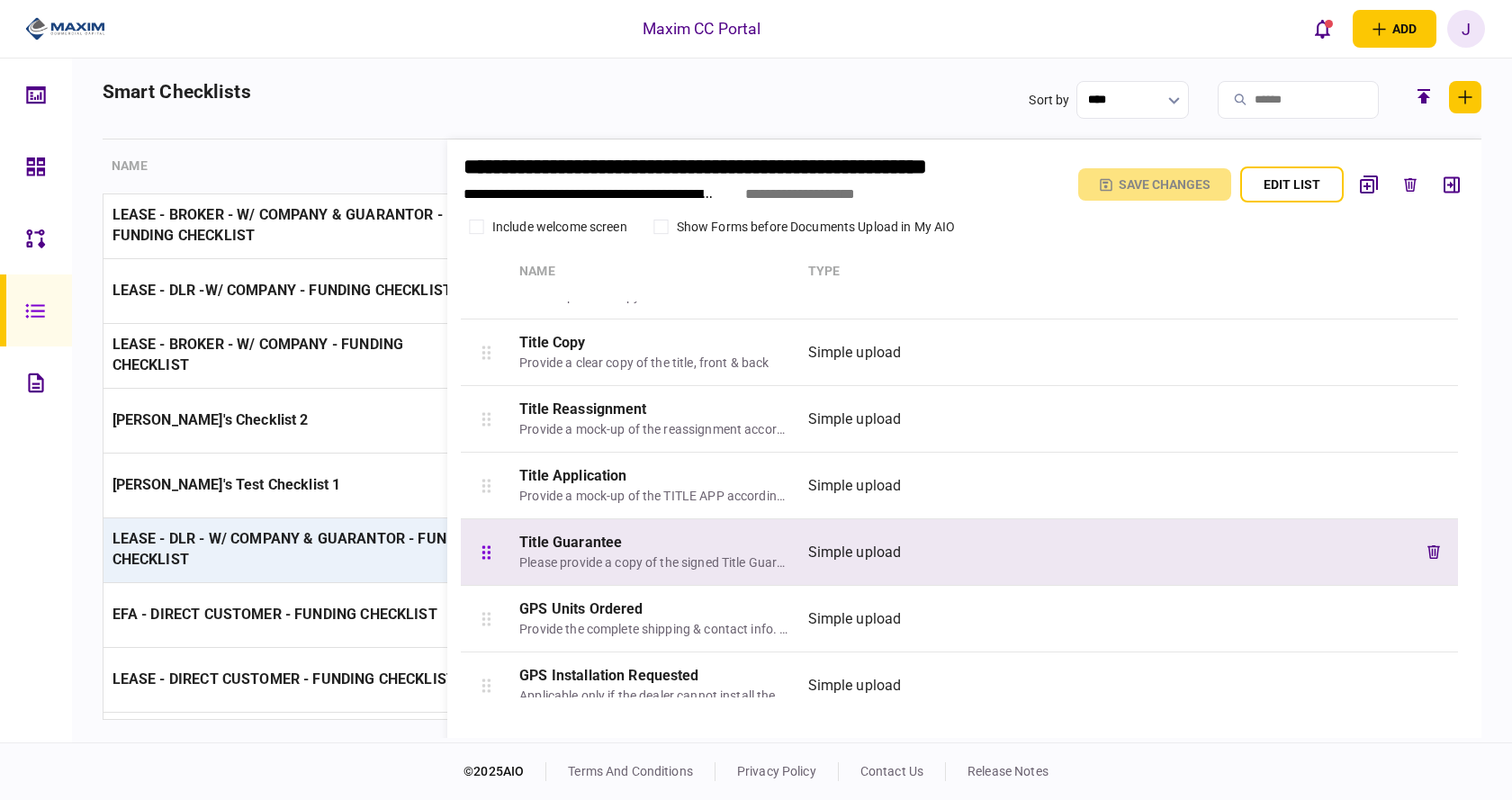 scroll, scrollTop: 1485, scrollLeft: 0, axis: vertical 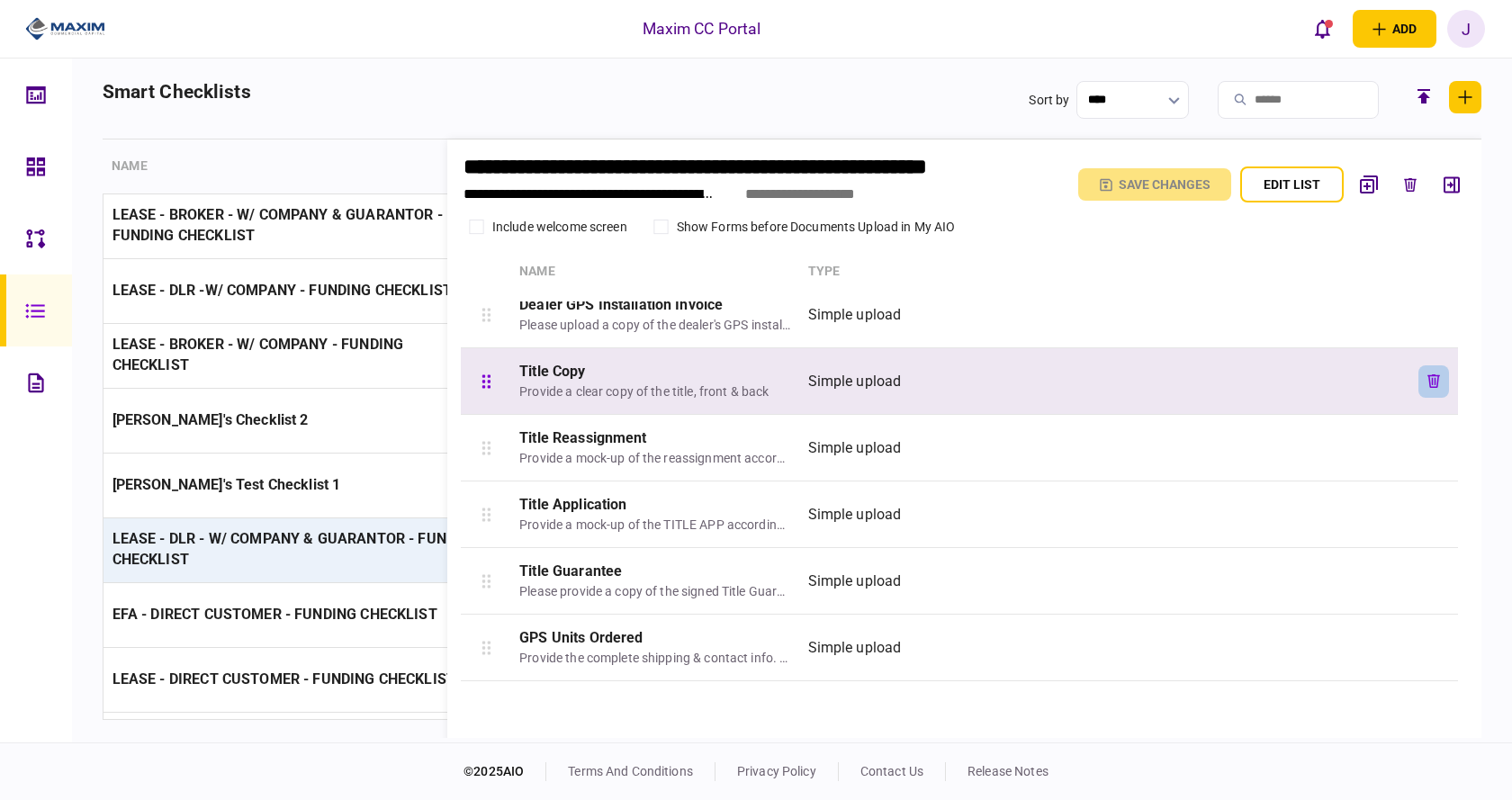 click 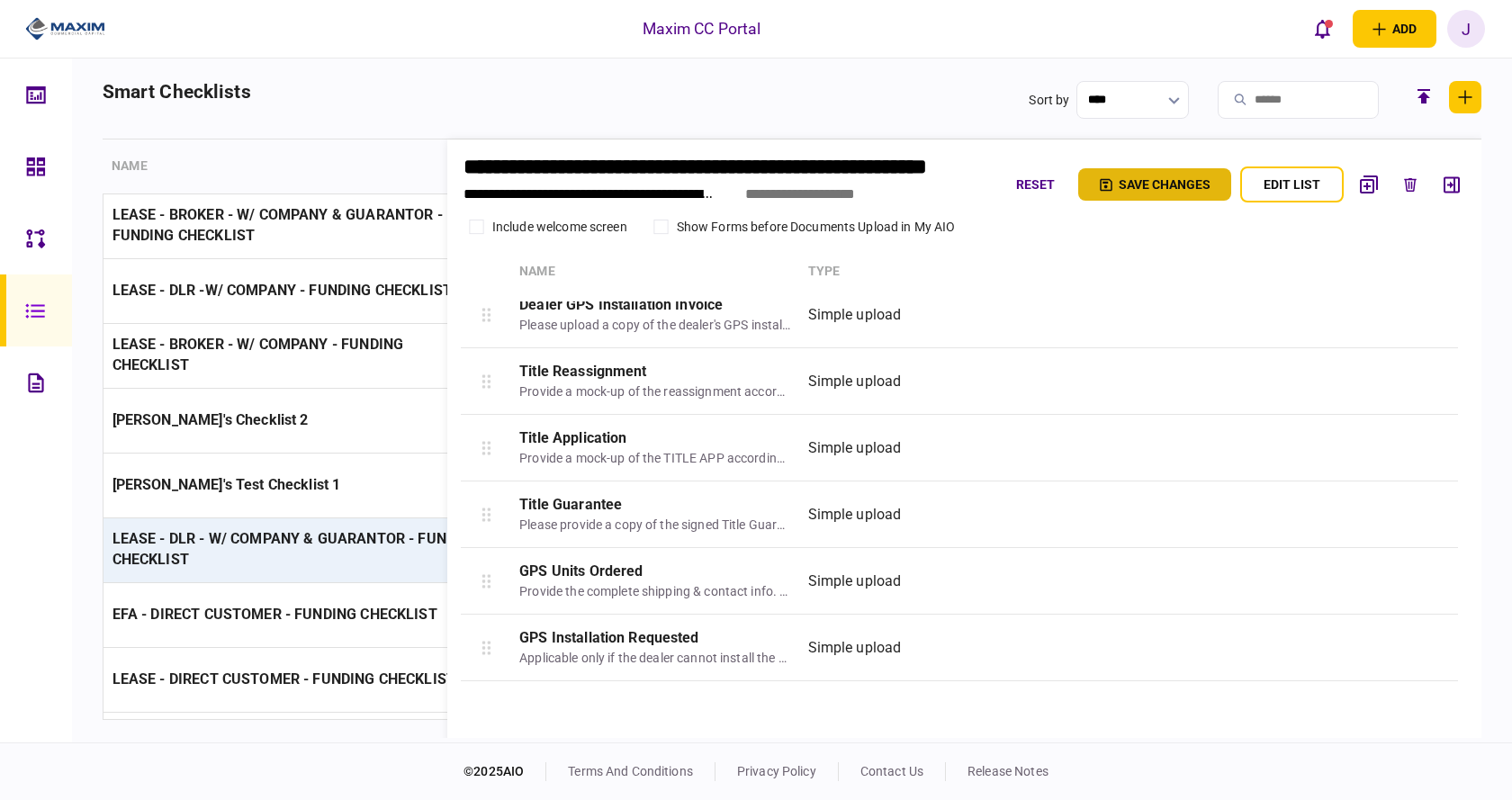 click on "Save changes" at bounding box center (1155, 184) 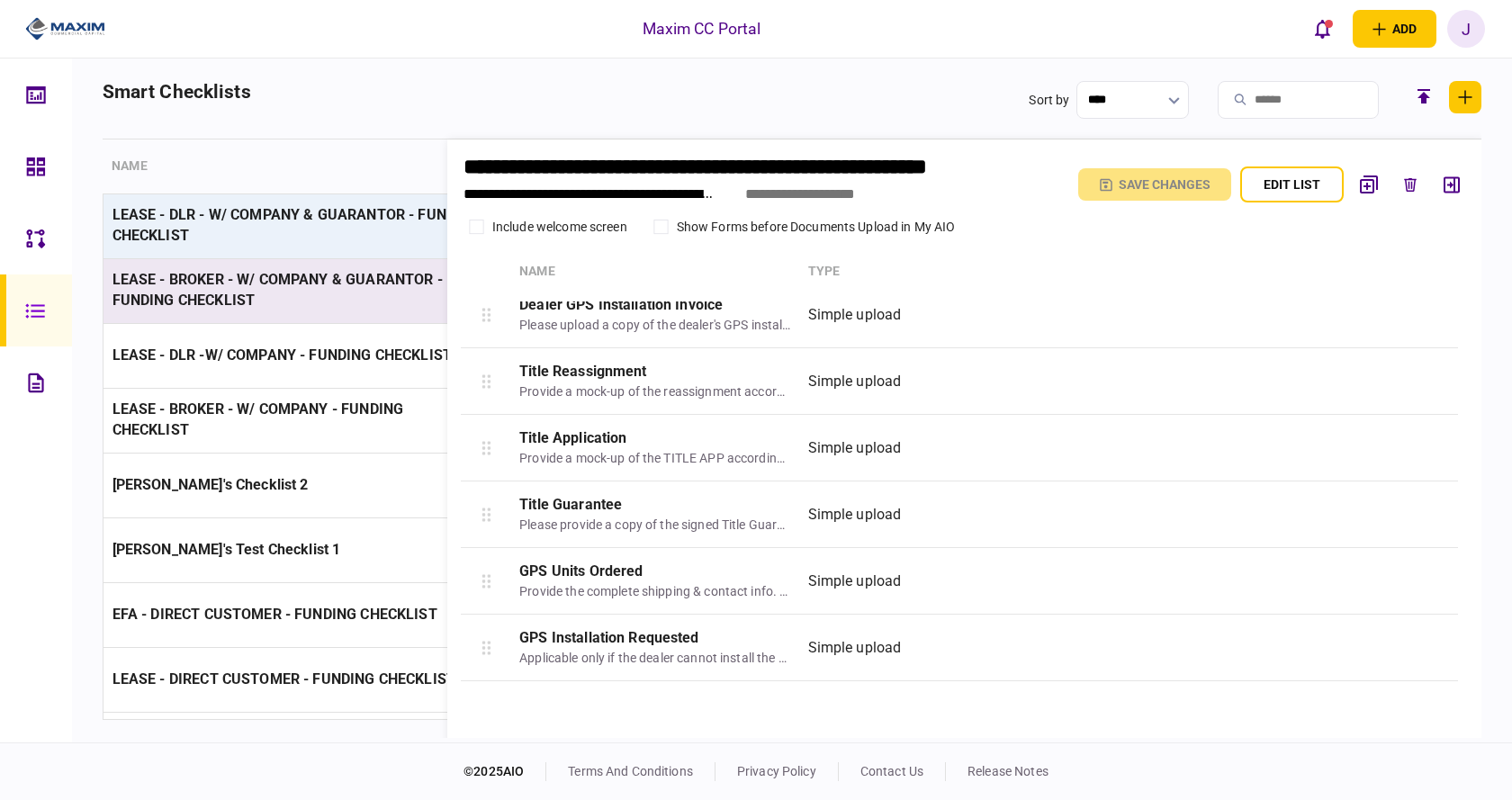 click on "LEASE - BROKER - W/ COMPANY & GUARANTOR - FUNDING CHECKLIST" at bounding box center [297, 291] 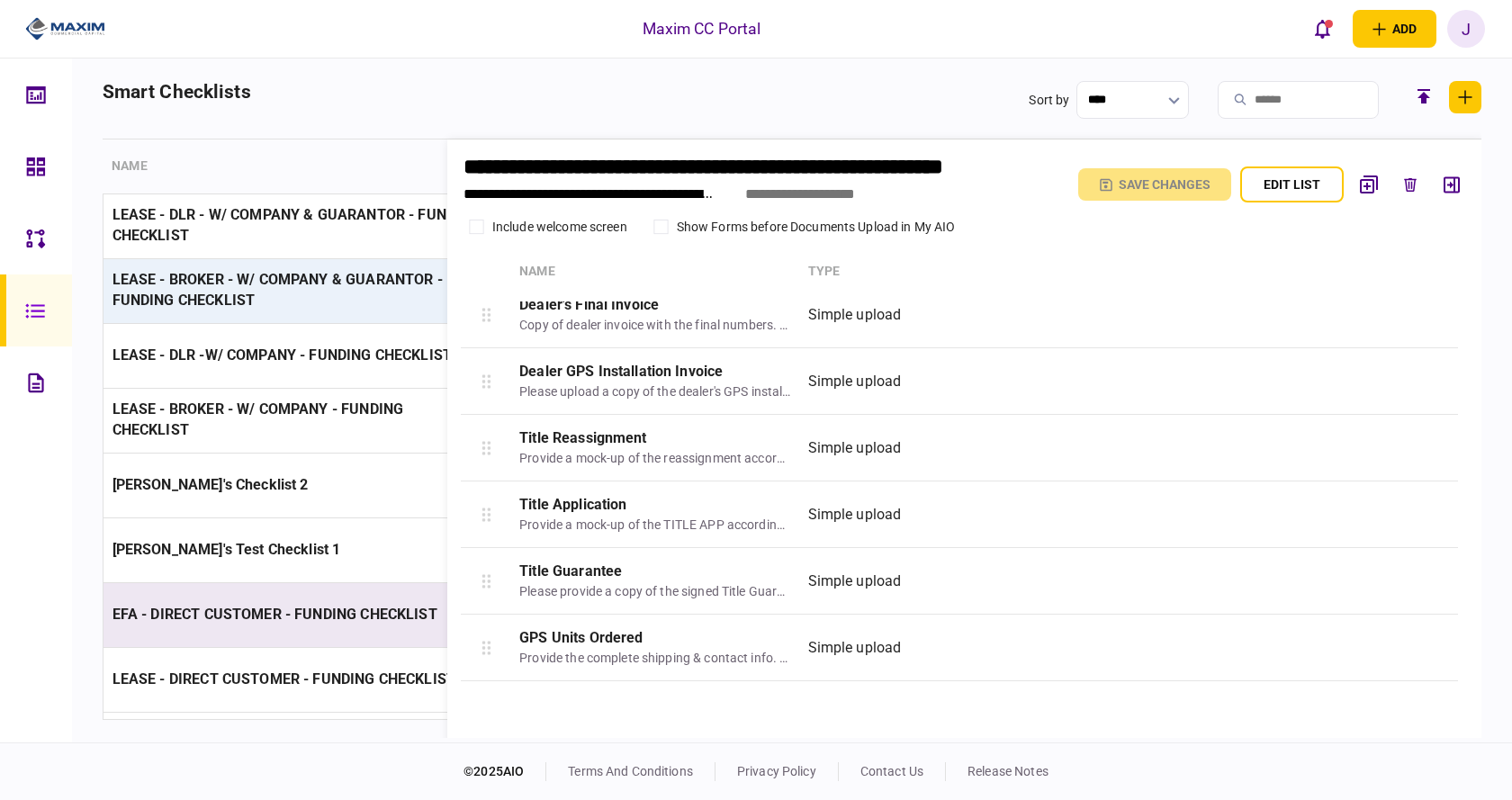 click on "EFA - DIRECT CUSTOMER - FUNDING CHECKLIST" at bounding box center [274, 614] 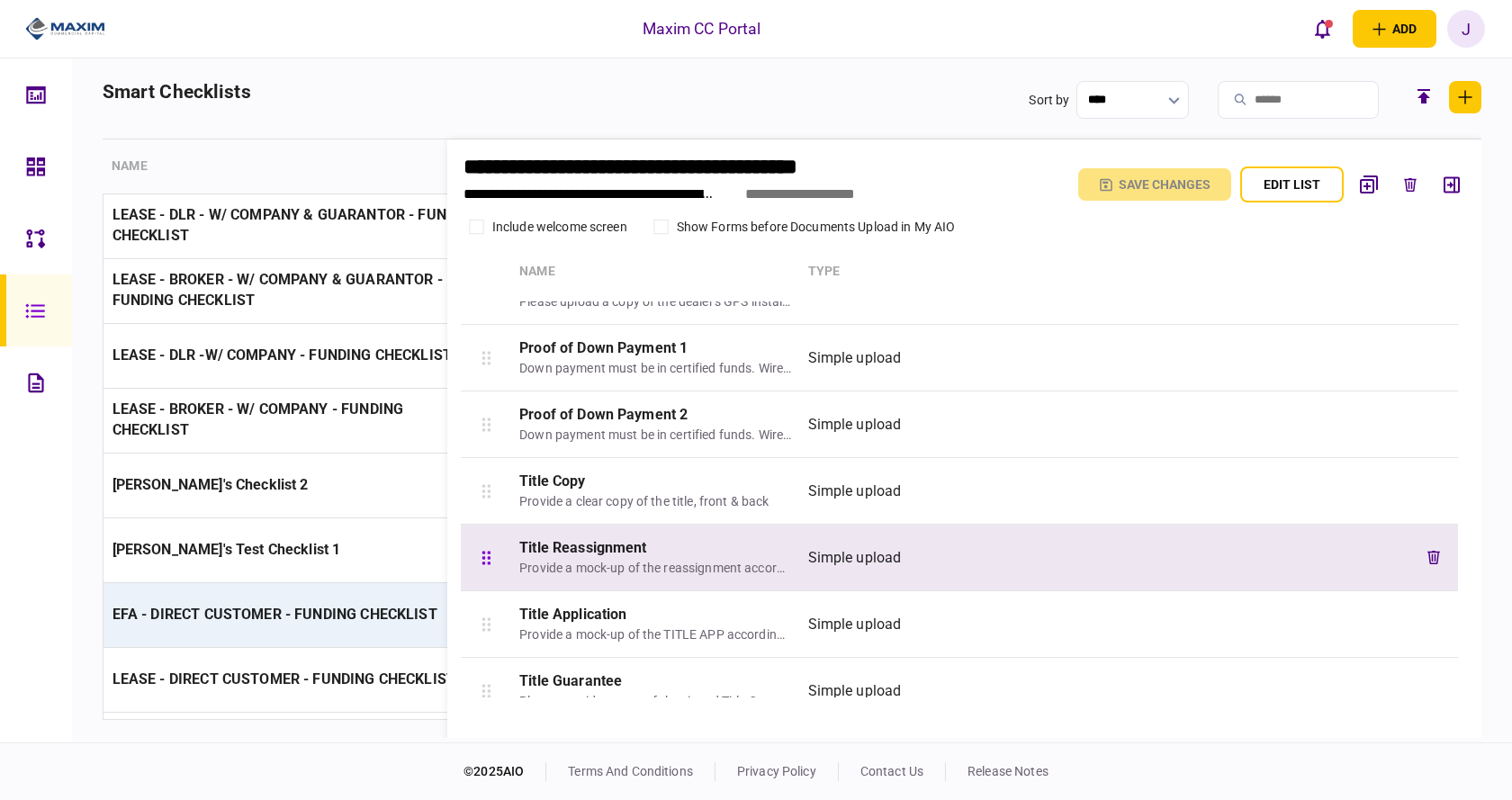 scroll, scrollTop: 1935, scrollLeft: 0, axis: vertical 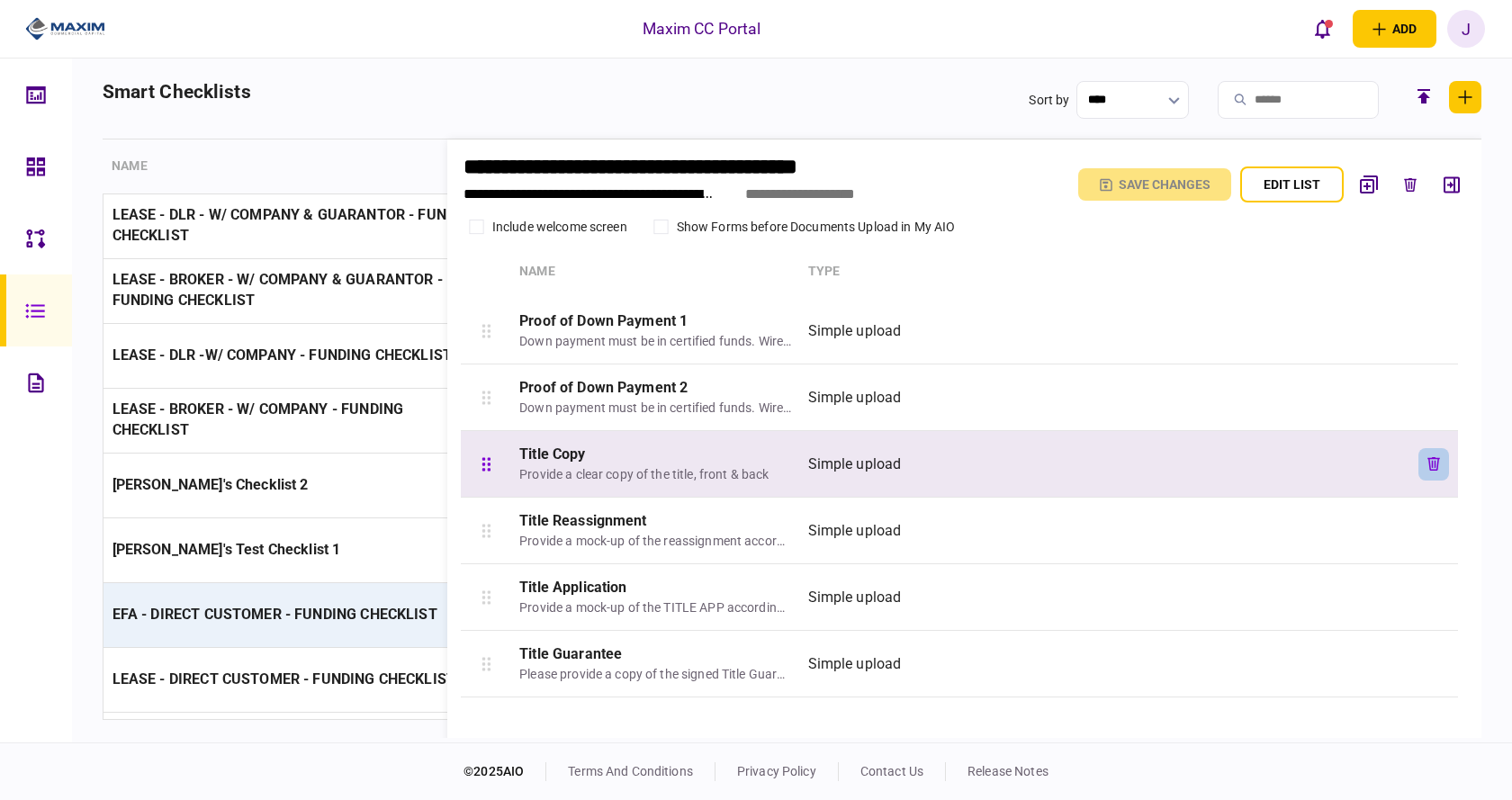 click at bounding box center (1434, 464) 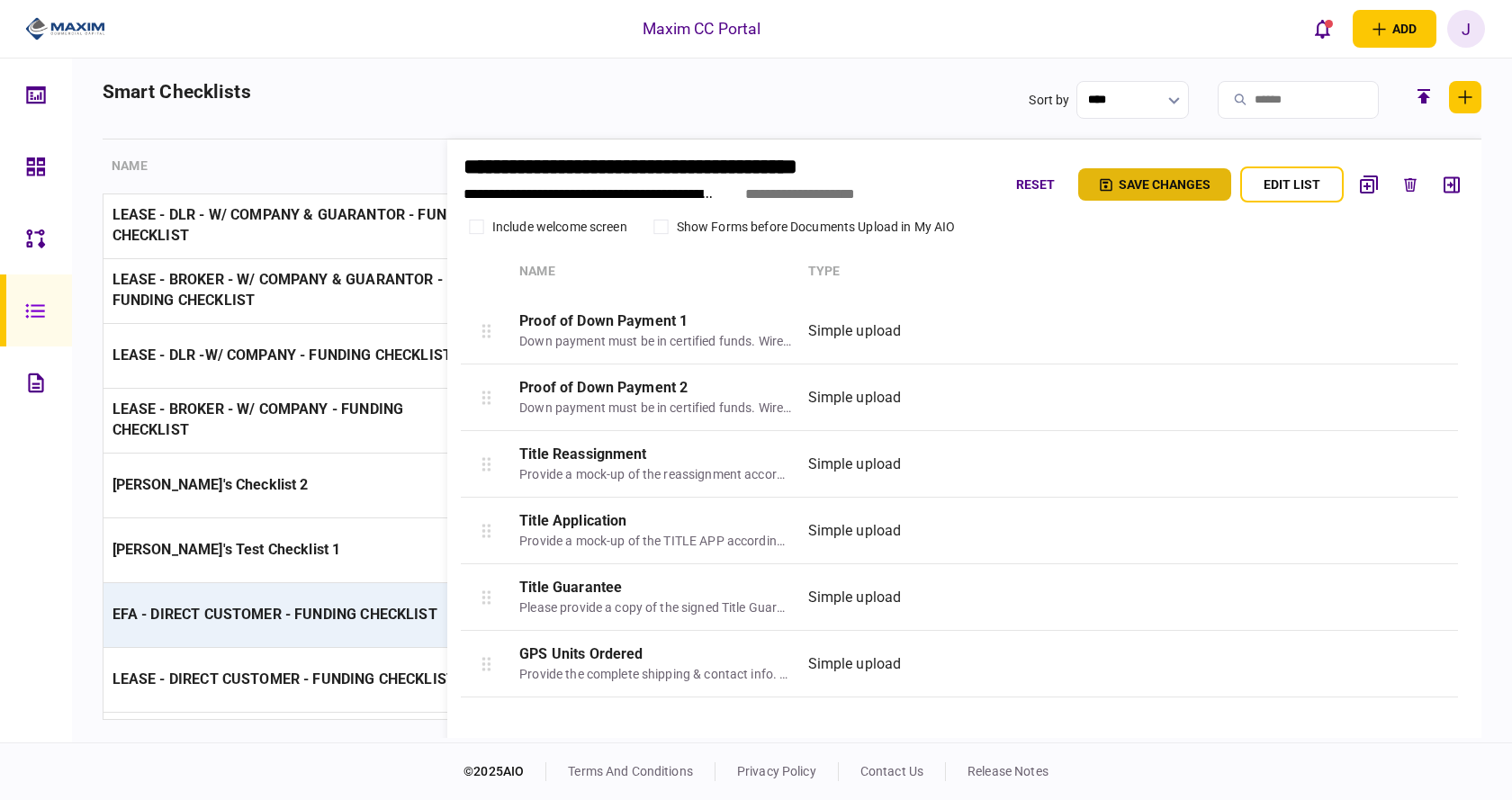 click on "Save changes" at bounding box center [1155, 184] 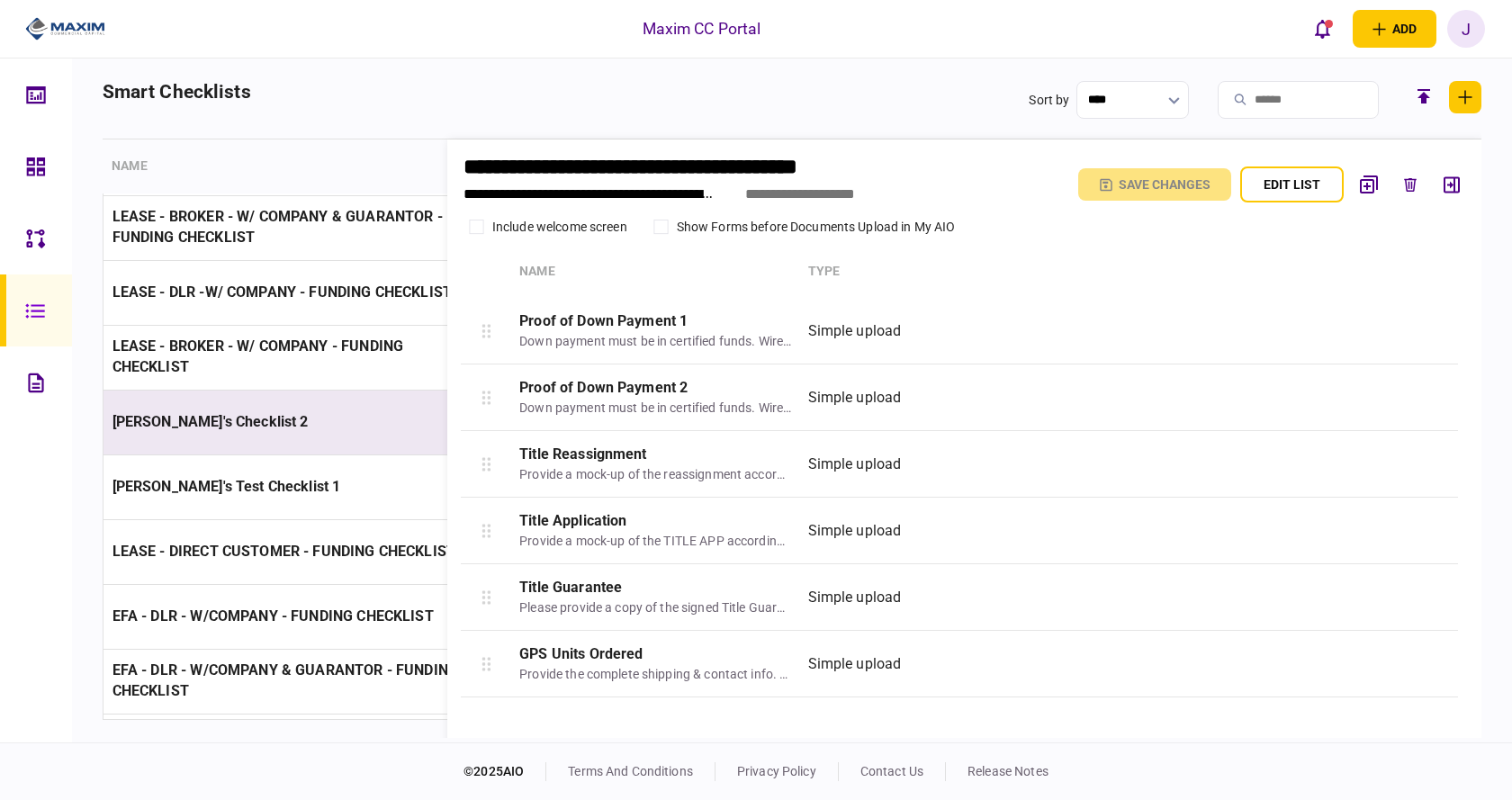 scroll, scrollTop: 180, scrollLeft: 0, axis: vertical 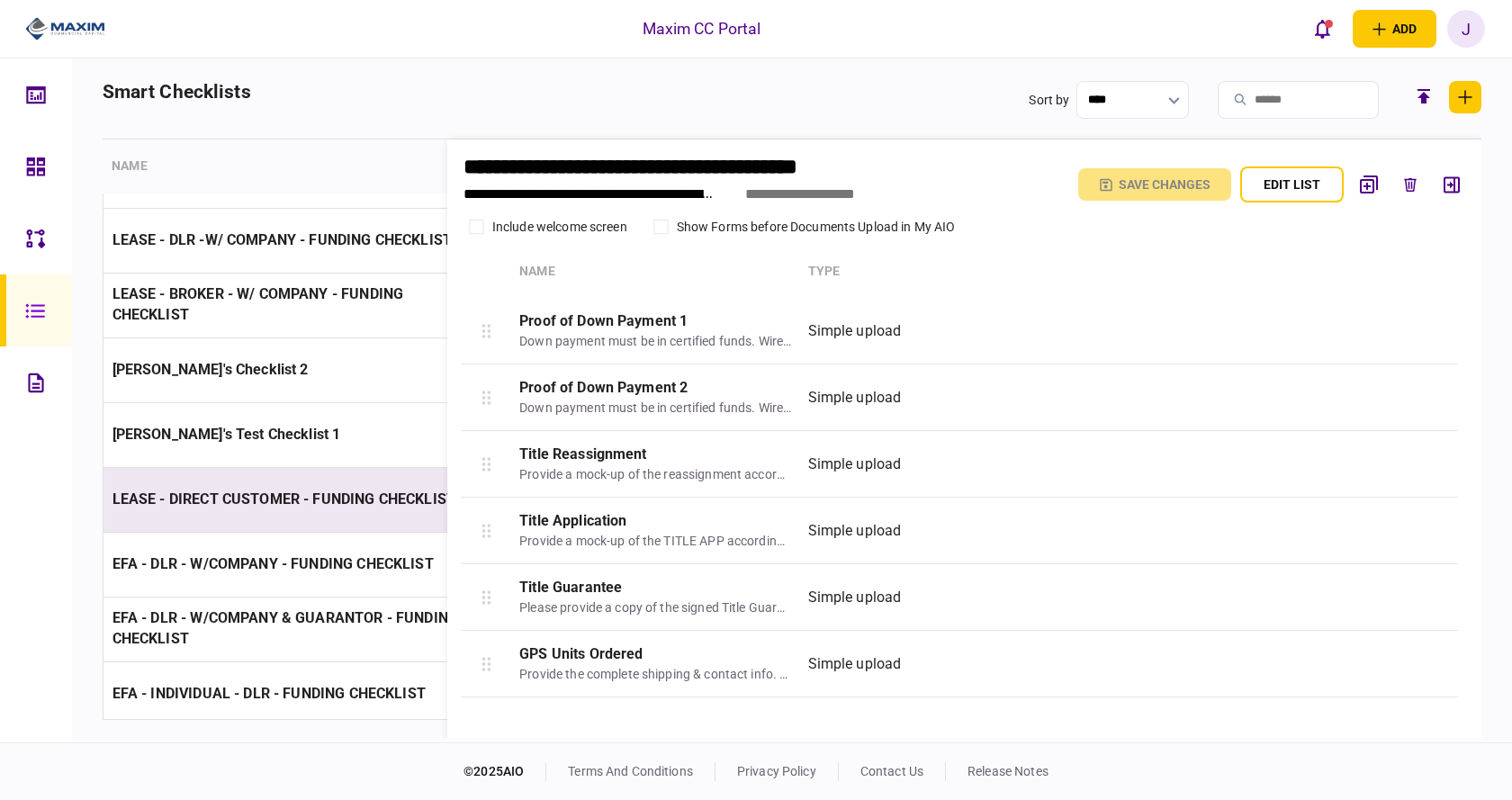 click on "LEASE - DIRECT CUSTOMER - FUNDING CHECKLIST" at bounding box center (297, 499) 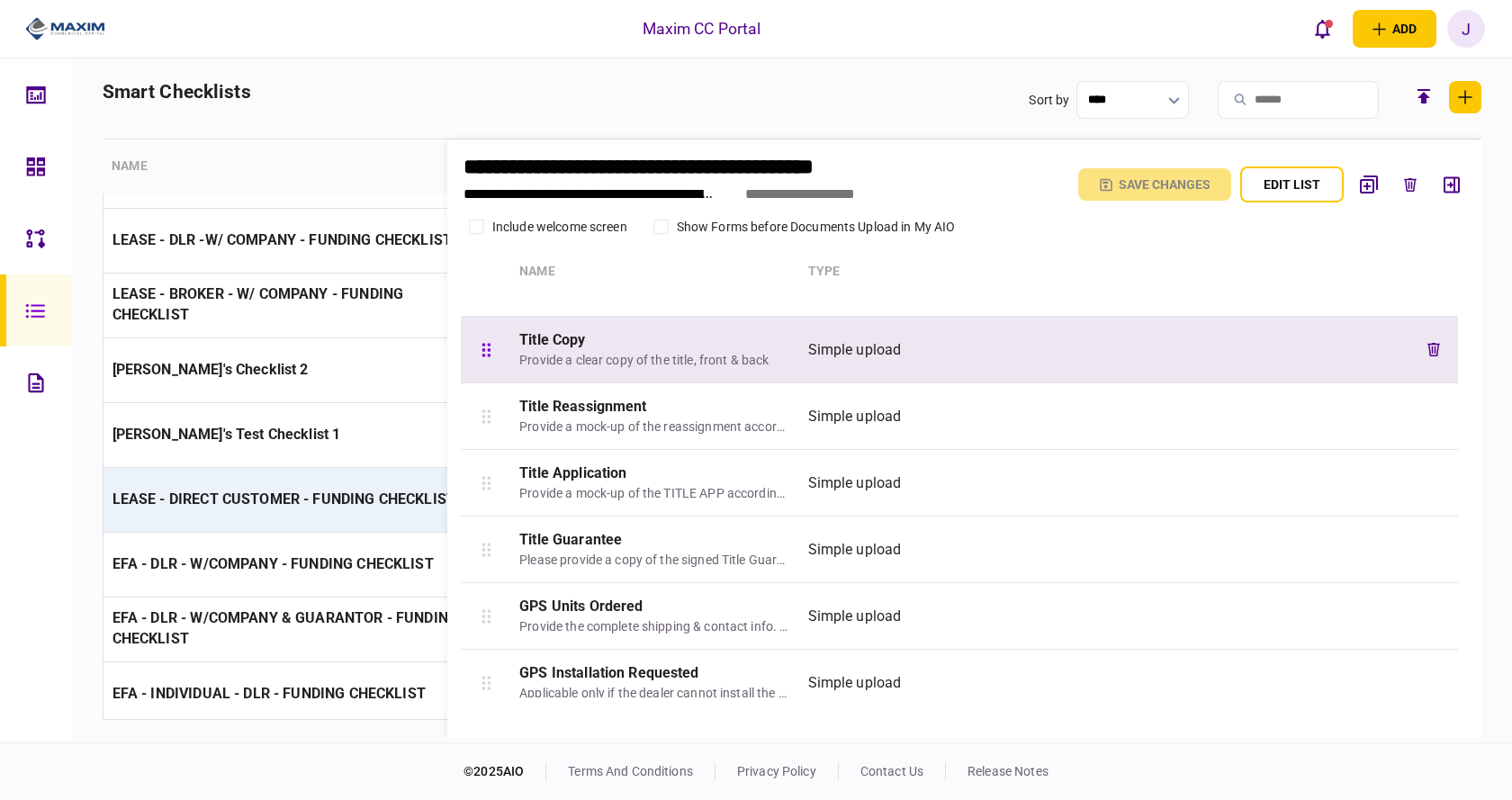 scroll, scrollTop: 1551, scrollLeft: 0, axis: vertical 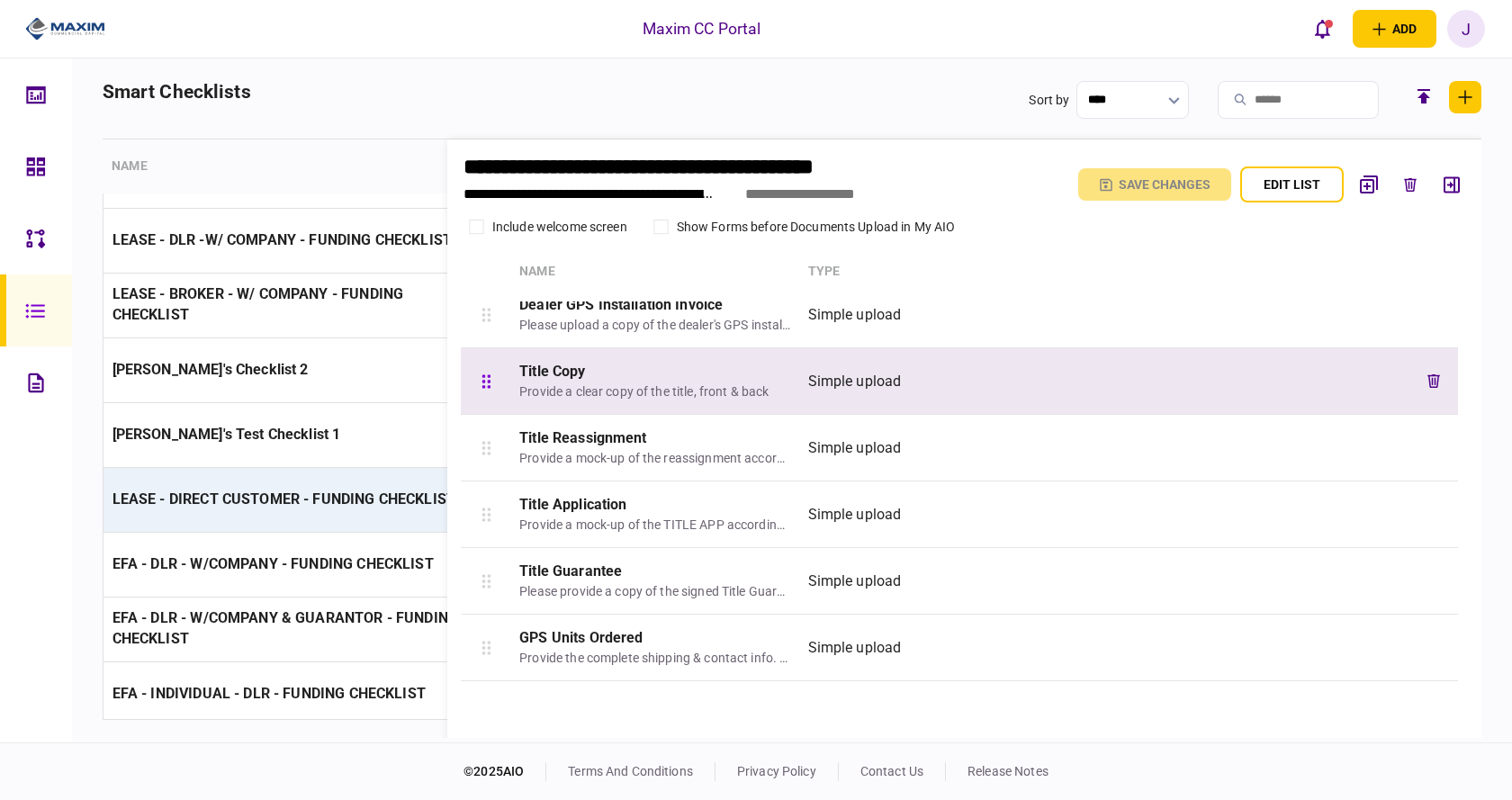 click on "Provide a clear copy of the title, front & back" at bounding box center [655, 391] 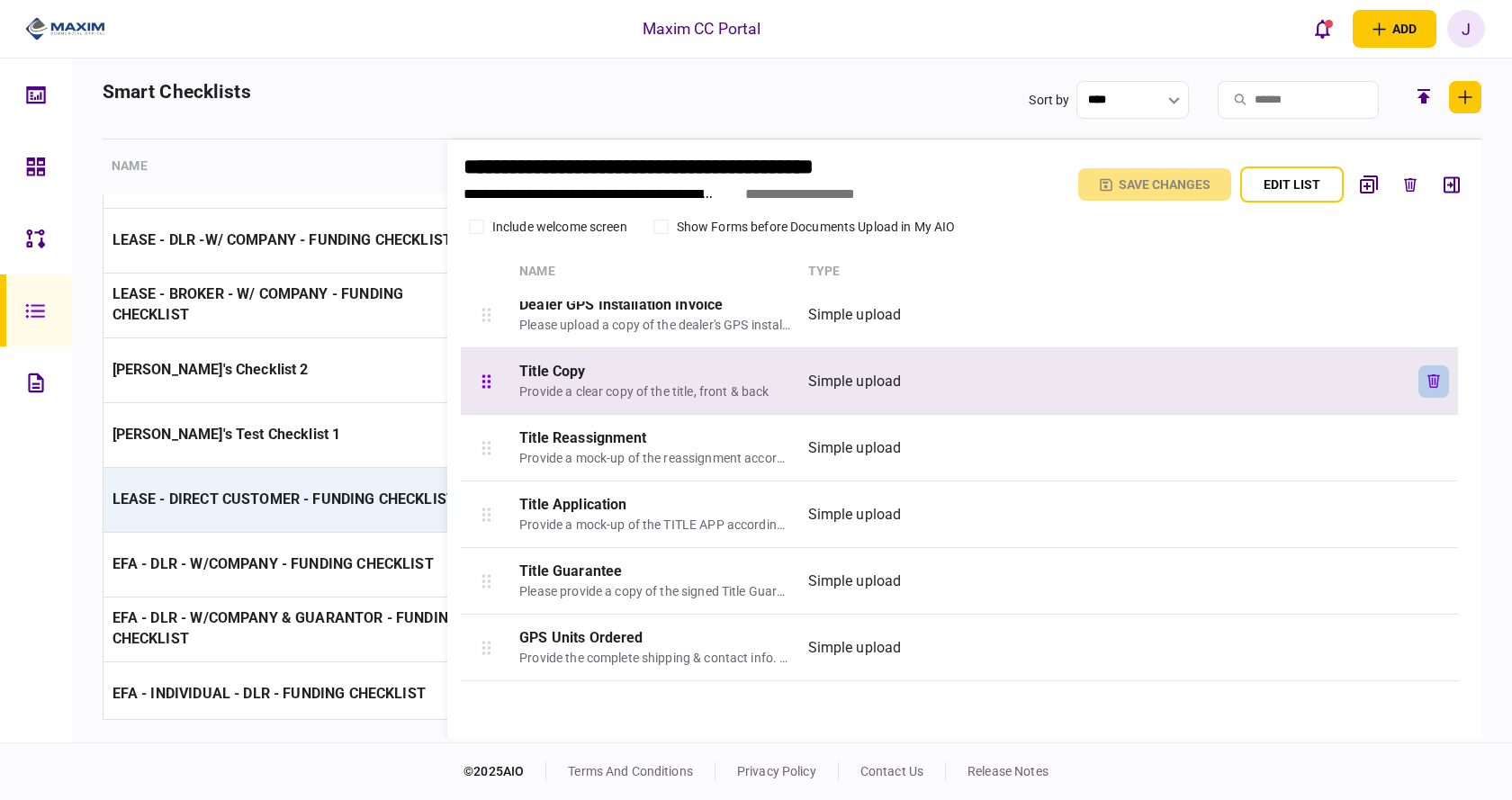 click at bounding box center [1434, 382] 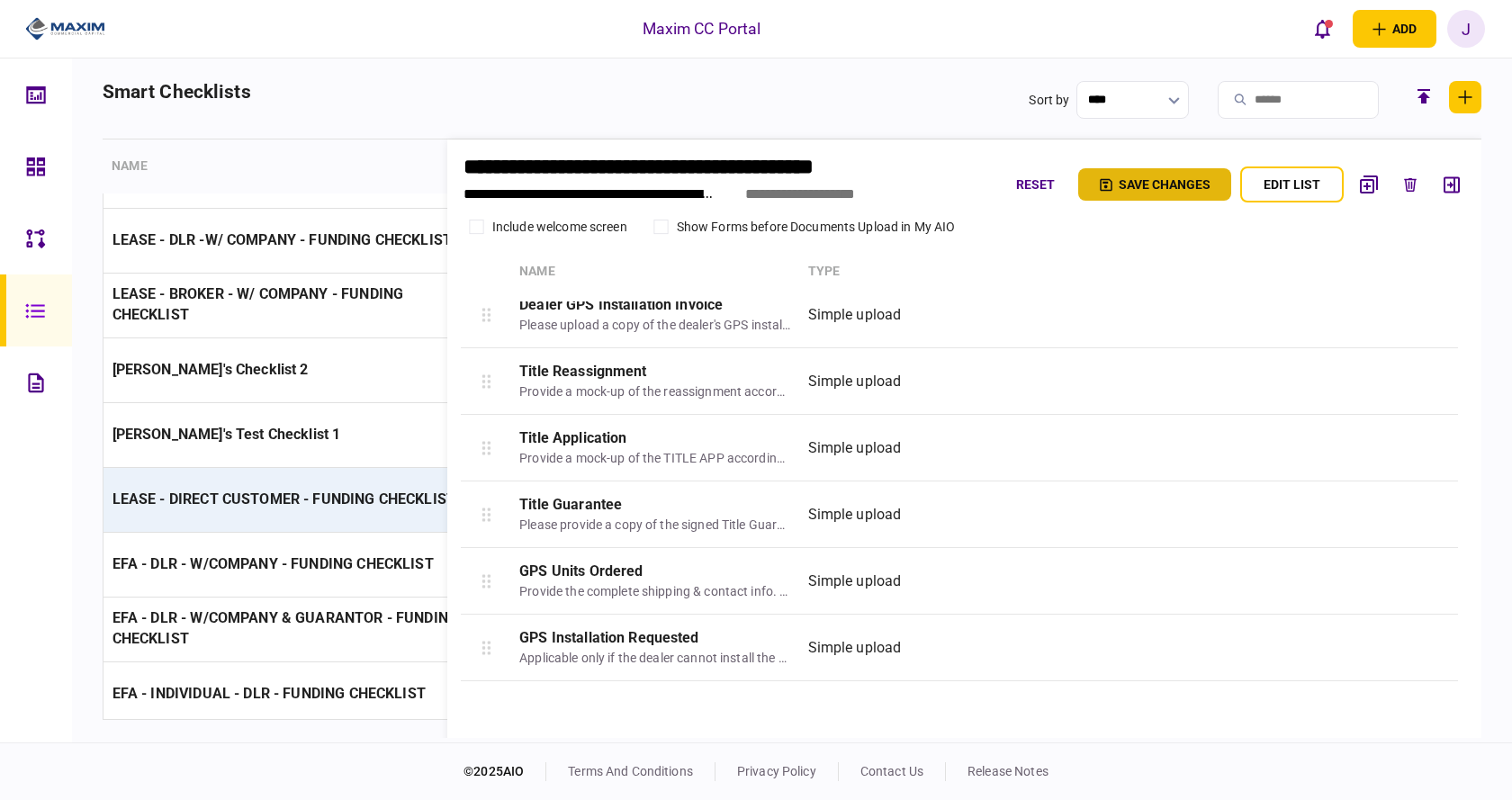 click on "Save changes" at bounding box center (1155, 184) 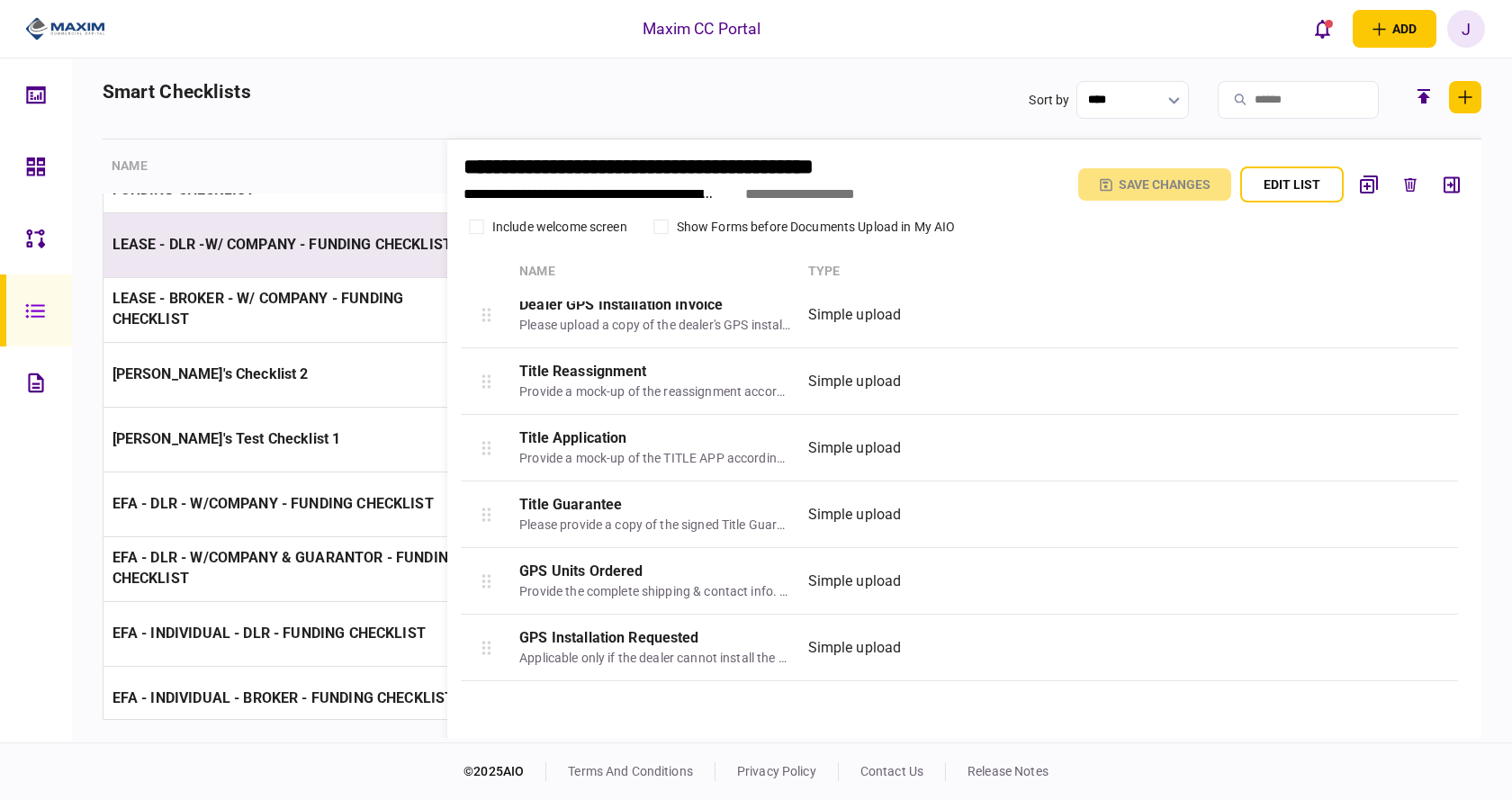scroll, scrollTop: 270, scrollLeft: 0, axis: vertical 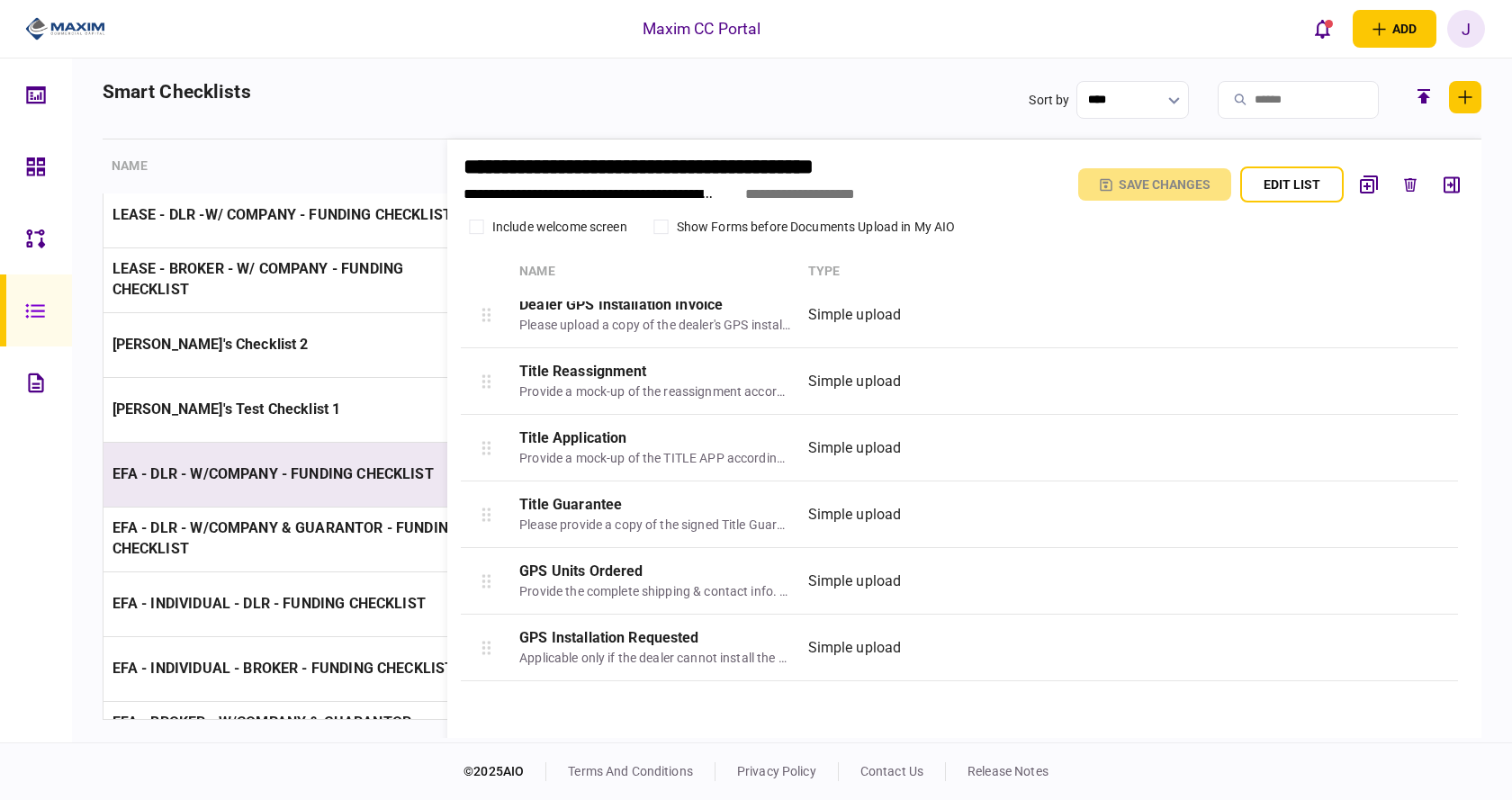 click on "EFA - DLR - W/COMPANY - FUNDING CHECKLIST" at bounding box center (273, 473) 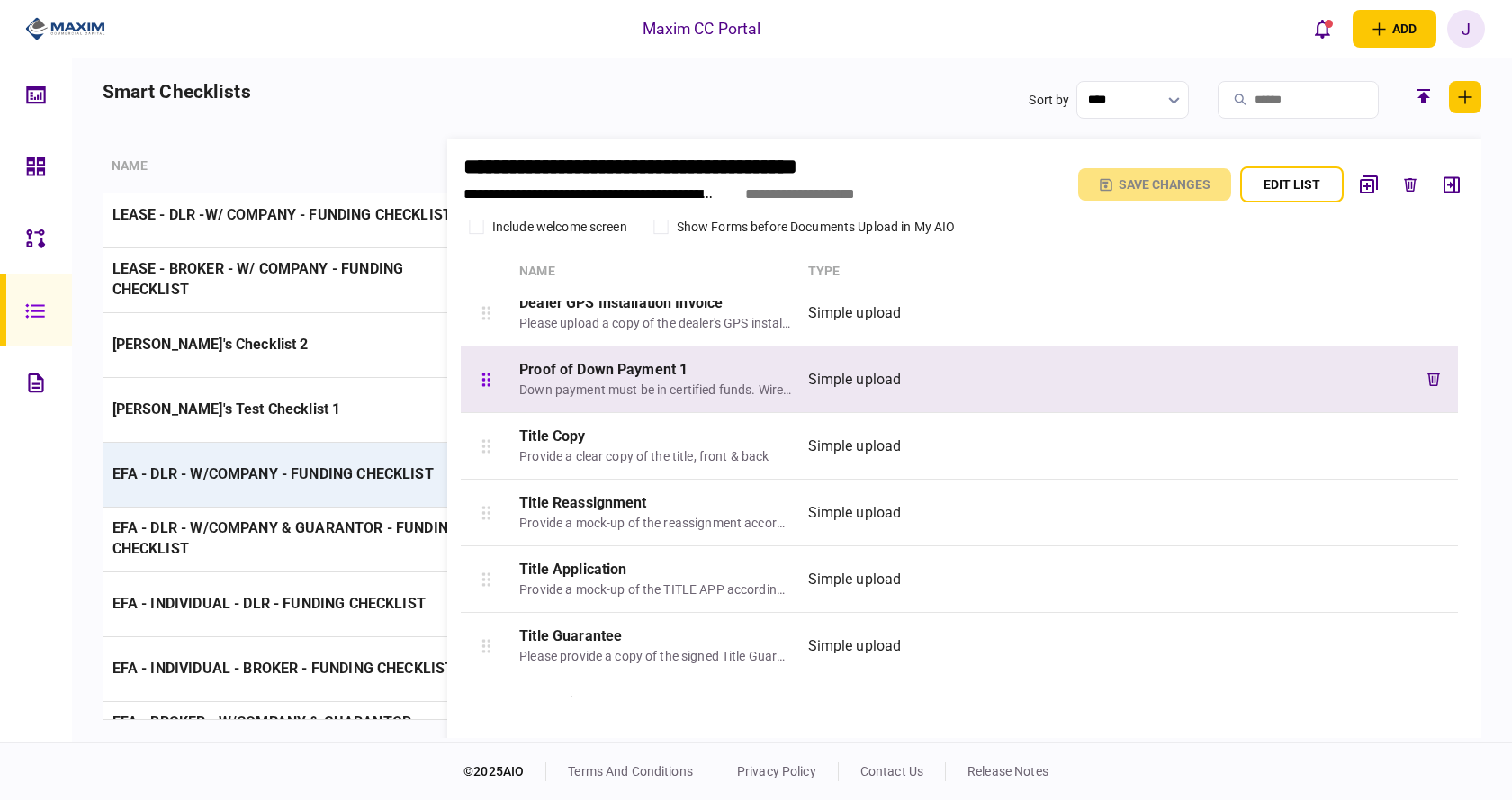 scroll, scrollTop: 1105, scrollLeft: 0, axis: vertical 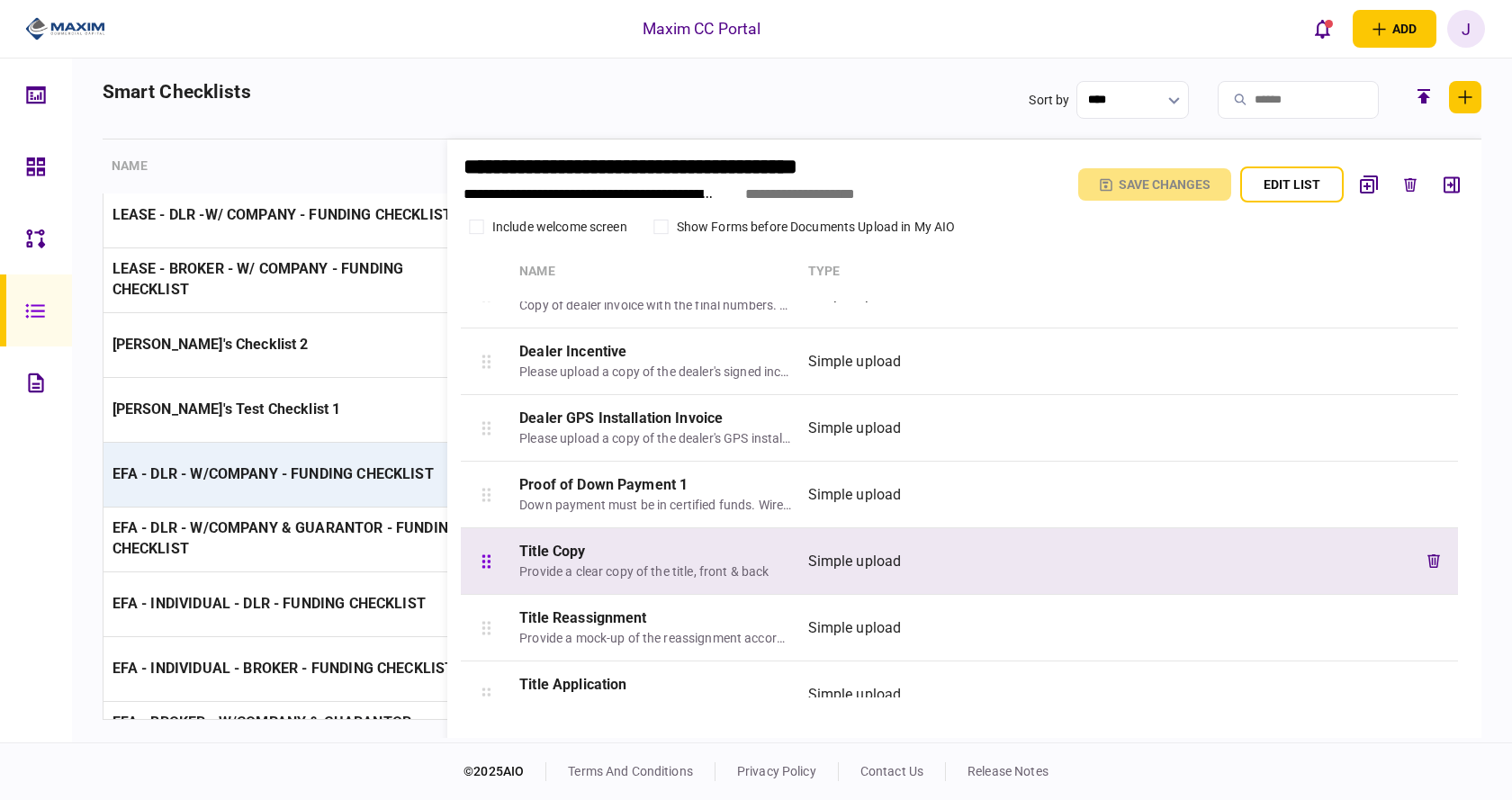 click on "Title Copy" at bounding box center [655, 552] 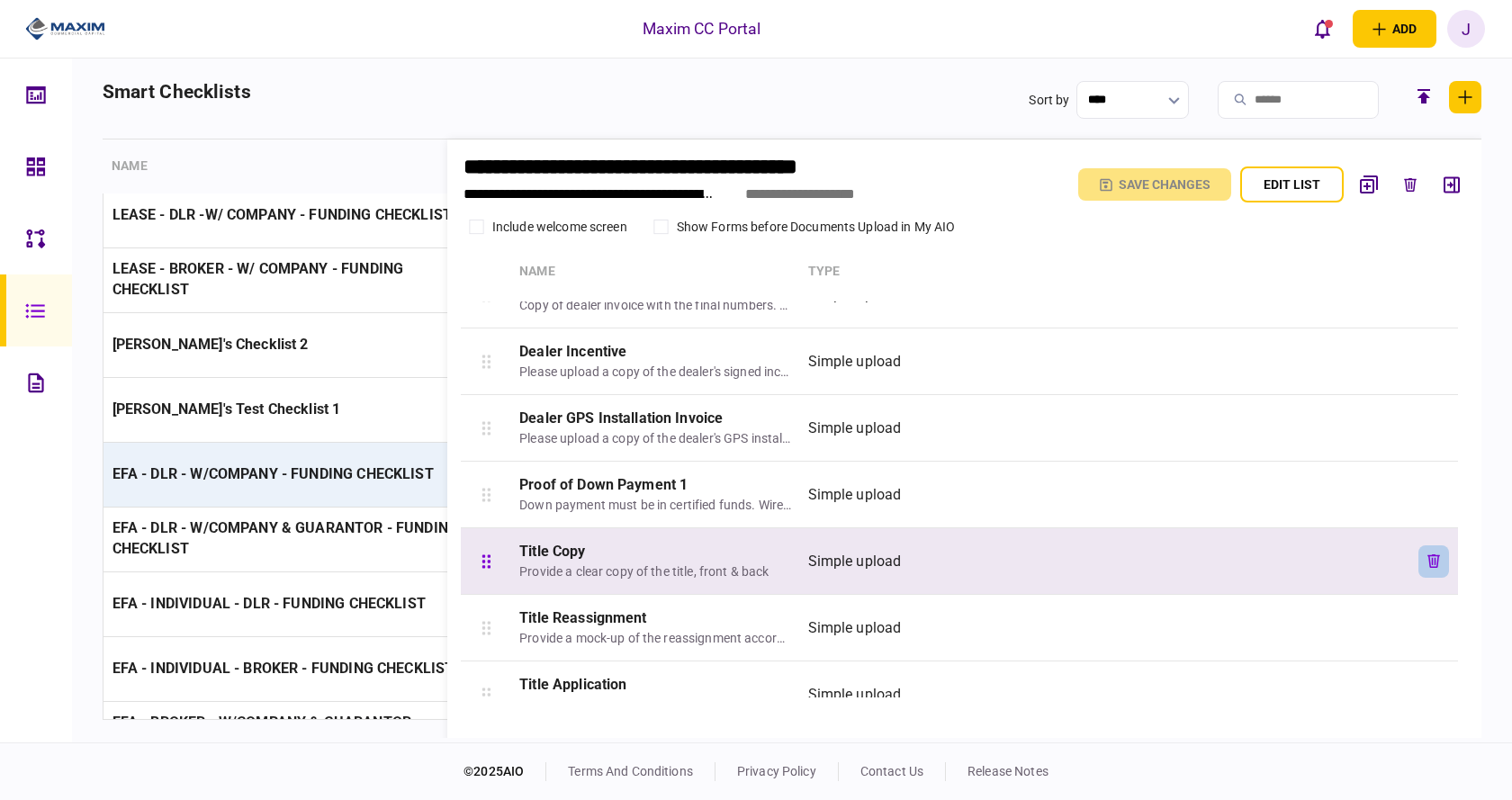click 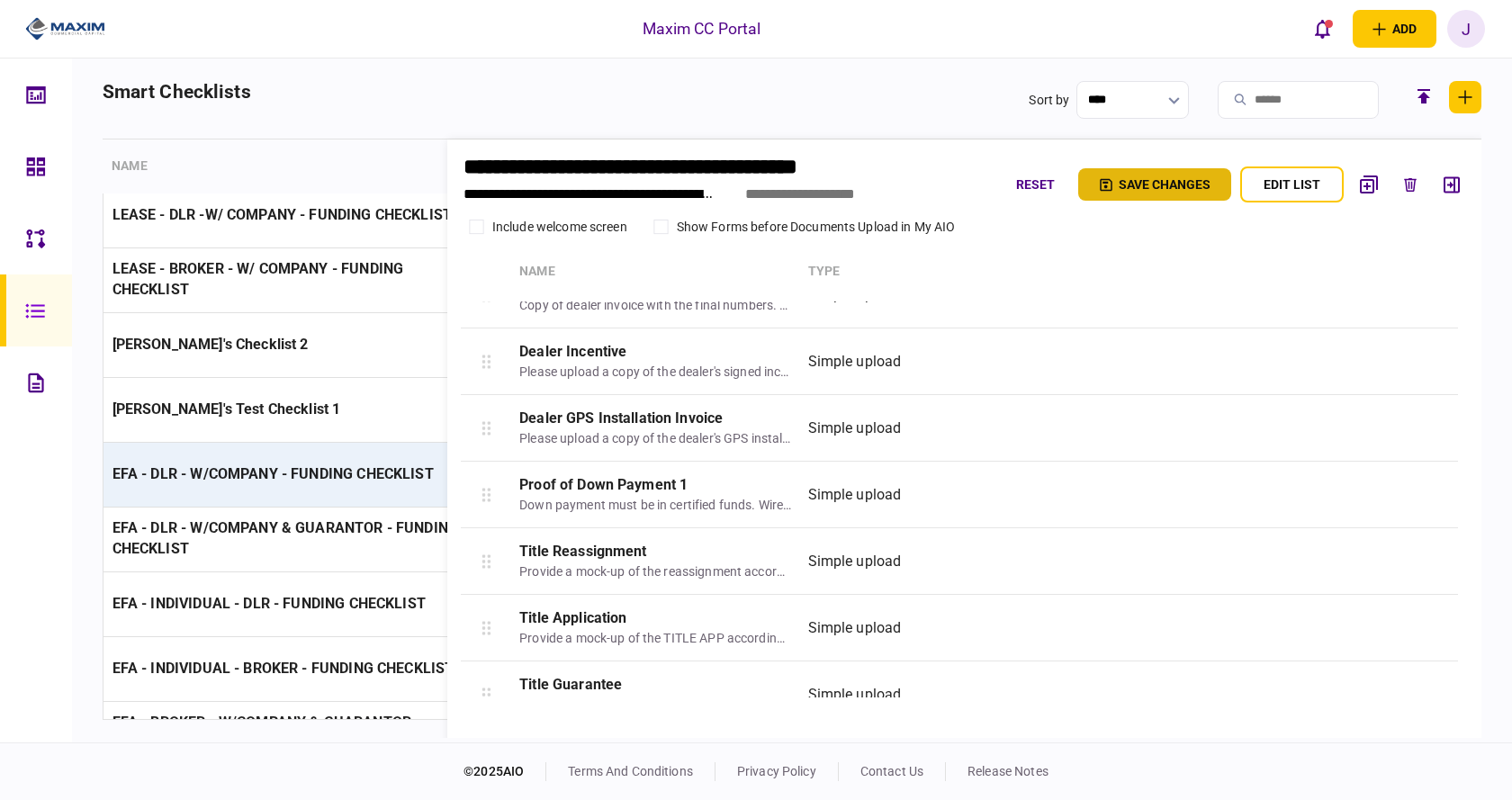 click on "Save changes" at bounding box center [1155, 184] 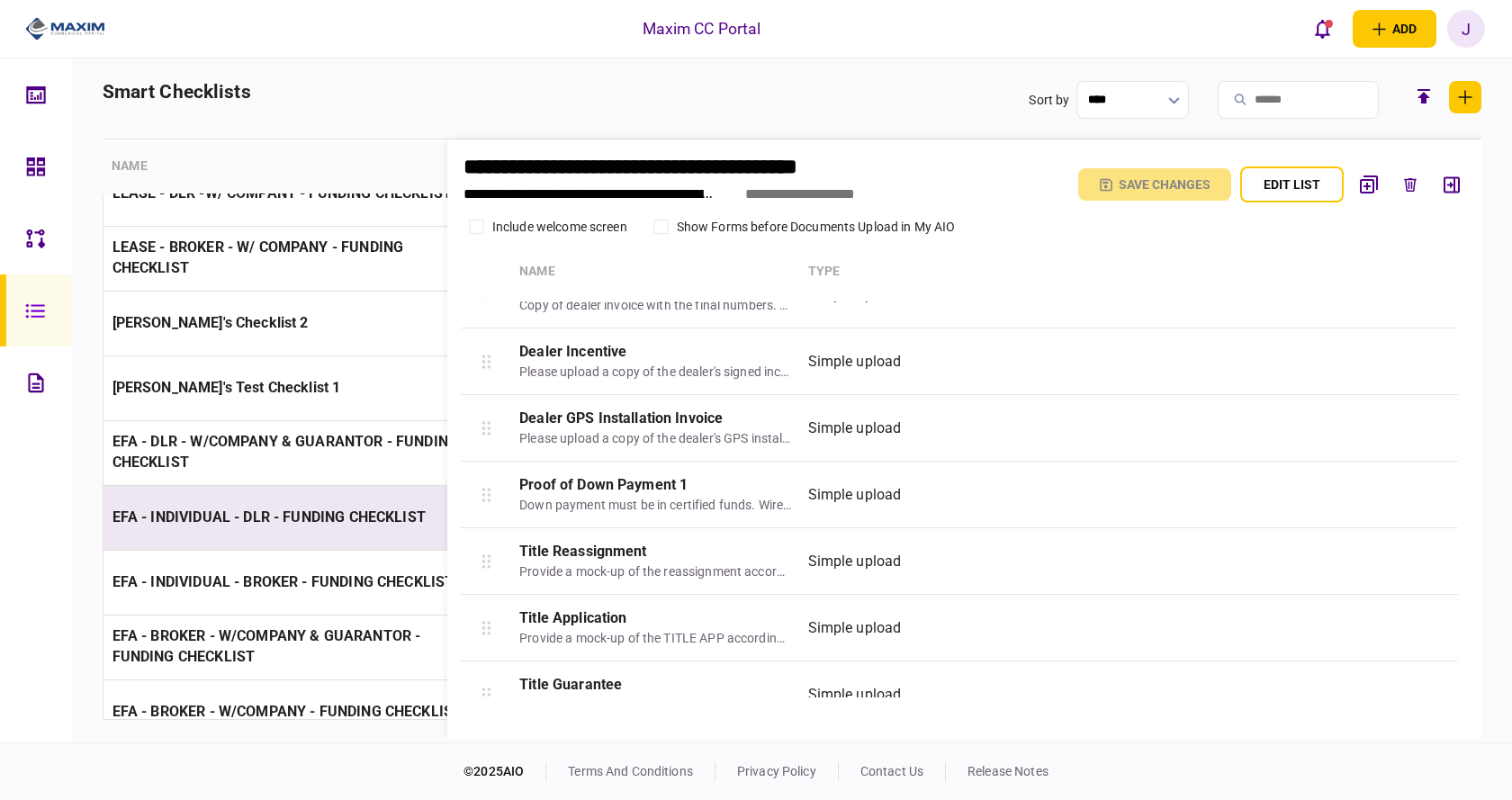 scroll, scrollTop: 360, scrollLeft: 0, axis: vertical 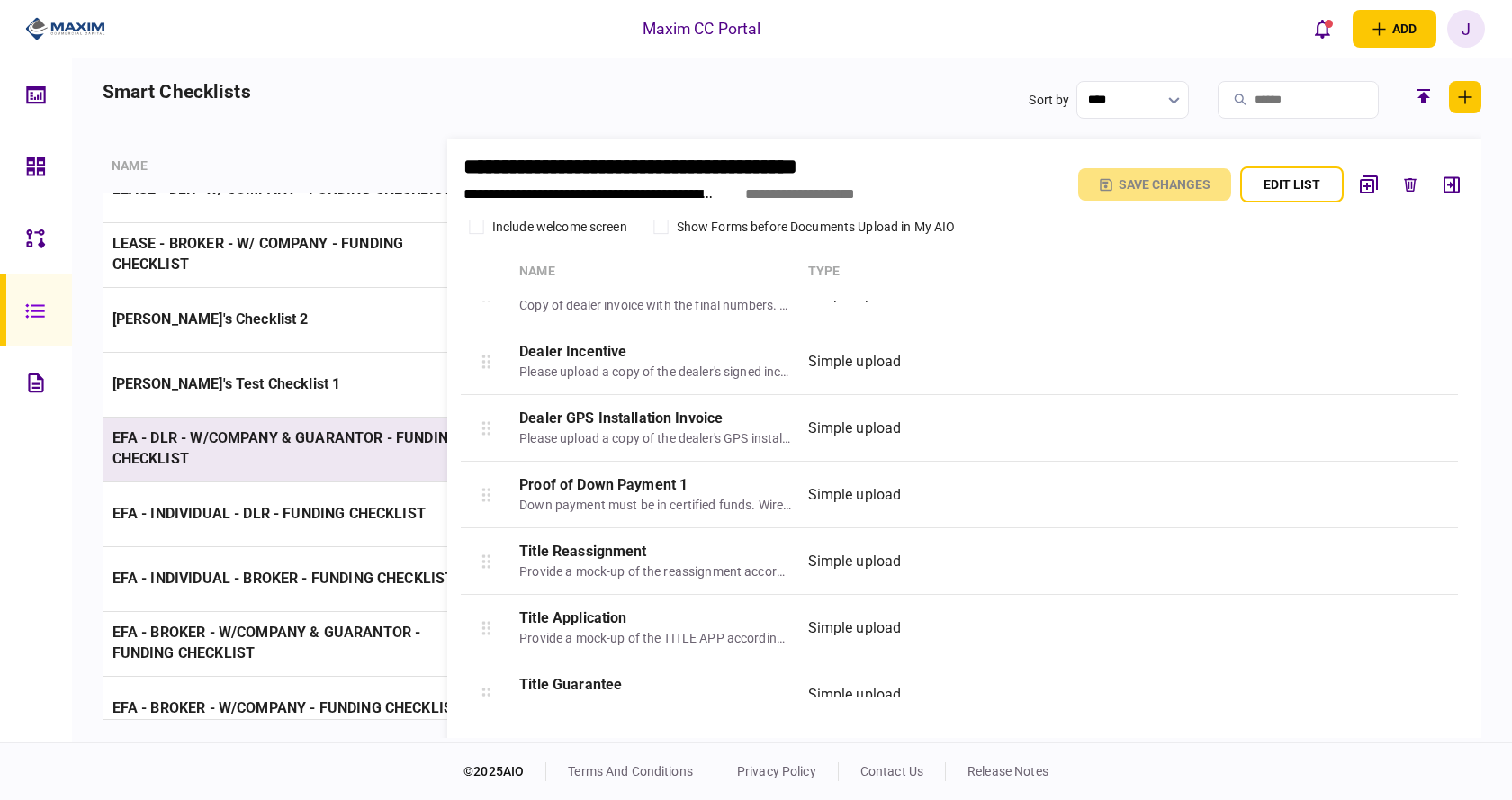 click on "EFA - DLR - W/COMPANY & GUARANTOR - FUNDING CHECKLIST" at bounding box center (285, 448) 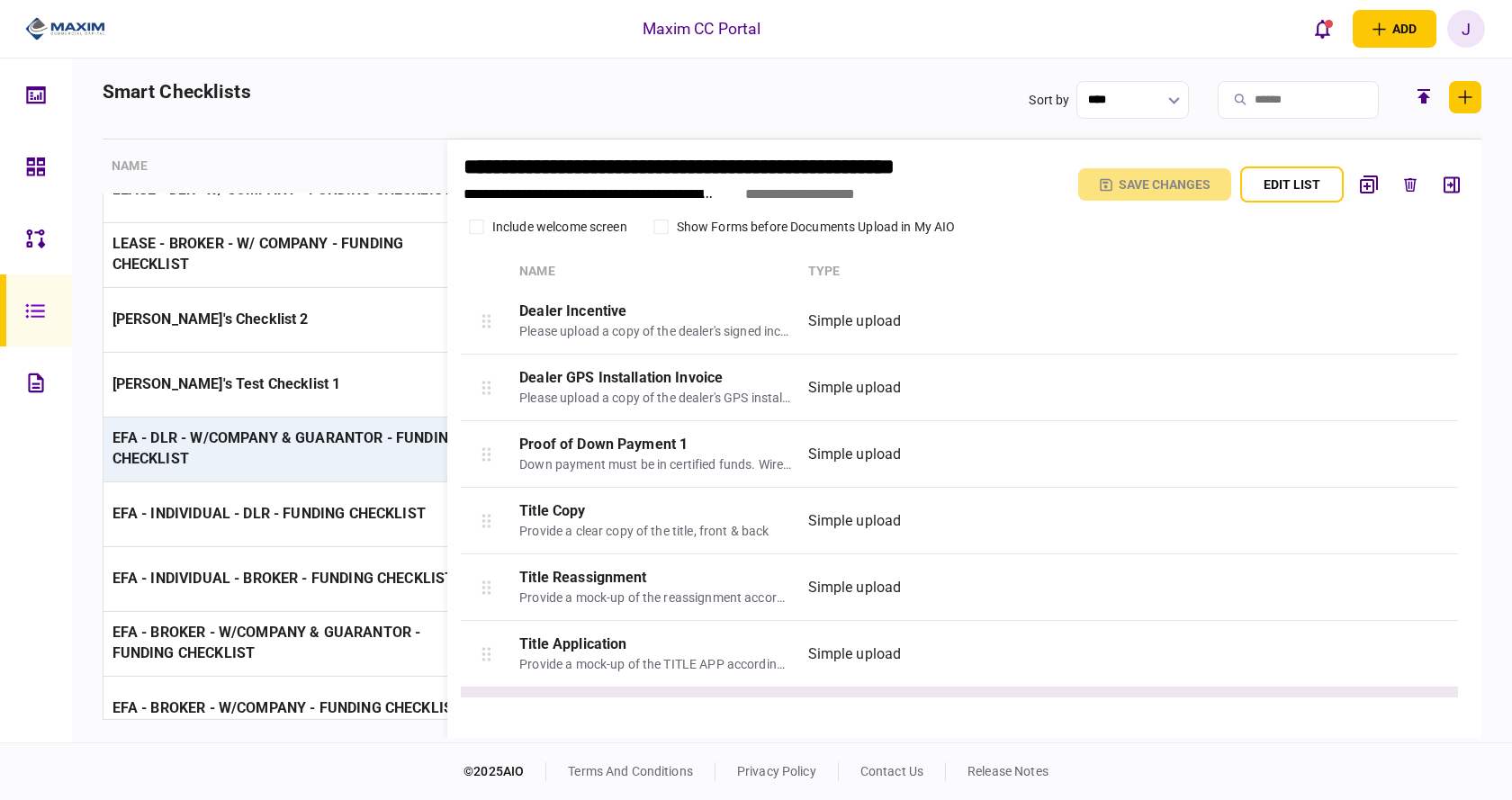 scroll, scrollTop: 1375, scrollLeft: 0, axis: vertical 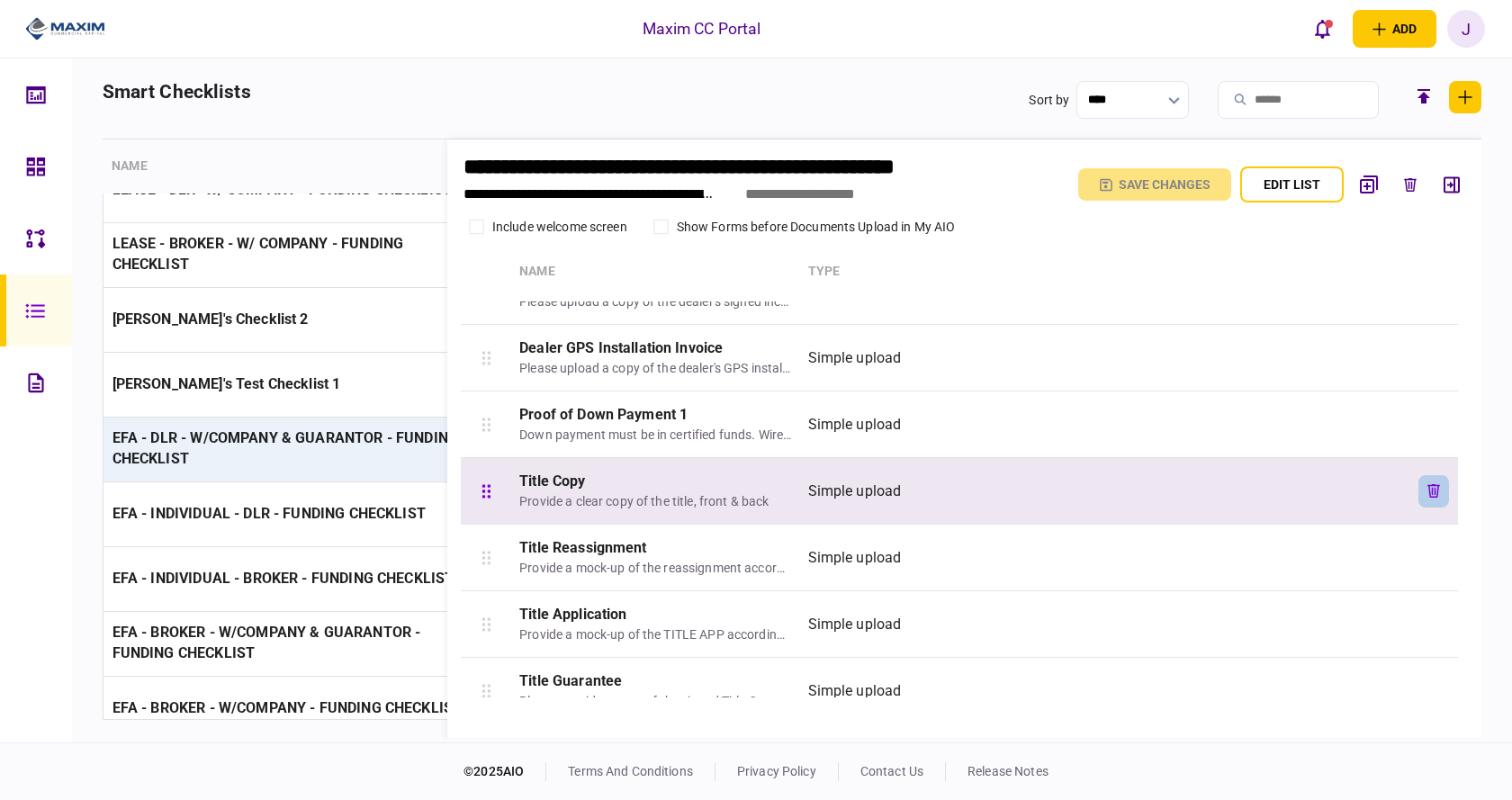 click at bounding box center (1434, 491) 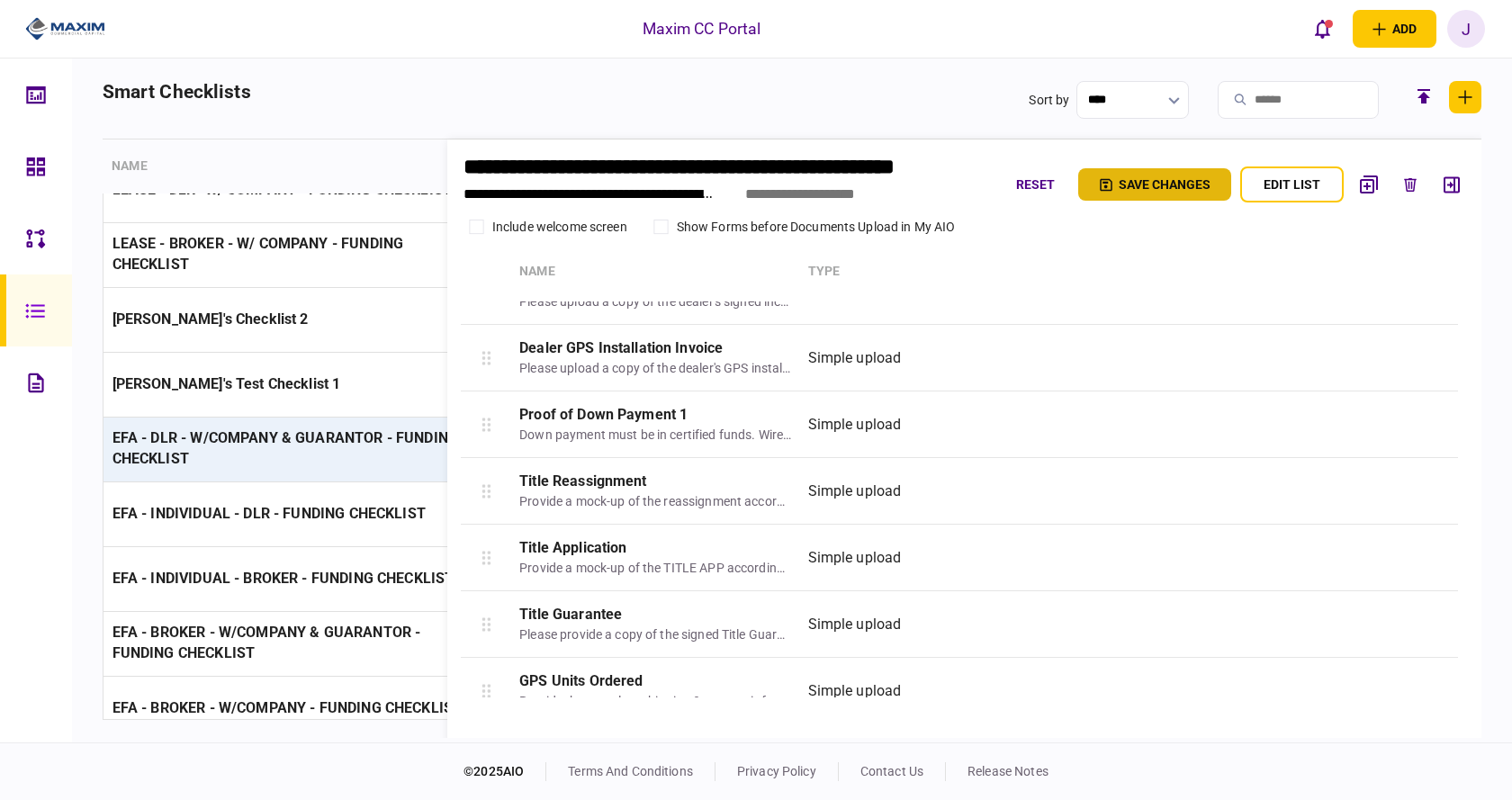 click on "Save changes" at bounding box center (1155, 184) 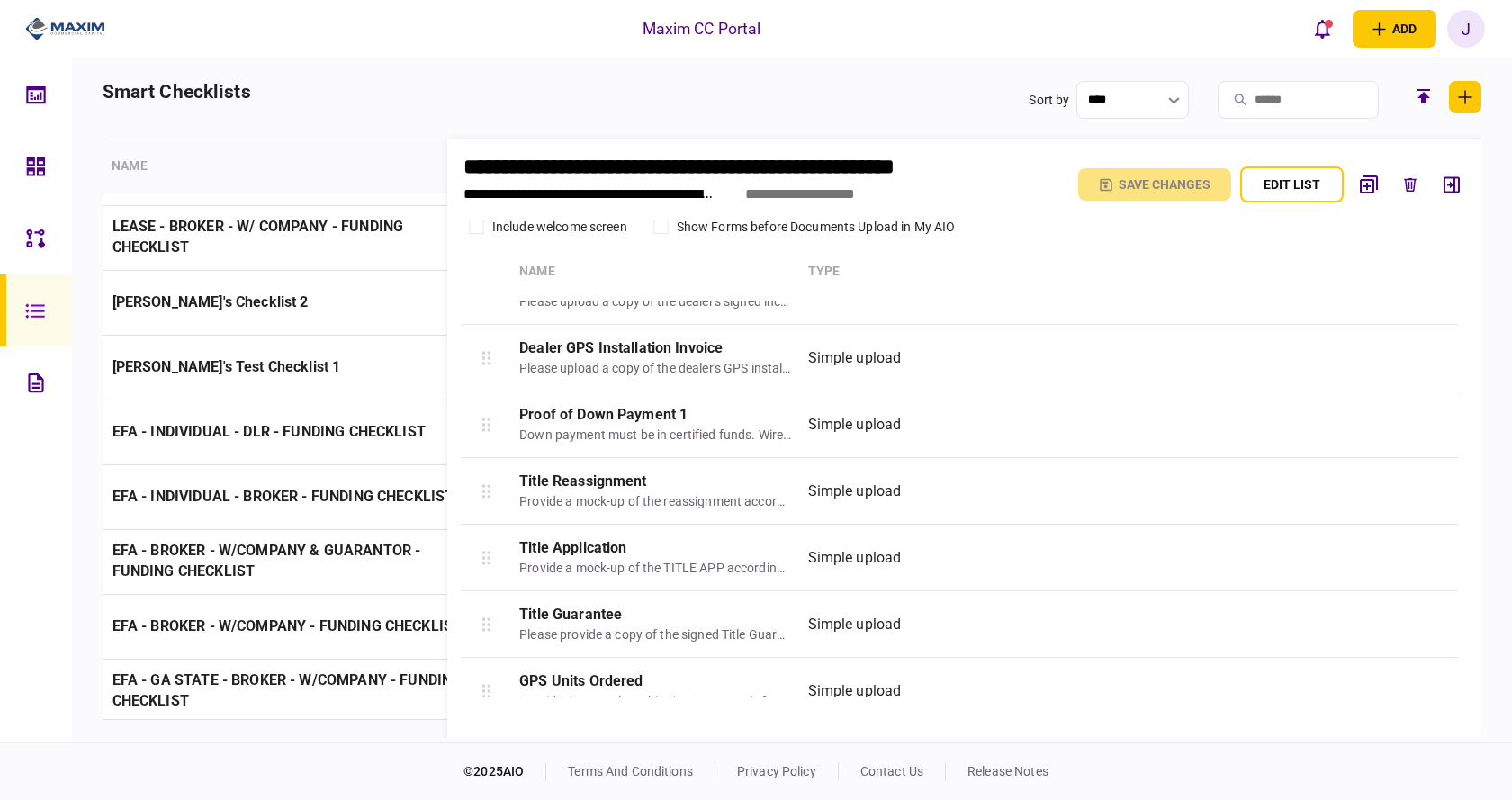scroll, scrollTop: 450, scrollLeft: 0, axis: vertical 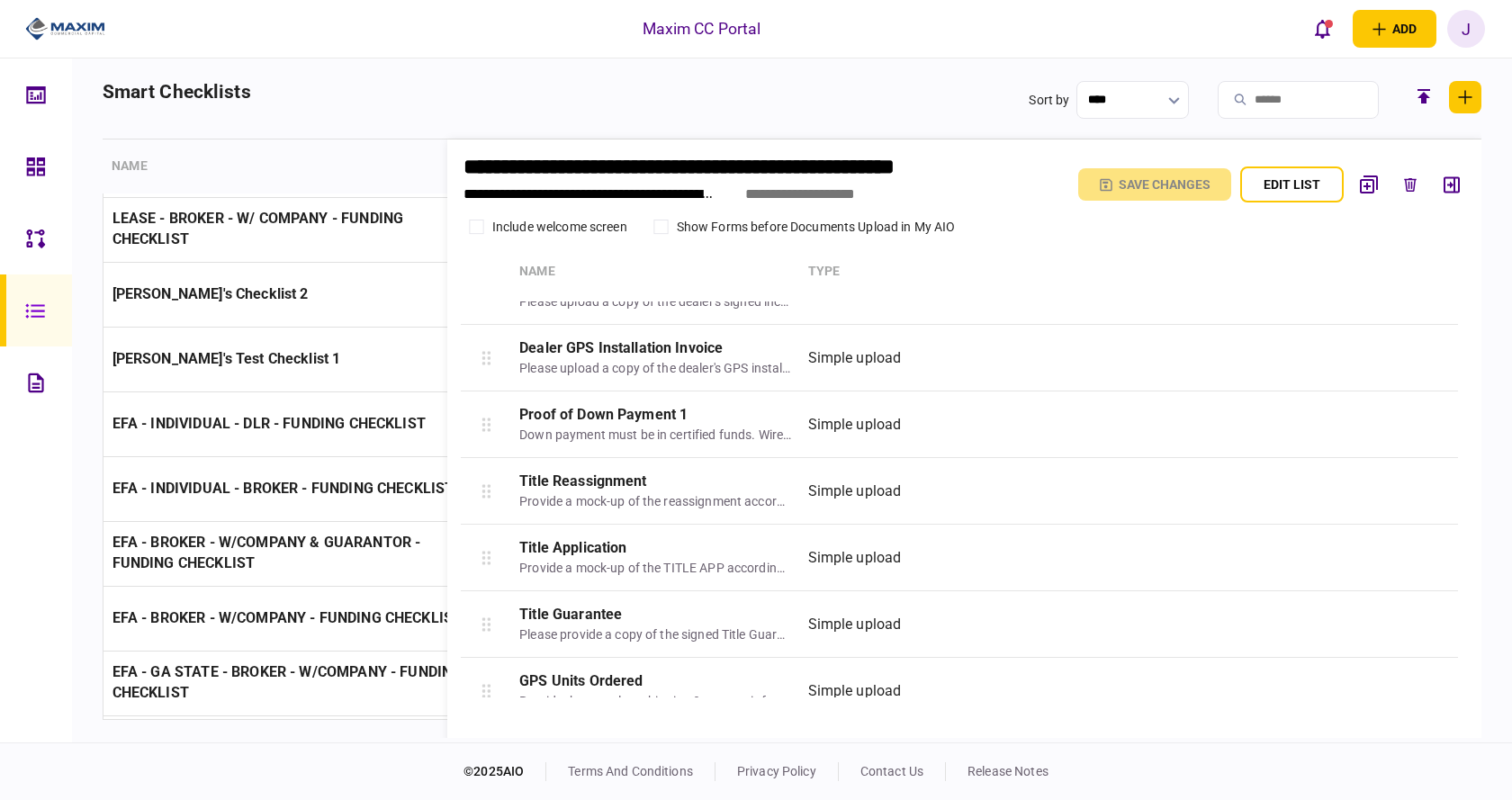 click on "EFA - INDIVIDUAL - DLR - FUNDING CHECKLIST" at bounding box center (269, 423) 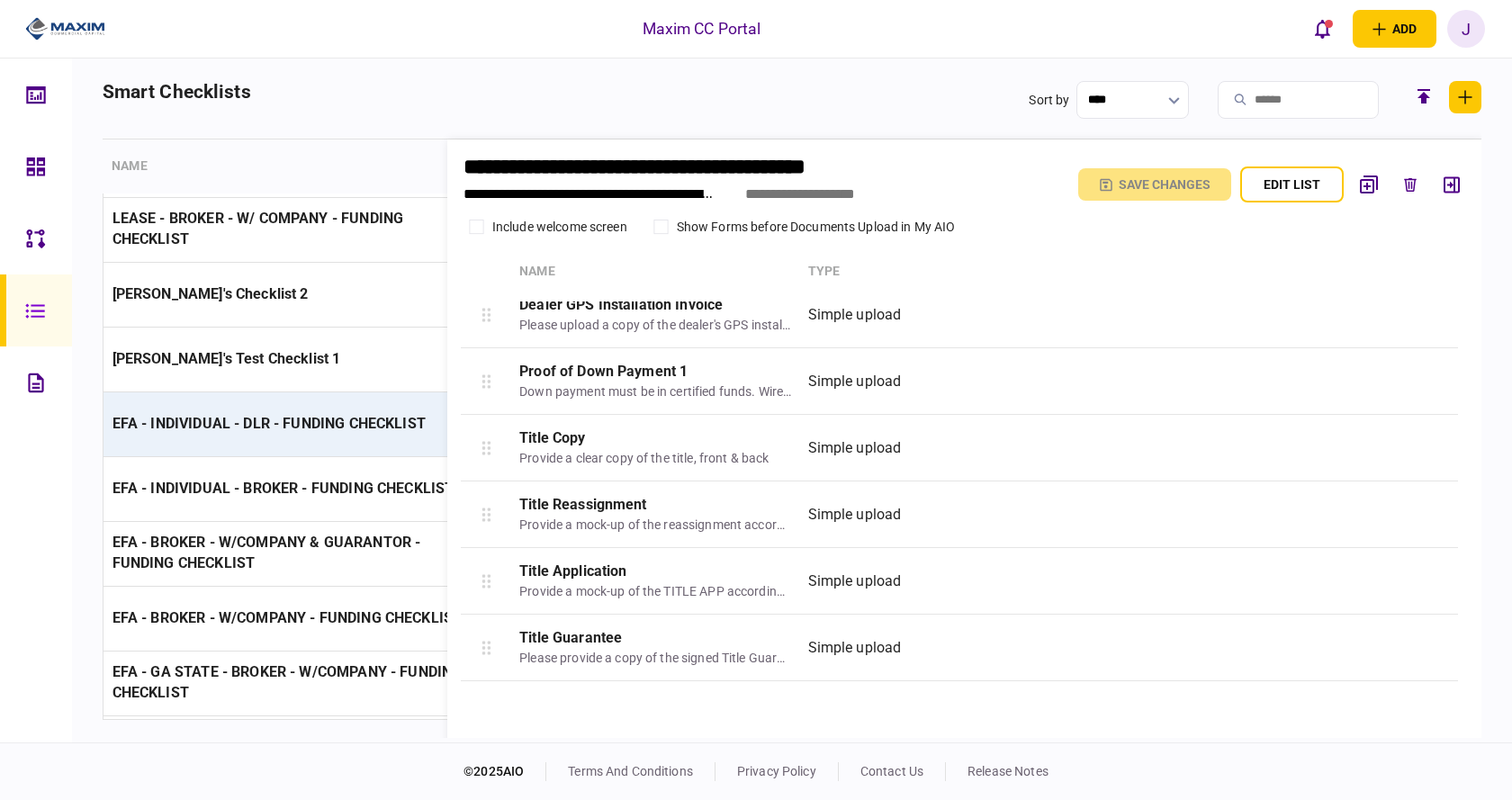scroll, scrollTop: 1062, scrollLeft: 0, axis: vertical 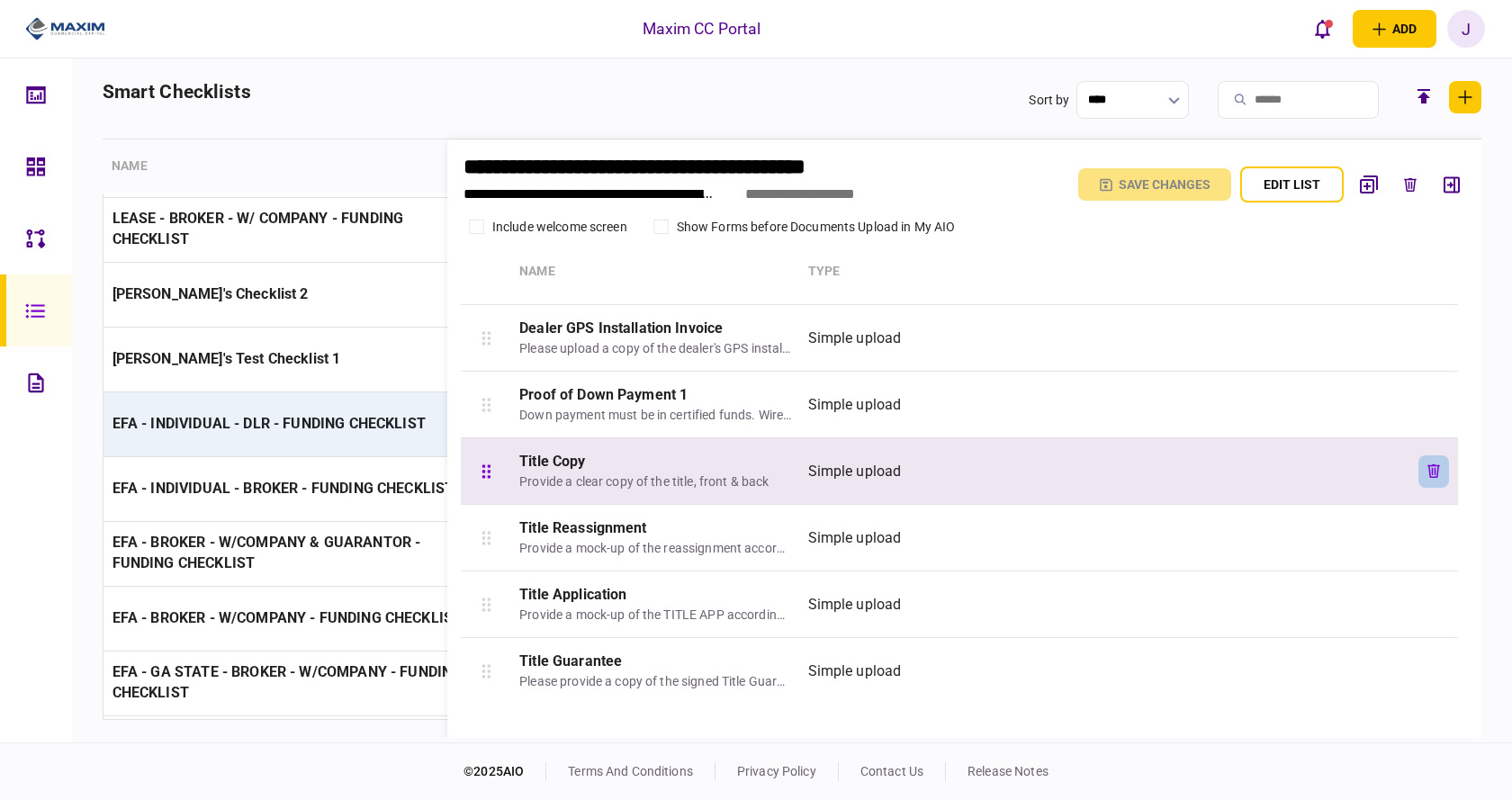 click 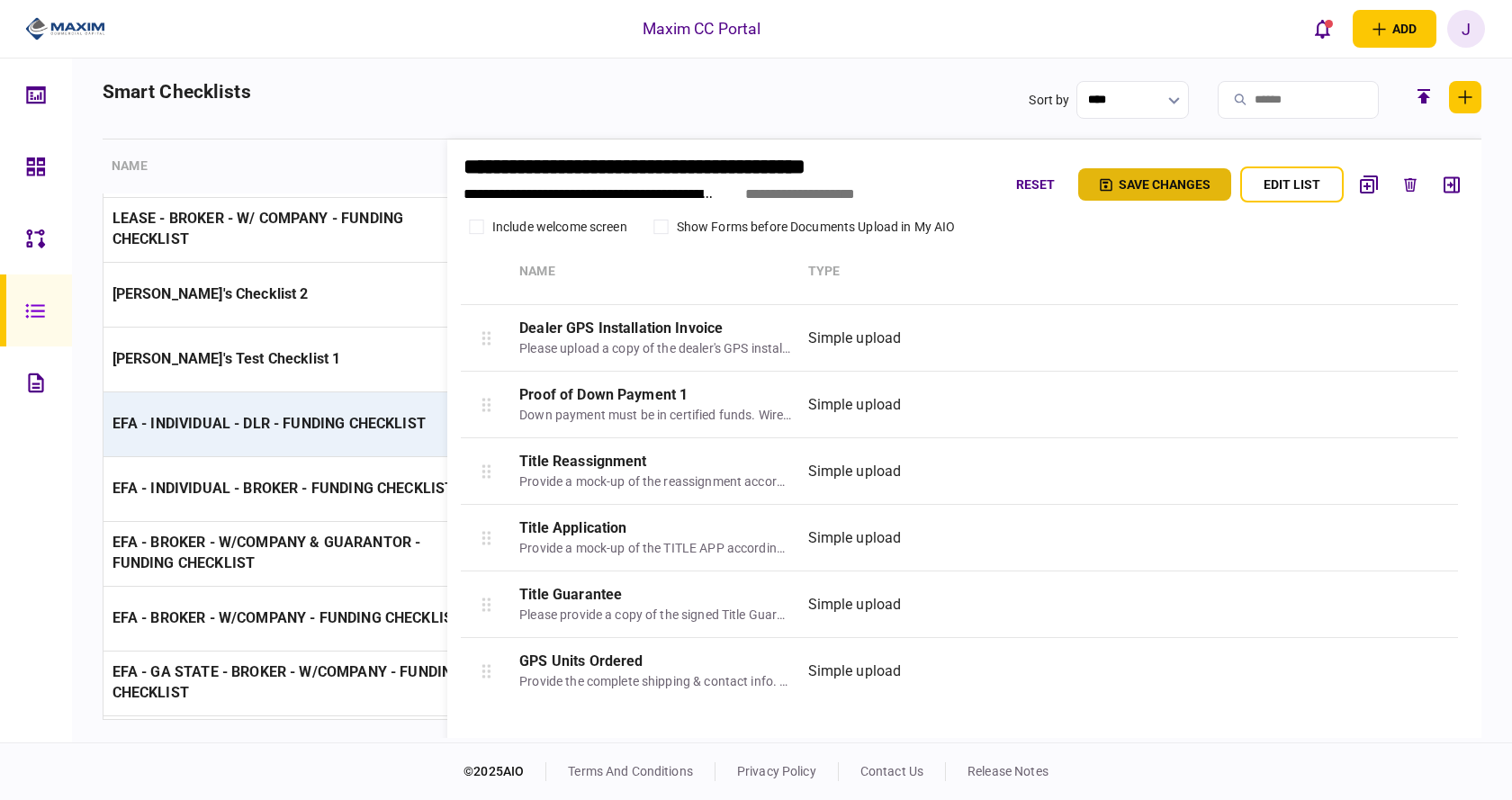 click on "Save changes" at bounding box center [1155, 184] 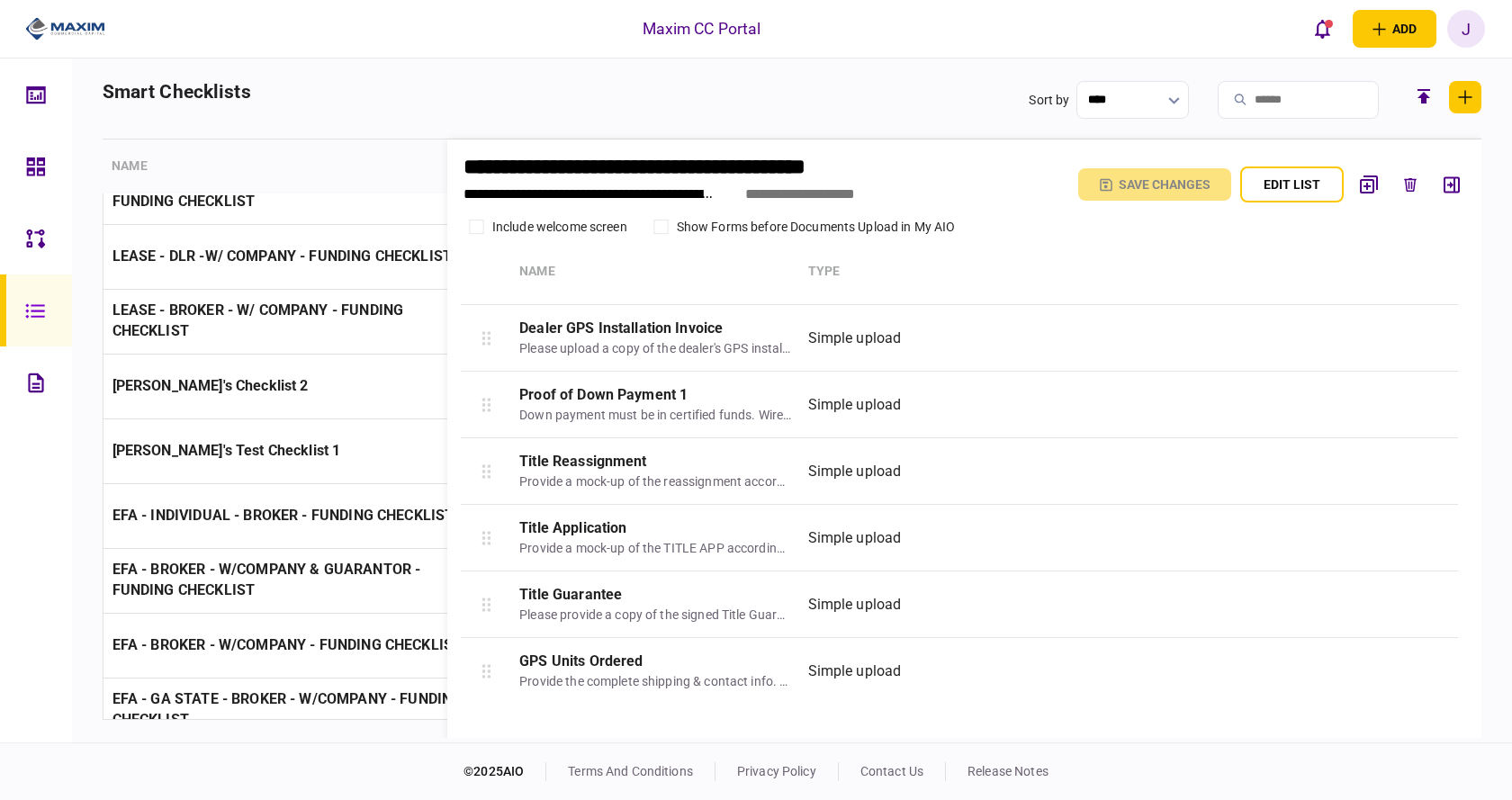 scroll, scrollTop: 450, scrollLeft: 0, axis: vertical 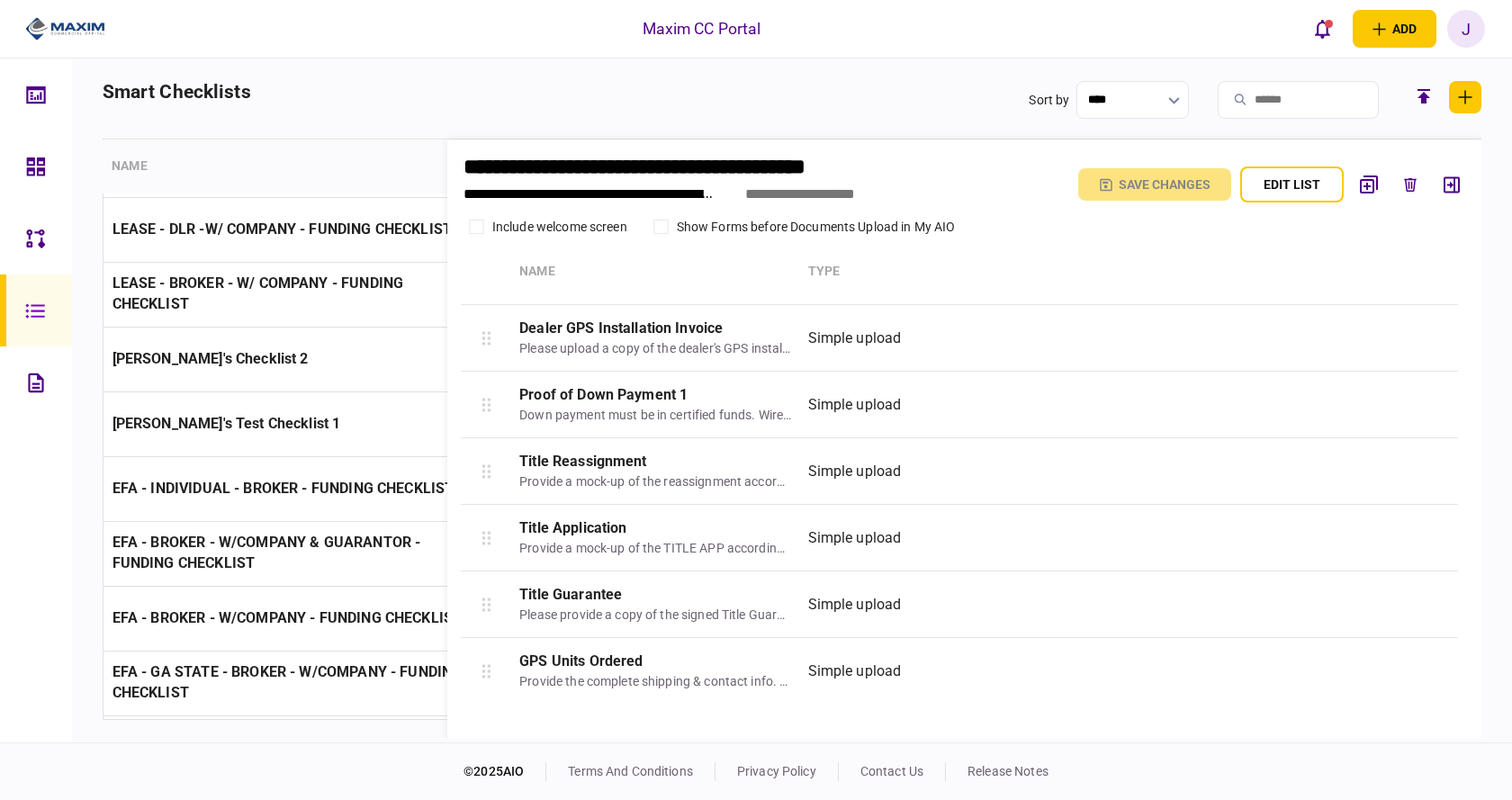 click on "EFA - INDIVIDUAL - BROKER - FUNDING CHECKLIST" at bounding box center [284, 488] 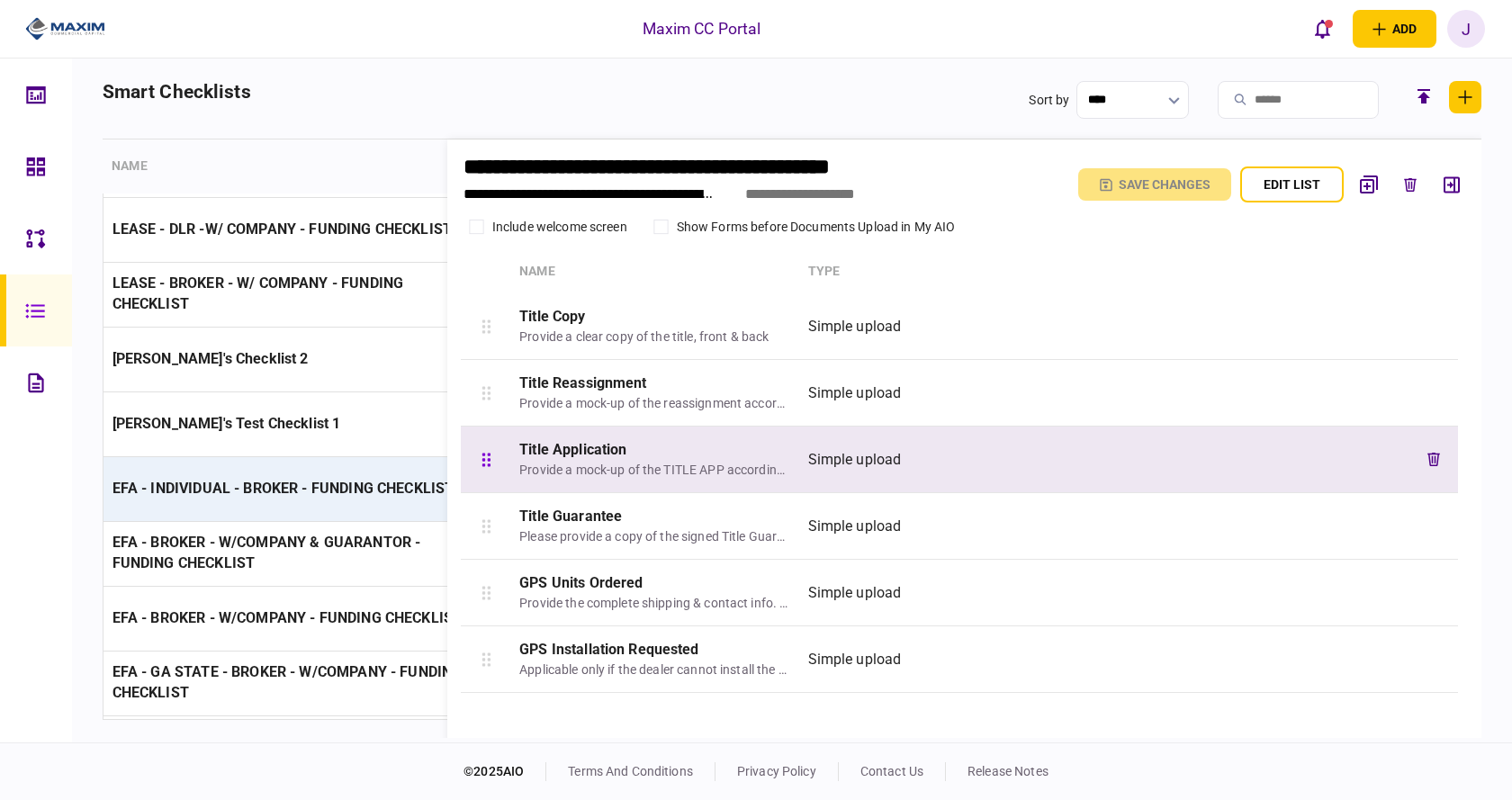 scroll, scrollTop: 1242, scrollLeft: 0, axis: vertical 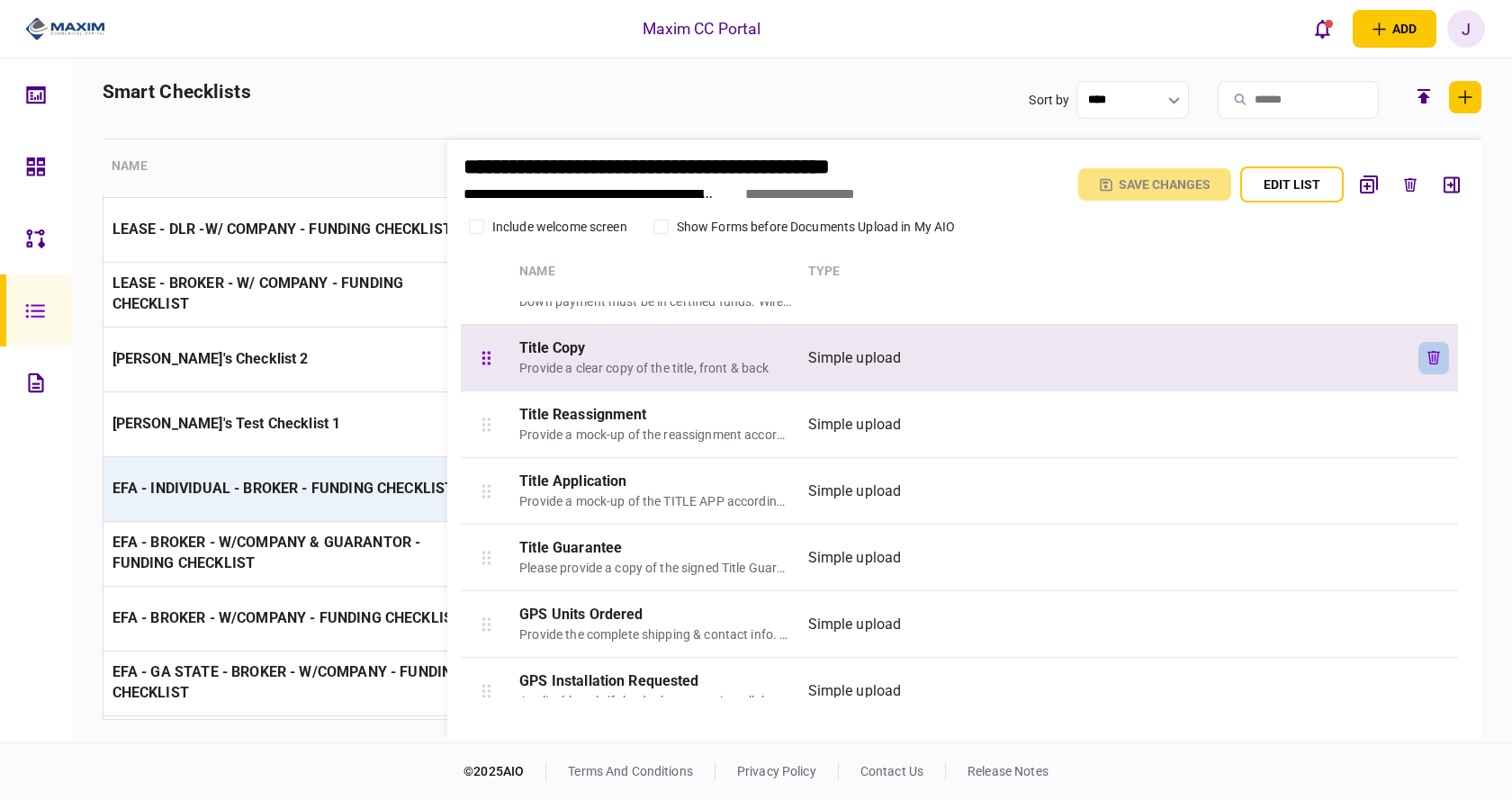 click 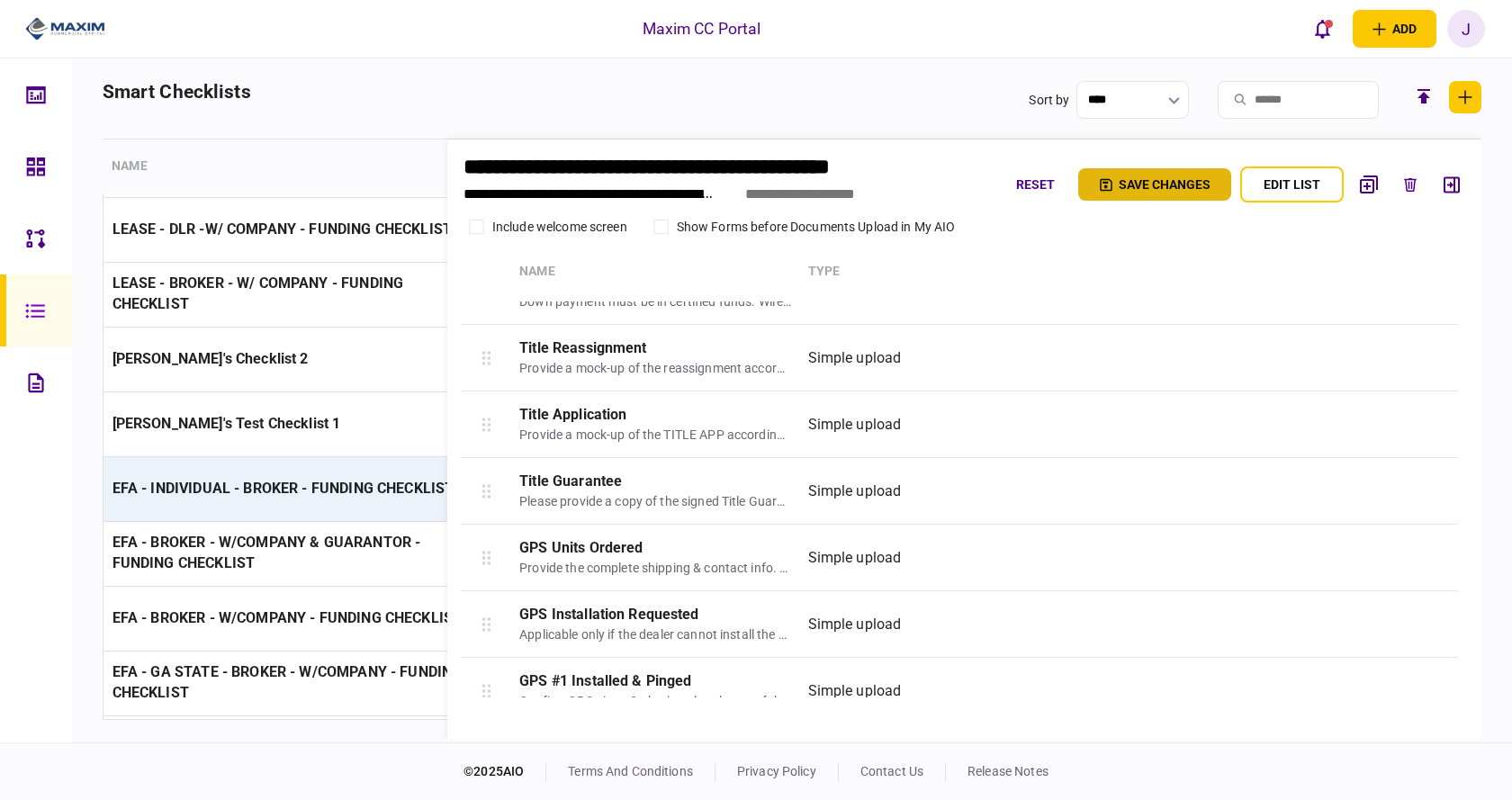 click on "Save changes" at bounding box center [1155, 184] 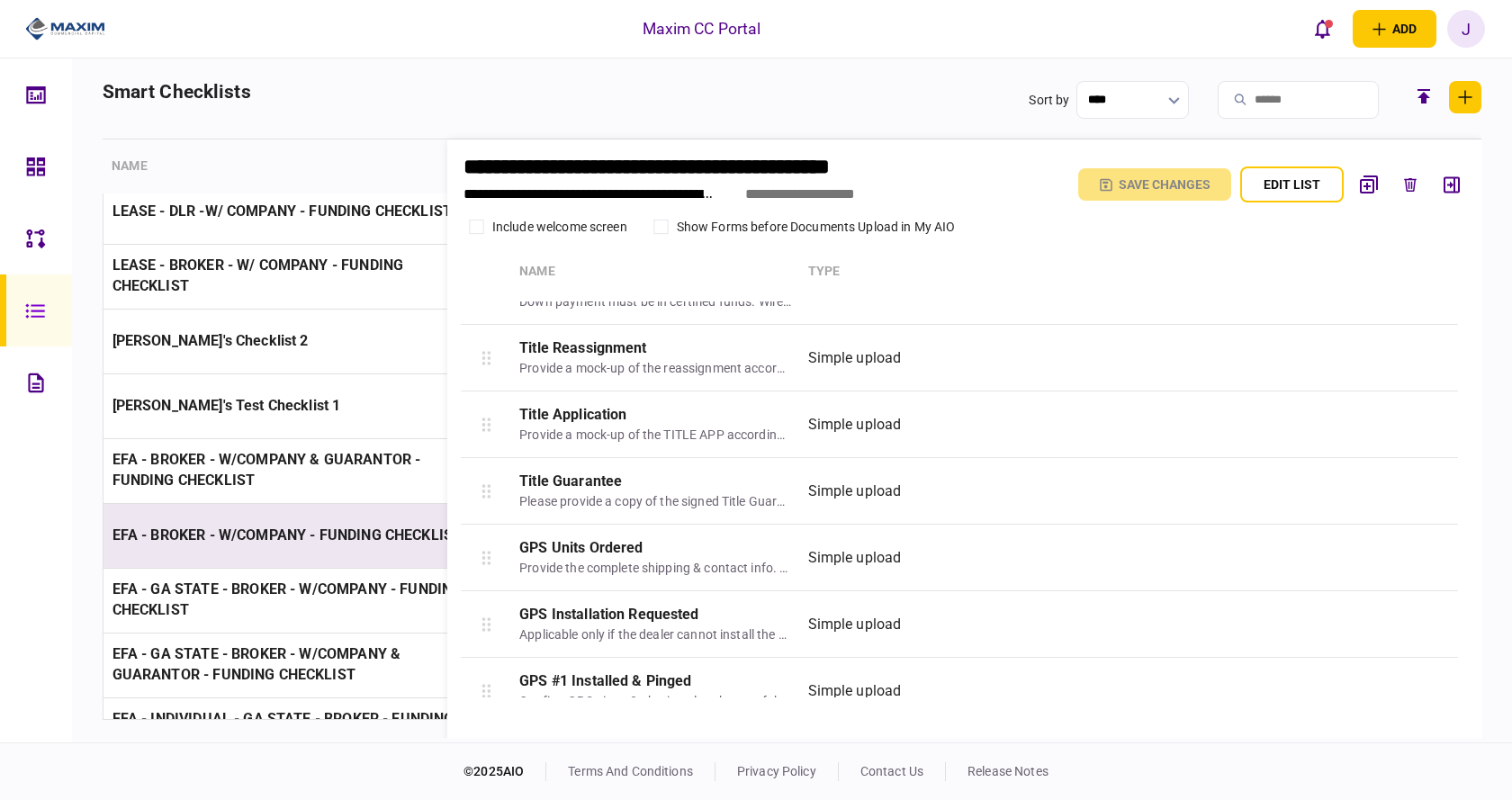 scroll, scrollTop: 540, scrollLeft: 0, axis: vertical 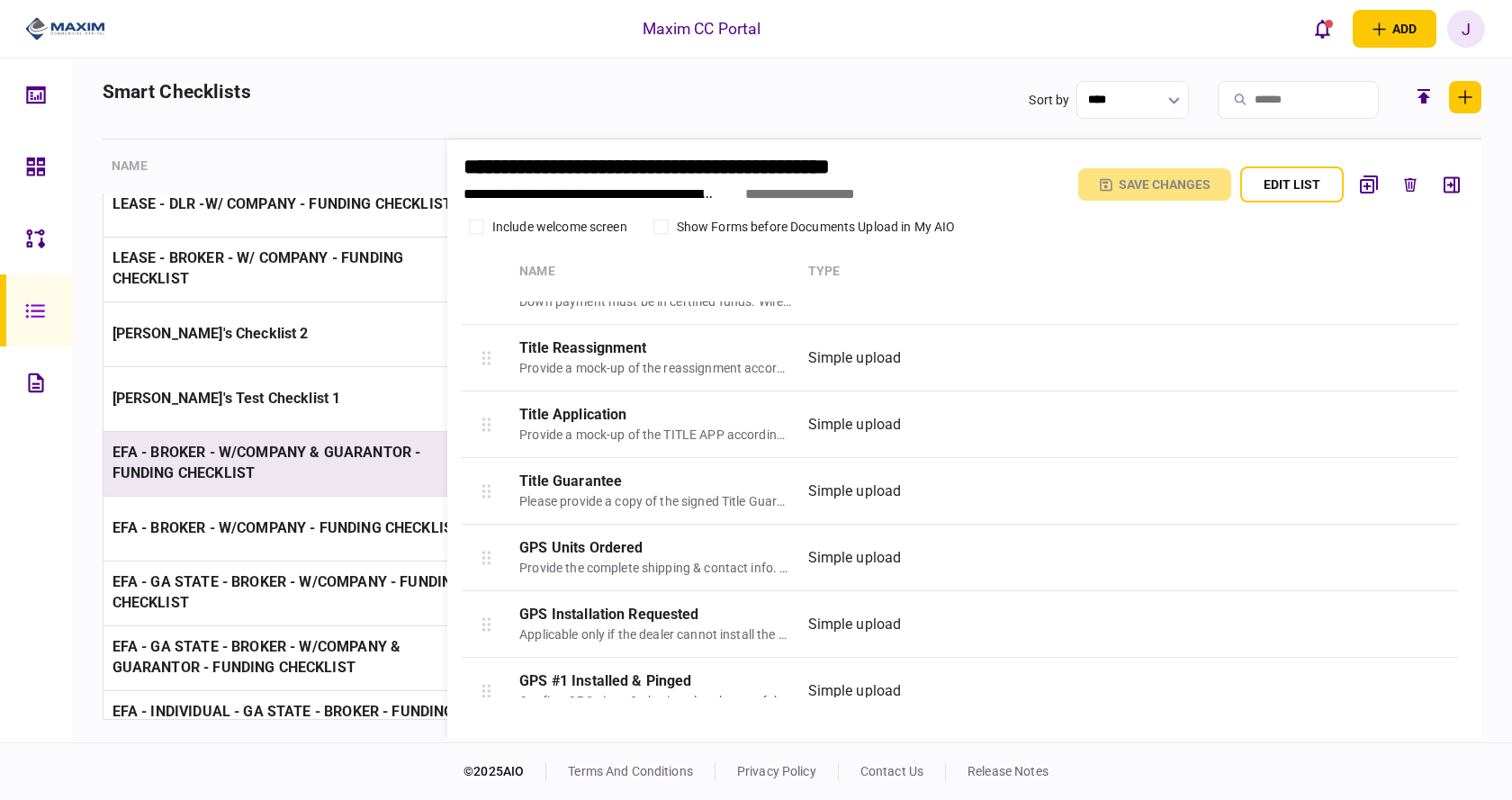 click on "EFA - BROKER - W/COMPANY & GUARANTOR - FUNDING CHECKLIST" at bounding box center [266, 463] 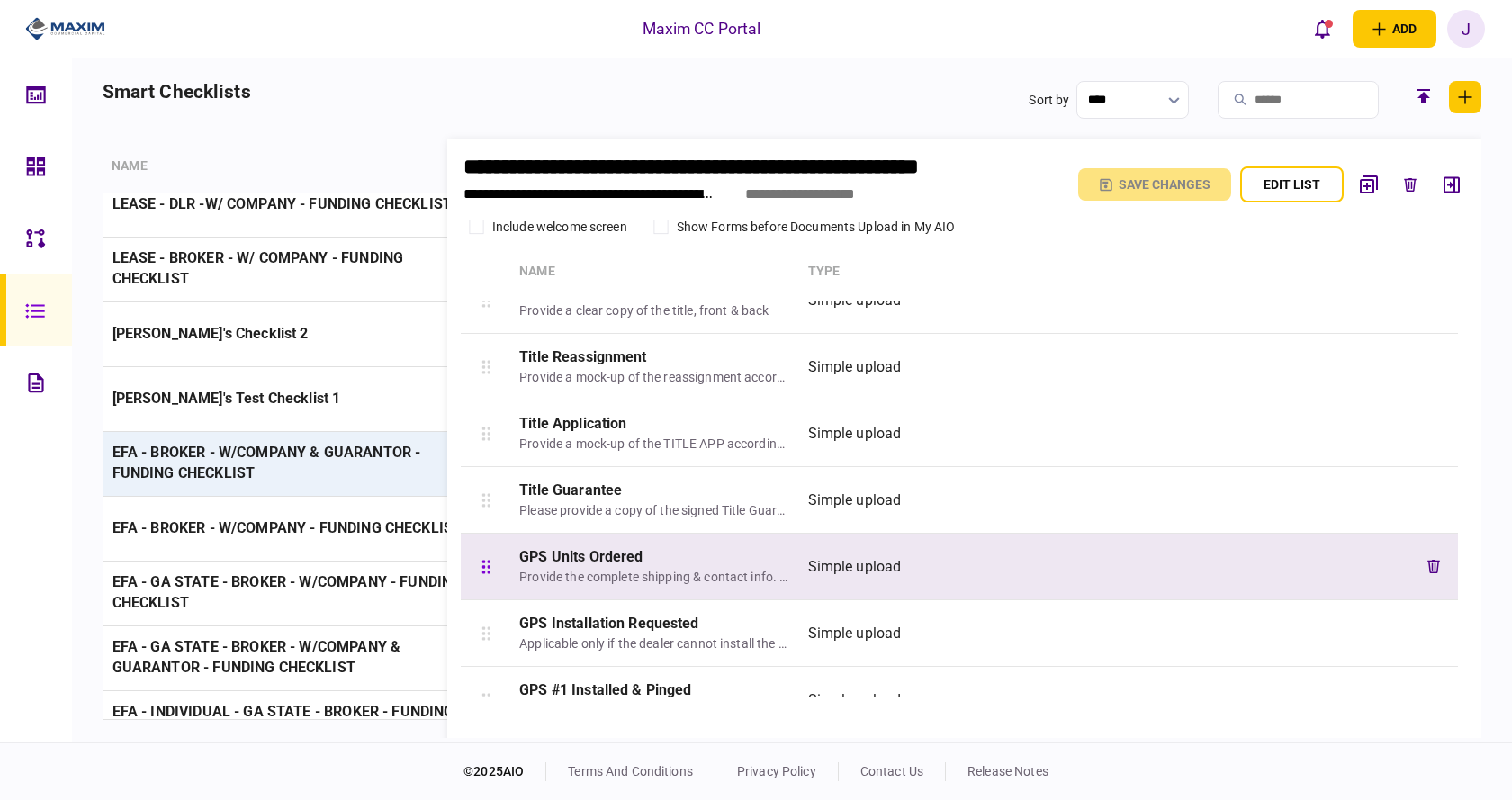 scroll, scrollTop: 1602, scrollLeft: 0, axis: vertical 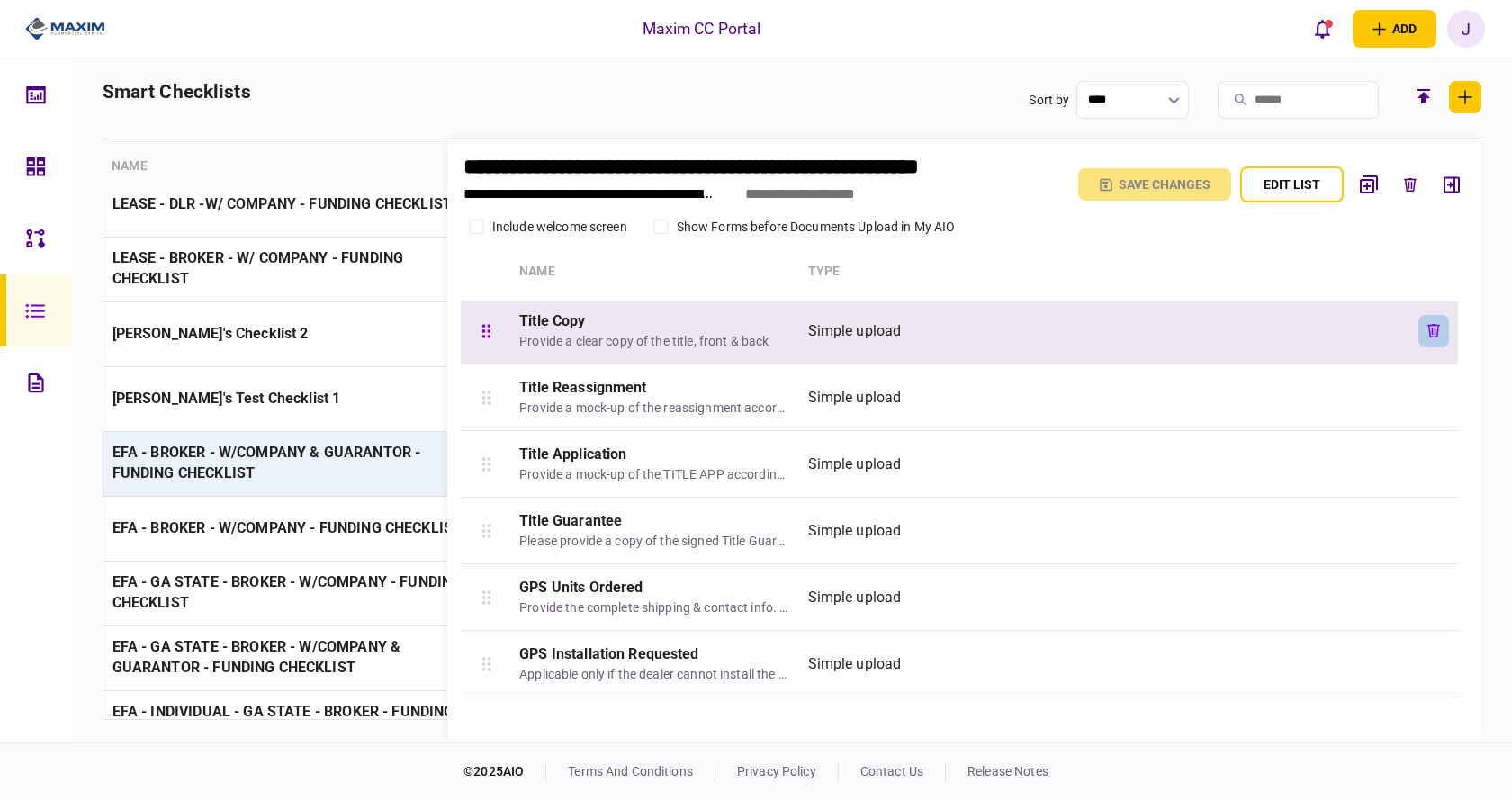 click at bounding box center [1434, 331] 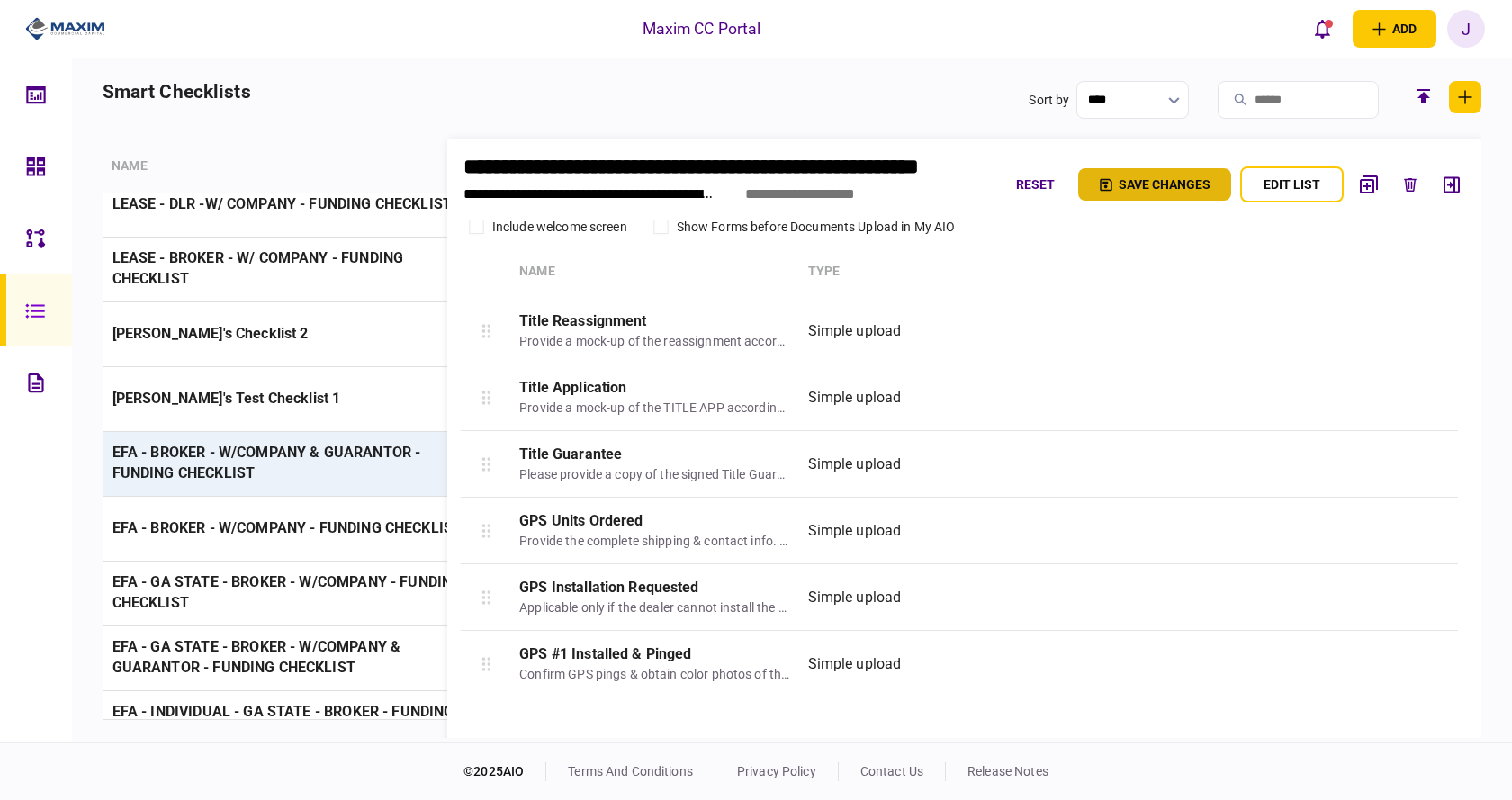 click on "Save changes" at bounding box center (1155, 184) 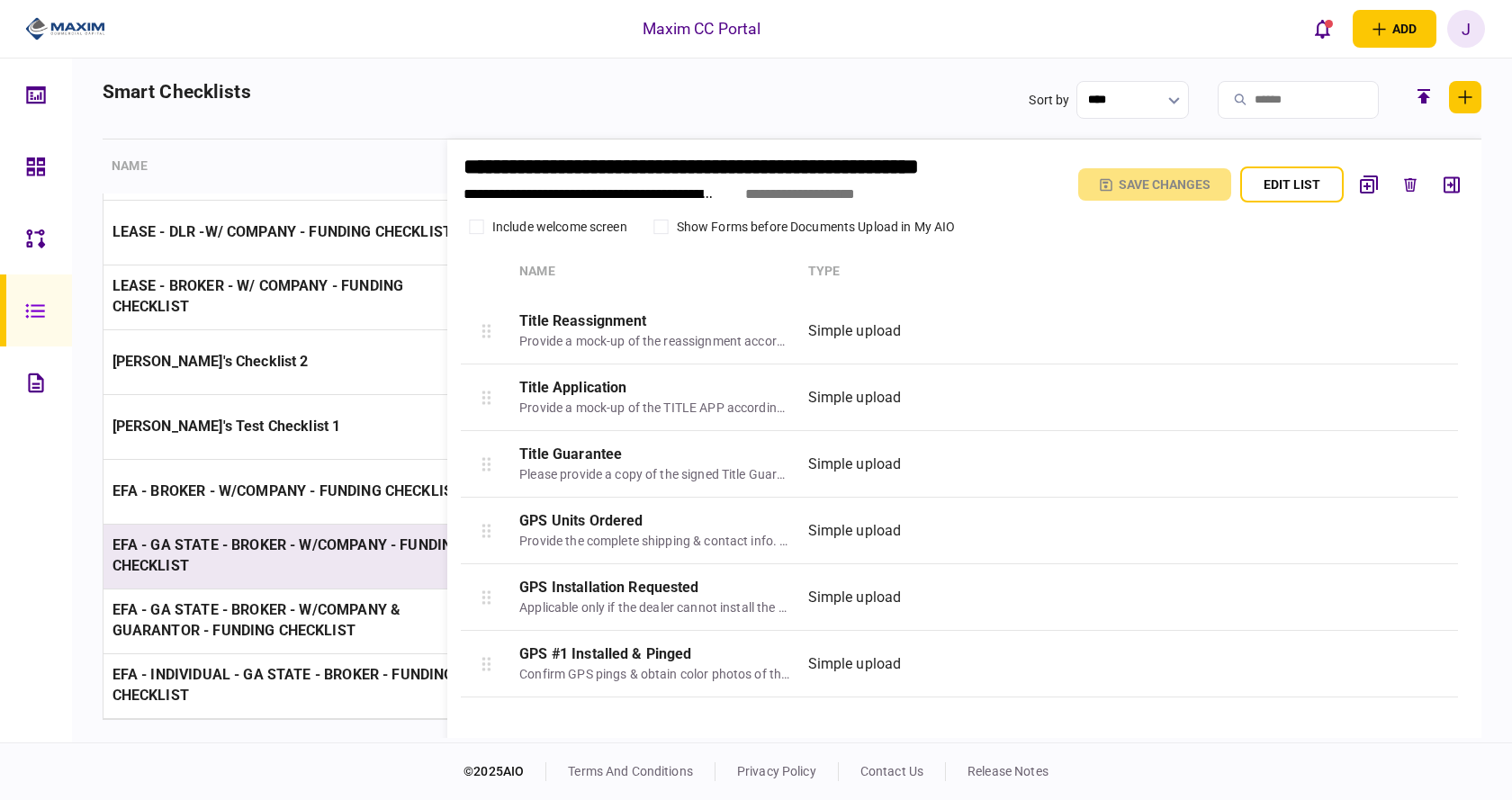 scroll, scrollTop: 630, scrollLeft: 0, axis: vertical 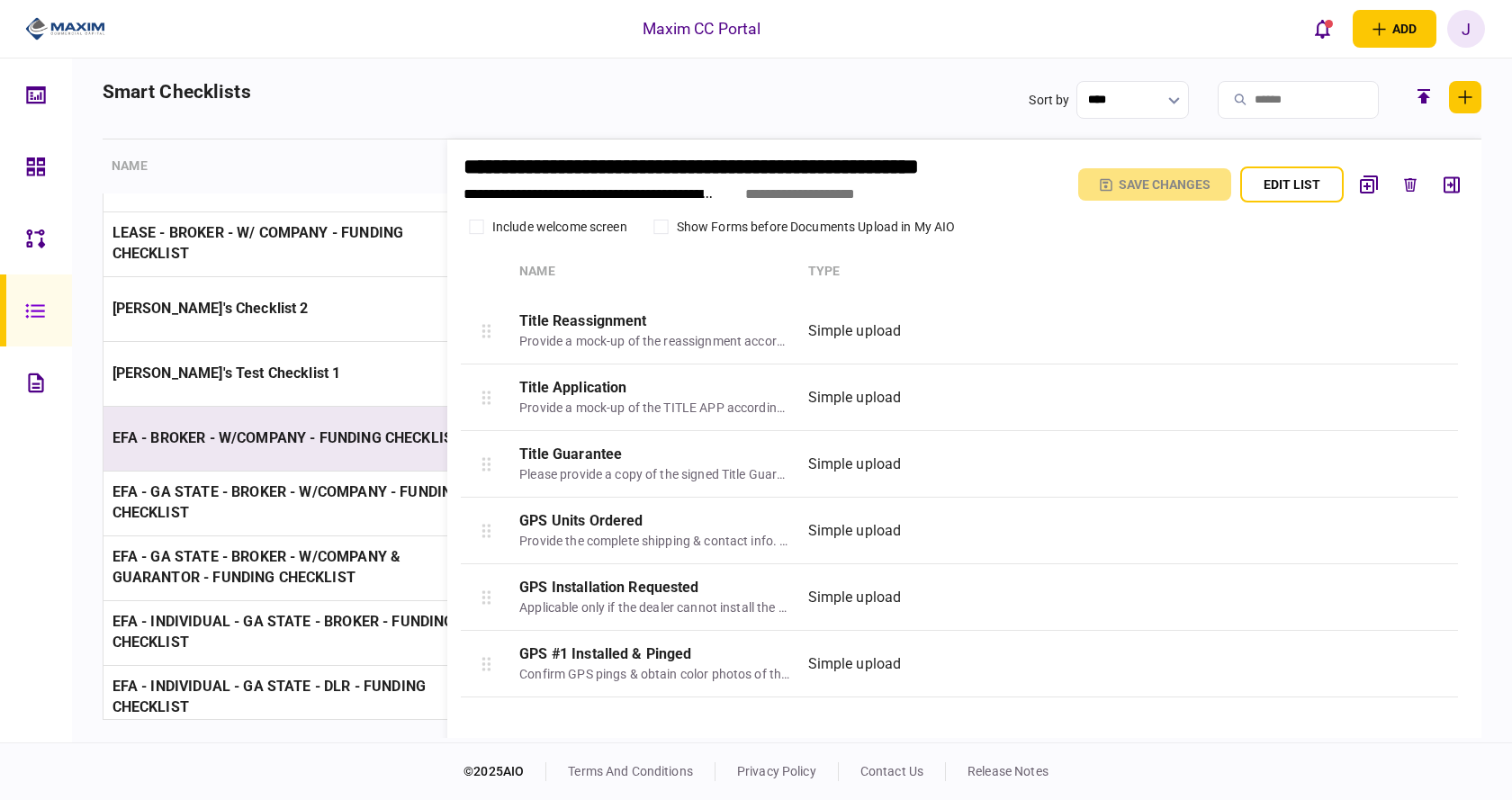 click on "EFA - BROKER - W/COMPANY - FUNDING CHECKLIST" at bounding box center (287, 437) 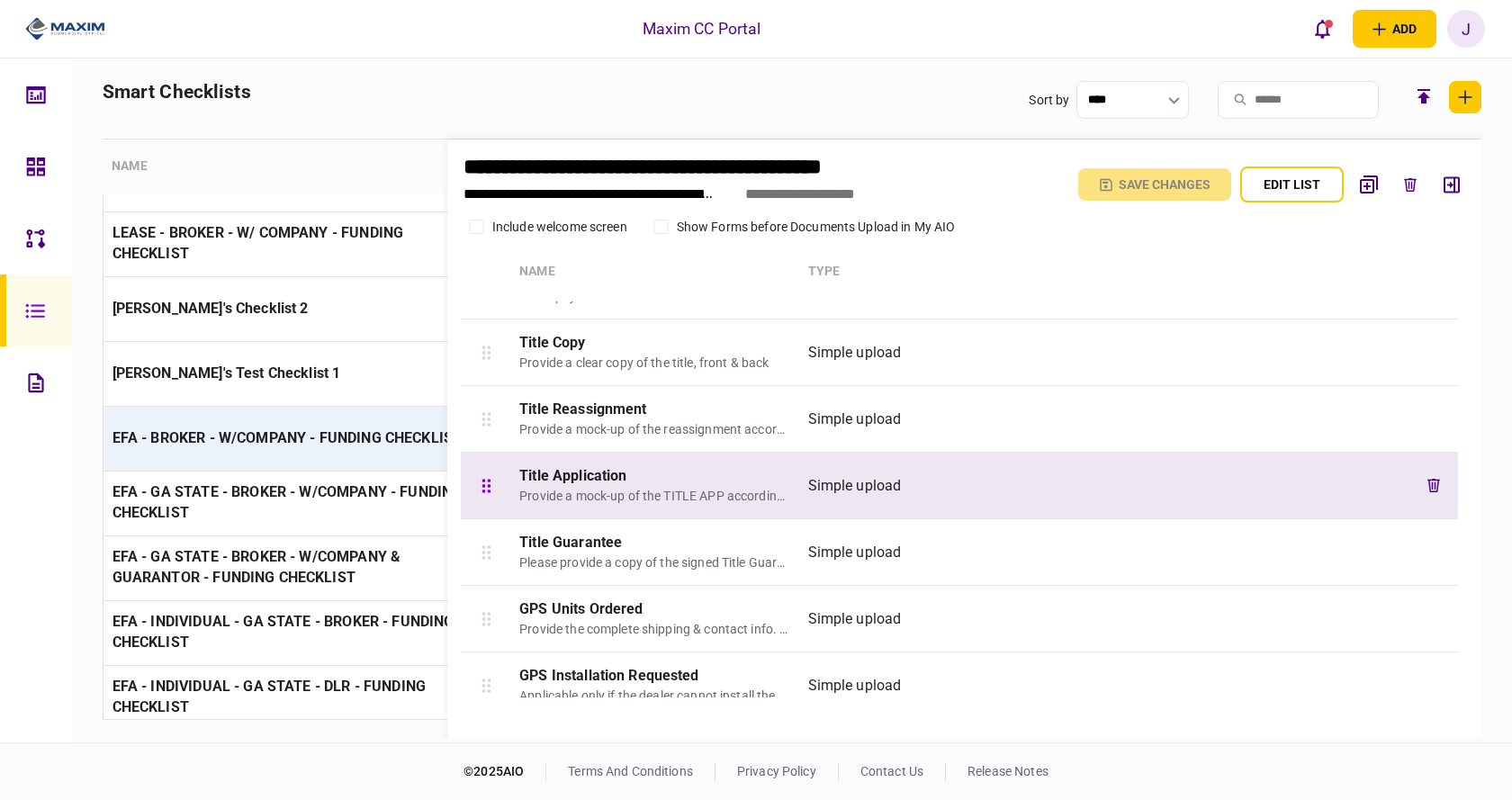 scroll, scrollTop: 1352, scrollLeft: 0, axis: vertical 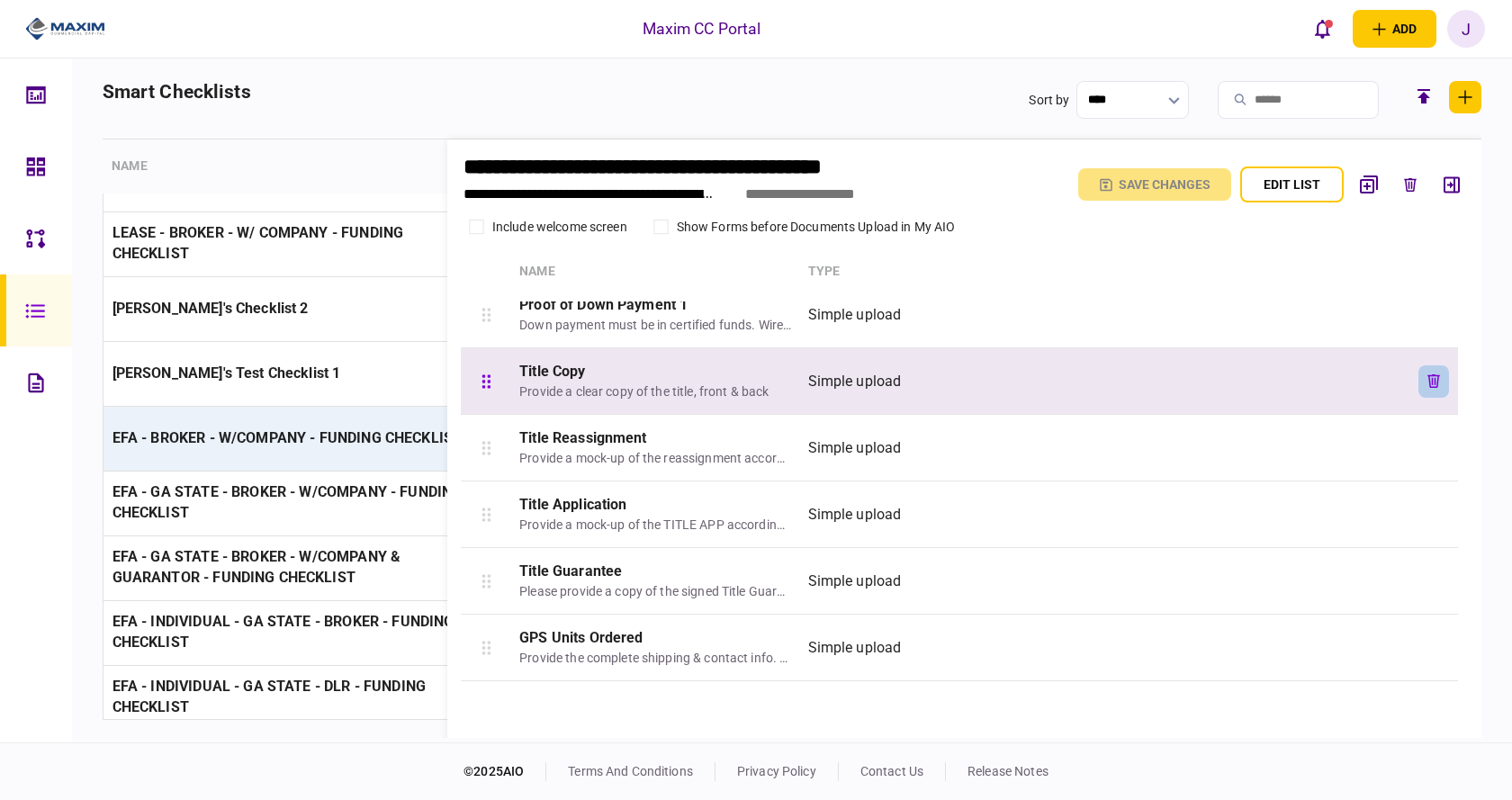 click 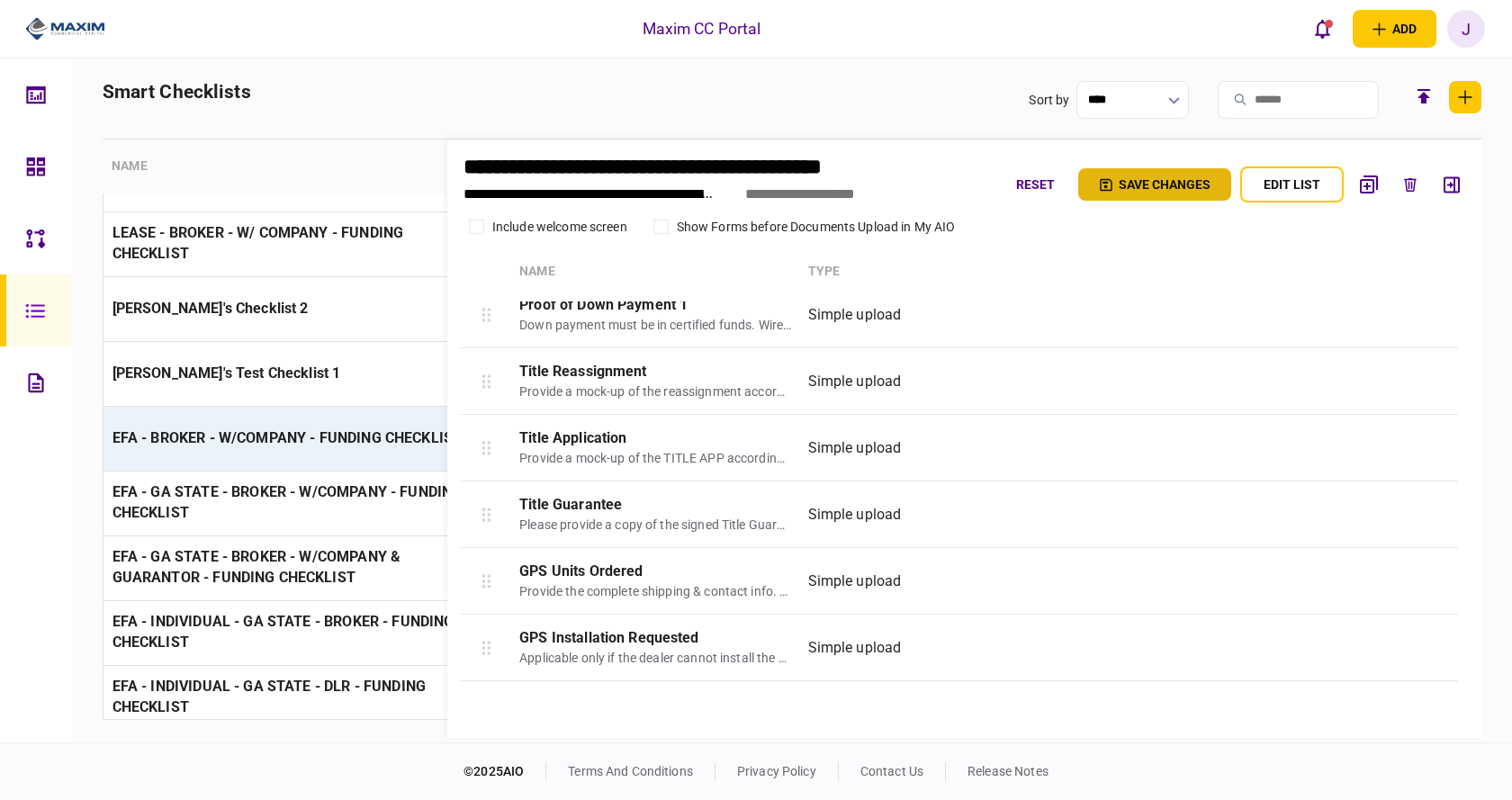 click on "Save changes" at bounding box center [1155, 184] 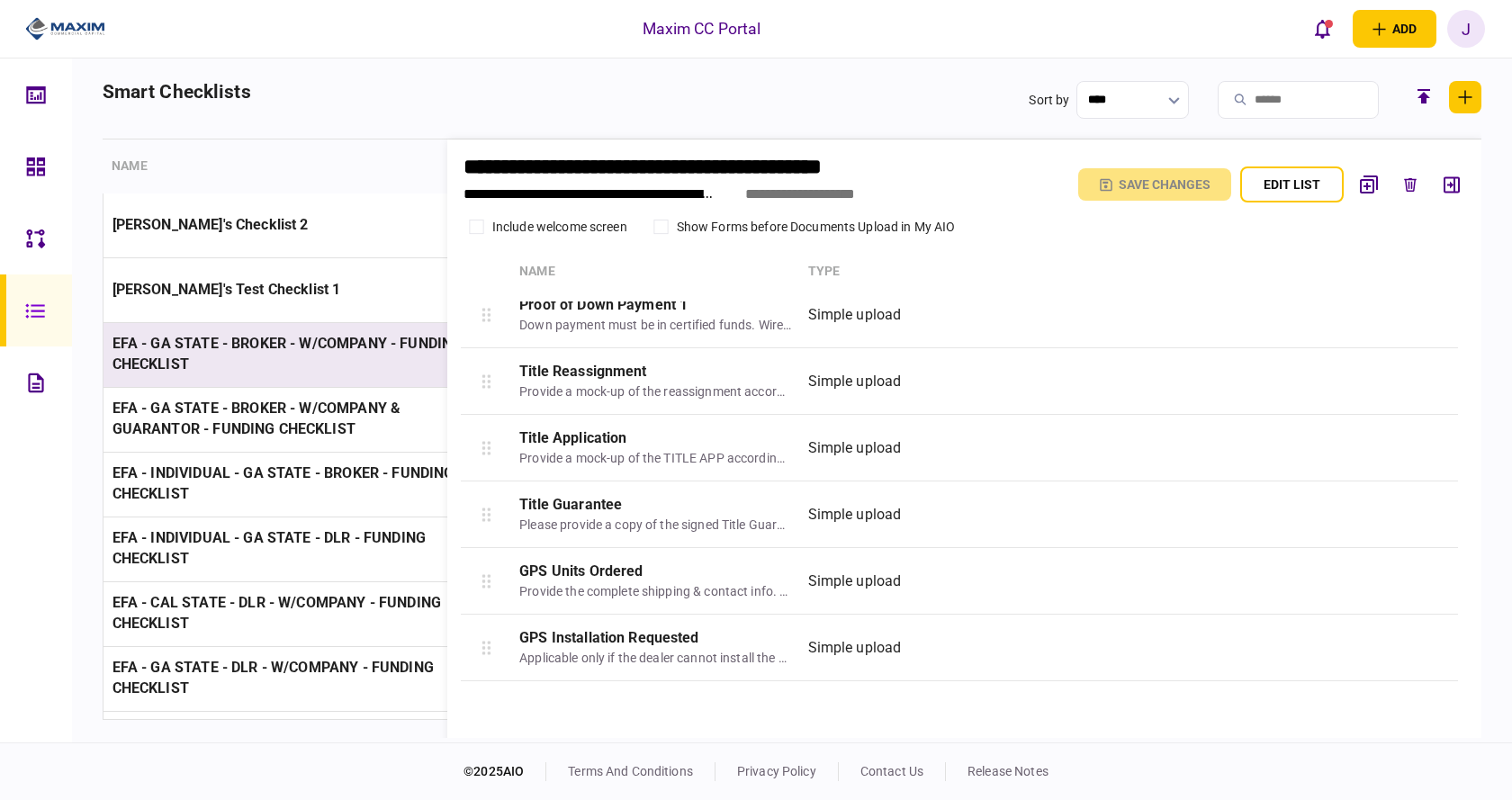 scroll, scrollTop: 810, scrollLeft: 0, axis: vertical 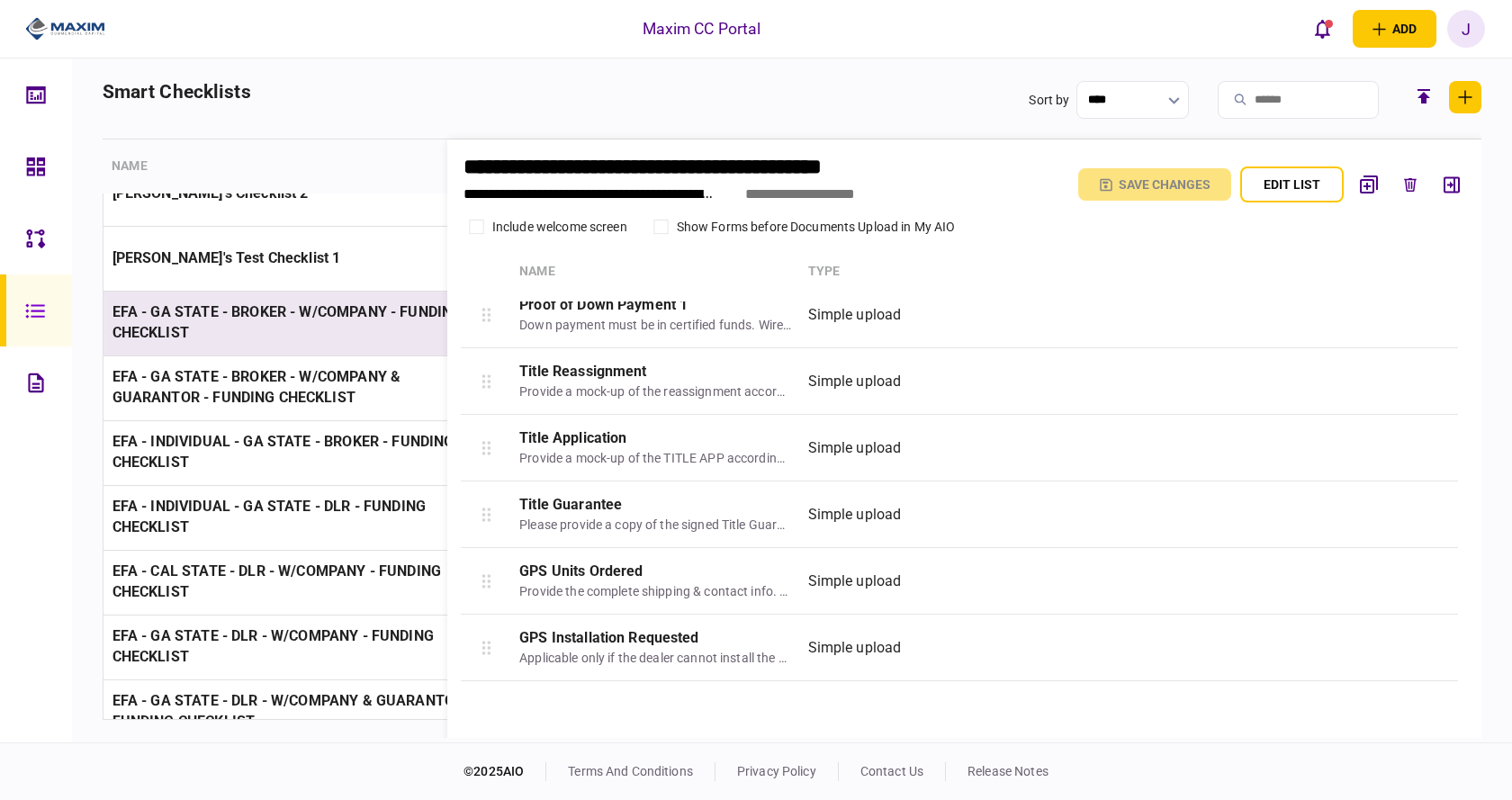 click on "EFA - GA STATE - BROKER - W/COMPANY - FUNDING CHECKLIST" at bounding box center [287, 322] 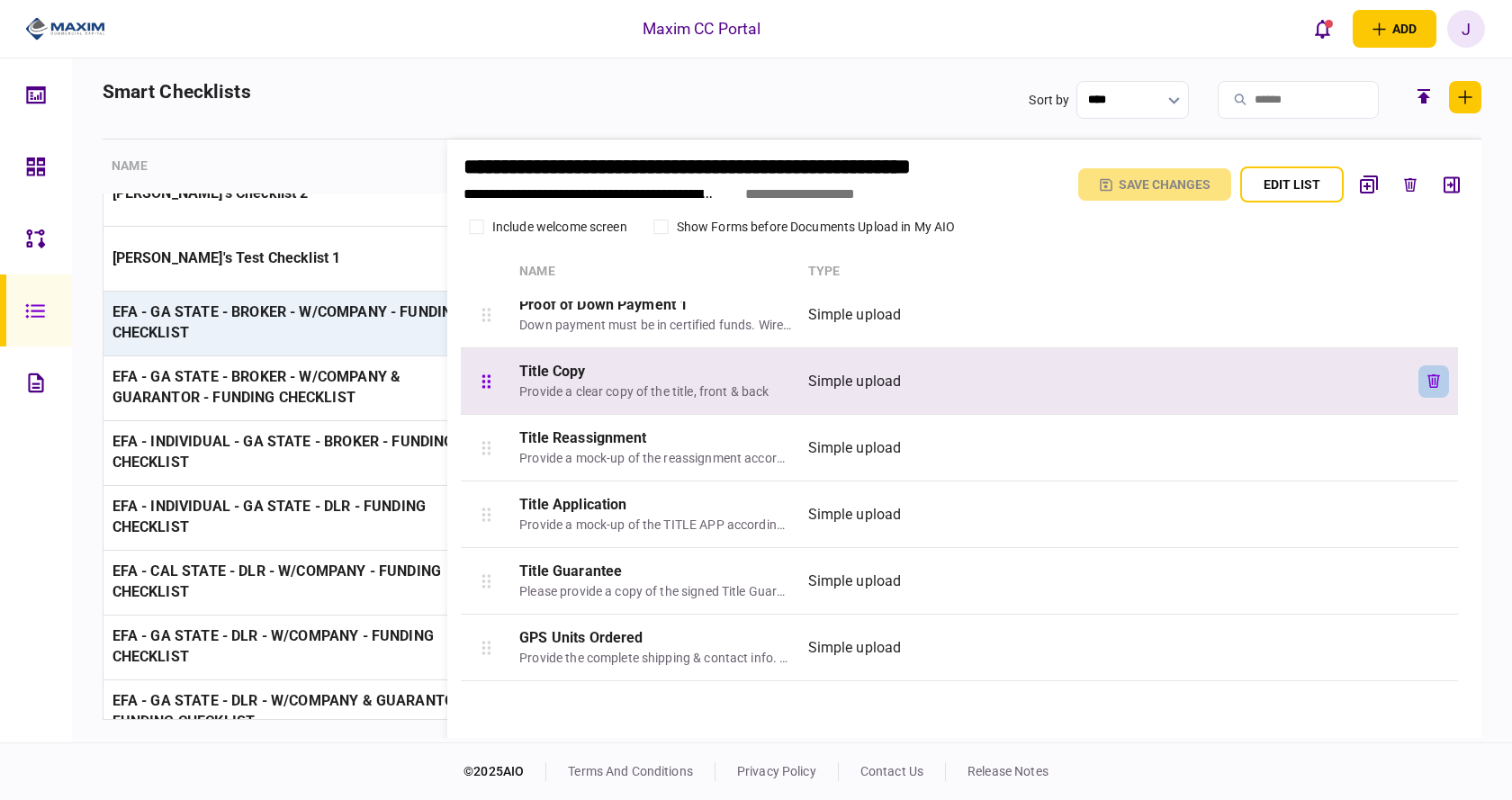 click 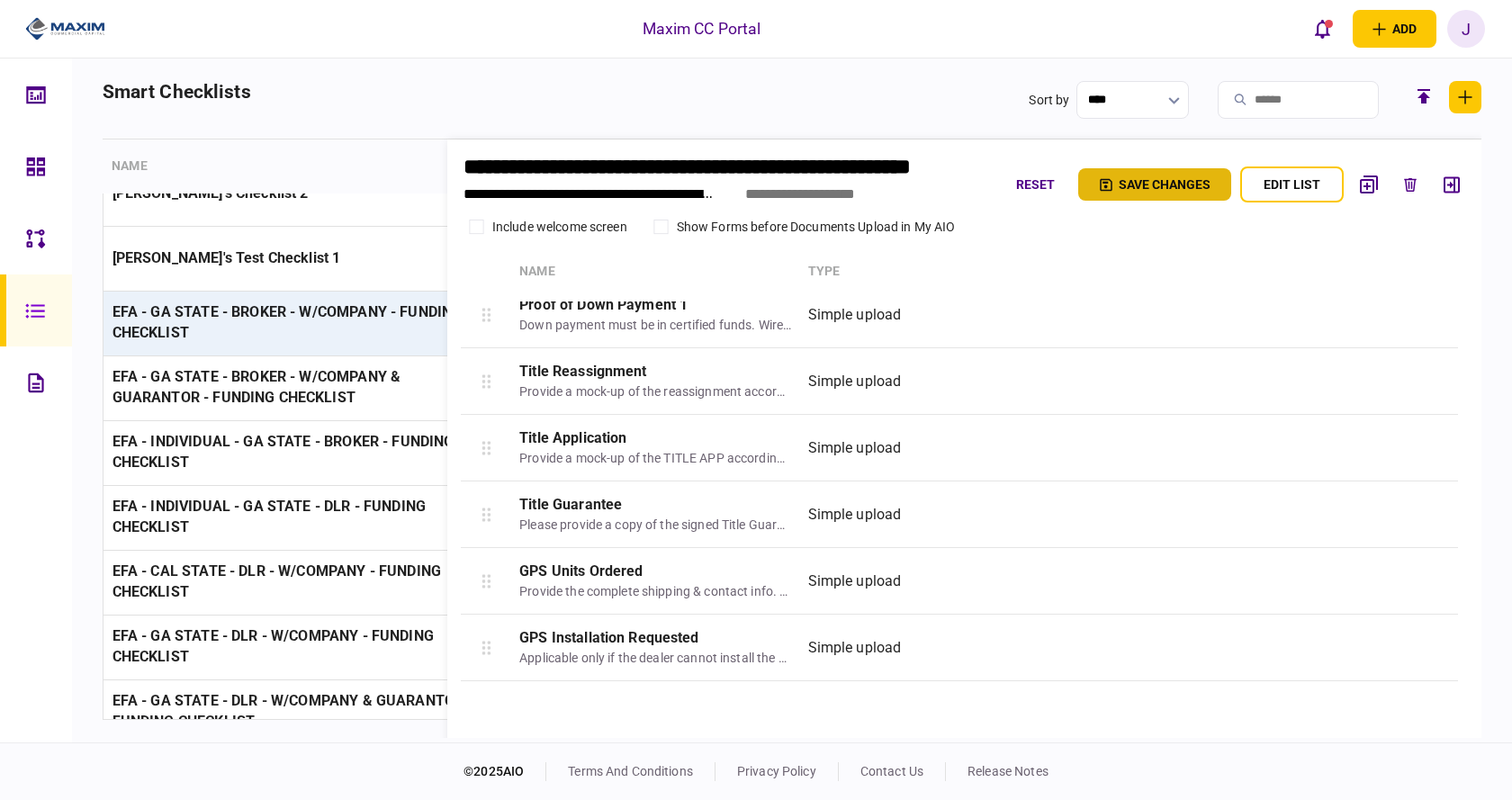 click on "Save changes" at bounding box center (1155, 184) 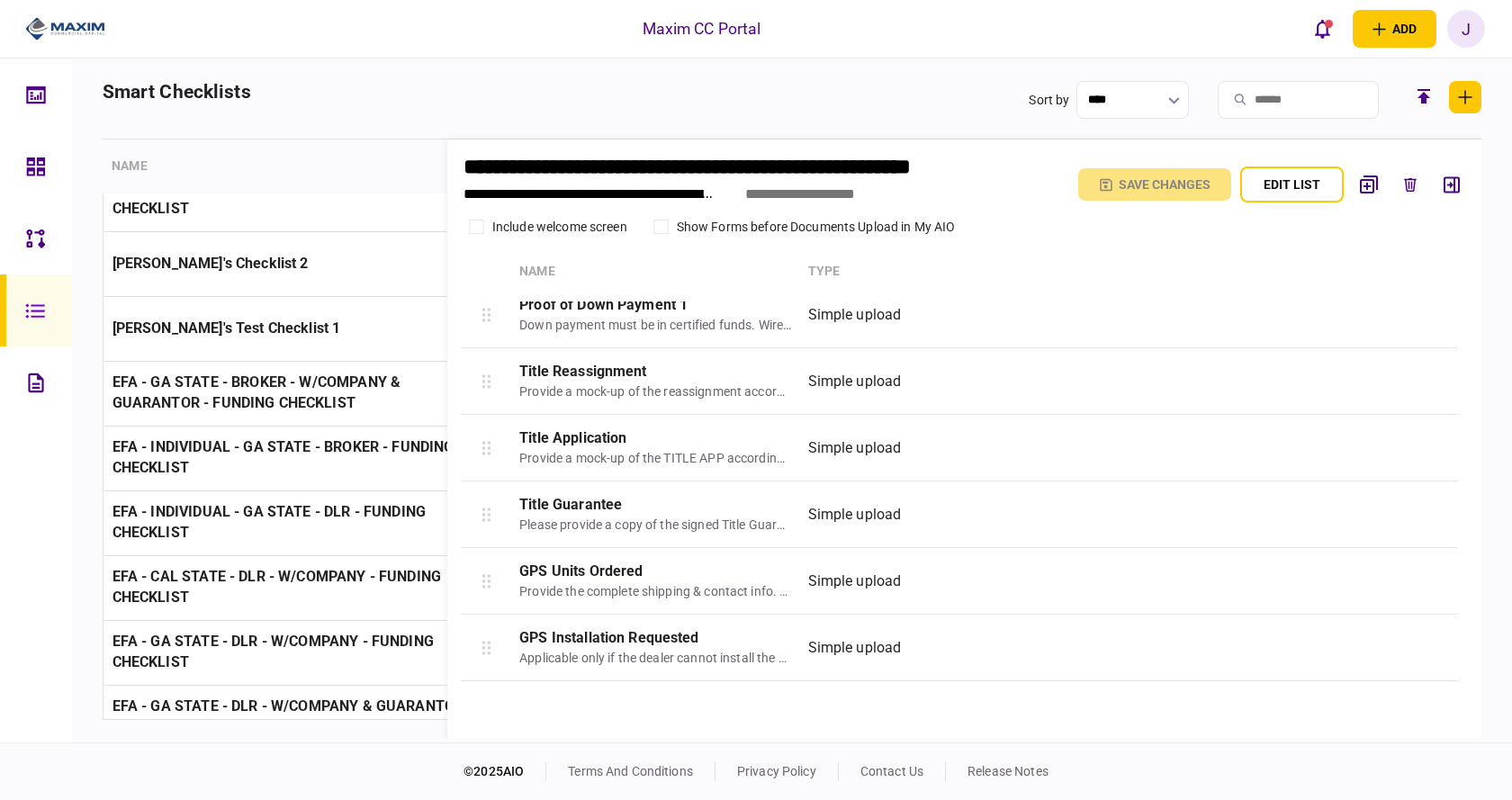 scroll, scrollTop: 810, scrollLeft: 0, axis: vertical 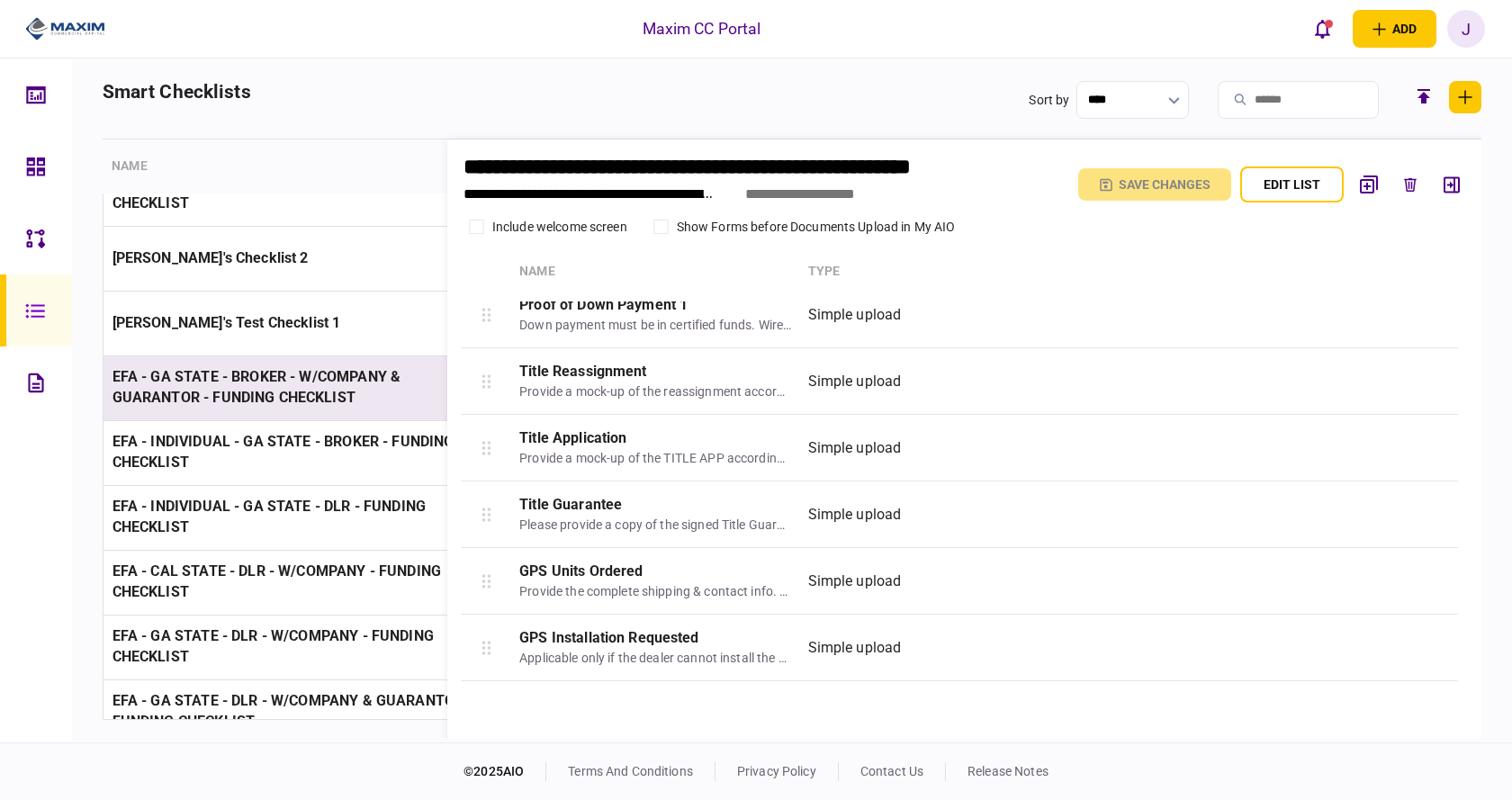 click on "EFA - GA STATE - BROKER - W/COMPANY & GUARANTOR - FUNDING CHECKLIST" at bounding box center (297, 388) 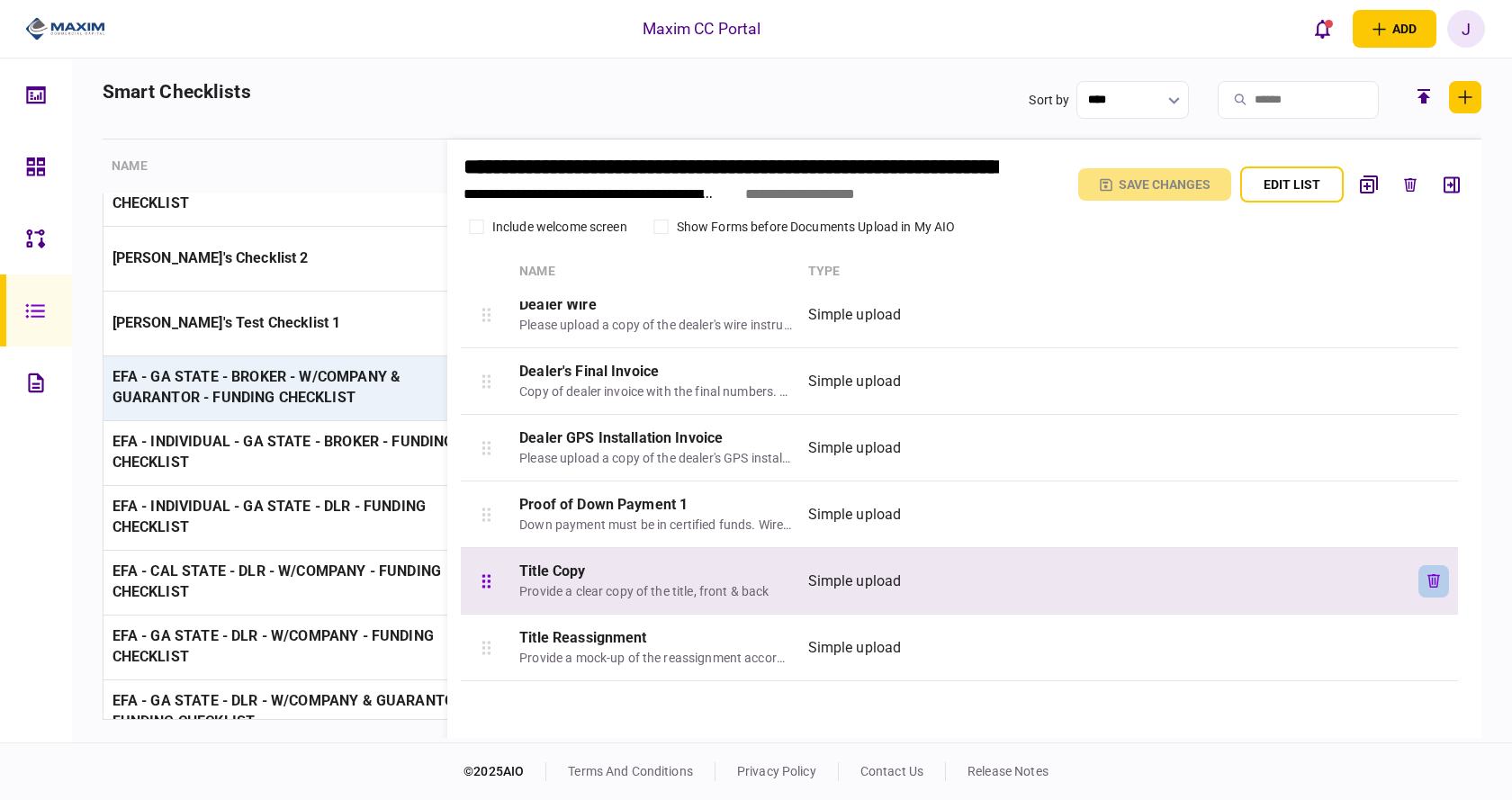 click 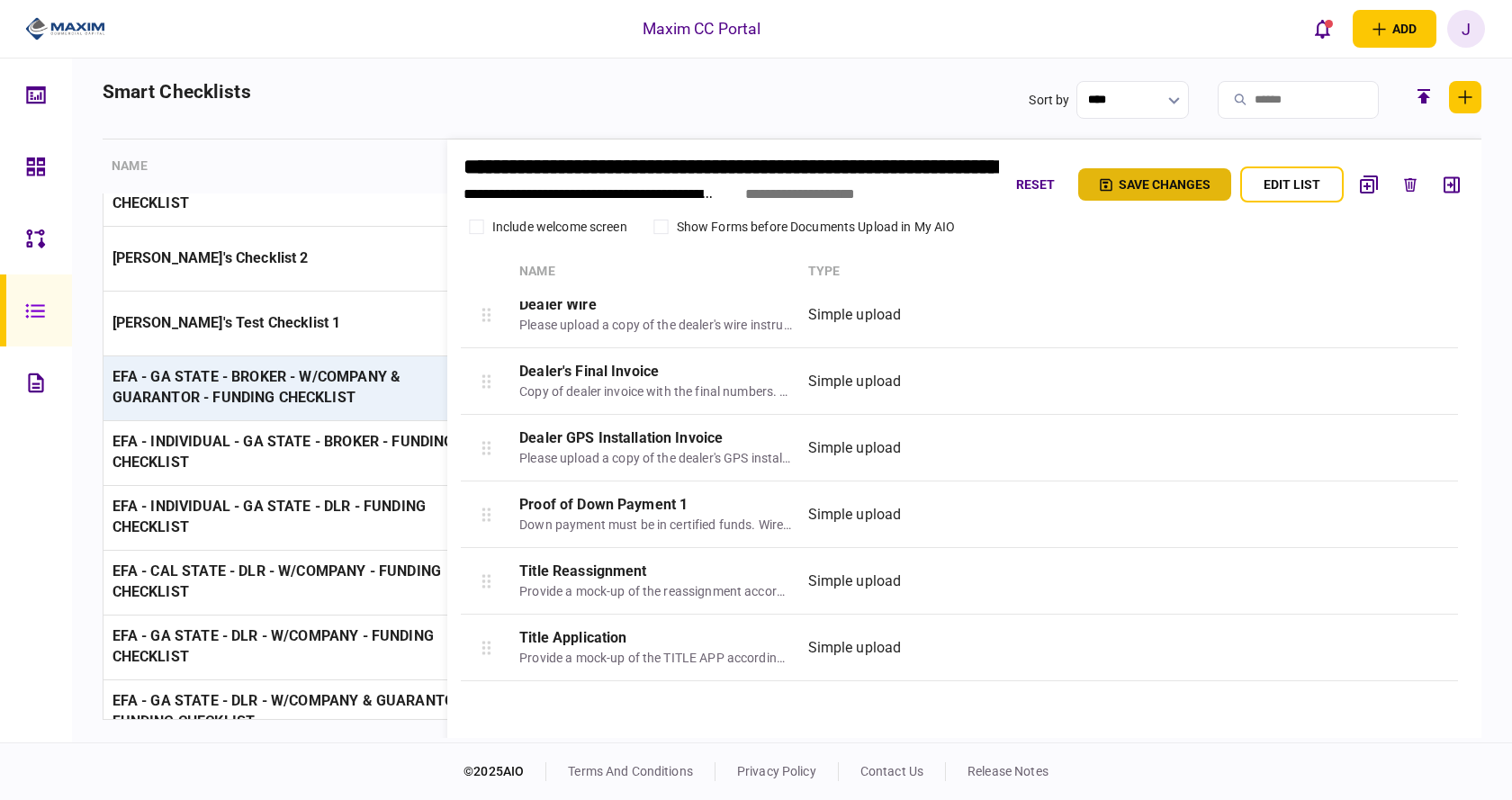 click on "Save changes" at bounding box center (1155, 184) 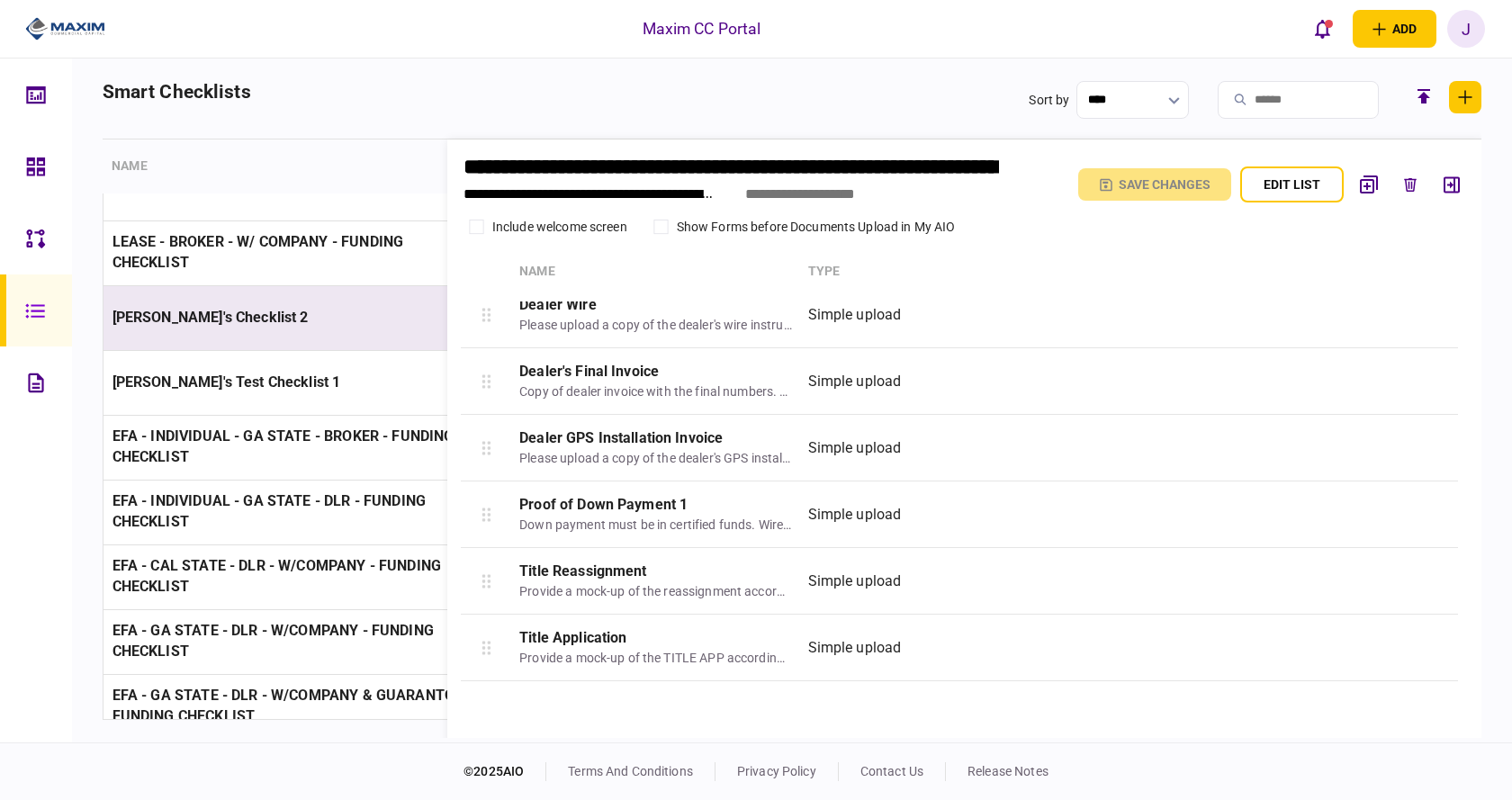 scroll, scrollTop: 846, scrollLeft: 0, axis: vertical 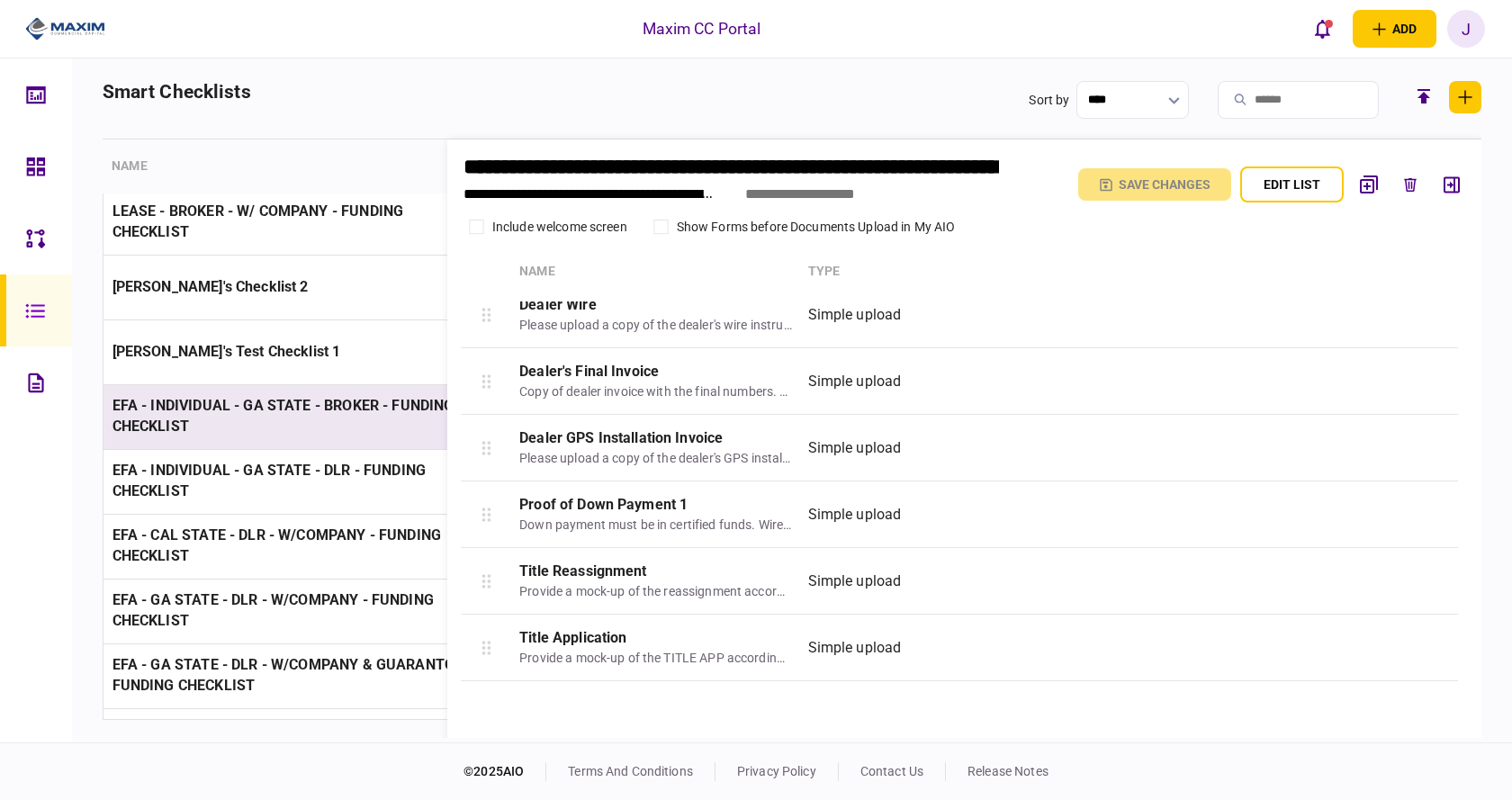 click on "EFA - INDIVIDUAL - GA STATE - BROKER - FUNDING CHECKLIST" at bounding box center [297, 417] 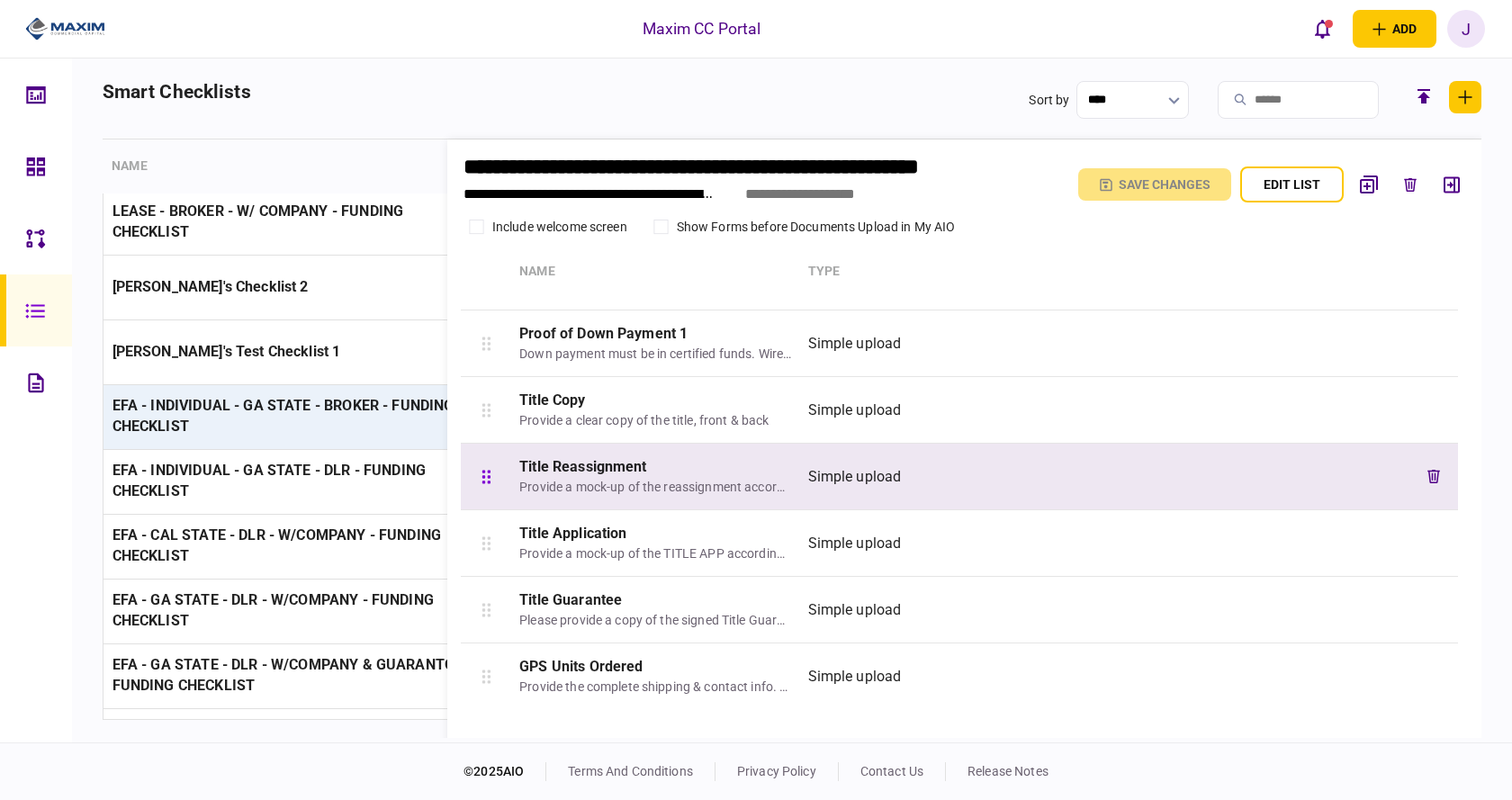 scroll, scrollTop: 1172, scrollLeft: 0, axis: vertical 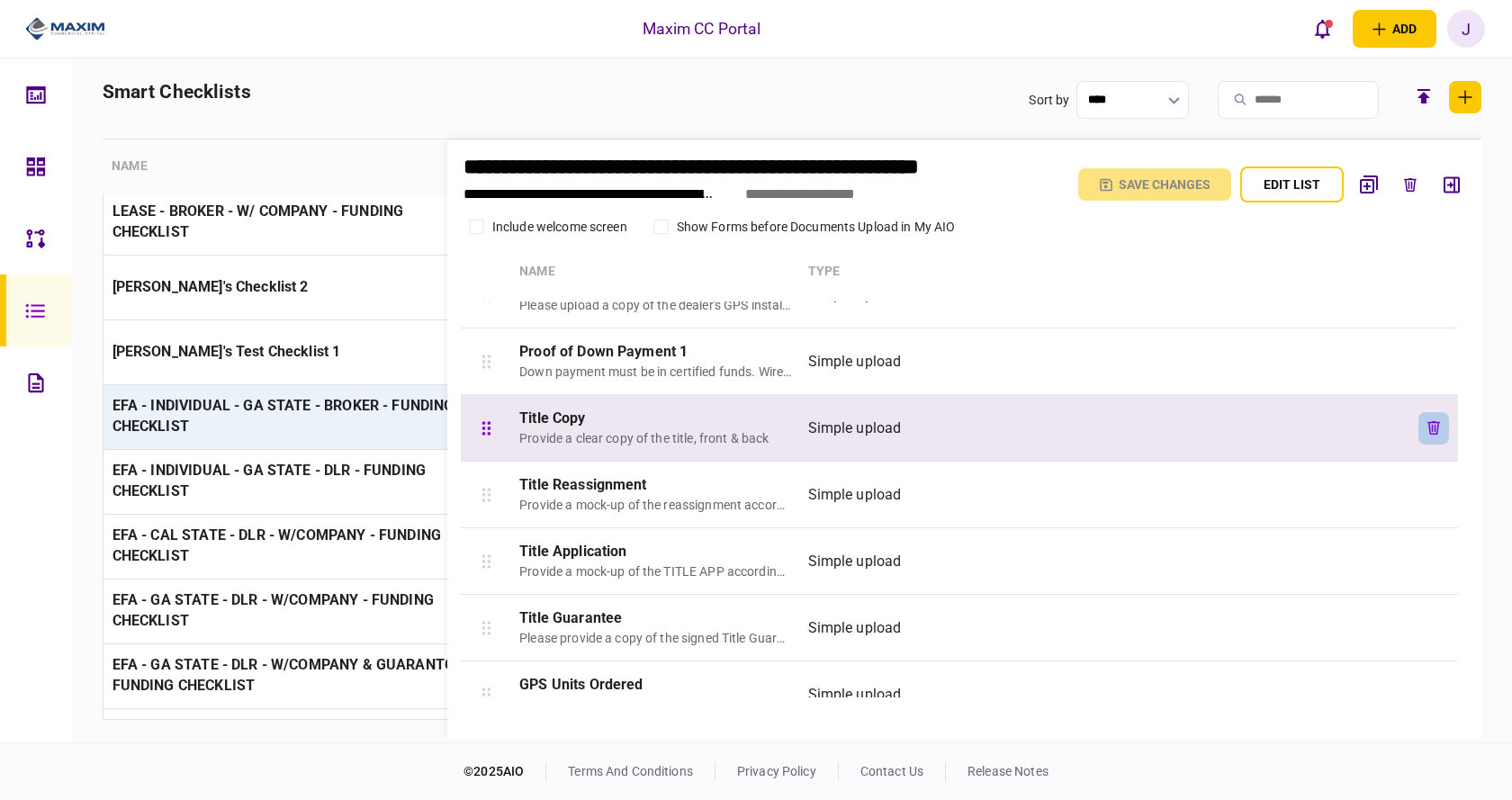 click at bounding box center [1434, 428] 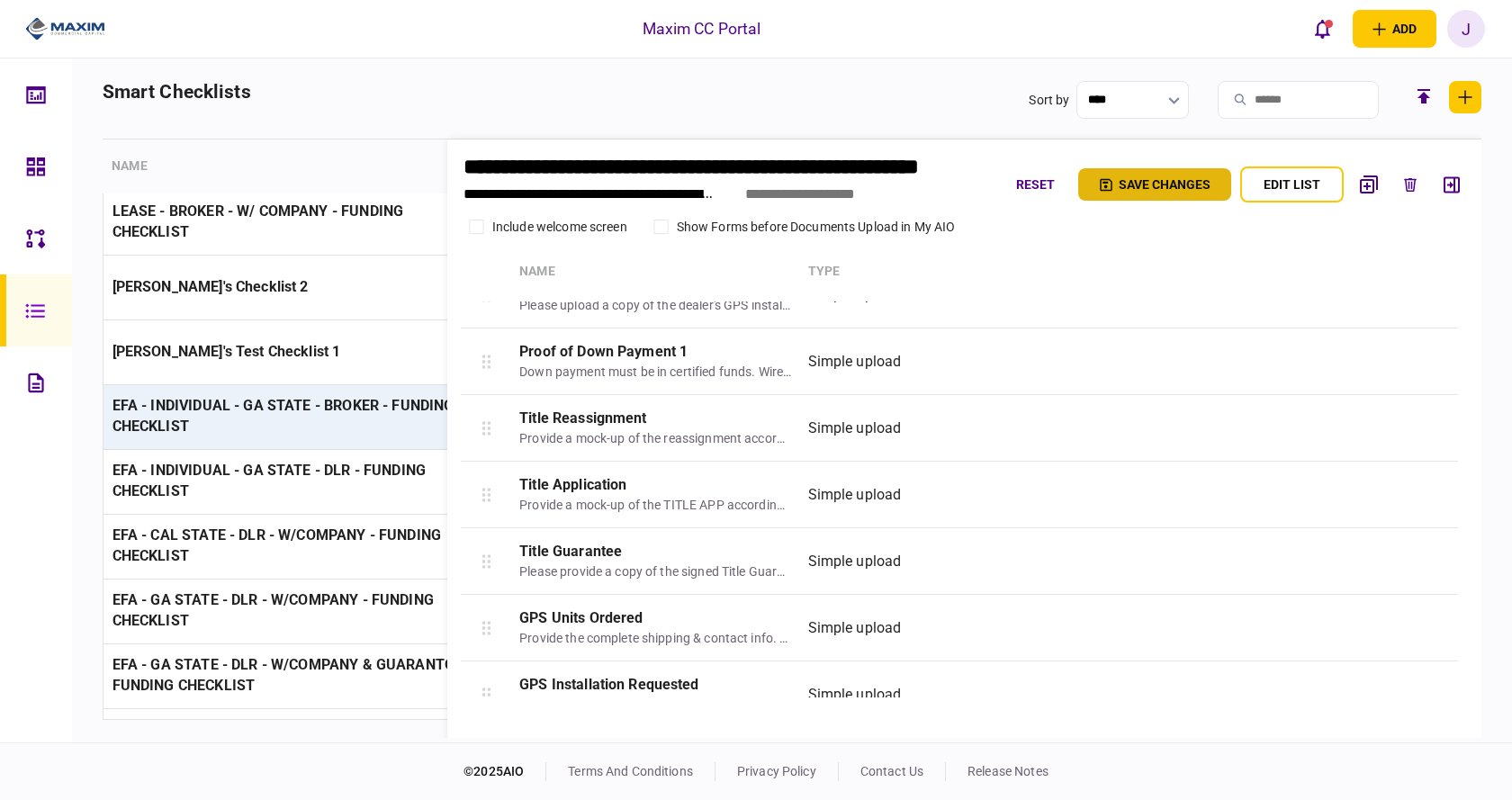 click on "Save changes" at bounding box center (1155, 184) 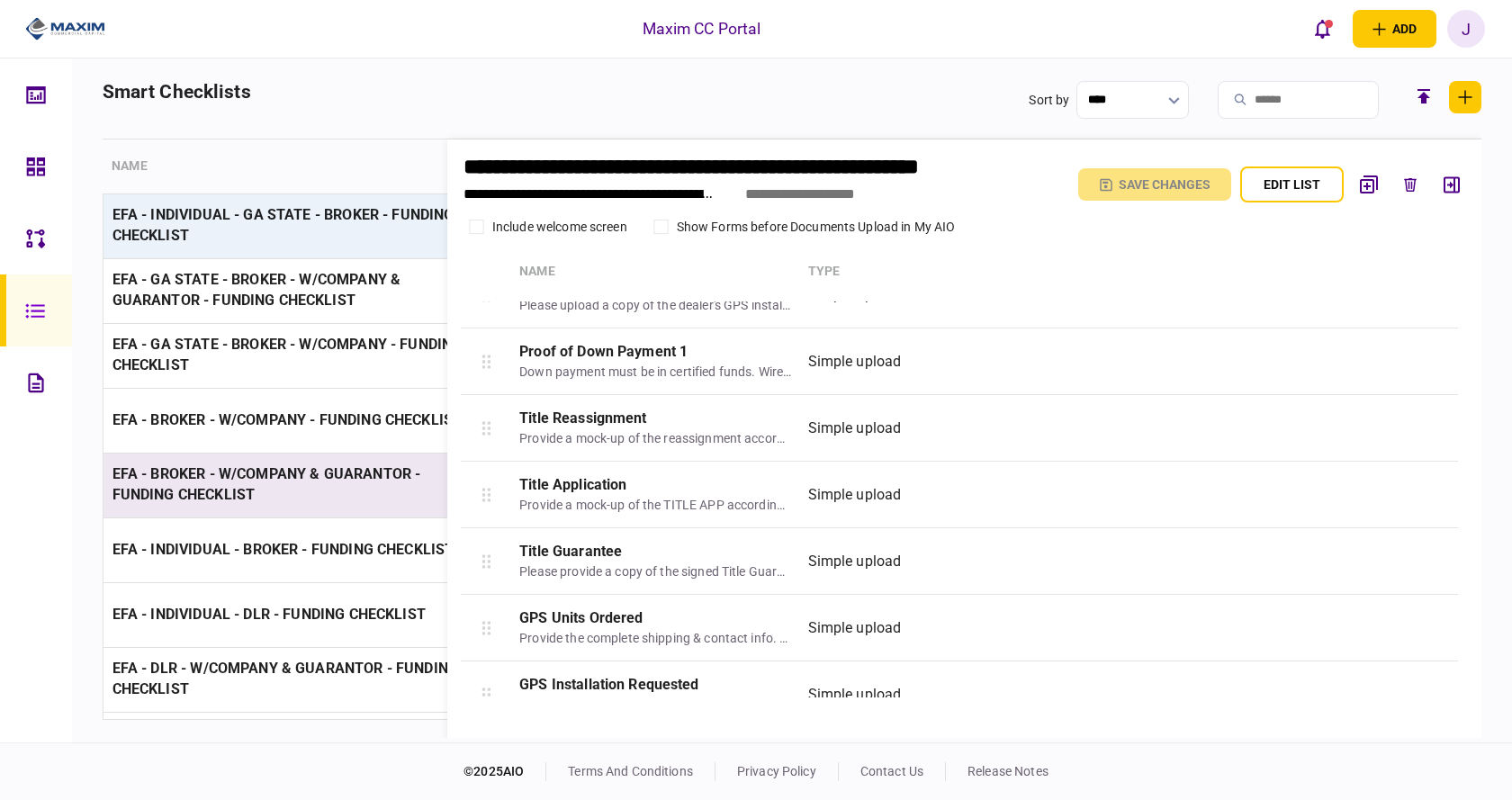 click on "EFA - BROKER - W/COMPANY & GUARANTOR - FUNDING CHECKLIST" at bounding box center (266, 484) 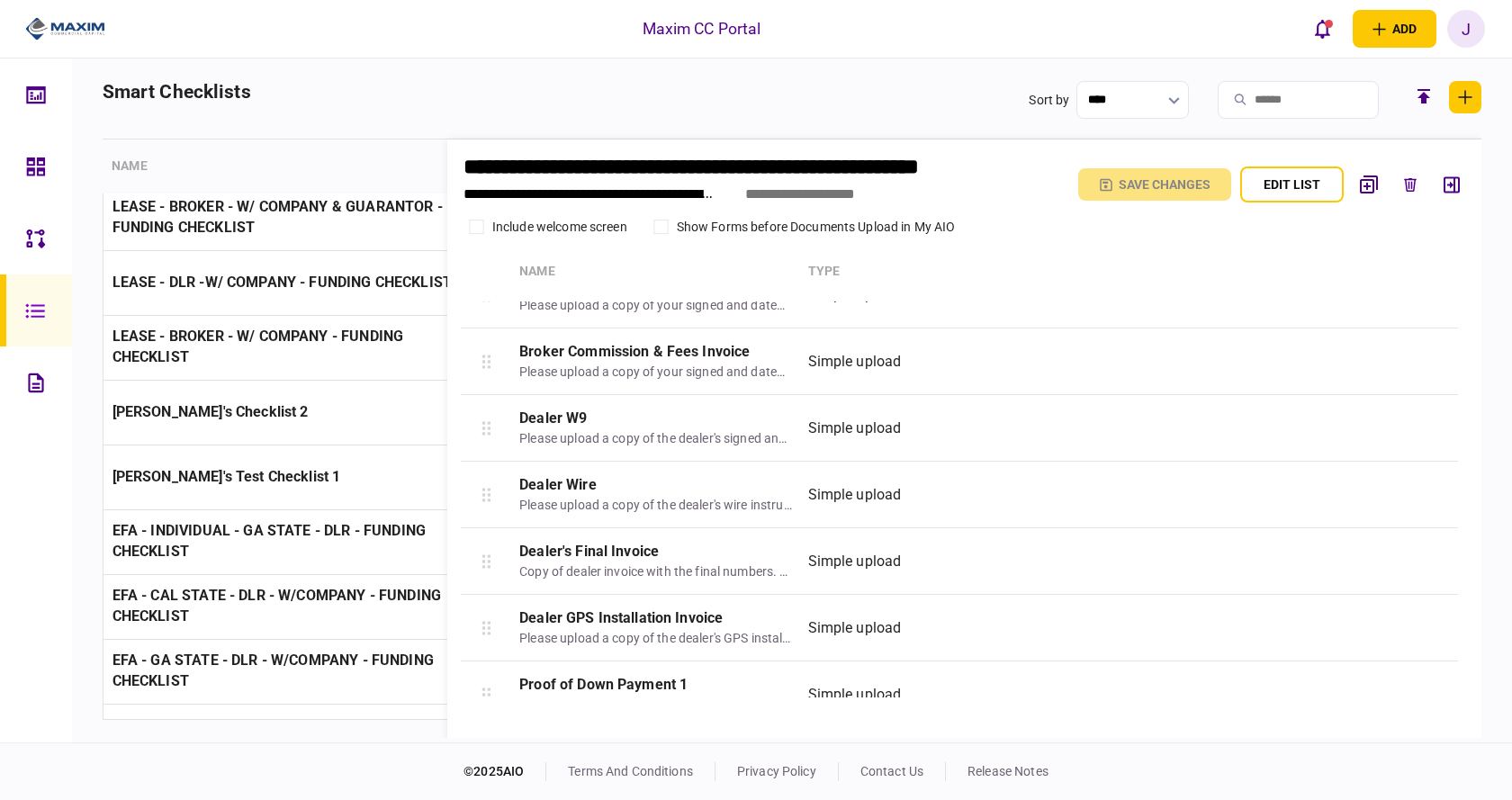 scroll, scrollTop: 900, scrollLeft: 0, axis: vertical 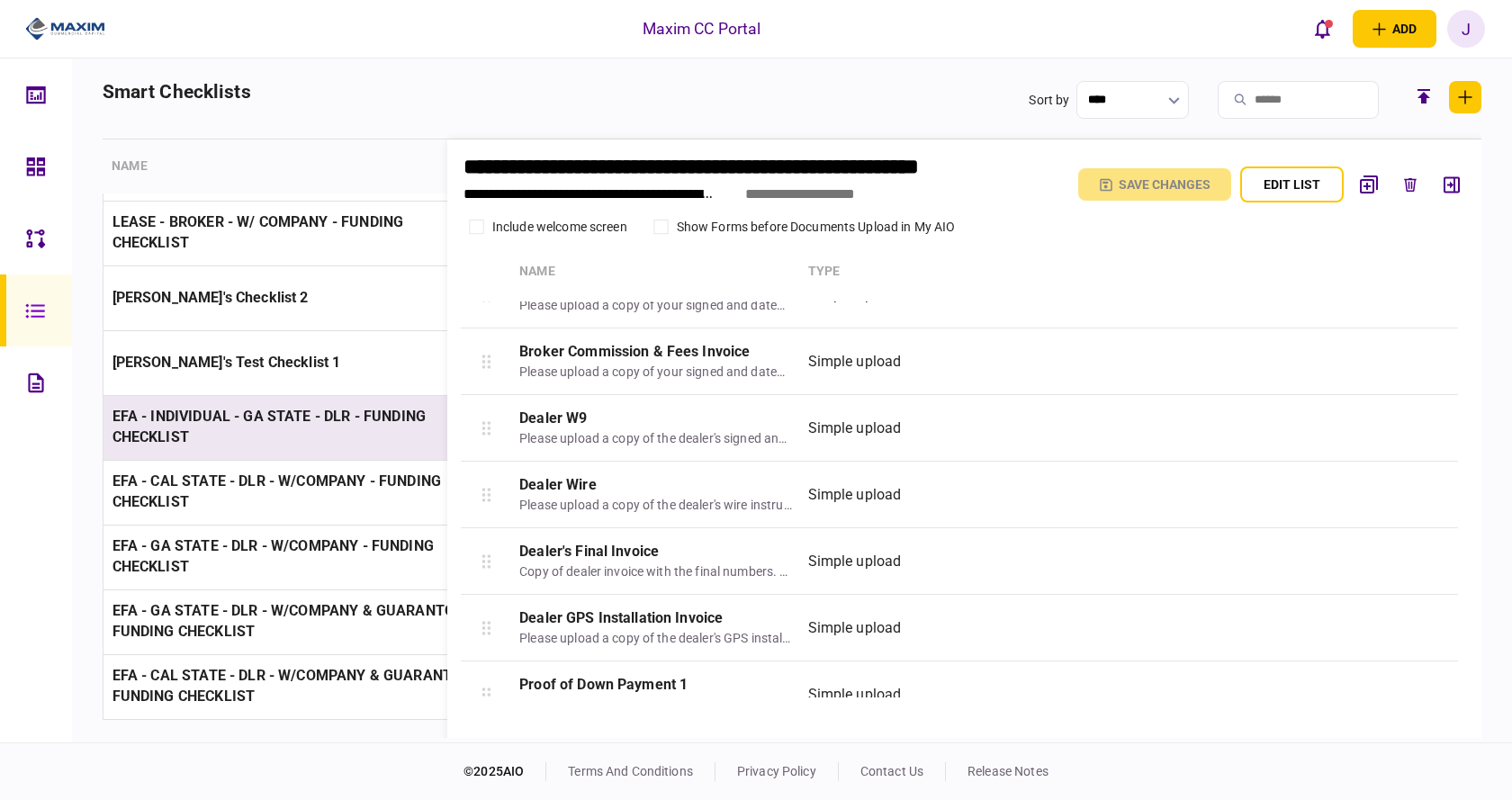 click on "EFA - INDIVIDUAL - GA STATE - DLR - FUNDING CHECKLIST" at bounding box center [297, 427] 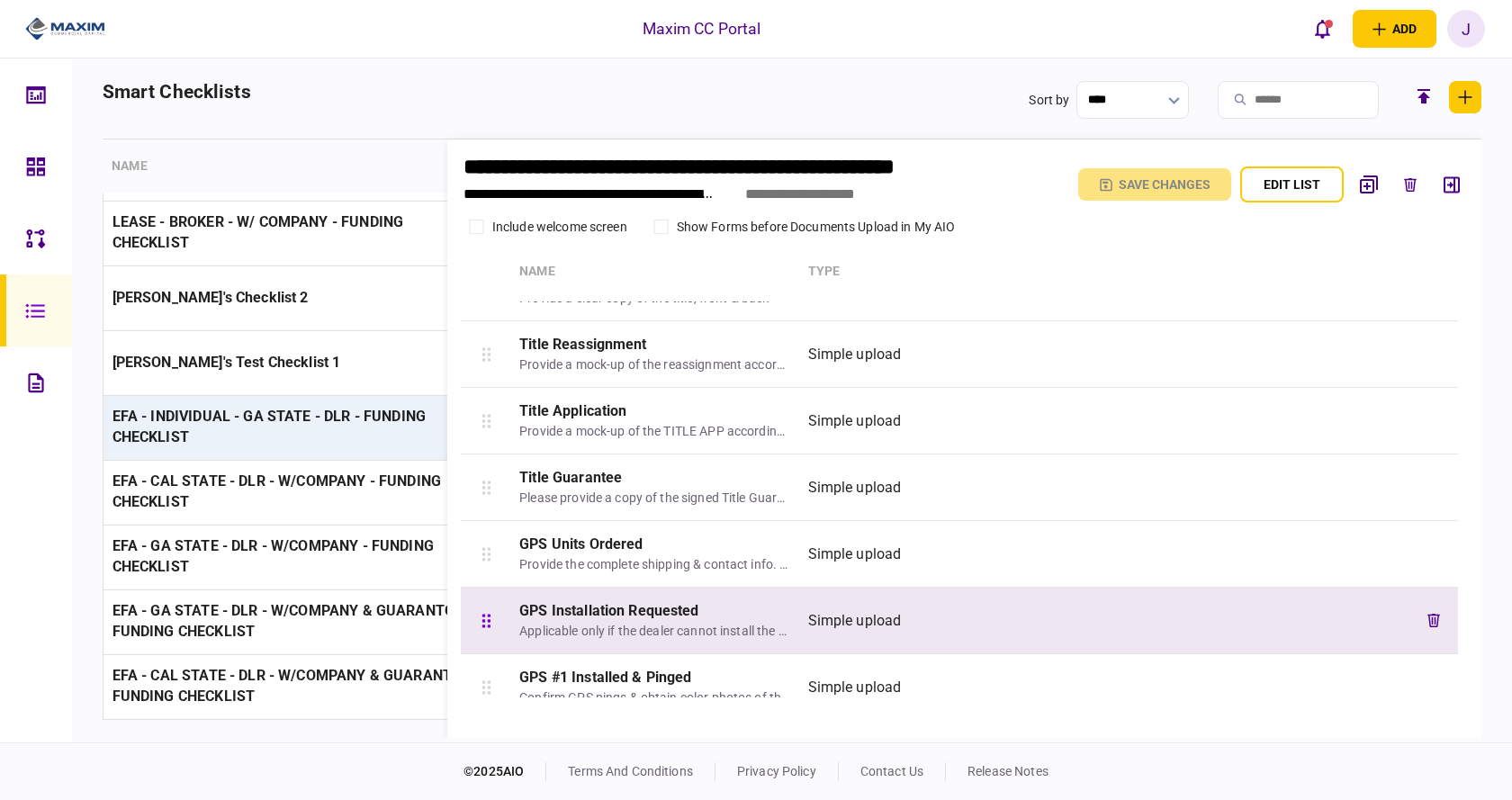 scroll, scrollTop: 1172, scrollLeft: 0, axis: vertical 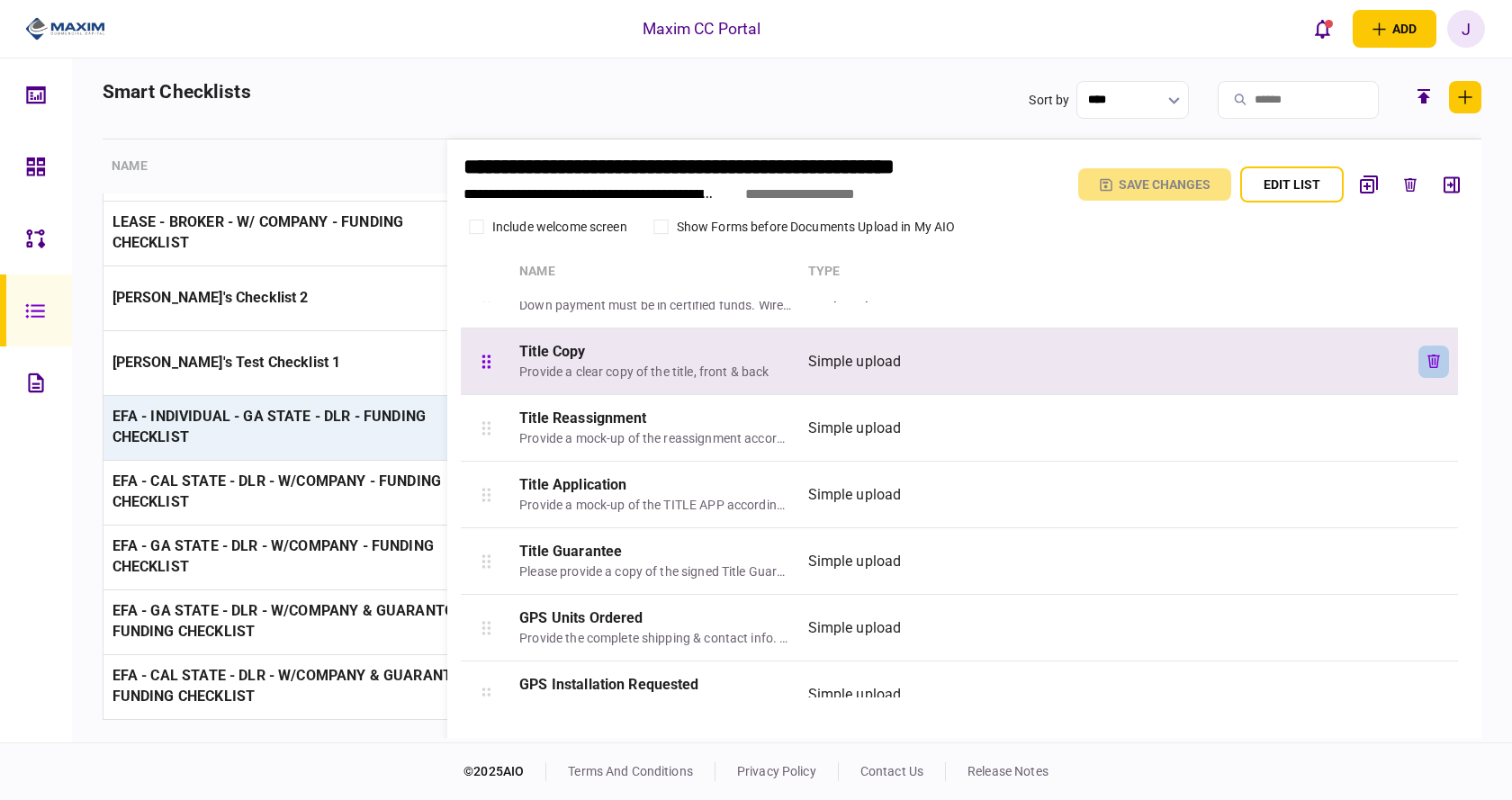 click at bounding box center (1434, 362) 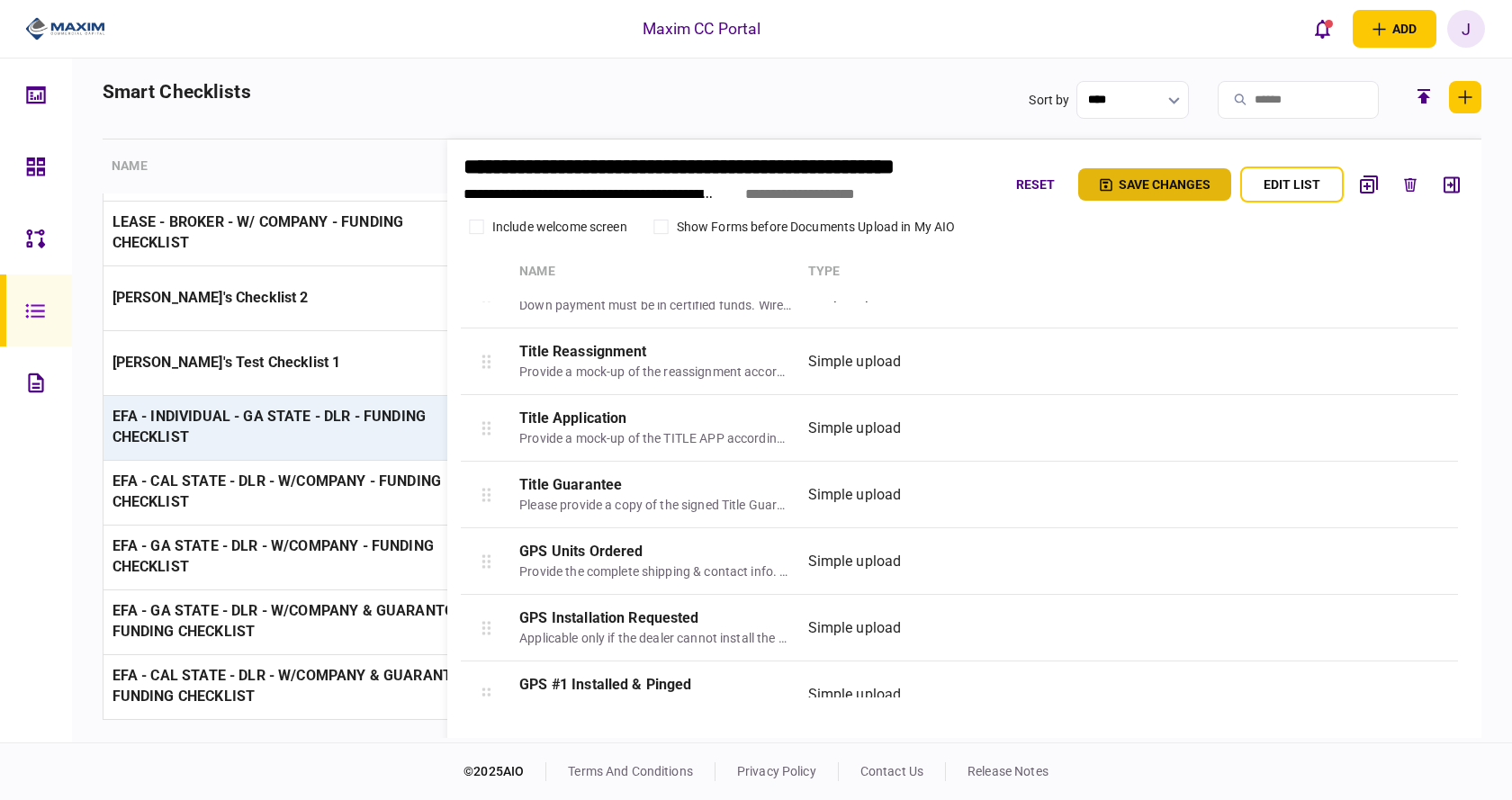 click on "Save changes" at bounding box center [1155, 184] 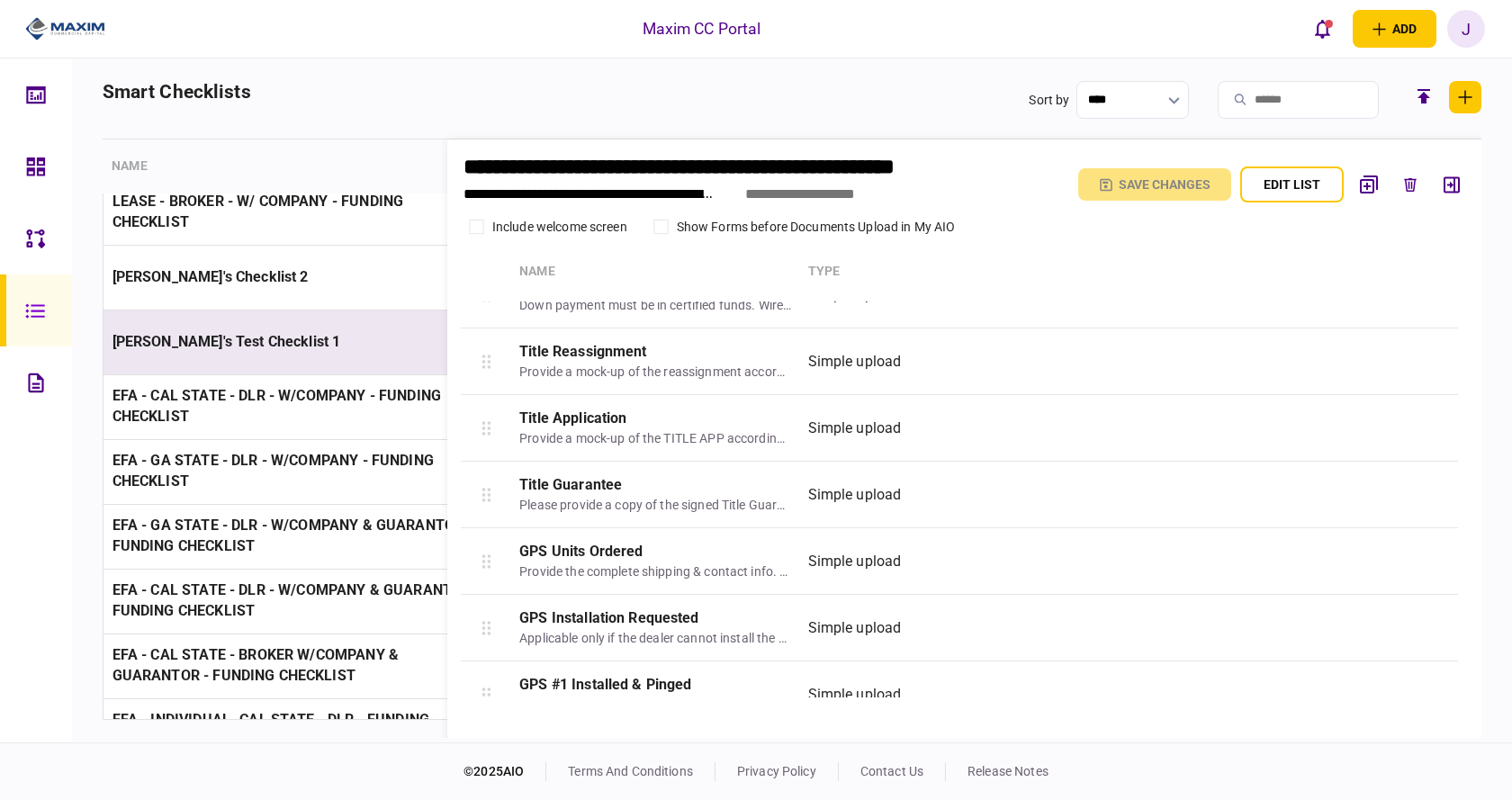 scroll, scrollTop: 1080, scrollLeft: 0, axis: vertical 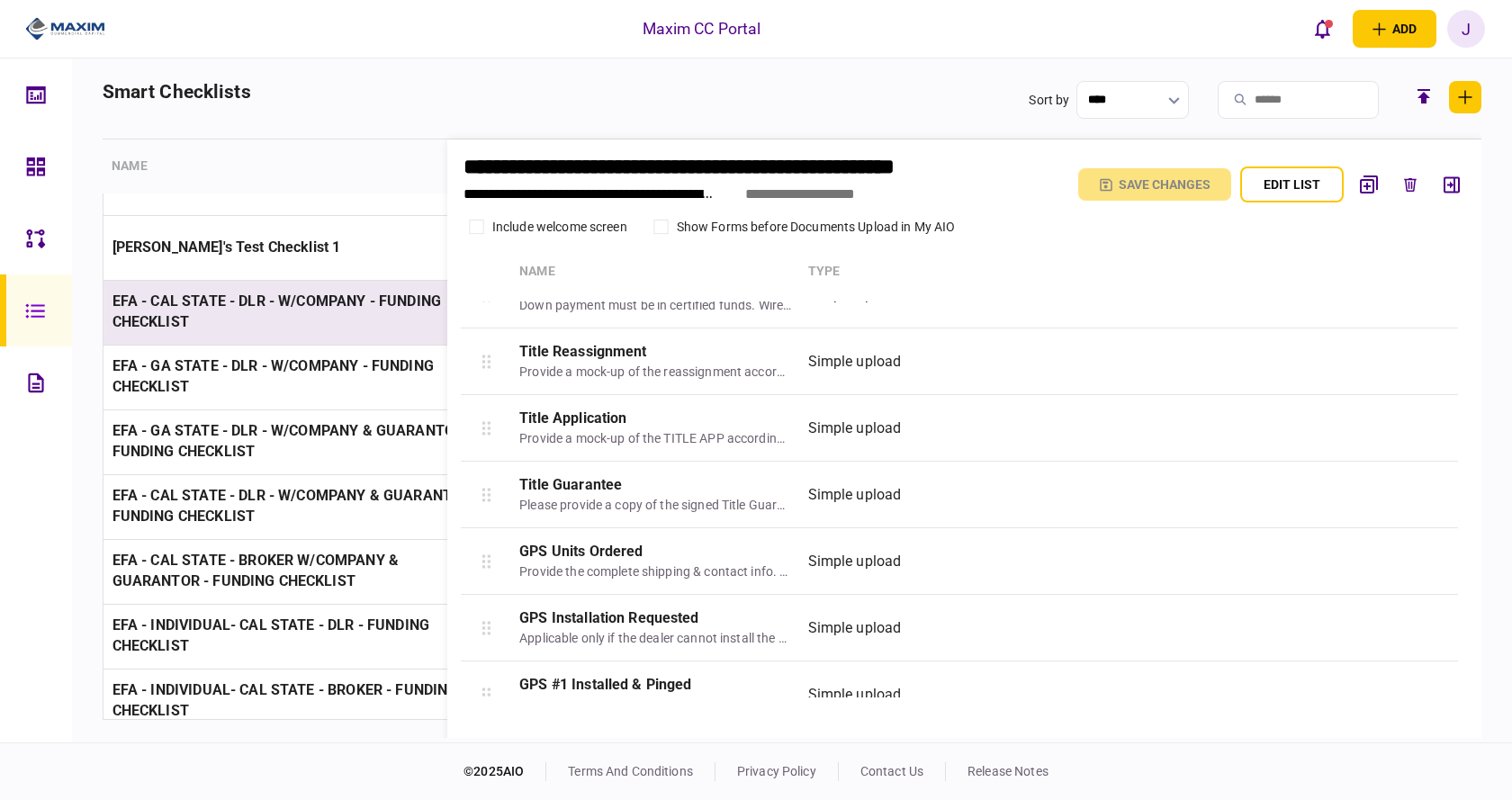 click on "EFA - CAL STATE - DLR - W/COMPANY - FUNDING CHECKLIST" at bounding box center [297, 312] 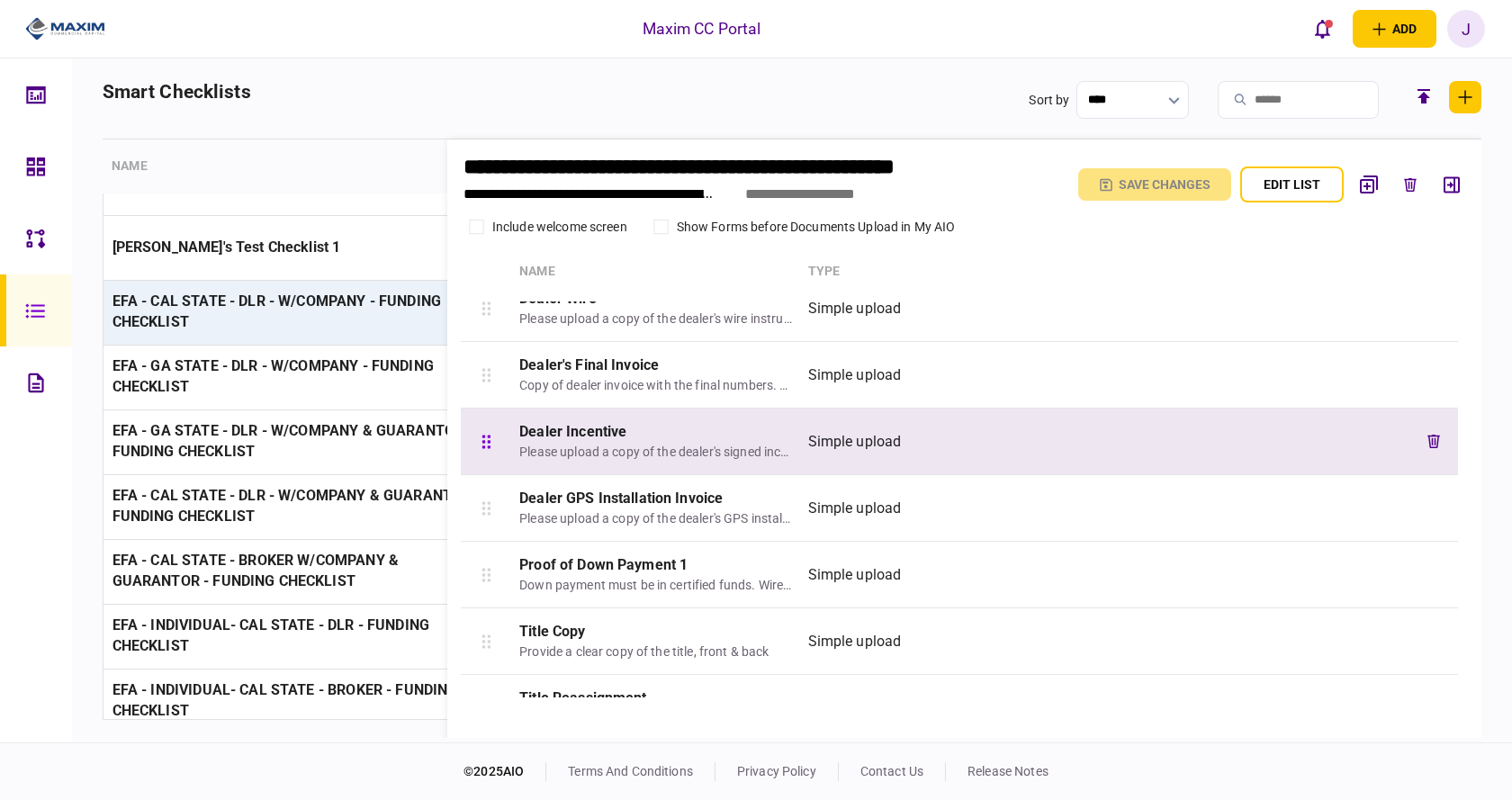 scroll, scrollTop: 1262, scrollLeft: 0, axis: vertical 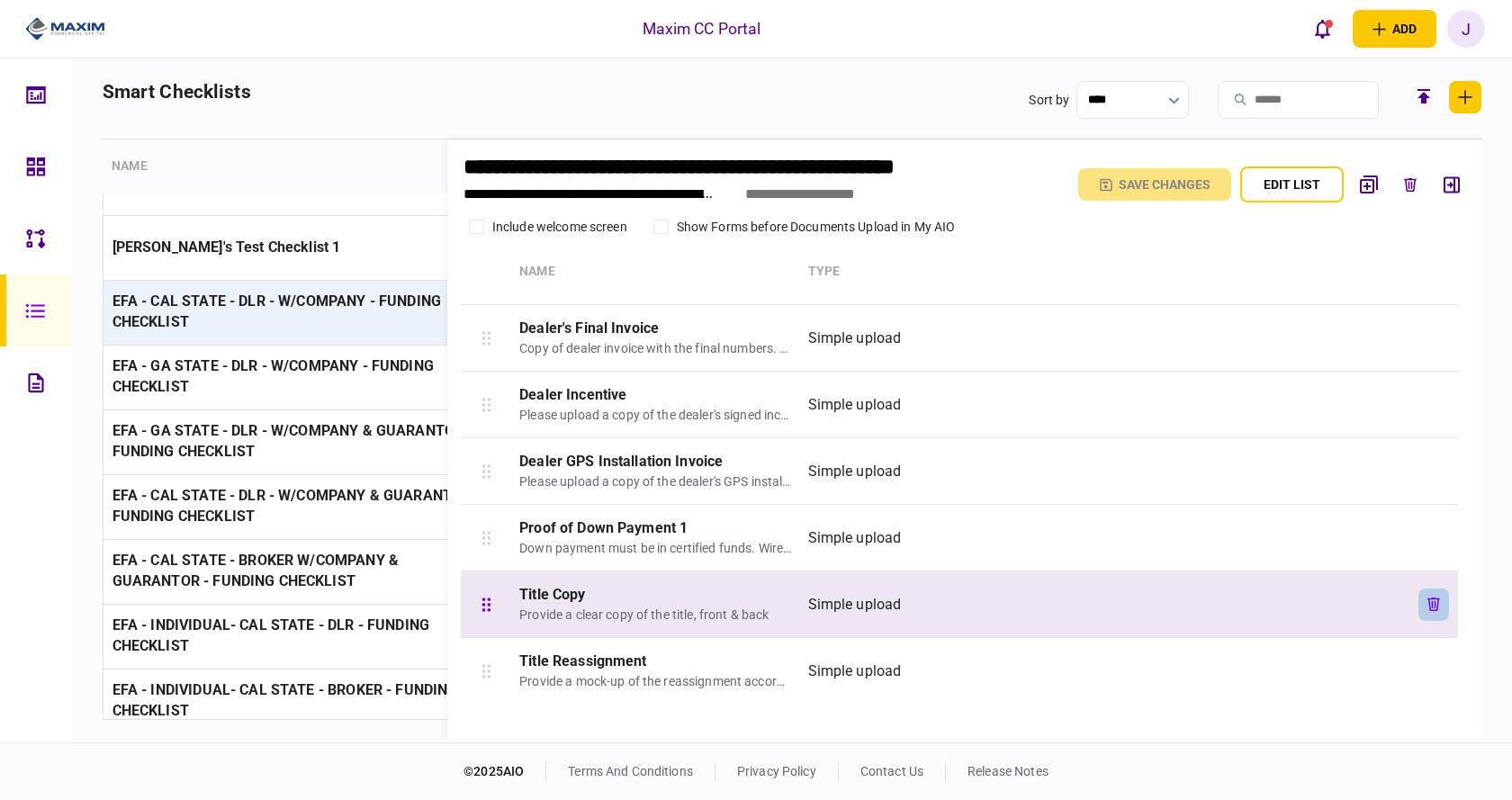 click at bounding box center (1434, 605) 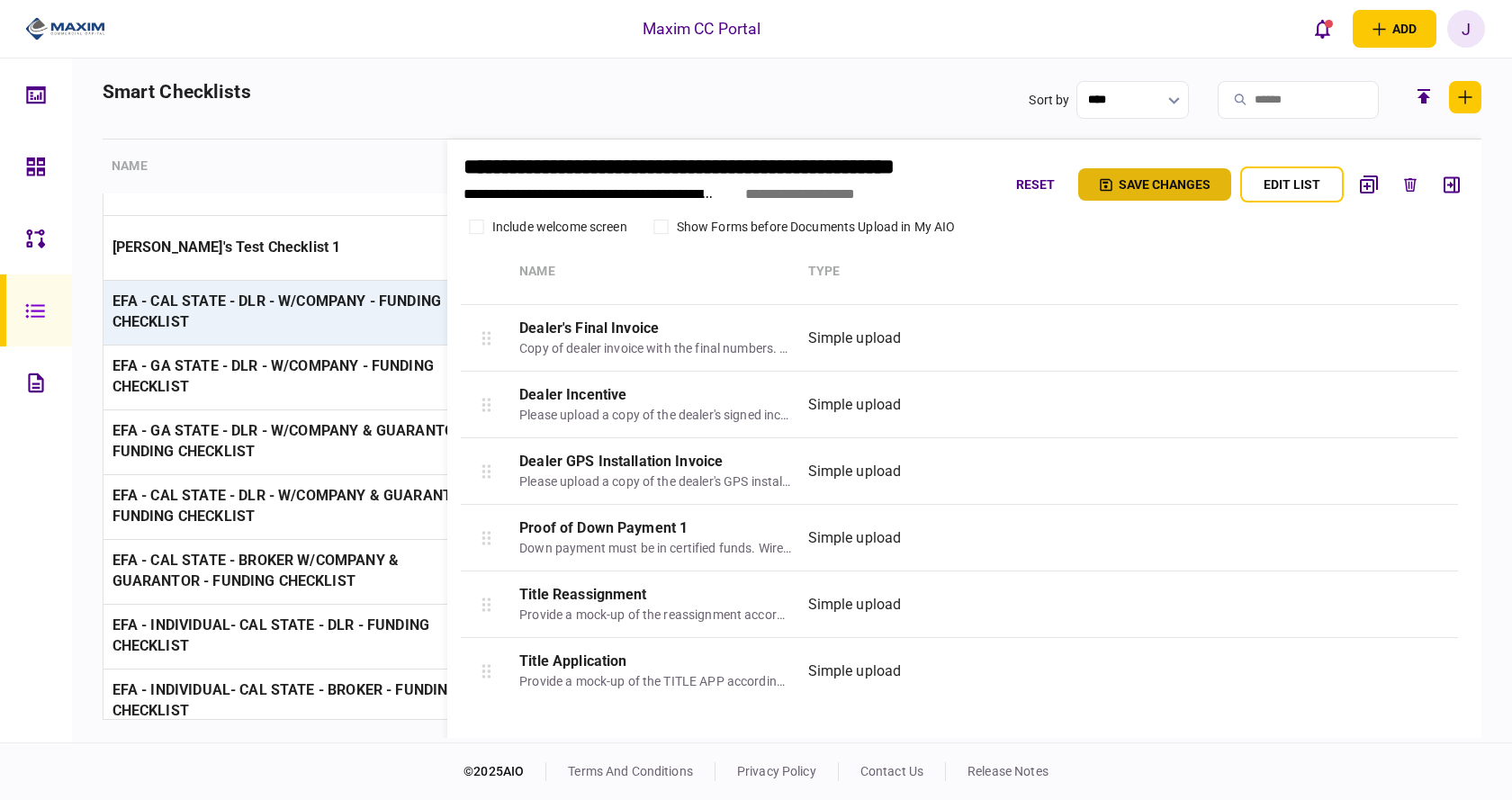 click on "Save changes" at bounding box center (1155, 184) 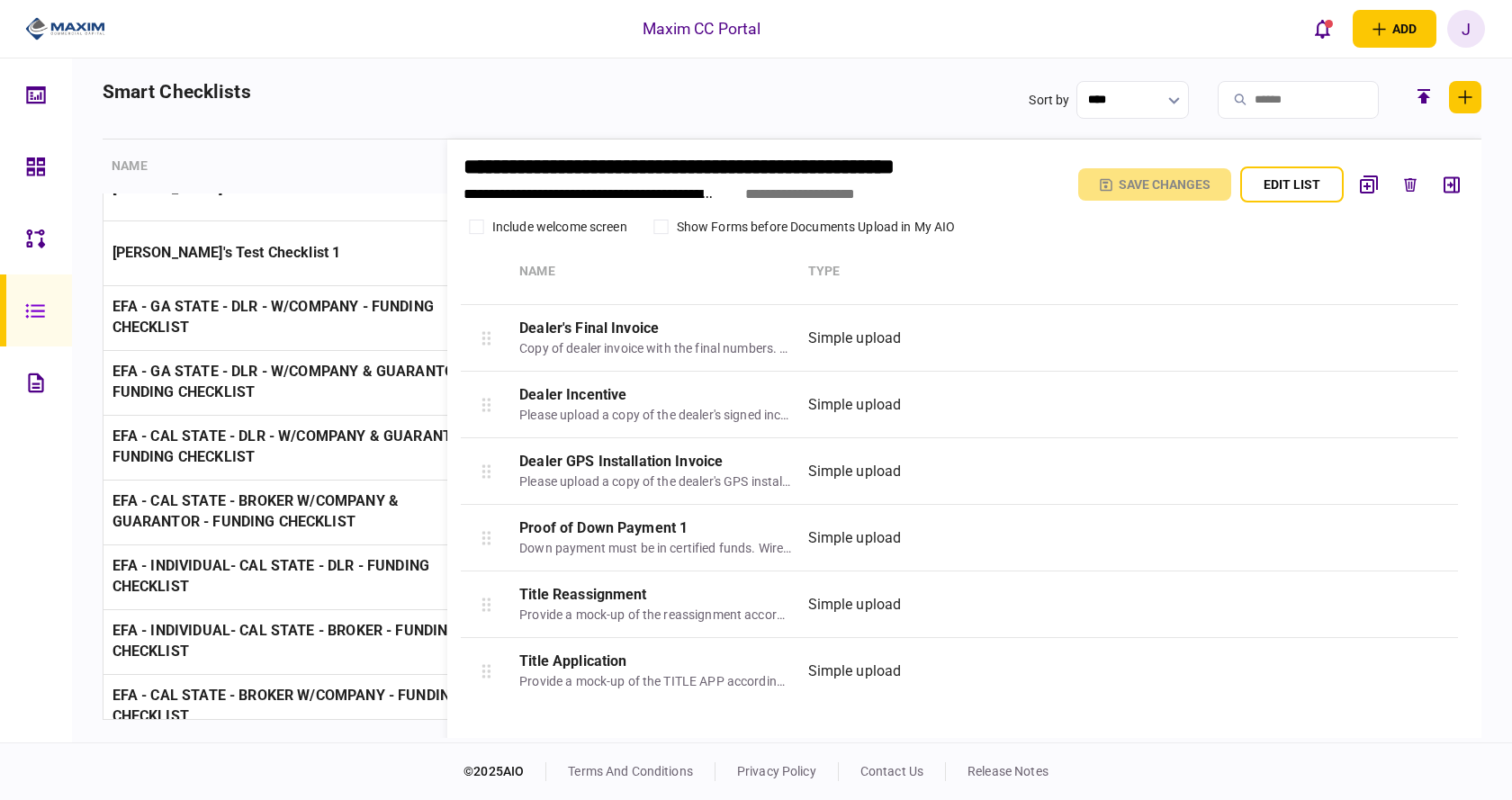 scroll, scrollTop: 1170, scrollLeft: 0, axis: vertical 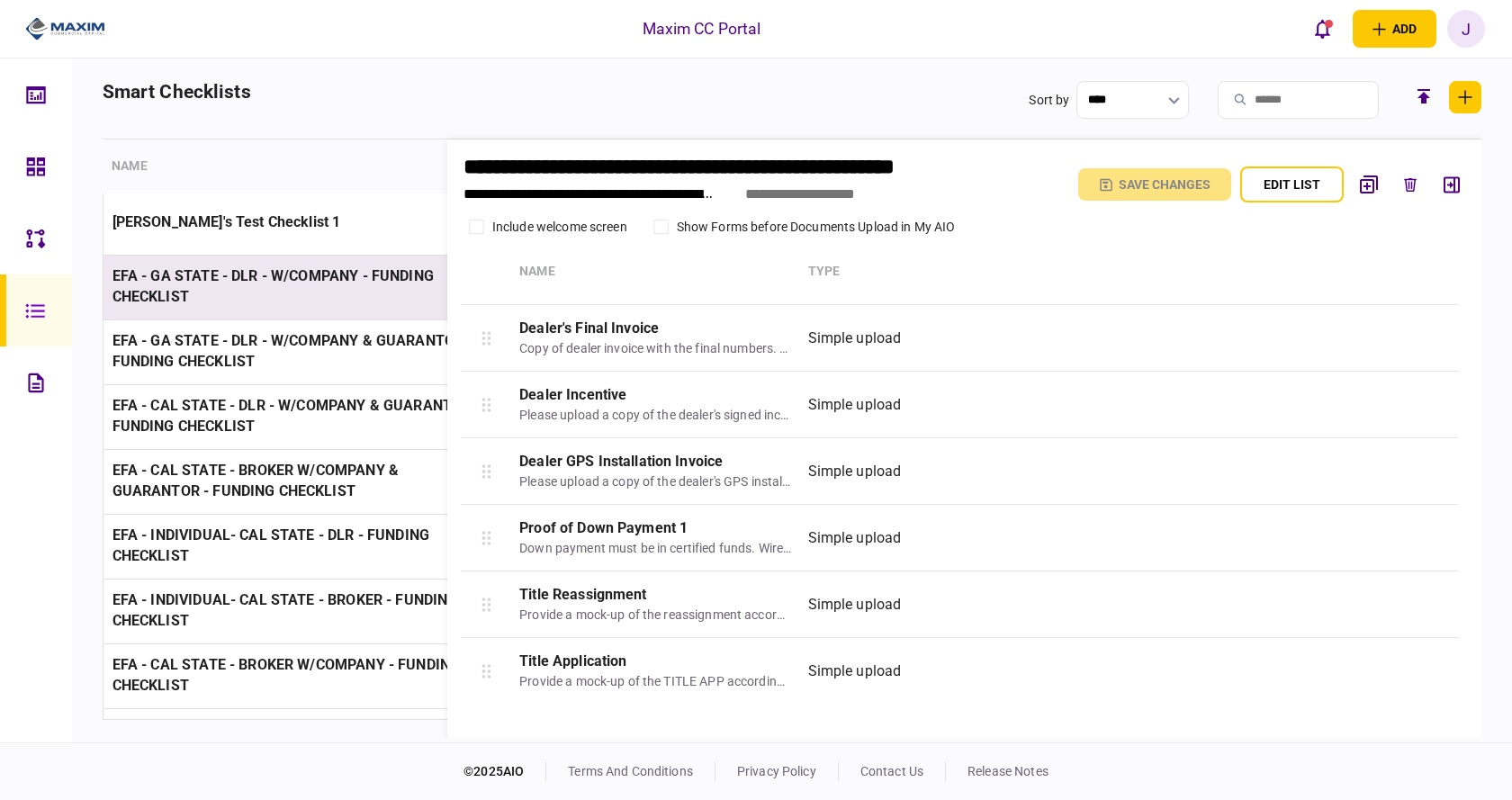 click on "EFA - GA STATE - DLR - W/COMPANY - FUNDING CHECKLIST" at bounding box center (297, 287) 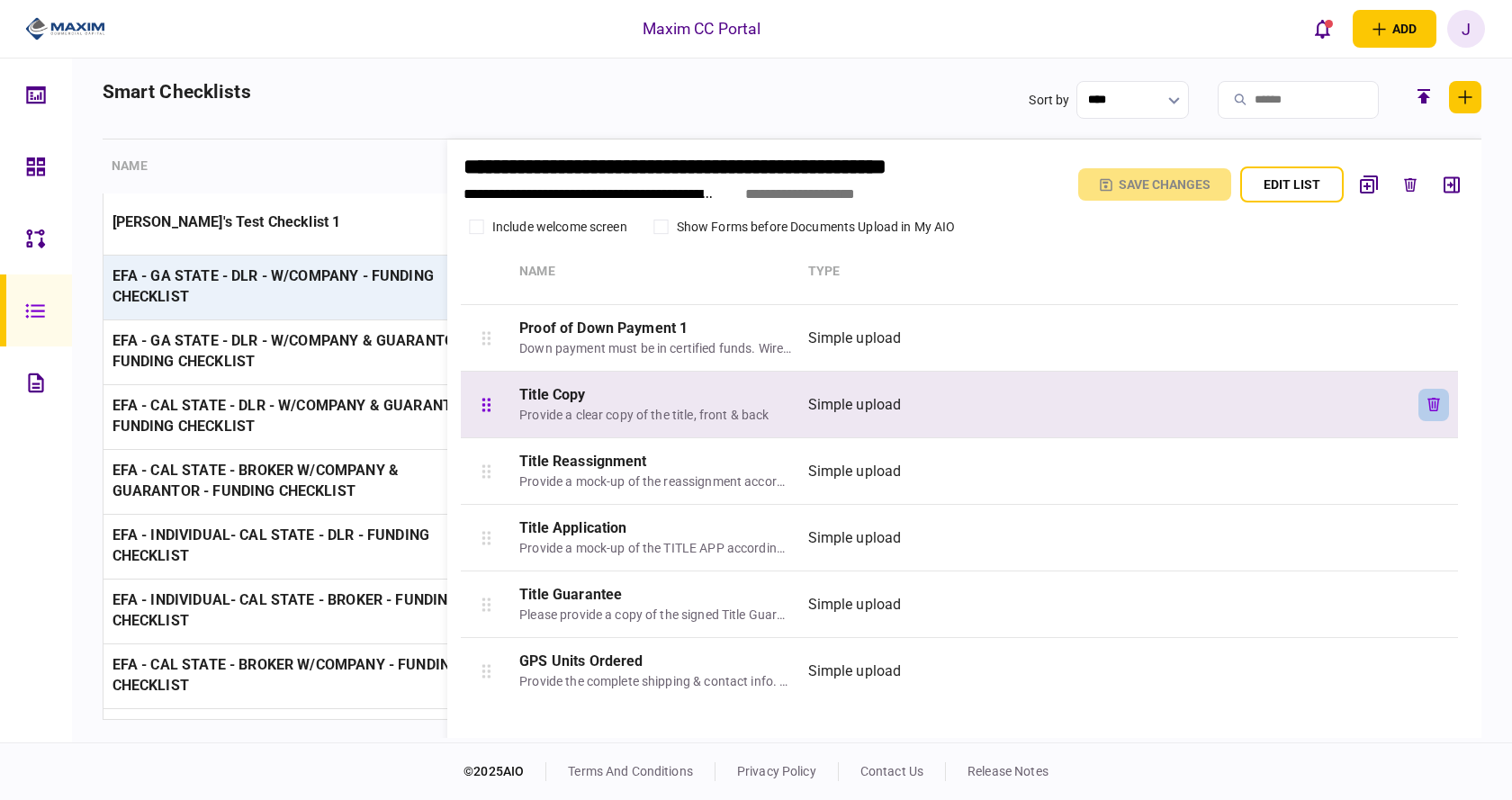 click at bounding box center [1434, 405] 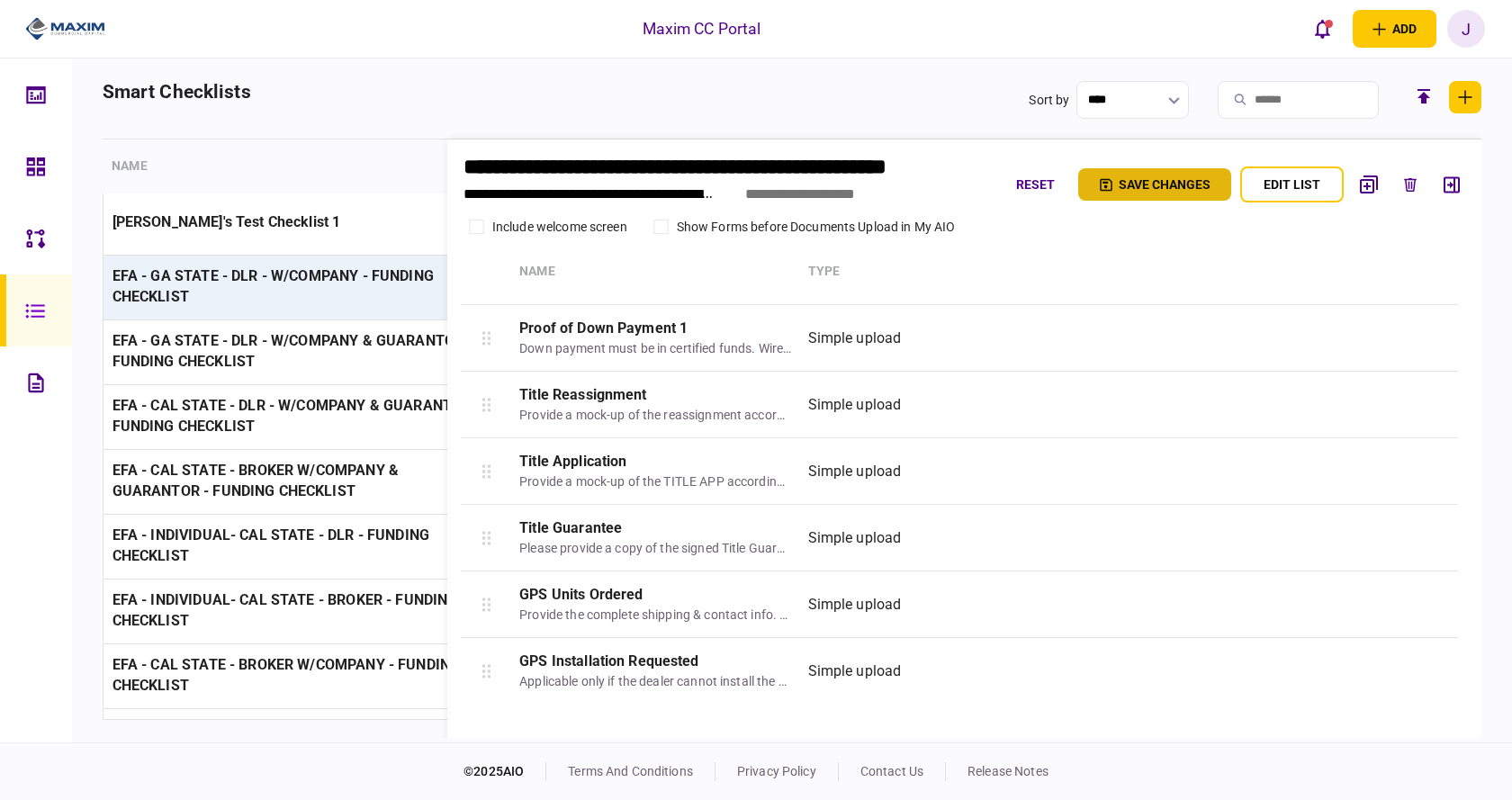 click on "Save changes" at bounding box center [1155, 184] 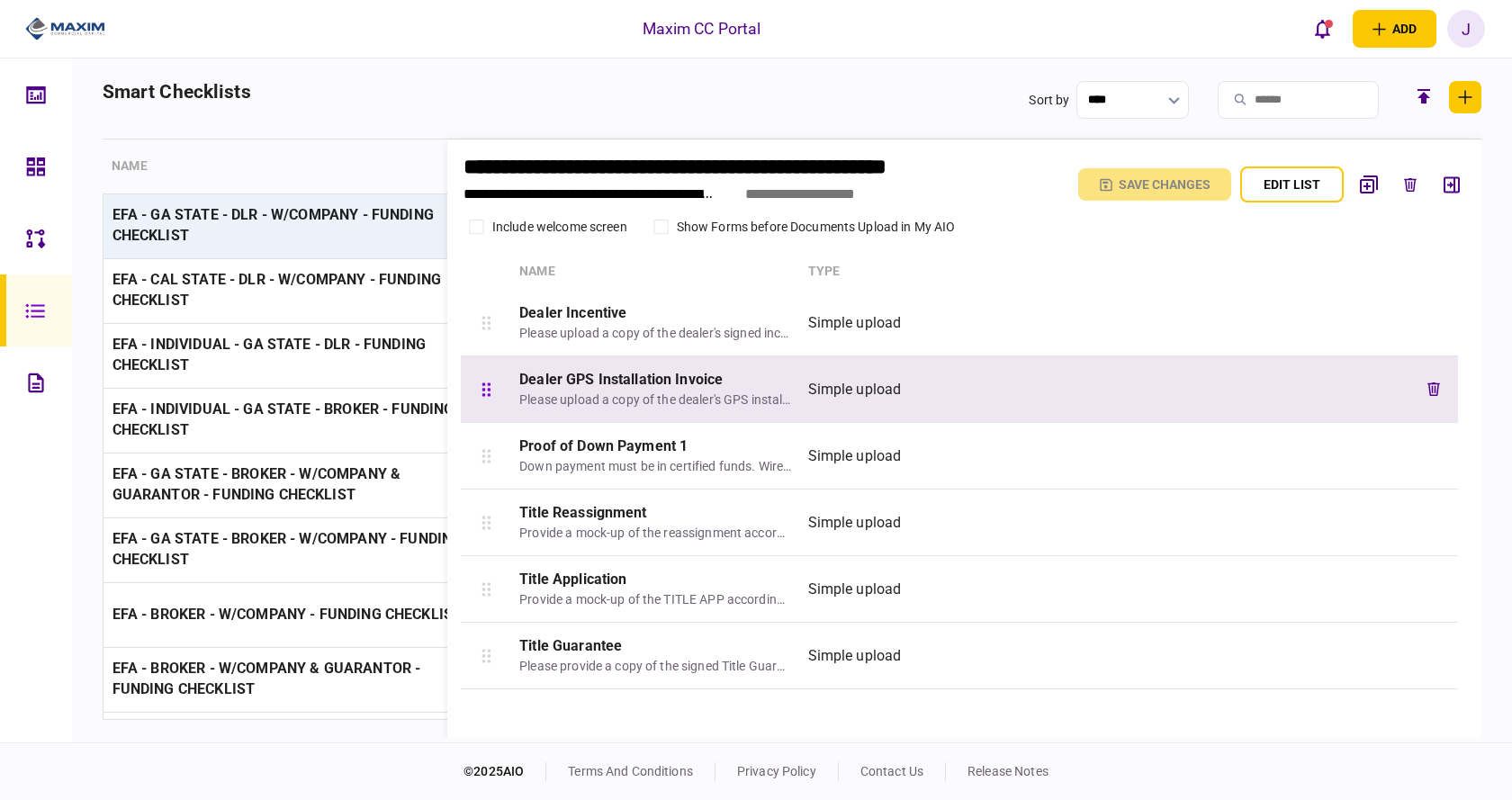 scroll, scrollTop: 1172, scrollLeft: 0, axis: vertical 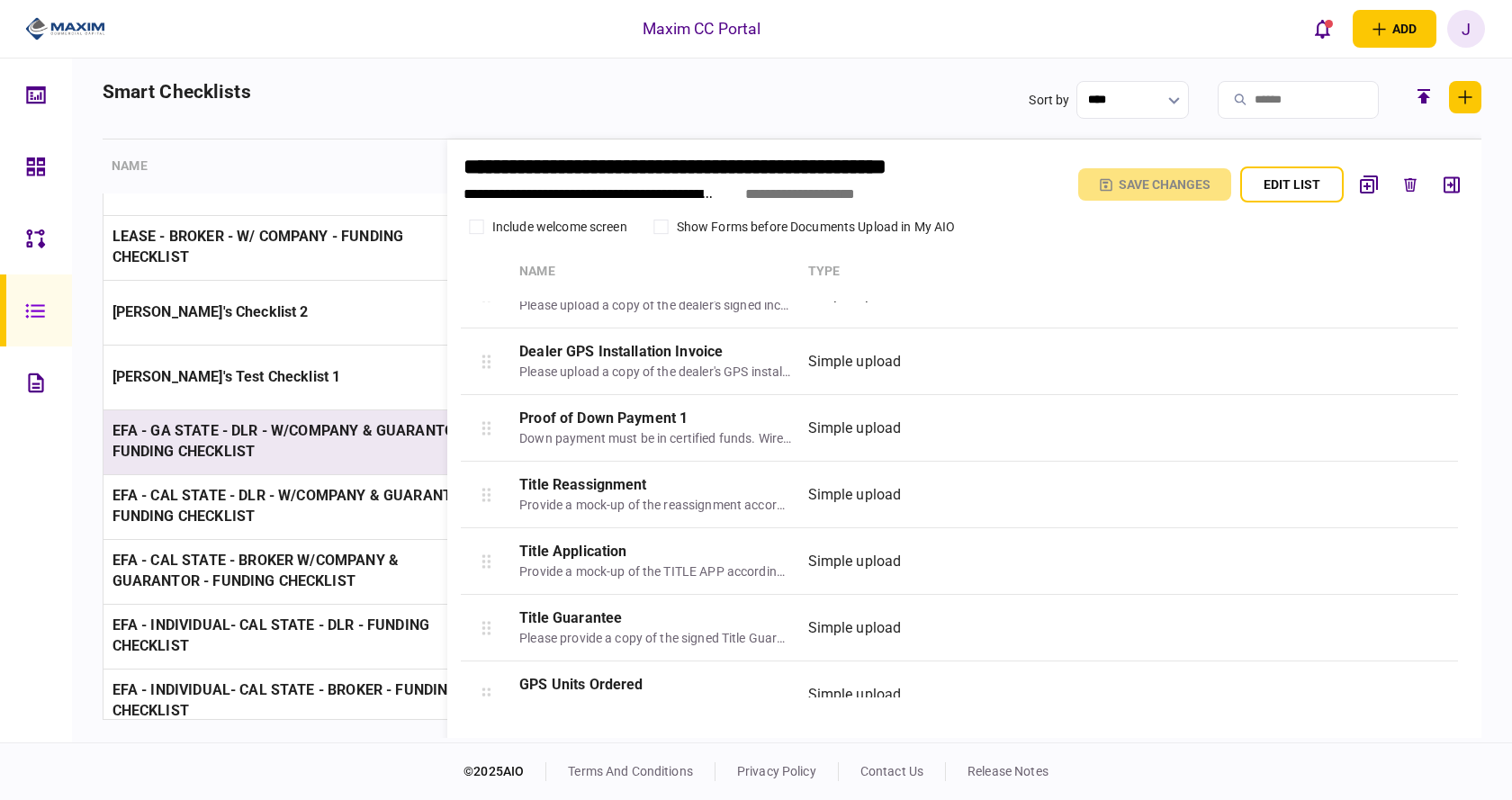 click on "EFA - GA STATE - DLR - W/COMPANY & GUARANTOR - FUNDING CHECKLIST" at bounding box center [297, 442] 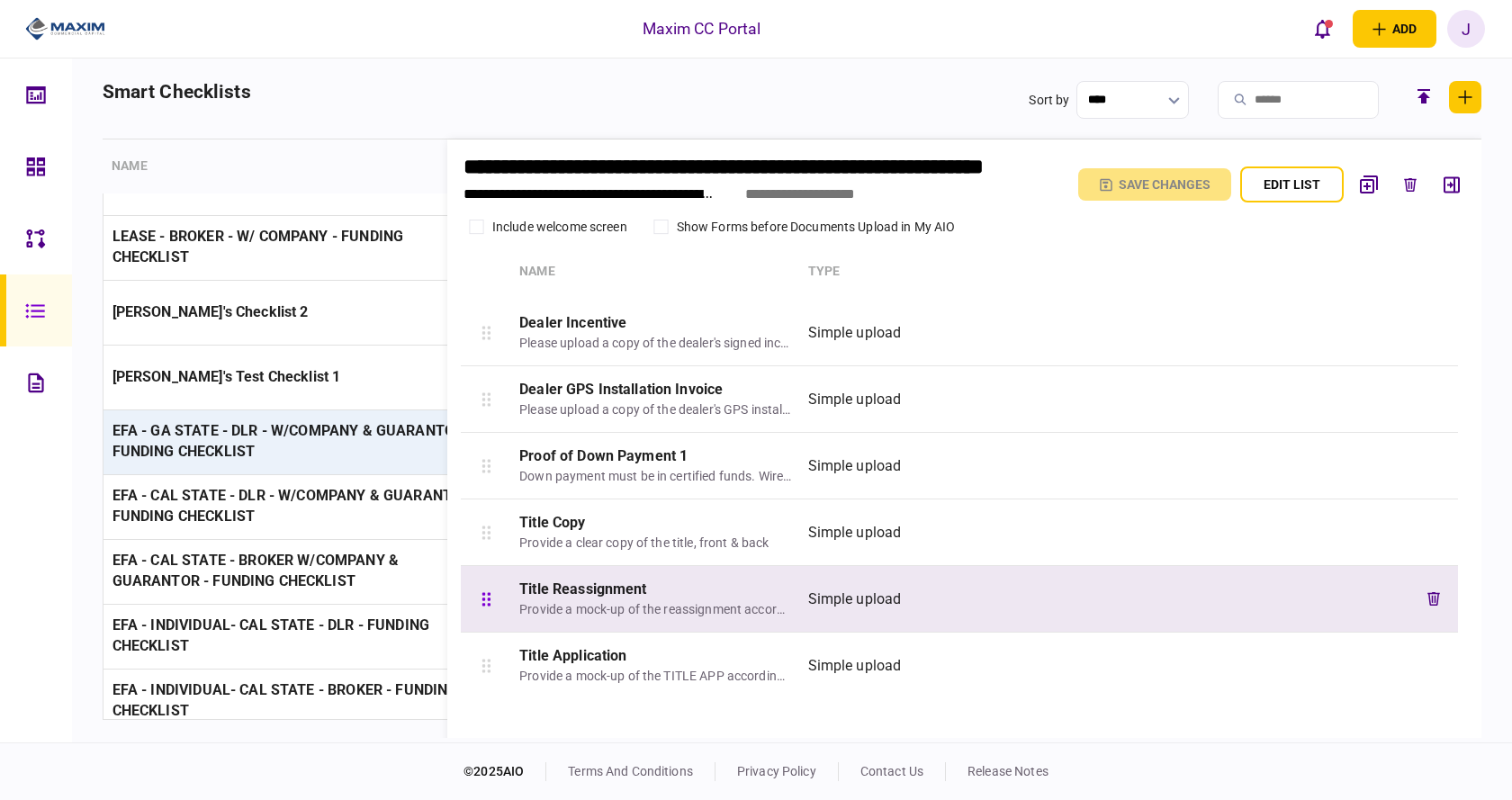 scroll, scrollTop: 1352, scrollLeft: 0, axis: vertical 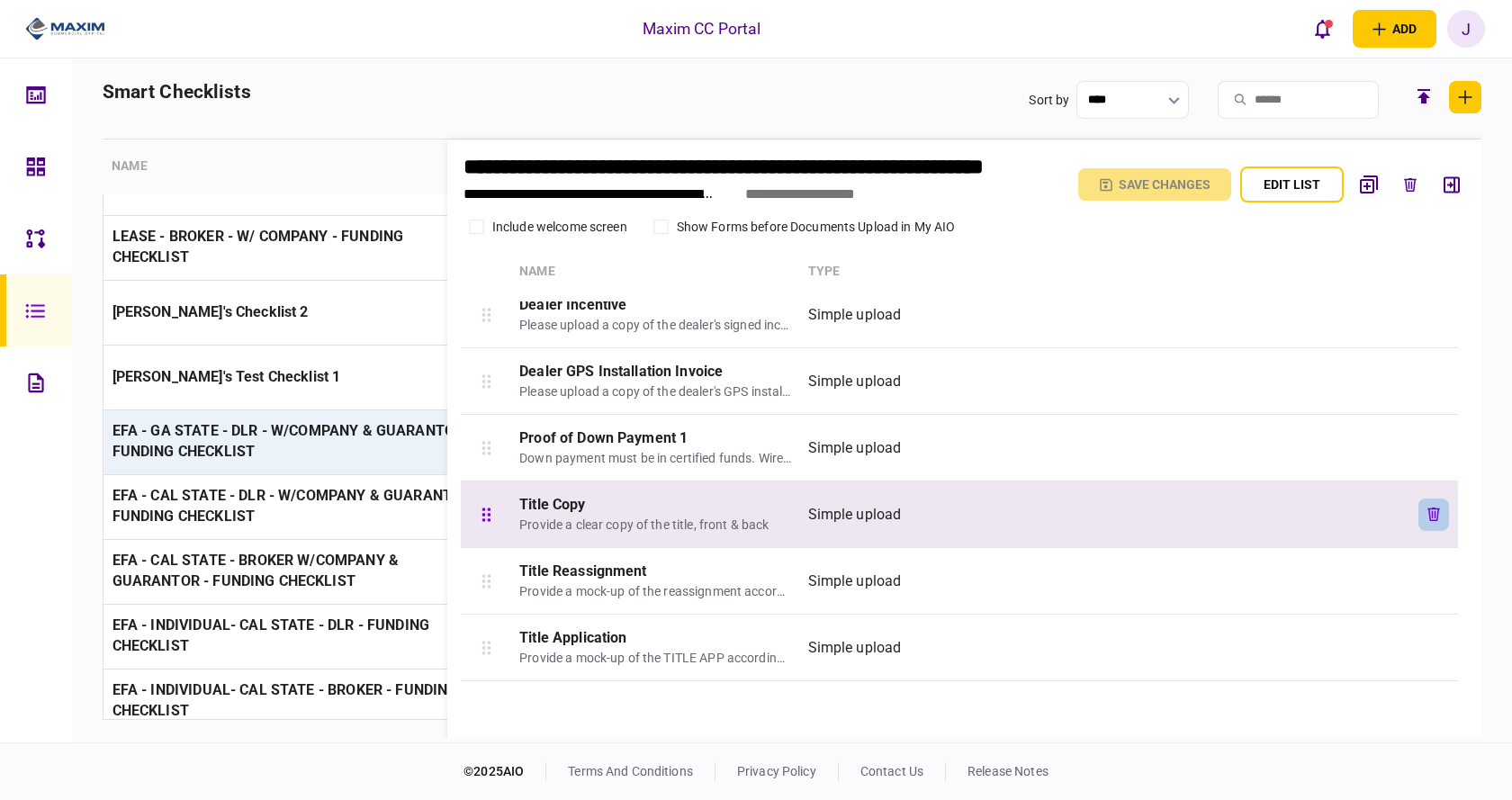 click at bounding box center [1434, 515] 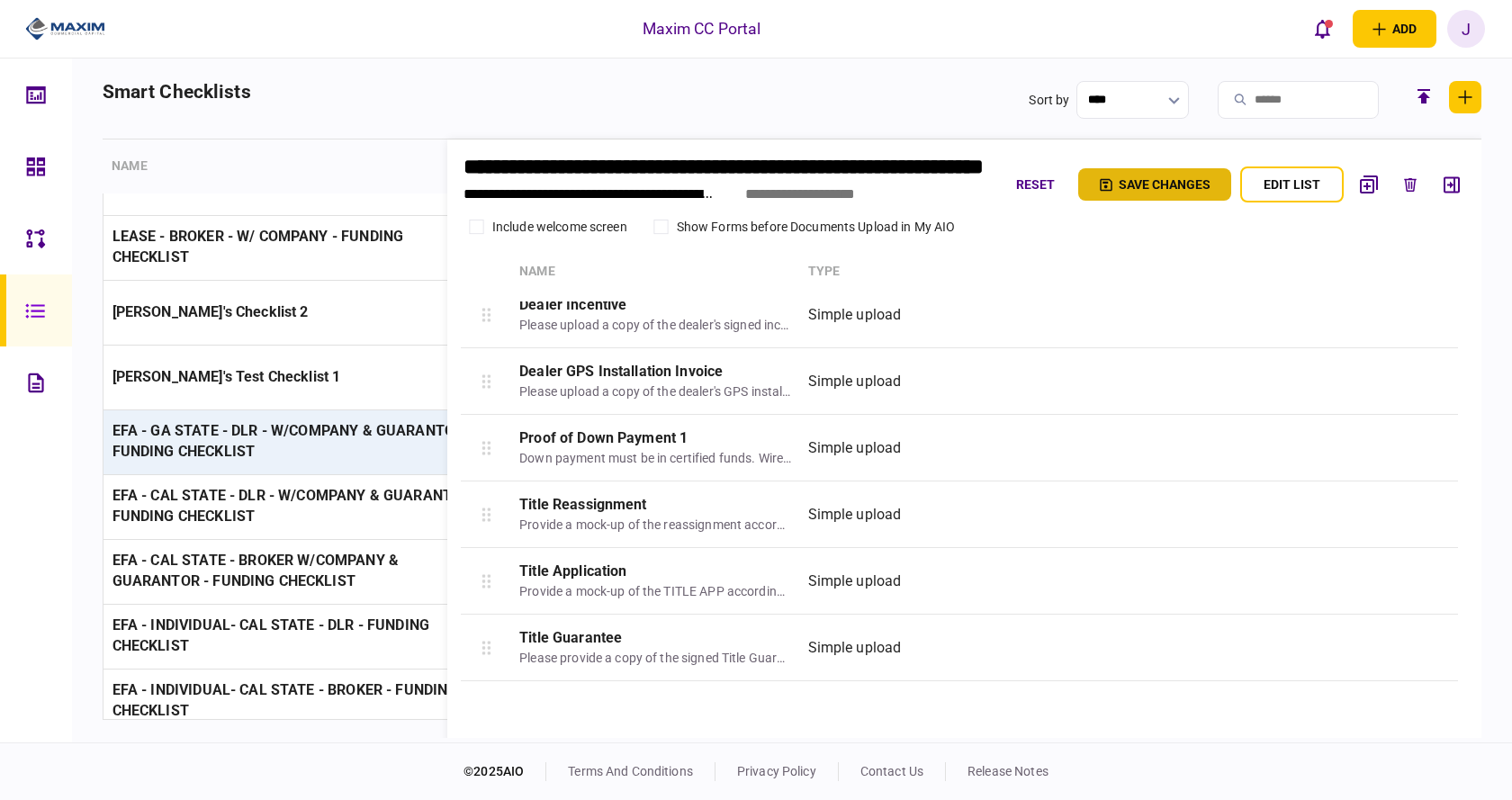 click on "Save changes" at bounding box center (1155, 184) 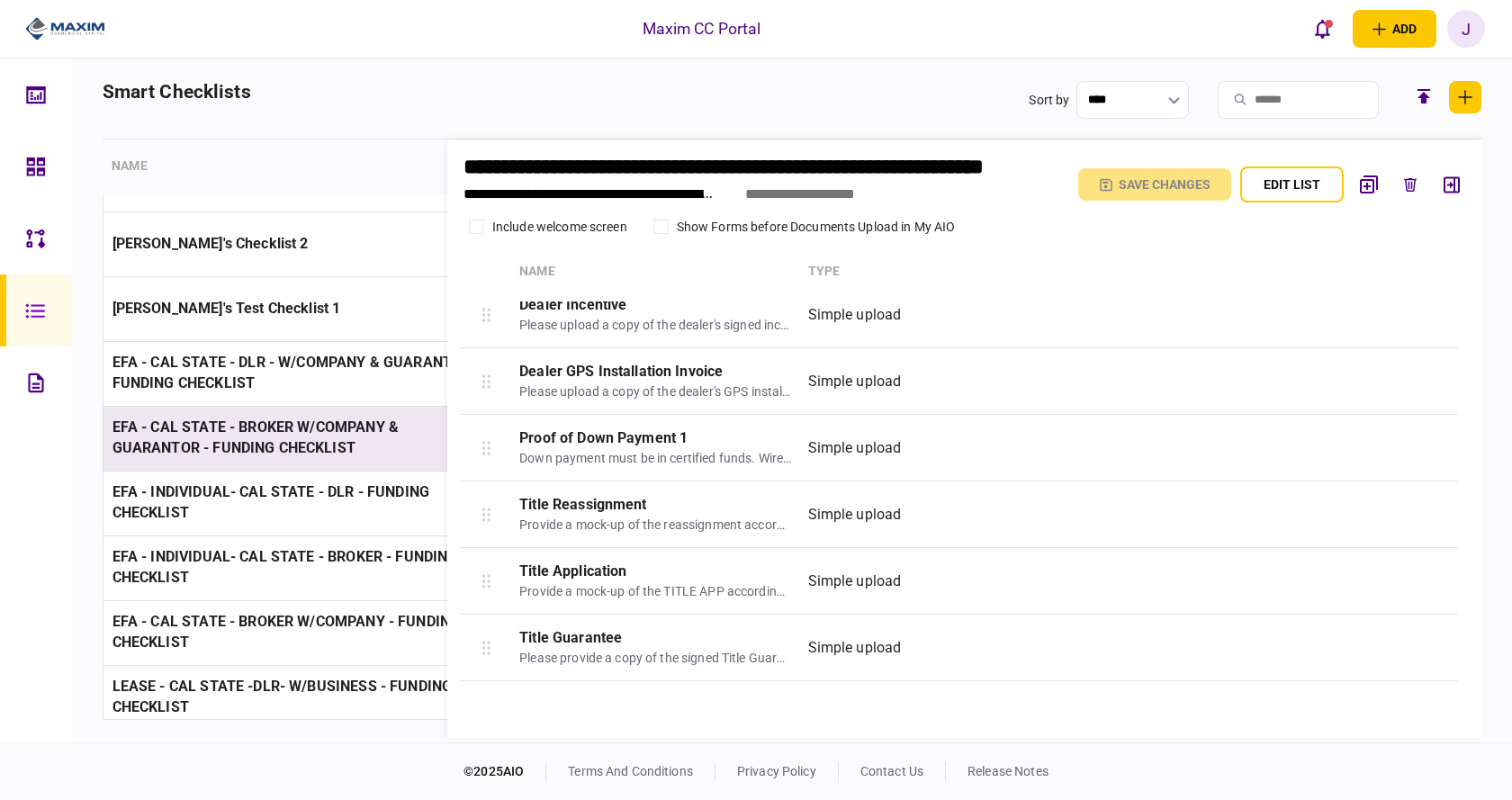 scroll, scrollTop: 1260, scrollLeft: 0, axis: vertical 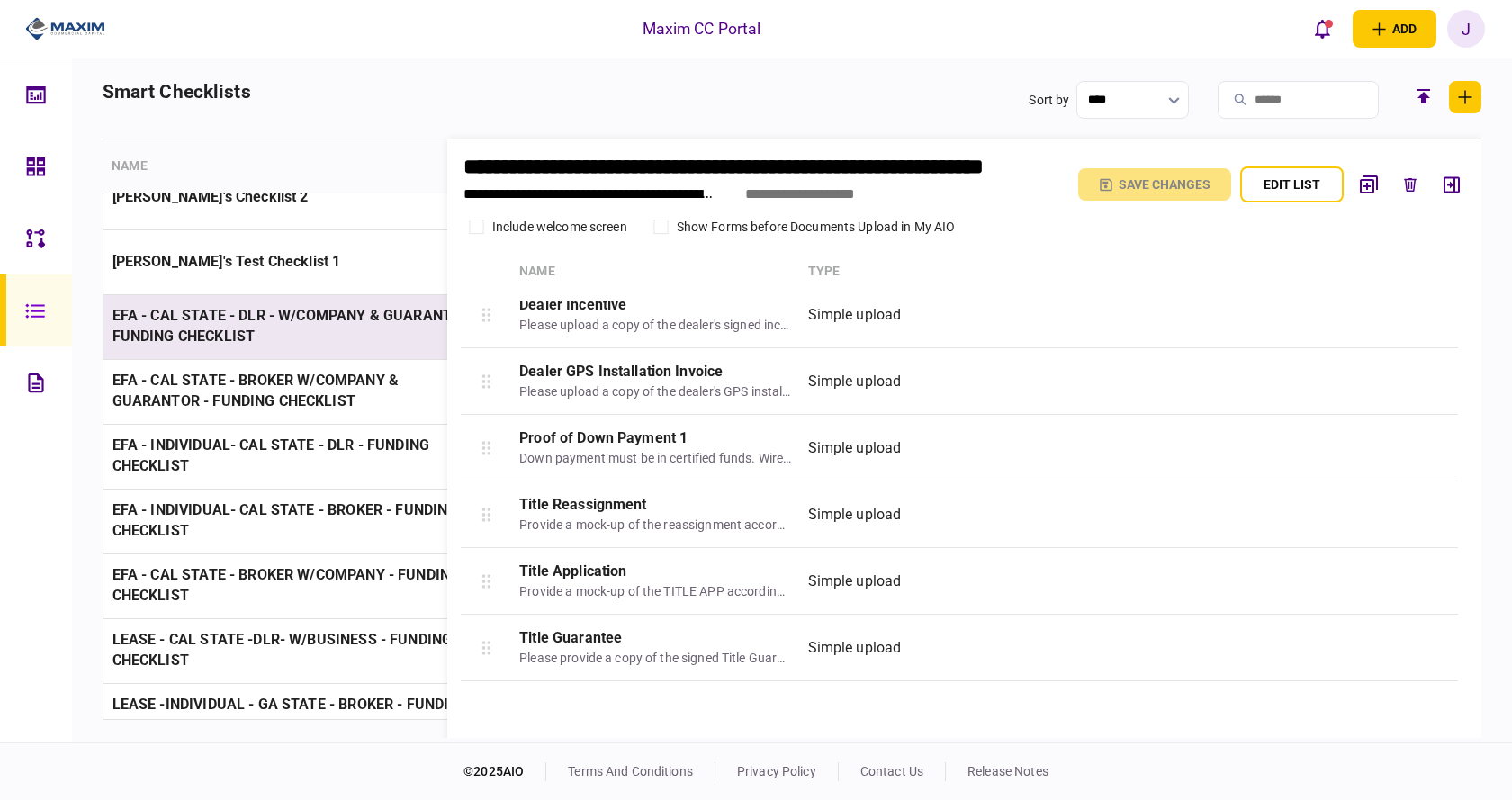 click on "EFA - CAL STATE - DLR - W/COMPANY & GUARANTOR - FUNDING CHECKLIST" at bounding box center [297, 327] 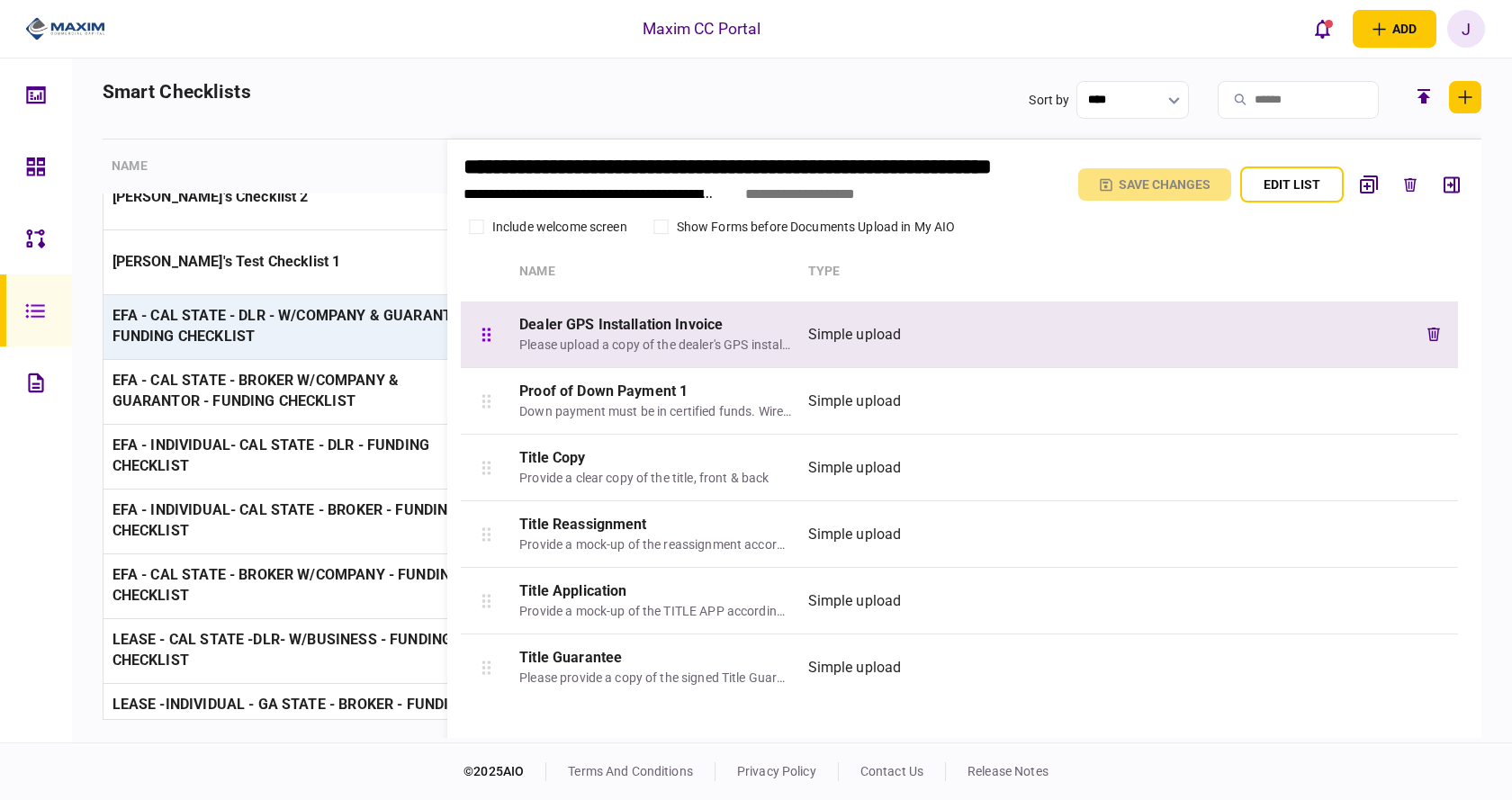 scroll, scrollTop: 1622, scrollLeft: 0, axis: vertical 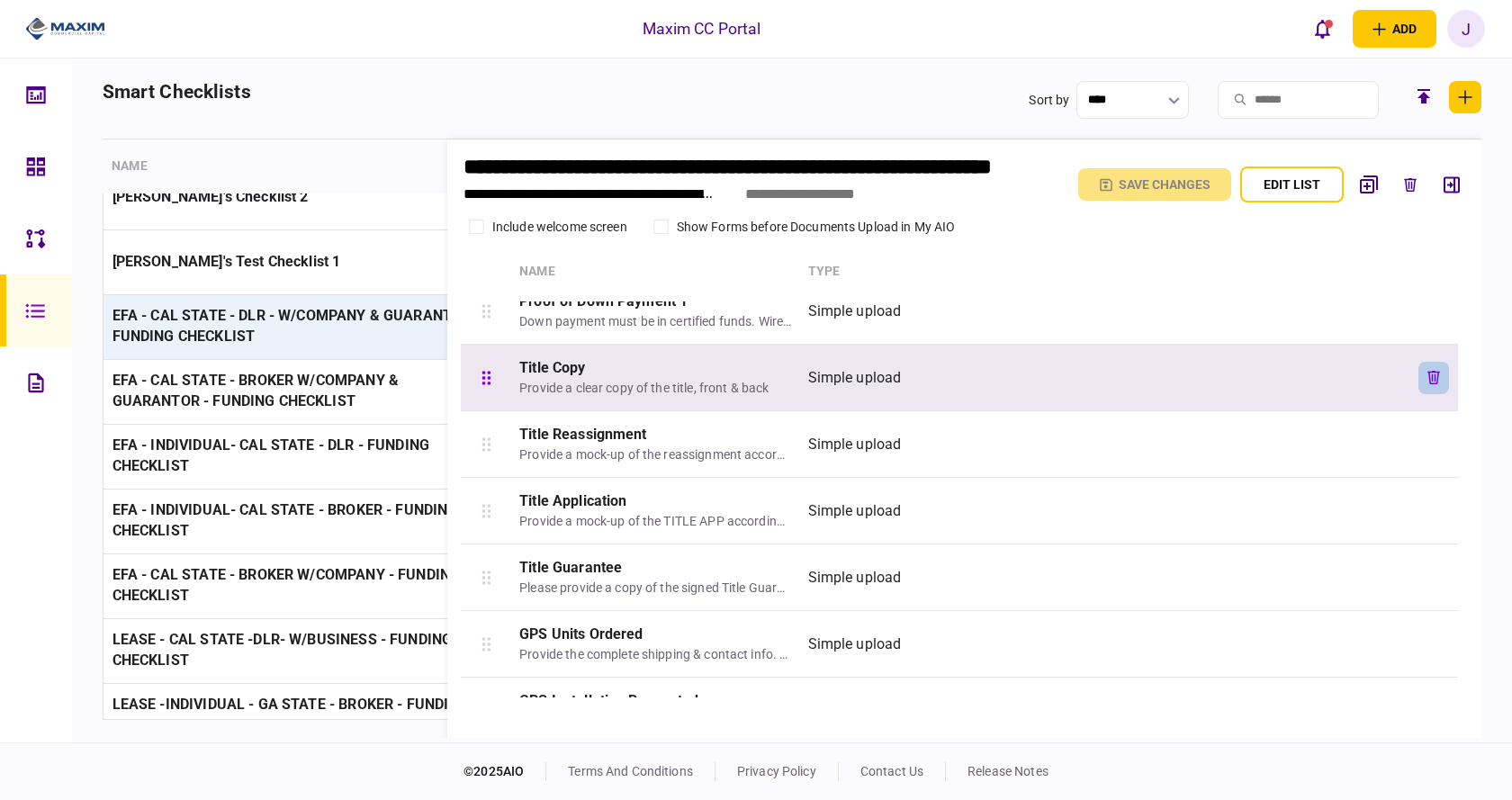 click at bounding box center [1434, 378] 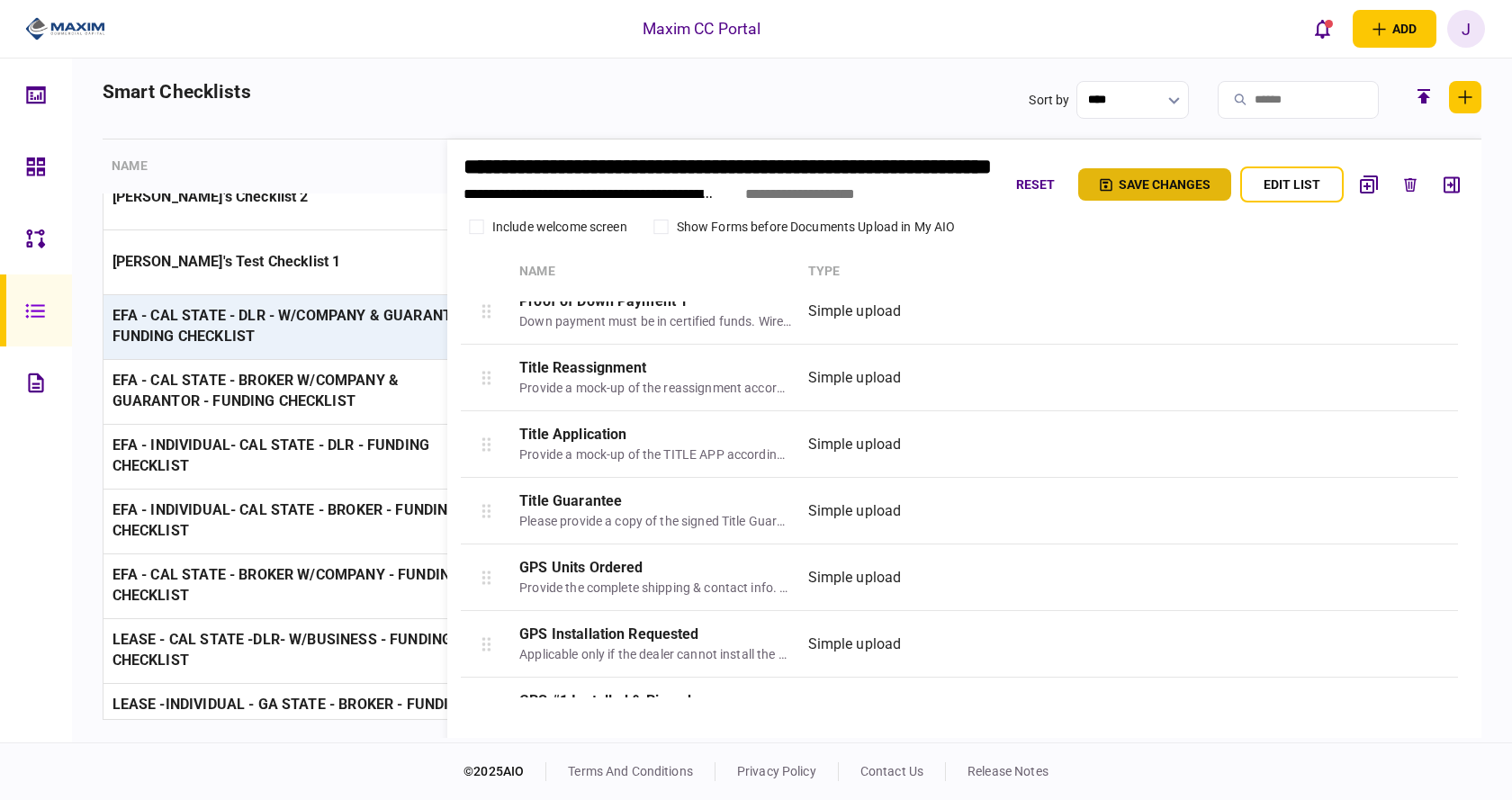 click on "Save changes" at bounding box center [1155, 184] 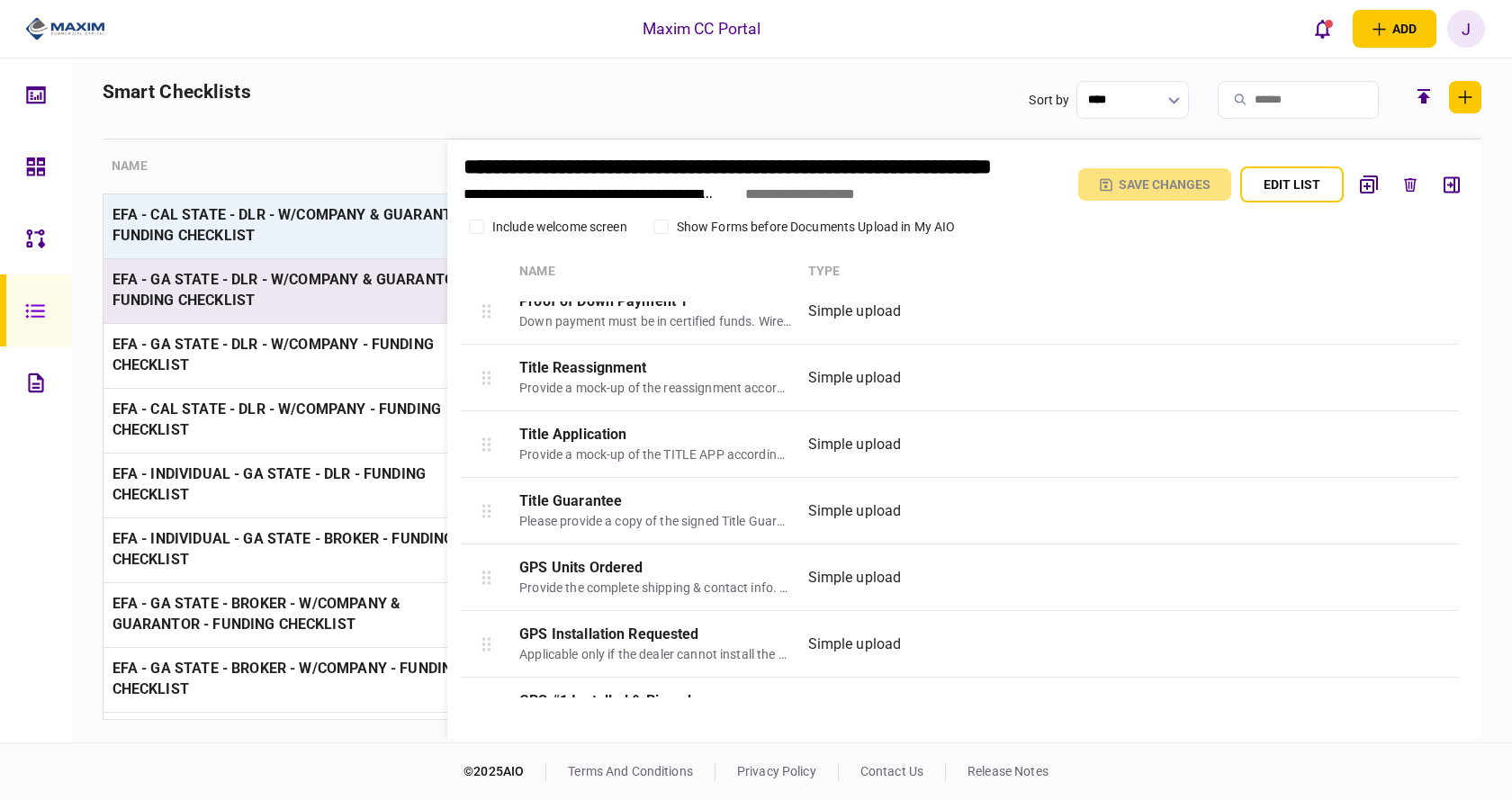 click on "EFA - GA STATE - DLR - W/COMPANY & GUARANTOR - FUNDING CHECKLIST" at bounding box center (292, 290) 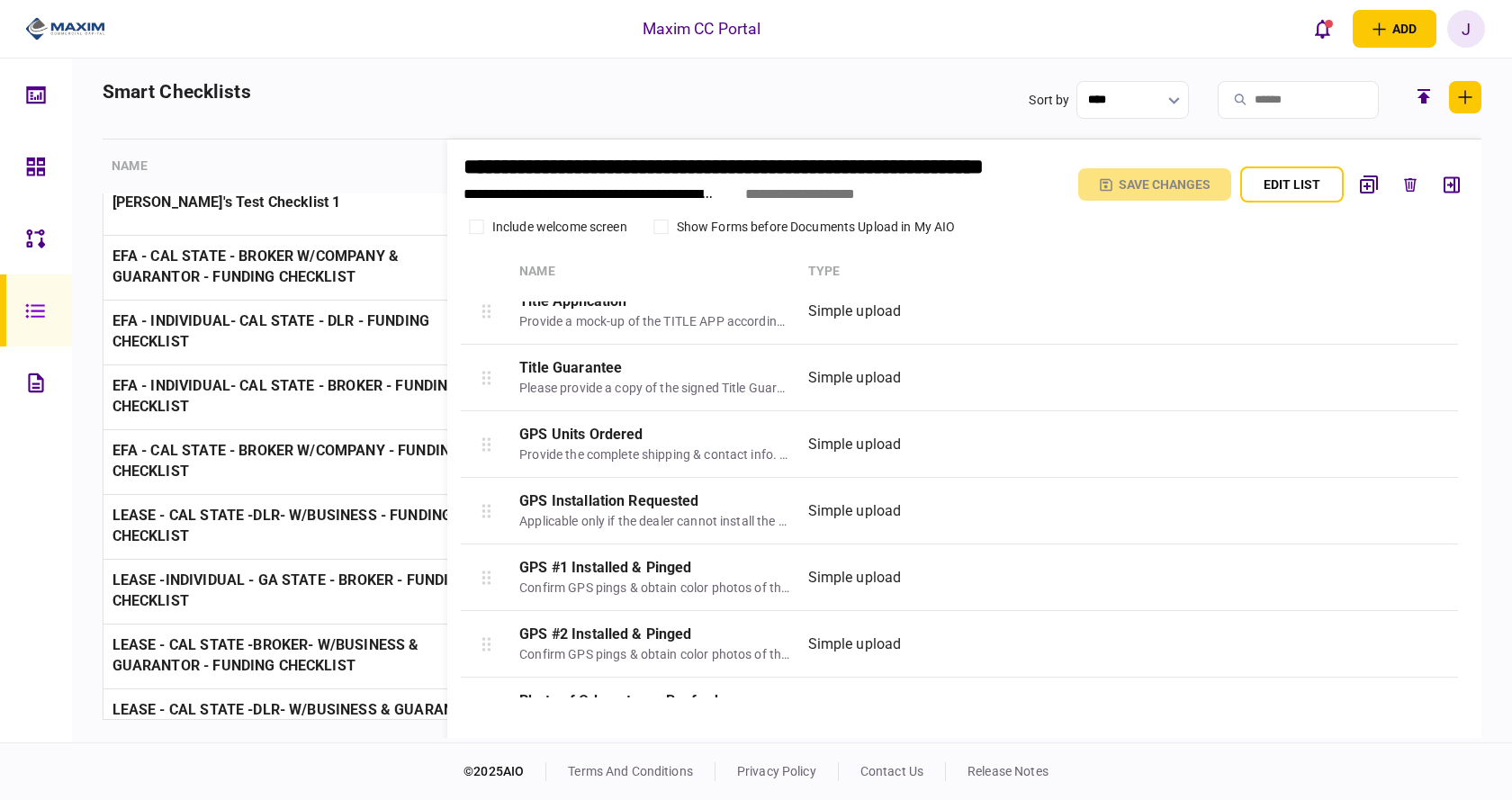 scroll, scrollTop: 1440, scrollLeft: 0, axis: vertical 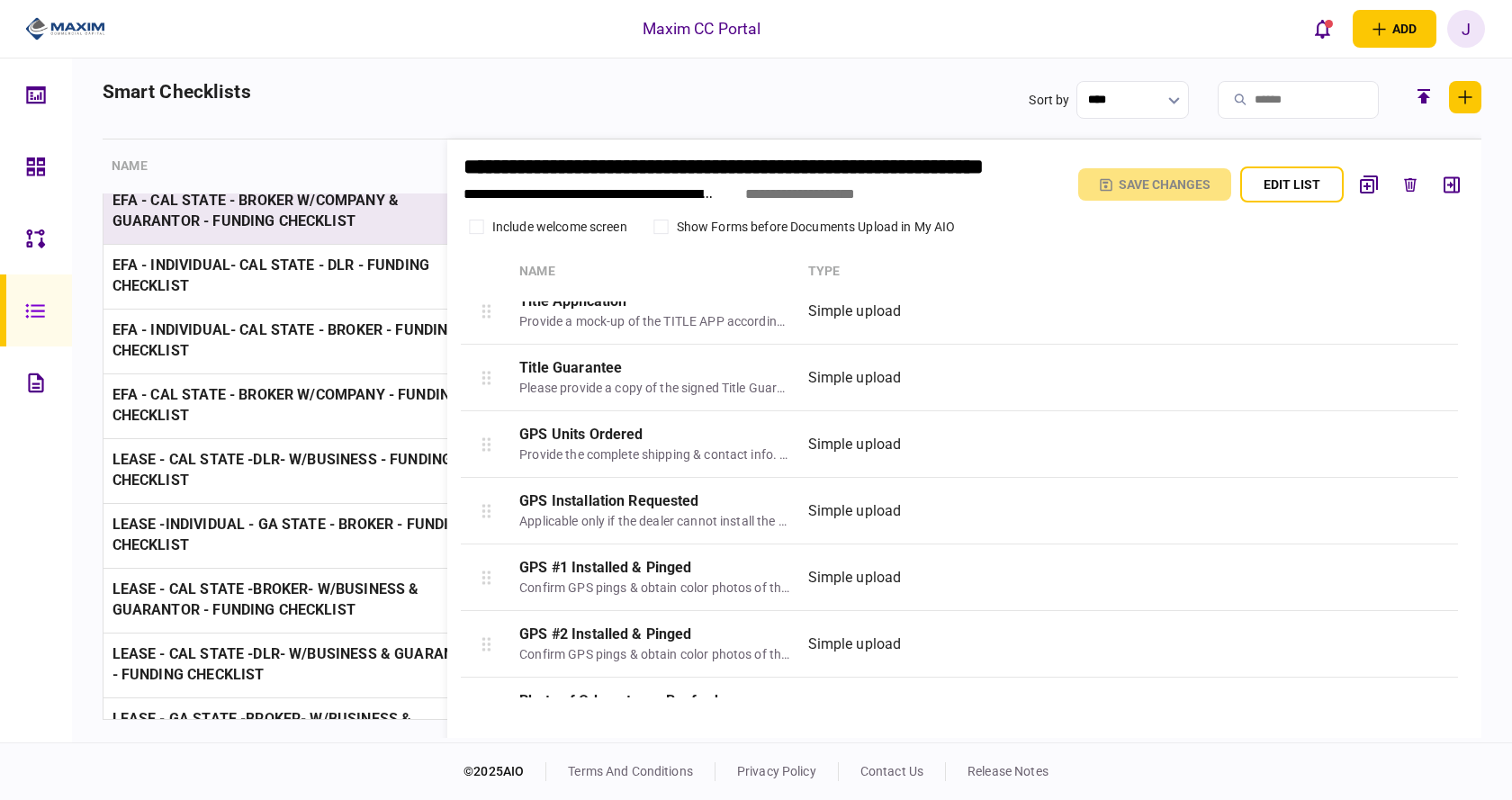 click on "EFA - CAL STATE - BROKER W/COMPANY & GUARANTOR - FUNDING CHECKLIST" at bounding box center (256, 211) 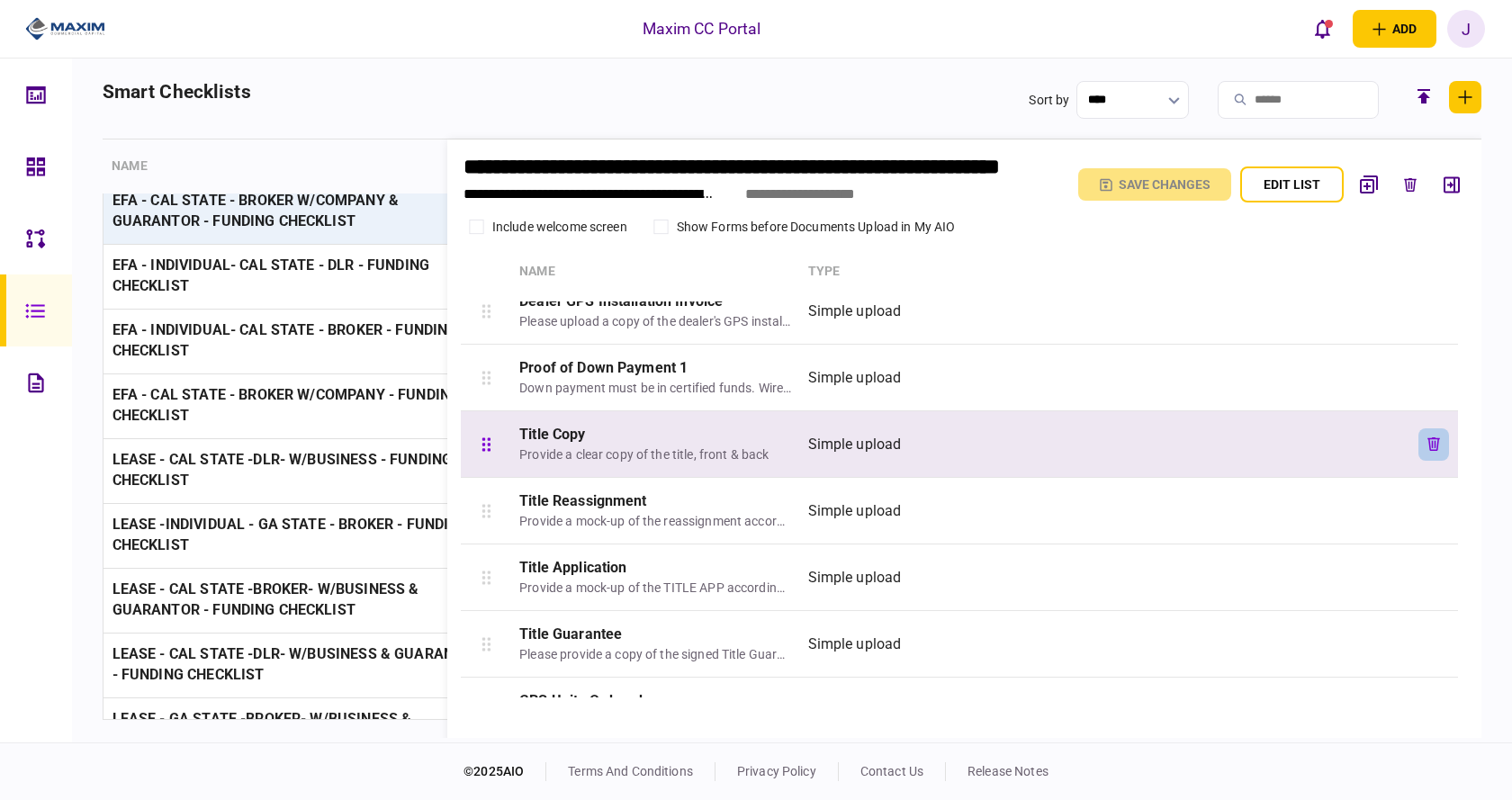 click 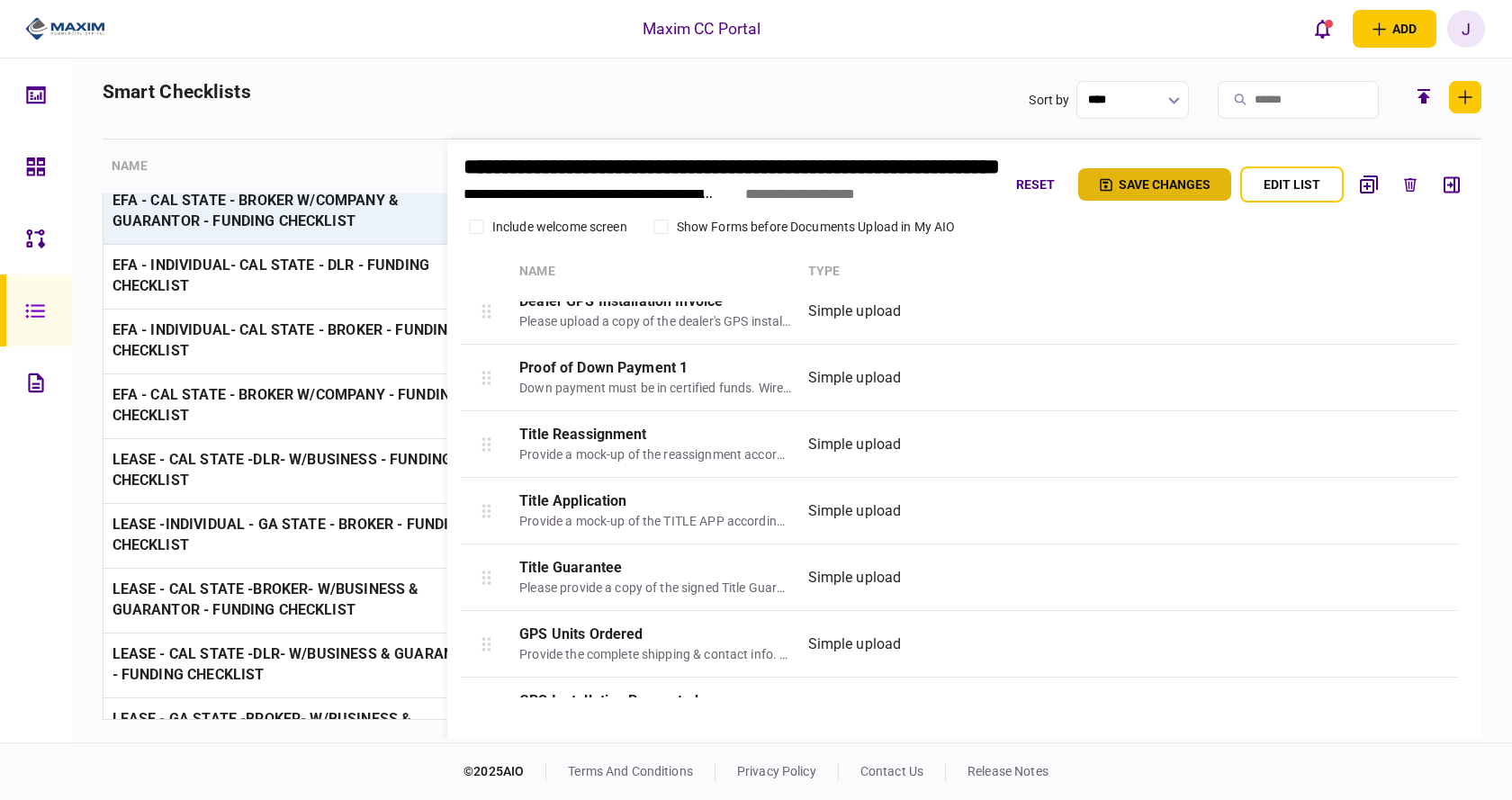 click on "Save changes" at bounding box center (1155, 184) 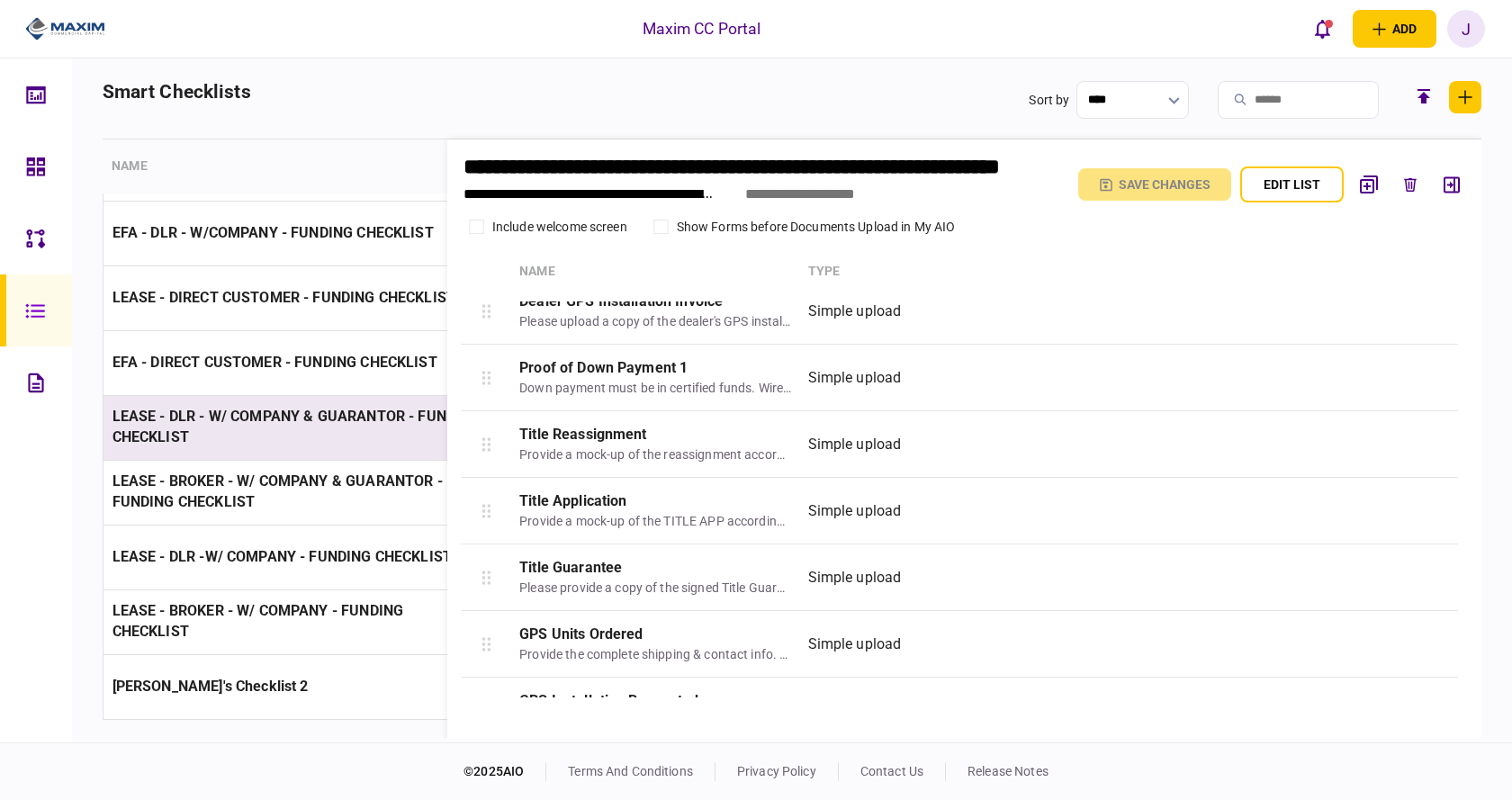 scroll, scrollTop: 1170, scrollLeft: 0, axis: vertical 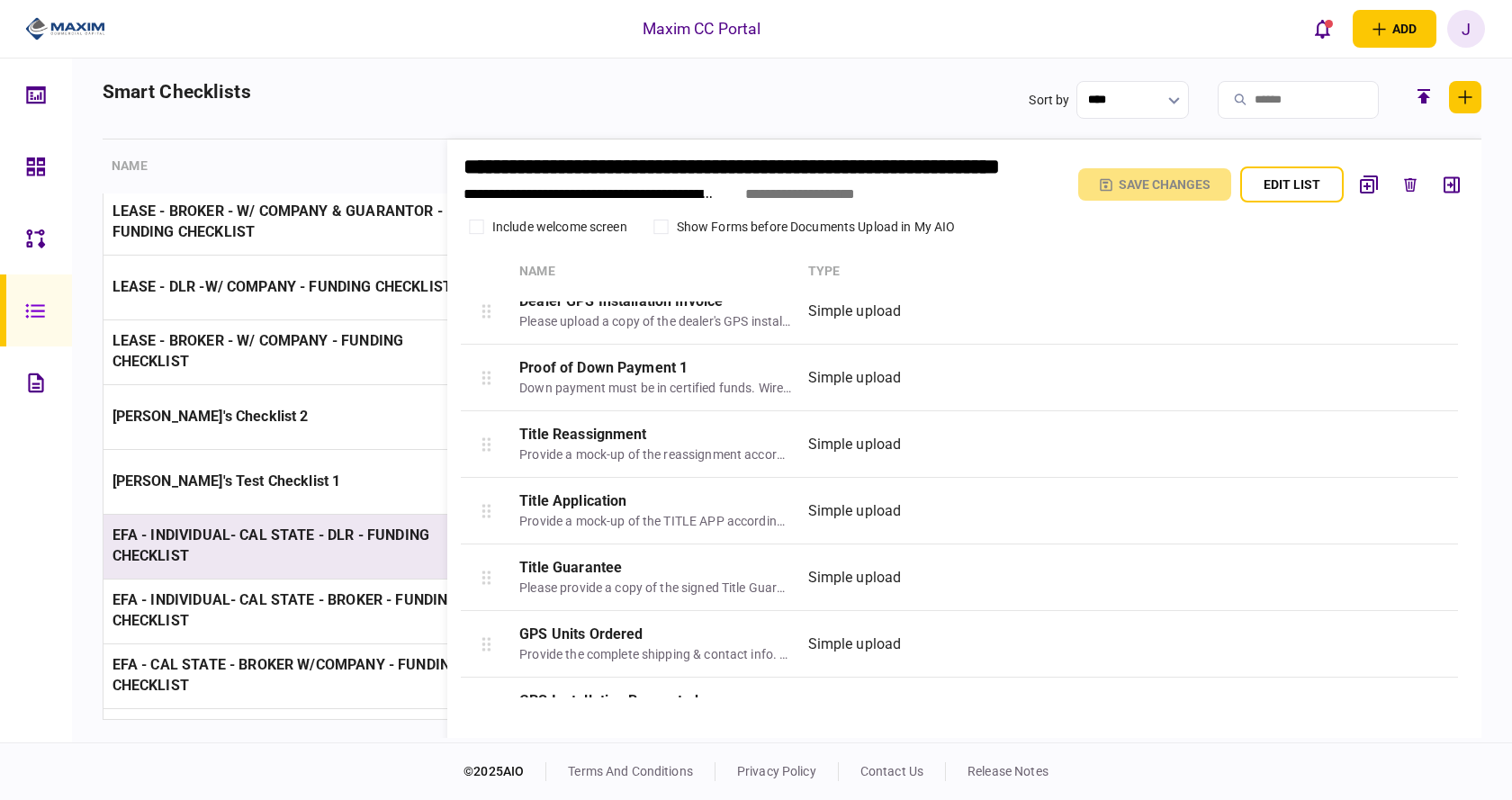click on "EFA - INDIVIDUAL- CAL STATE - DLR - FUNDING CHECKLIST" at bounding box center (271, 545) 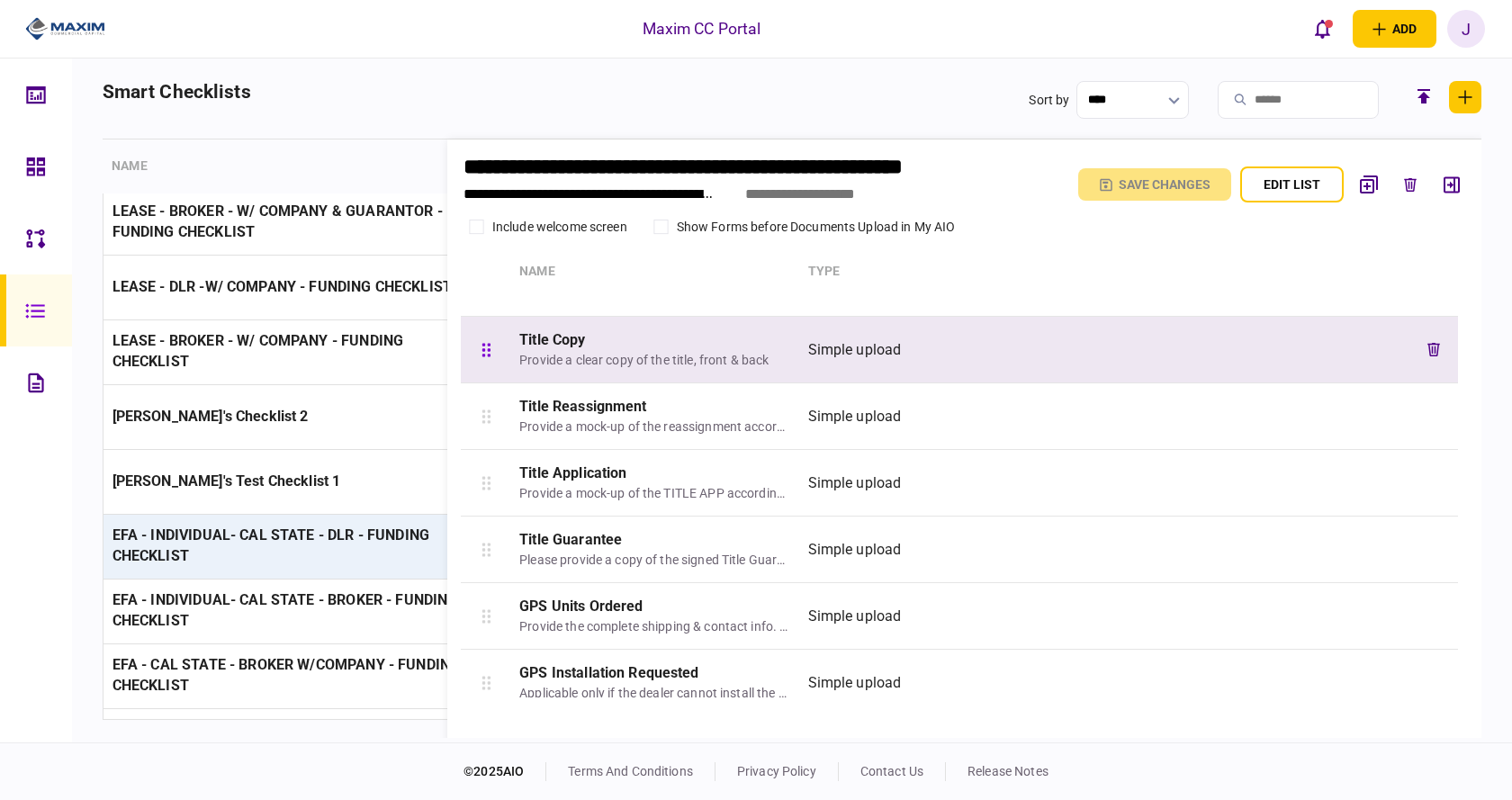 scroll, scrollTop: 1285, scrollLeft: 0, axis: vertical 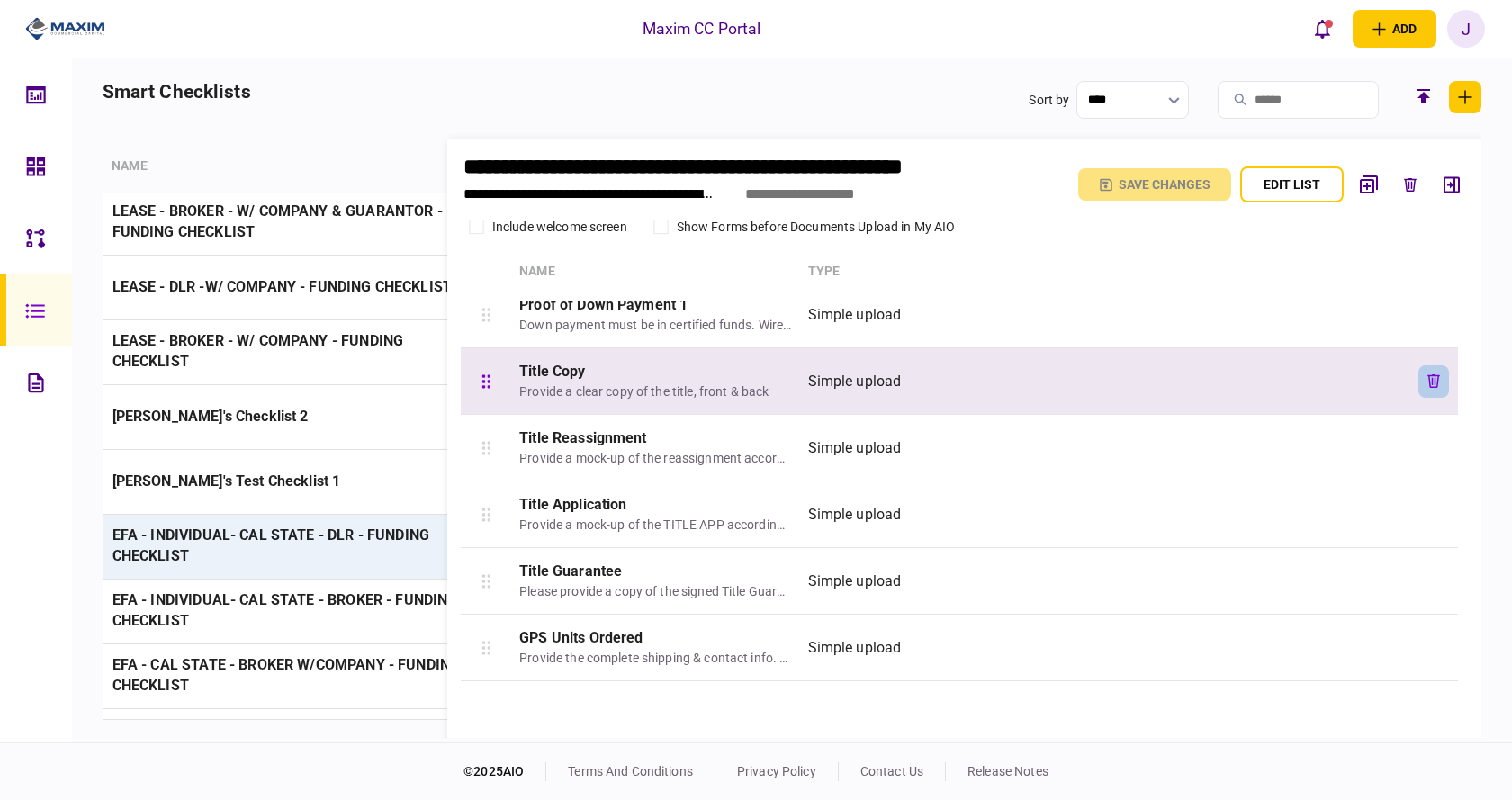click at bounding box center (1434, 382) 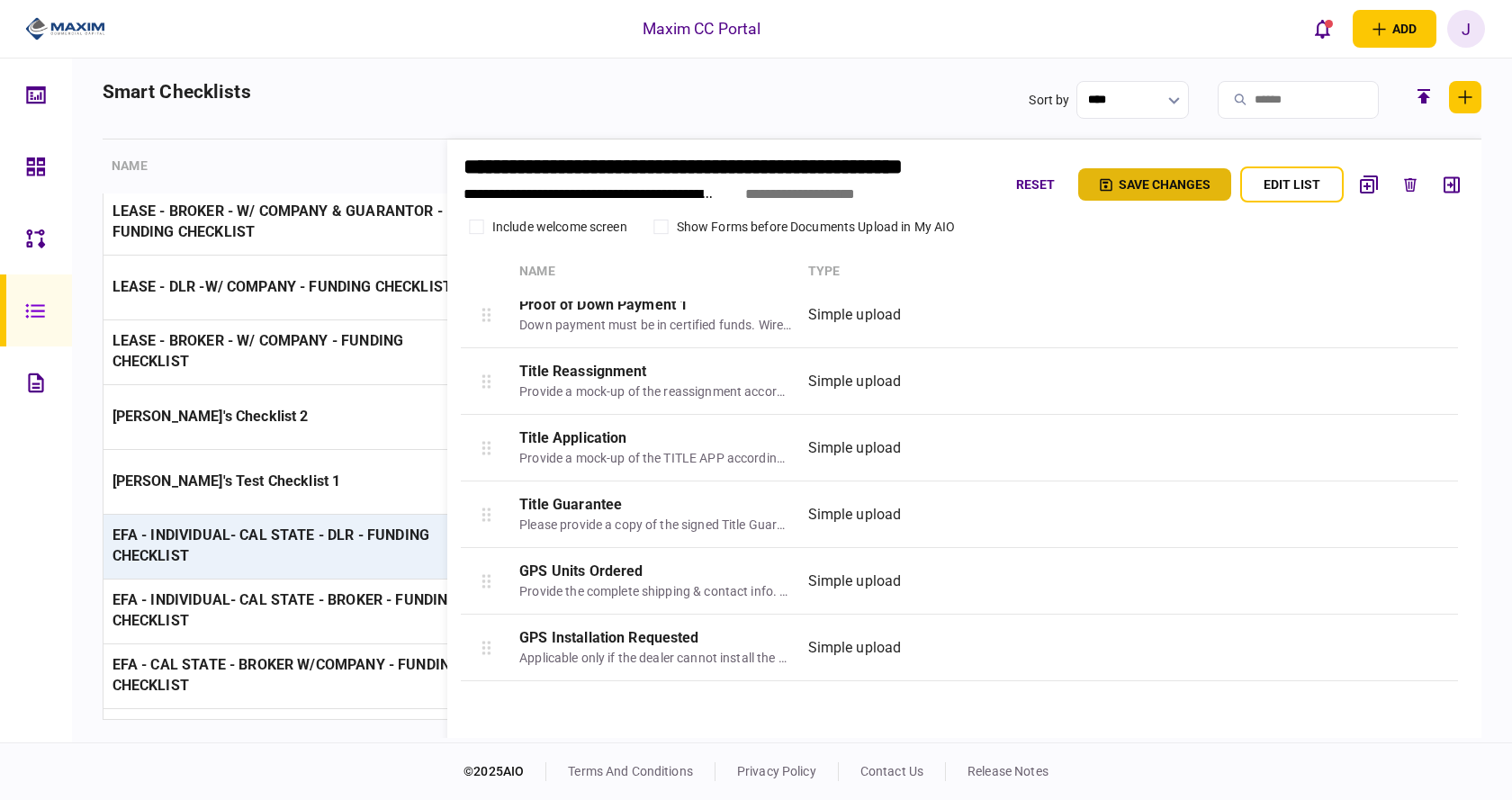 click on "Save changes" at bounding box center [1155, 184] 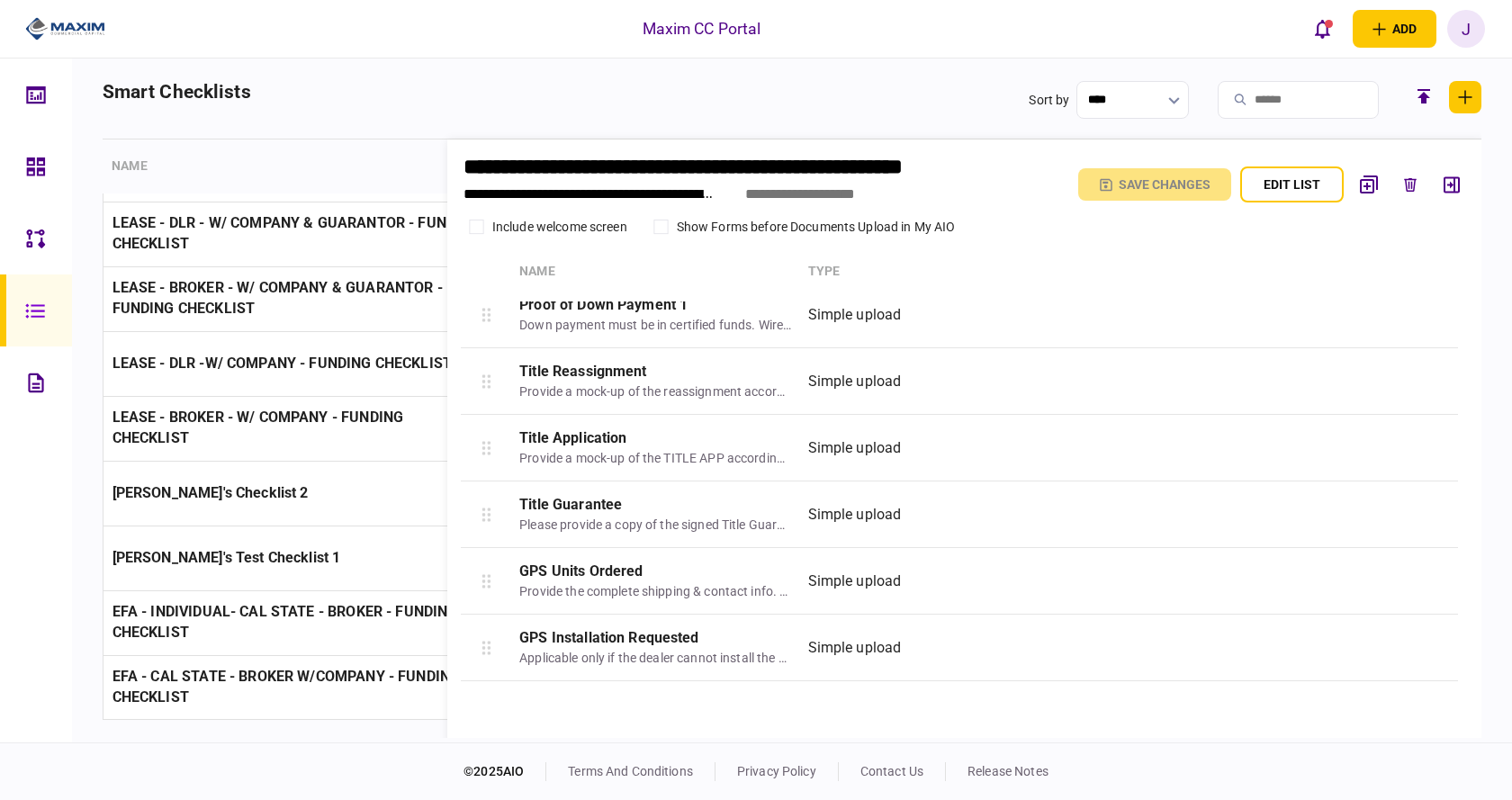 scroll, scrollTop: 1260, scrollLeft: 0, axis: vertical 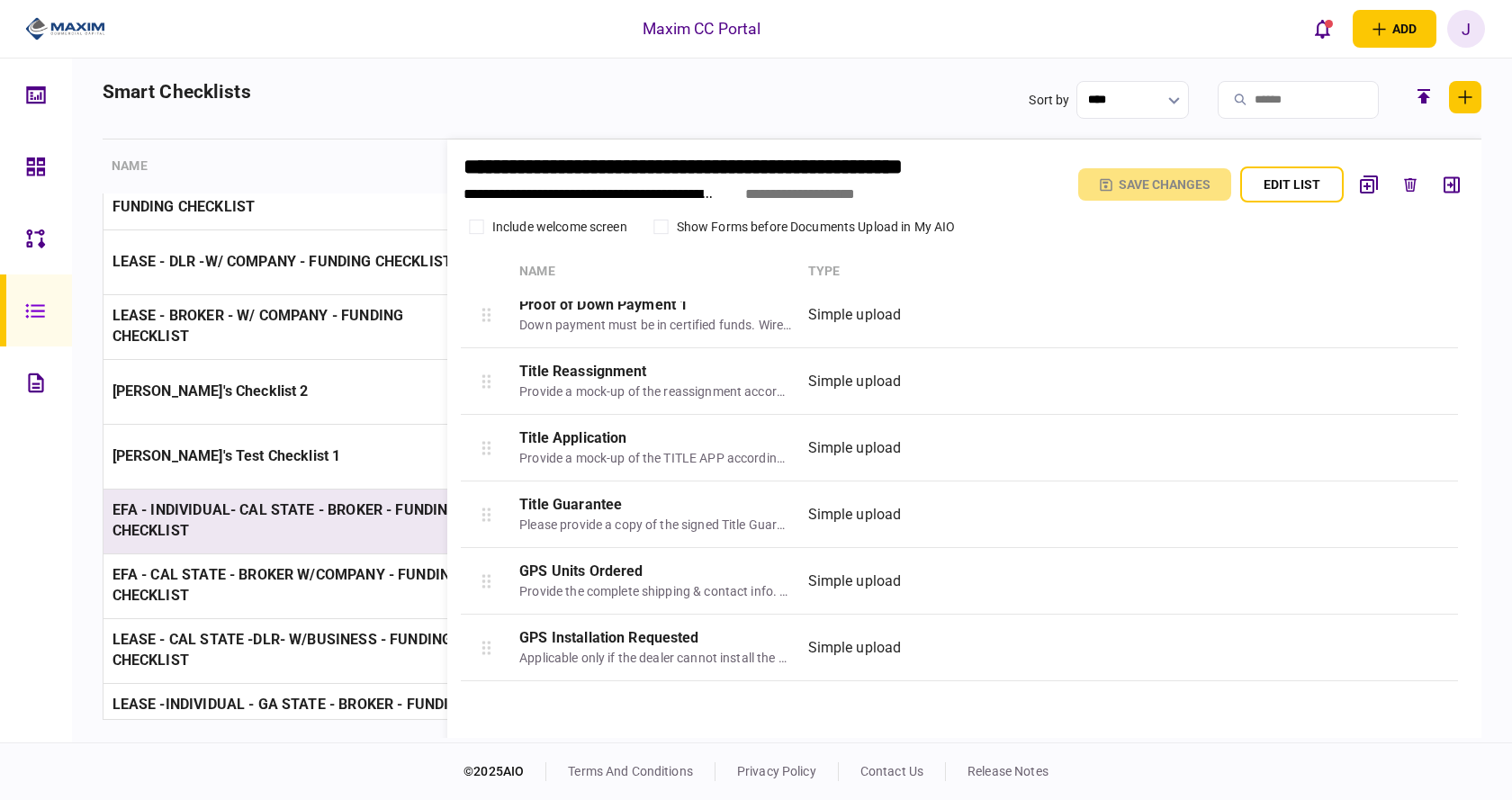 click on "EFA - INDIVIDUAL- CAL STATE - BROKER - FUNDING CHECKLIST" at bounding box center [285, 520] 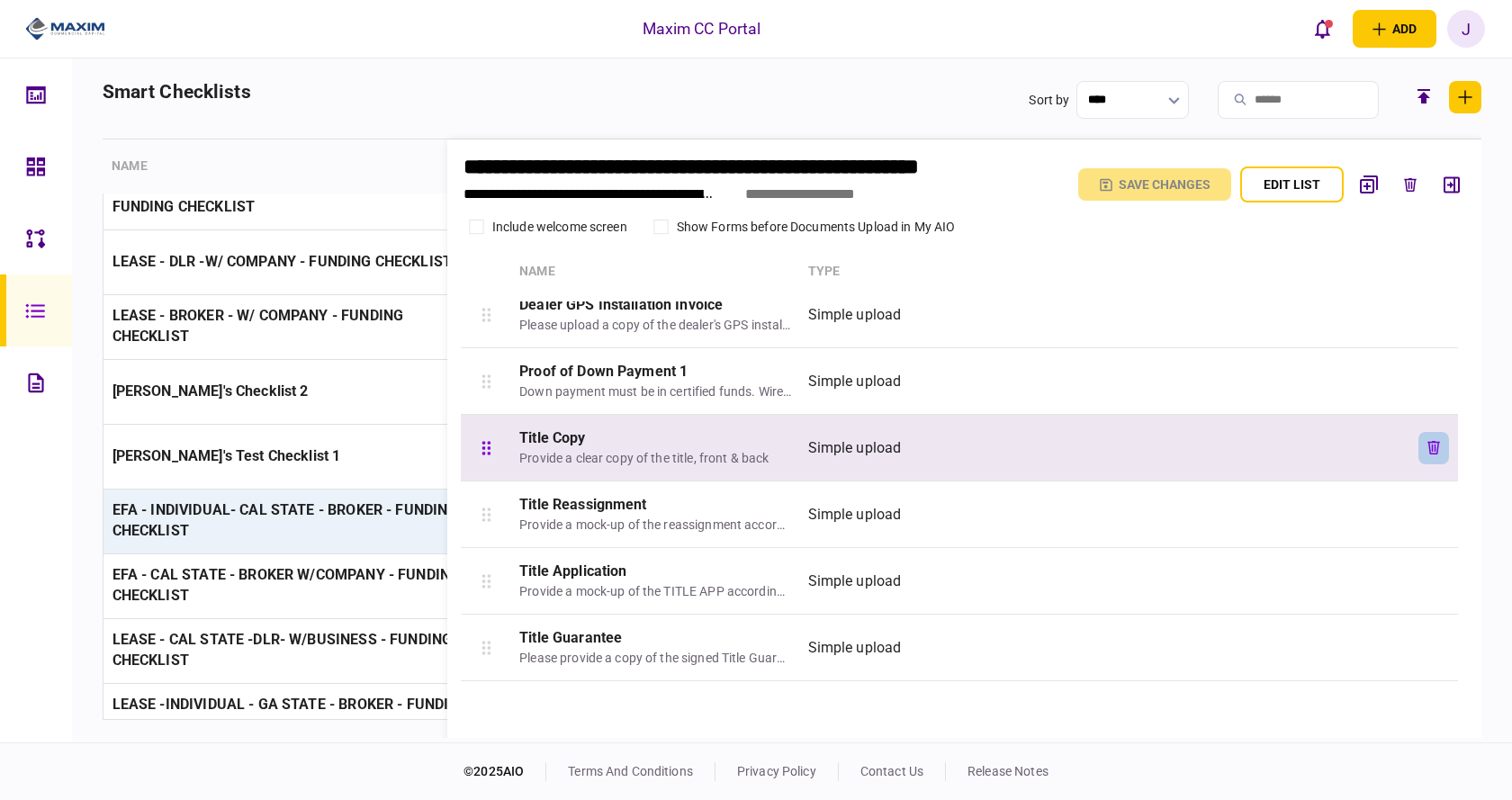 click at bounding box center (1434, 448) 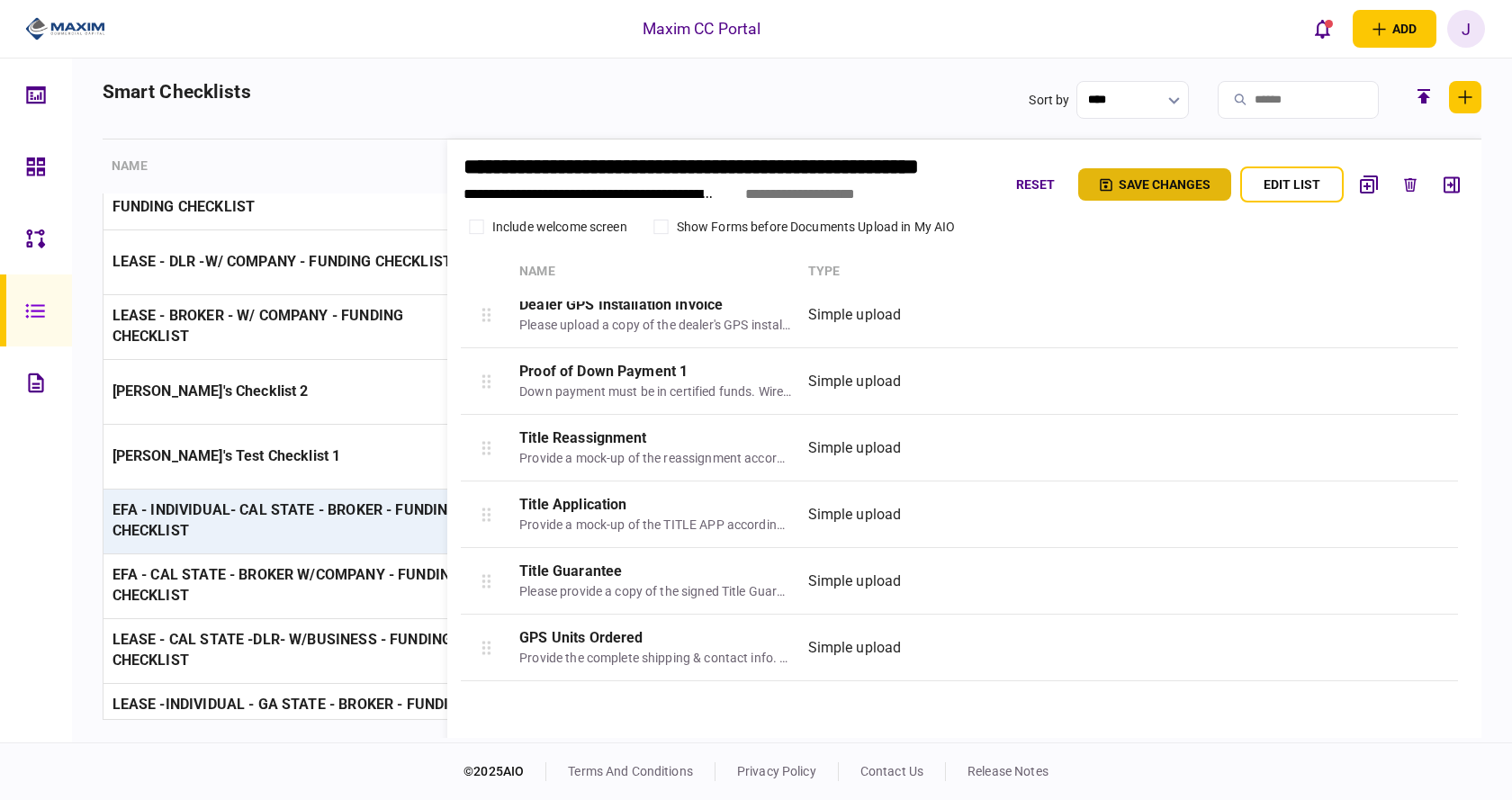 click on "Save changes" at bounding box center [1155, 184] 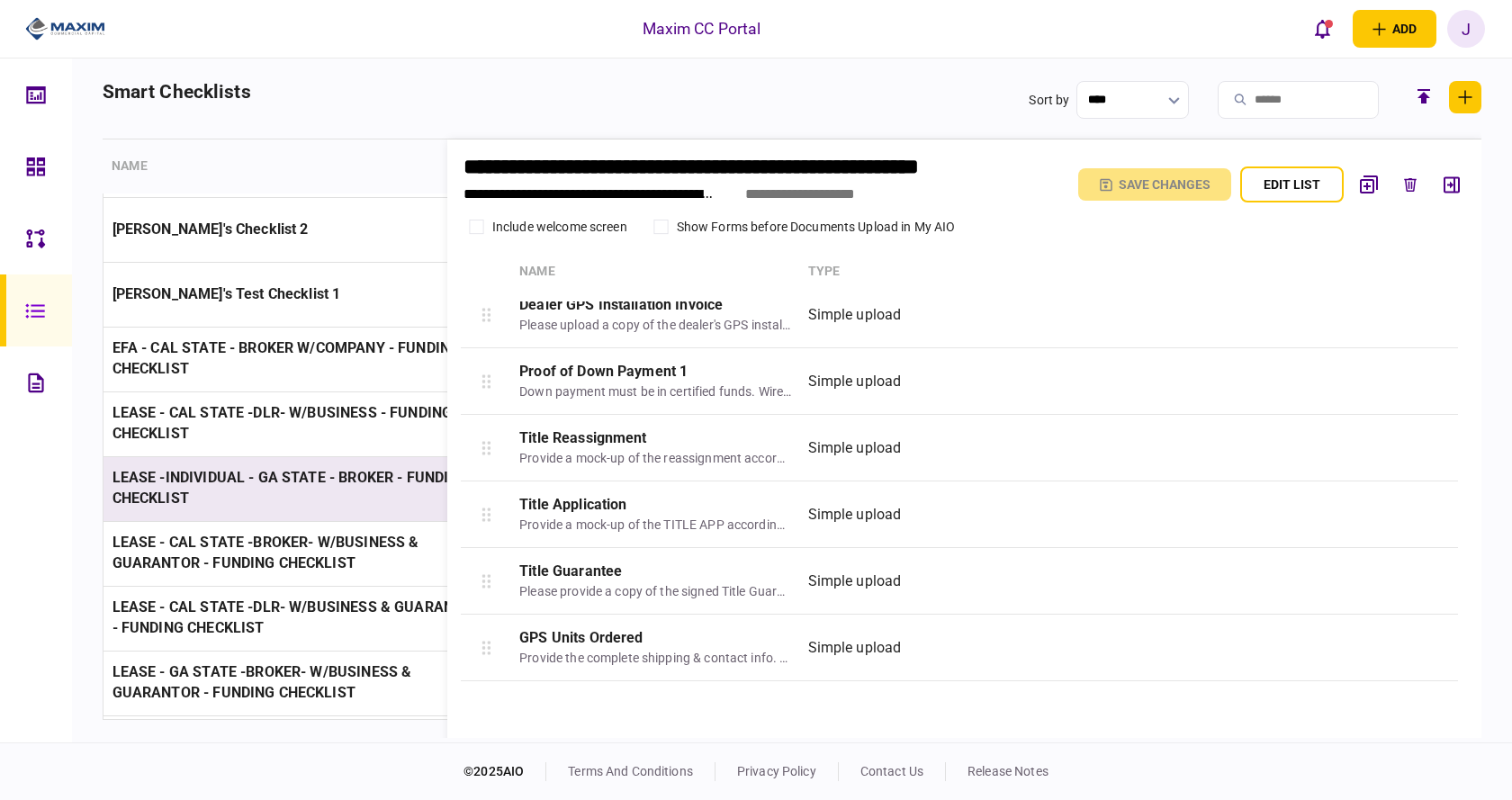scroll, scrollTop: 1530, scrollLeft: 0, axis: vertical 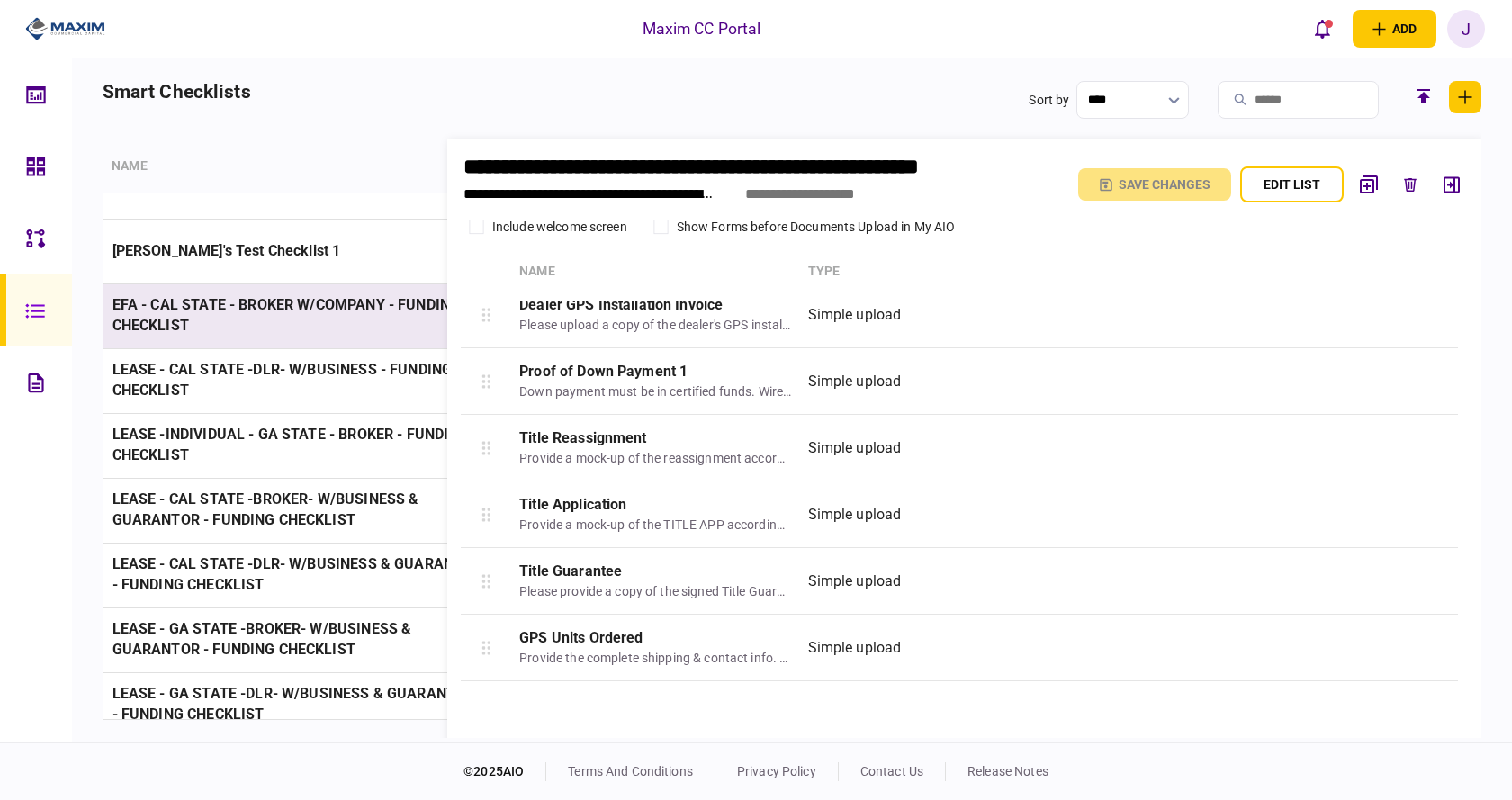 click on "EFA - CAL STATE - BROKER W/COMPANY - FUNDING CHECKLIST" at bounding box center (297, 316) 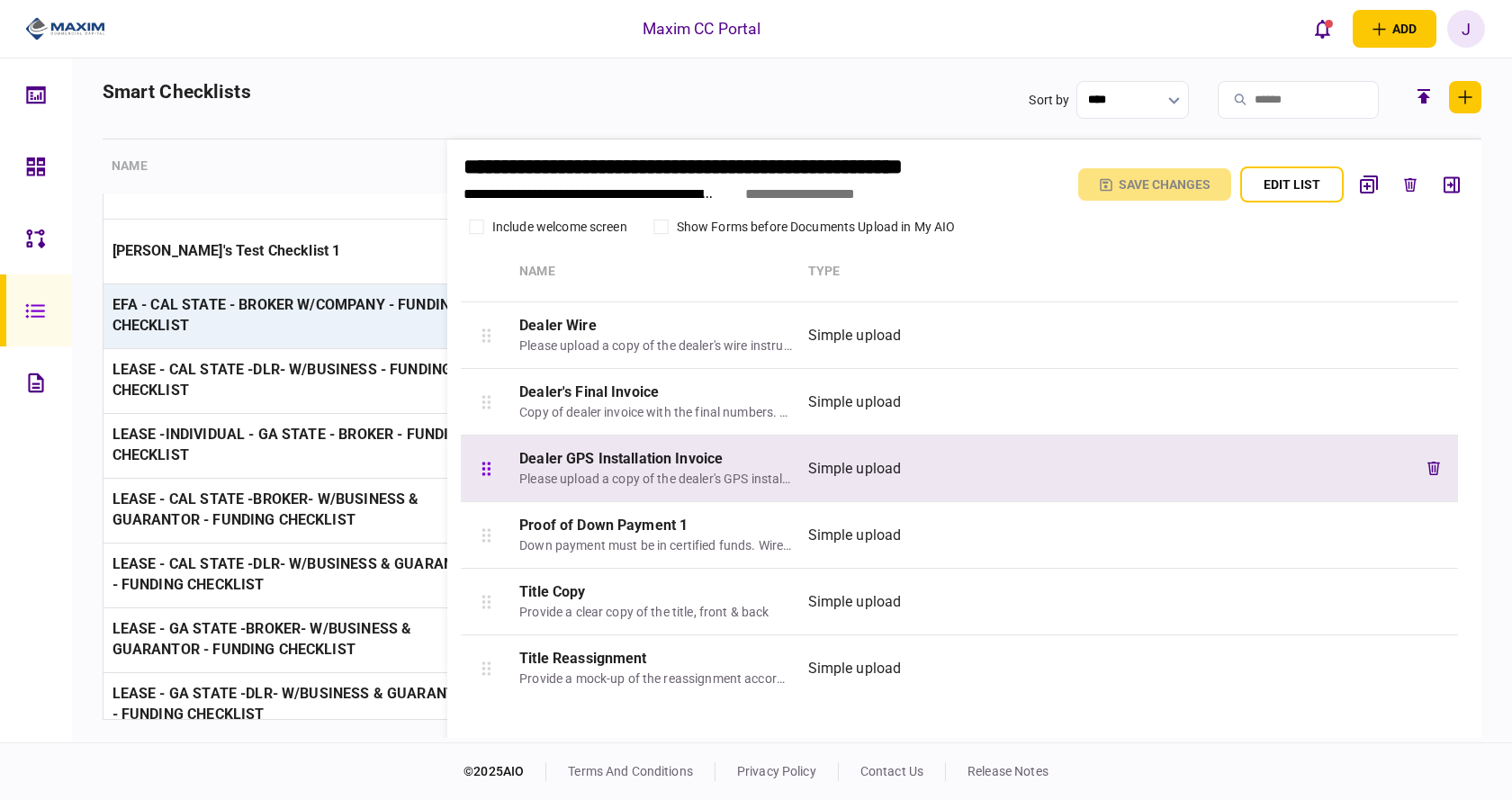 scroll, scrollTop: 1375, scrollLeft: 0, axis: vertical 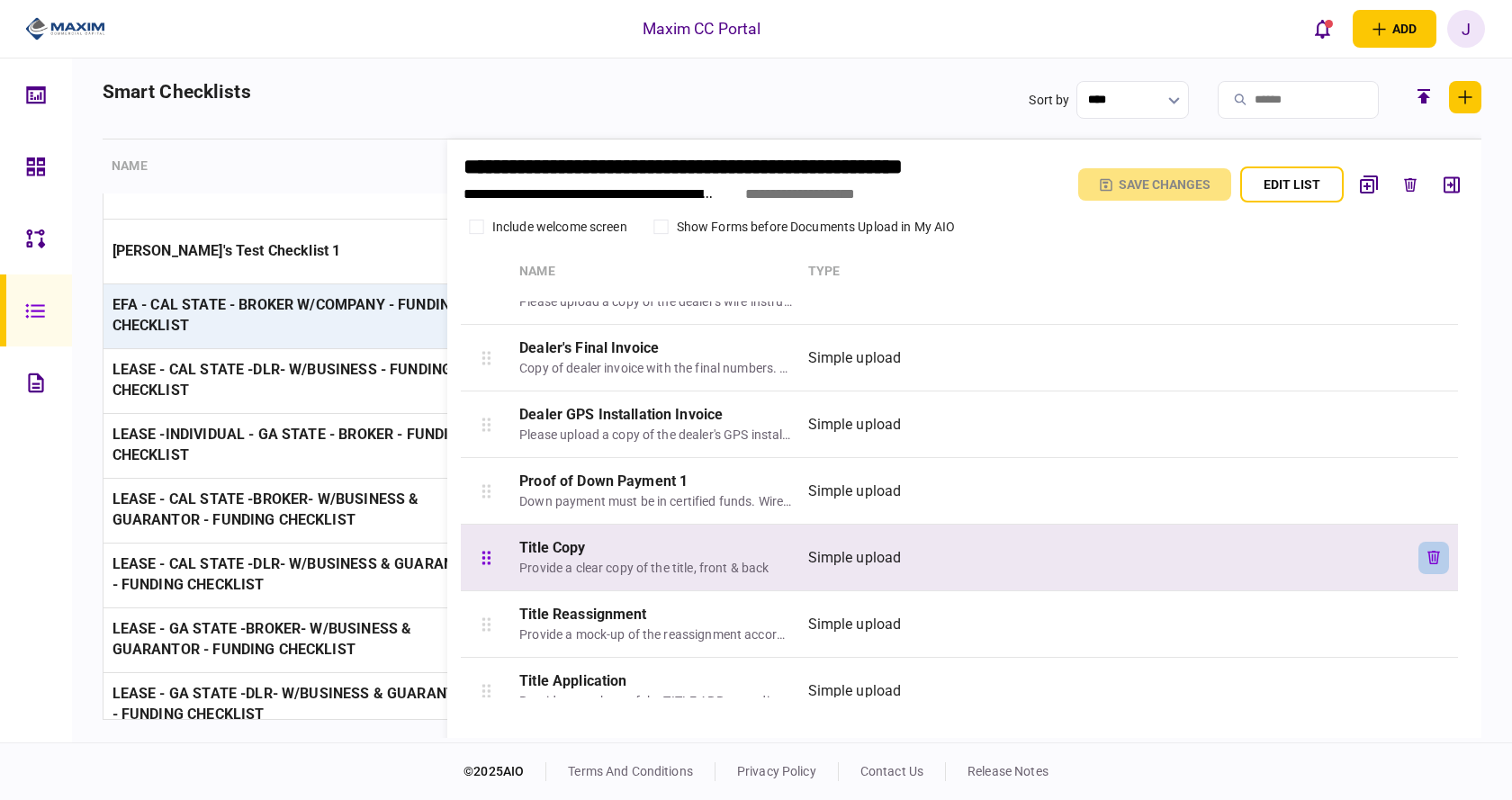 click at bounding box center (1434, 558) 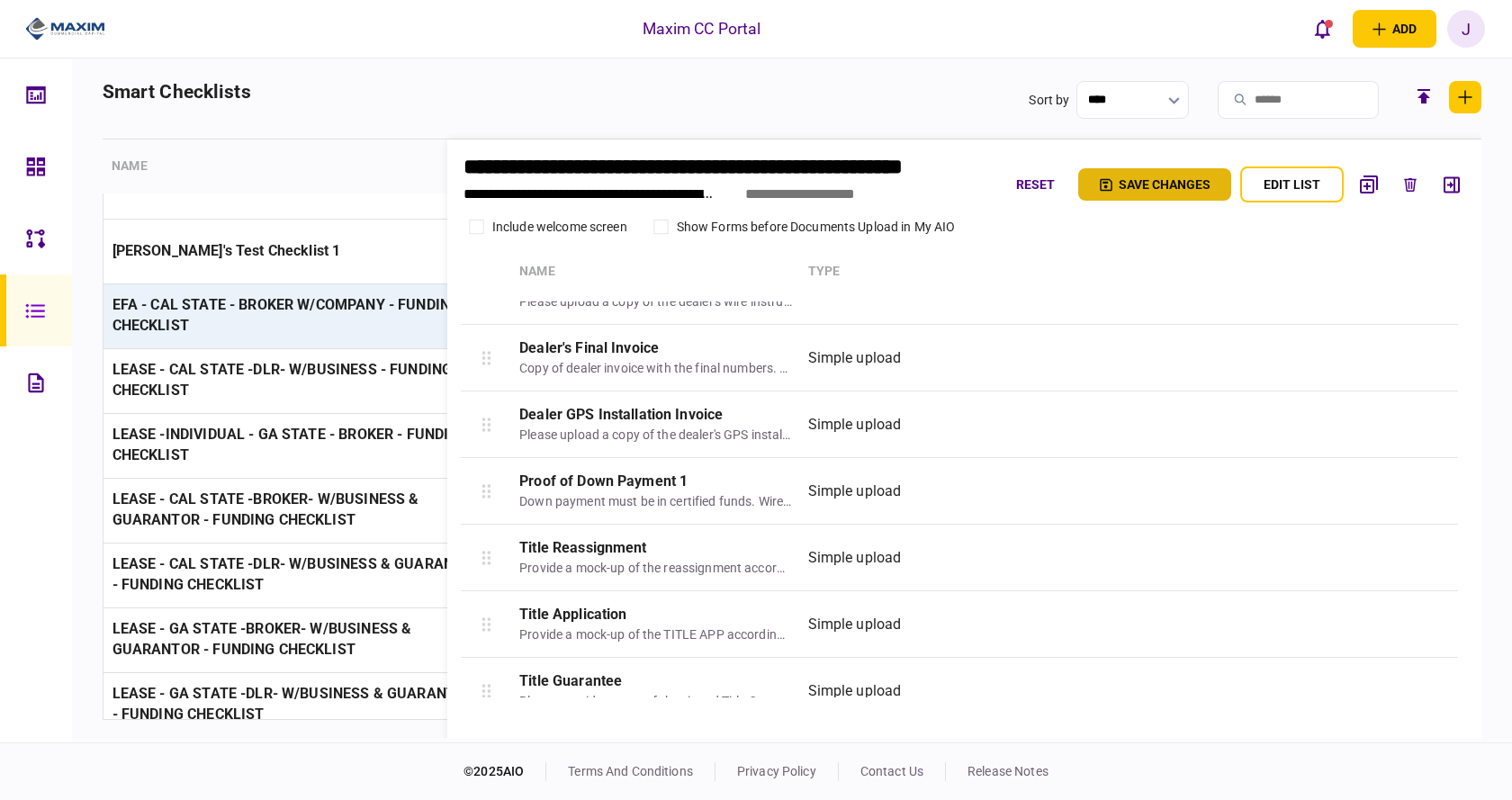 click on "Save changes" at bounding box center [1155, 184] 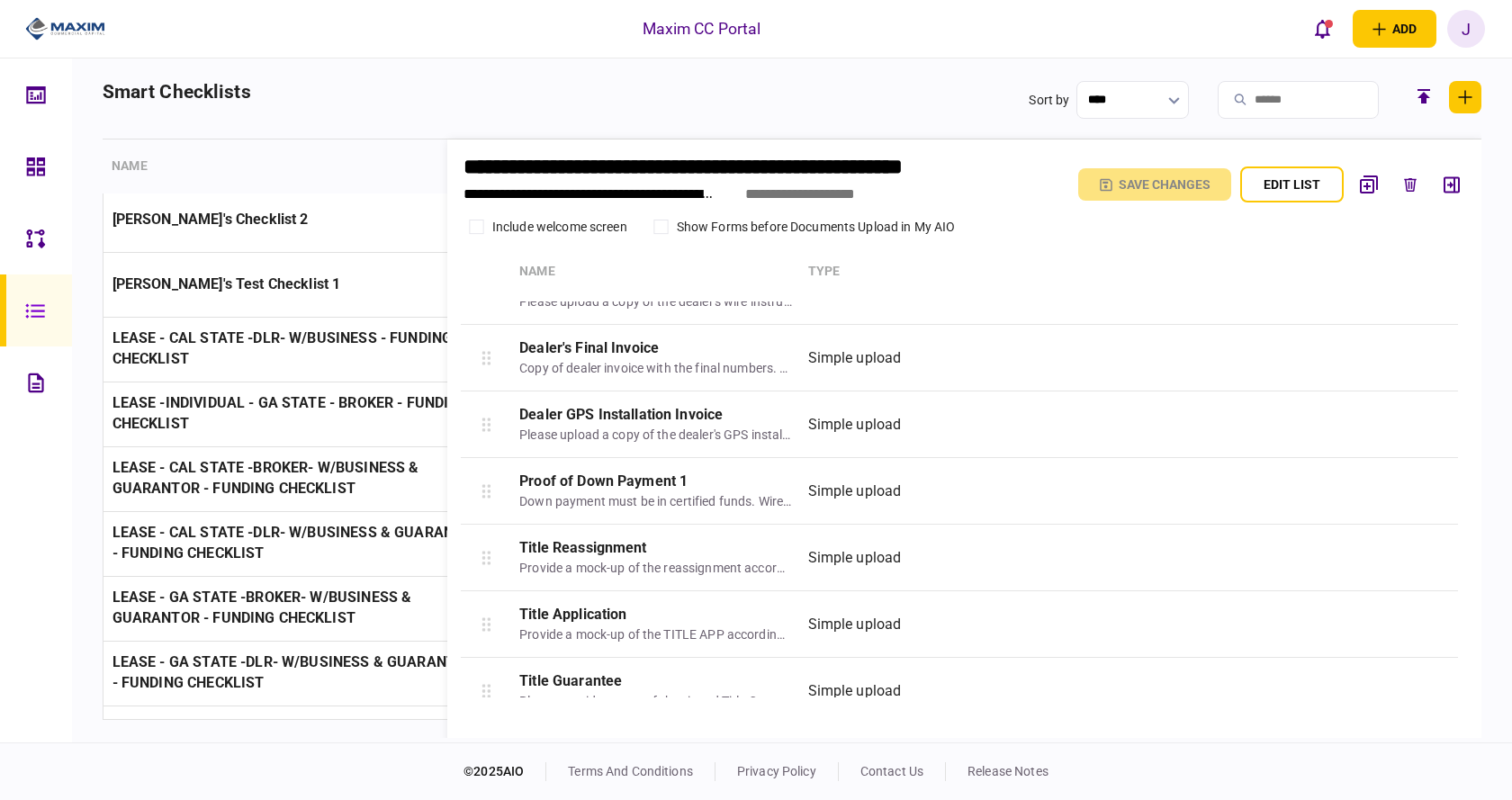 scroll, scrollTop: 1530, scrollLeft: 0, axis: vertical 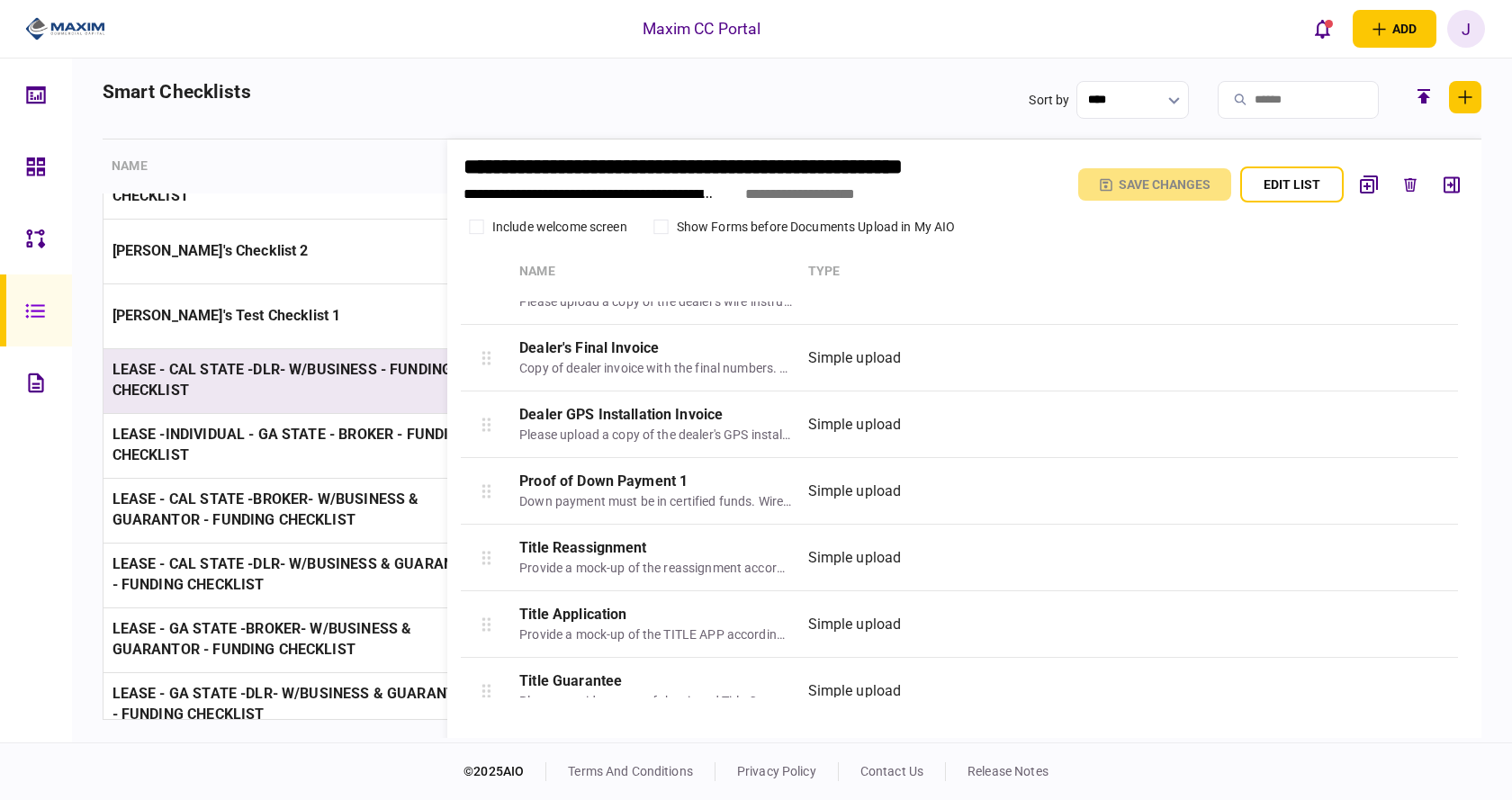 click on "LEASE - CAL STATE -DLR- W/BUSINESS - FUNDING CHECKLIST" at bounding box center (297, 381) 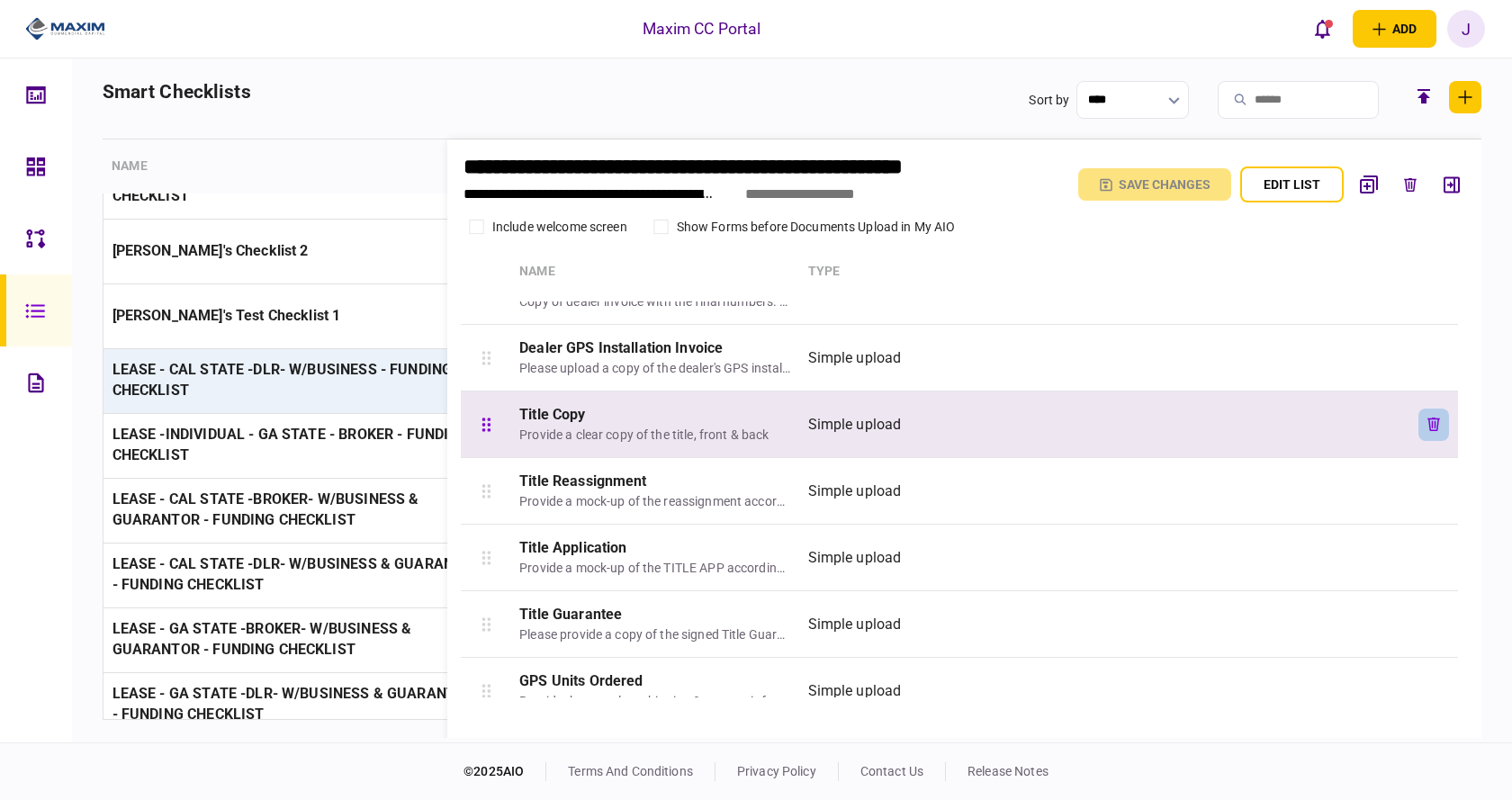 click 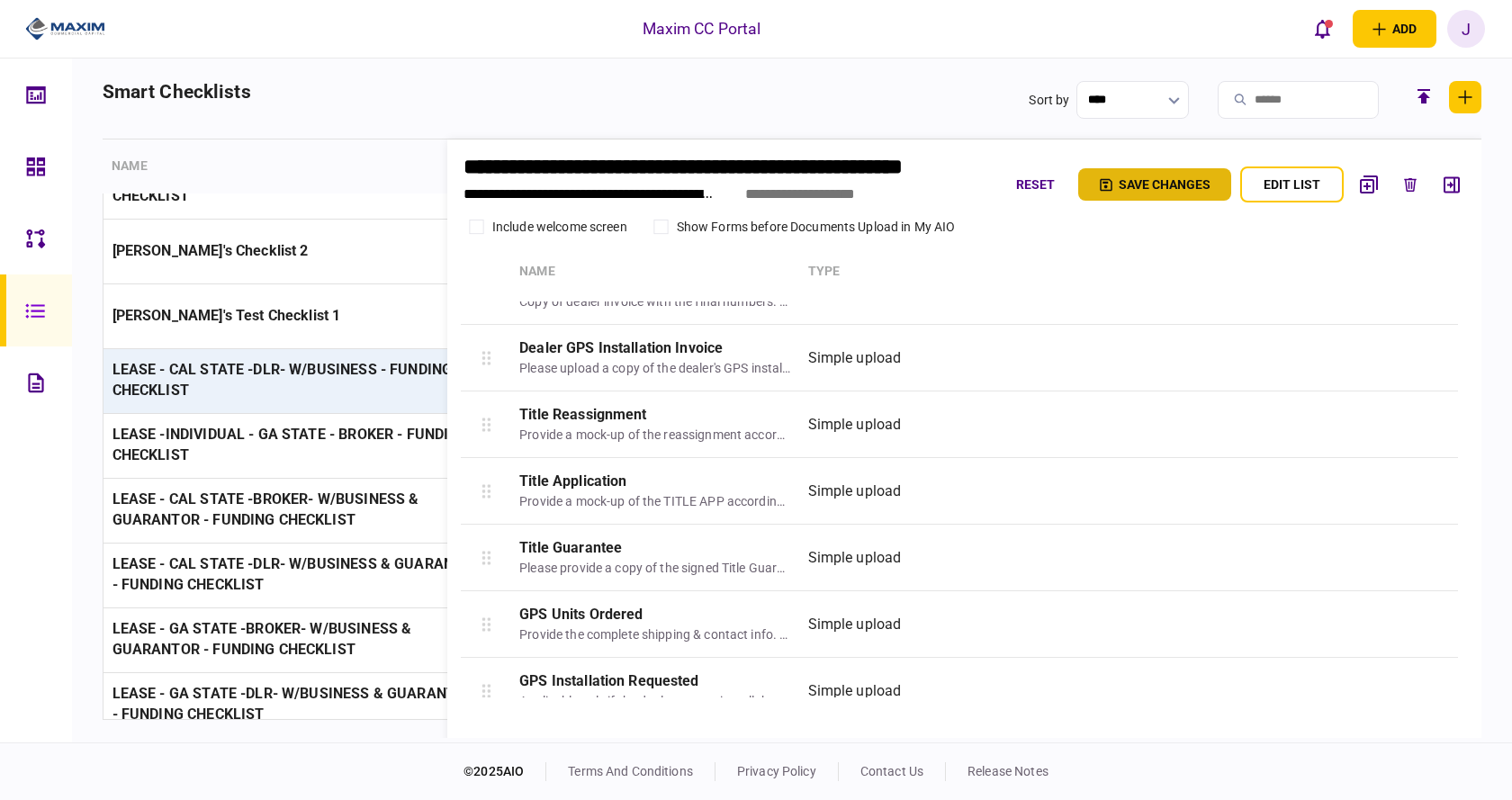 click on "Save changes" at bounding box center [1155, 184] 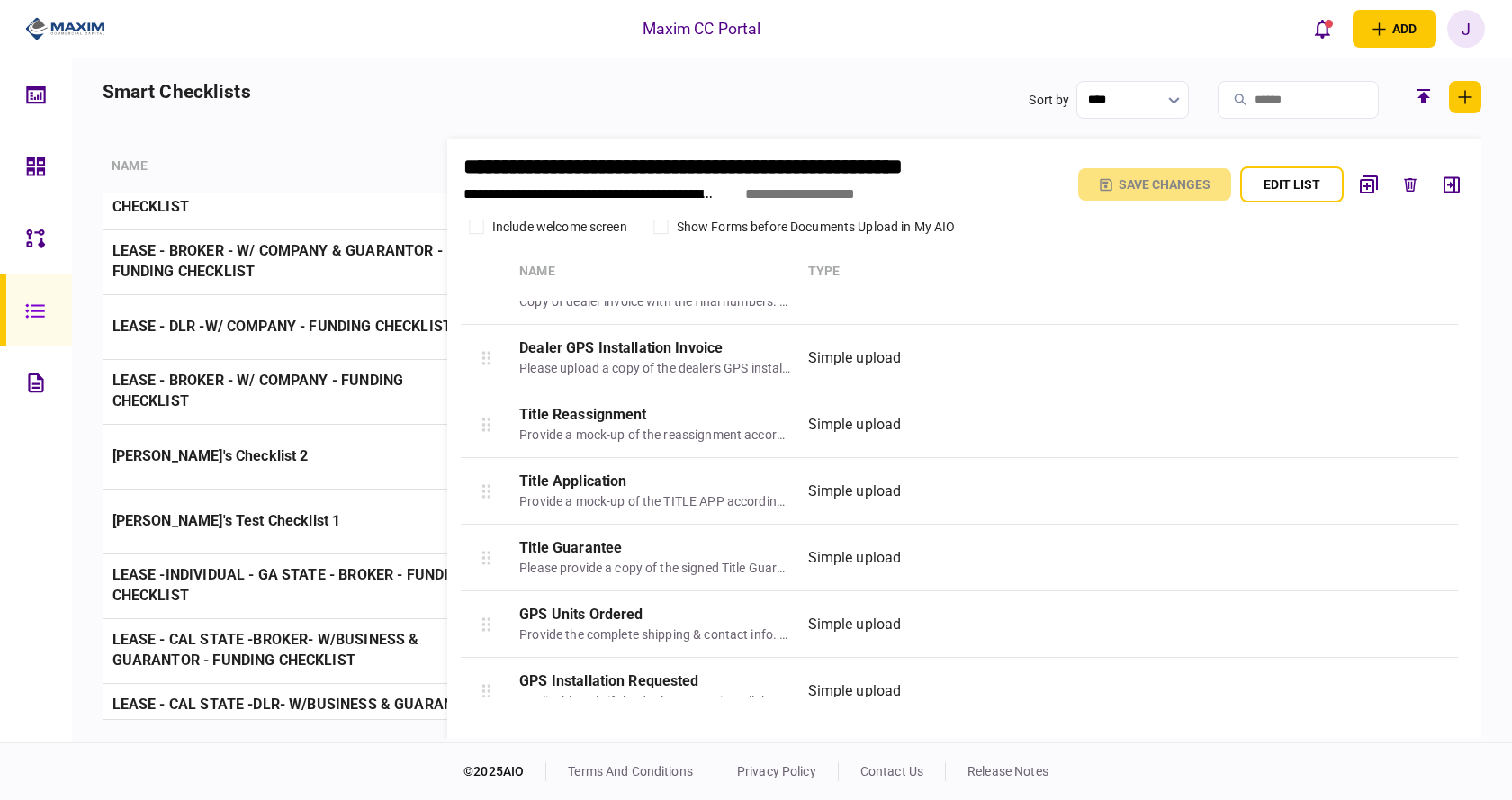 scroll, scrollTop: 1440, scrollLeft: 0, axis: vertical 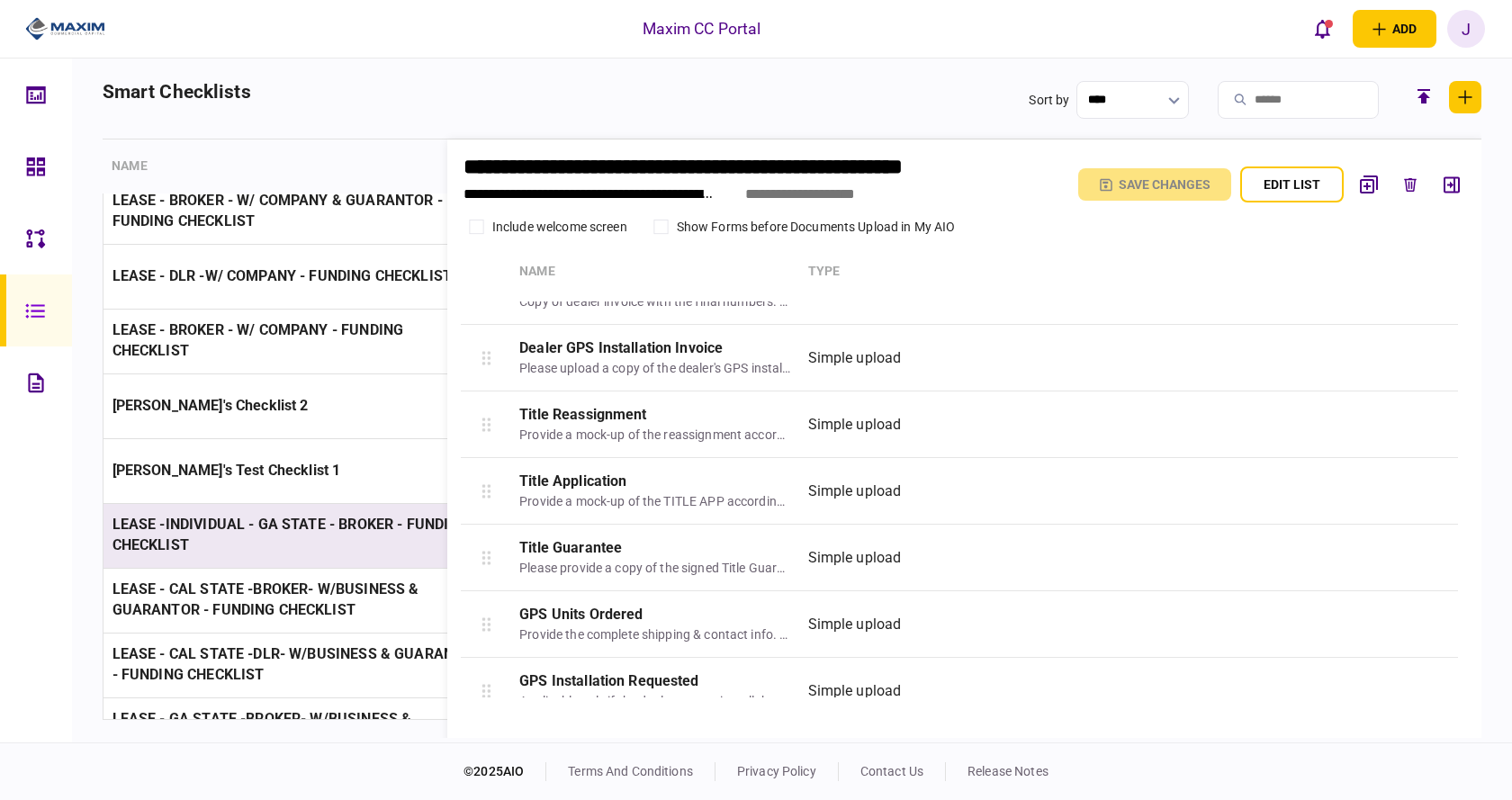 click on "LEASE -INDIVIDUAL - GA STATE - BROKER - FUNDING CHECKLIST" at bounding box center (291, 535) 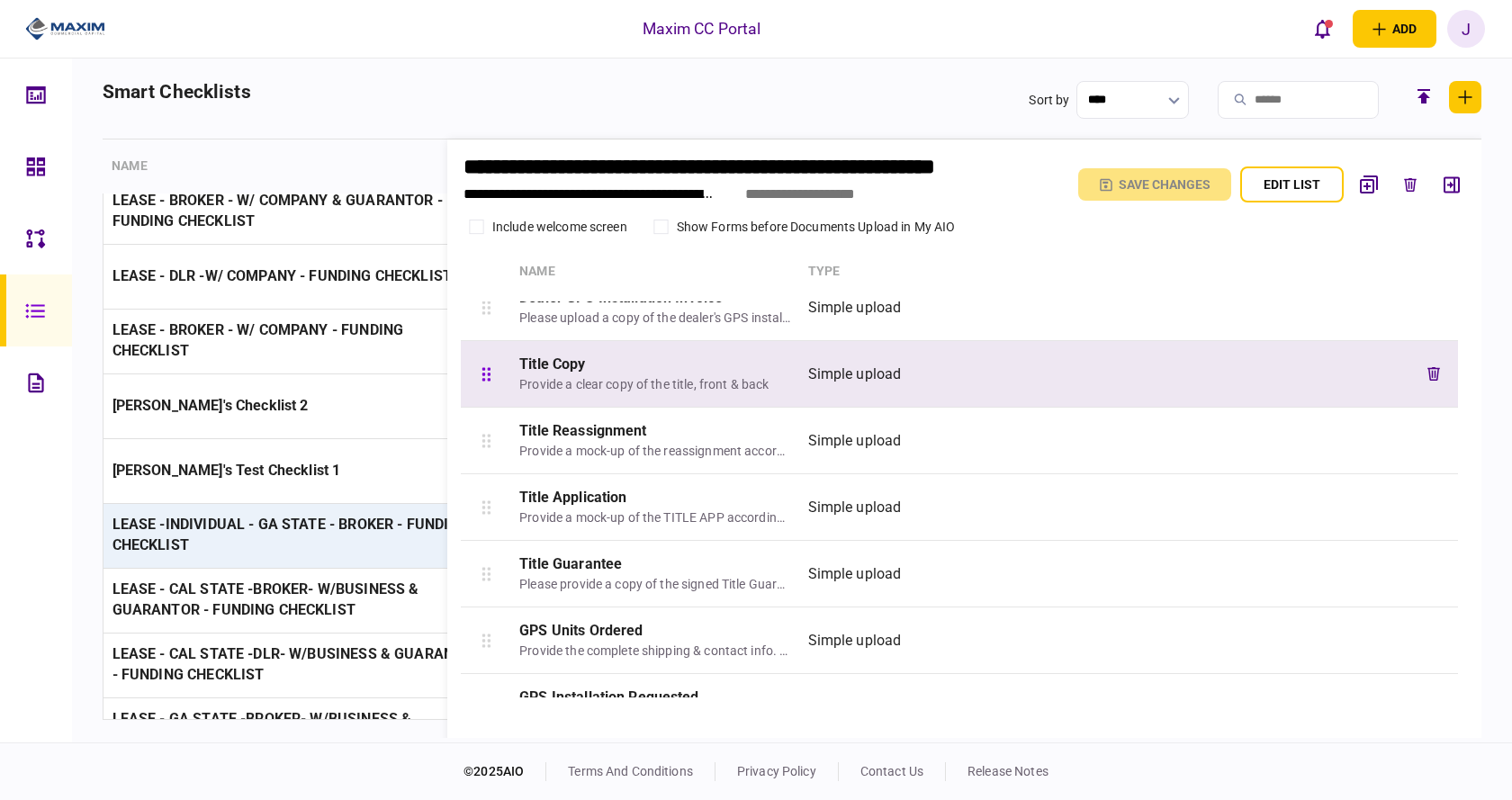 scroll, scrollTop: 1195, scrollLeft: 0, axis: vertical 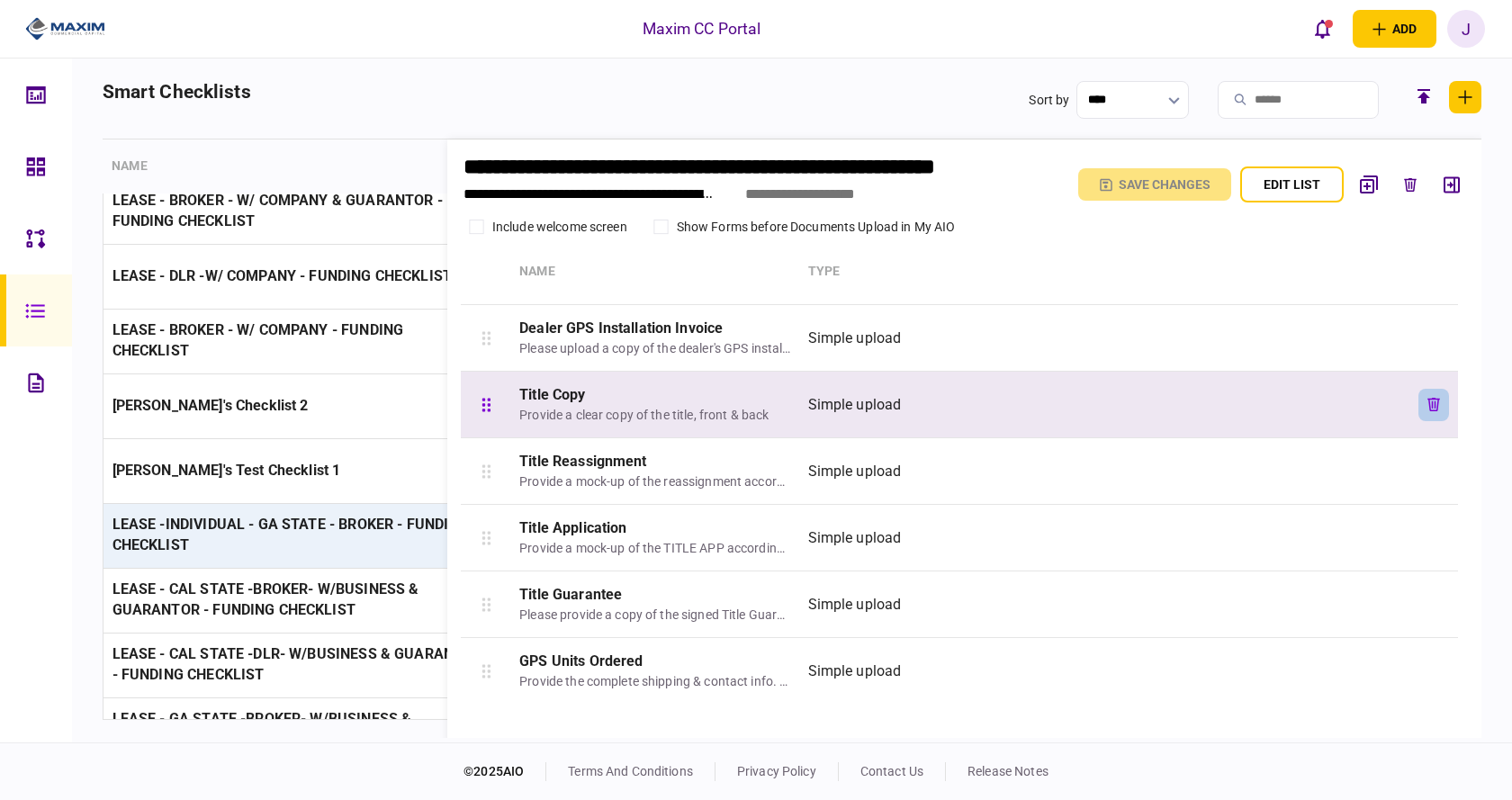click 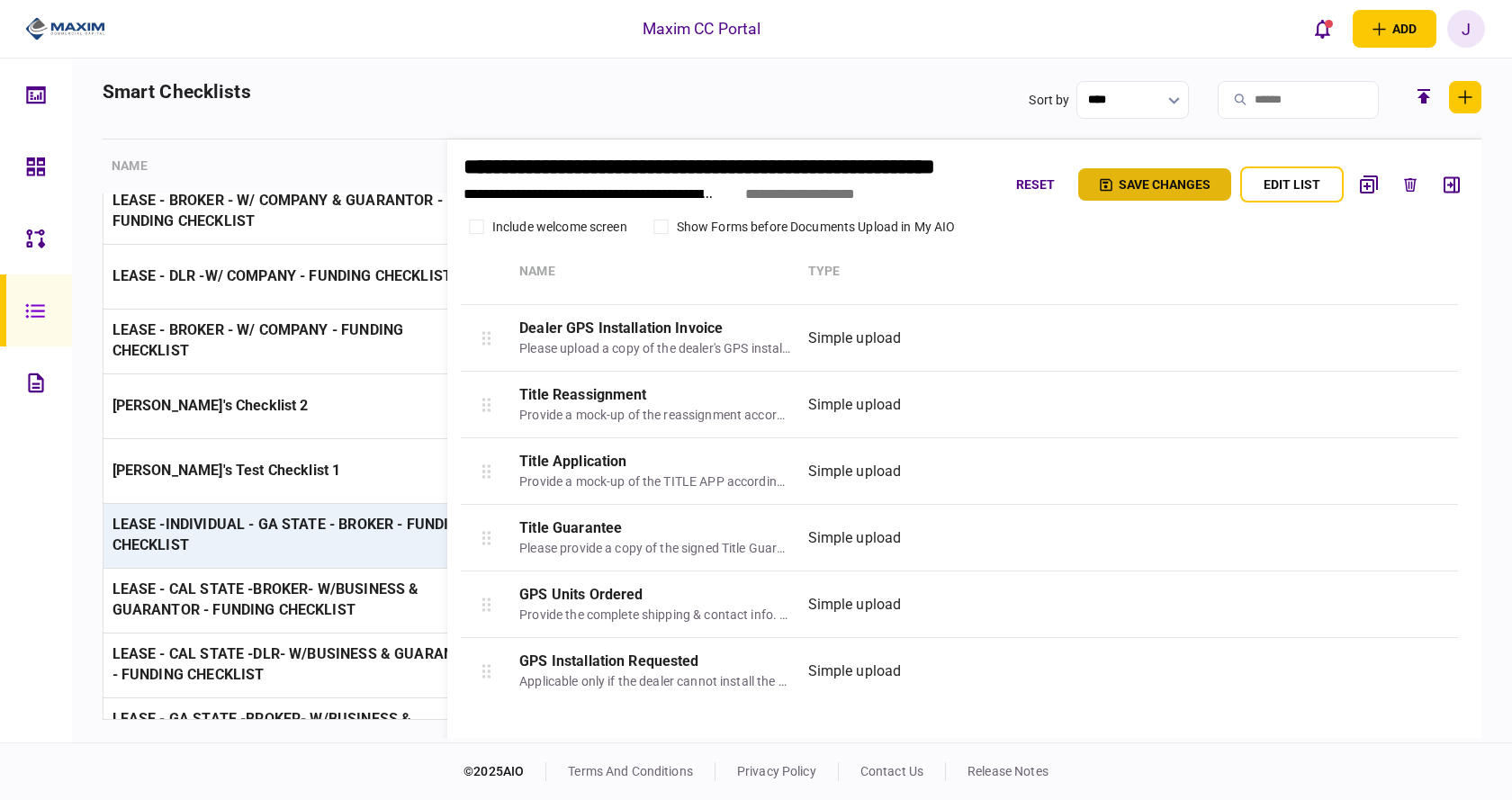 click on "Save changes" at bounding box center (1155, 184) 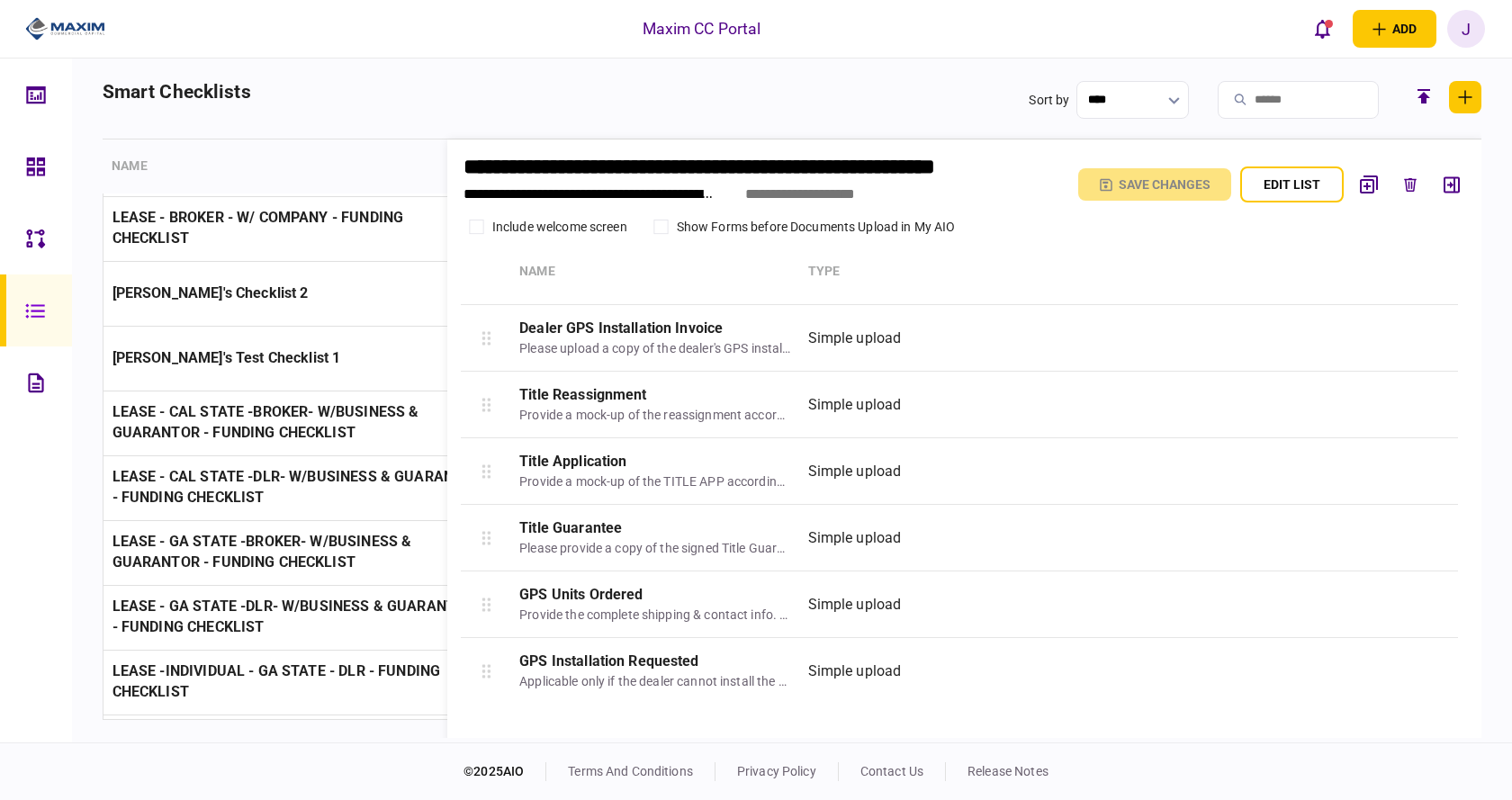 scroll, scrollTop: 1620, scrollLeft: 0, axis: vertical 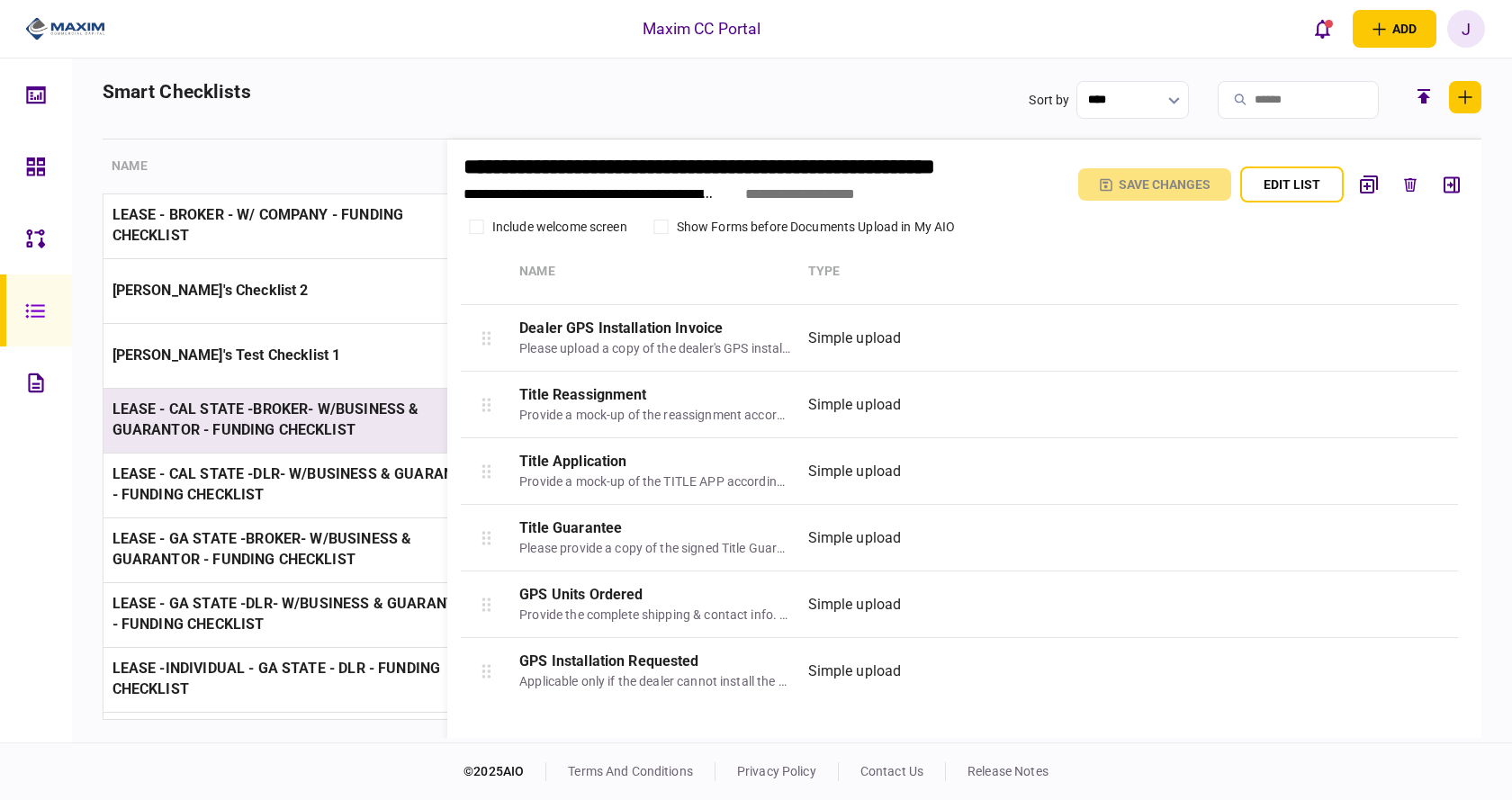 click on "LEASE - CAL STATE -BROKER- W/BUSINESS & GUARANTOR - FUNDING CHECKLIST" at bounding box center [266, 419] 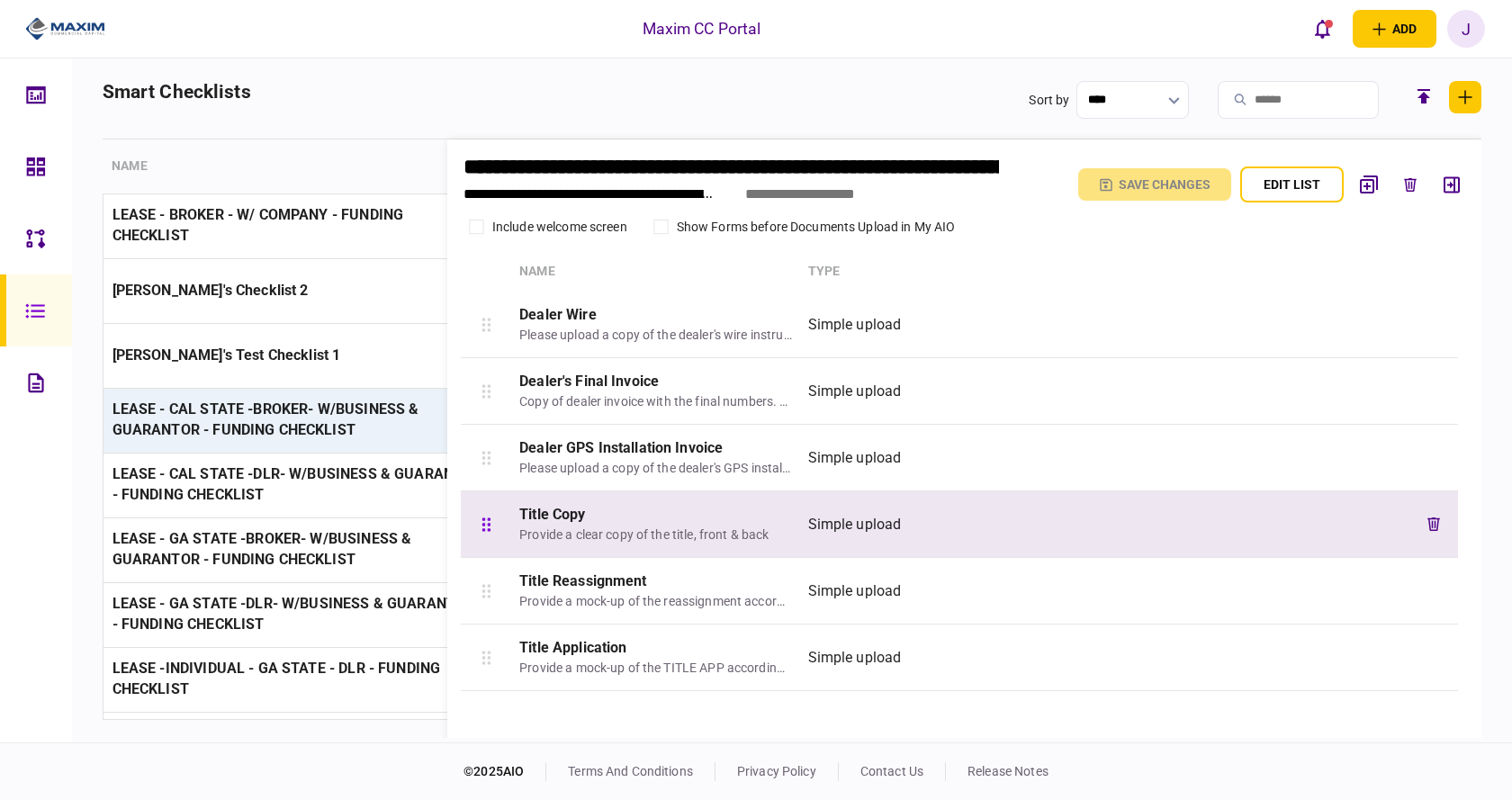 scroll, scrollTop: 1555, scrollLeft: 0, axis: vertical 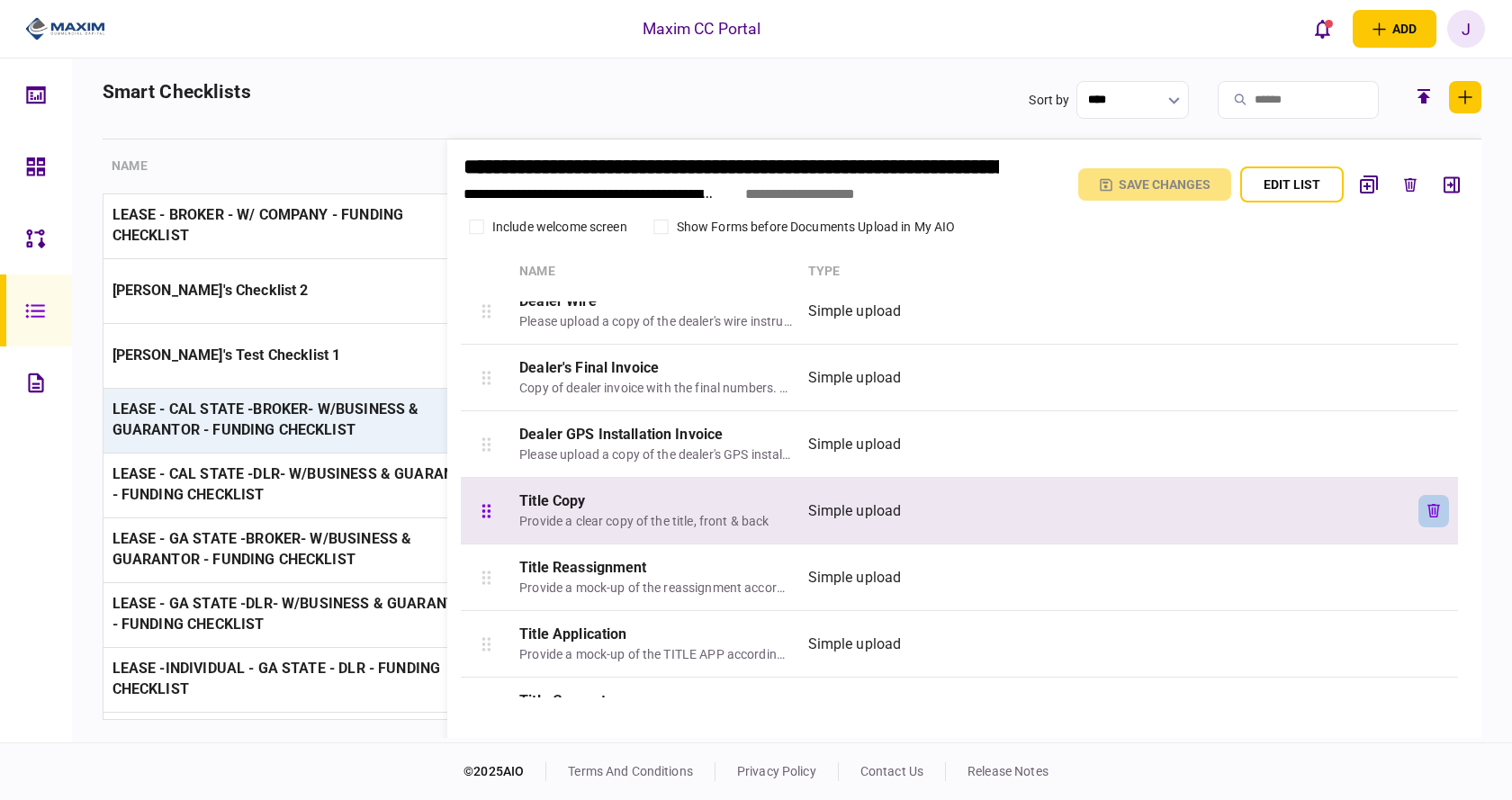 click at bounding box center [1434, 511] 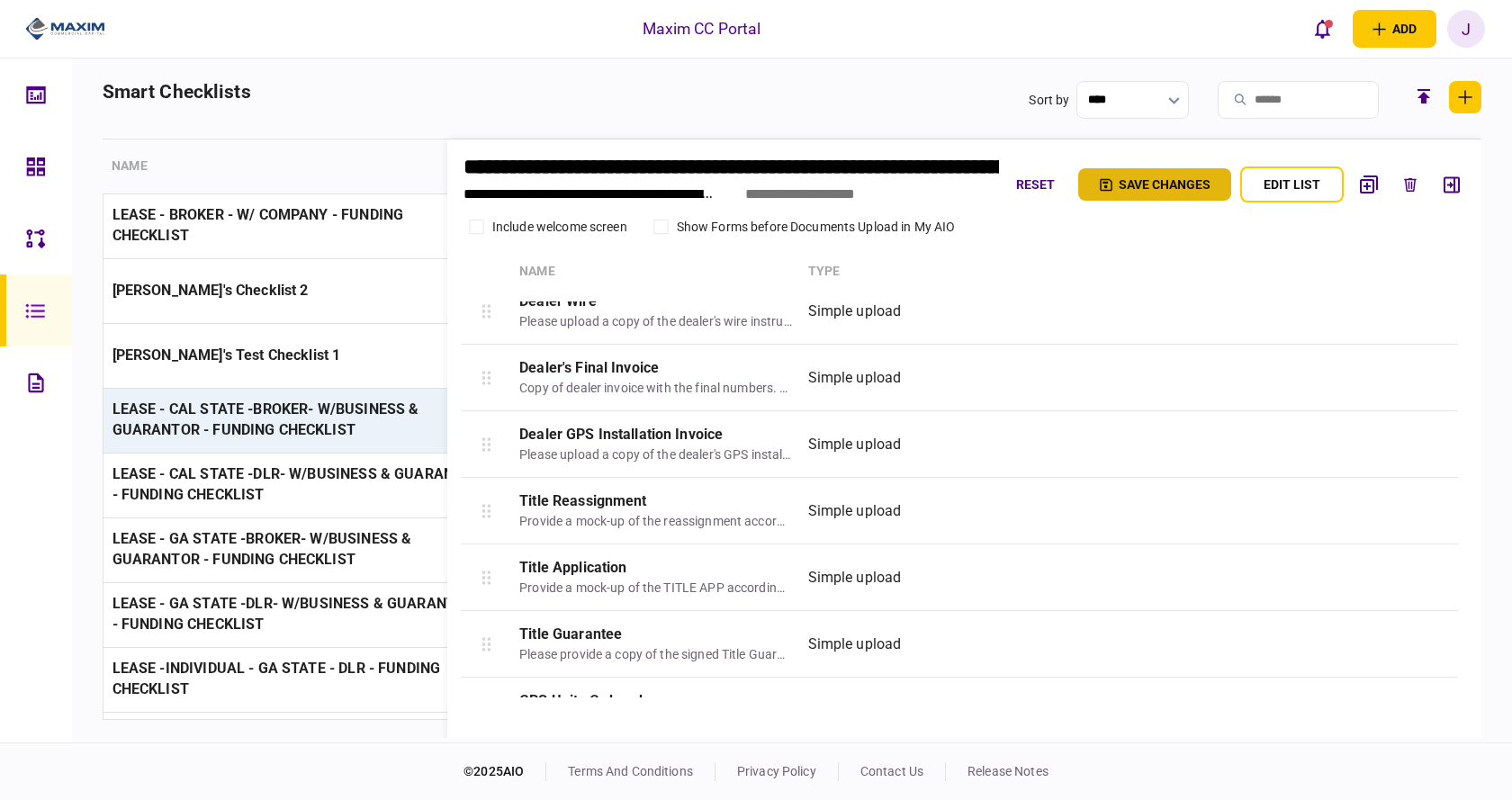click on "Save changes" at bounding box center (1155, 184) 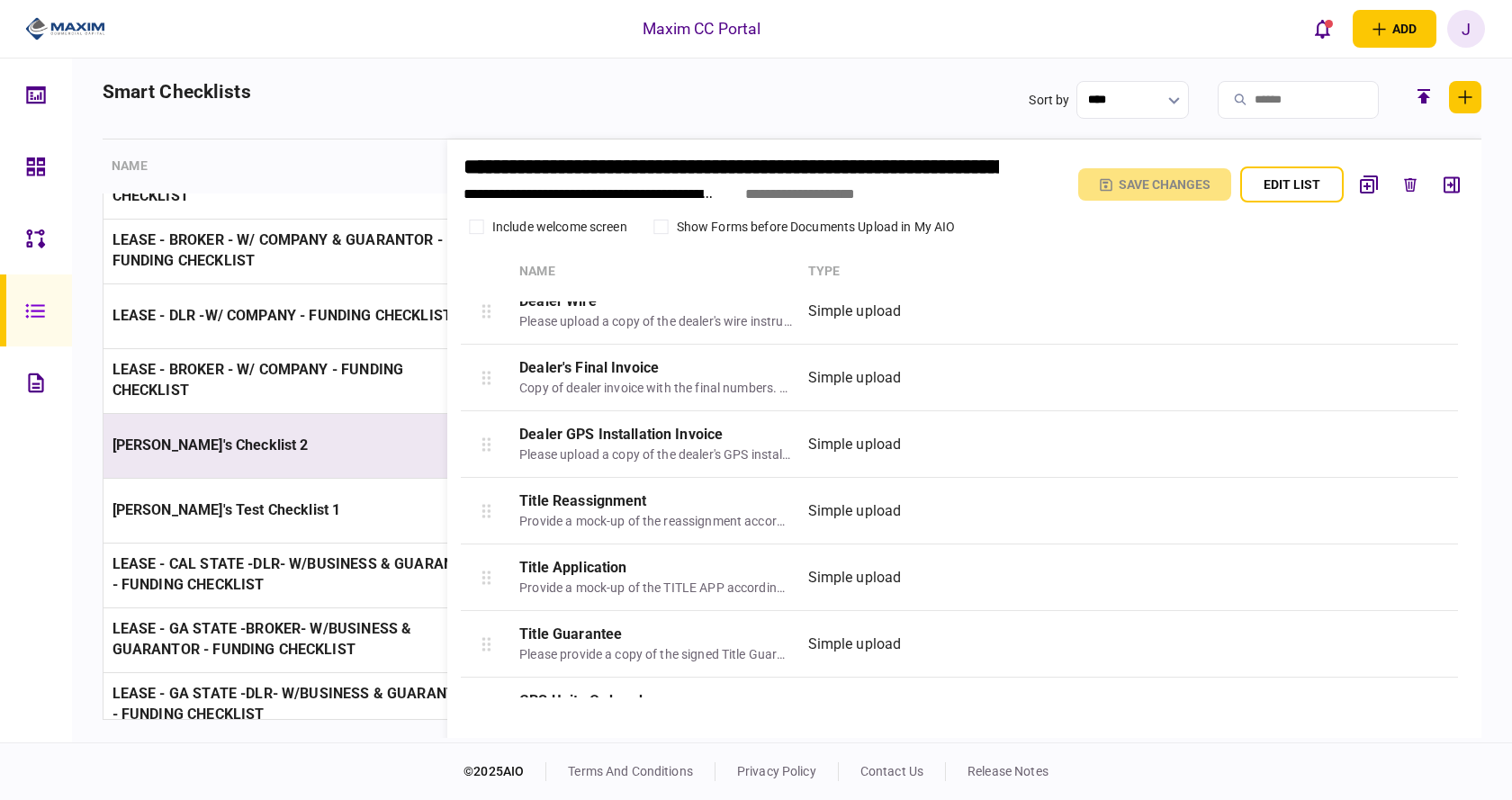 scroll, scrollTop: 1710, scrollLeft: 0, axis: vertical 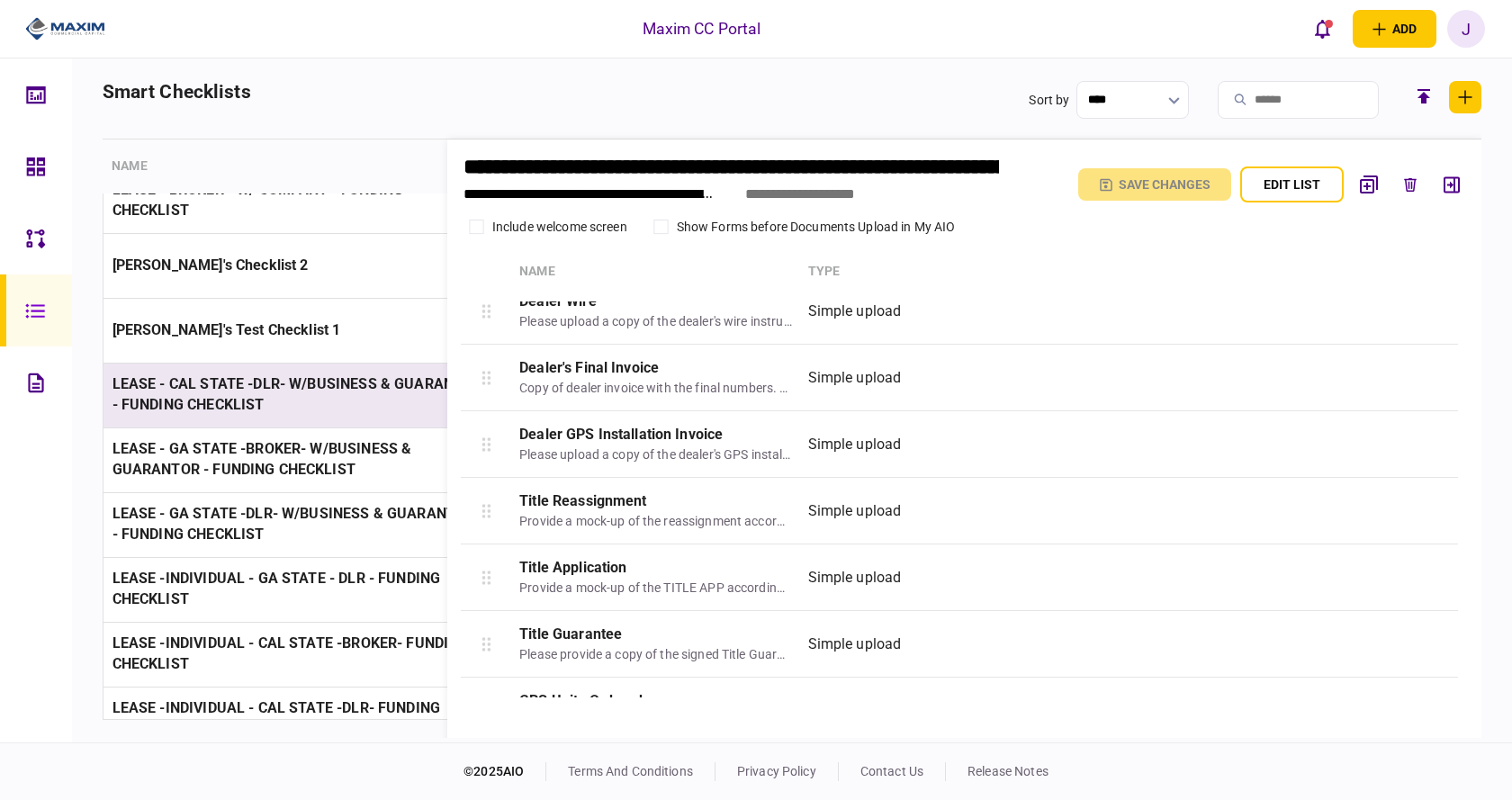 click on "LEASE - CAL STATE -DLR- W/BUSINESS & GUARANTOR - FUNDING CHECKLIST" at bounding box center [297, 394] 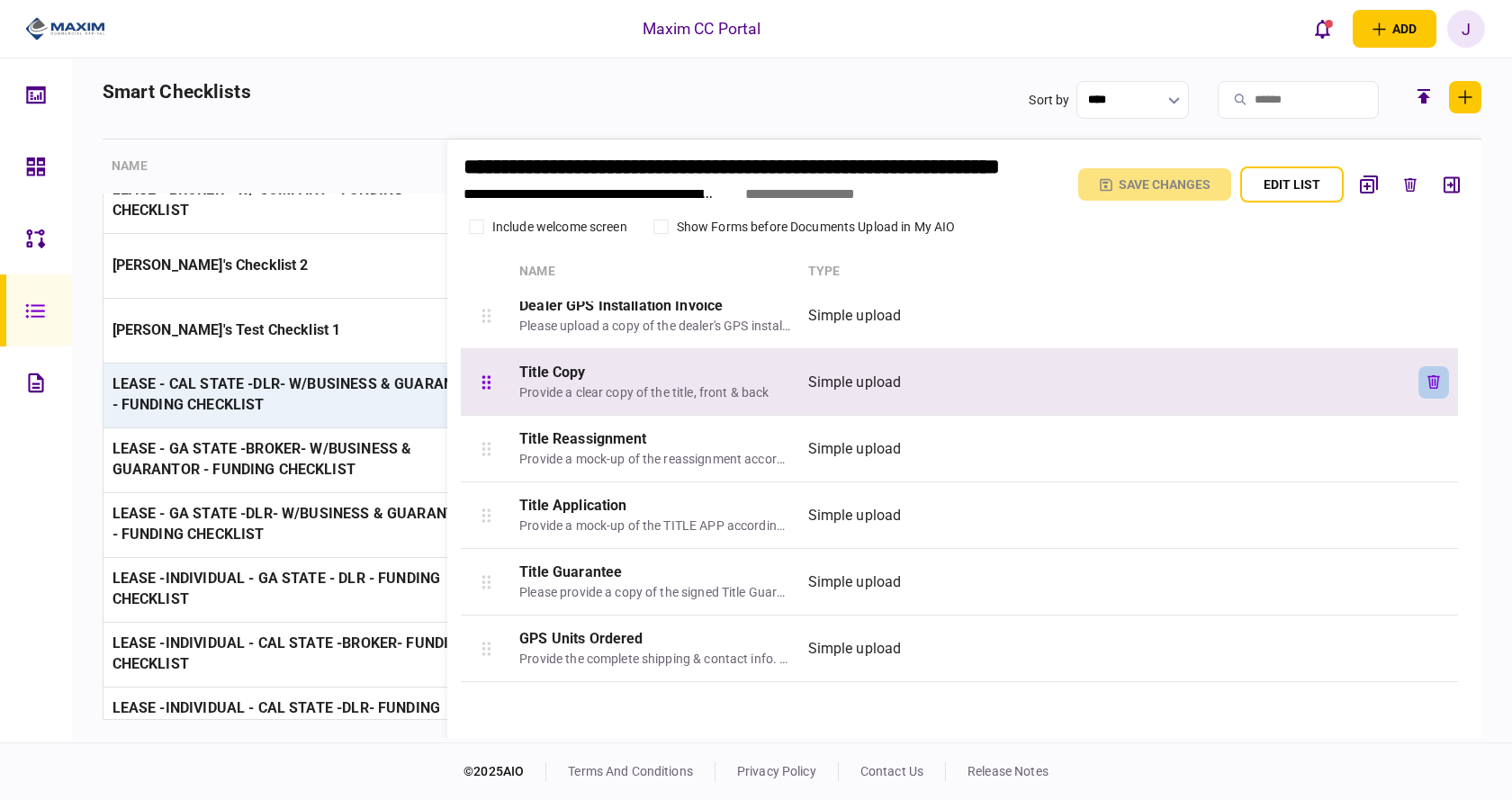 click at bounding box center (1434, 449) 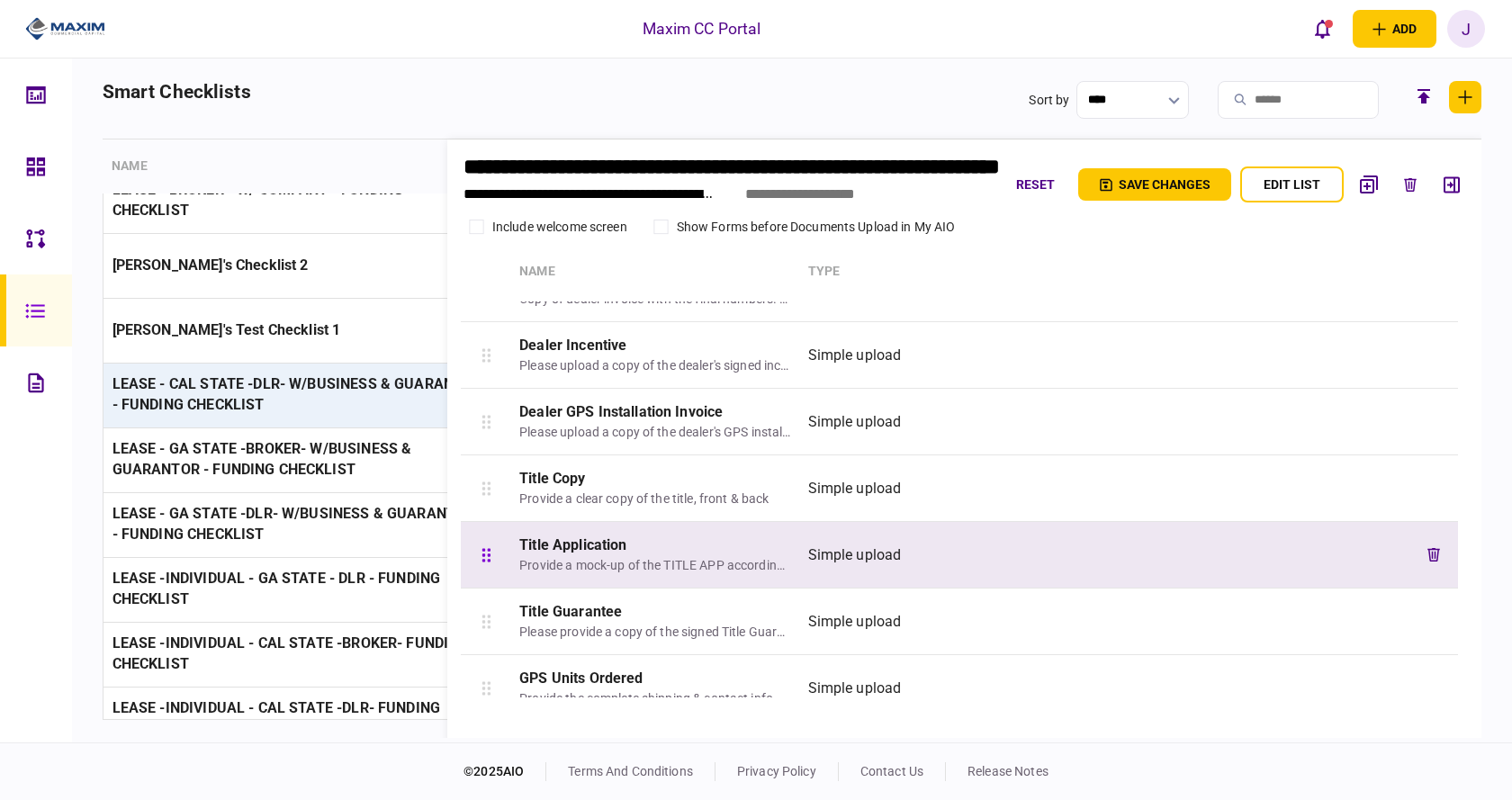 scroll, scrollTop: 1555, scrollLeft: 0, axis: vertical 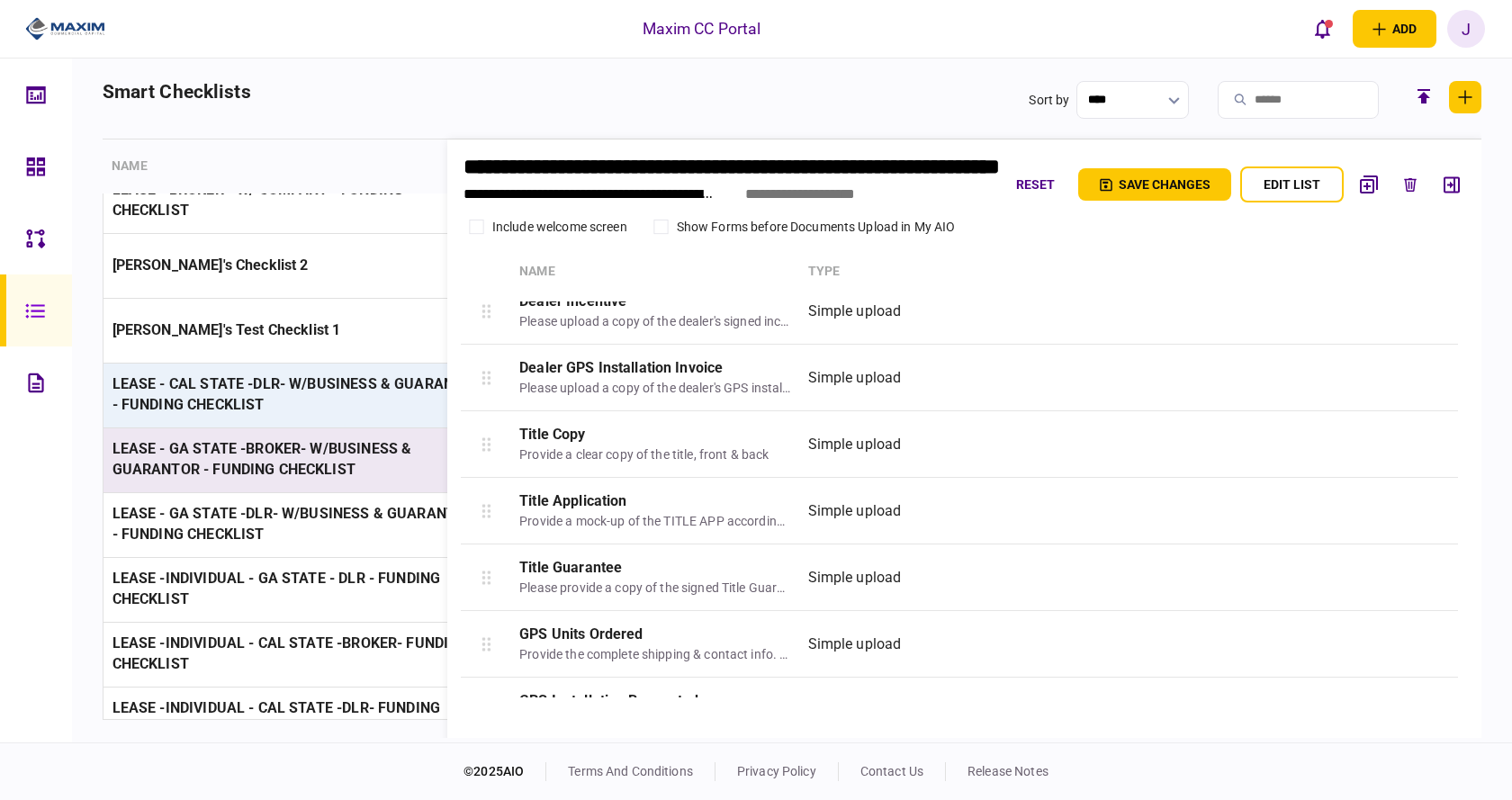 click on "LEASE - GA STATE -BROKER- W/BUSINESS & GUARANTOR - FUNDING CHECKLIST" at bounding box center (262, 459) 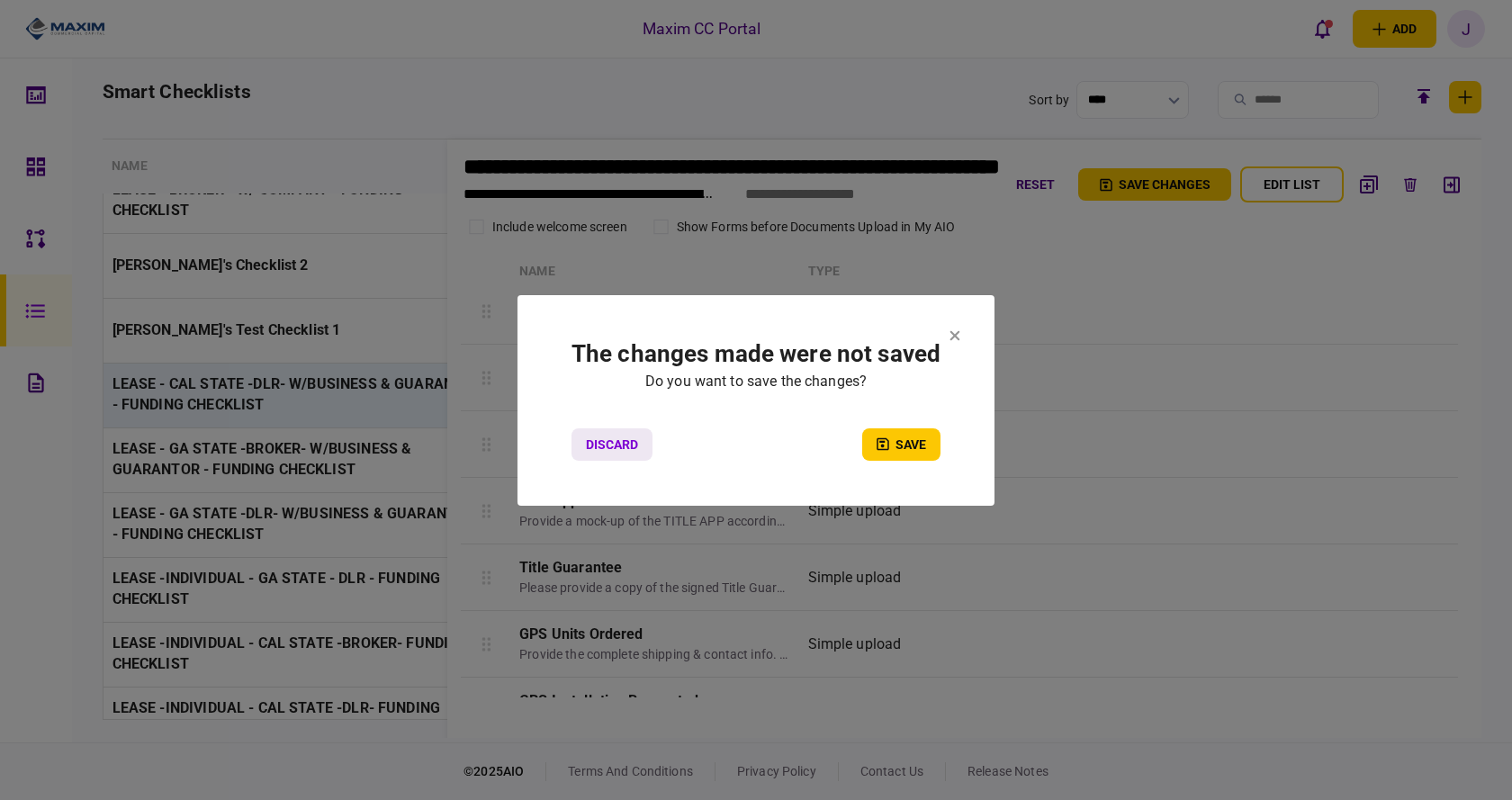 click on "Discard" at bounding box center (612, 445) 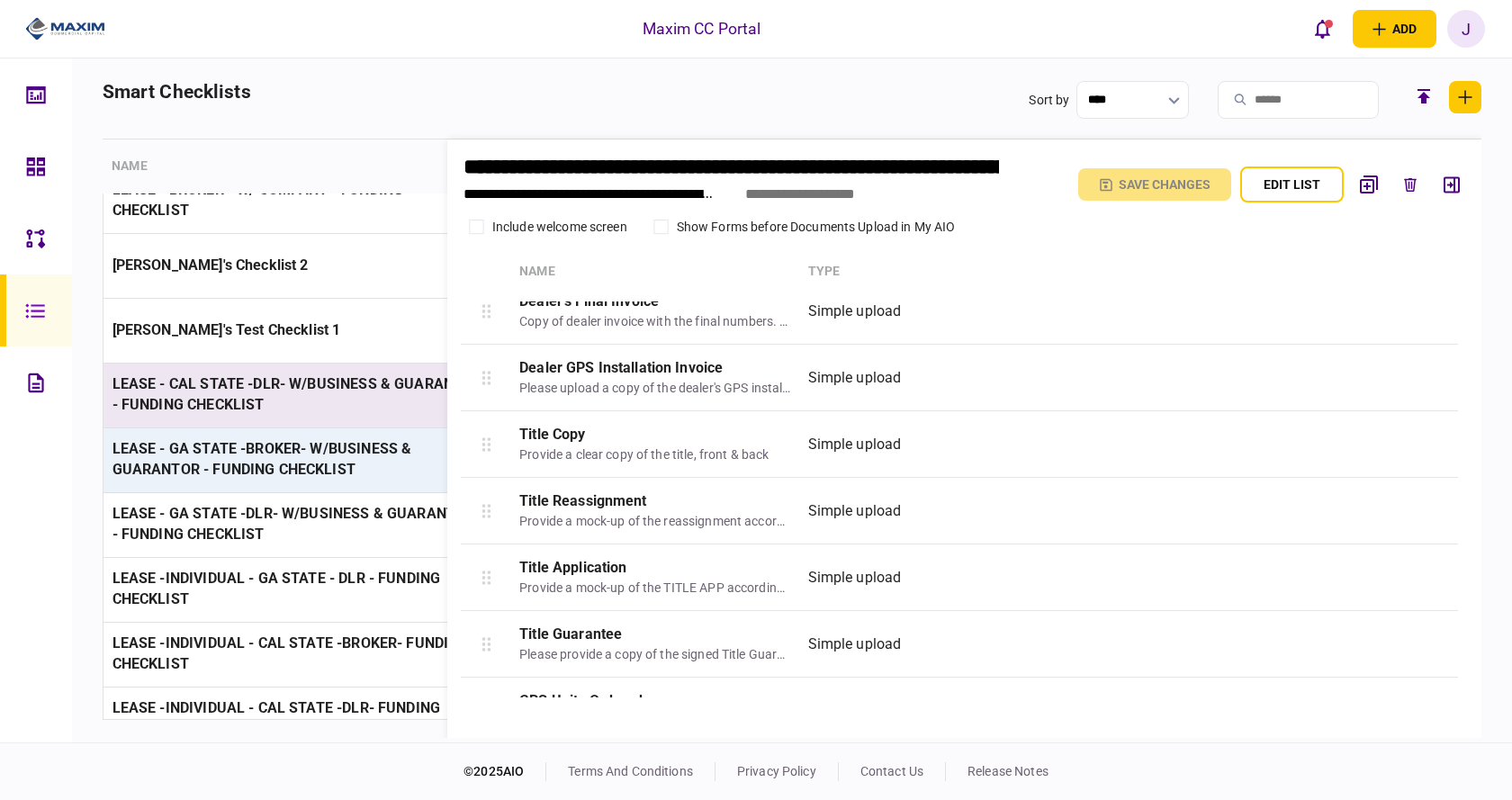 click on "LEASE - CAL STATE -DLR- W/BUSINESS & GUARANTOR - FUNDING CHECKLIST" at bounding box center [297, 394] 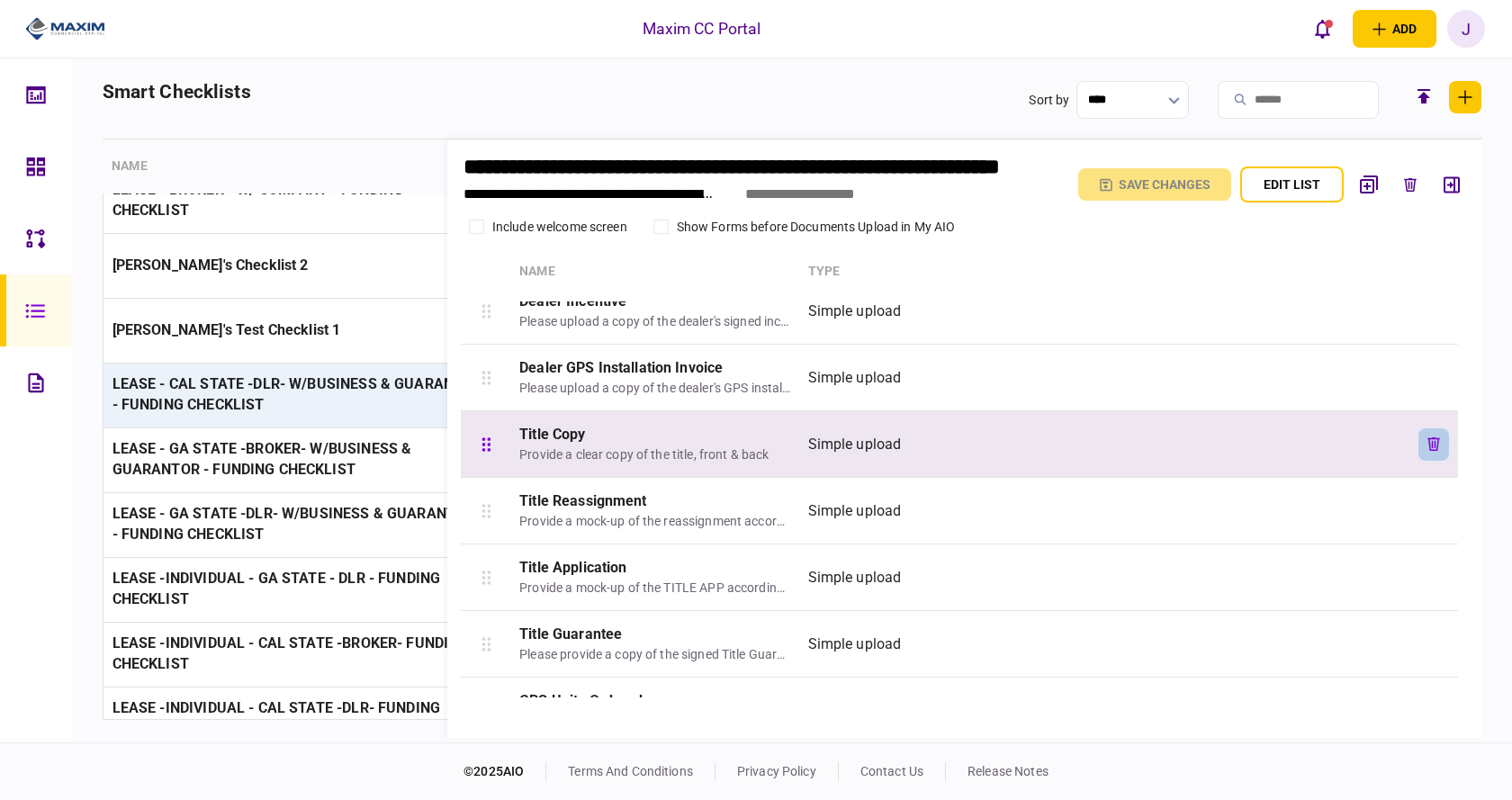click at bounding box center (1434, 445) 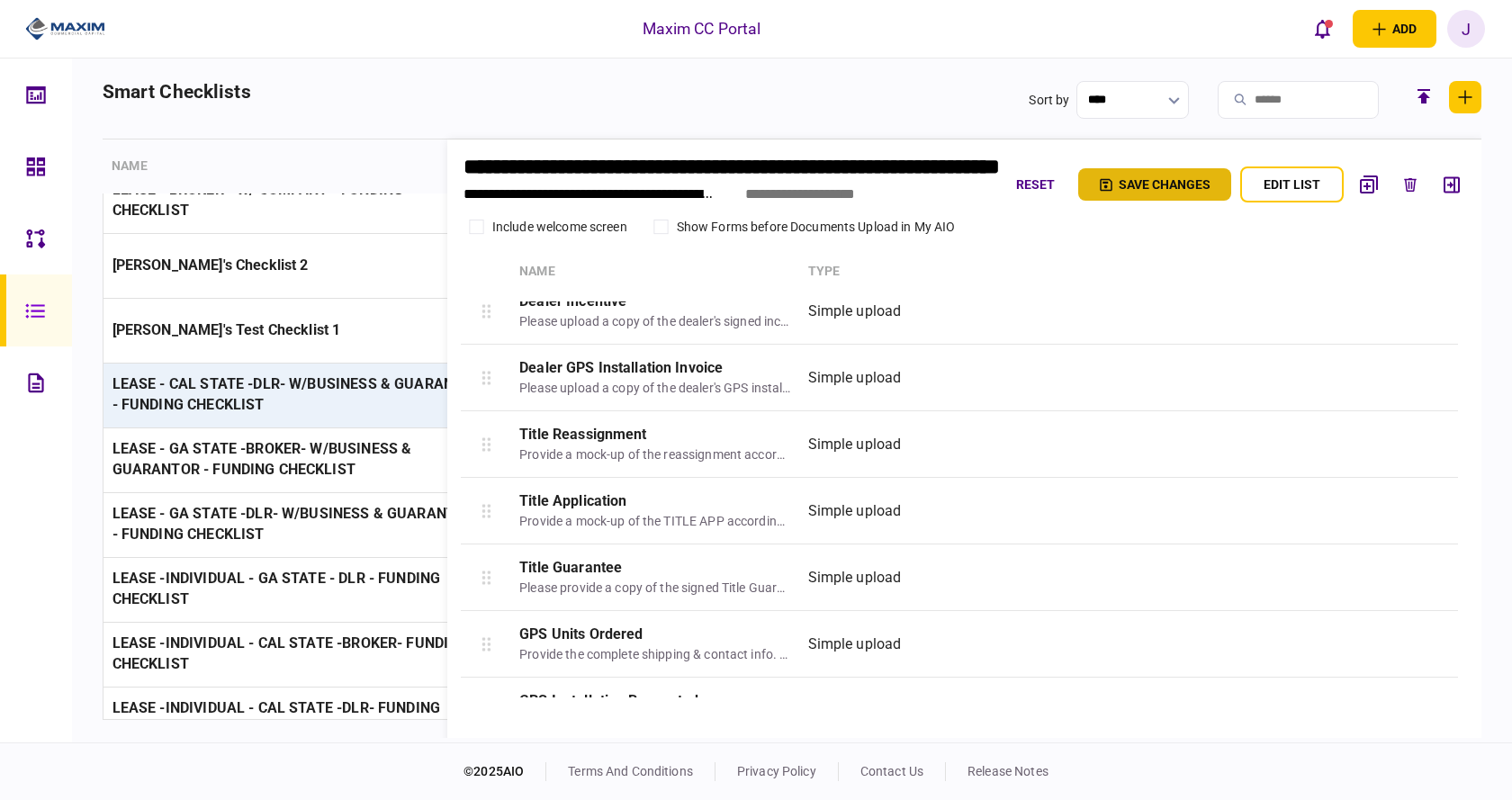 click on "Save changes" at bounding box center (1155, 184) 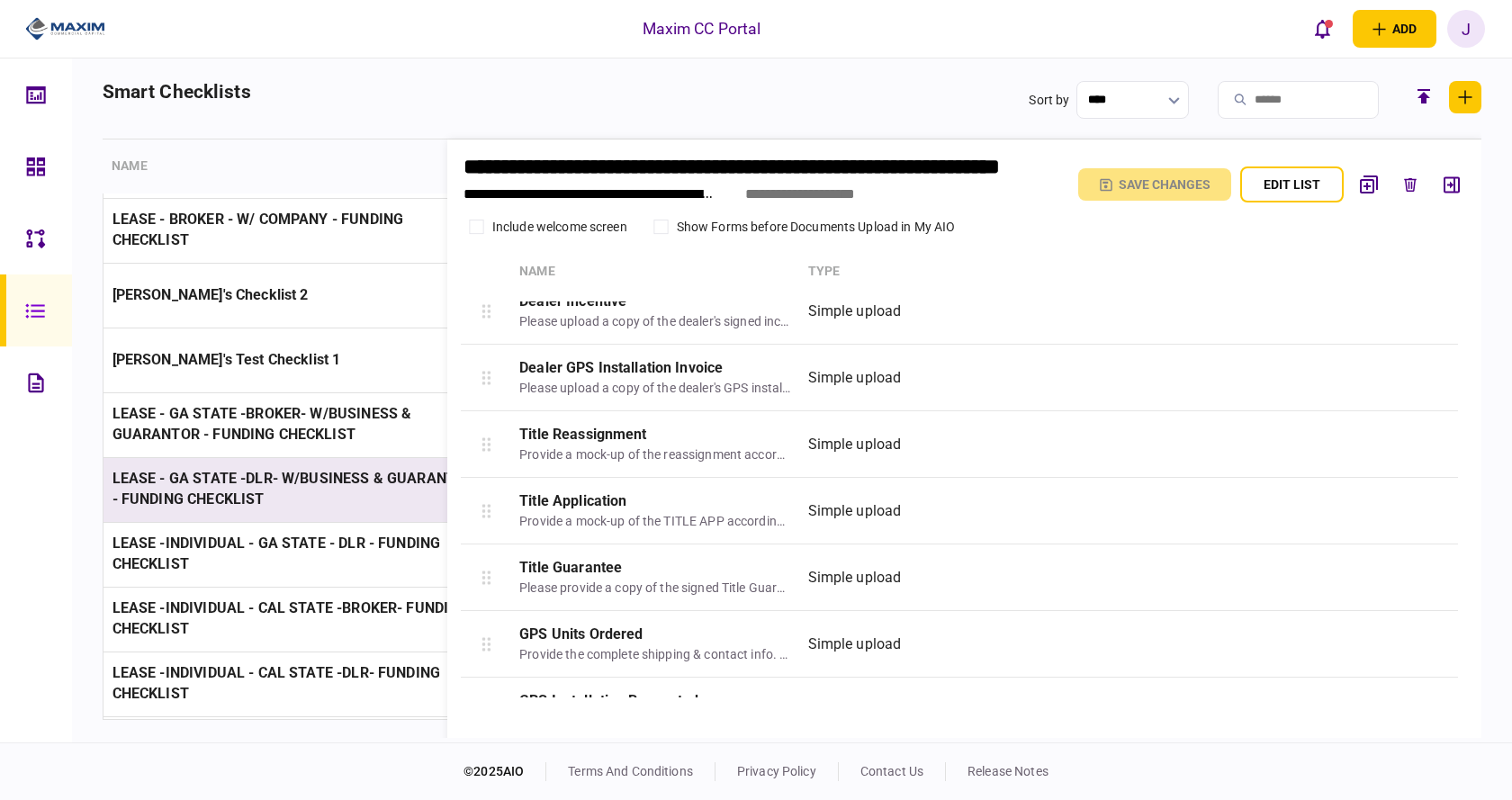 scroll, scrollTop: 1800, scrollLeft: 0, axis: vertical 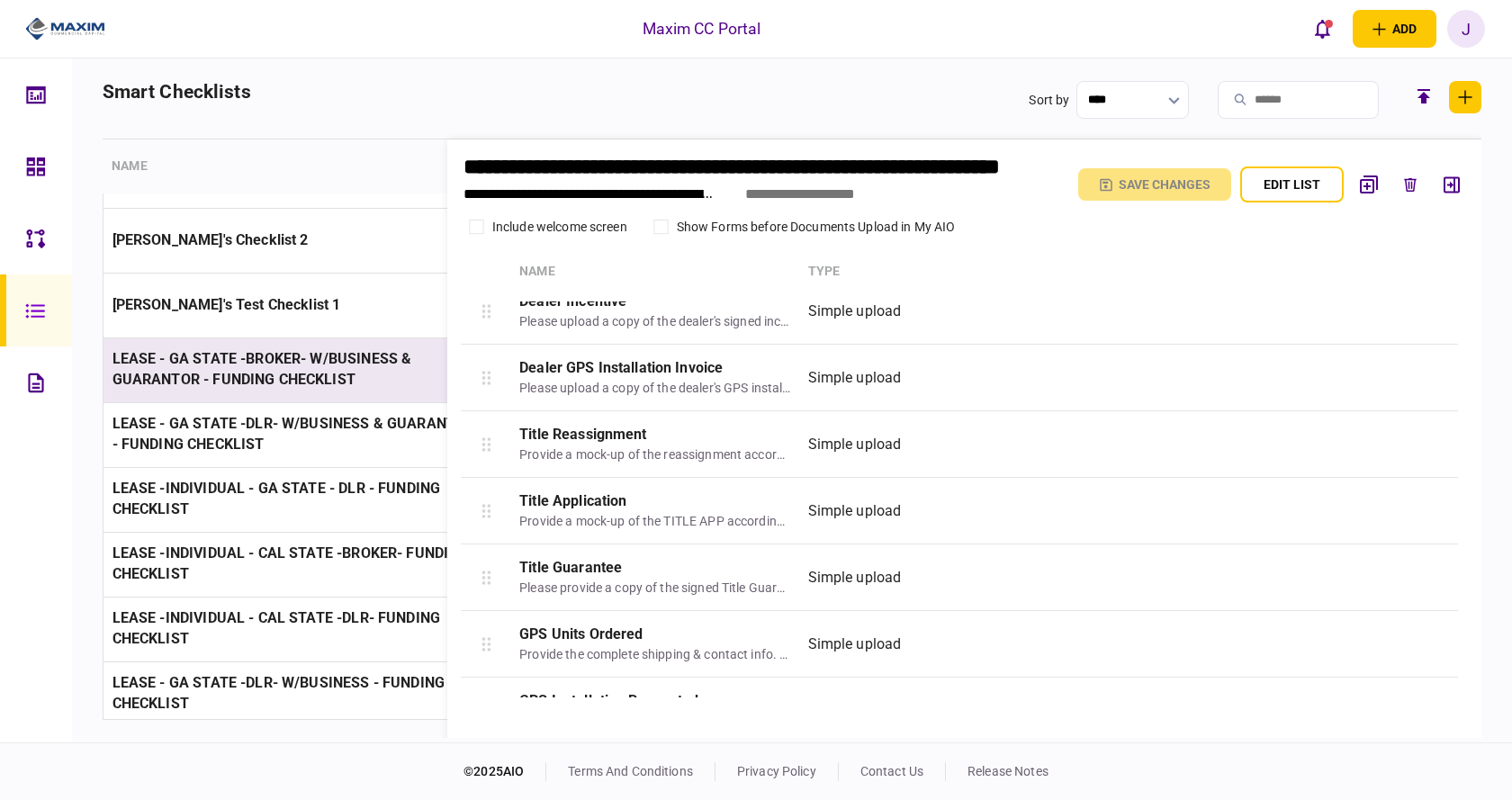 click on "LEASE - GA STATE -BROKER- W/BUSINESS & GUARANTOR - FUNDING CHECKLIST" at bounding box center (262, 369) 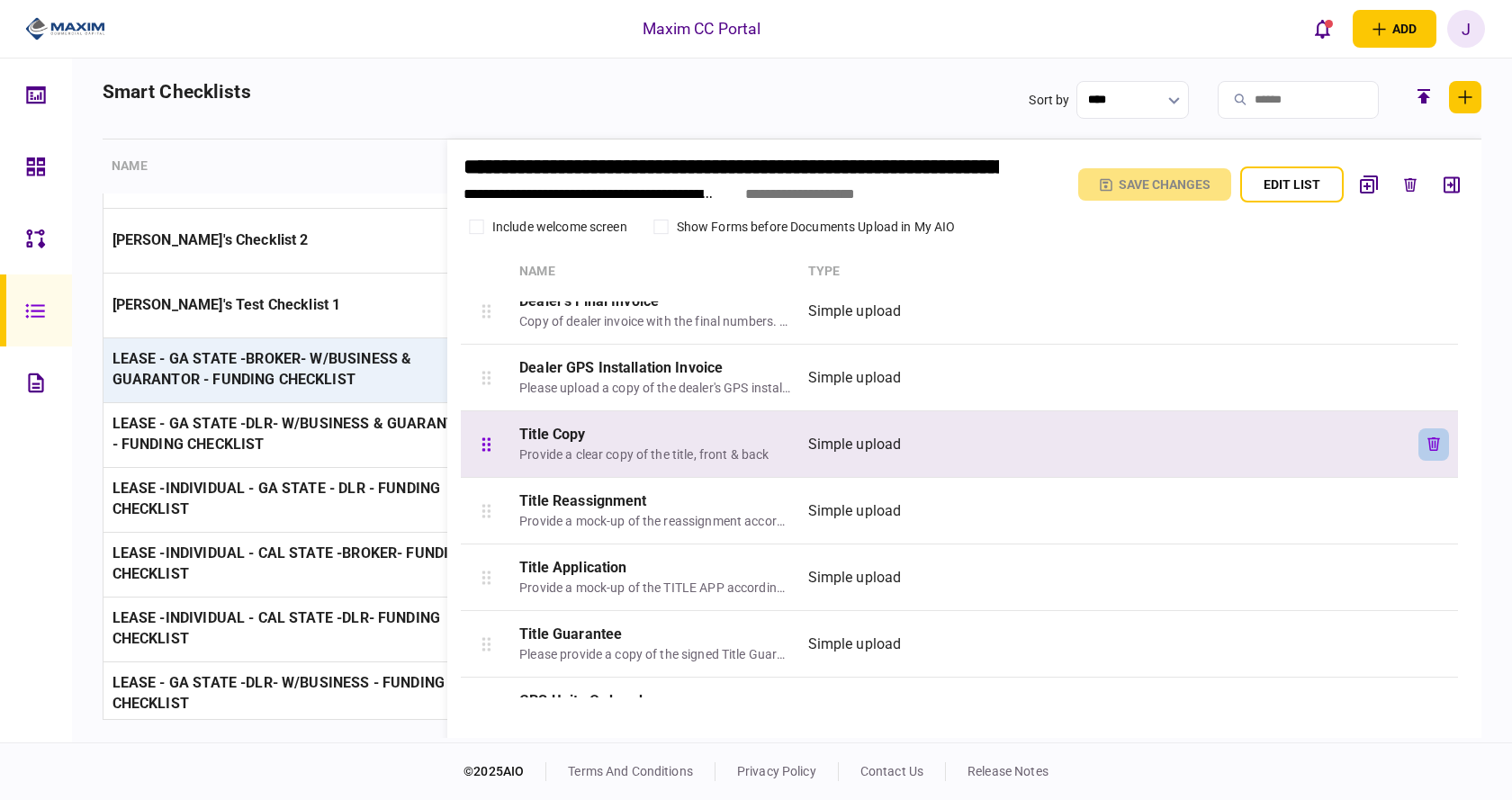click 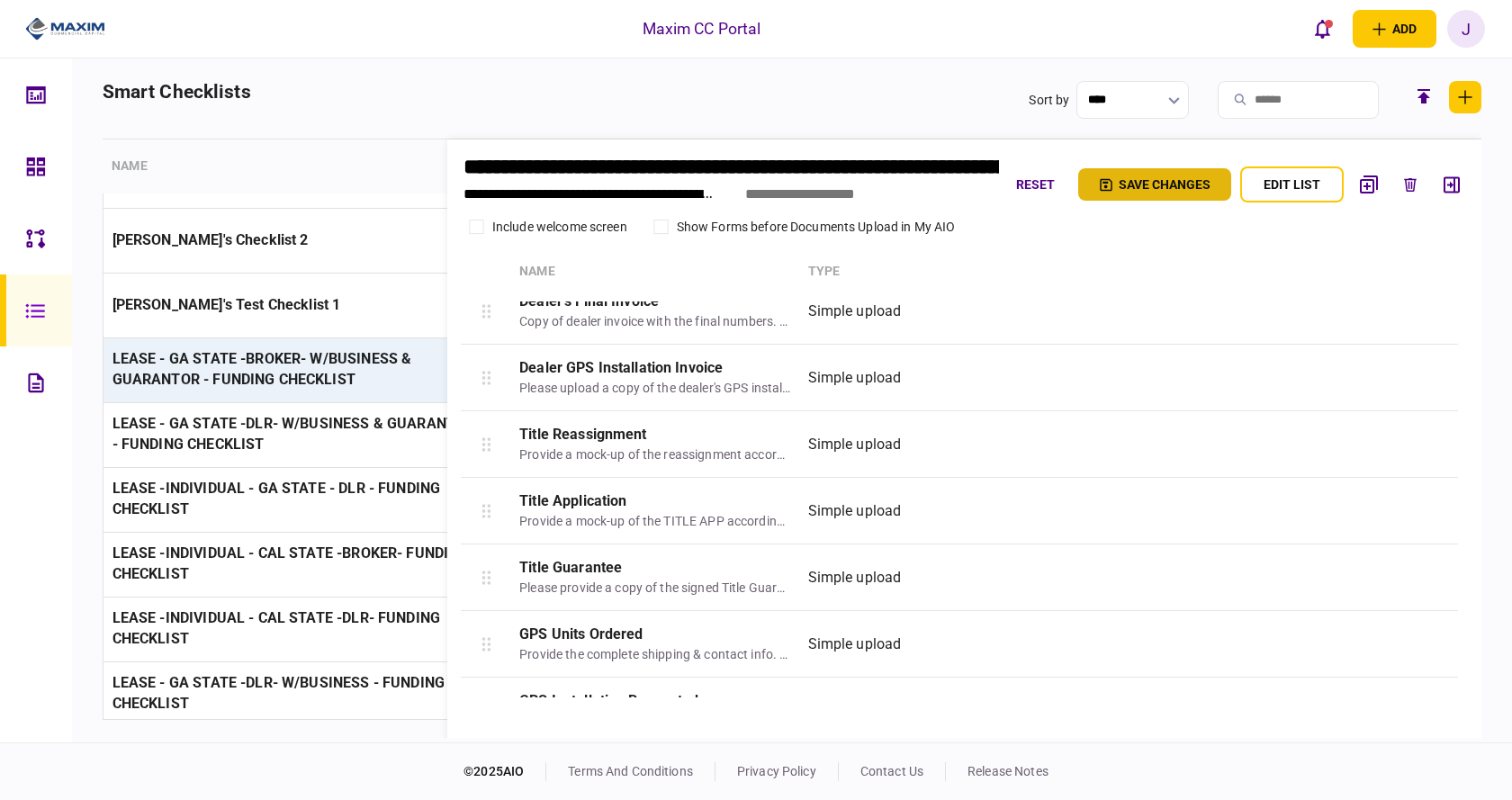 click on "Save changes" at bounding box center [1155, 184] 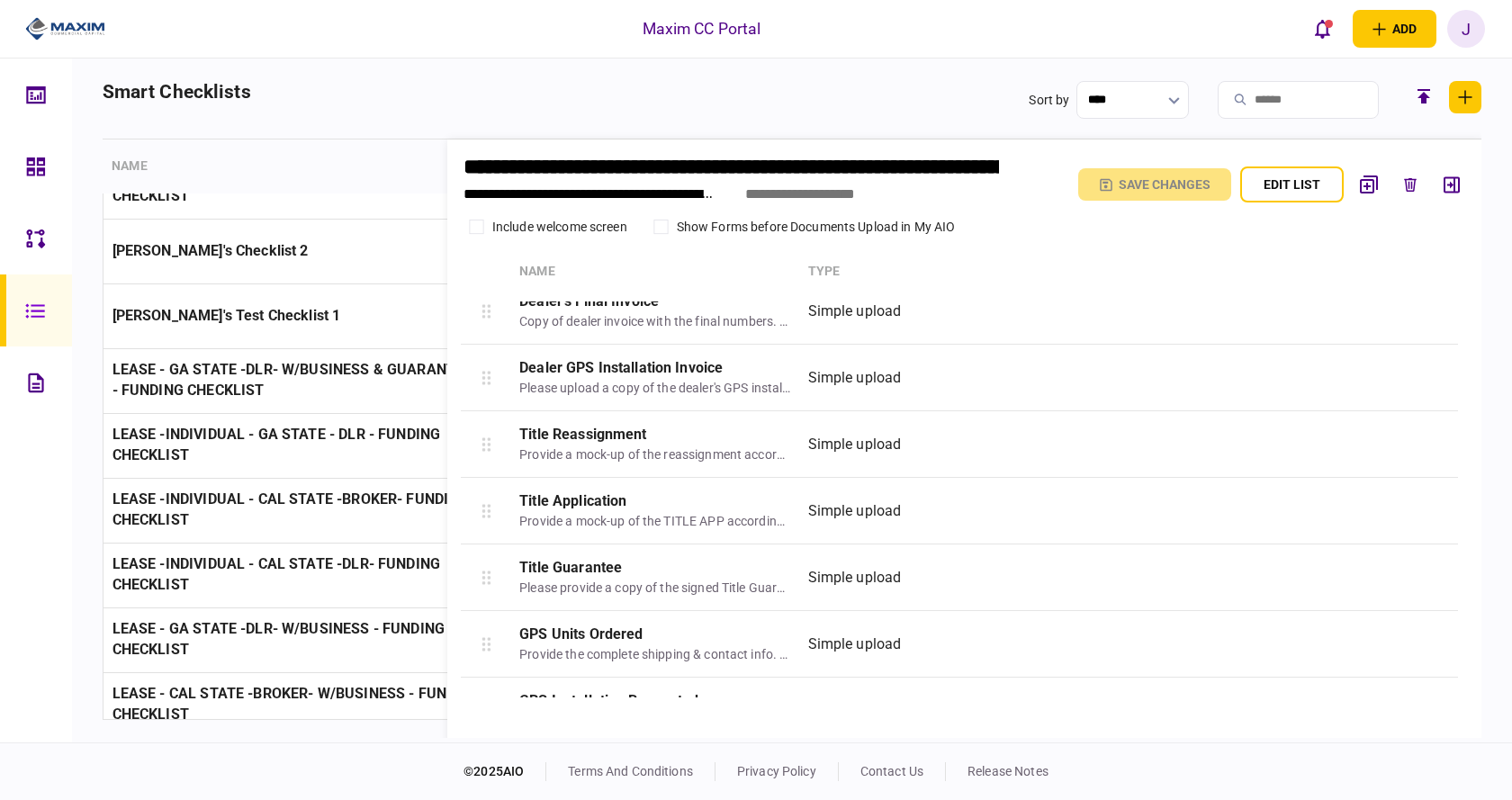scroll, scrollTop: 1980, scrollLeft: 0, axis: vertical 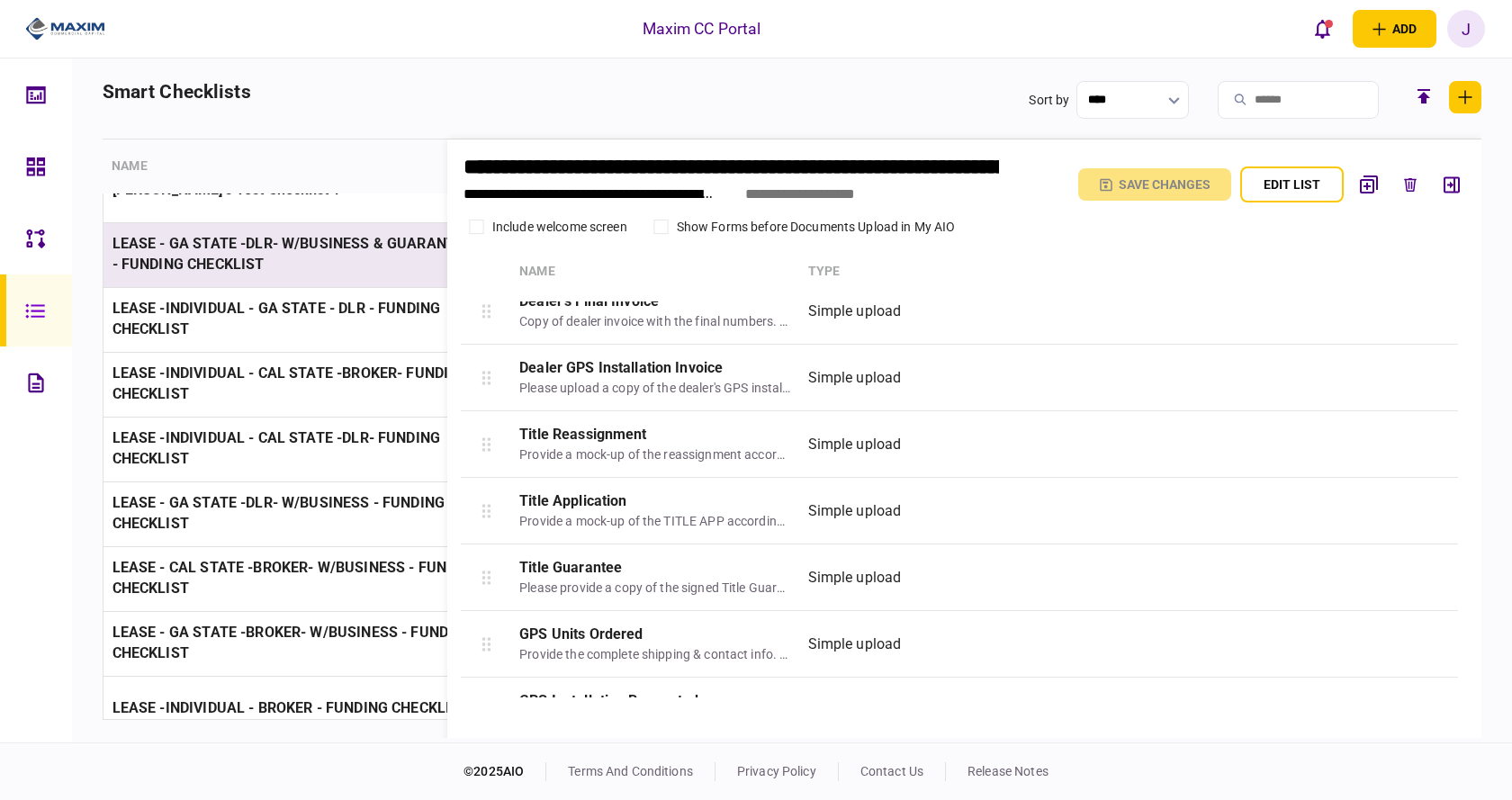 click on "LEASE - GA STATE -DLR- W/BUSINESS & GUARANTOR - FUNDING CHECKLIST" at bounding box center (293, 254) 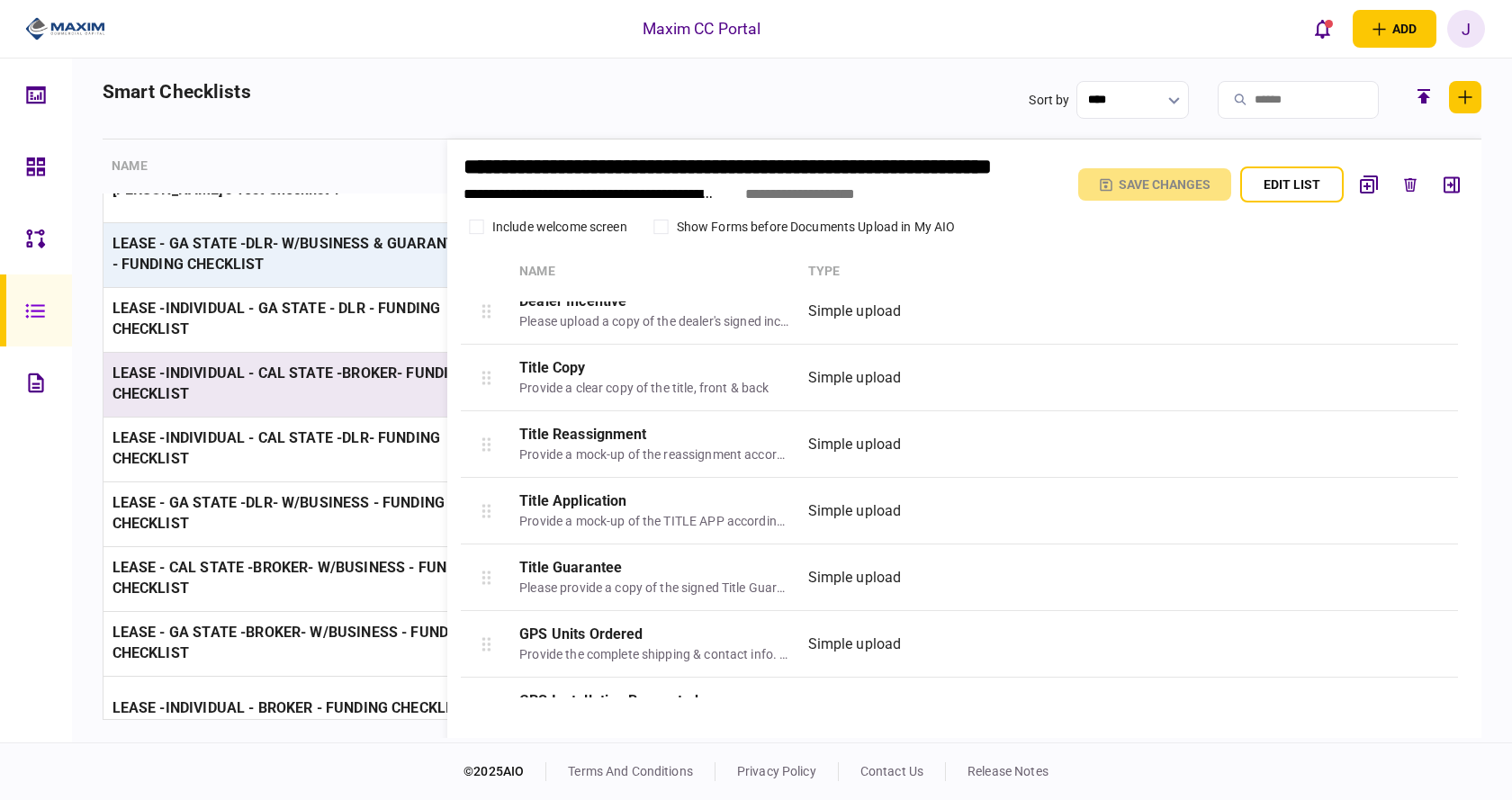 scroll, scrollTop: 1890, scrollLeft: 0, axis: vertical 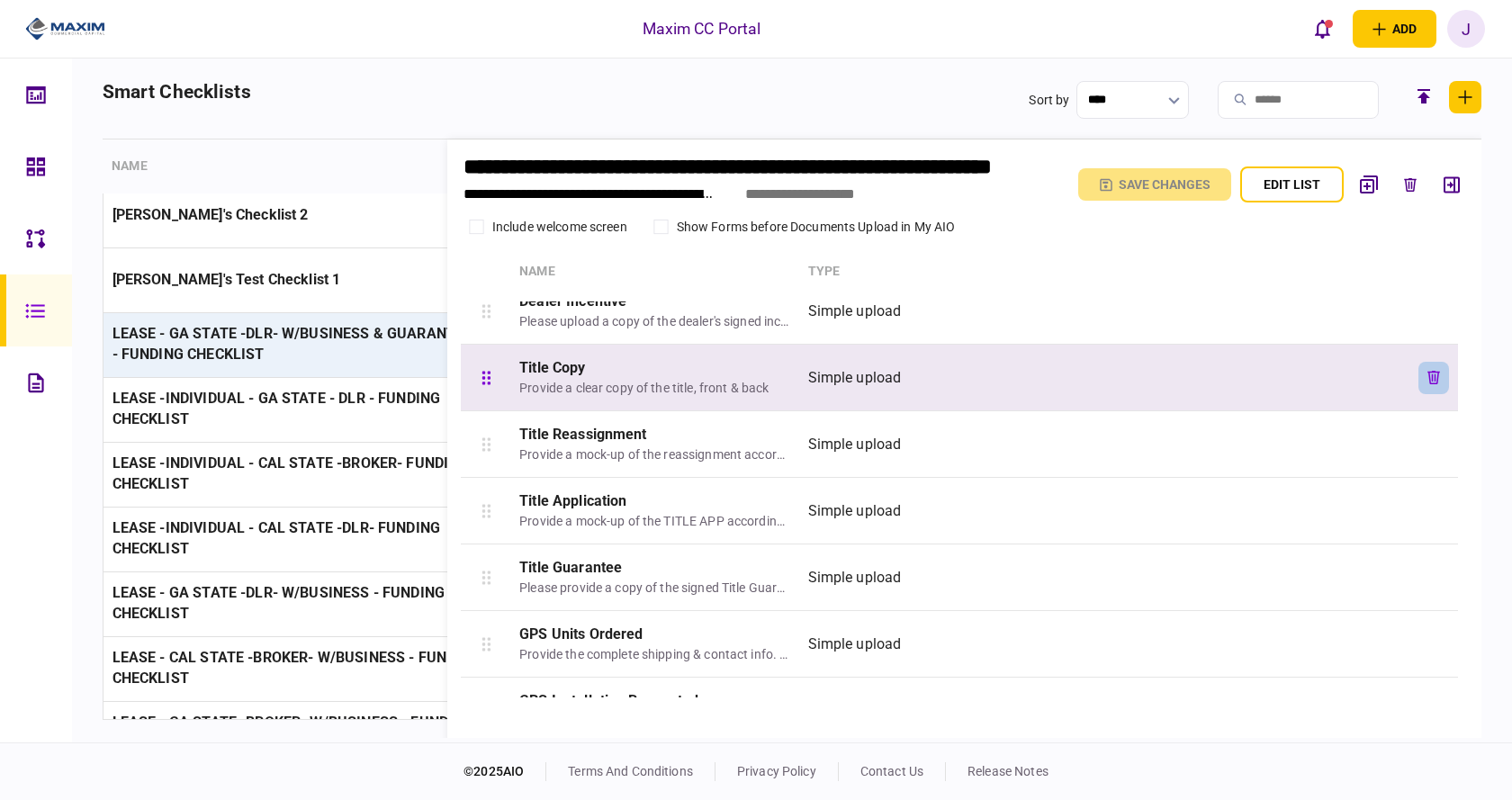 click 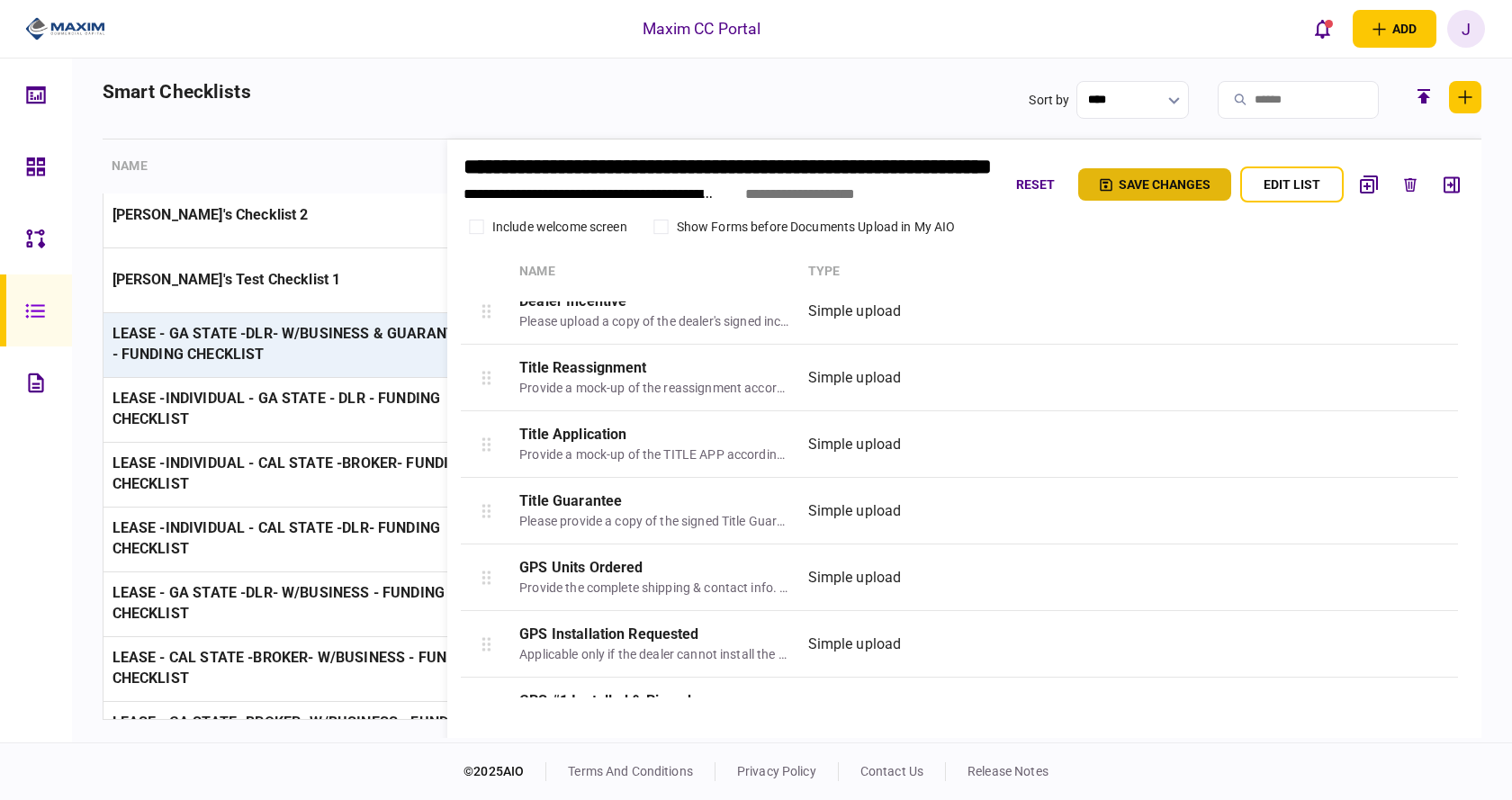 click on "Save changes" at bounding box center [1155, 184] 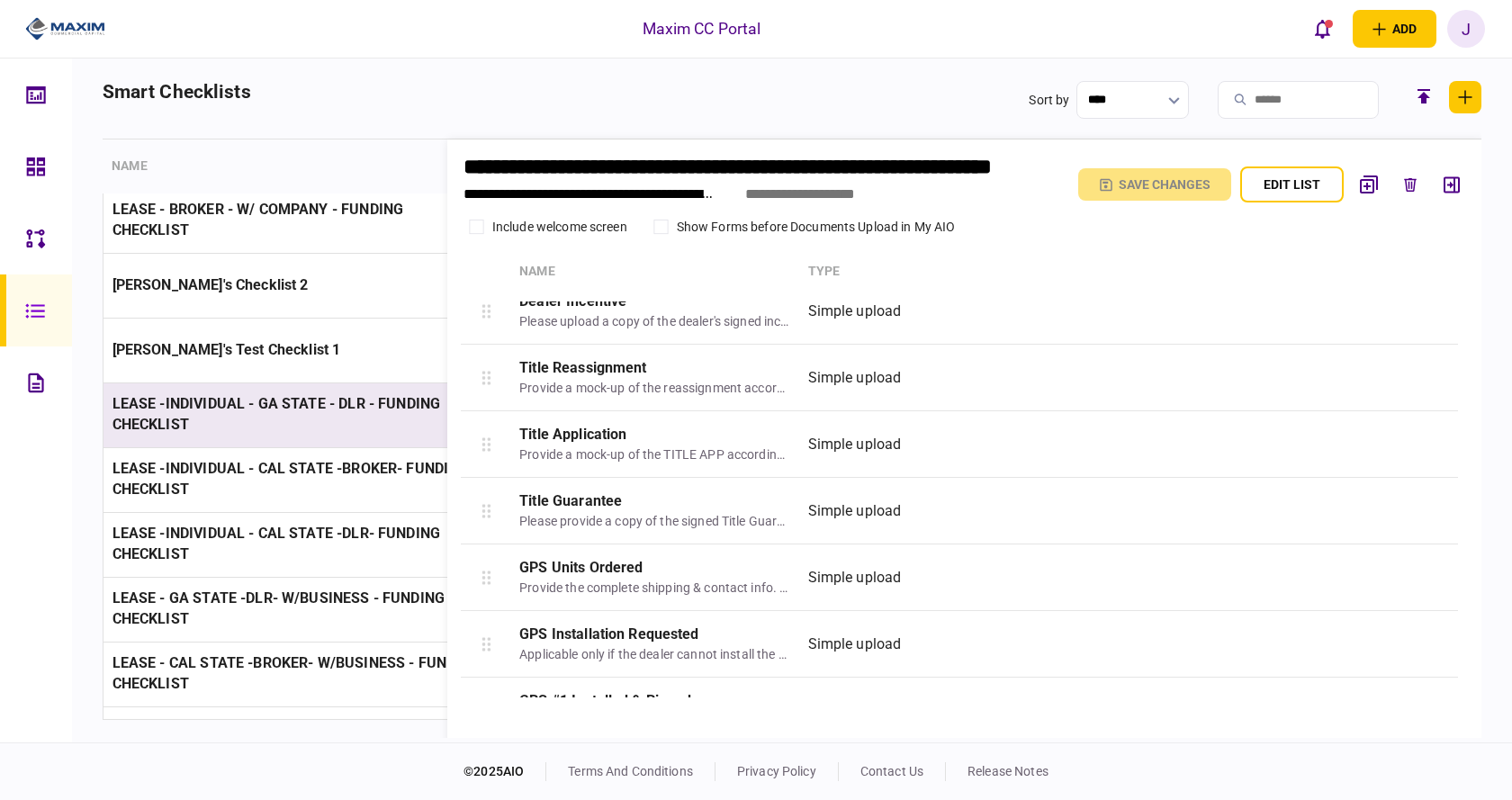 scroll, scrollTop: 1890, scrollLeft: 0, axis: vertical 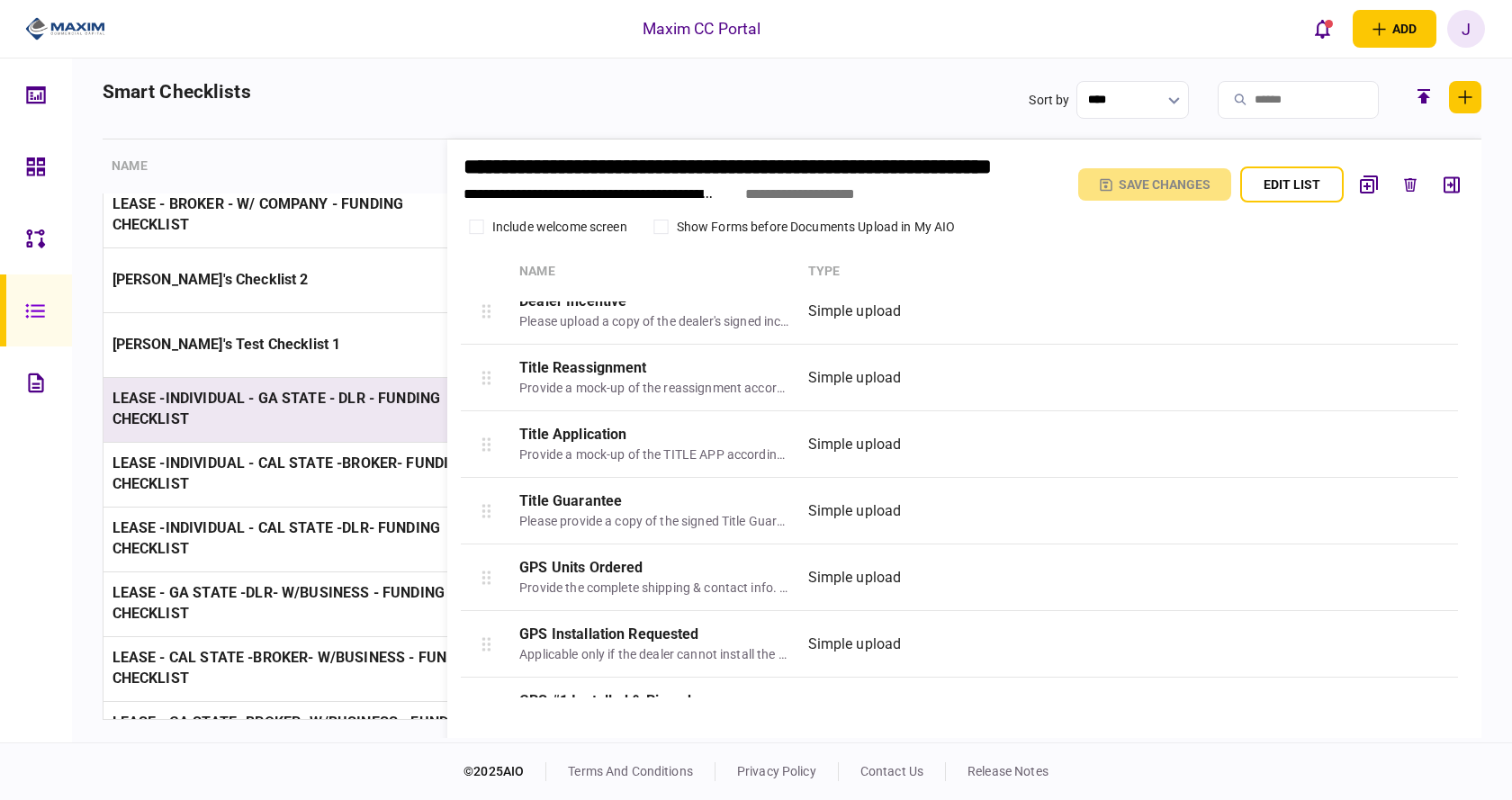 click on "LEASE -INDIVIDUAL - GA STATE - DLR - FUNDING CHECKLIST" at bounding box center [297, 409] 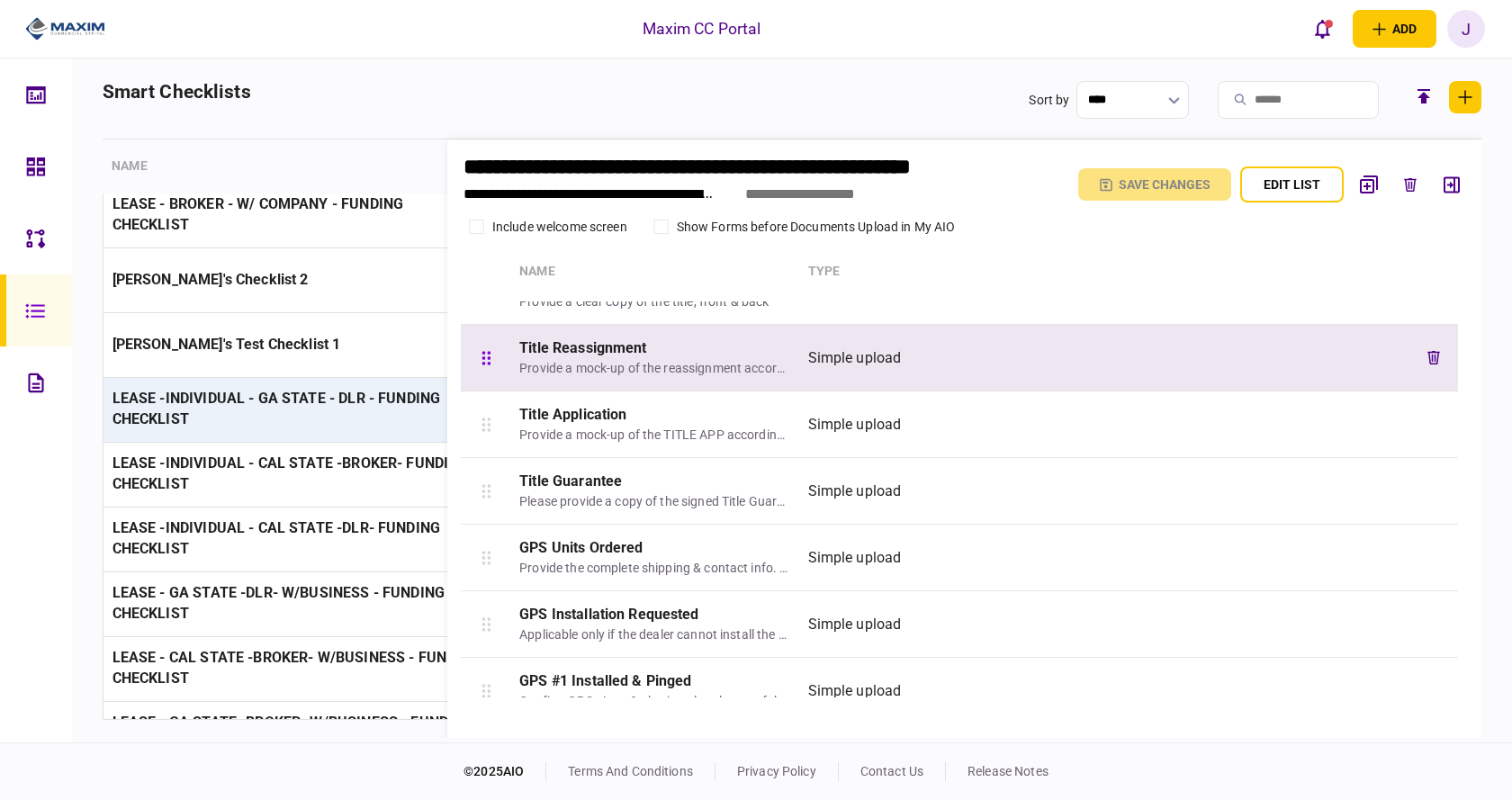 scroll, scrollTop: 1152, scrollLeft: 0, axis: vertical 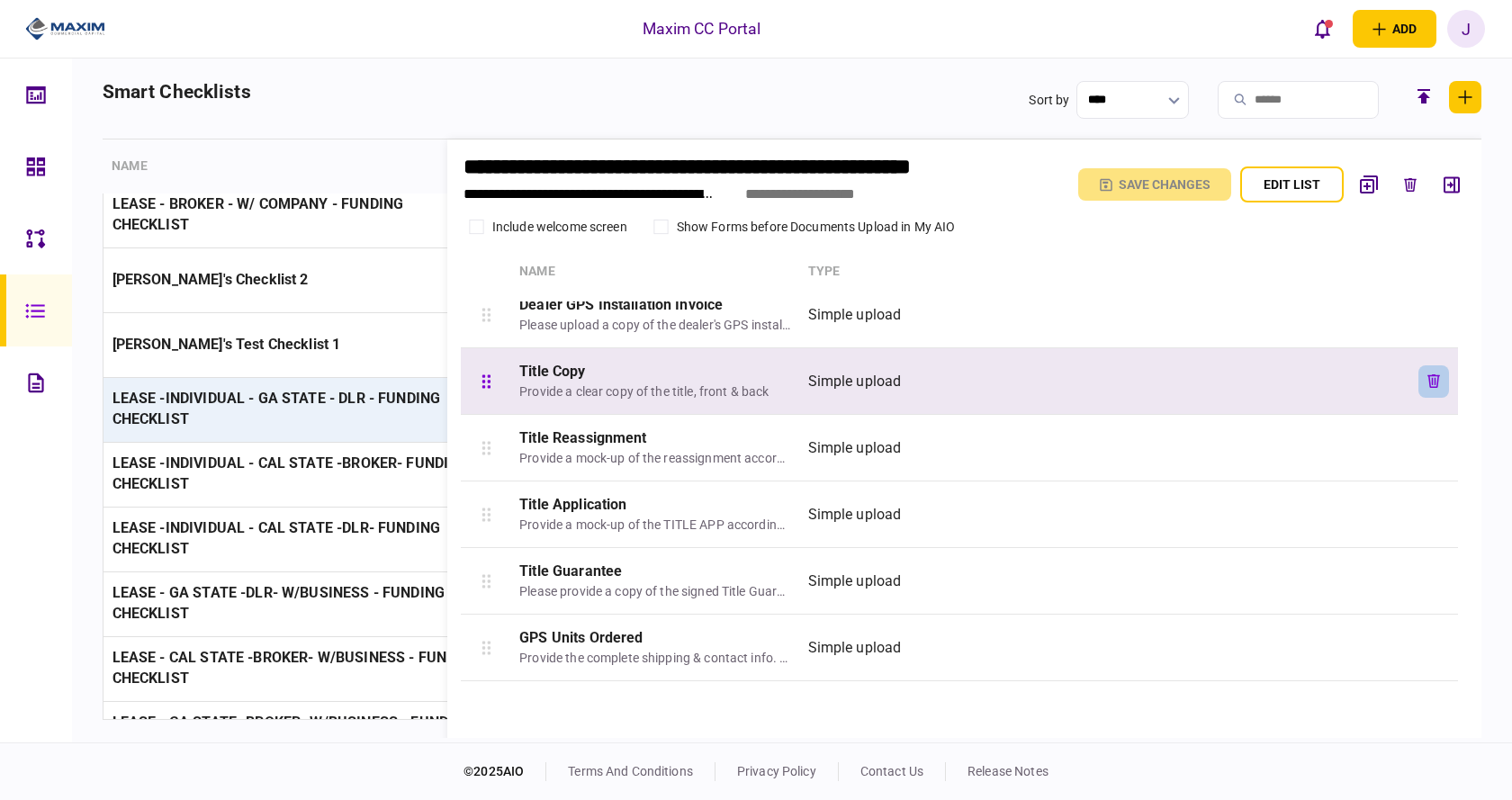 click at bounding box center (1434, 382) 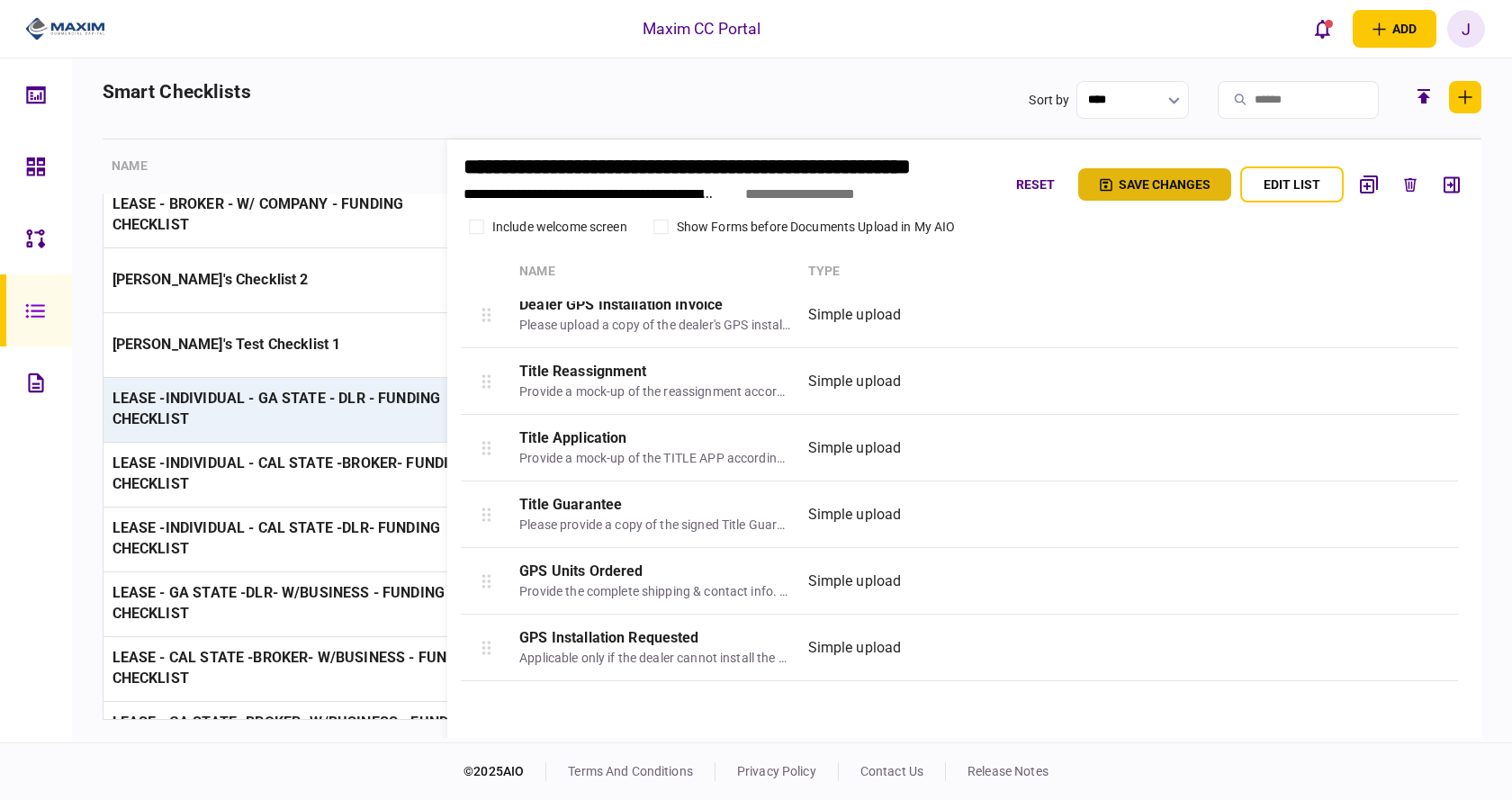 click on "Save changes" at bounding box center (1155, 184) 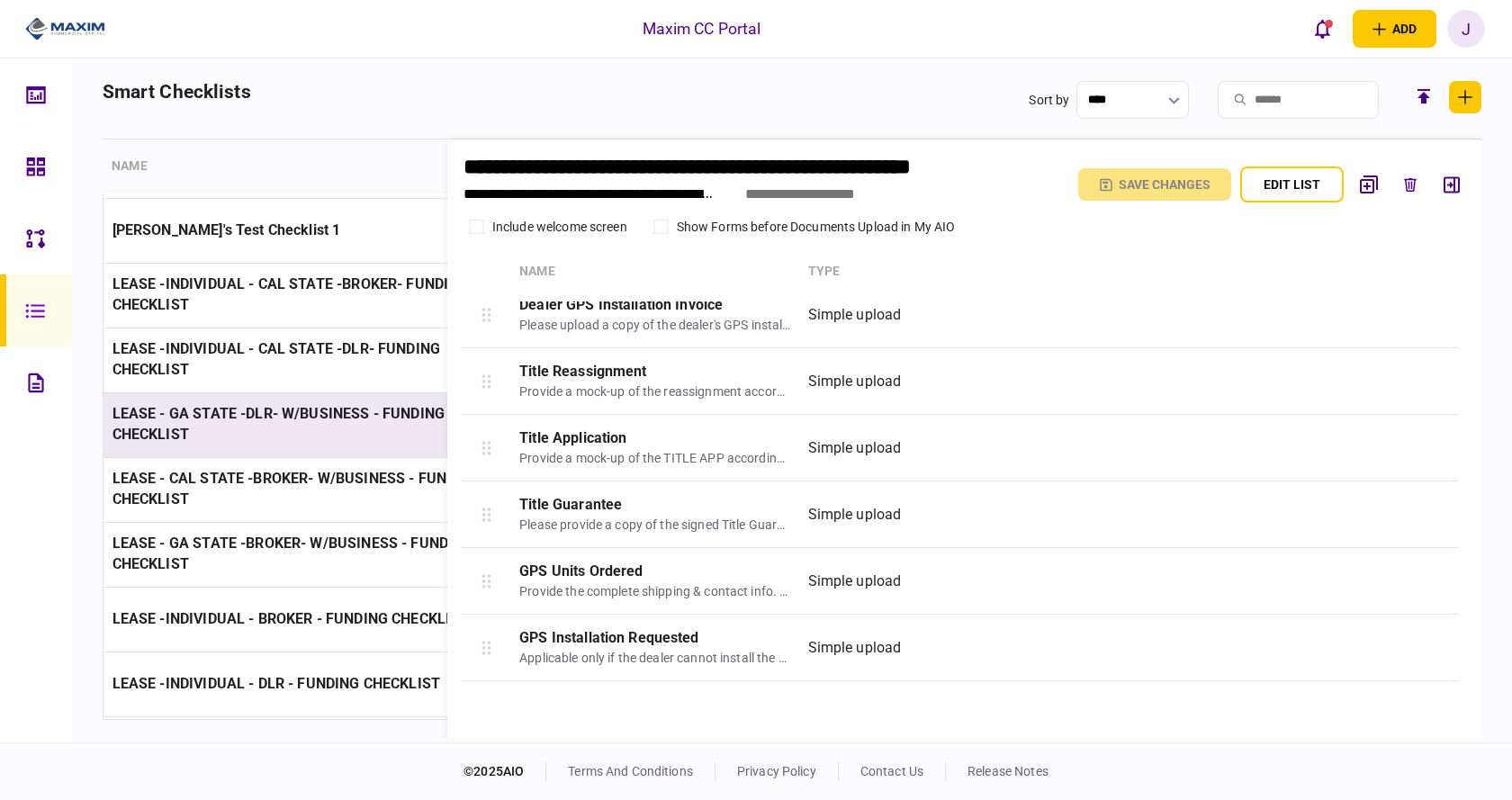 scroll, scrollTop: 2070, scrollLeft: 0, axis: vertical 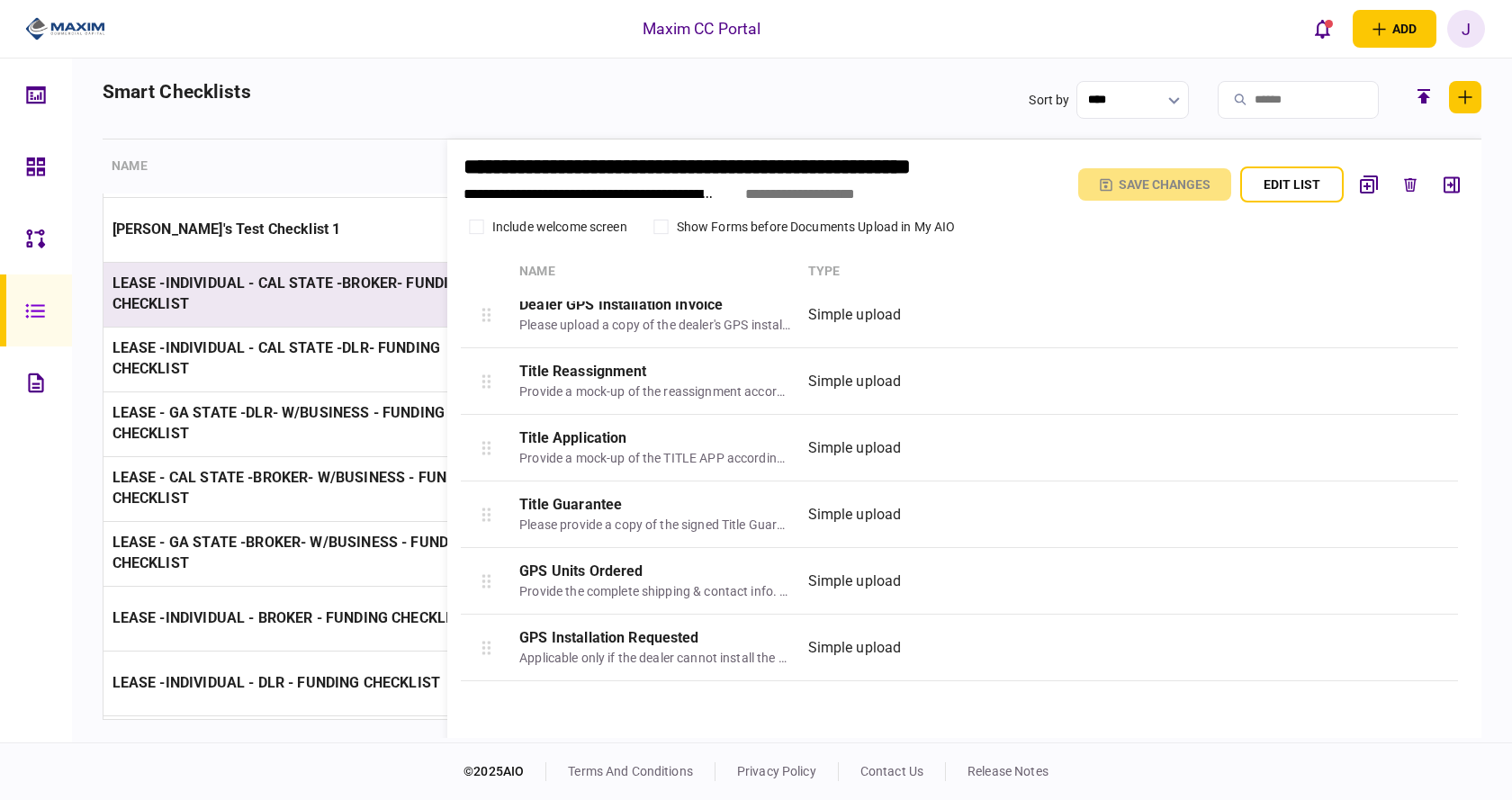 click on "LEASE -INDIVIDUAL - CAL STATE -BROKER- FUNDING CHECKLIST" at bounding box center [297, 294] 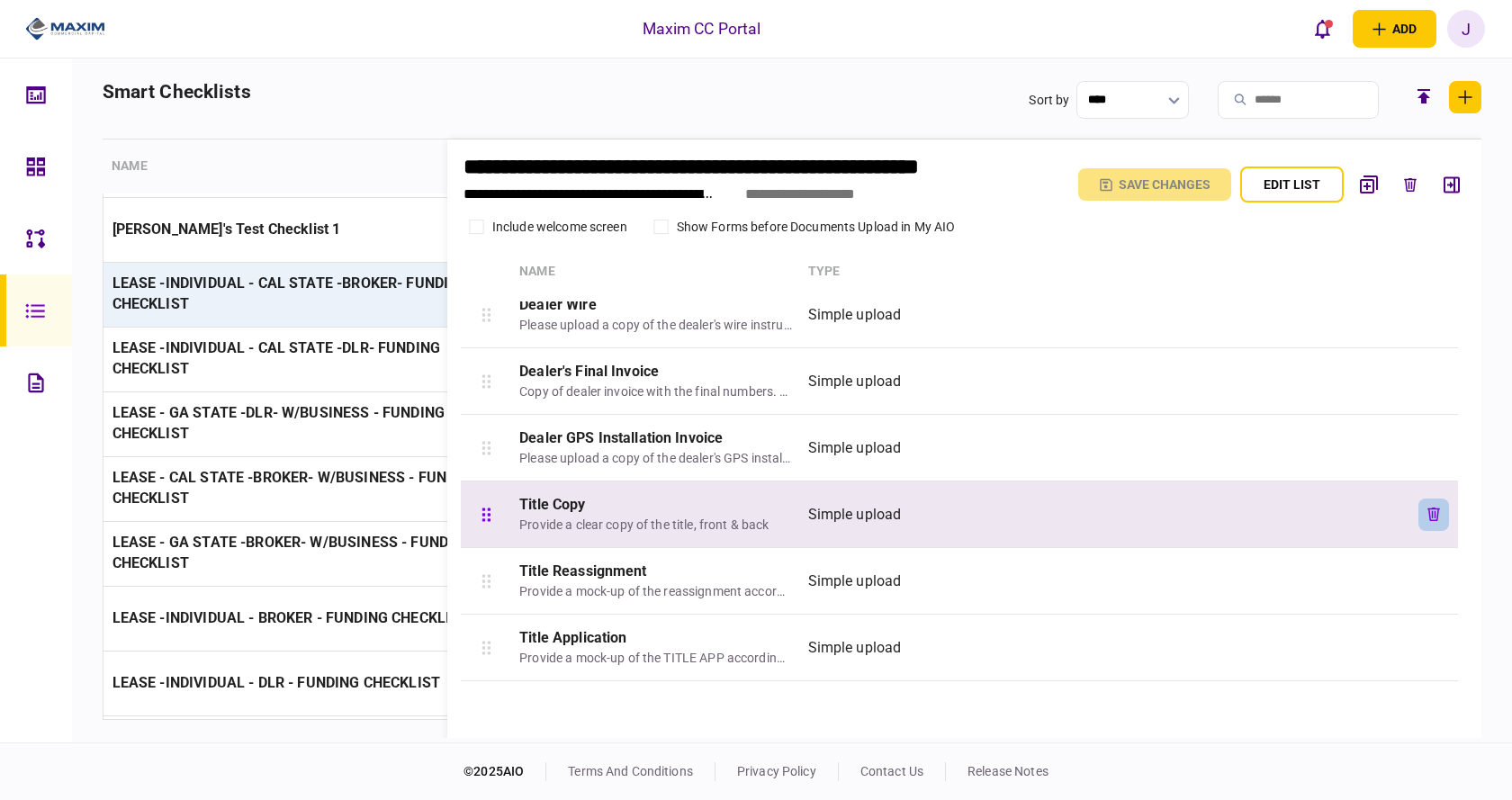 click at bounding box center (1434, 515) 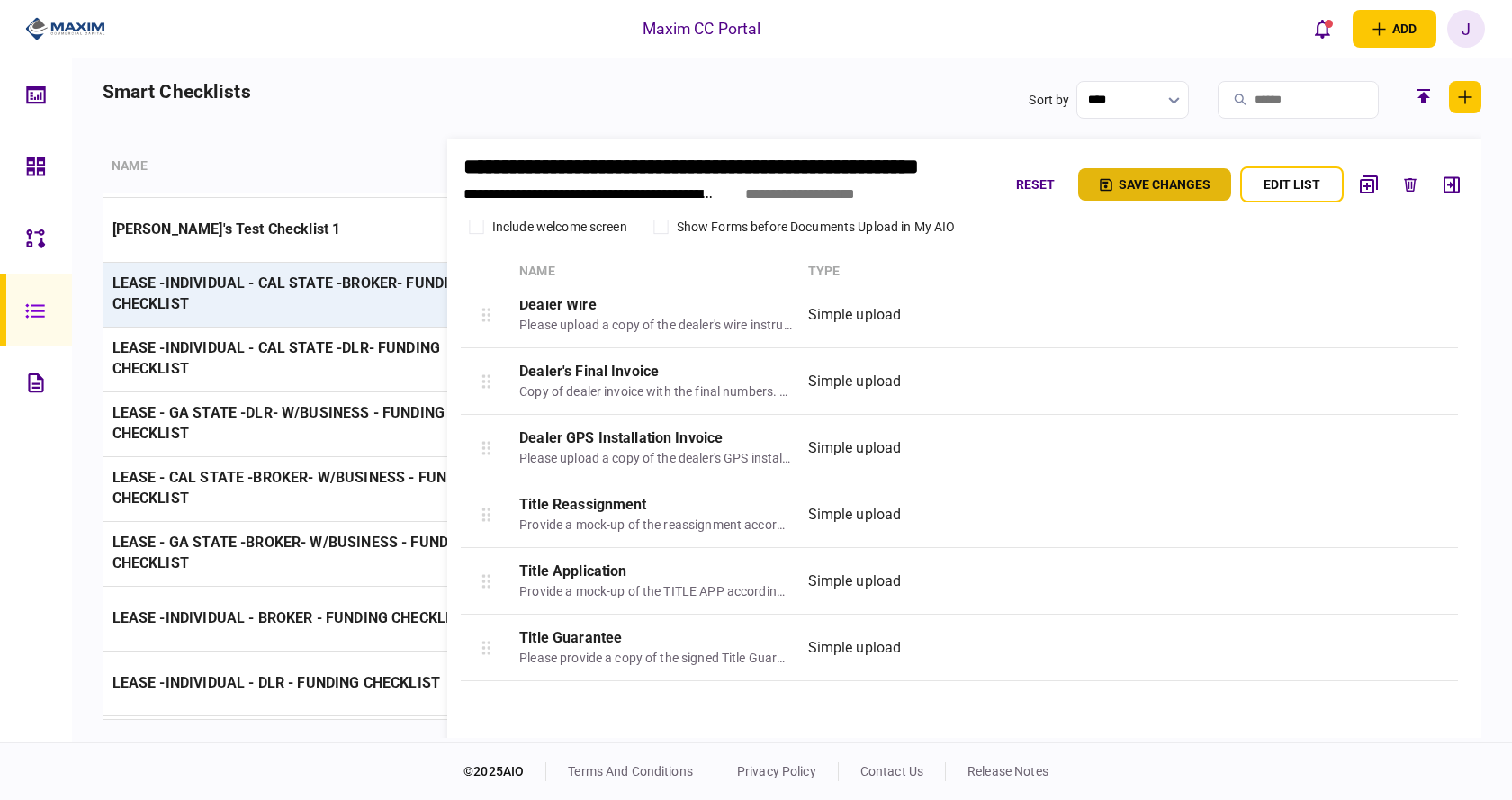 click on "Save changes" at bounding box center [1155, 184] 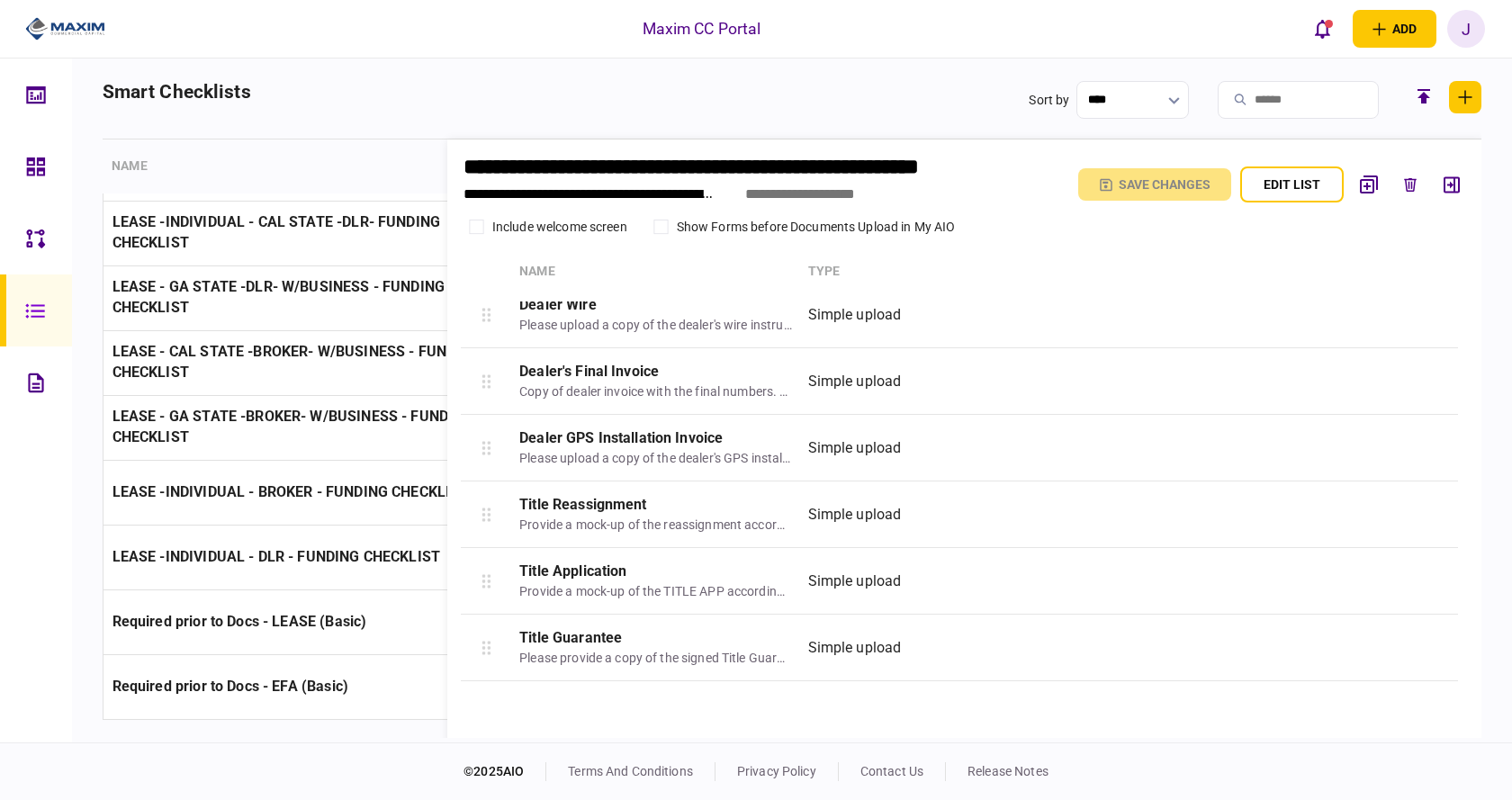 scroll, scrollTop: 2106, scrollLeft: 0, axis: vertical 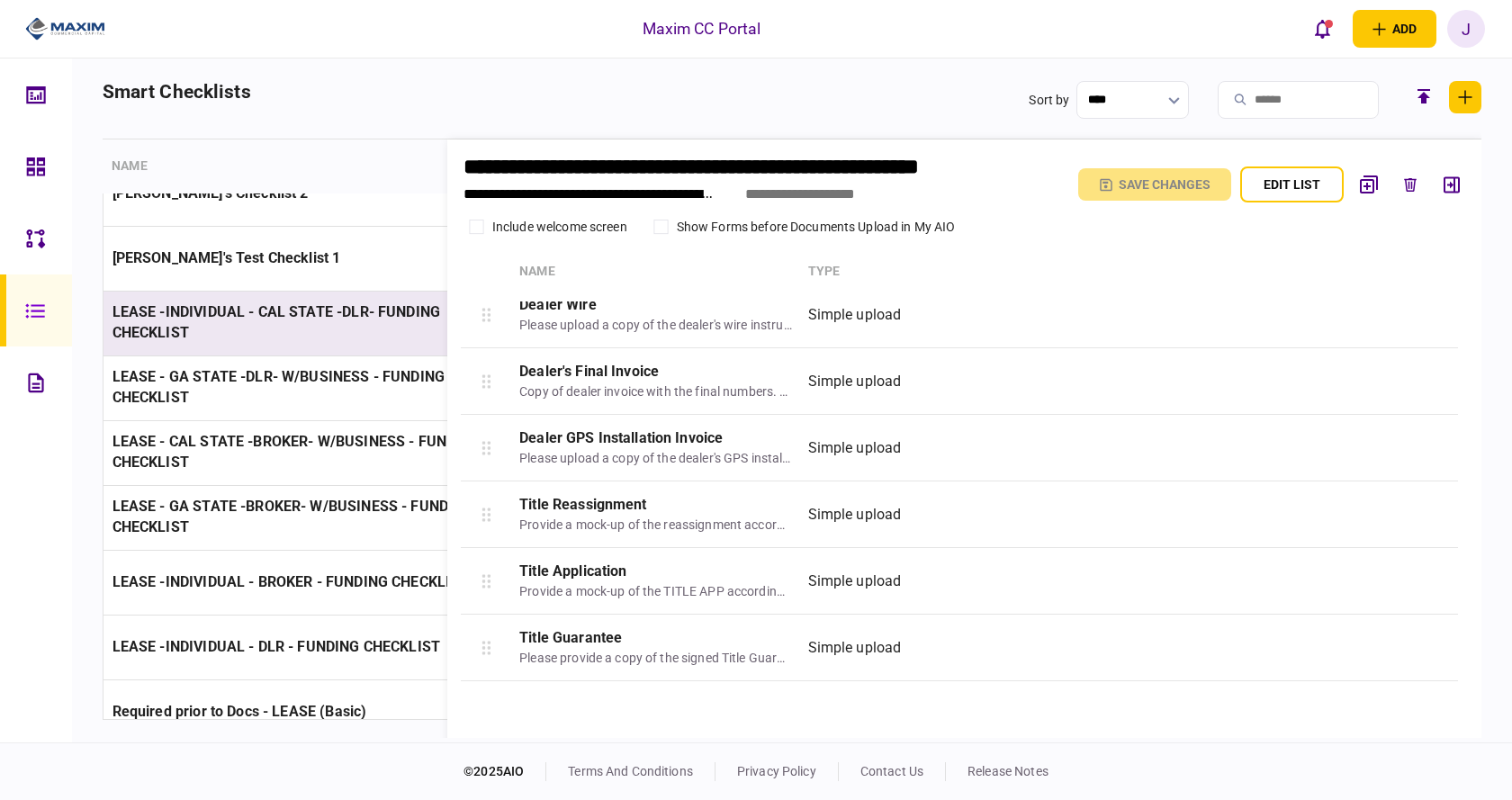 click on "LEASE -INDIVIDUAL - CAL STATE -DLR- FUNDING CHECKLIST" at bounding box center [276, 322] 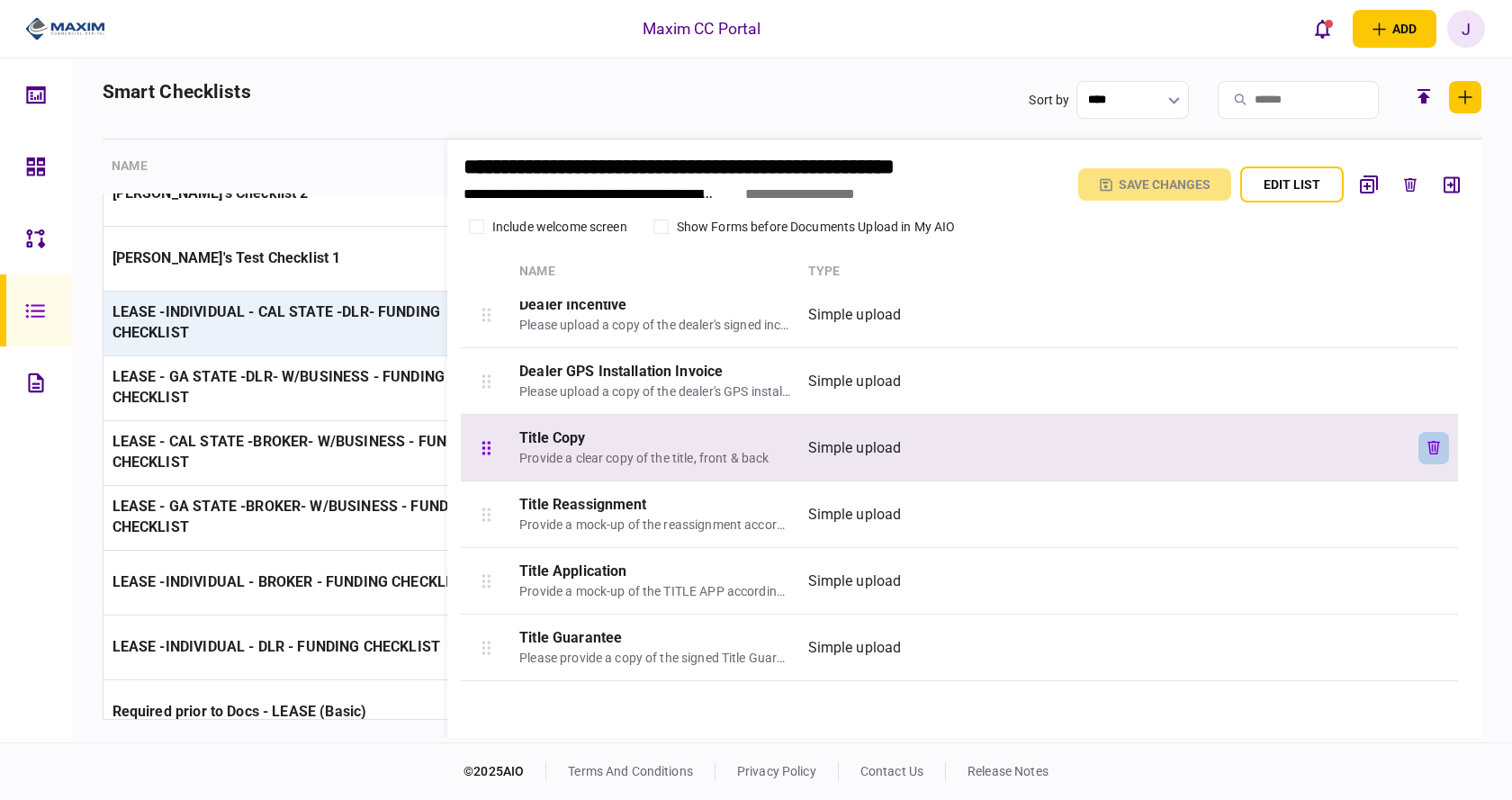 click at bounding box center [1434, 448] 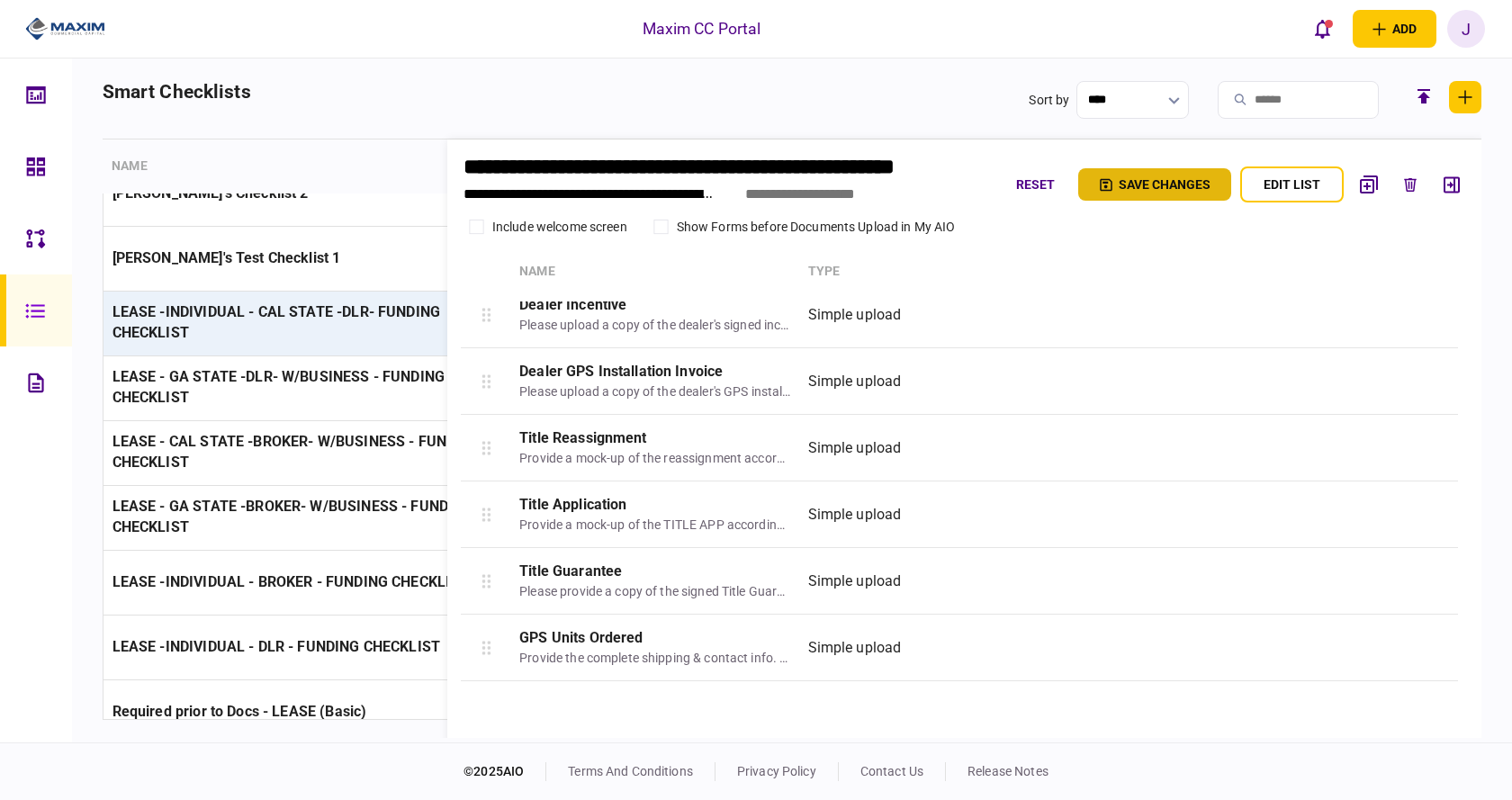 click on "Save changes" at bounding box center (1155, 184) 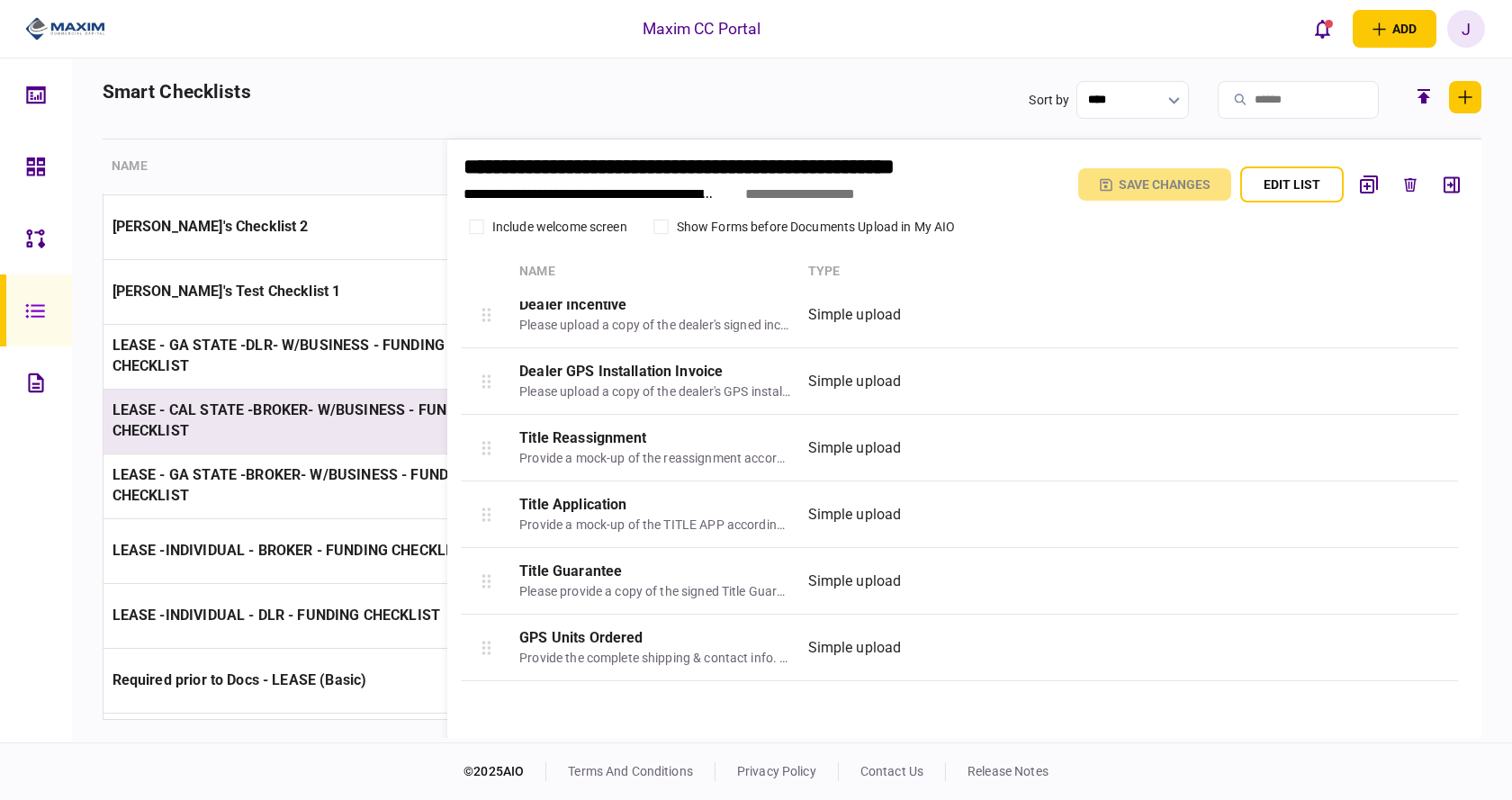 scroll, scrollTop: 2106, scrollLeft: 0, axis: vertical 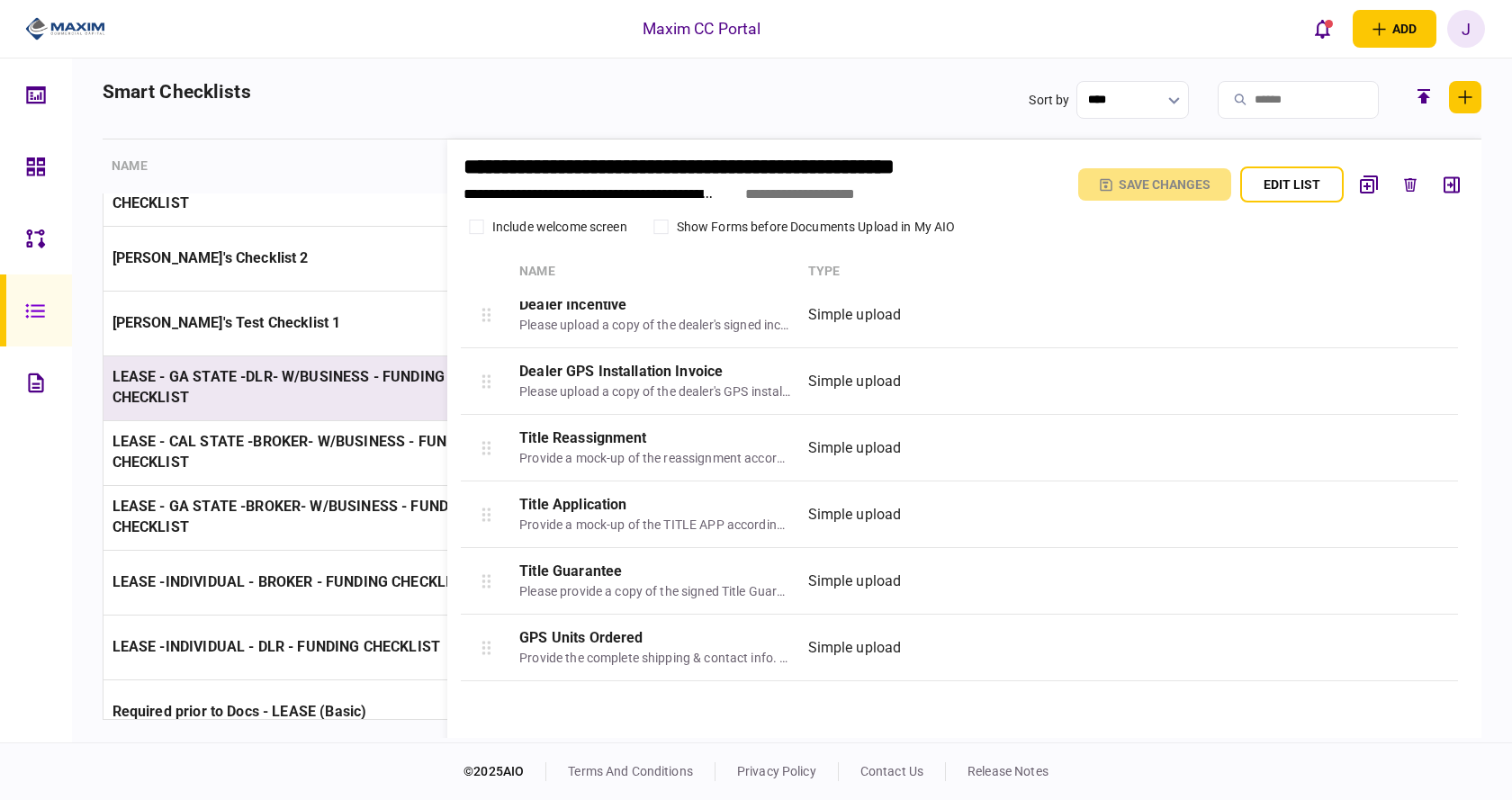 click on "LEASE - GA STATE -DLR- W/BUSINESS - FUNDING CHECKLIST" at bounding box center [297, 388] 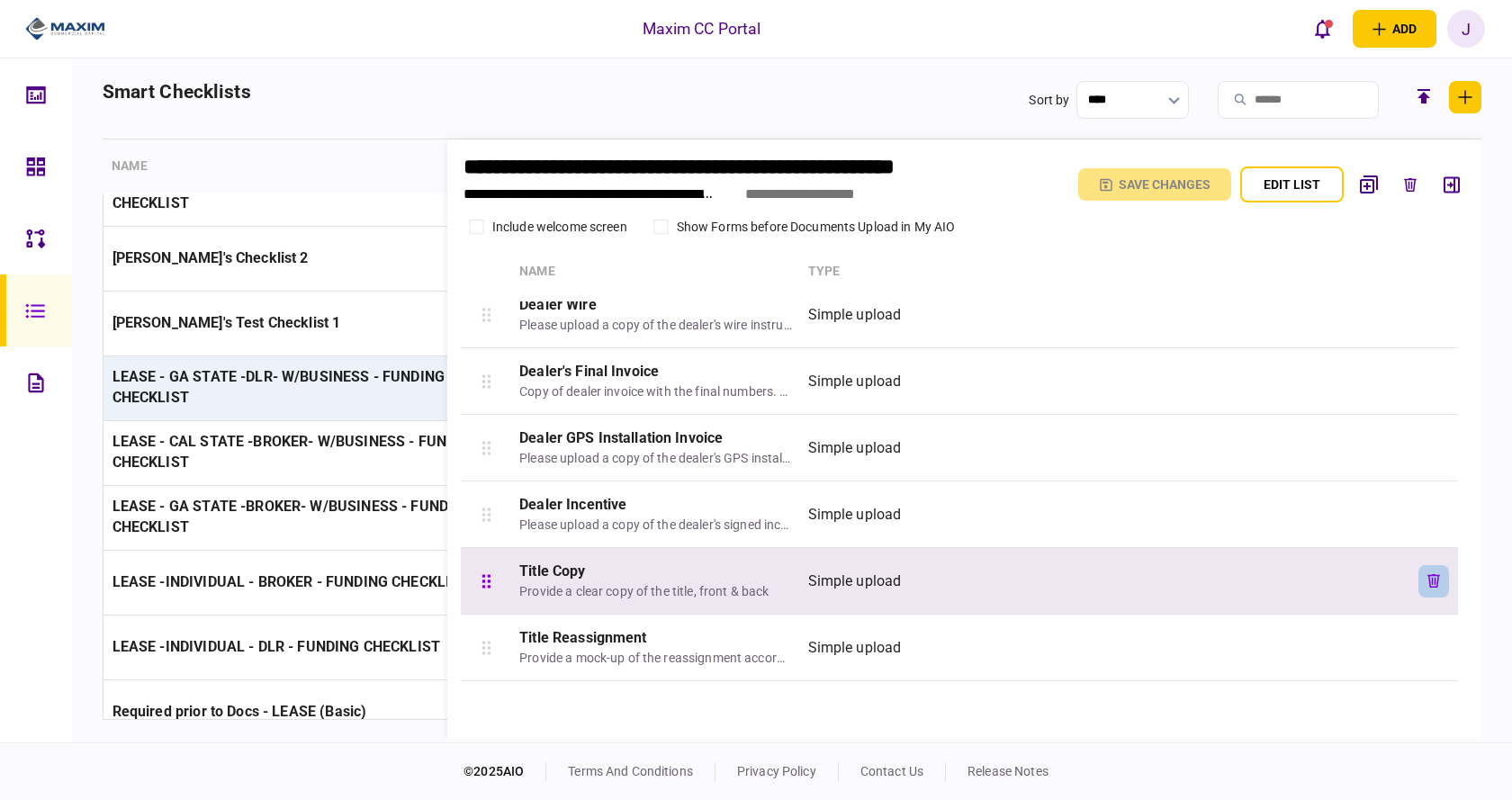 click 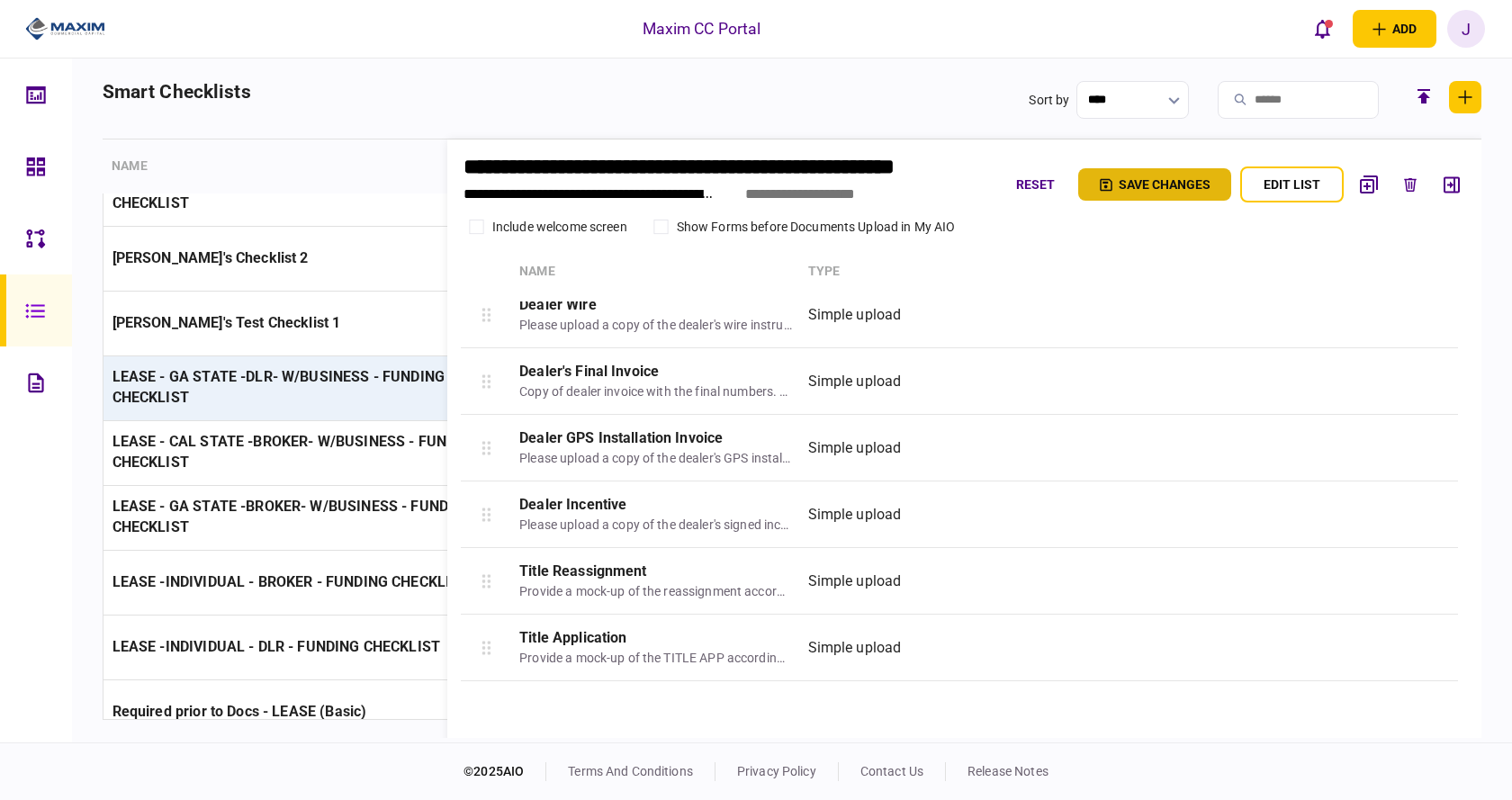 click on "Save changes" at bounding box center (1155, 184) 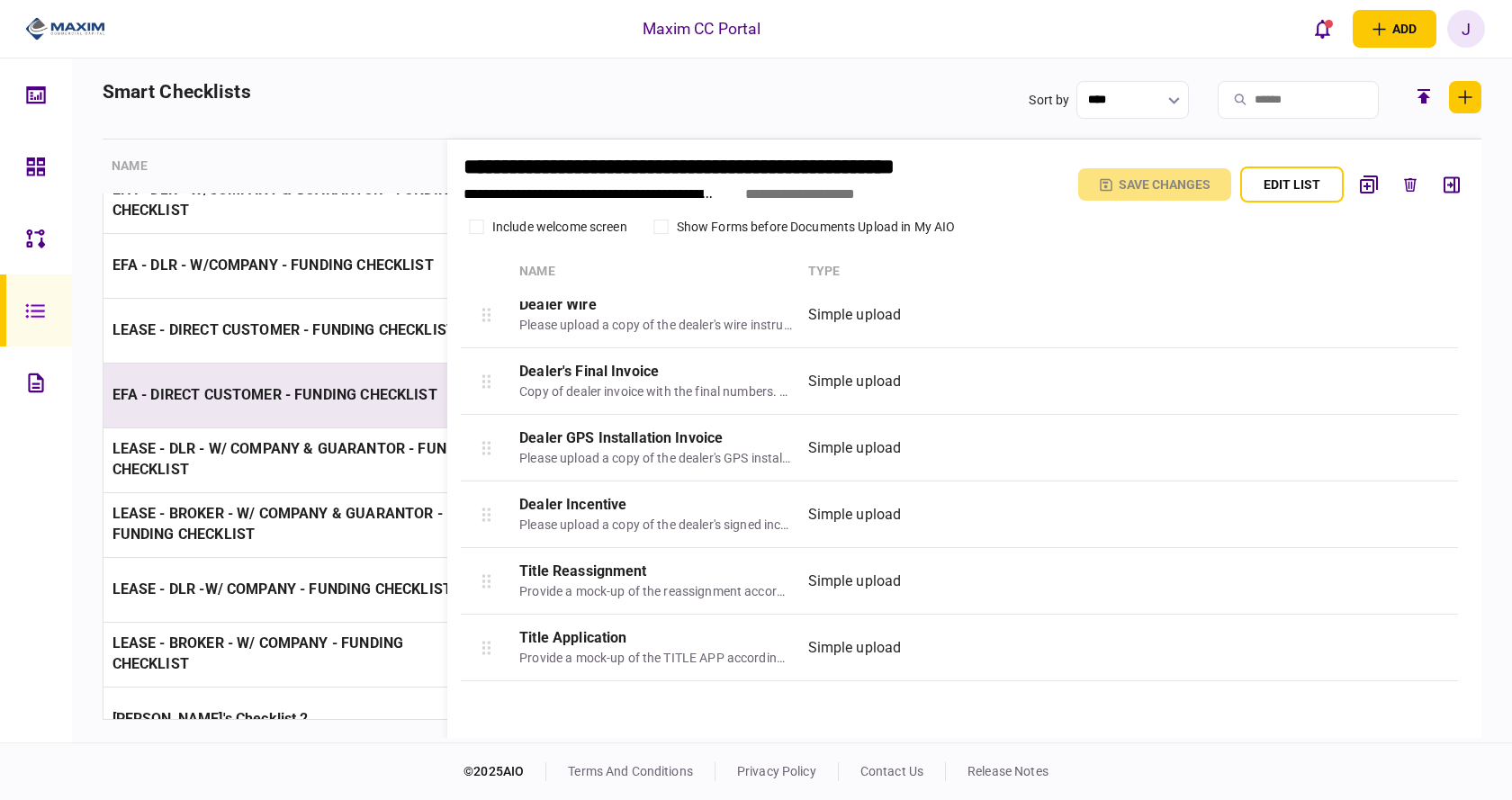scroll, scrollTop: 2196, scrollLeft: 0, axis: vertical 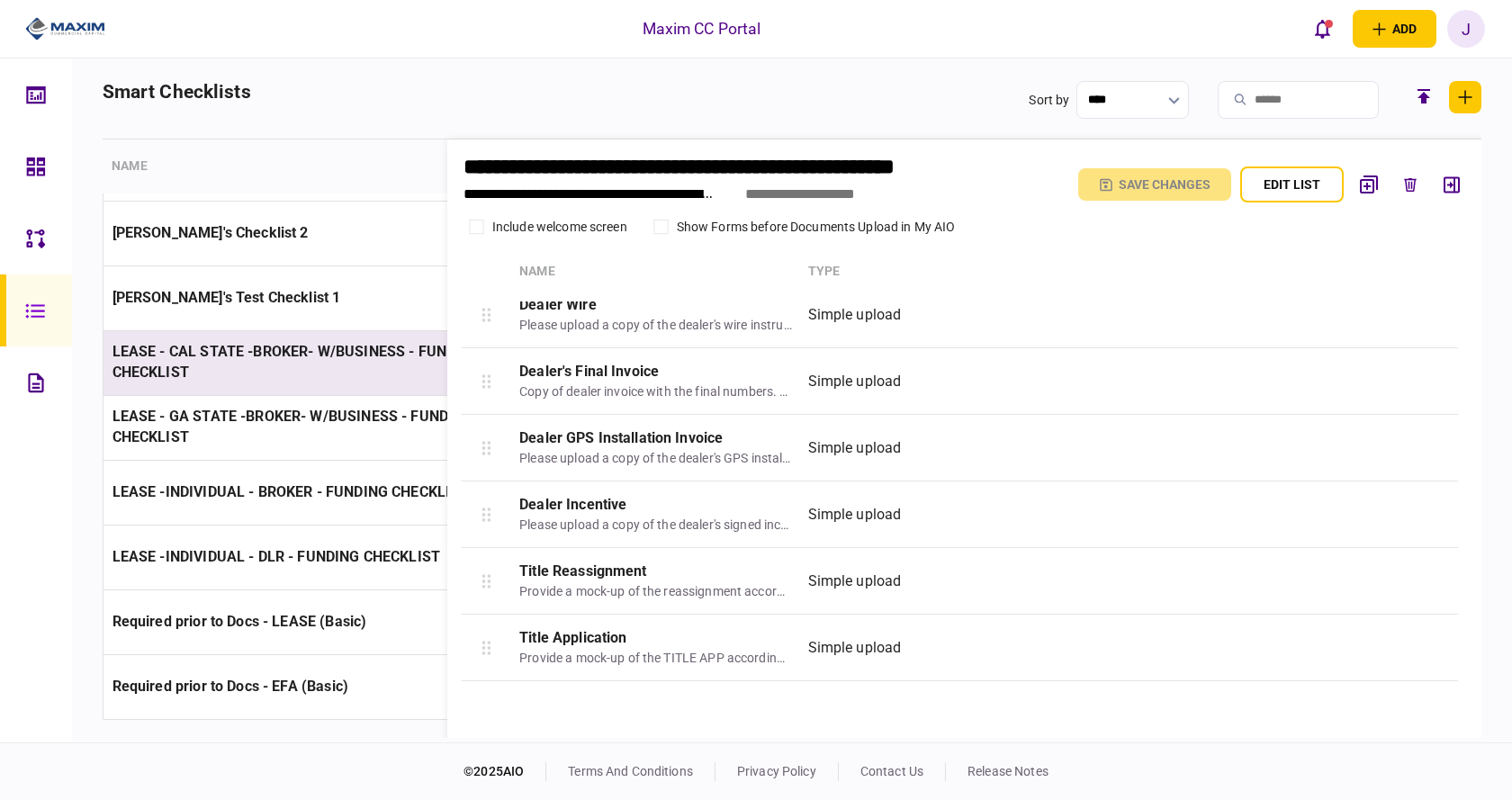 click on "LEASE - CAL STATE -BROKER- W/BUSINESS - FUNDING CHECKLIST" at bounding box center (296, 362) 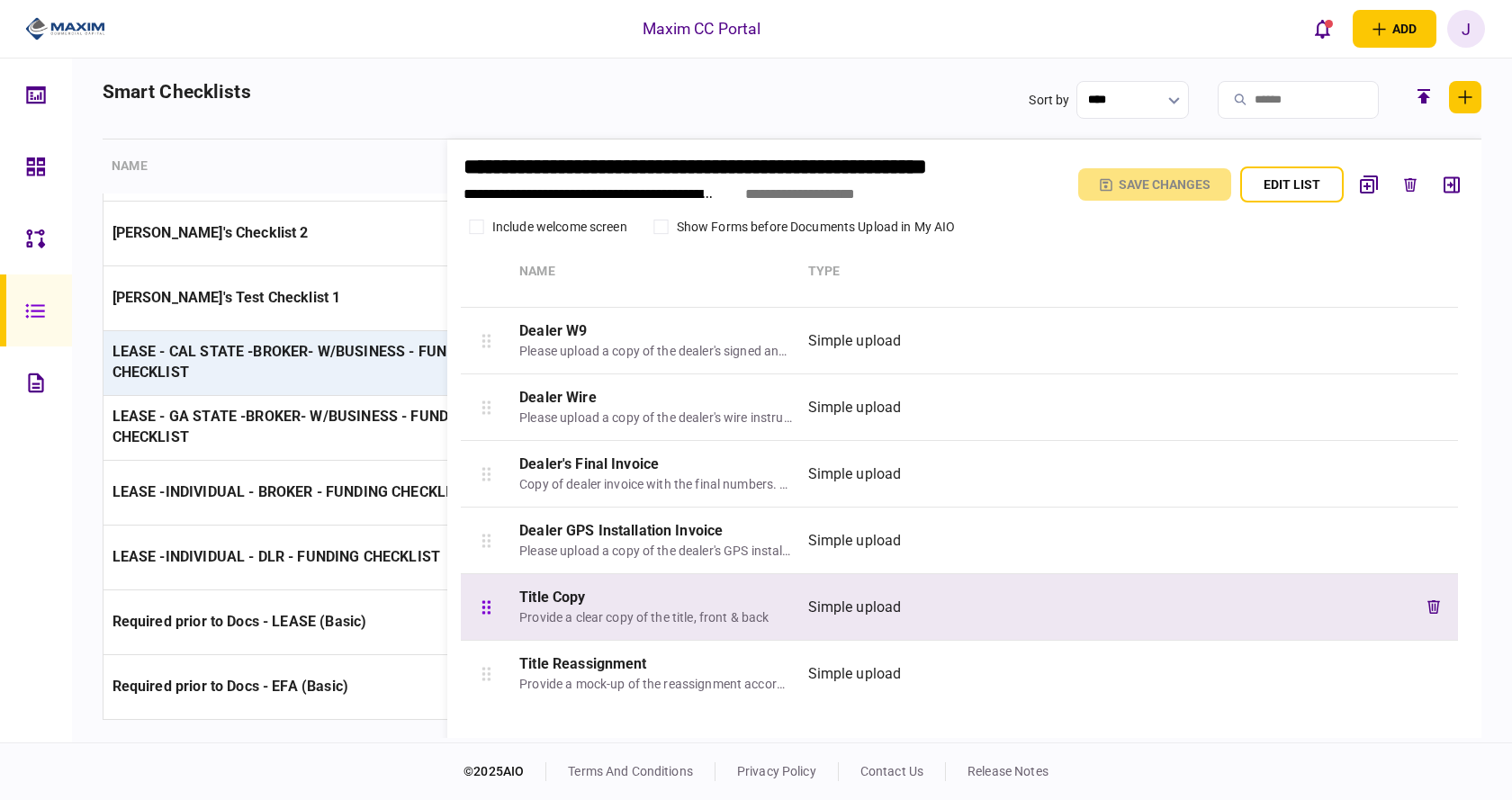 scroll, scrollTop: 1422, scrollLeft: 0, axis: vertical 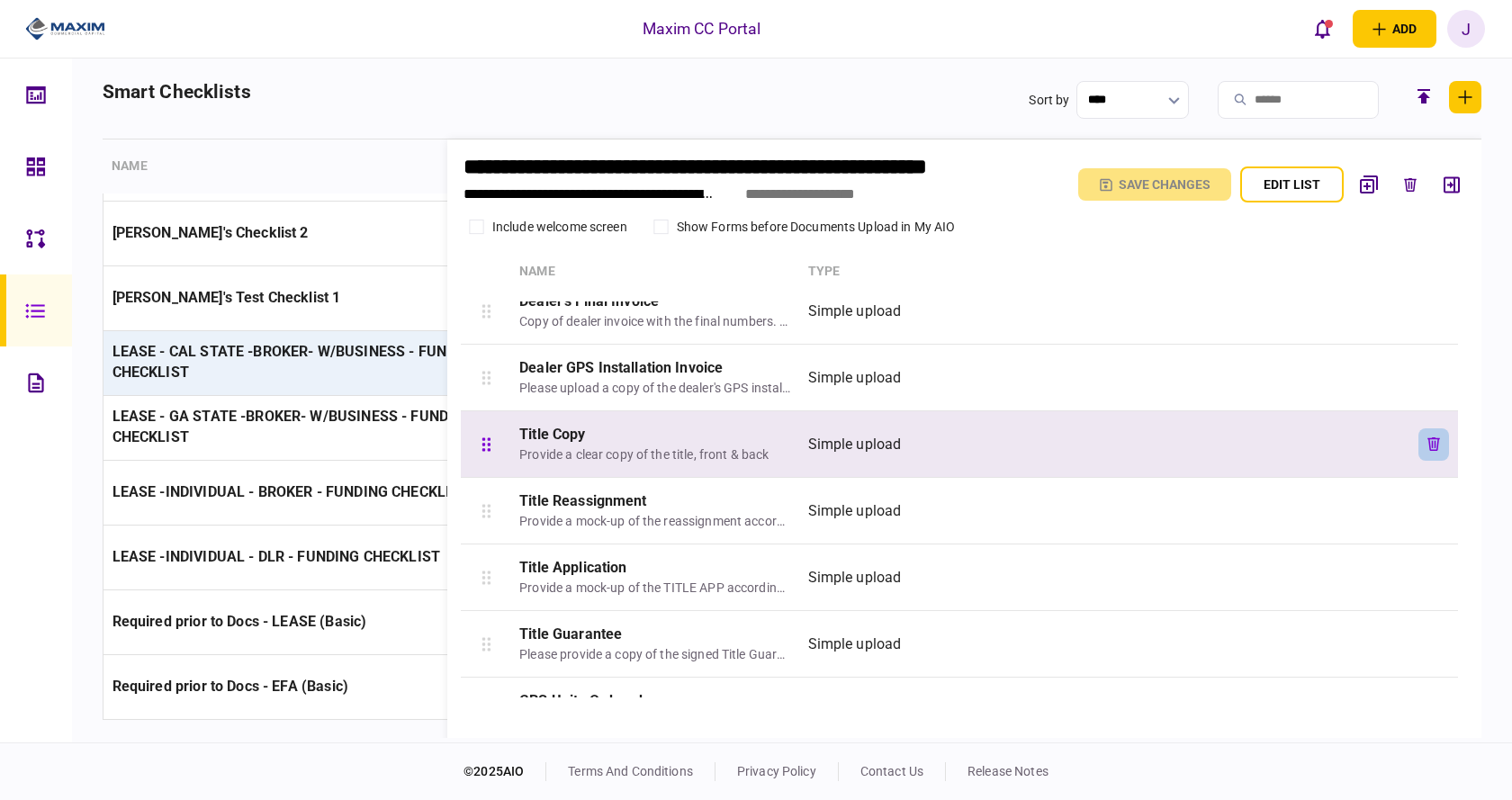 click at bounding box center (1434, 445) 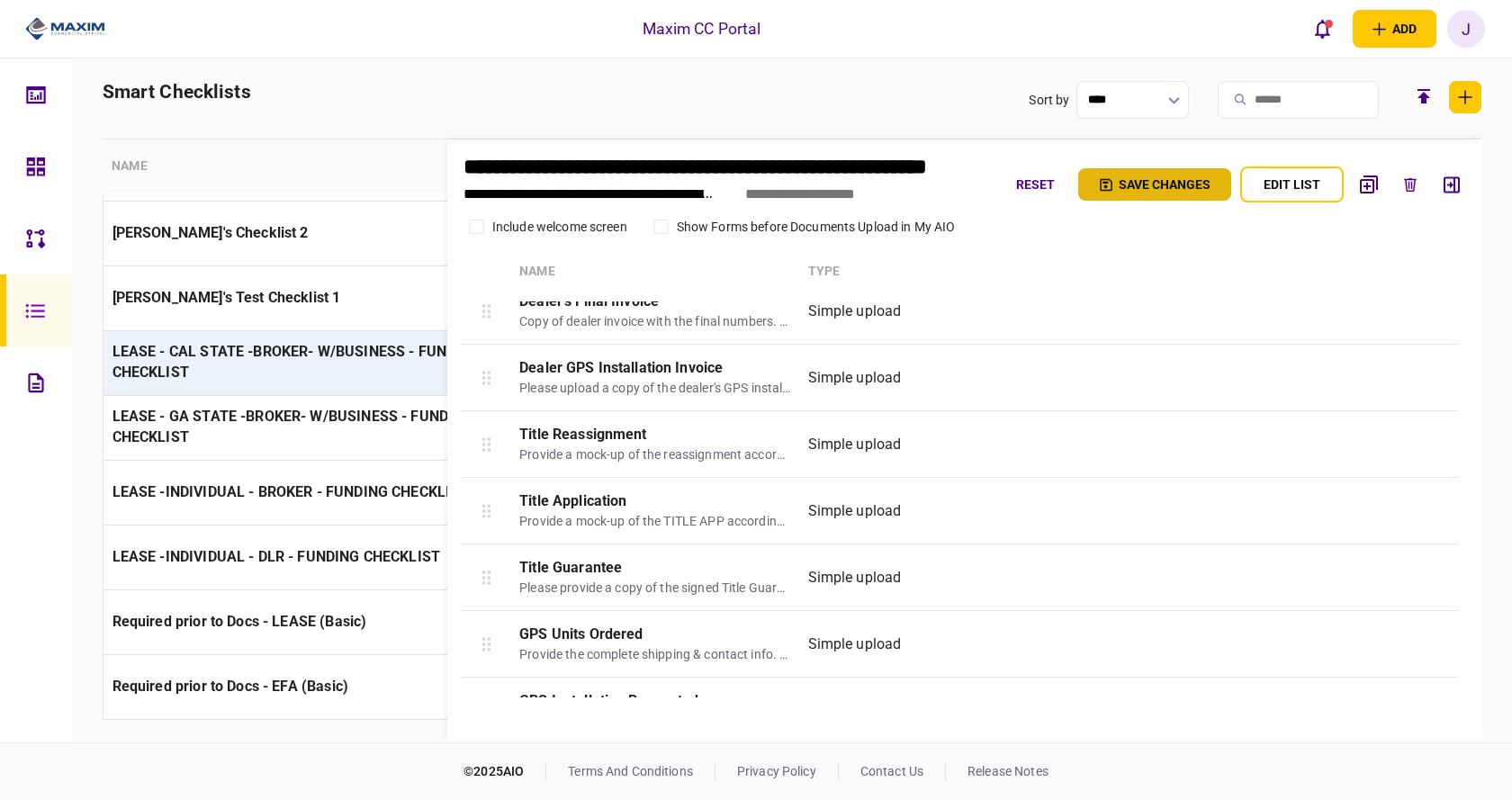 click on "Save changes" at bounding box center (1155, 184) 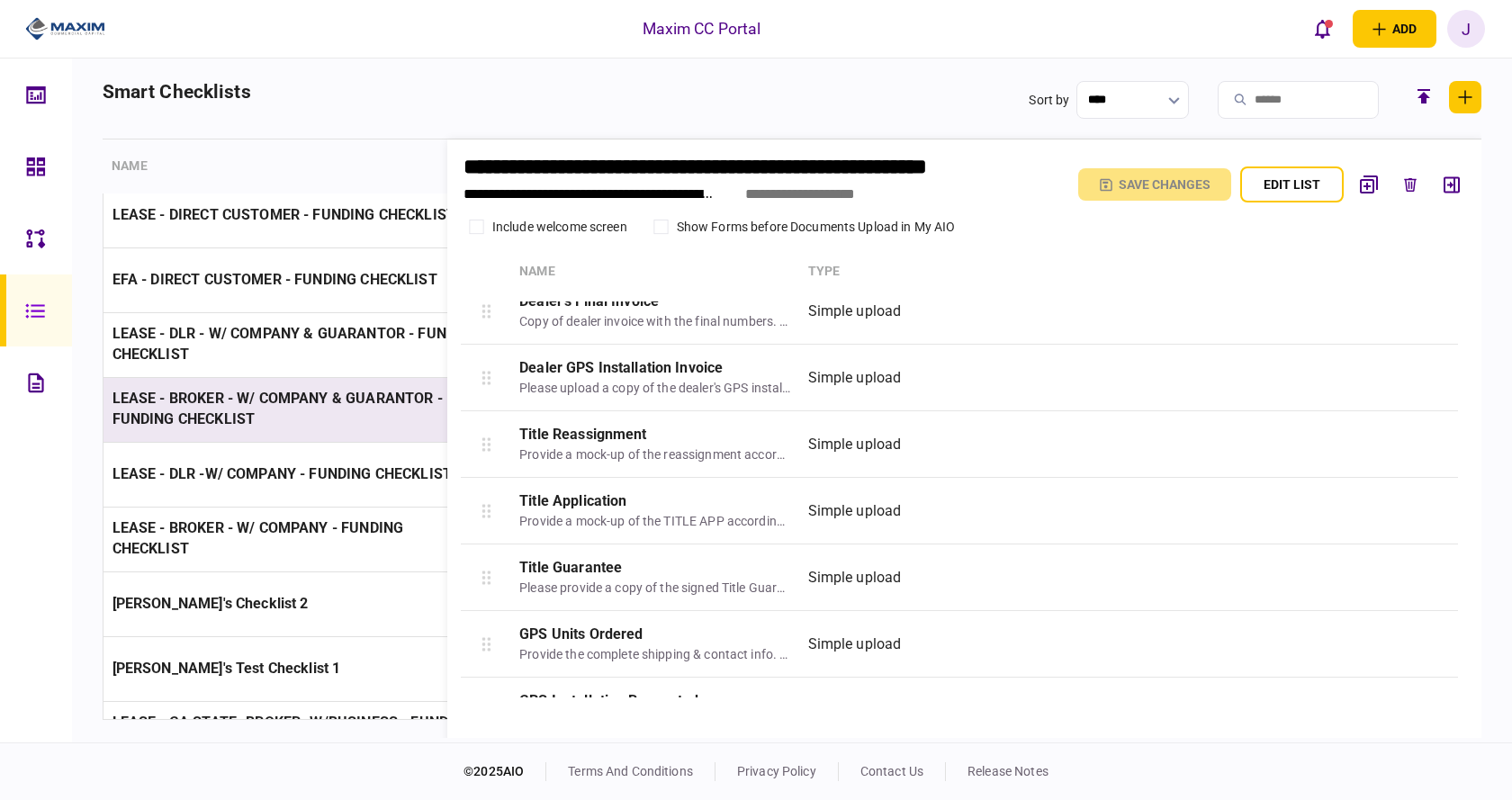 scroll, scrollTop: 2196, scrollLeft: 0, axis: vertical 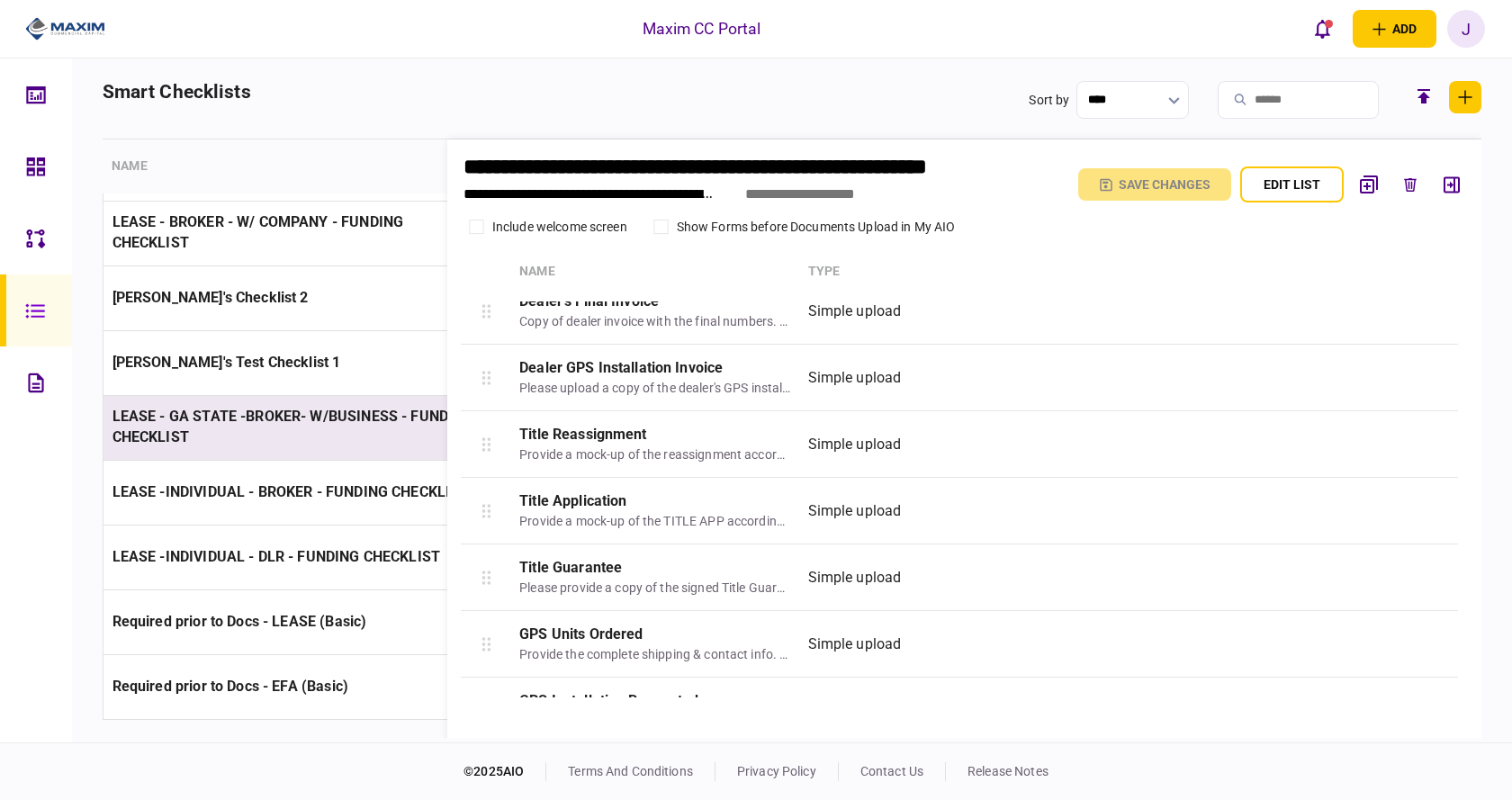 click on "LEASE - GA STATE -BROKER- W/BUSINESS - FUNDING CHECKLIST" at bounding box center (292, 427) 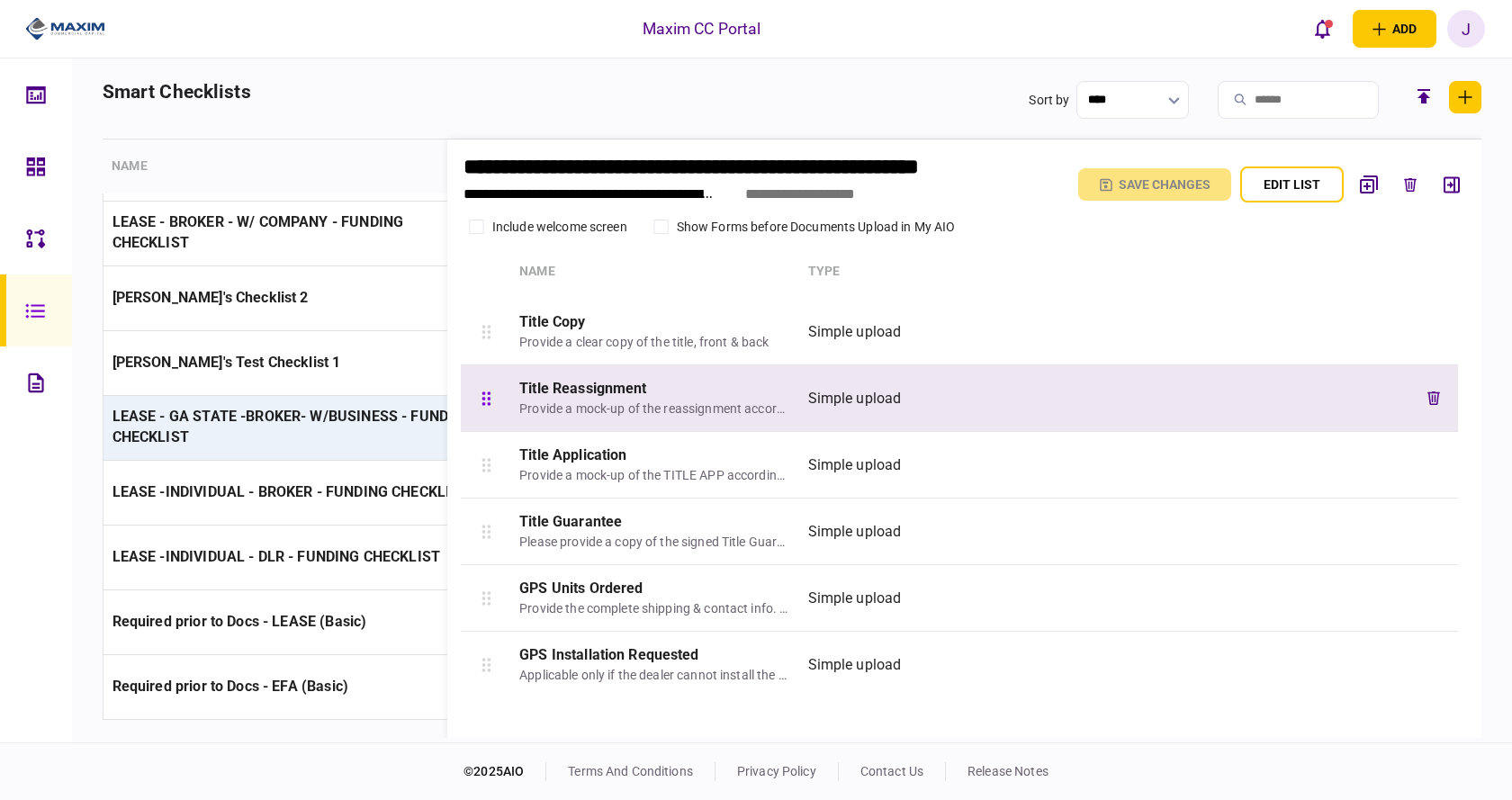 scroll, scrollTop: 1418, scrollLeft: 0, axis: vertical 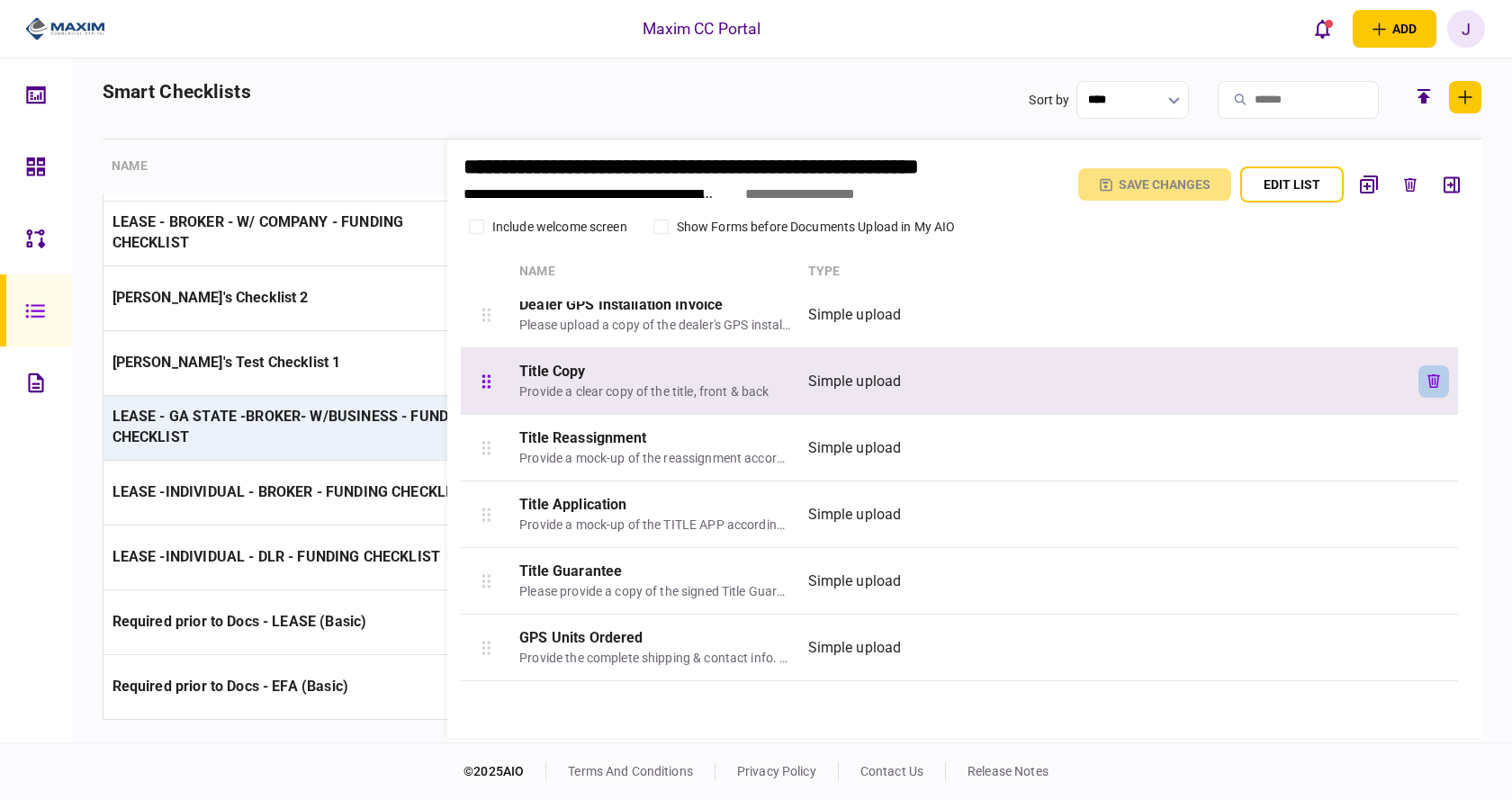 click at bounding box center [1434, 382] 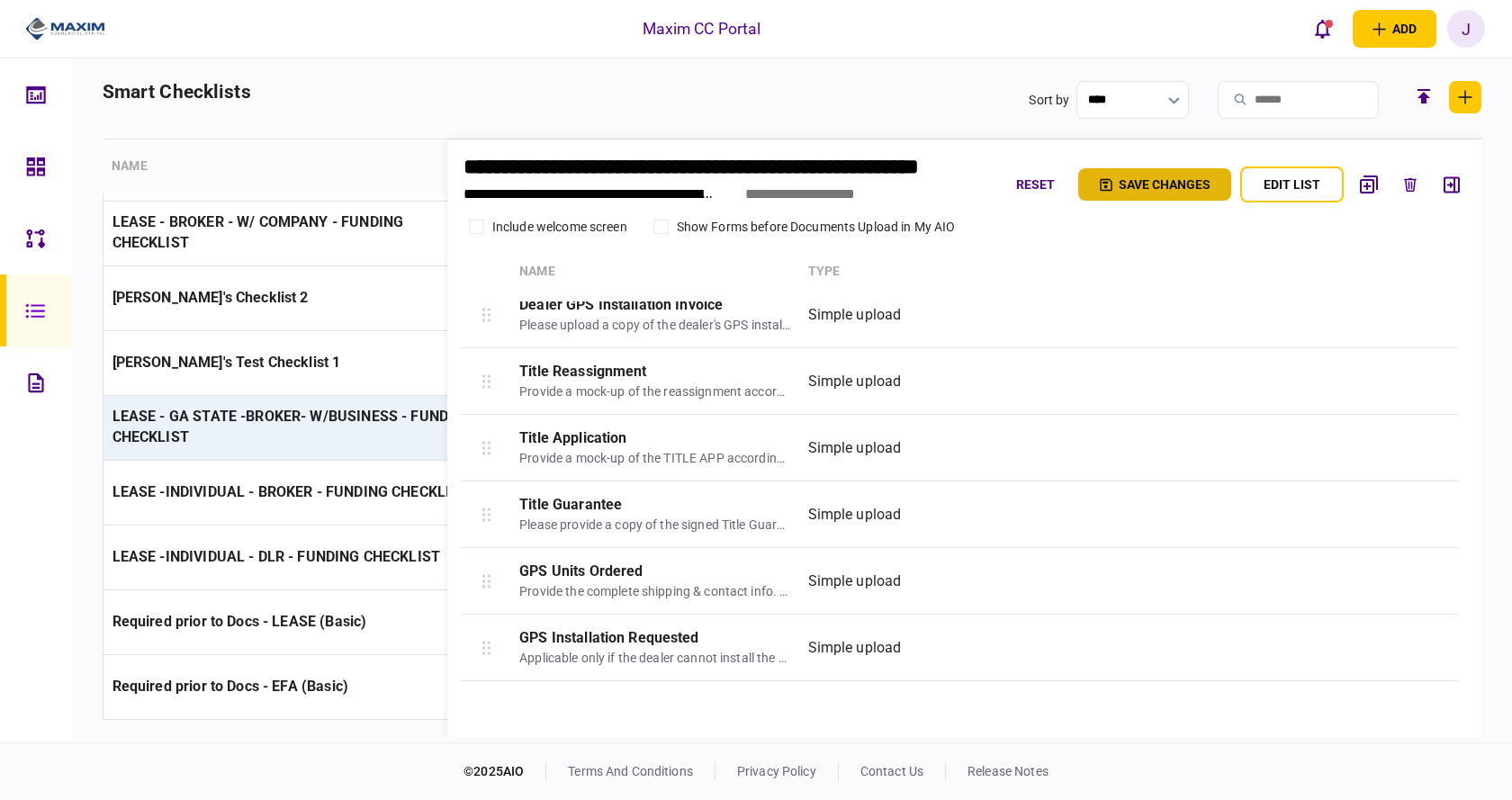 click on "Save changes" at bounding box center (1155, 184) 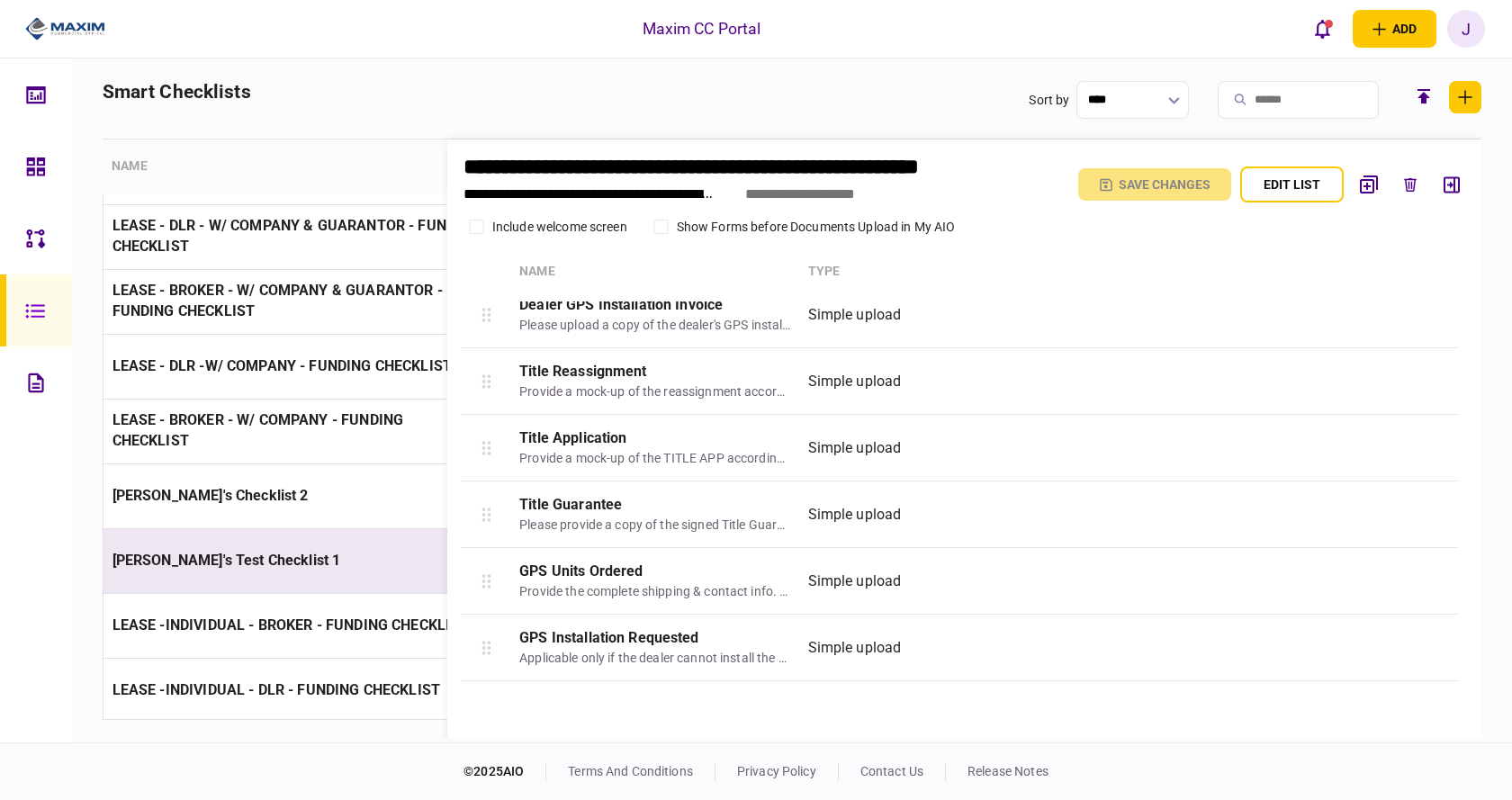 scroll, scrollTop: 2196, scrollLeft: 0, axis: vertical 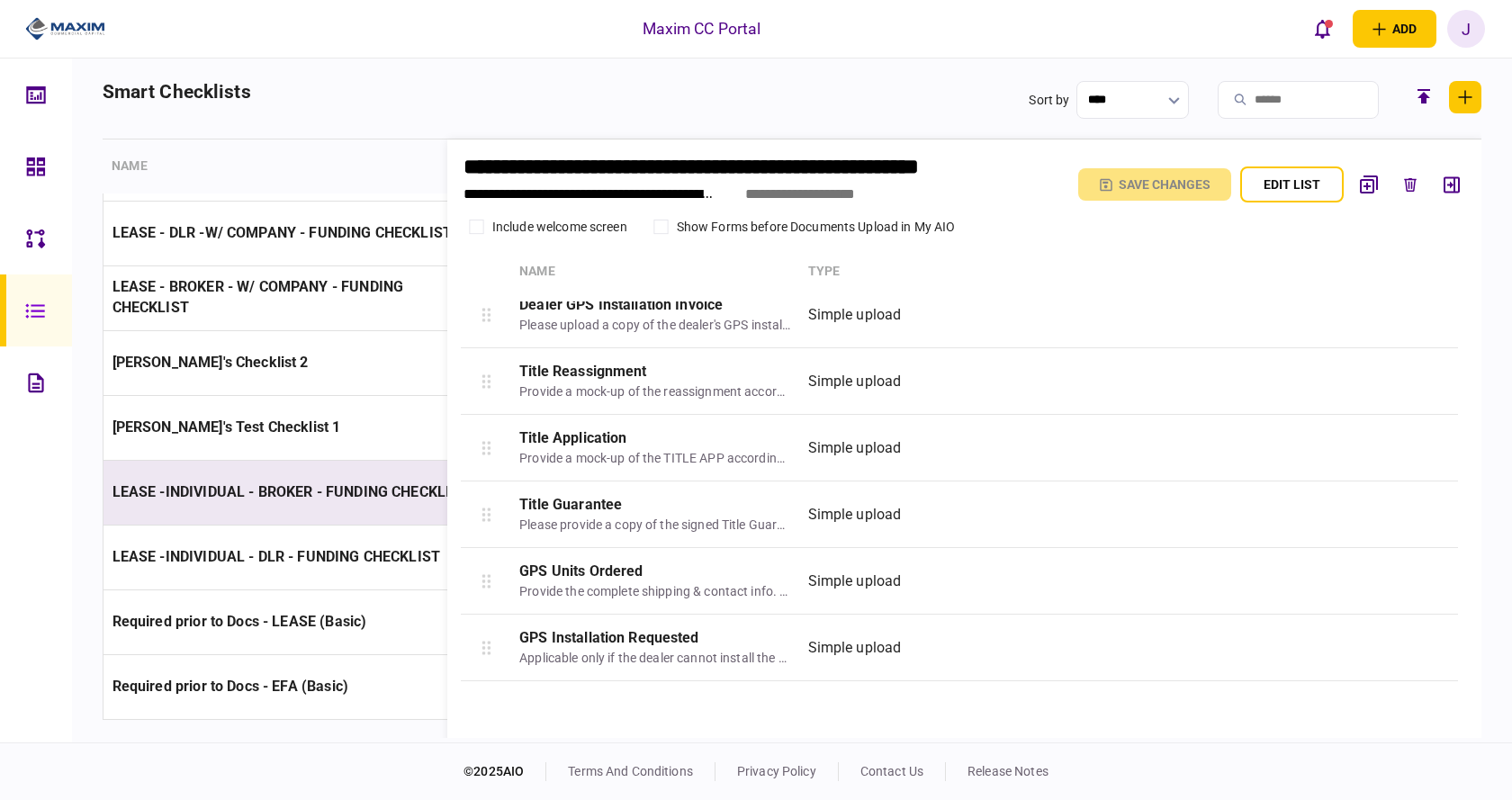 click on "LEASE -INDIVIDUAL - BROKER - FUNDING CHECKLIST" at bounding box center (297, 492) 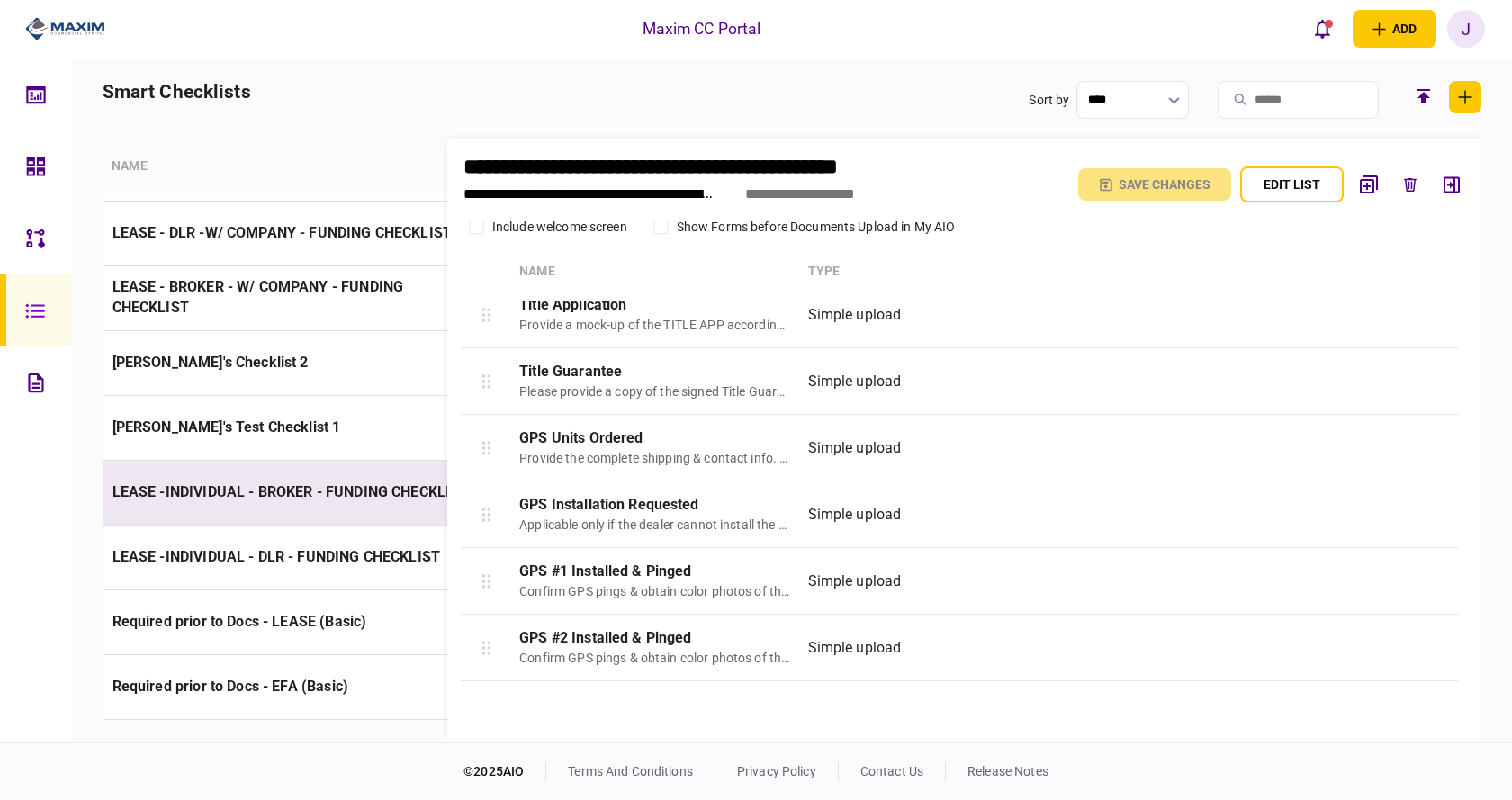 click on "LEASE -INDIVIDUAL - BROKER - FUNDING CHECKLIST" at bounding box center [297, 492] 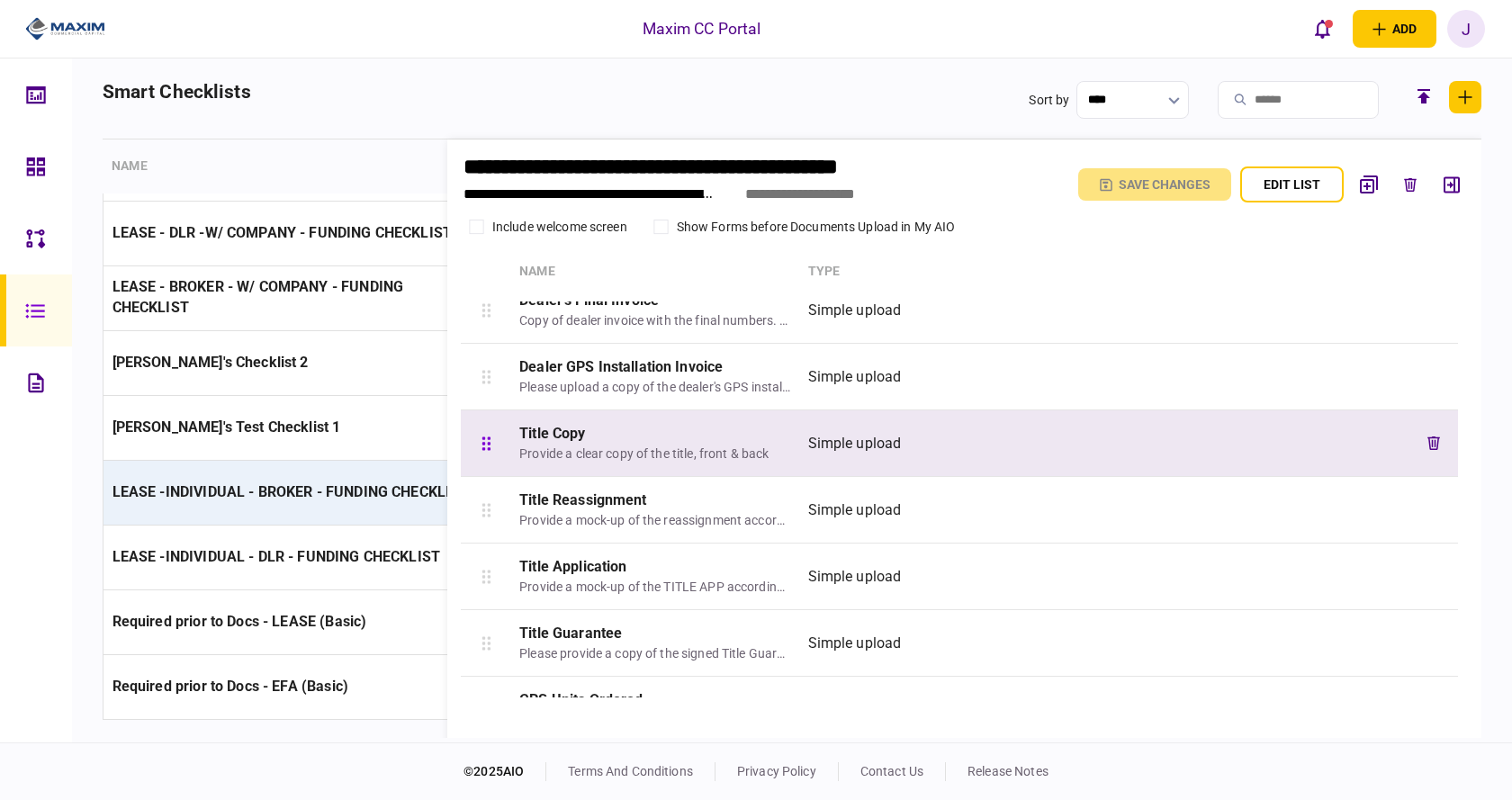 scroll, scrollTop: 1148, scrollLeft: 0, axis: vertical 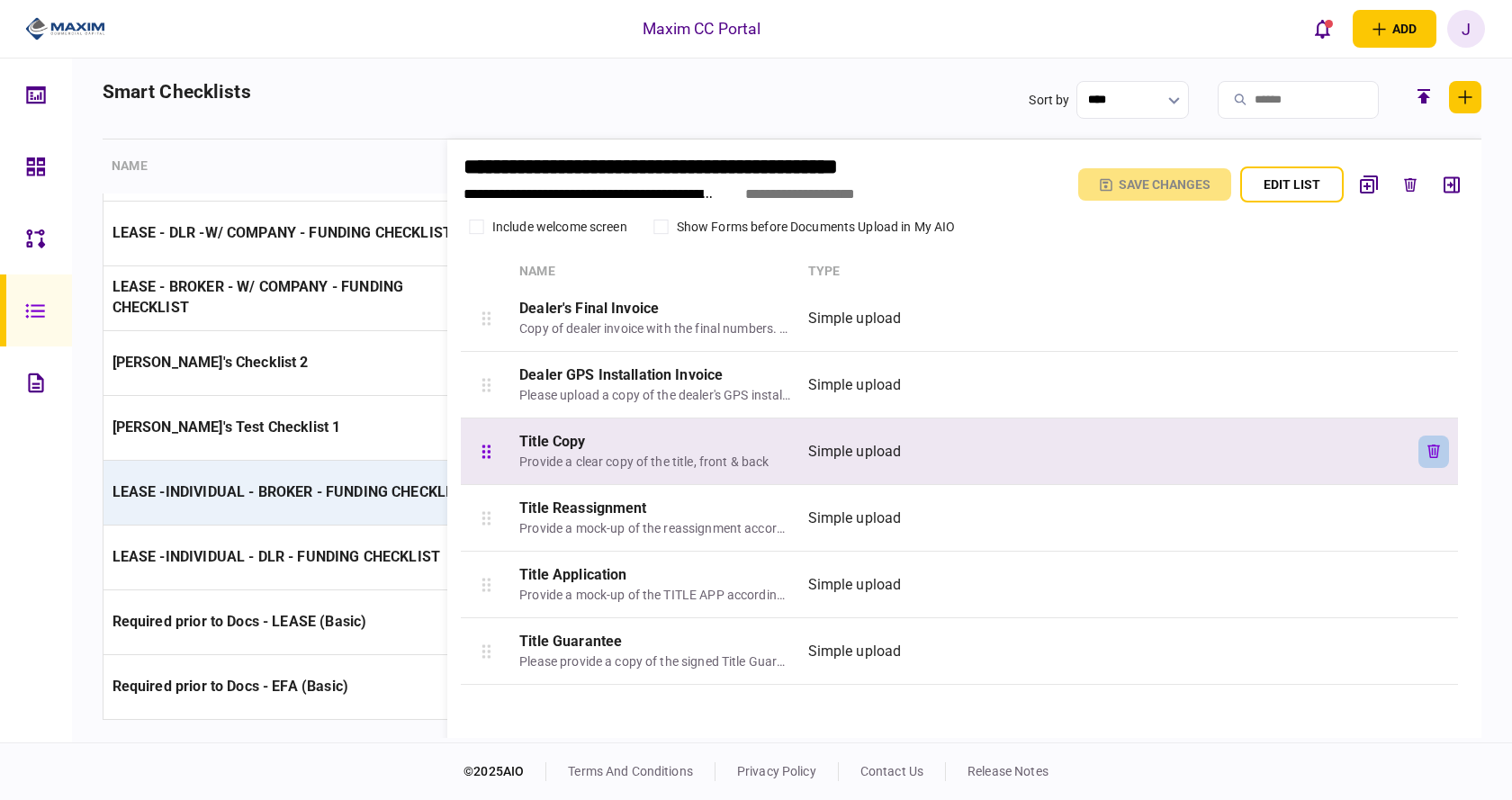 click at bounding box center (1434, 452) 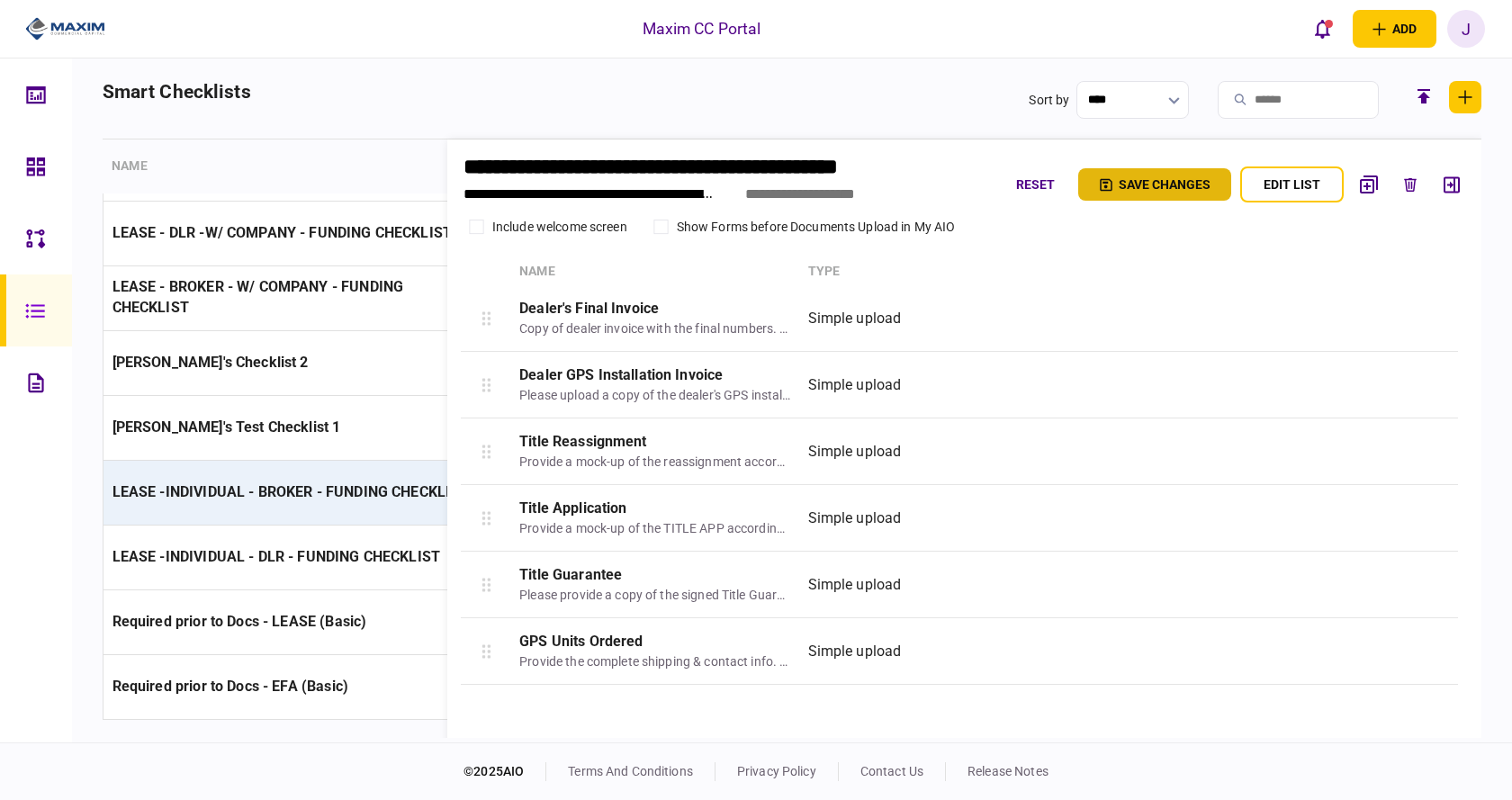 click on "Save changes" at bounding box center [1155, 184] 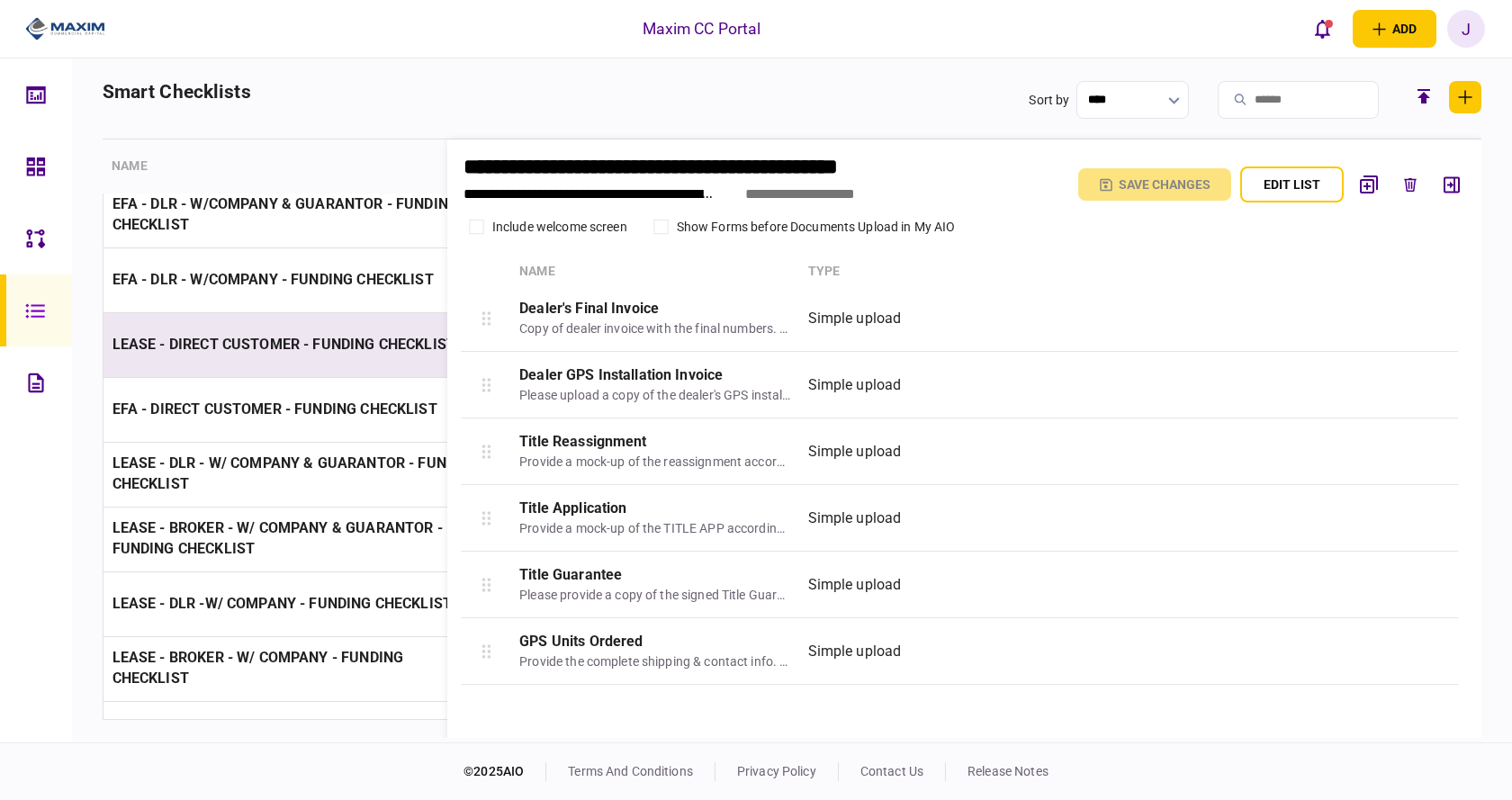 scroll, scrollTop: 2196, scrollLeft: 0, axis: vertical 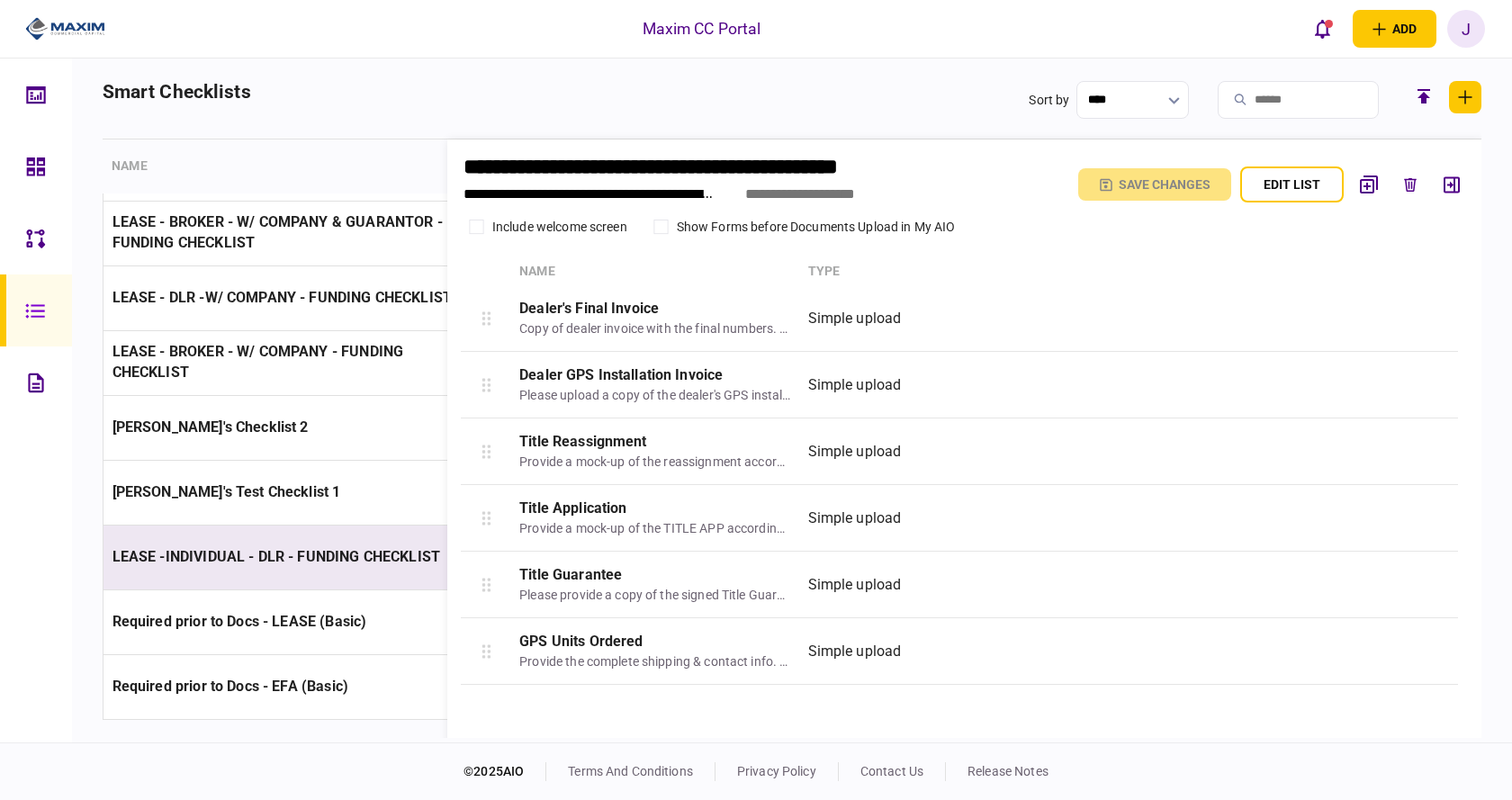 click on "LEASE -INDIVIDUAL - DLR - FUNDING CHECKLIST" at bounding box center [297, 557] 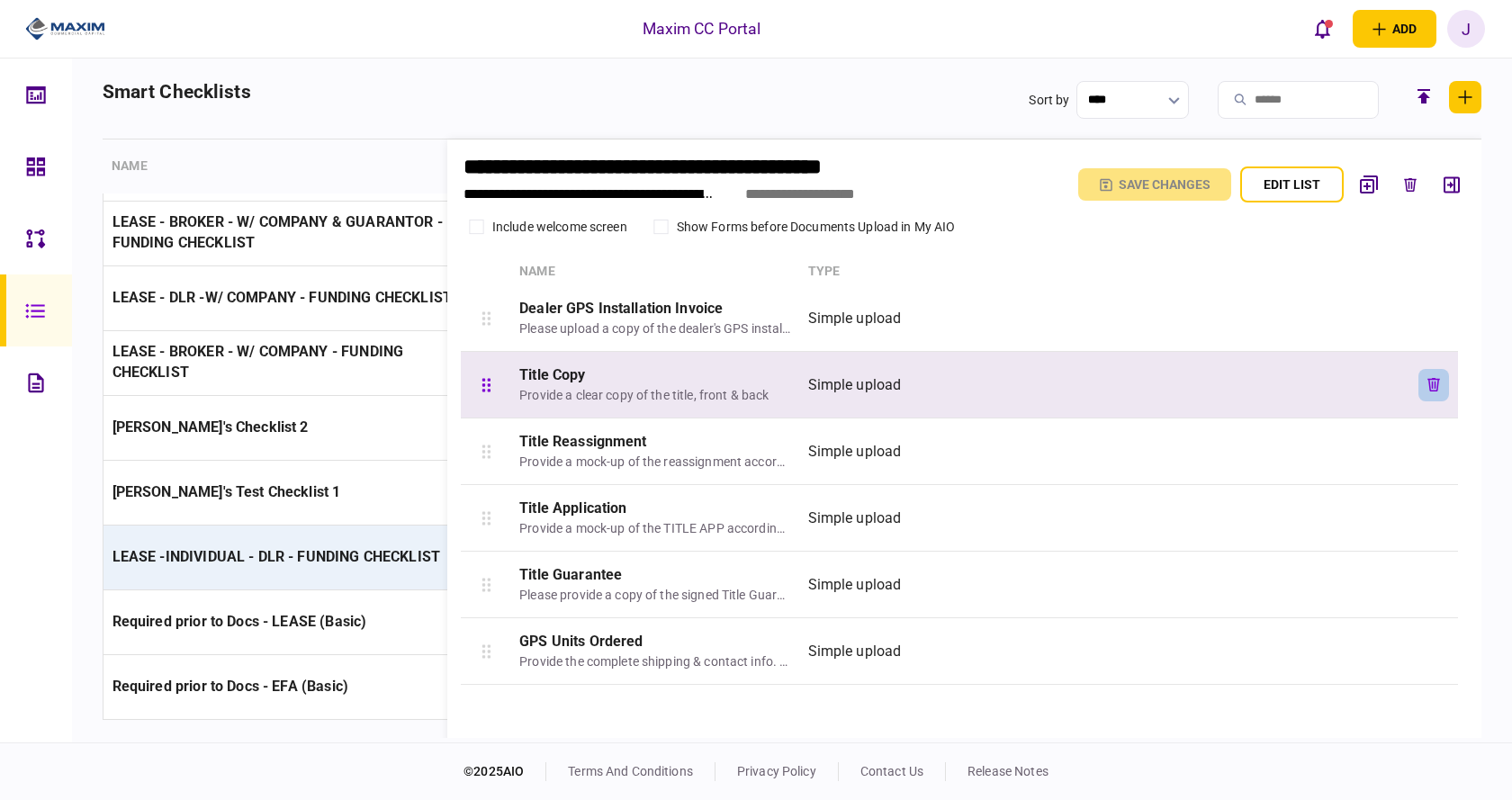 click at bounding box center [1434, 385] 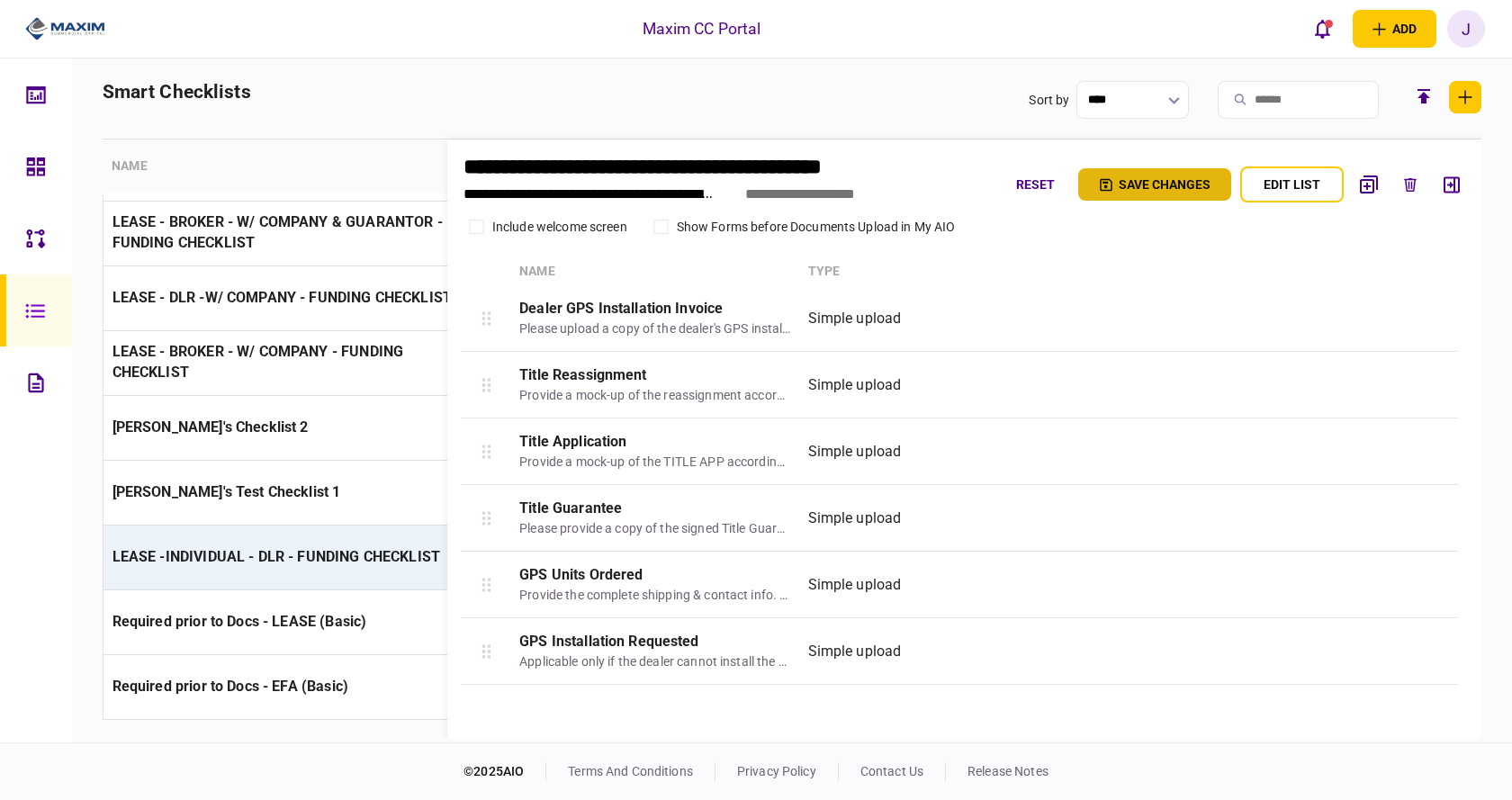 click on "Save changes" at bounding box center [1155, 184] 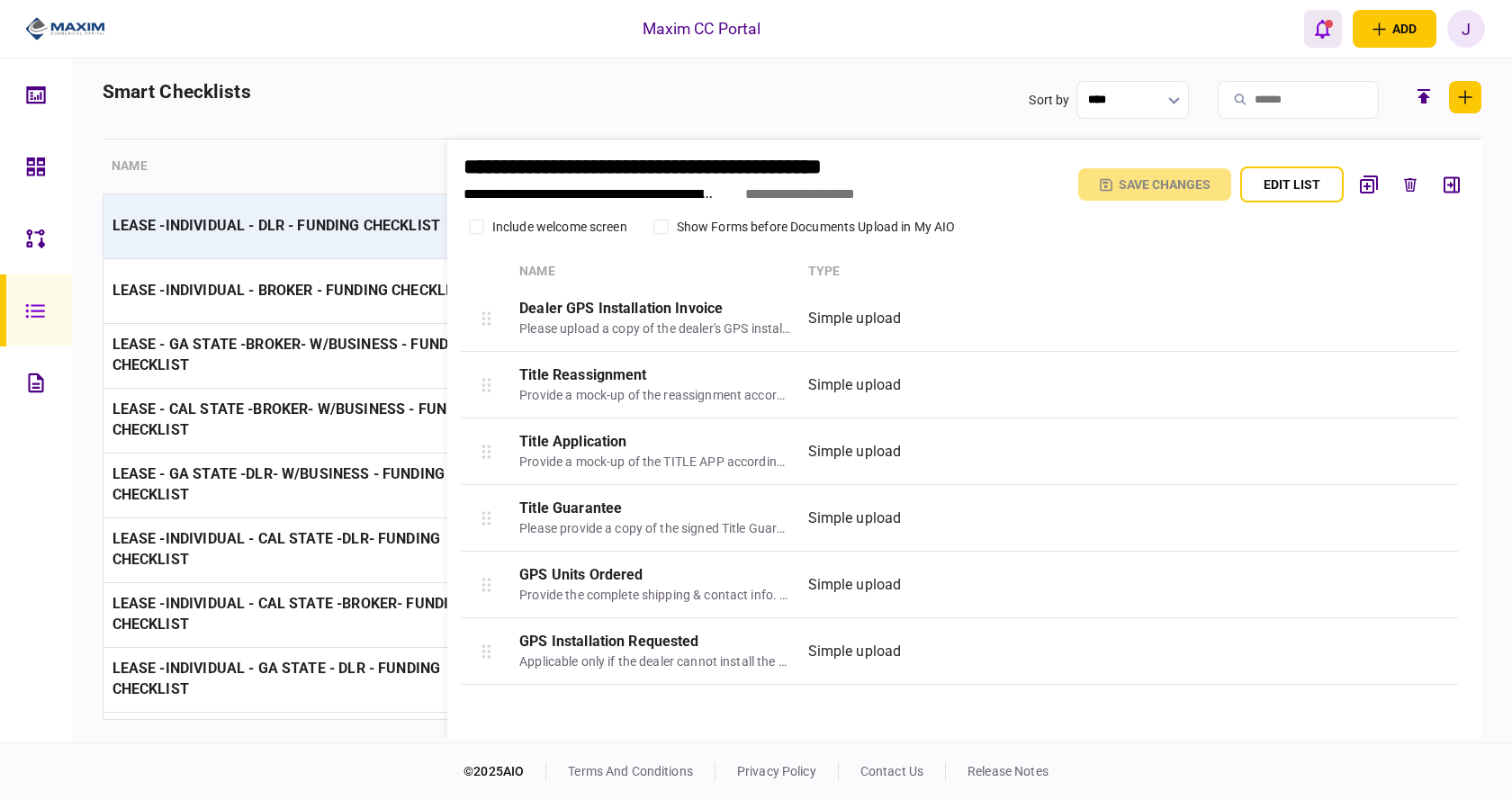 drag, startPoint x: 1327, startPoint y: 25, endPoint x: 1331, endPoint y: 44, distance: 19.416488 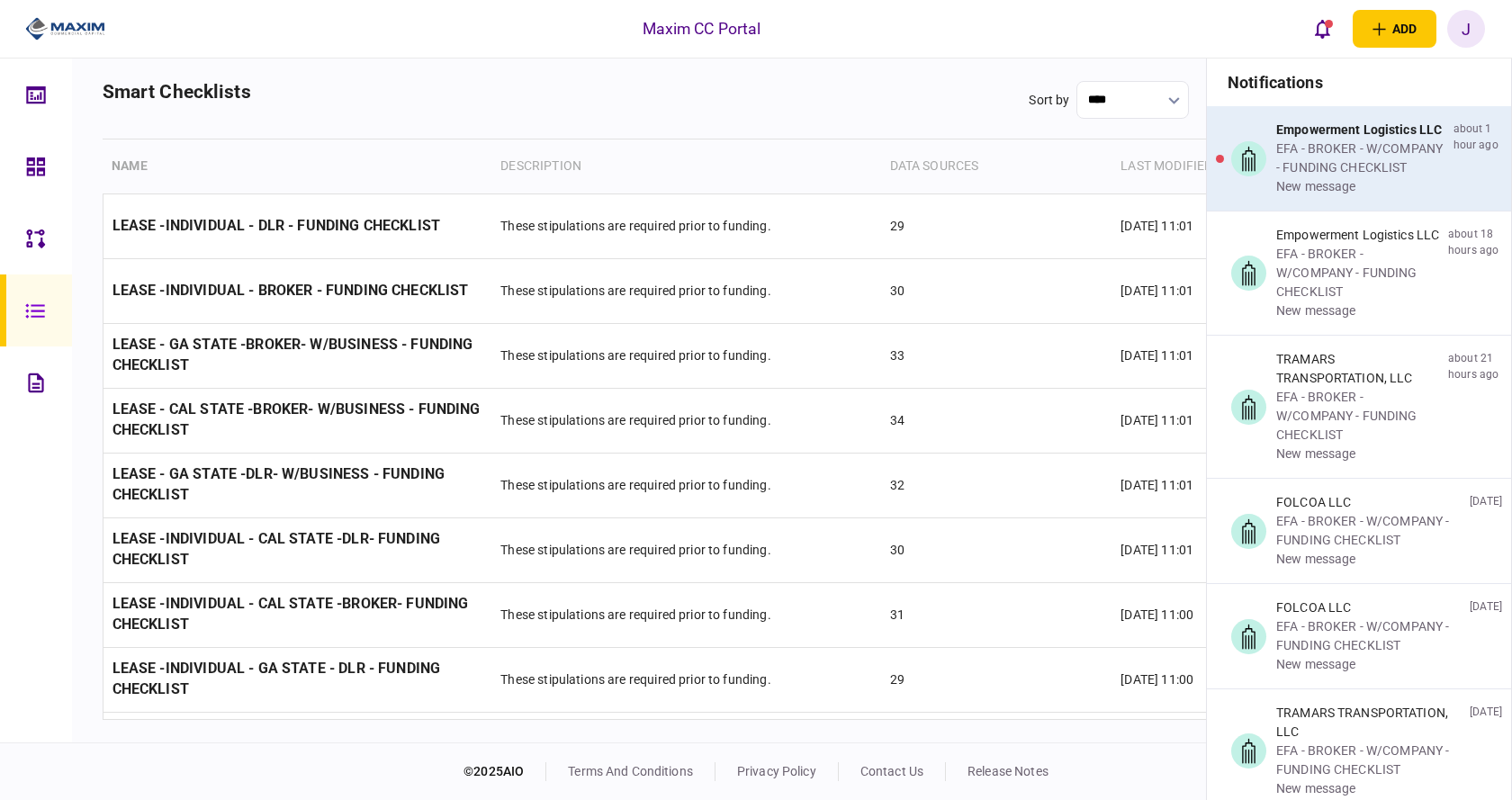click on "EFA - BROKER - W/COMPANY - FUNDING CHECKLIST" at bounding box center (1361, 158) 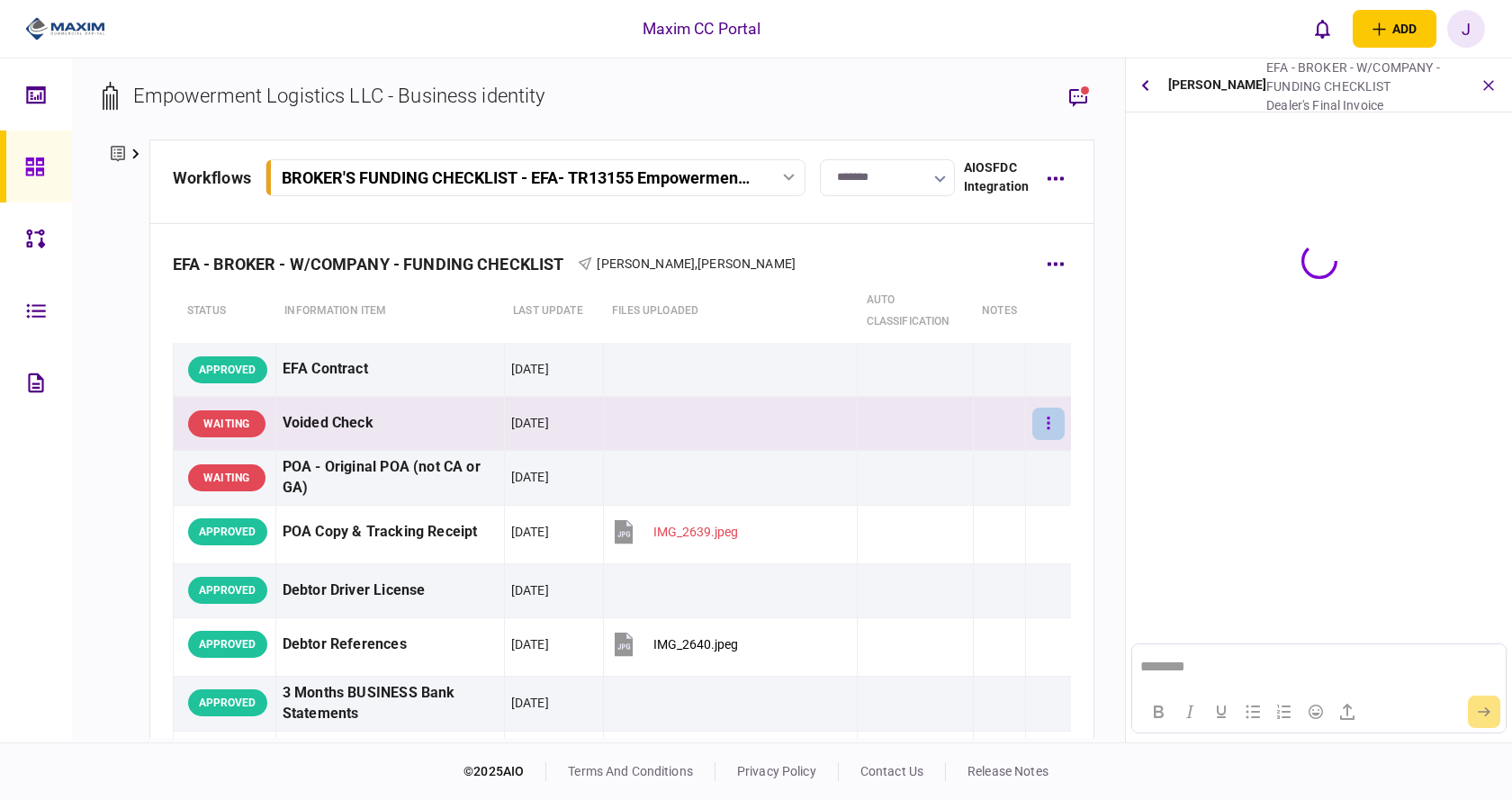 scroll, scrollTop: 0, scrollLeft: 0, axis: both 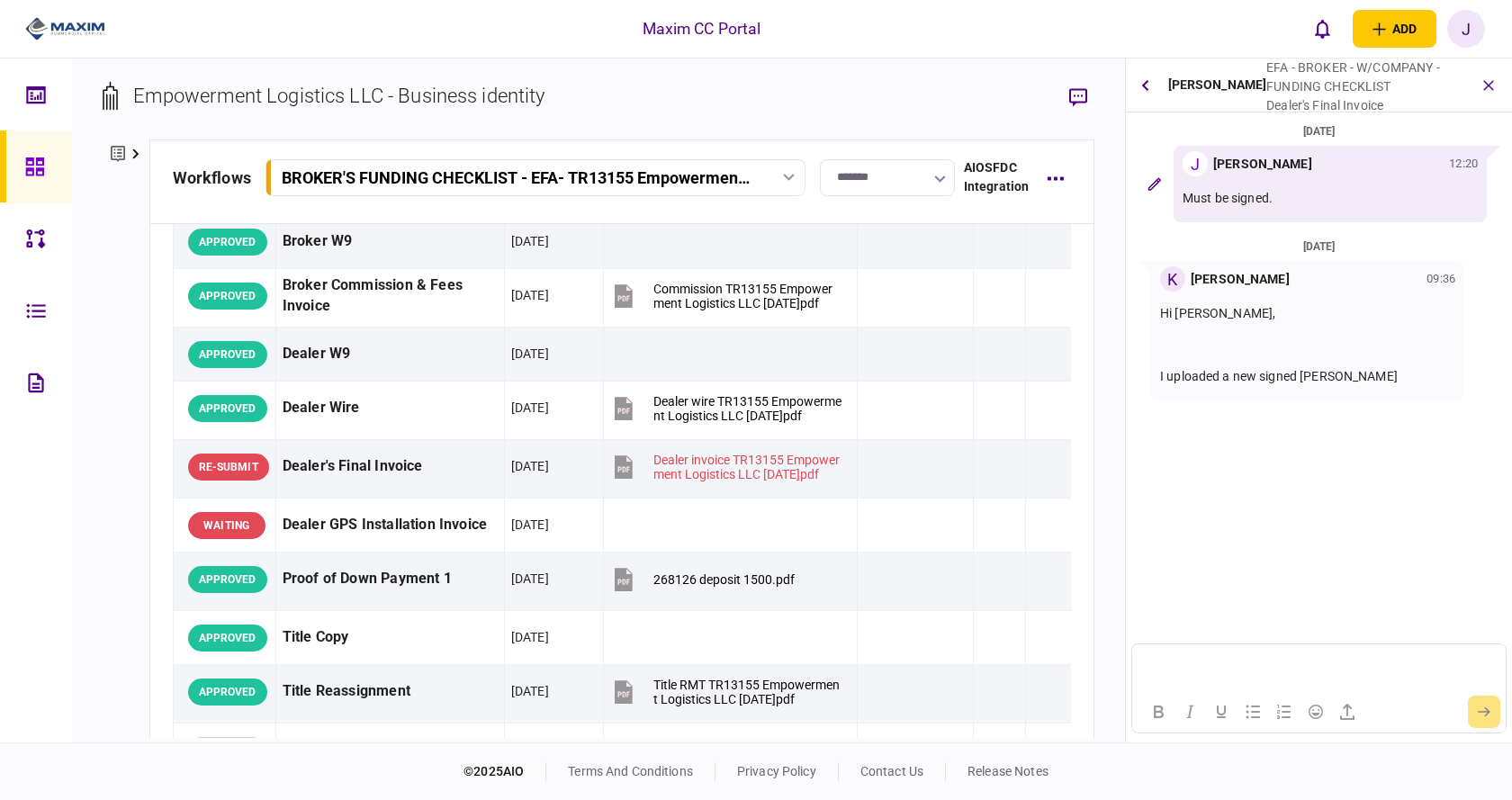 type 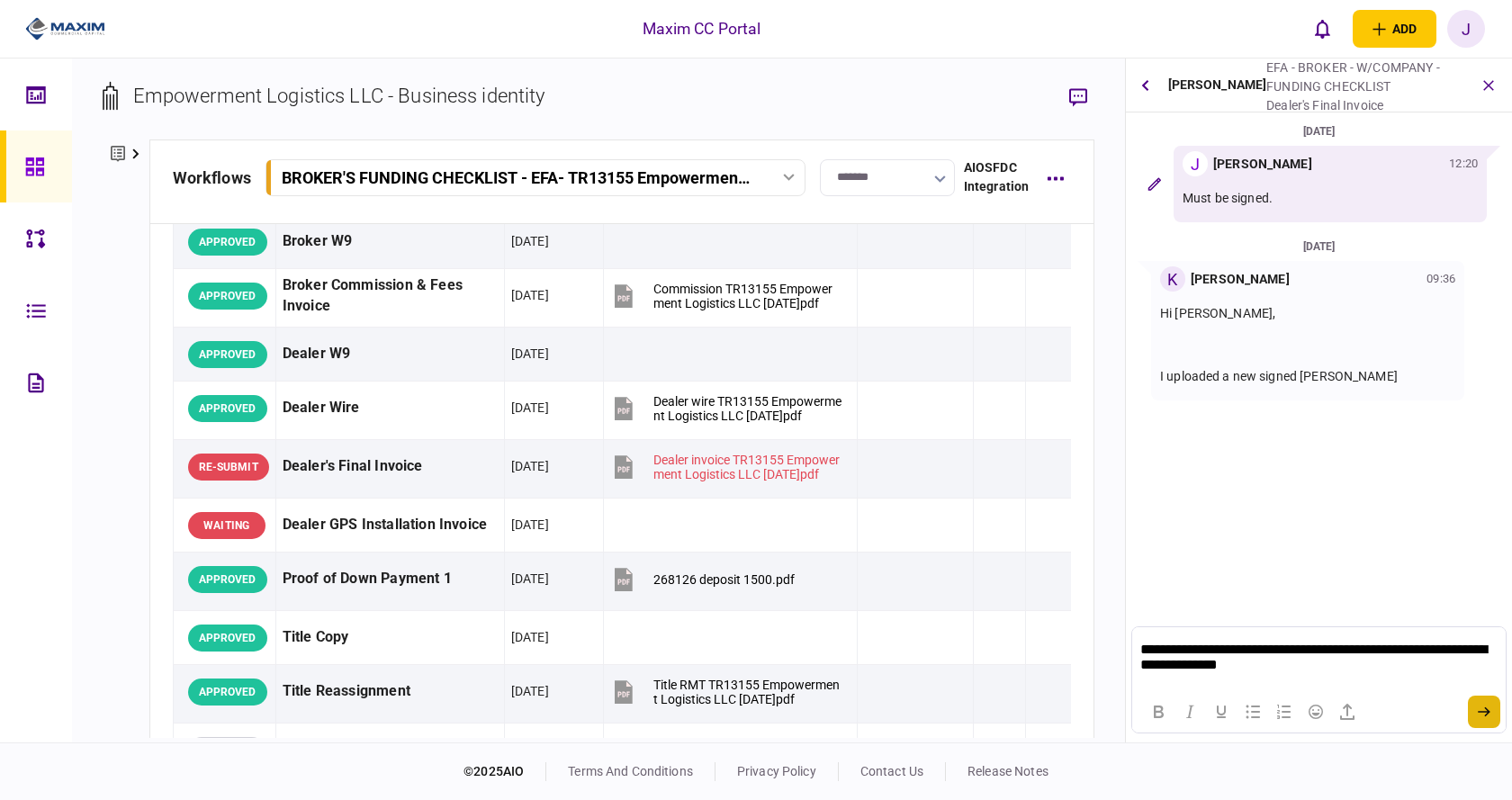 click at bounding box center (1484, 712) 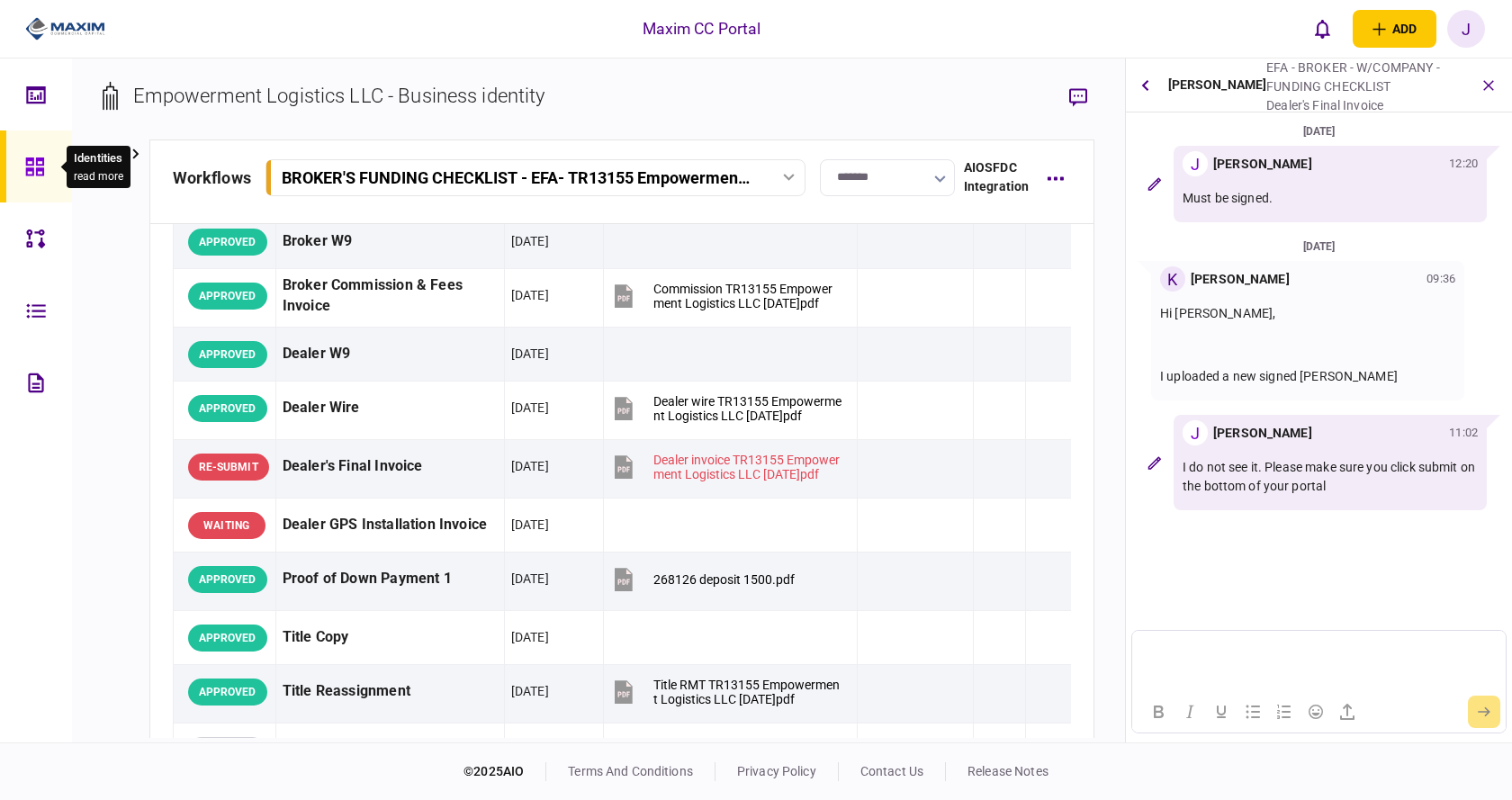 click 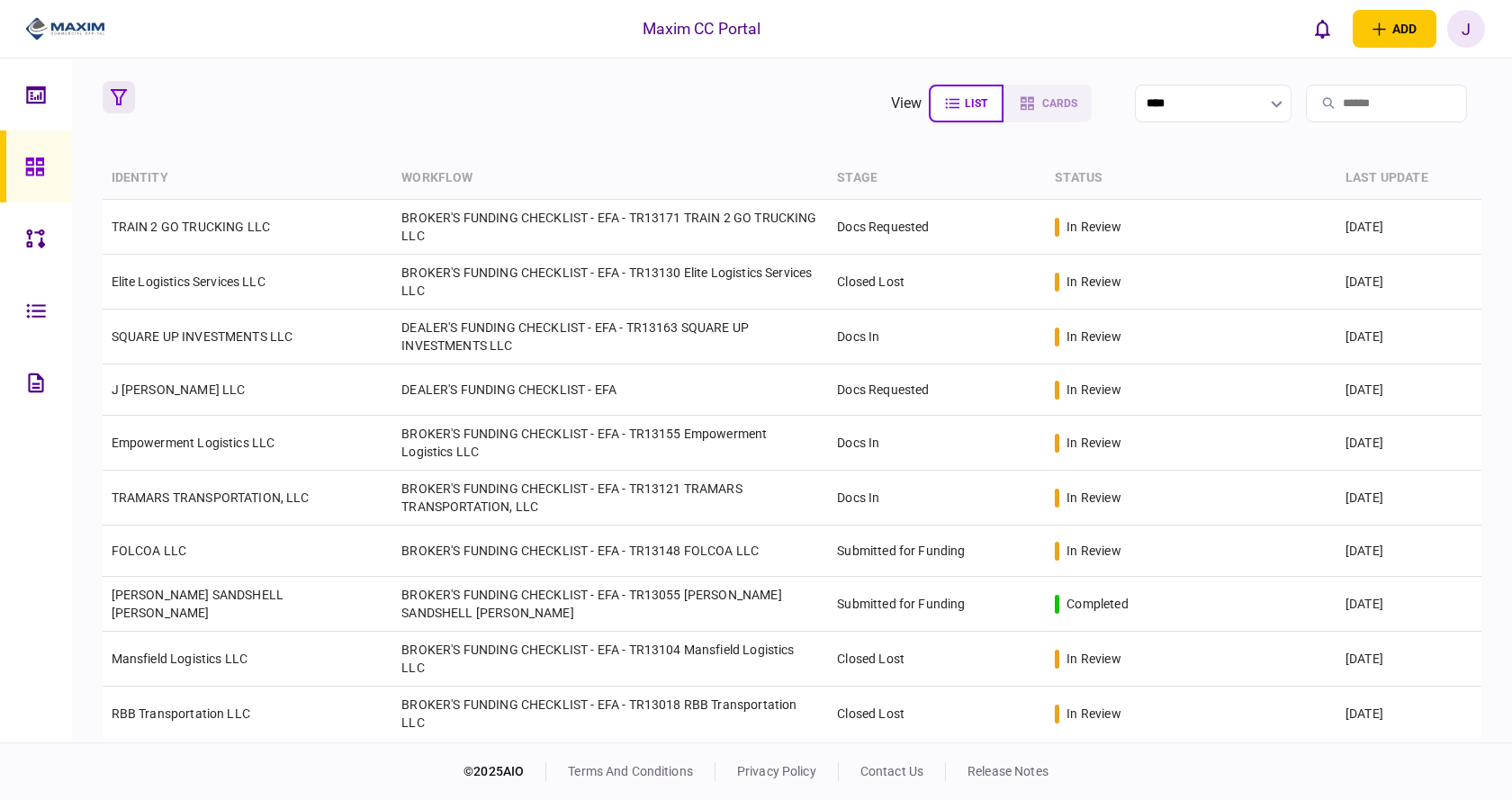click 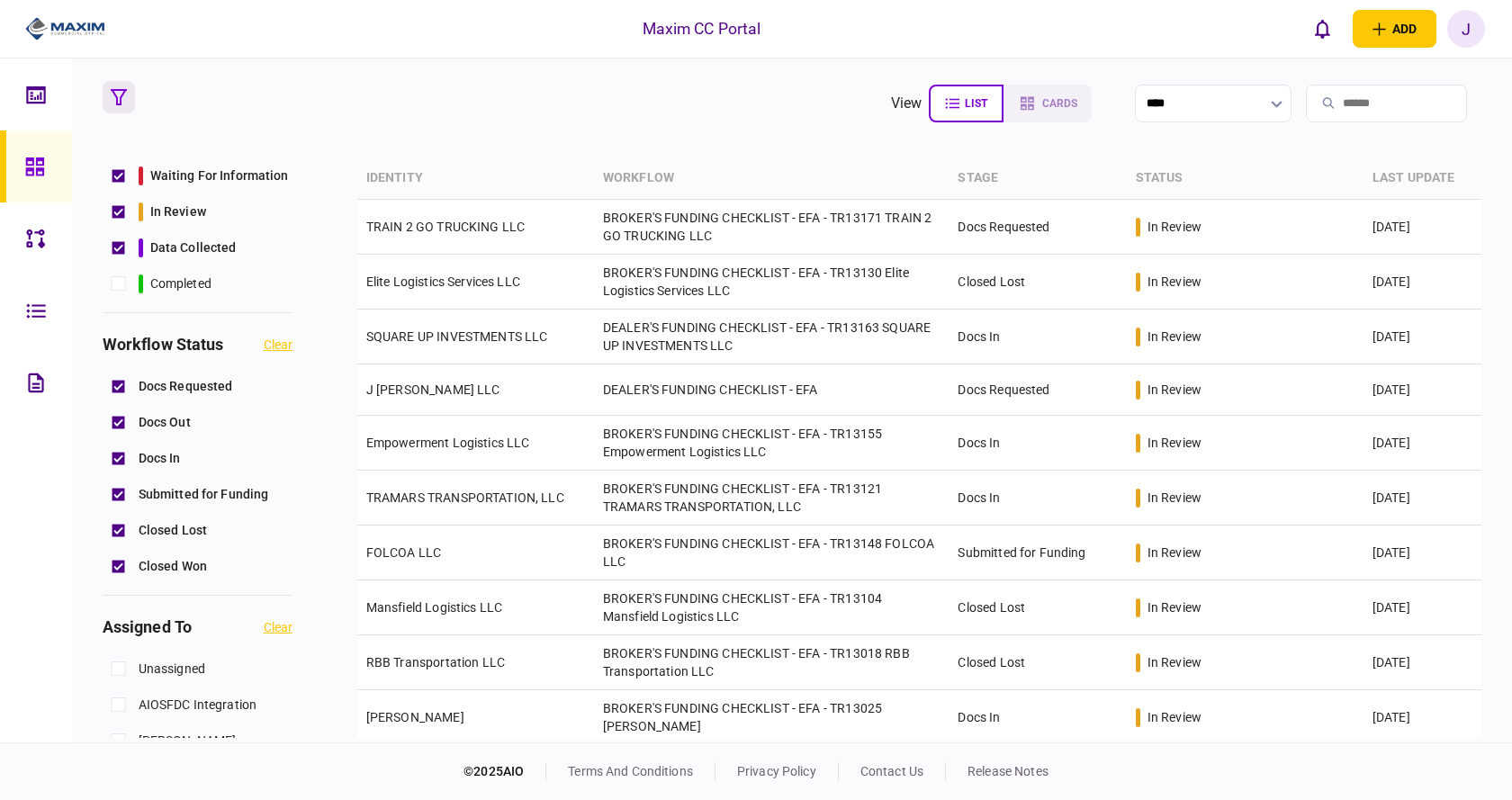 scroll, scrollTop: 180, scrollLeft: 0, axis: vertical 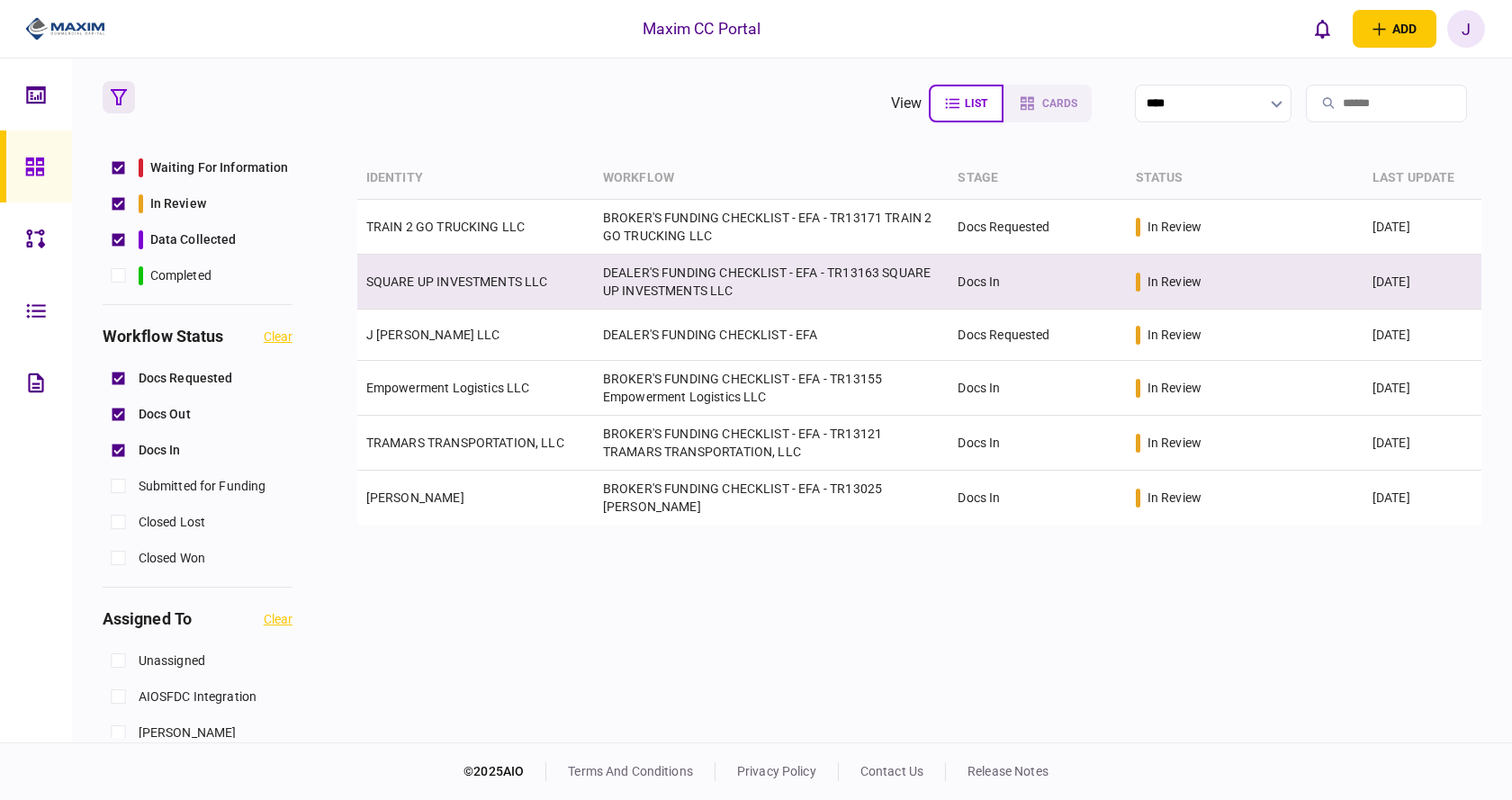 click on "SQUARE UP INVESTMENTS LLC" at bounding box center [457, 282] 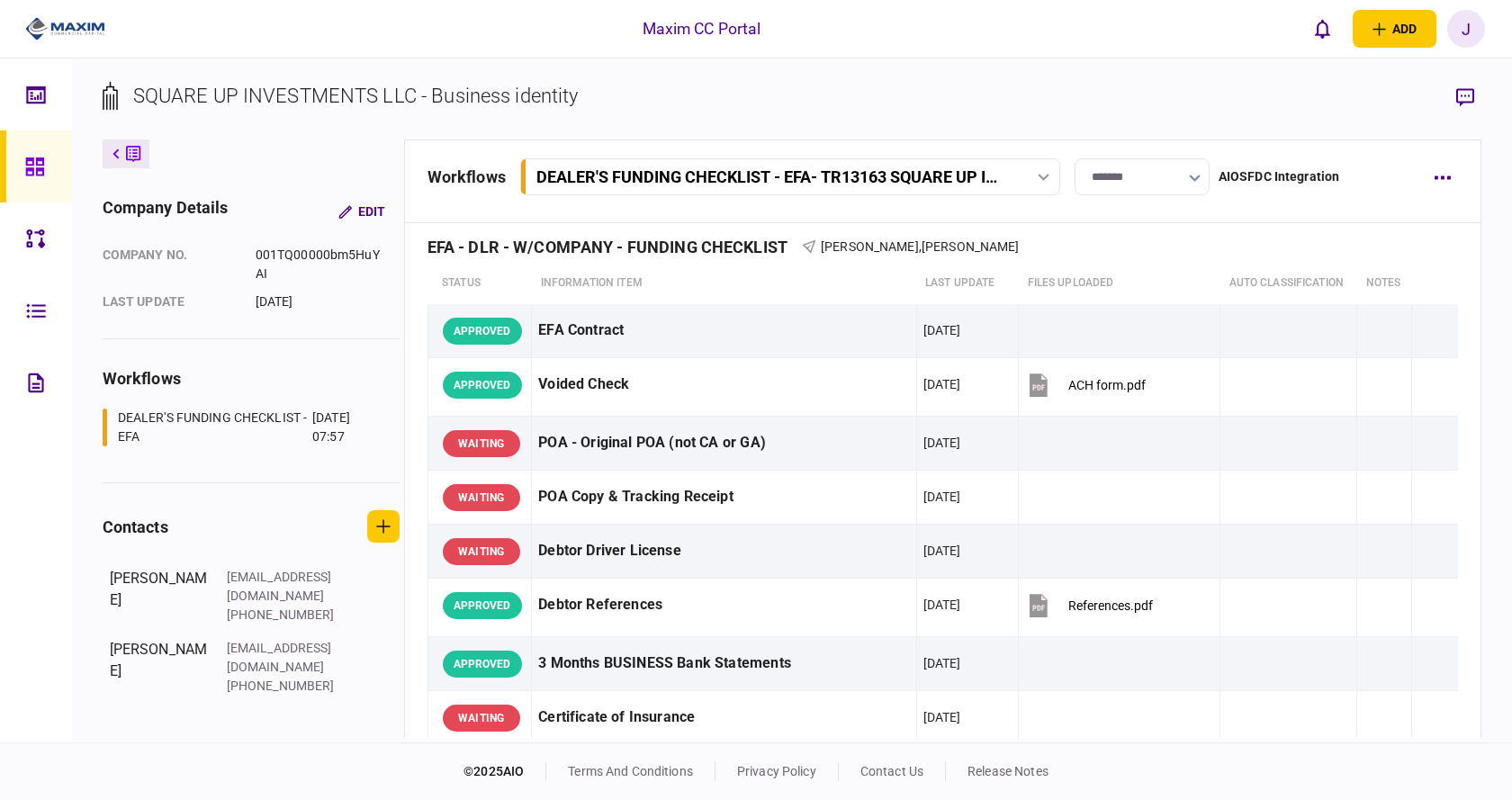 scroll, scrollTop: 0, scrollLeft: 0, axis: both 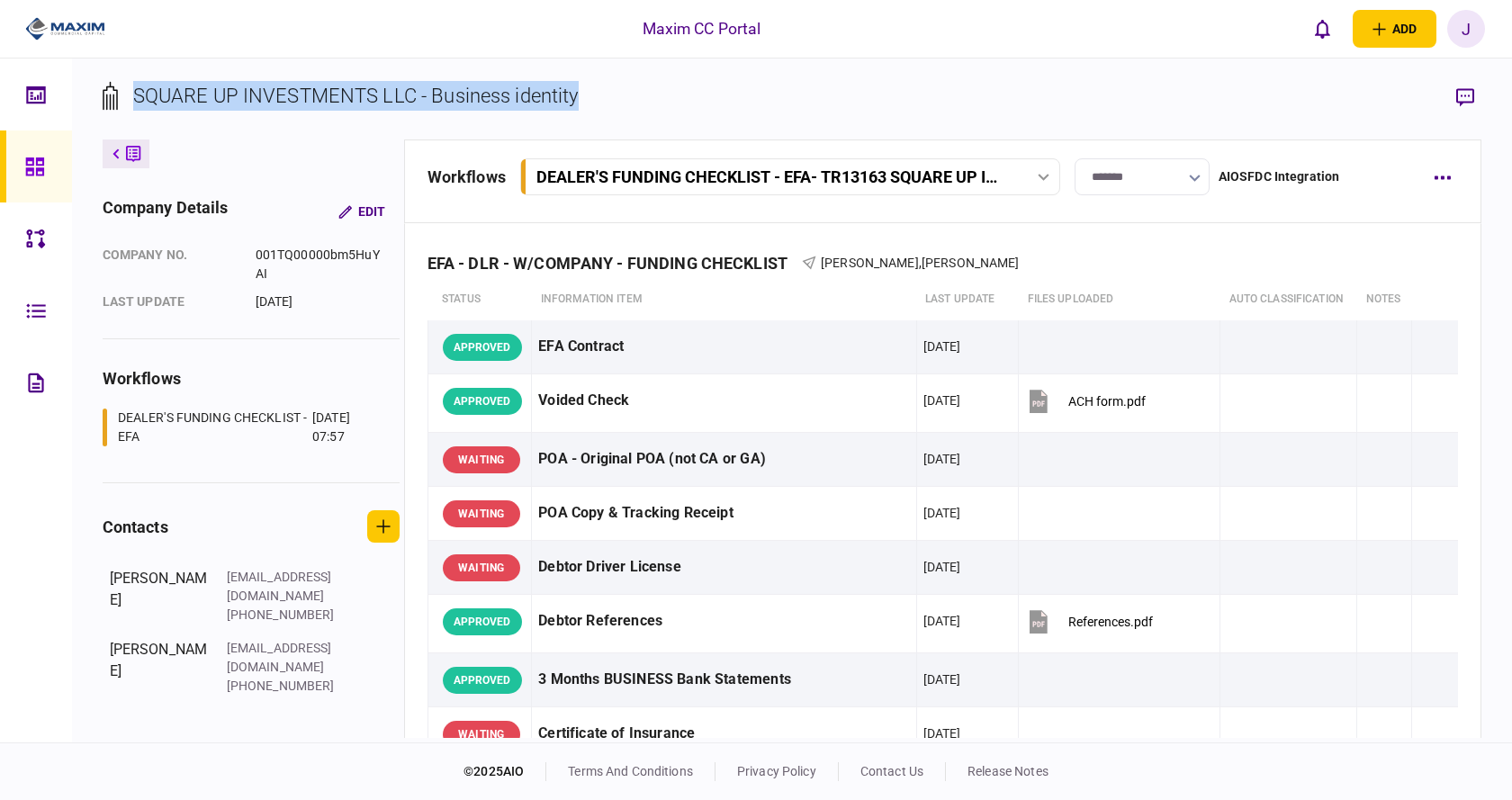 drag, startPoint x: 631, startPoint y: 92, endPoint x: 128, endPoint y: 65, distance: 503.72413 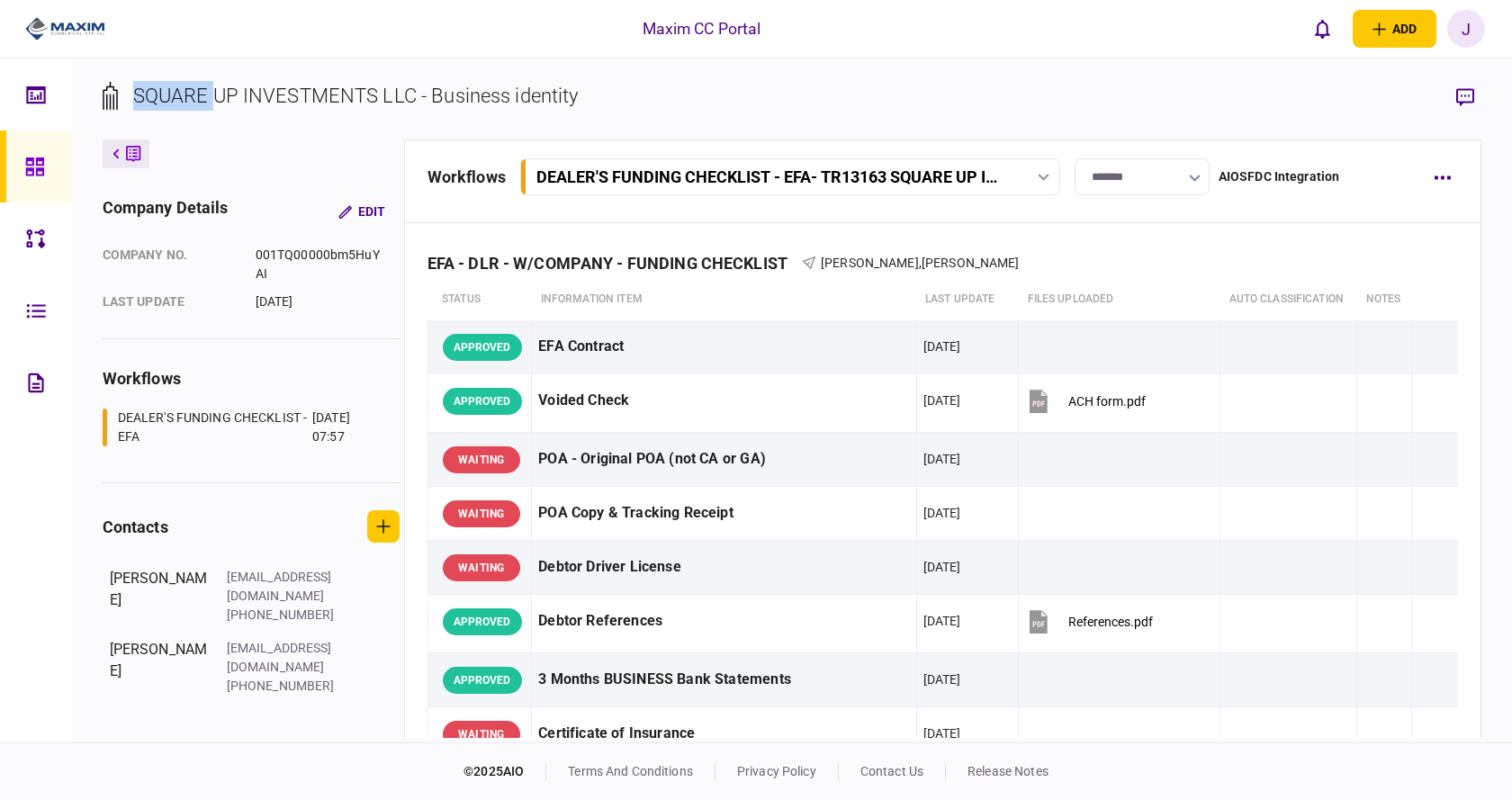 click on "SQUARE UP INVESTMENTS LLC - Business identity" at bounding box center [356, 95] 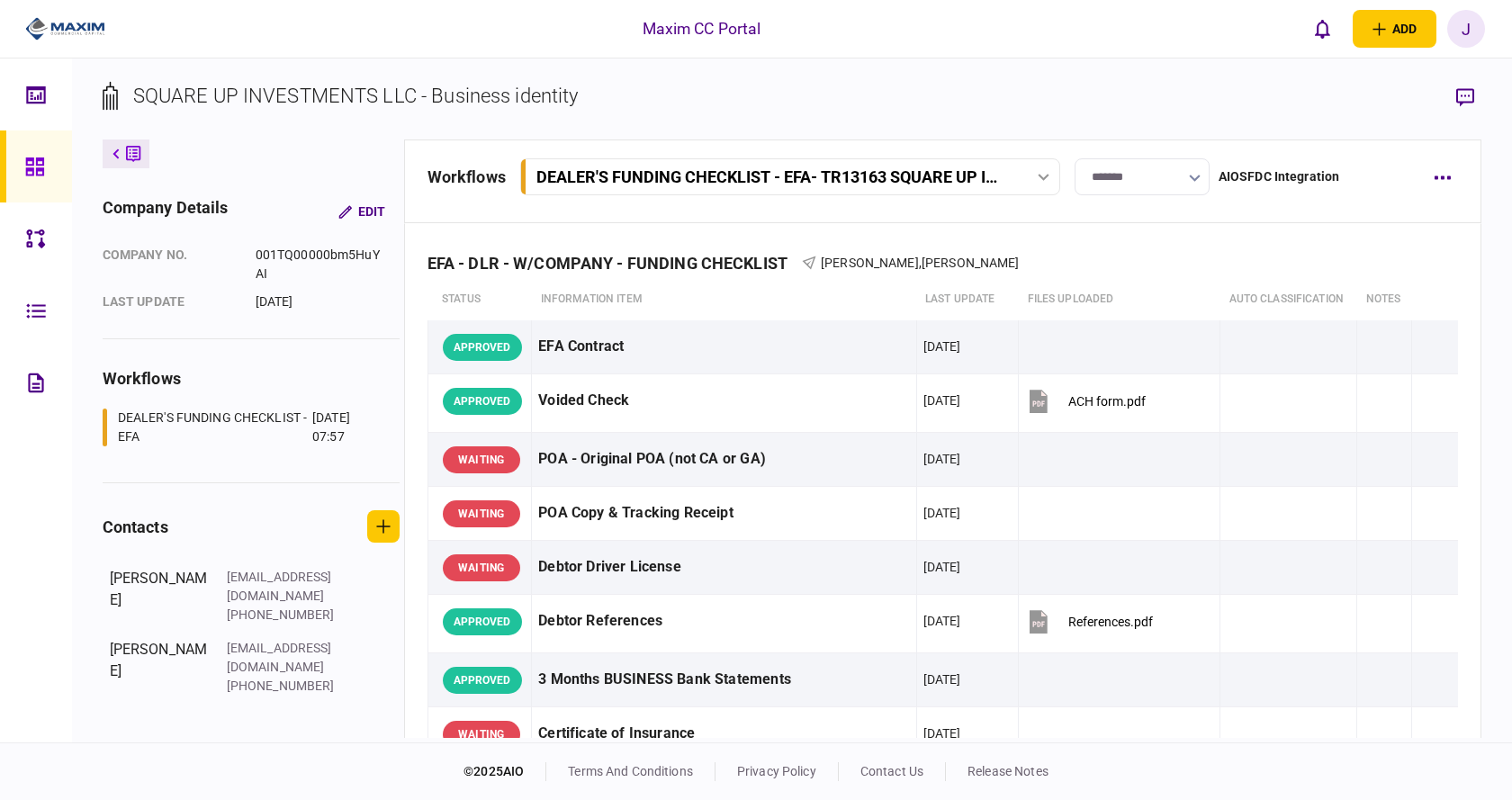 click on "SQUARE UP INVESTMENTS LLC - Business identity" at bounding box center (356, 95) 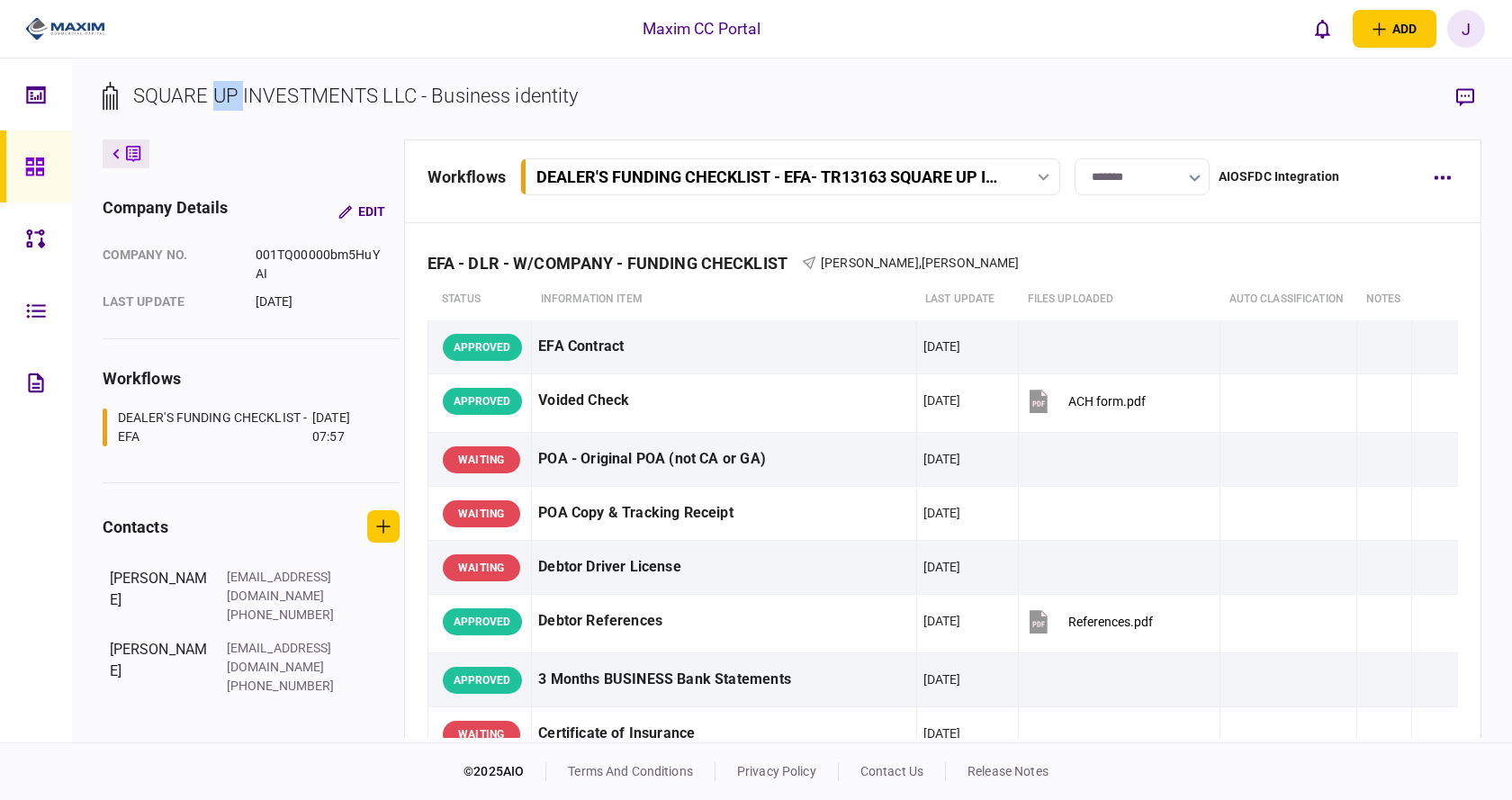 click on "SQUARE UP INVESTMENTS LLC - Business identity" at bounding box center [356, 95] 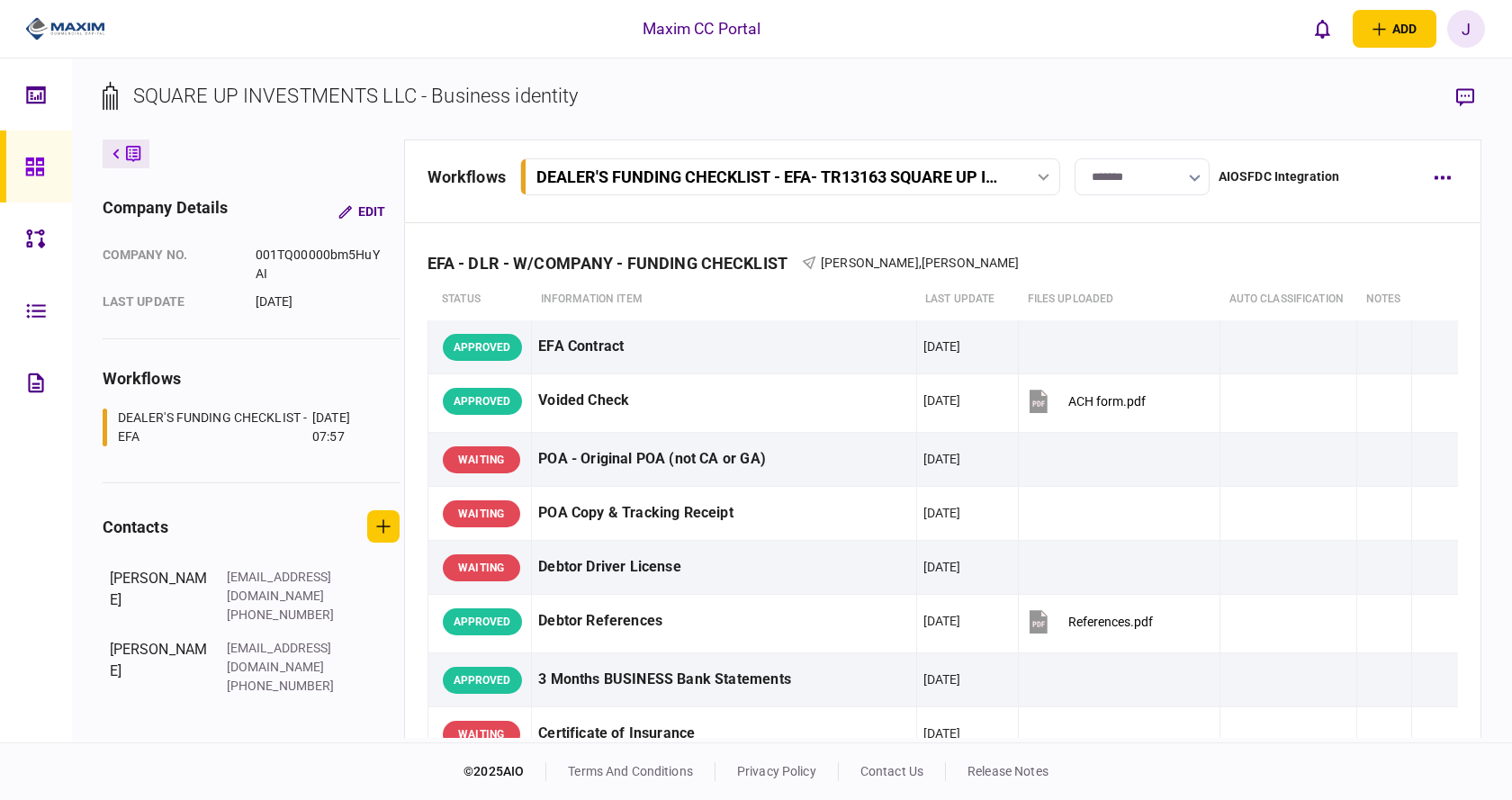 click on "SQUARE UP INVESTMENTS LLC - Business identity" at bounding box center [356, 95] 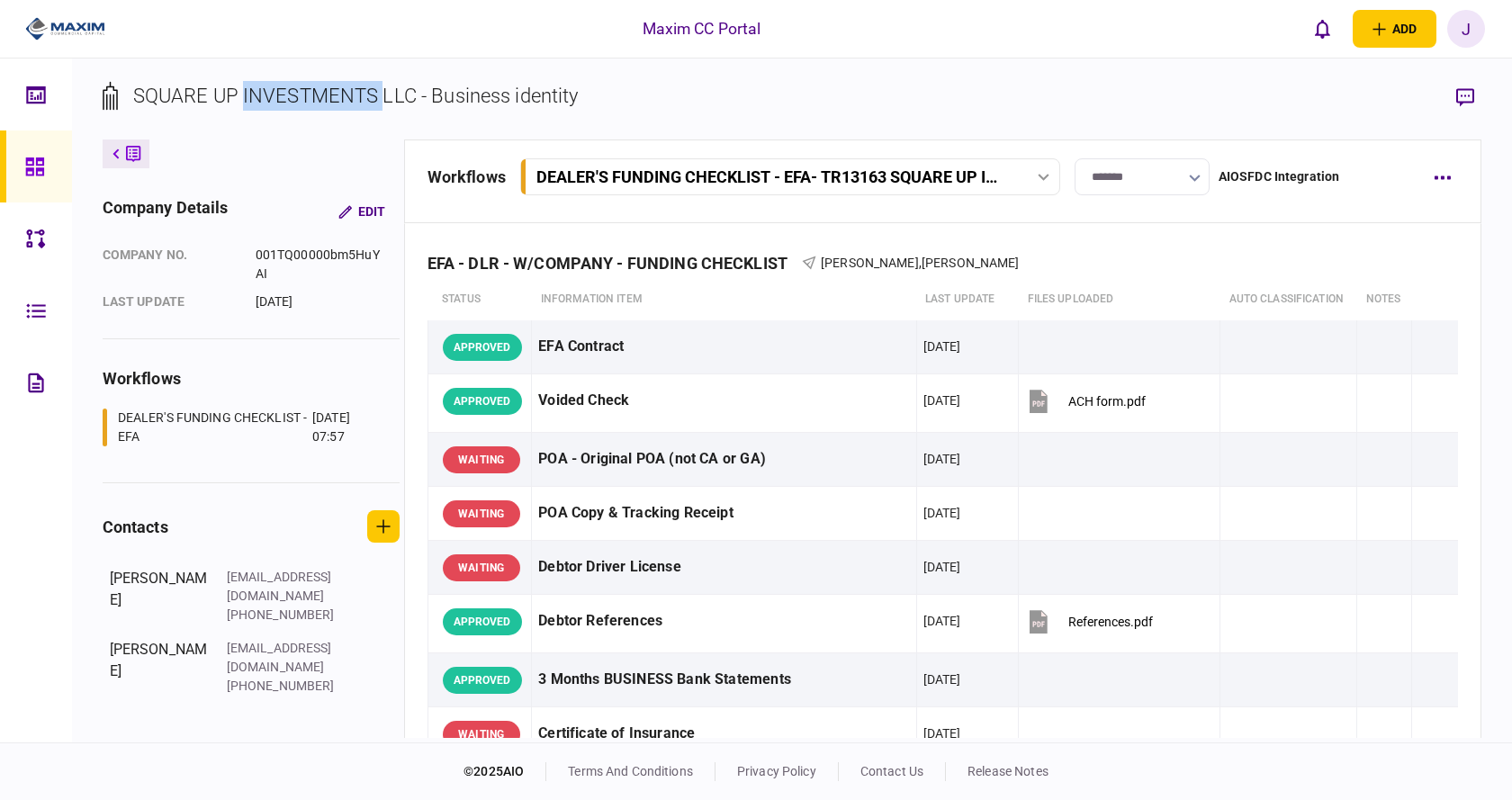 click on "SQUARE UP INVESTMENTS LLC - Business identity" at bounding box center [356, 95] 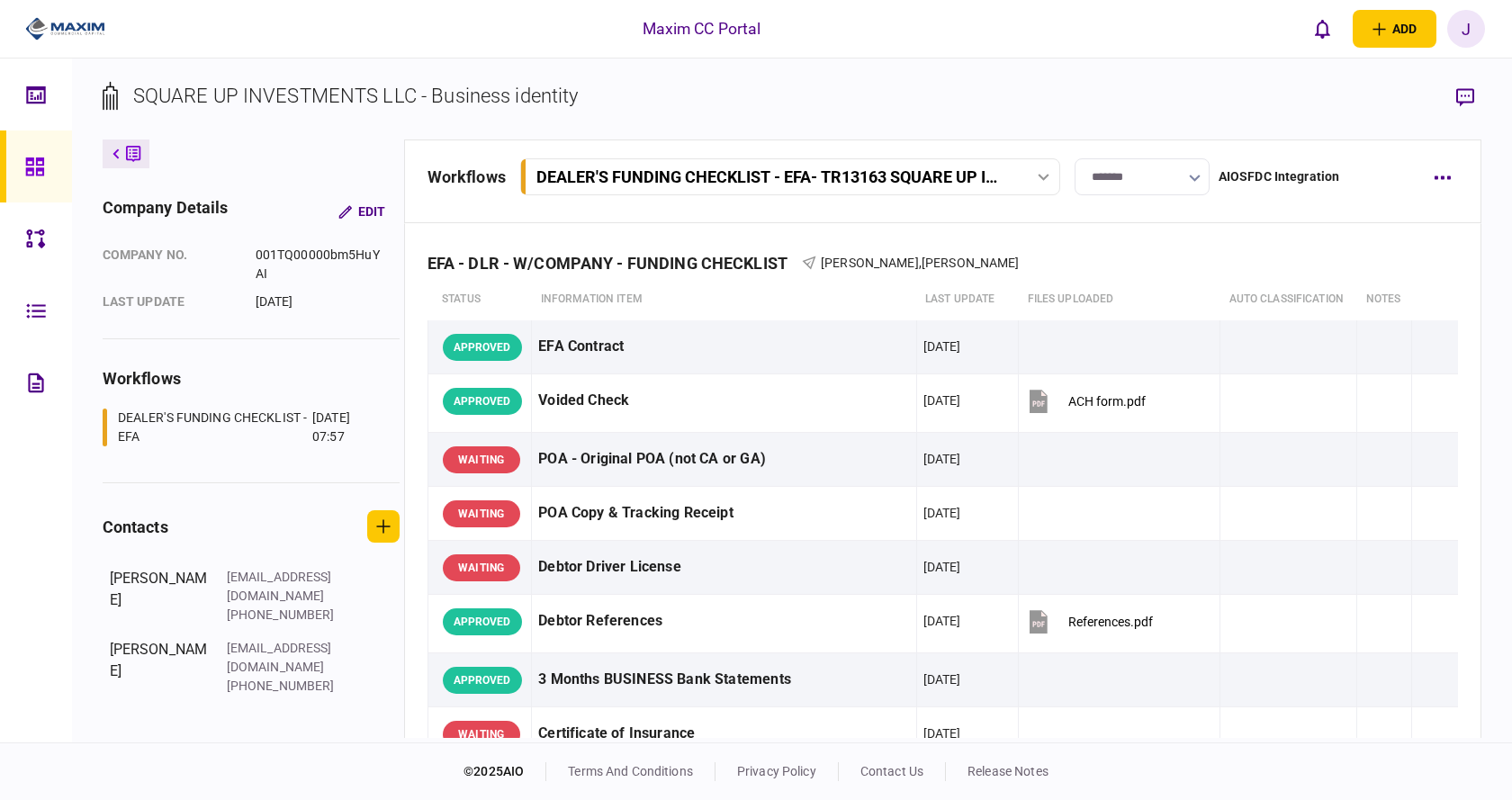 click on "SQUARE UP INVESTMENTS LLC - Business identity" at bounding box center (356, 95) 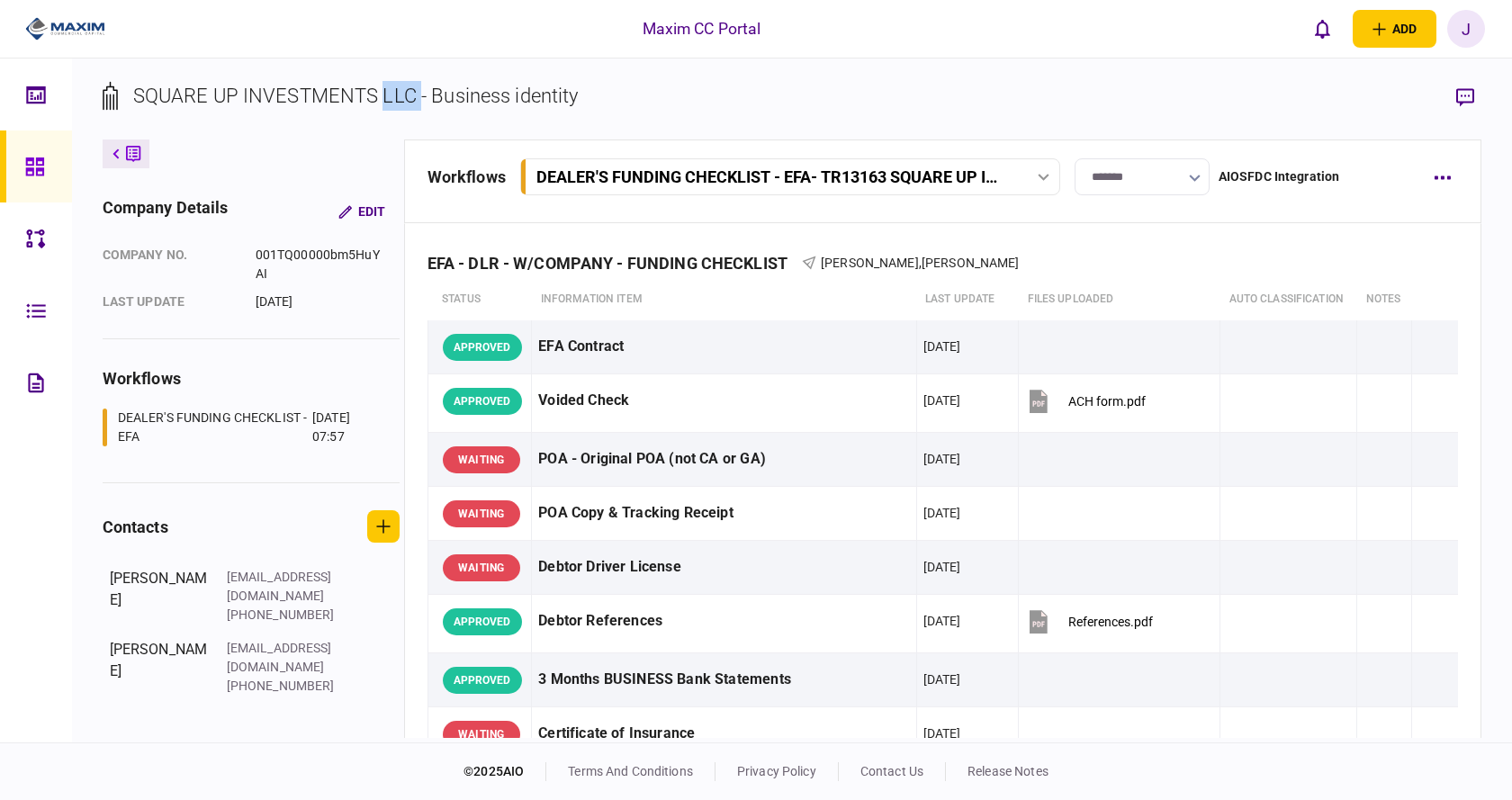 click on "SQUARE UP INVESTMENTS LLC - Business identity" at bounding box center [356, 95] 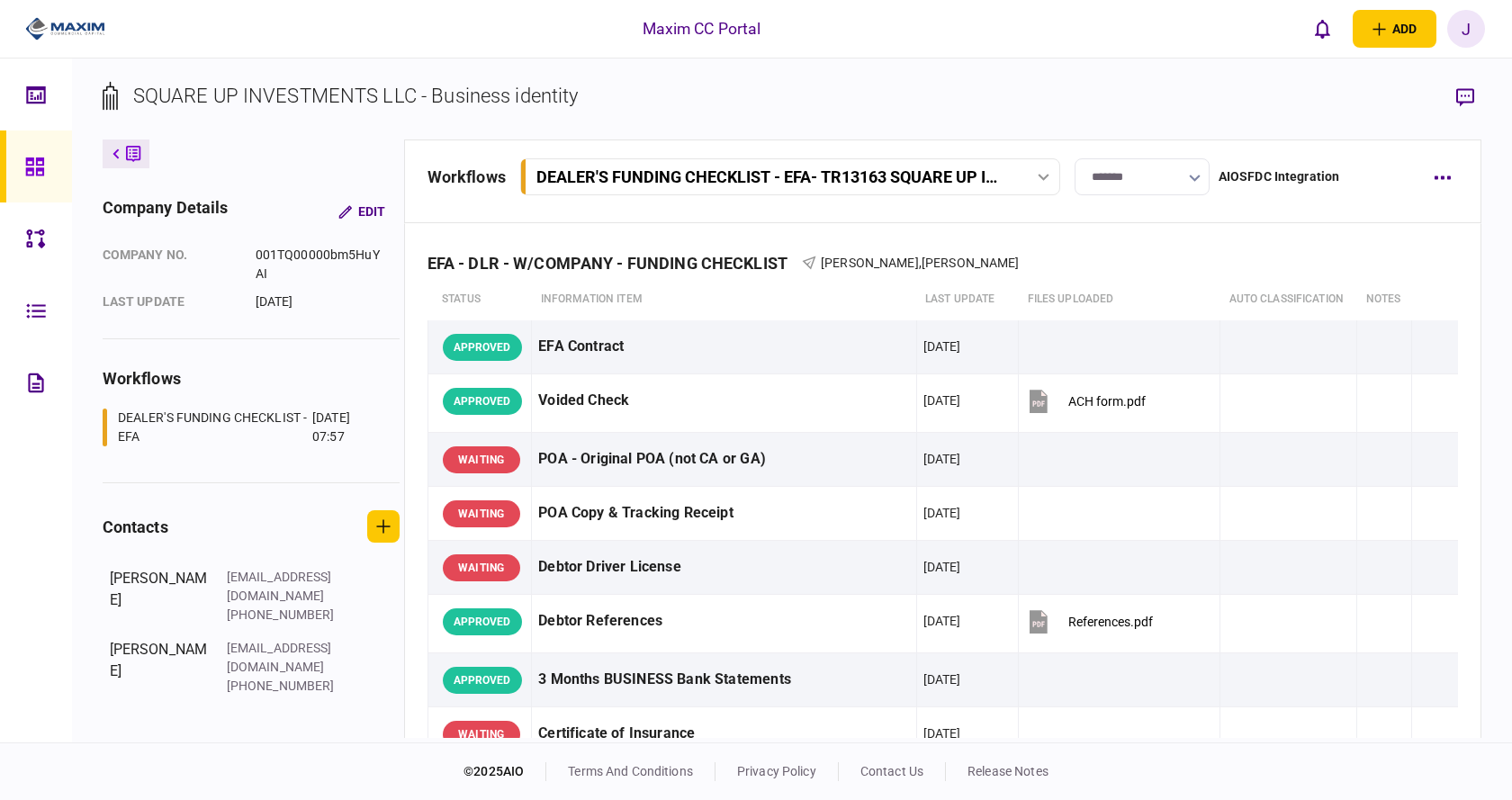 click on "SQUARE UP INVESTMENTS LLC - Business identity" at bounding box center [356, 95] 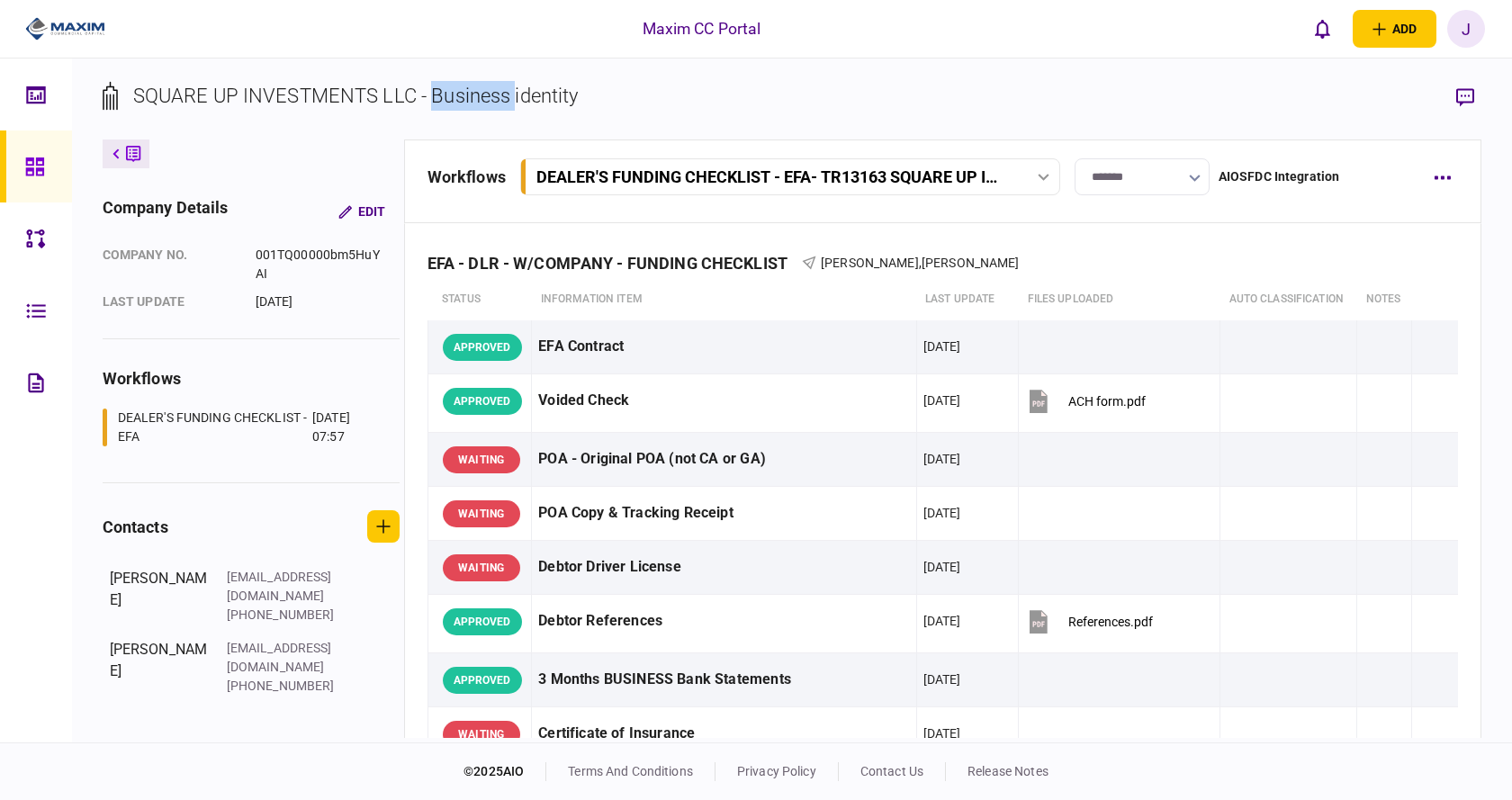 click on "SQUARE UP INVESTMENTS LLC - Business identity" at bounding box center (356, 95) 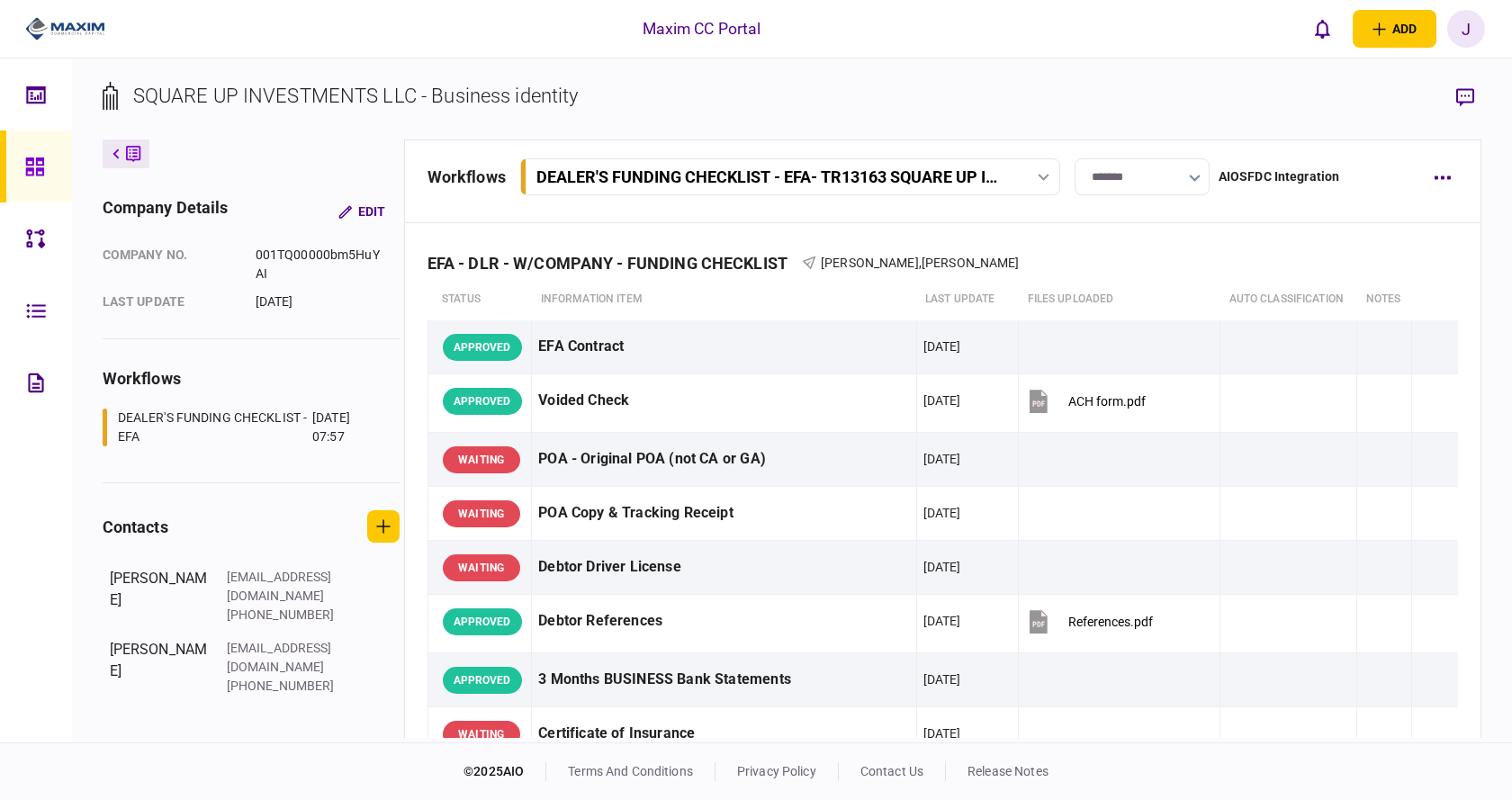 click on "SQUARE UP INVESTMENTS LLC - Business identity" at bounding box center (356, 95) 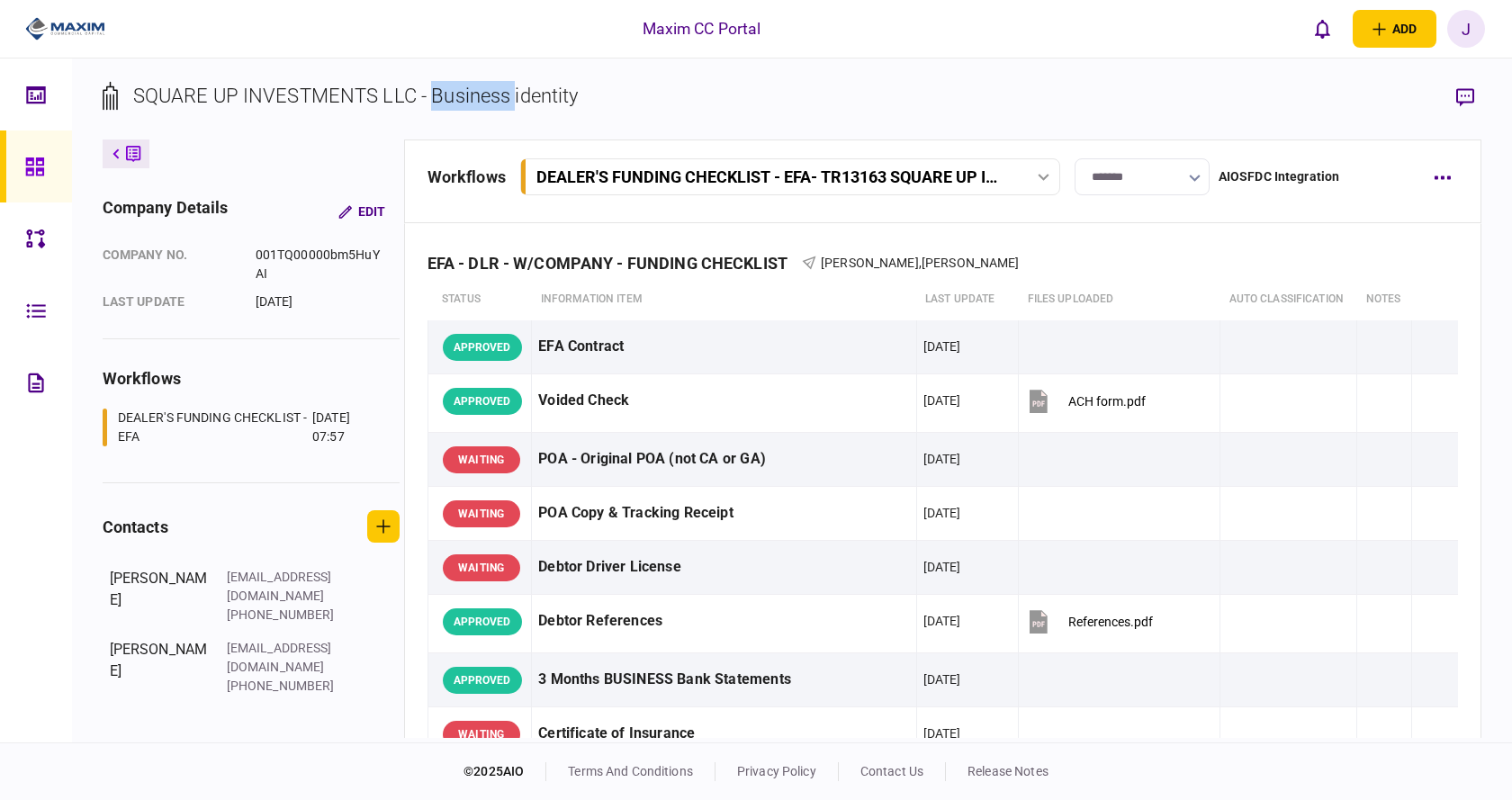 click on "SQUARE UP INVESTMENTS LLC - Business identity" at bounding box center [356, 95] 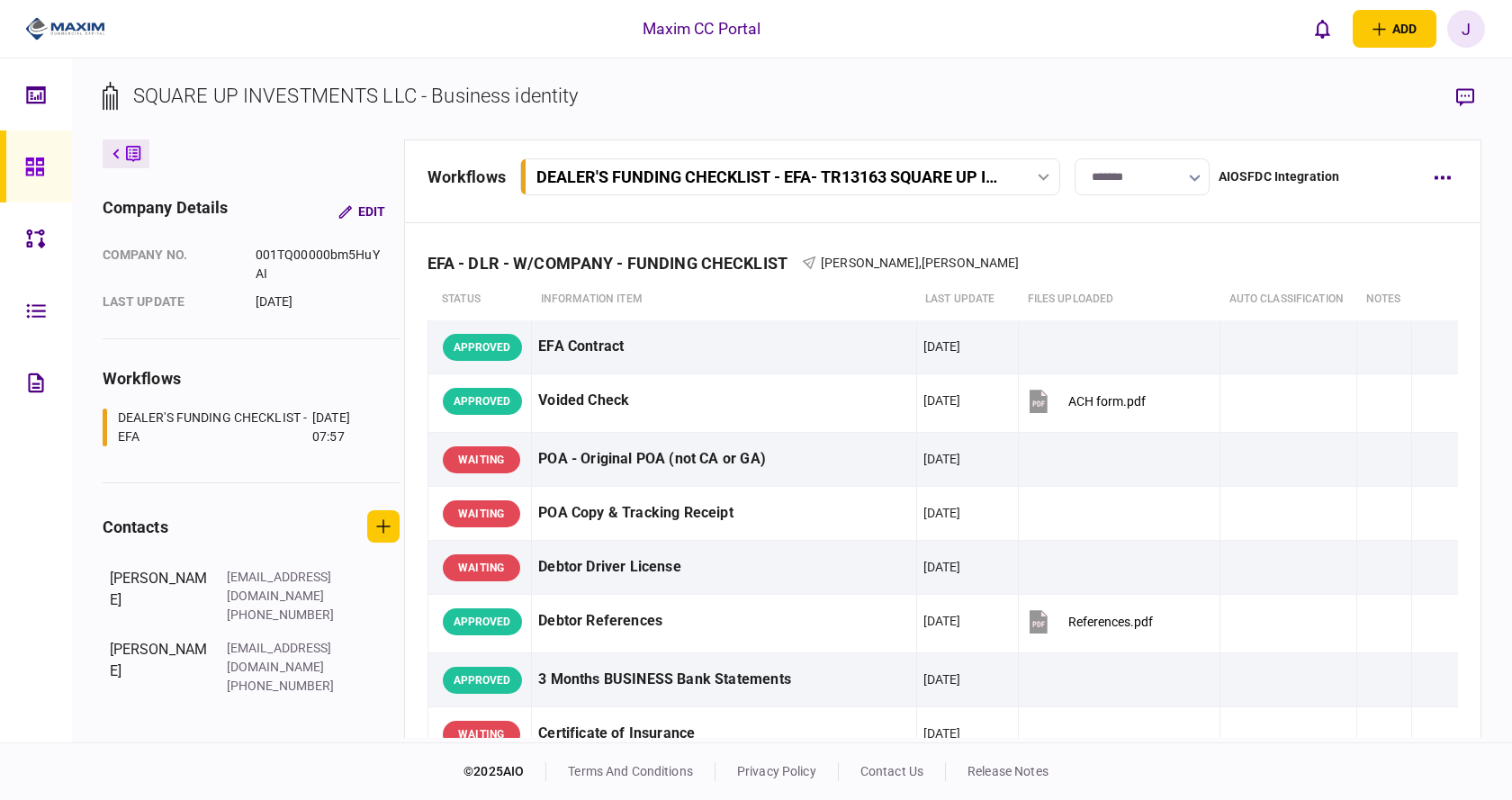 click on "SQUARE UP INVESTMENTS LLC - Business identity" at bounding box center [356, 95] 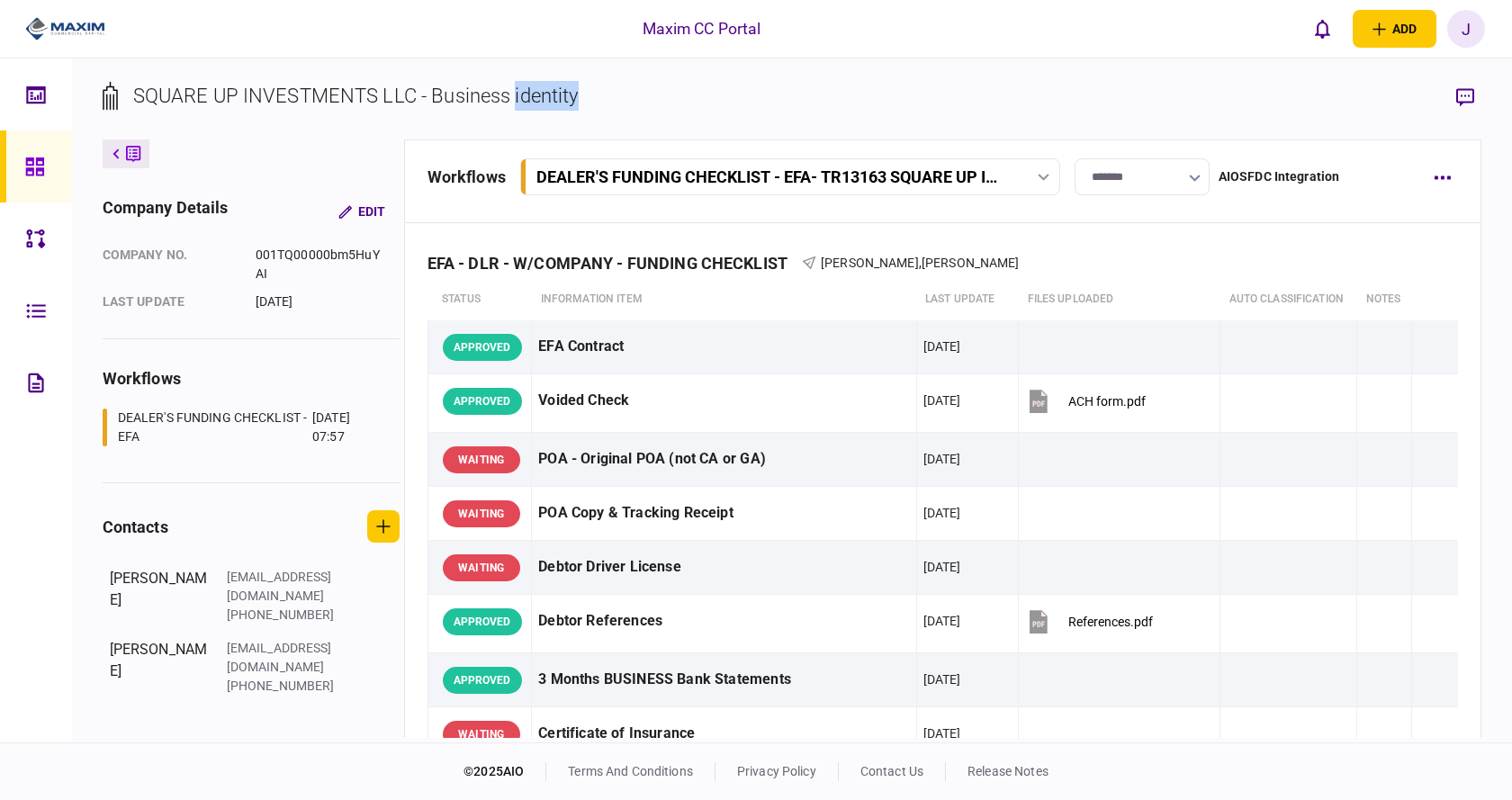 click on "SQUARE UP INVESTMENTS LLC - Business identity" at bounding box center [356, 95] 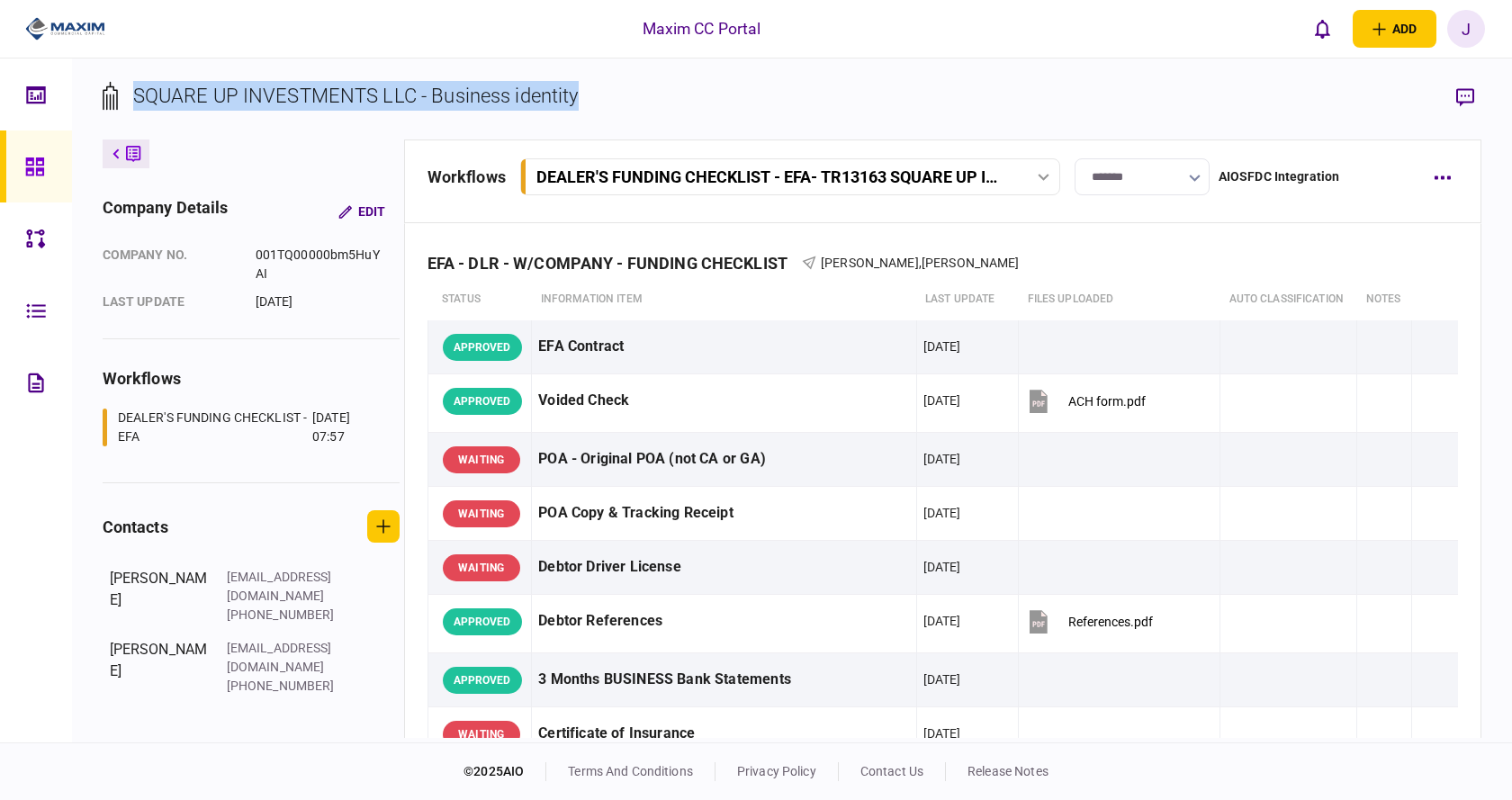 drag, startPoint x: 600, startPoint y: 97, endPoint x: 135, endPoint y: 85, distance: 465.1548 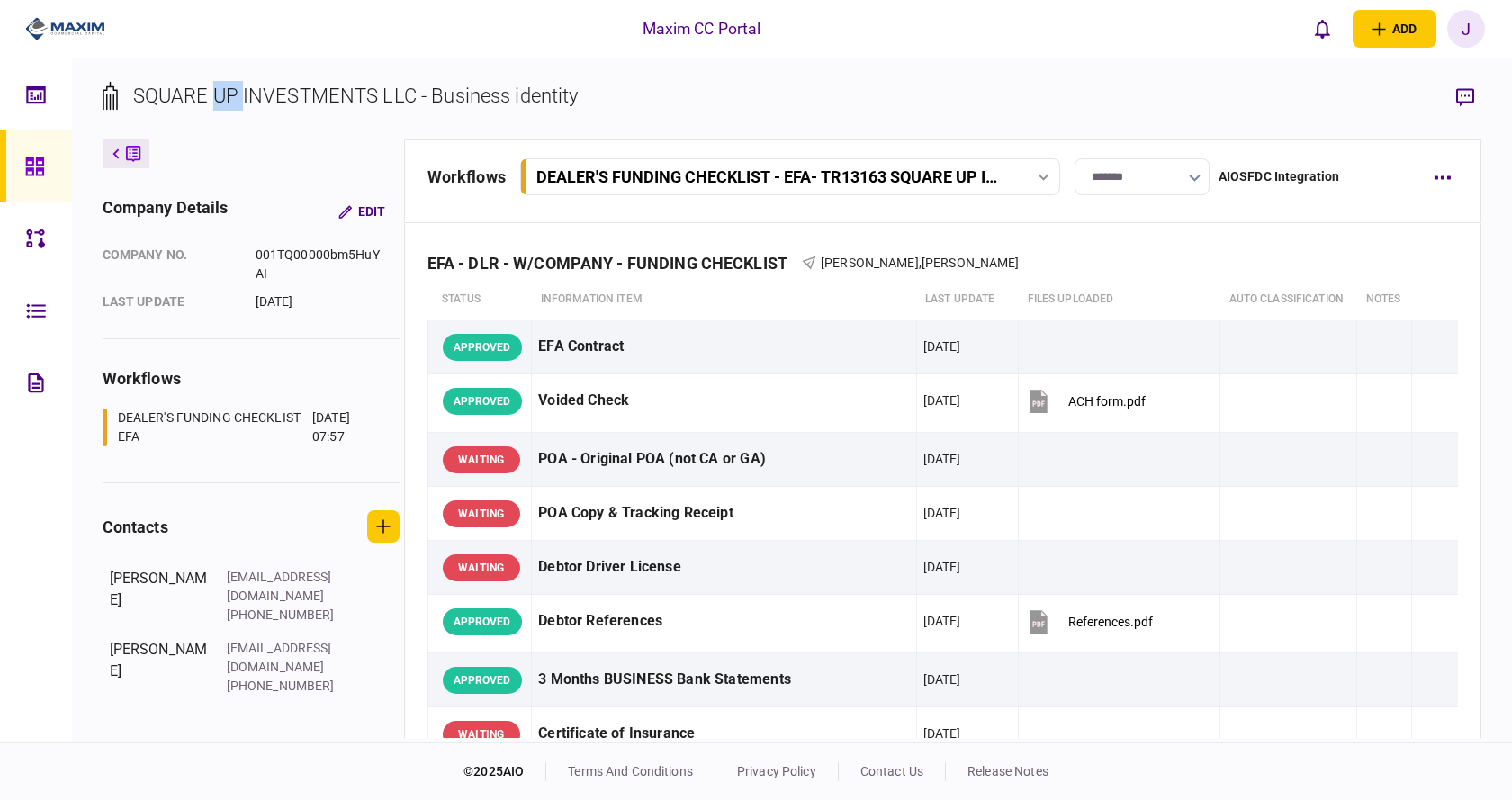 click on "SQUARE UP INVESTMENTS LLC - Business identity" at bounding box center [356, 95] 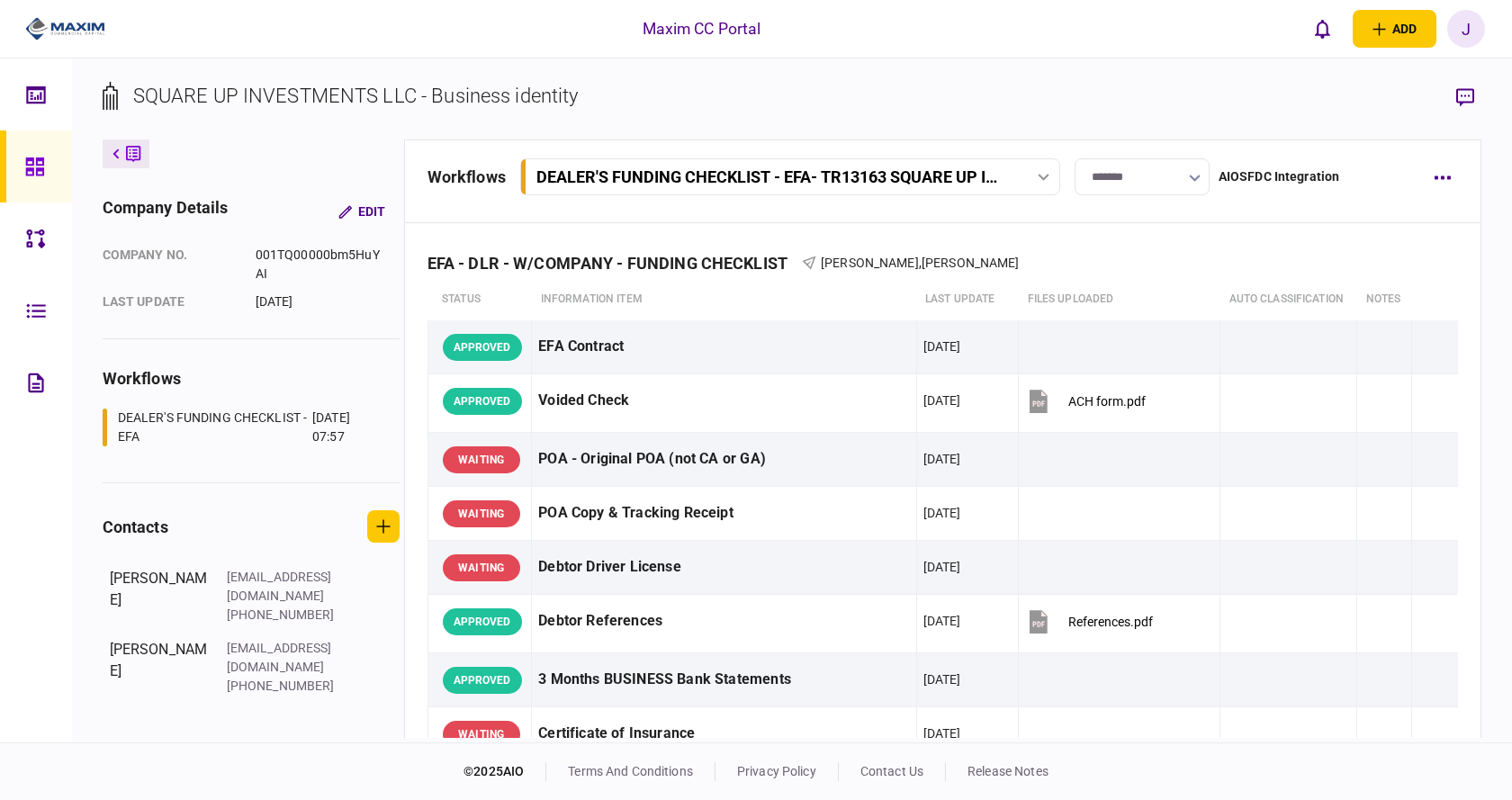 click on "SQUARE UP INVESTMENTS LLC - Business identity" at bounding box center (356, 95) 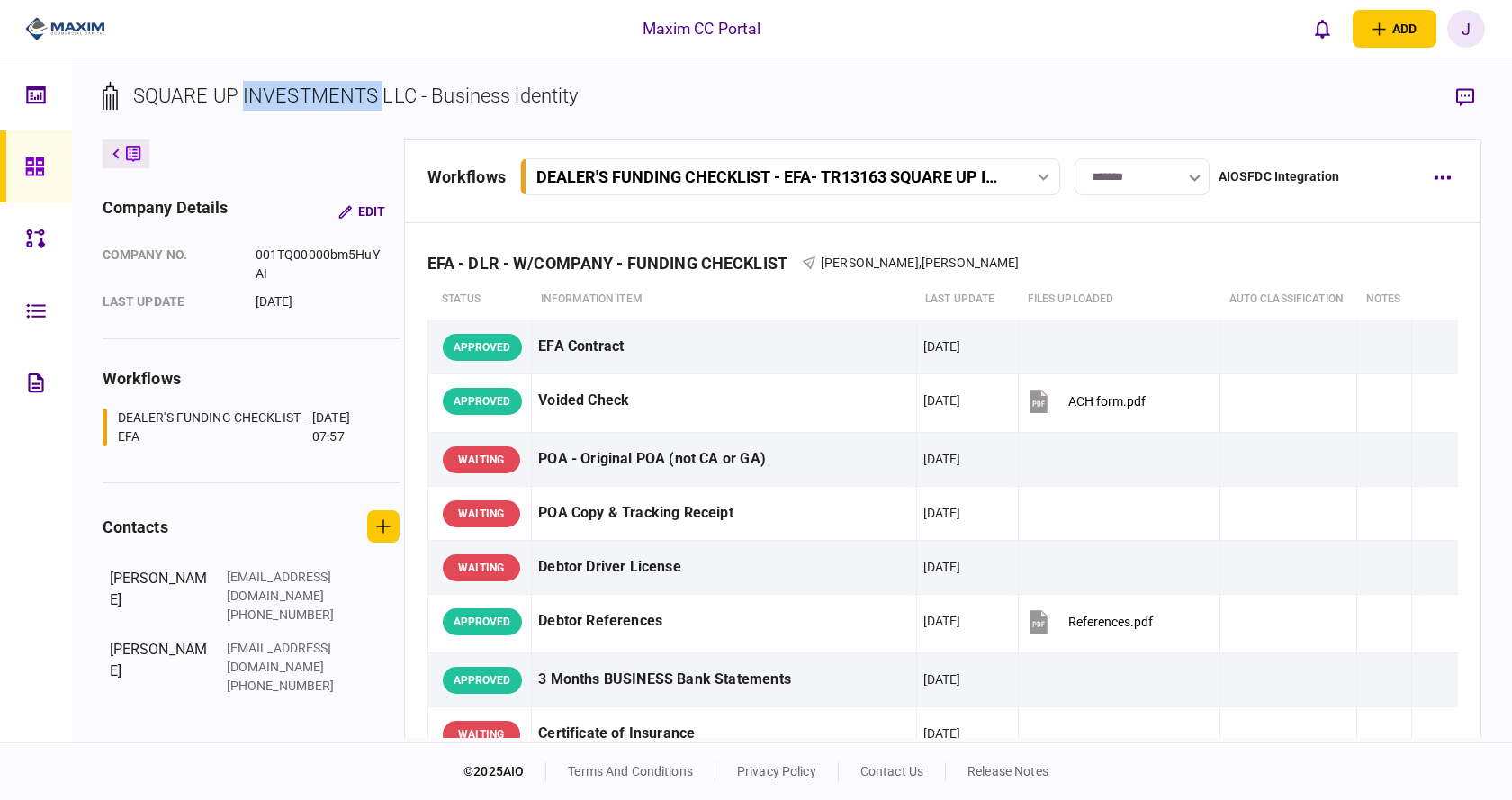 click on "SQUARE UP INVESTMENTS LLC - Business identity" at bounding box center [356, 95] 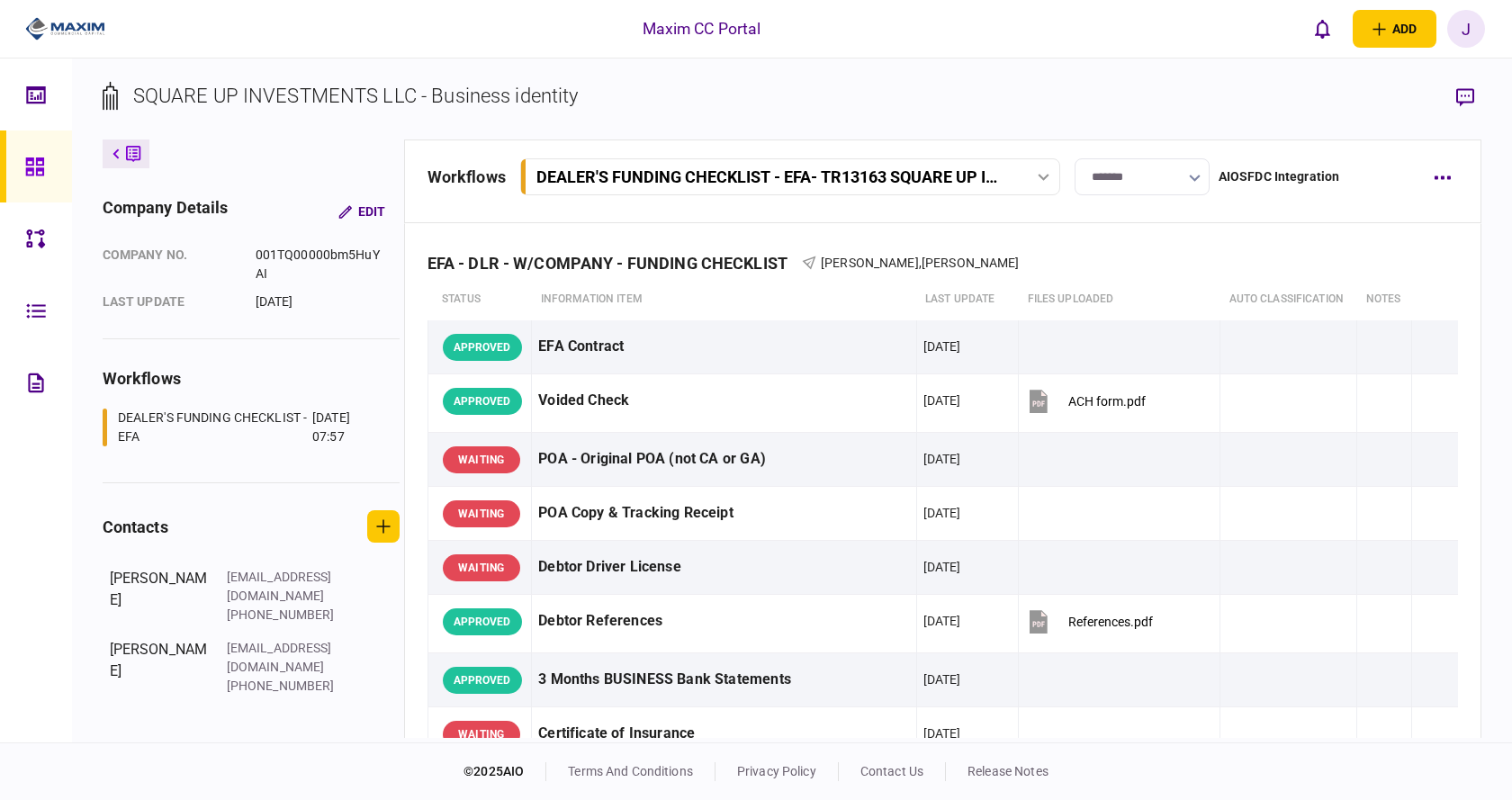 click on "SQUARE UP INVESTMENTS LLC - Business identity" at bounding box center [356, 95] 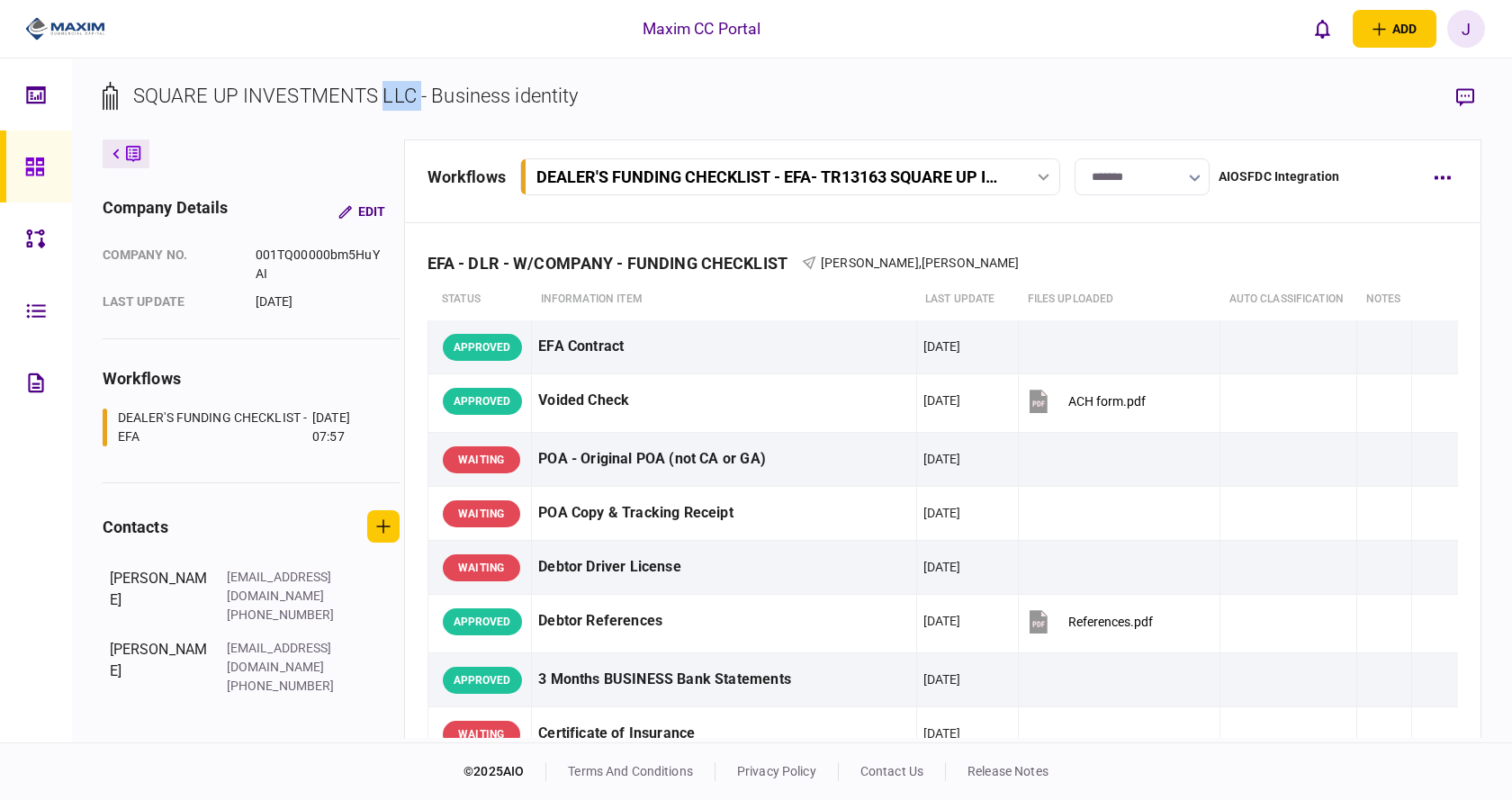 click on "SQUARE UP INVESTMENTS LLC - Business identity" at bounding box center [356, 95] 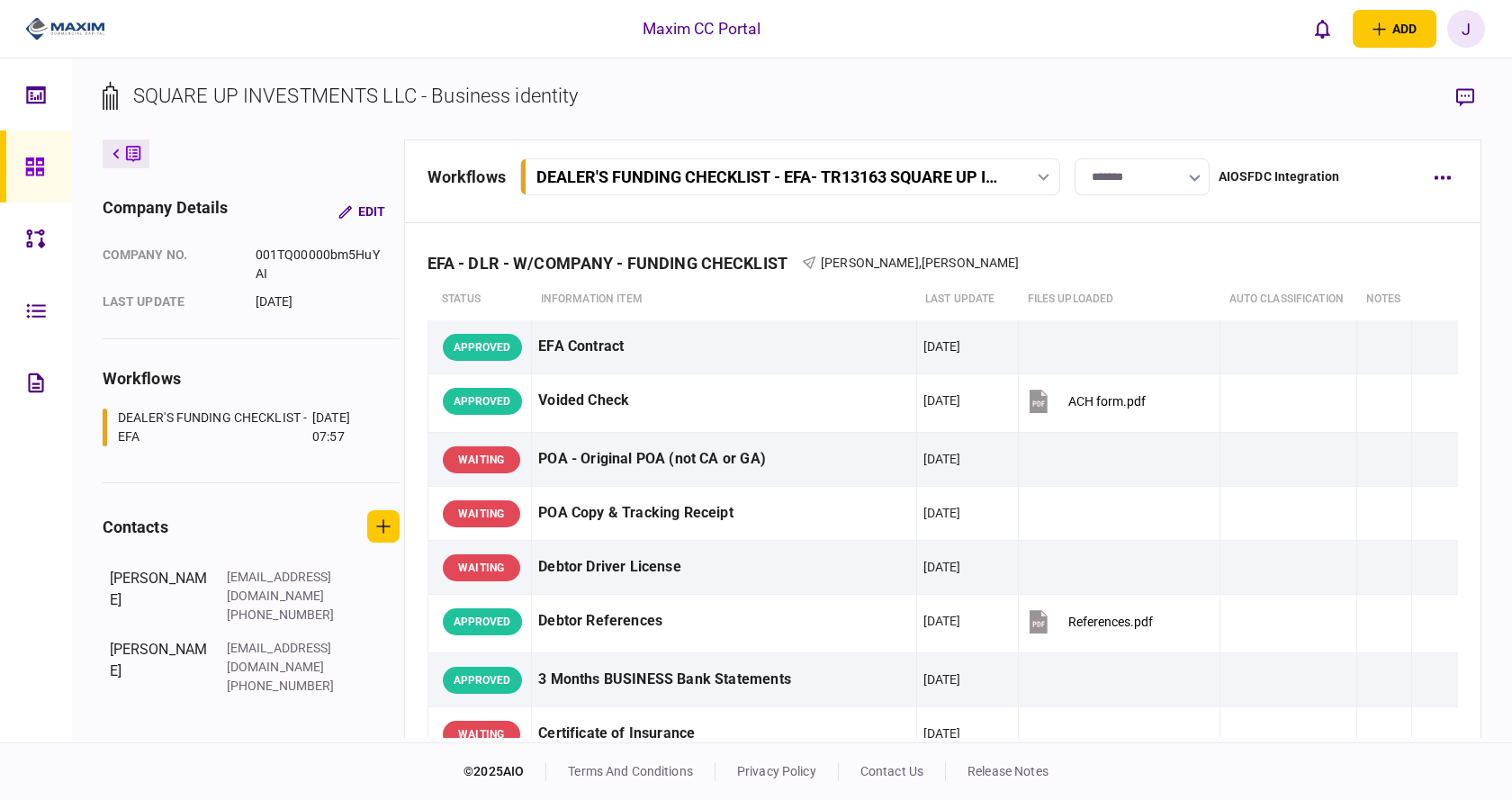 click on "SQUARE UP INVESTMENTS LLC - Business identity" at bounding box center [356, 95] 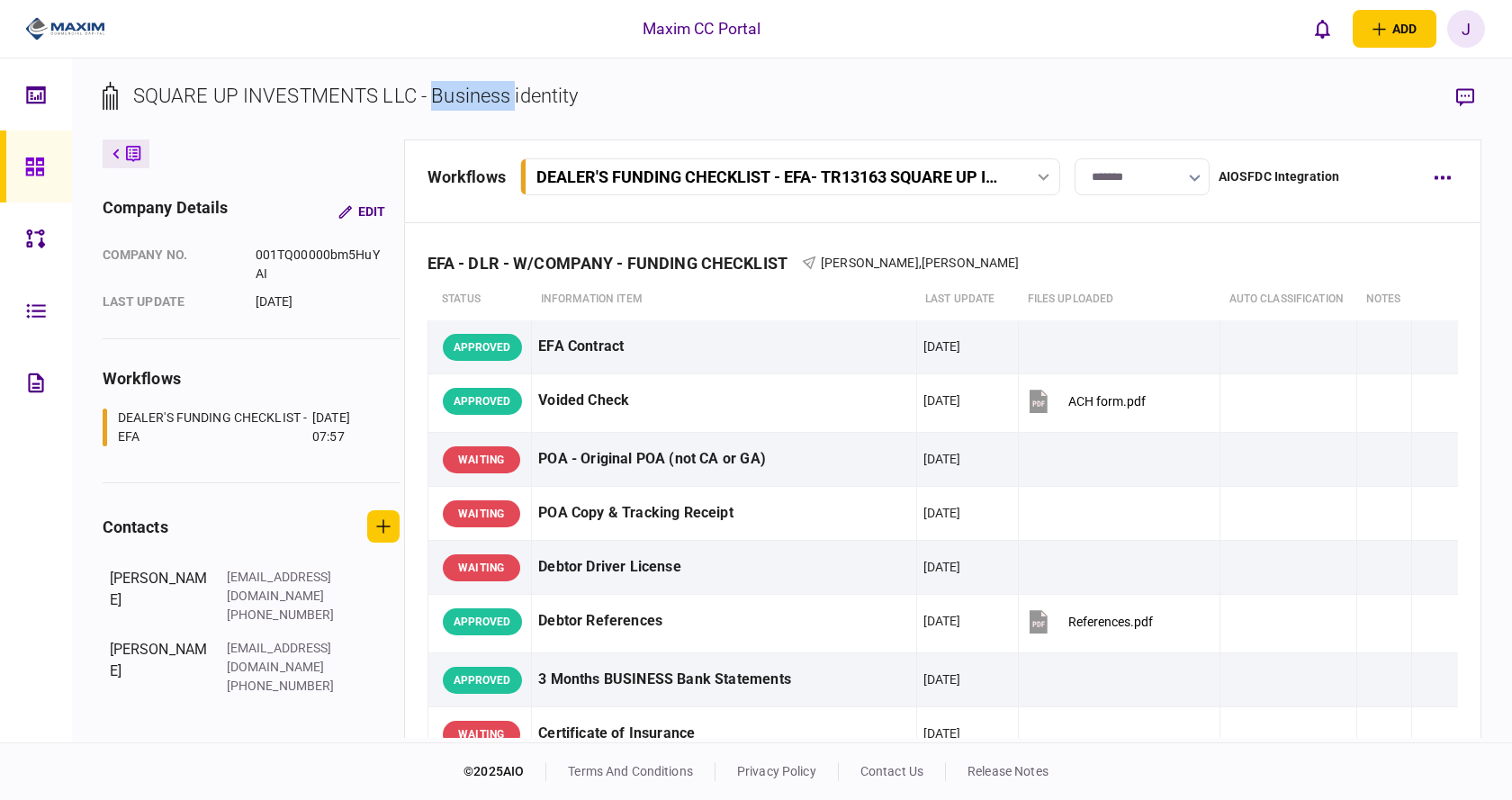 click on "SQUARE UP INVESTMENTS LLC - Business identity" at bounding box center [356, 95] 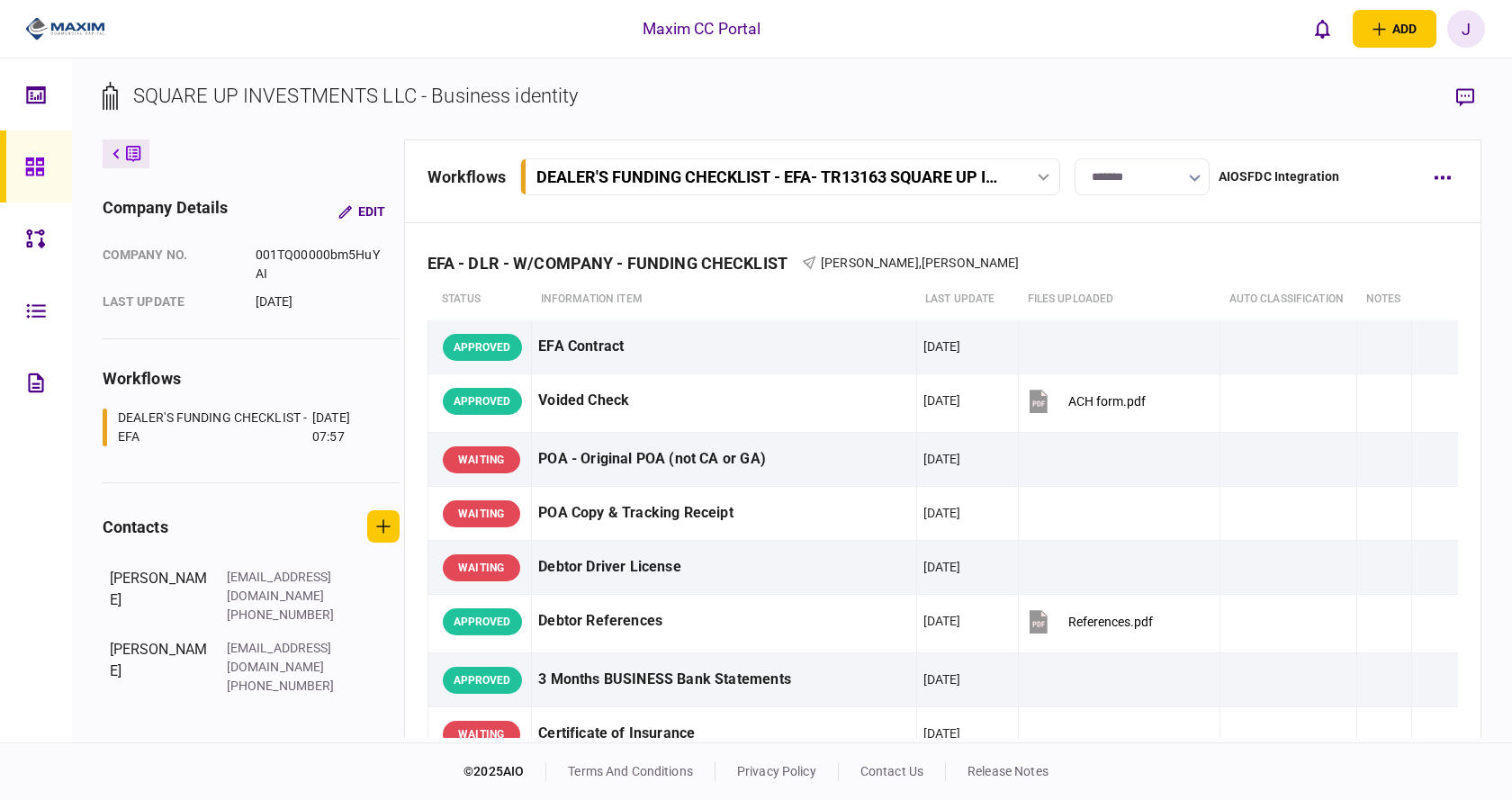 click on "SQUARE UP INVESTMENTS LLC - Business identity" at bounding box center (356, 95) 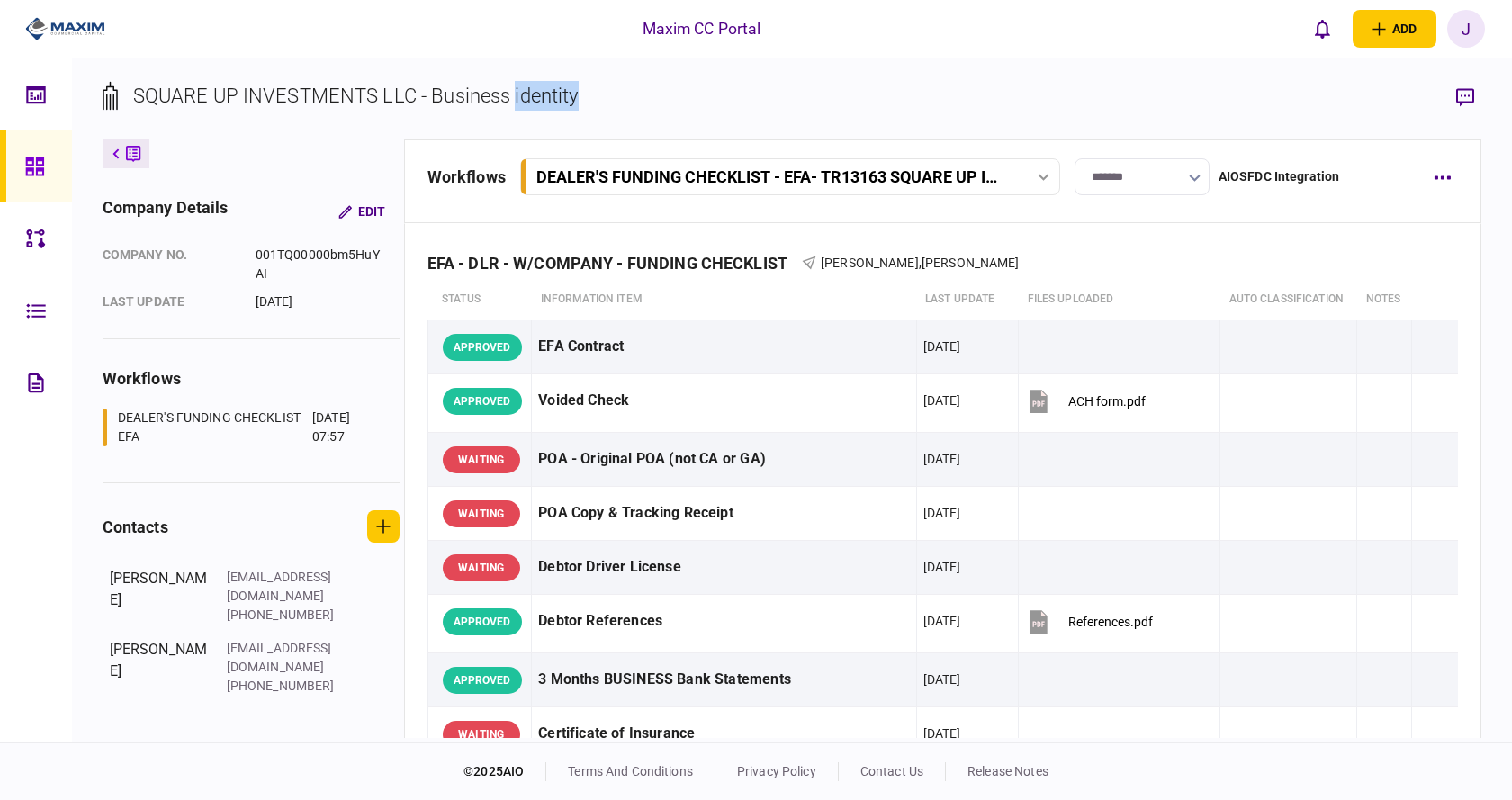 click on "SQUARE UP INVESTMENTS LLC - Business identity" at bounding box center [356, 95] 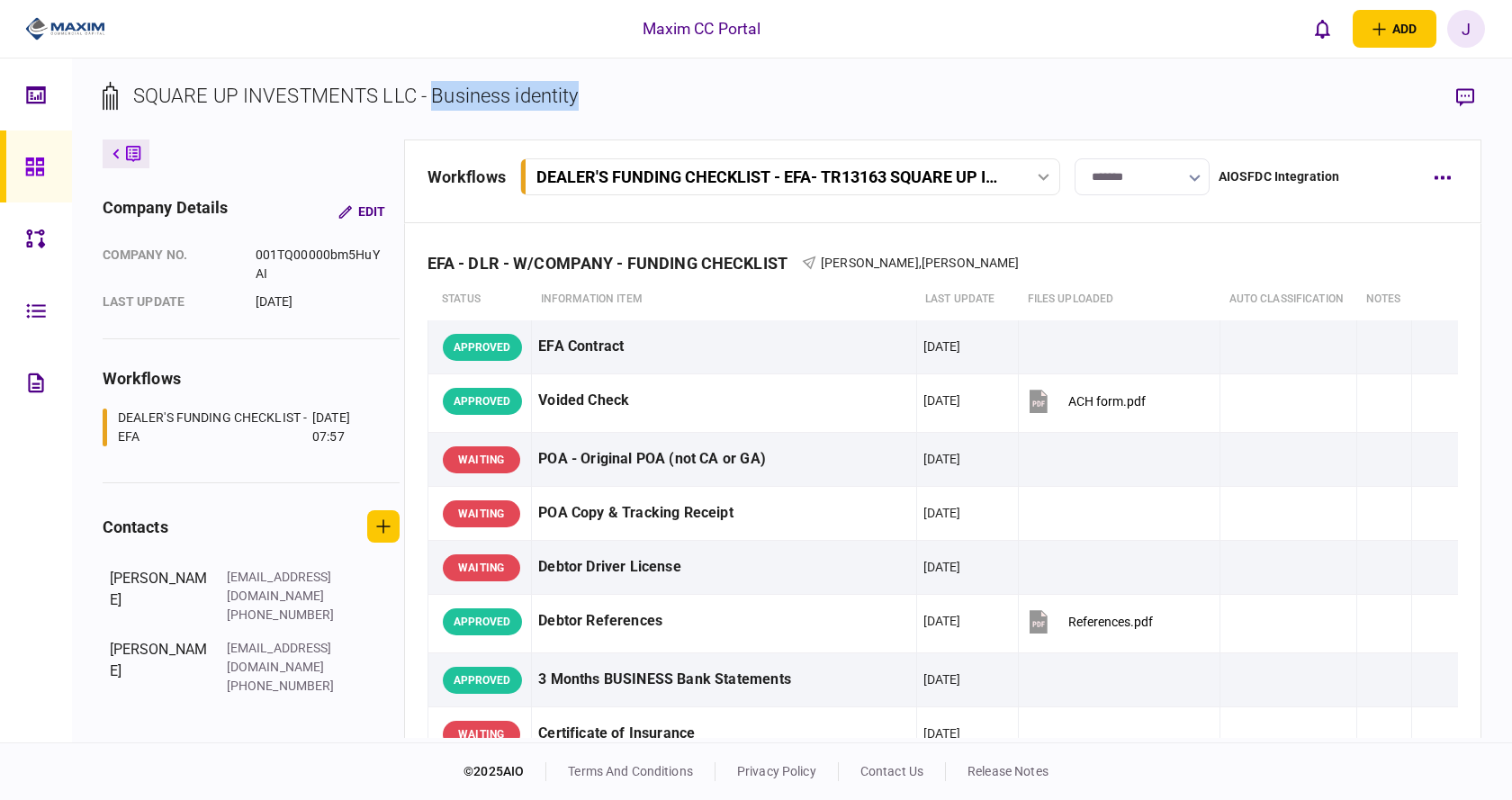 drag, startPoint x: 597, startPoint y: 103, endPoint x: 429, endPoint y: 92, distance: 168.35973 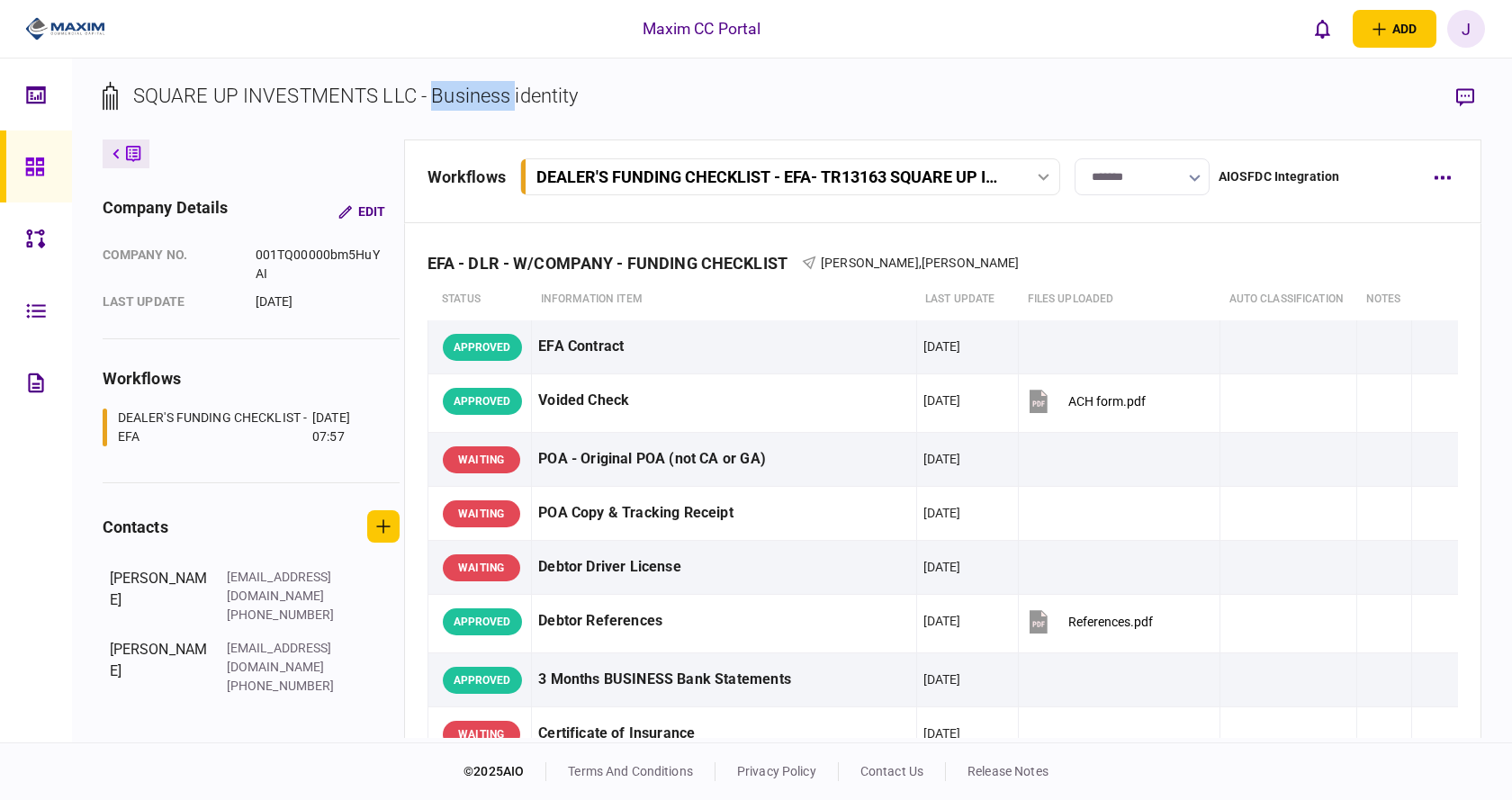 click on "SQUARE UP INVESTMENTS LLC - Business identity" at bounding box center (356, 95) 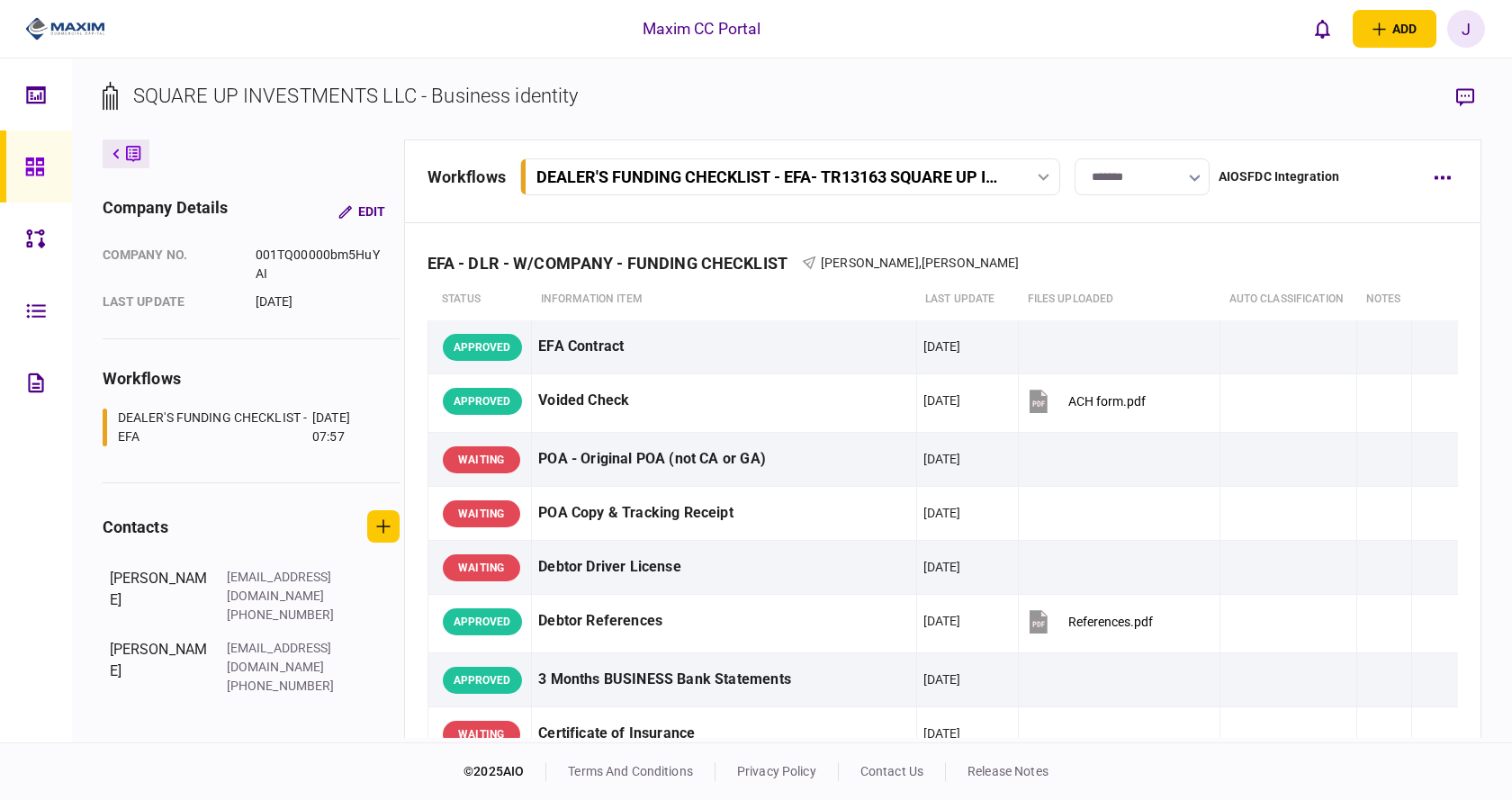 click on "SQUARE UP INVESTMENTS LLC - Business identity" at bounding box center [356, 95] 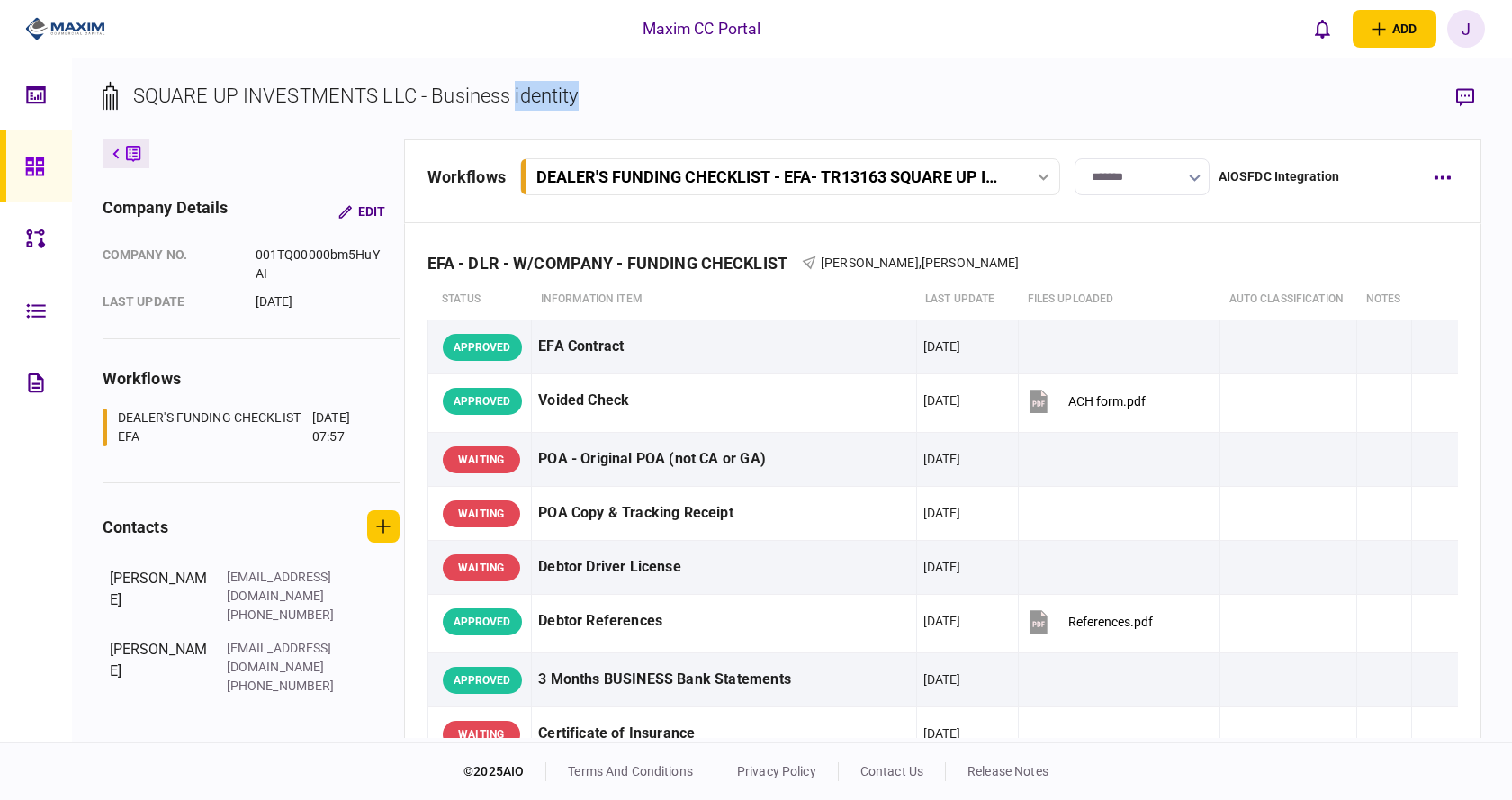 click on "SQUARE UP INVESTMENTS LLC - Business identity" at bounding box center (356, 95) 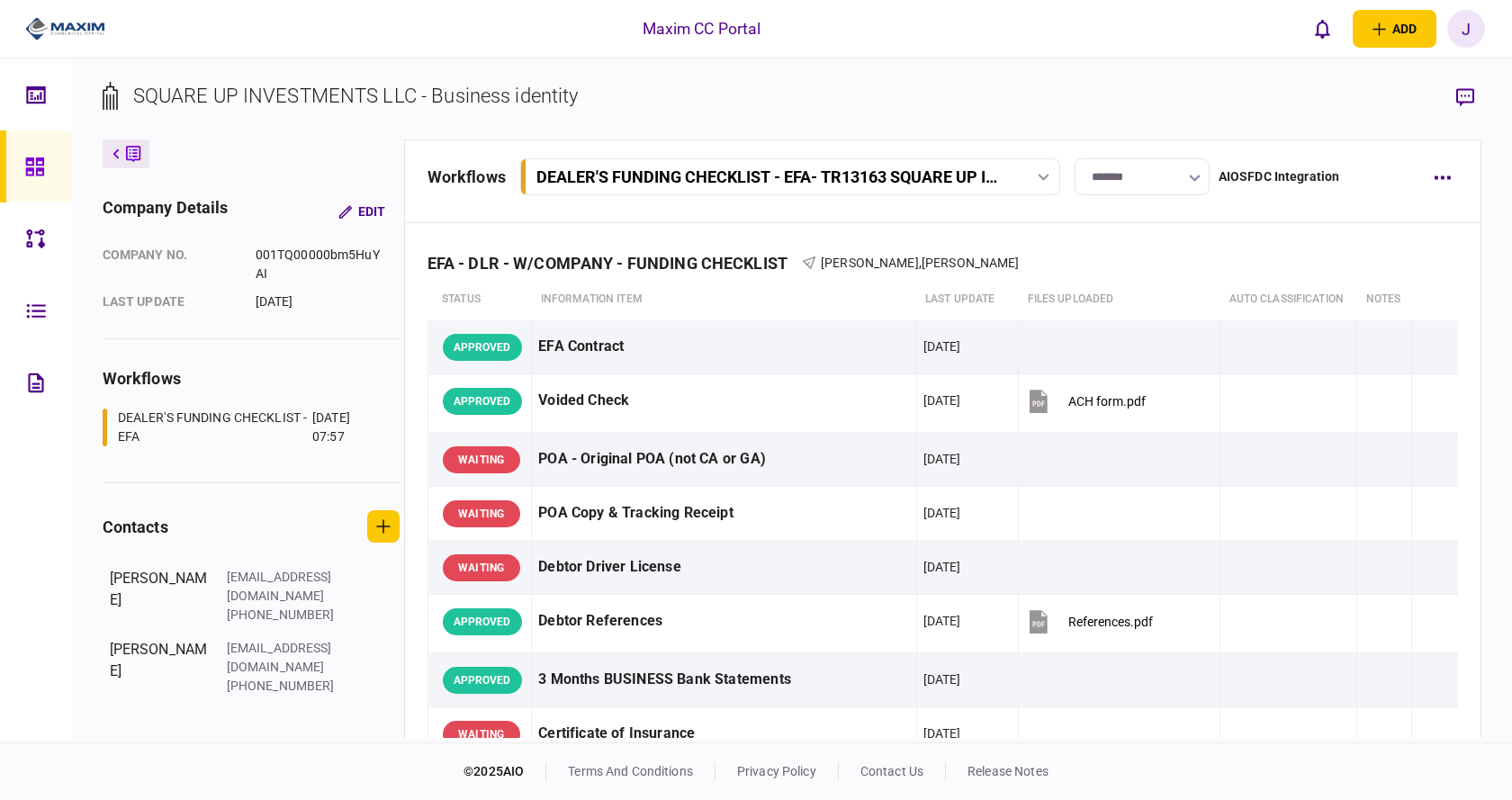click on "SQUARE UP INVESTMENTS LLC - Business identity" at bounding box center (356, 95) 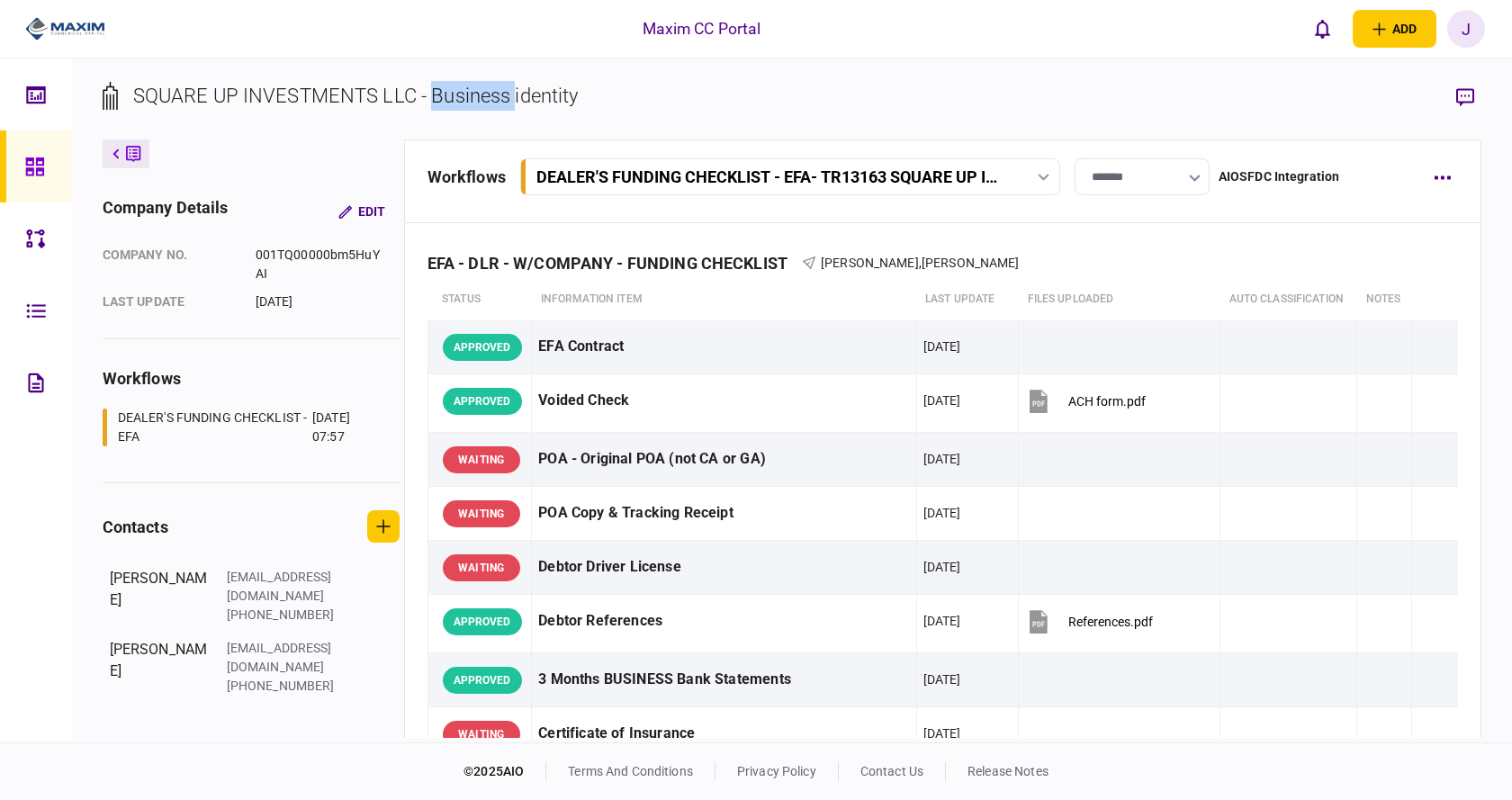 click on "SQUARE UP INVESTMENTS LLC - Business identity" at bounding box center (356, 95) 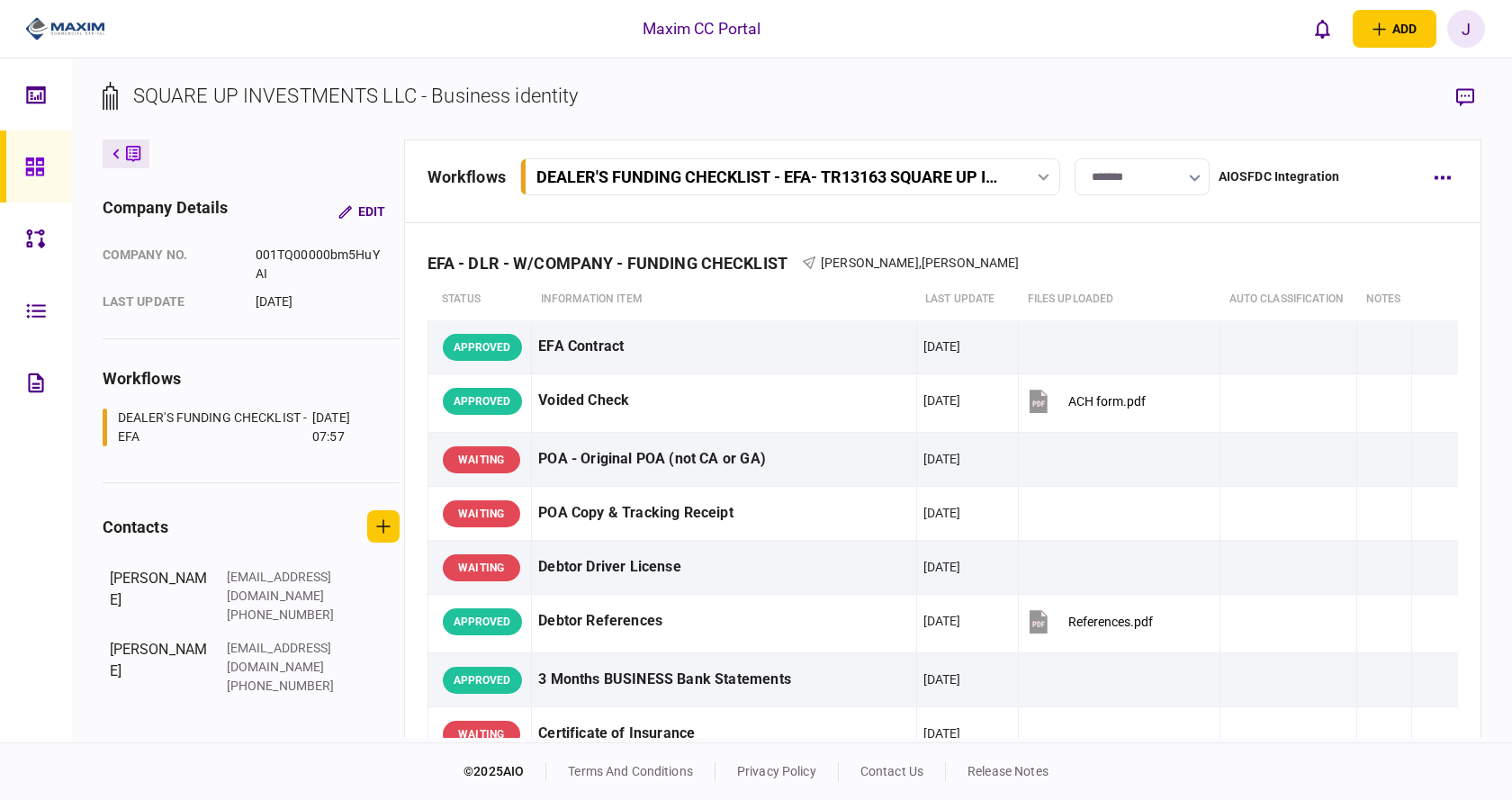 click on "SQUARE UP INVESTMENTS LLC - Business identity" at bounding box center (356, 95) 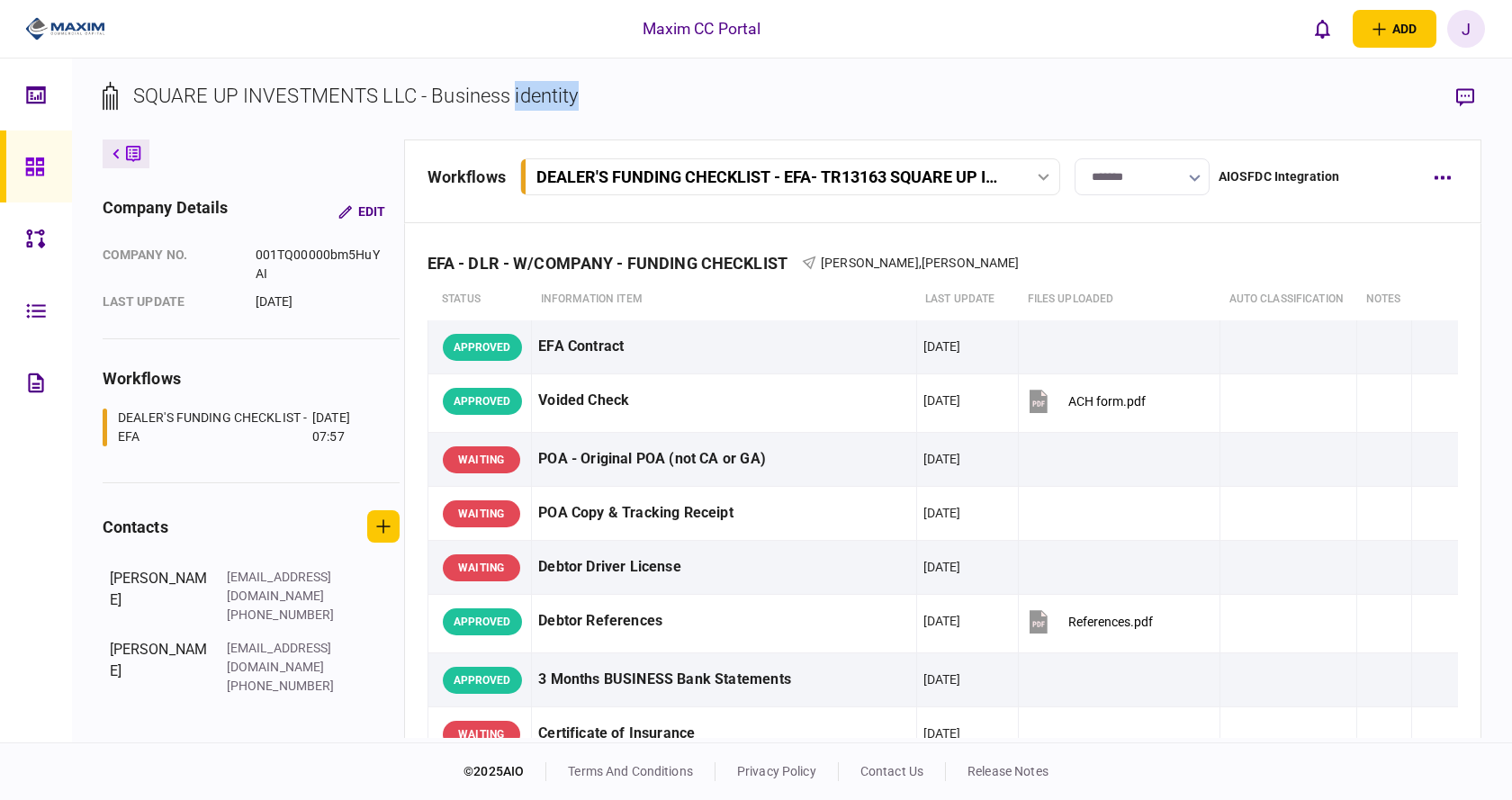 click on "SQUARE UP INVESTMENTS LLC - Business identity" at bounding box center [356, 95] 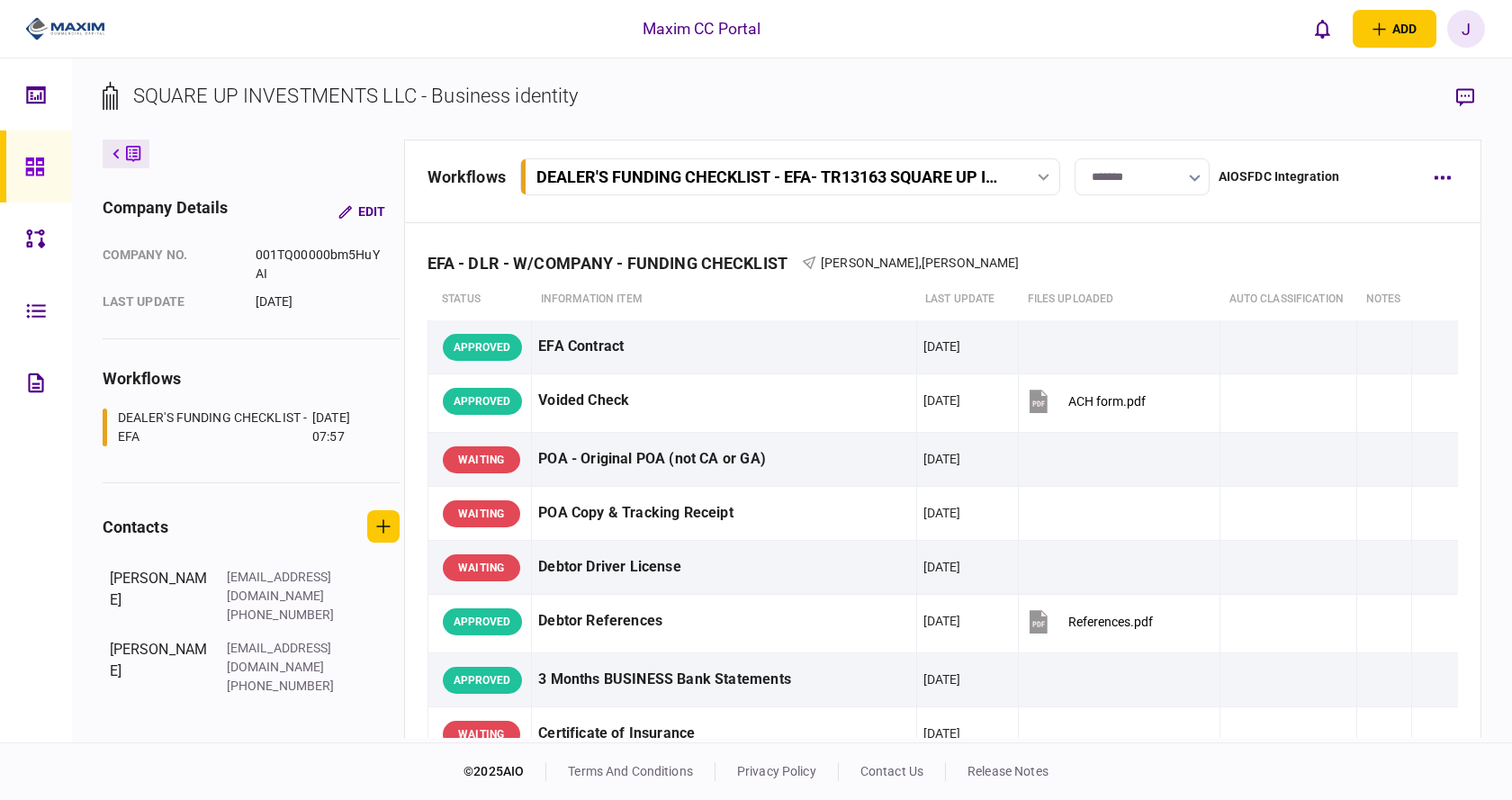 click on "SQUARE UP INVESTMENTS LLC - Business identity" at bounding box center [356, 95] 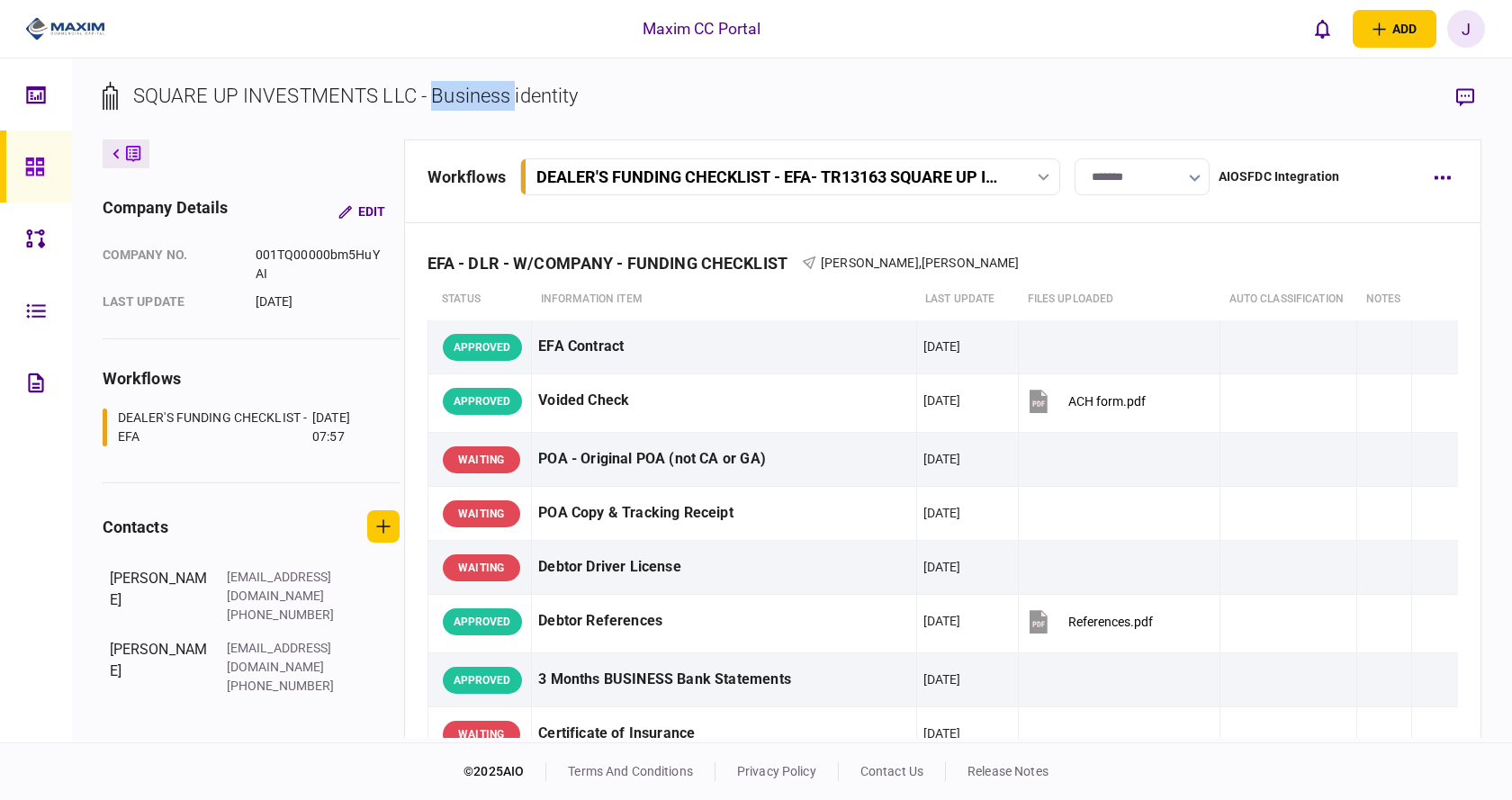 click on "SQUARE UP INVESTMENTS LLC - Business identity" at bounding box center [356, 95] 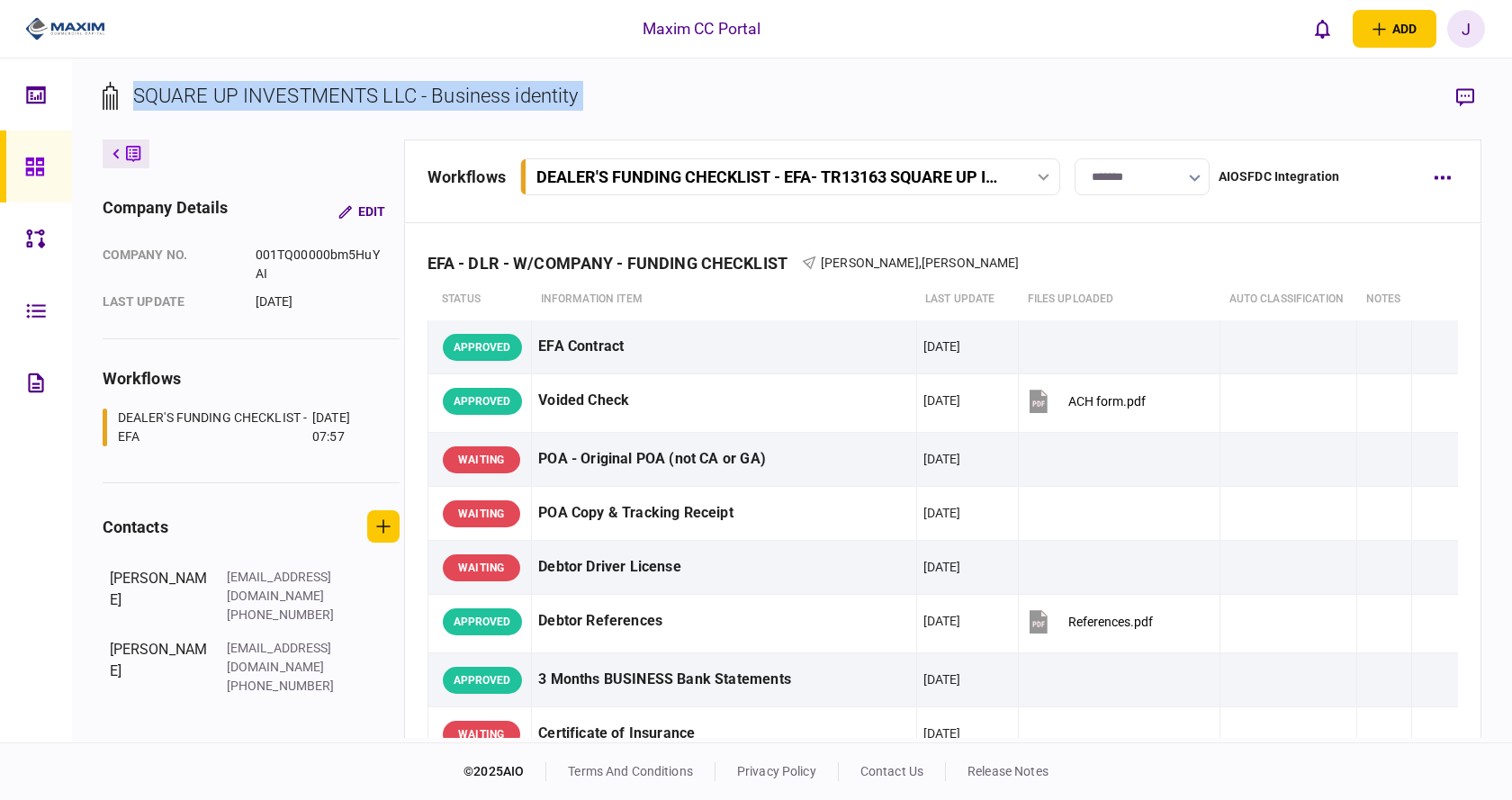 click on "SQUARE UP INVESTMENTS LLC - Business identity" at bounding box center [356, 95] 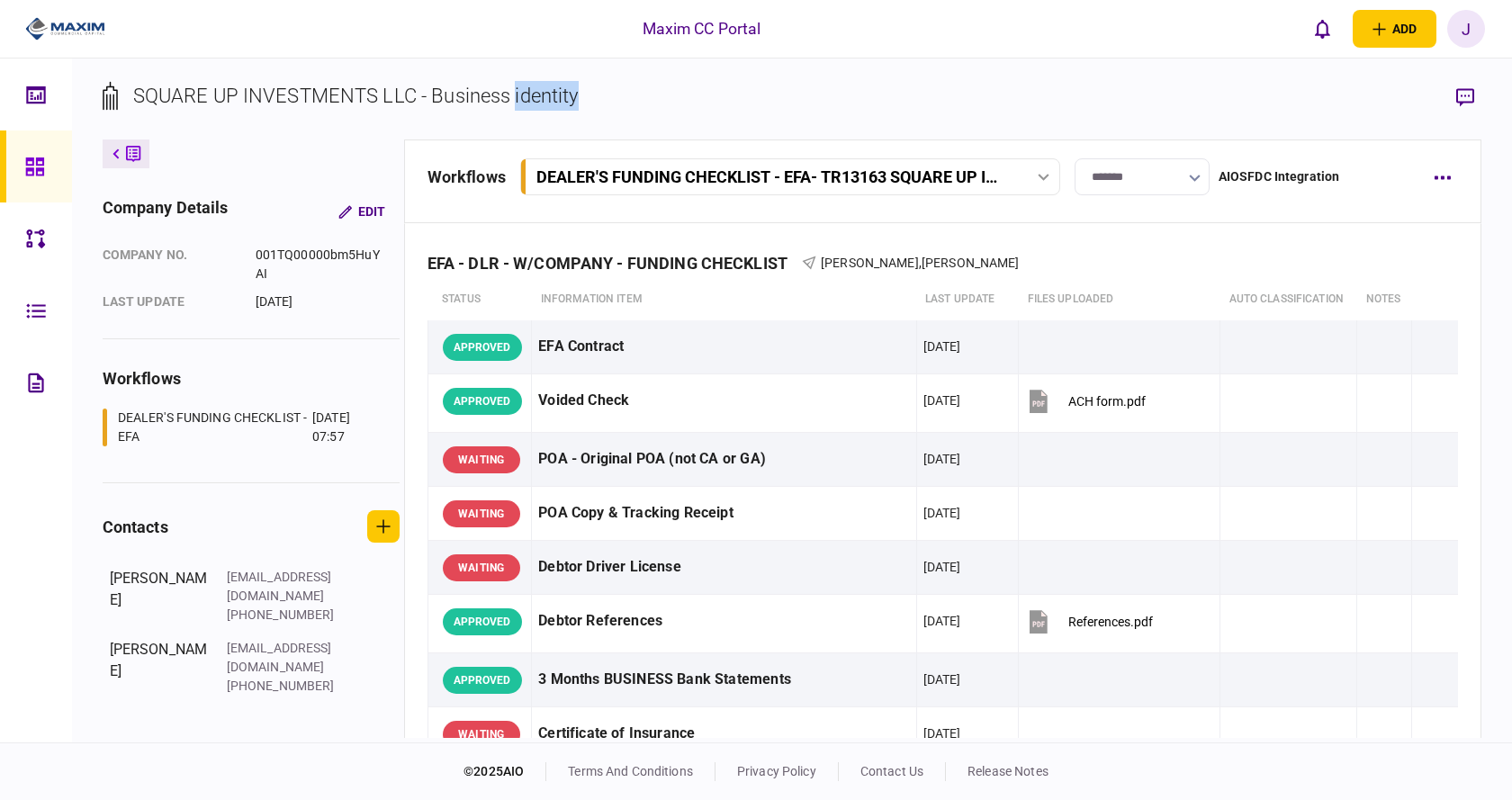 click on "SQUARE UP INVESTMENTS LLC - Business identity" at bounding box center (356, 95) 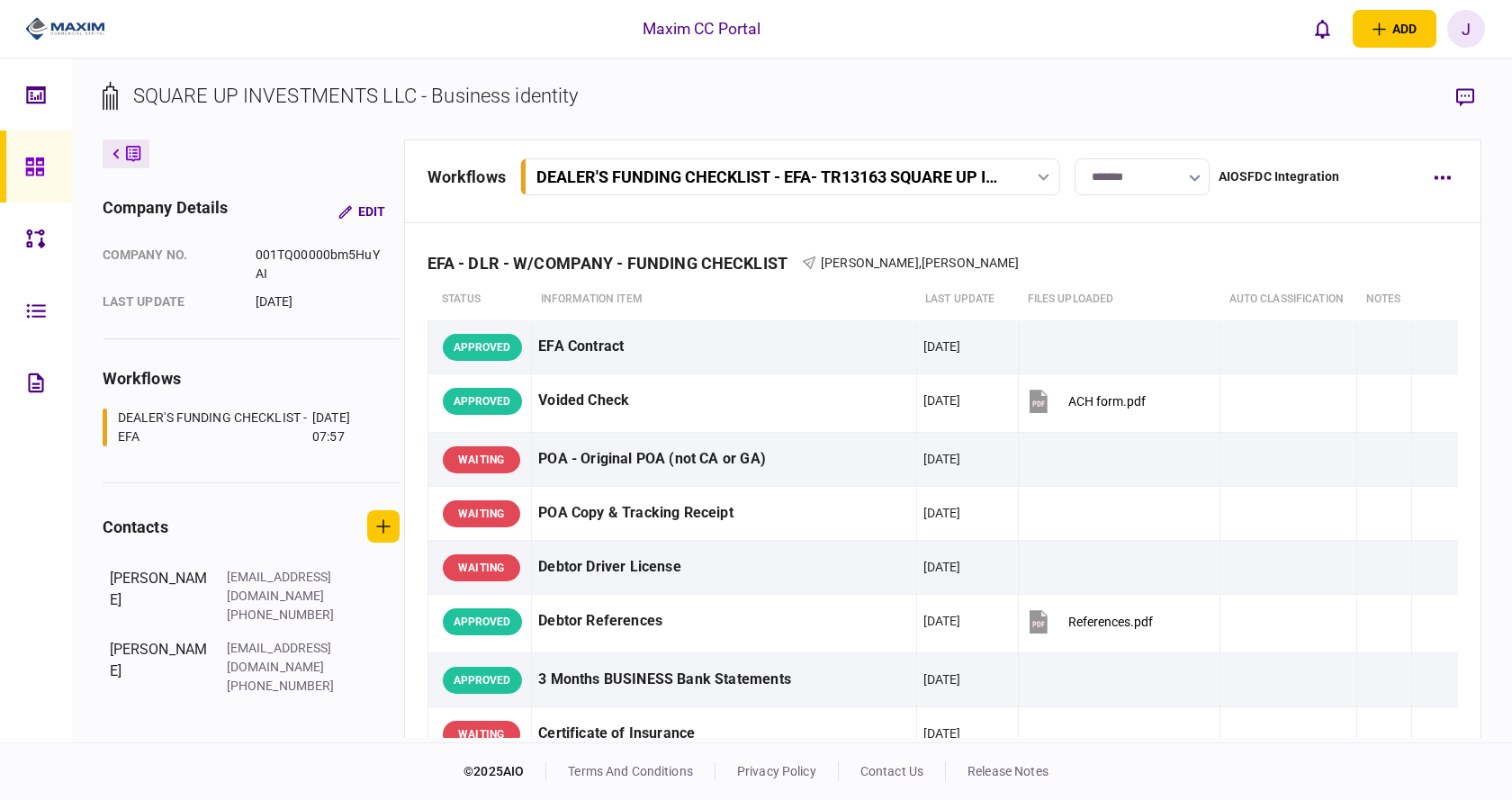 click on "SQUARE UP INVESTMENTS LLC - Business identity" at bounding box center [356, 95] 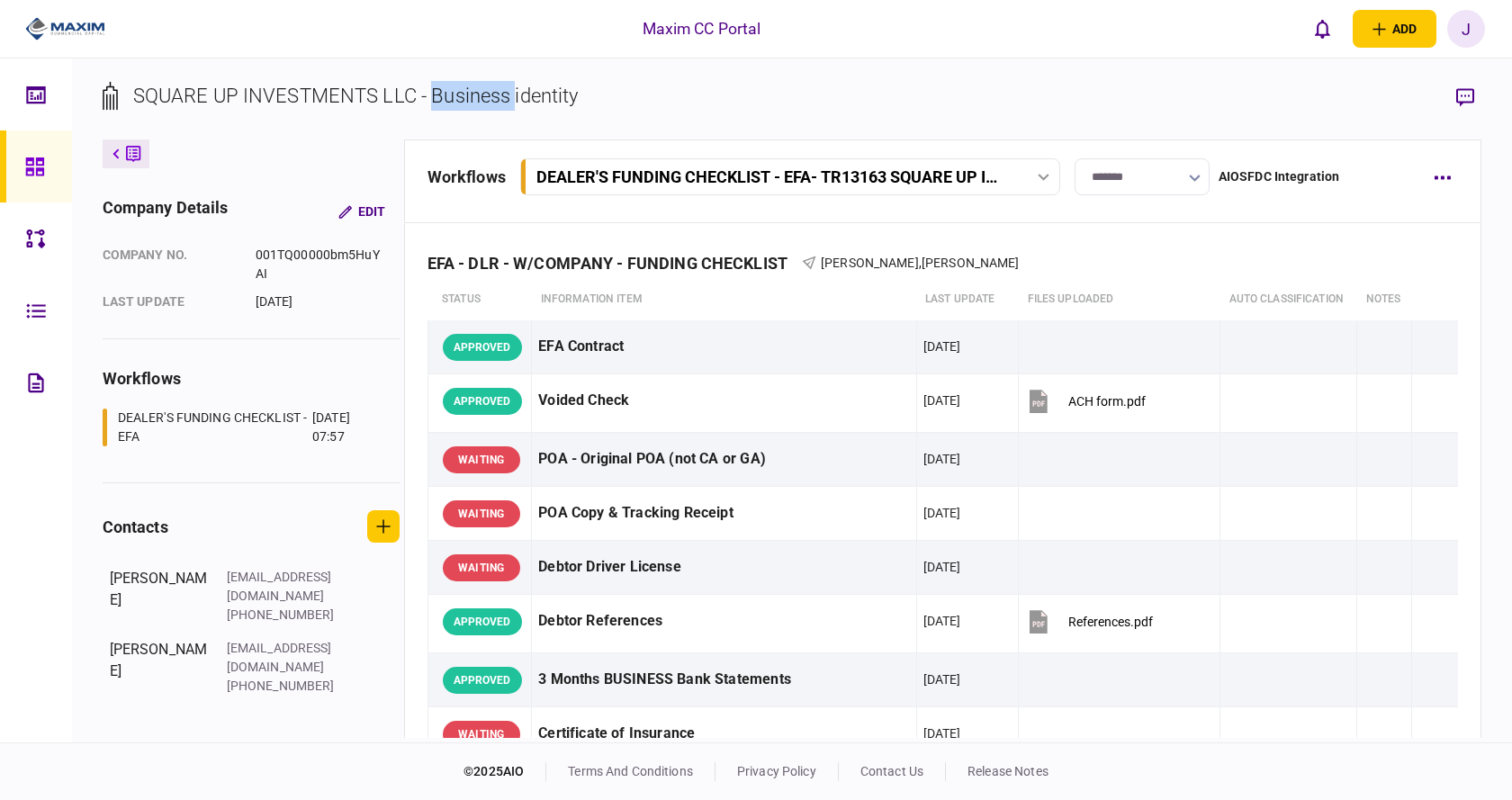 click on "SQUARE UP INVESTMENTS LLC - Business identity" at bounding box center [356, 95] 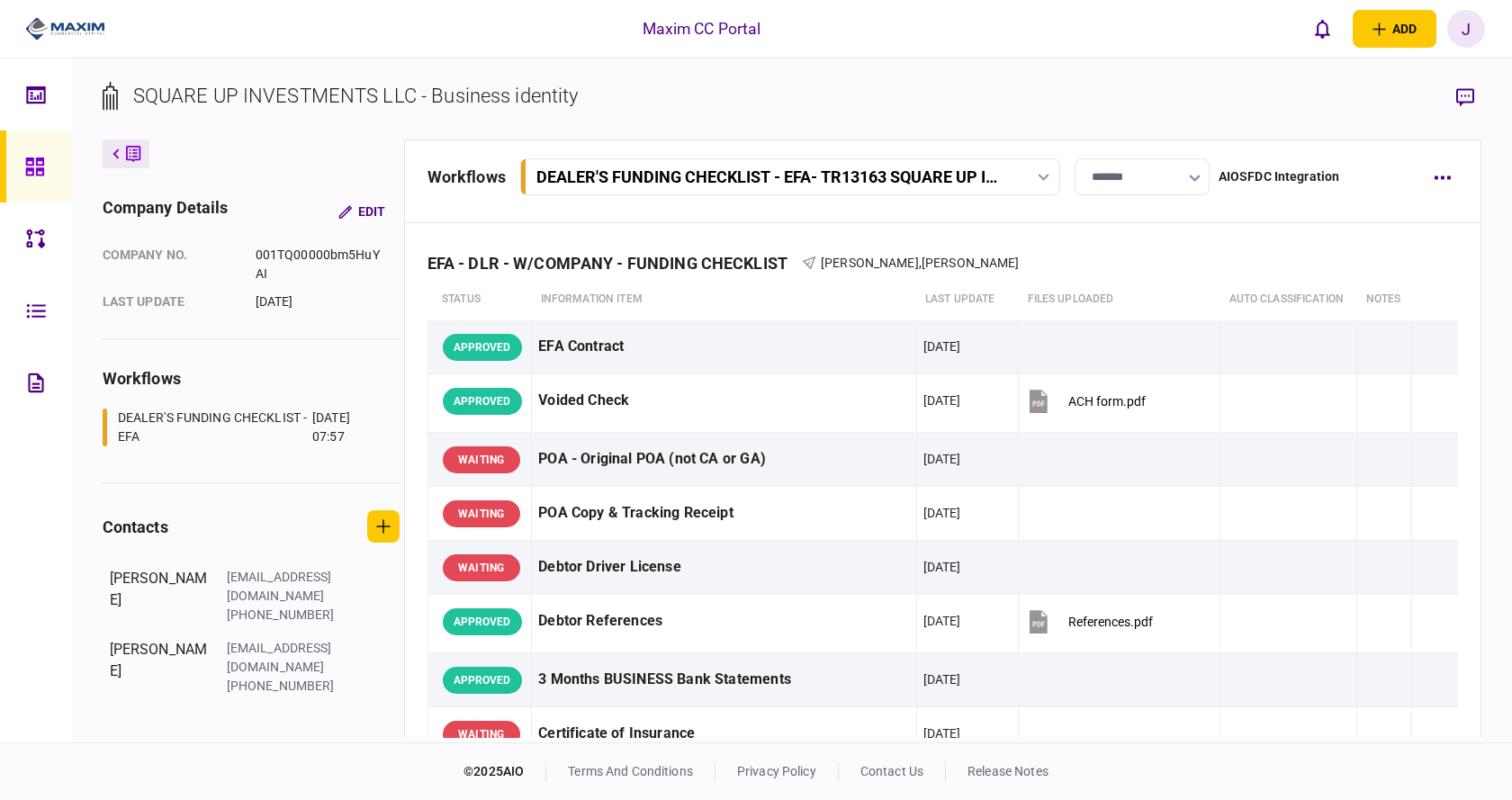 click on "SQUARE UP INVESTMENTS LLC - Business identity" at bounding box center [356, 95] 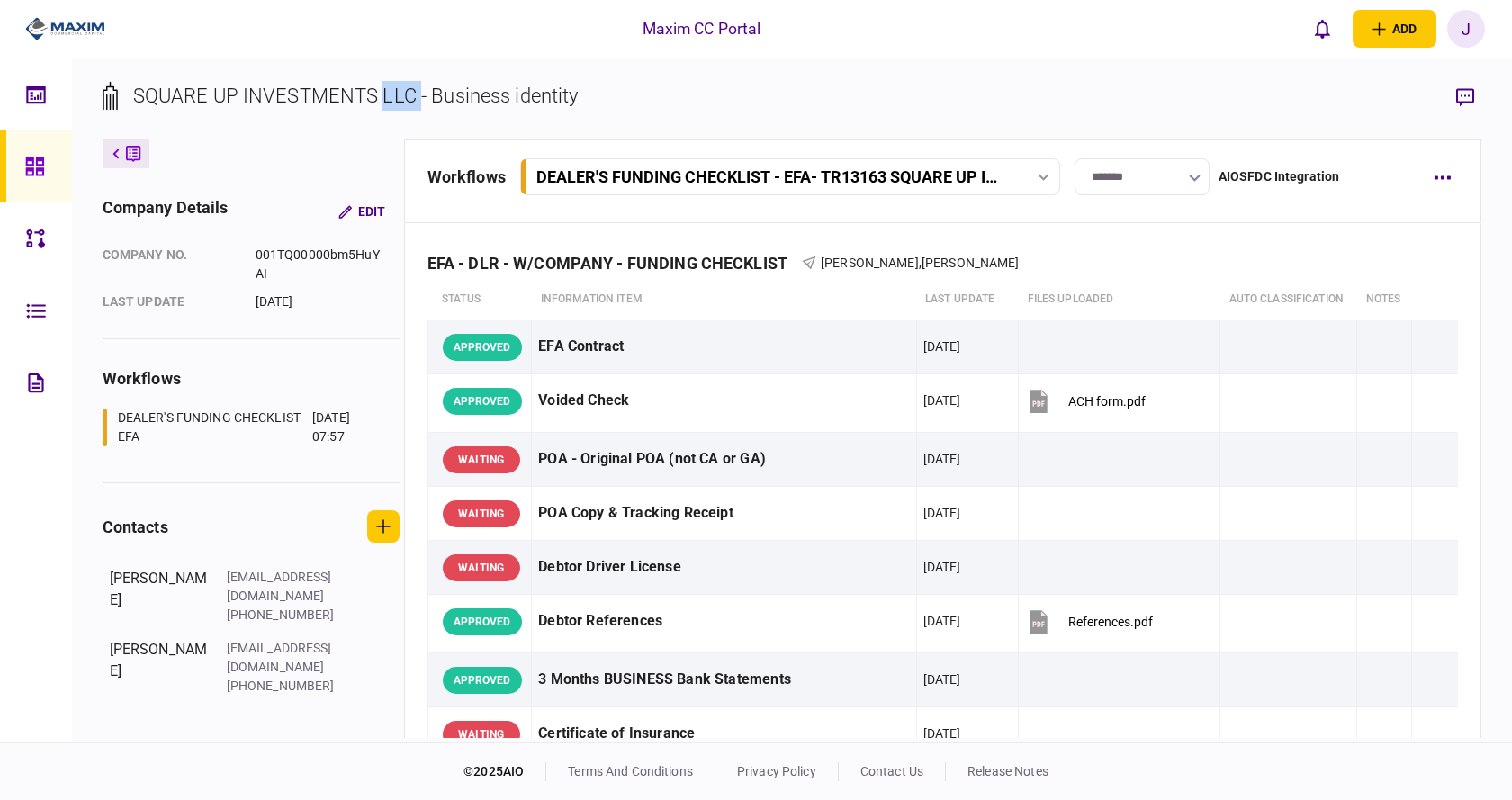 click on "SQUARE UP INVESTMENTS LLC - Business identity" at bounding box center [356, 95] 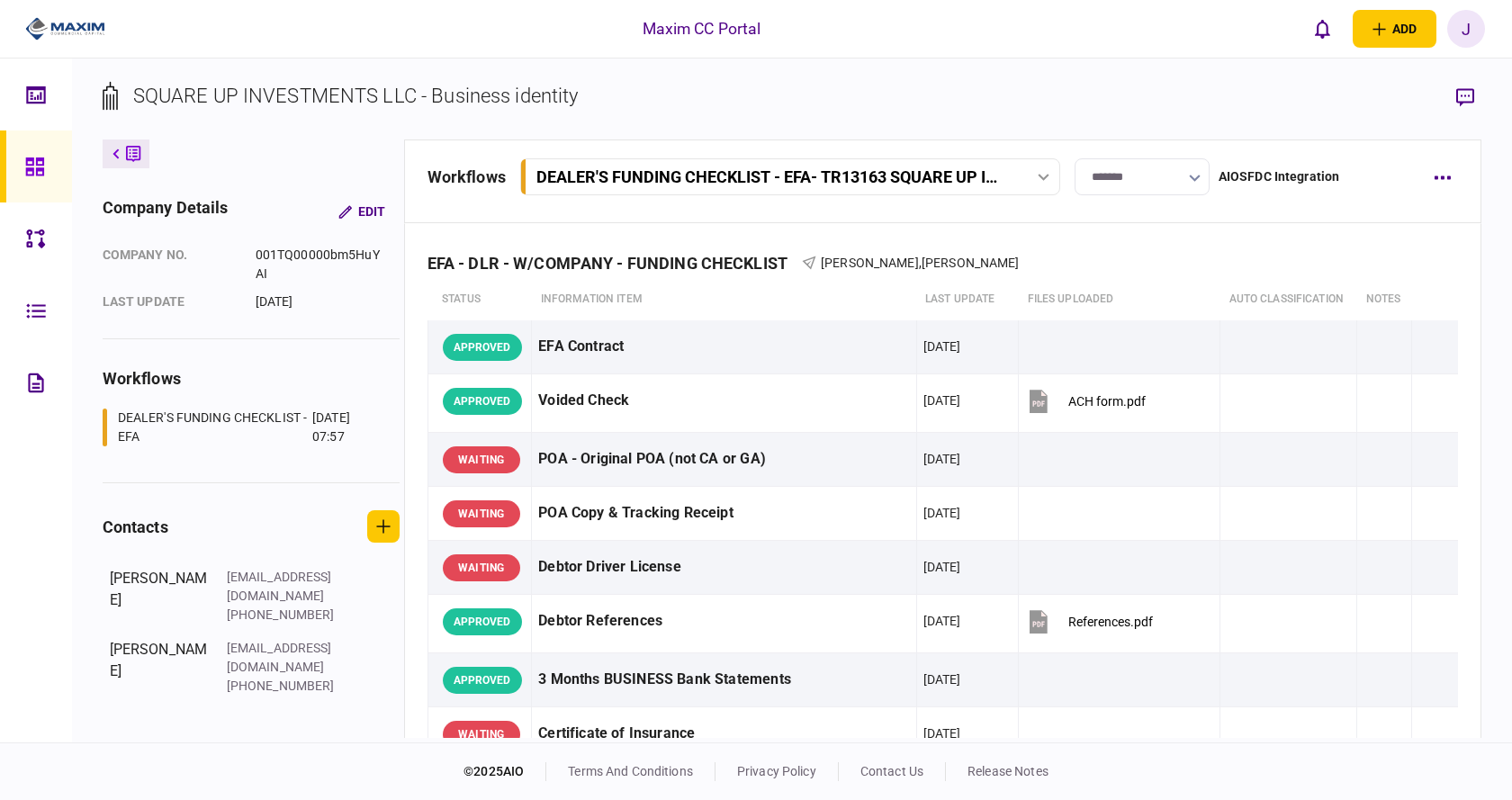 click on "SQUARE UP INVESTMENTS LLC - Business identity" at bounding box center (356, 95) 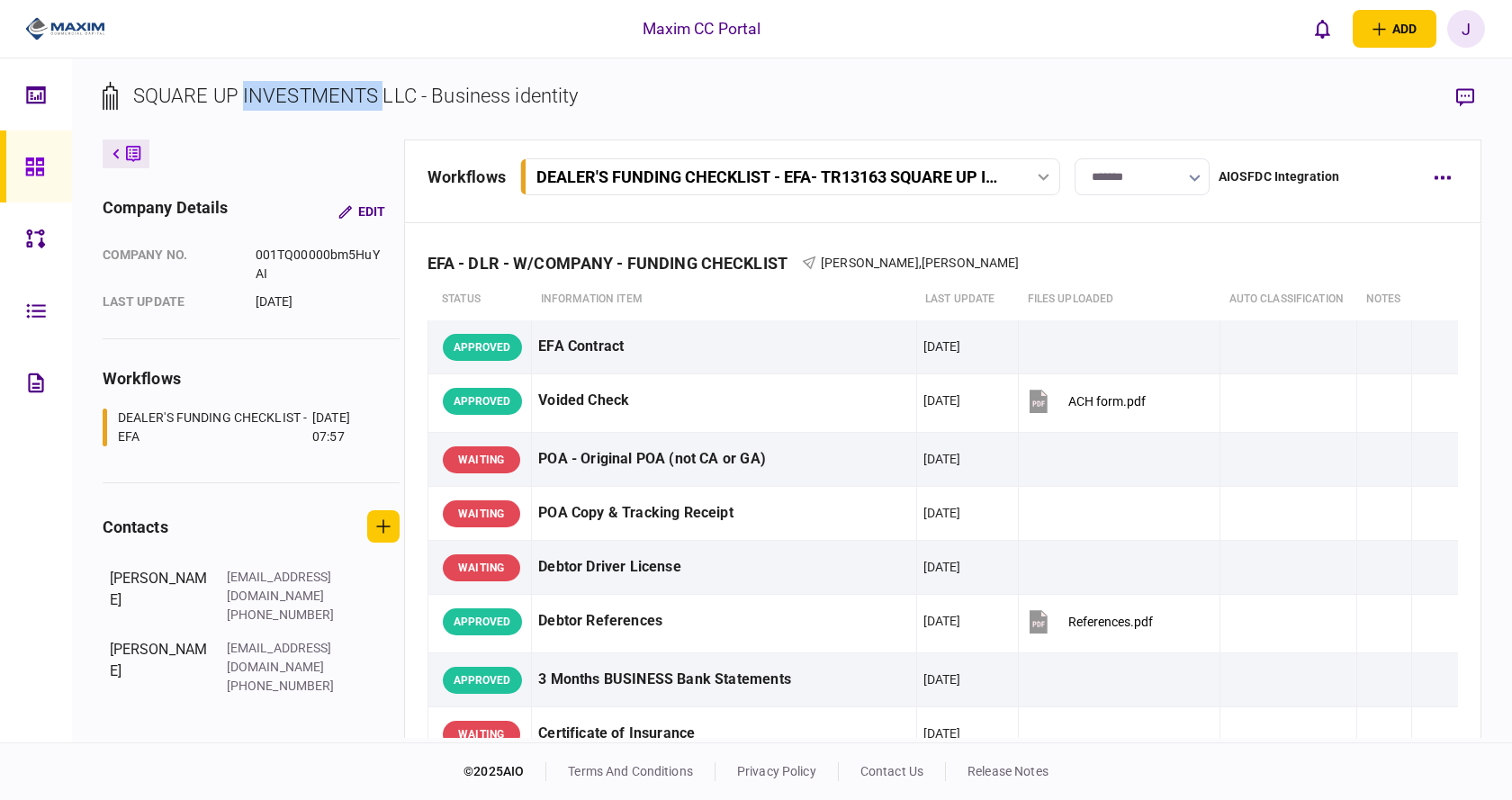 click on "SQUARE UP INVESTMENTS LLC - Business identity" at bounding box center (356, 95) 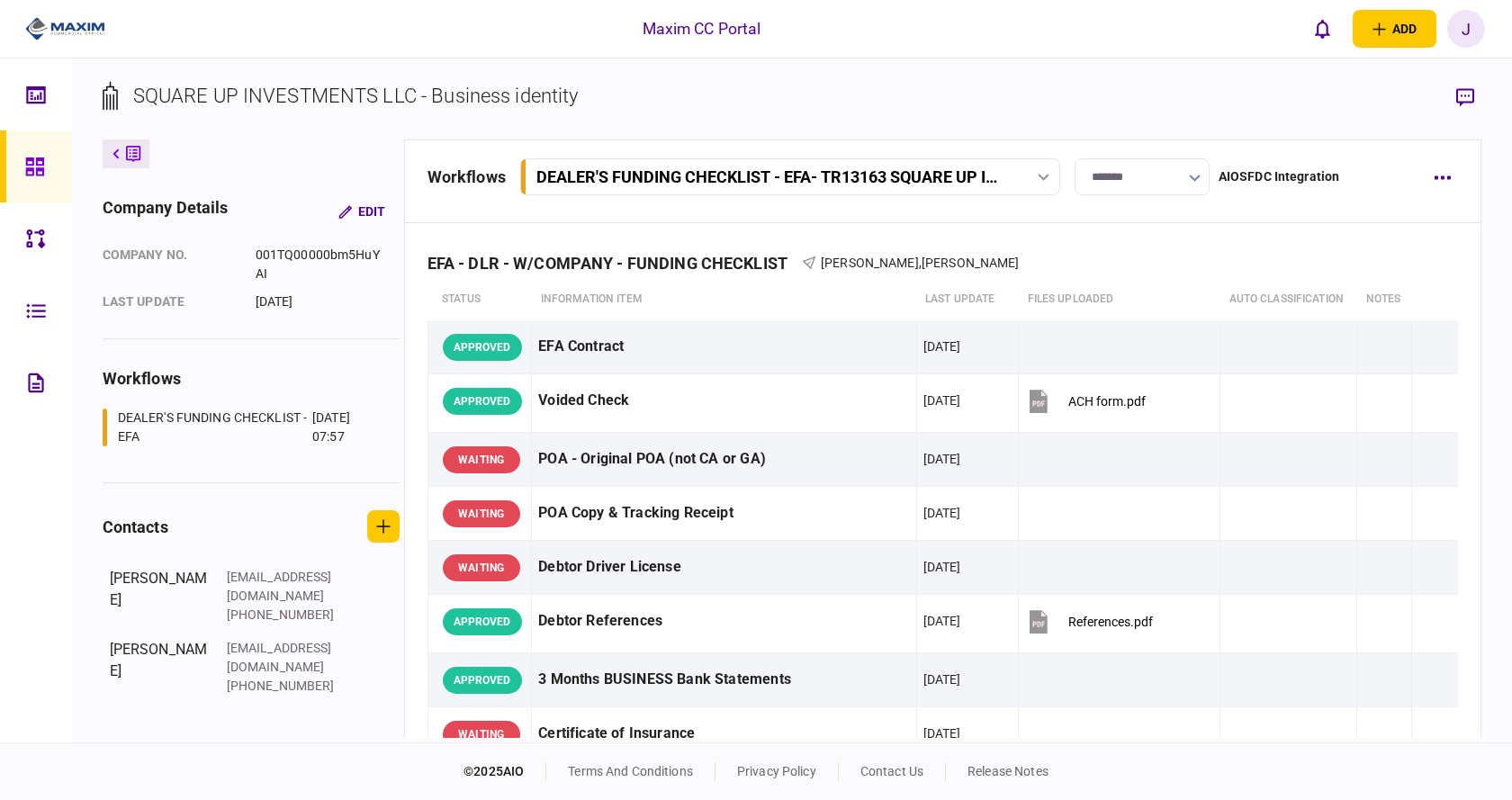 click on "SQUARE UP INVESTMENTS LLC - Business identity" at bounding box center (356, 95) 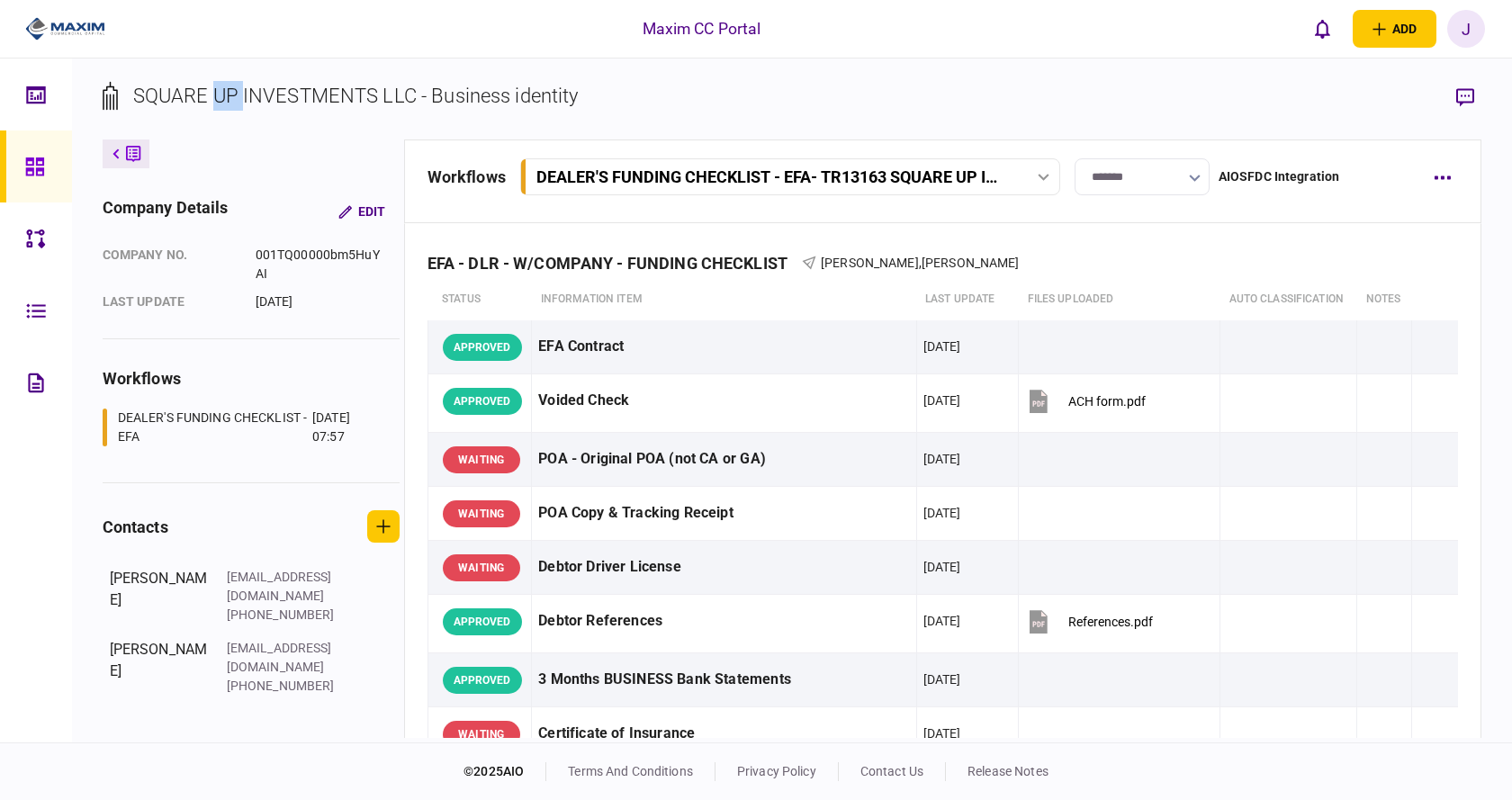 click on "SQUARE UP INVESTMENTS LLC - Business identity" at bounding box center [356, 95] 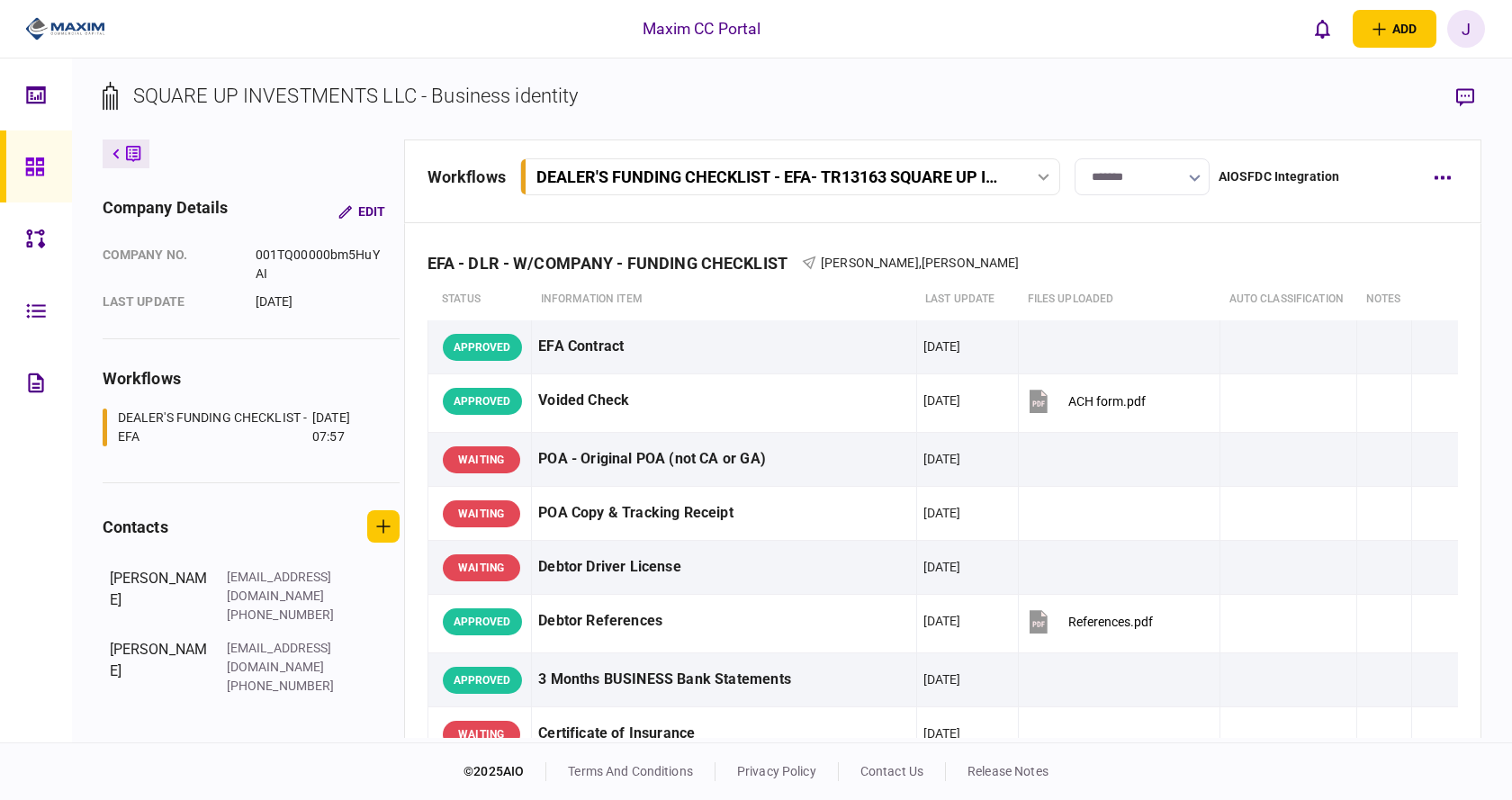 click on "SQUARE UP INVESTMENTS LLC - Business identity" at bounding box center [356, 95] 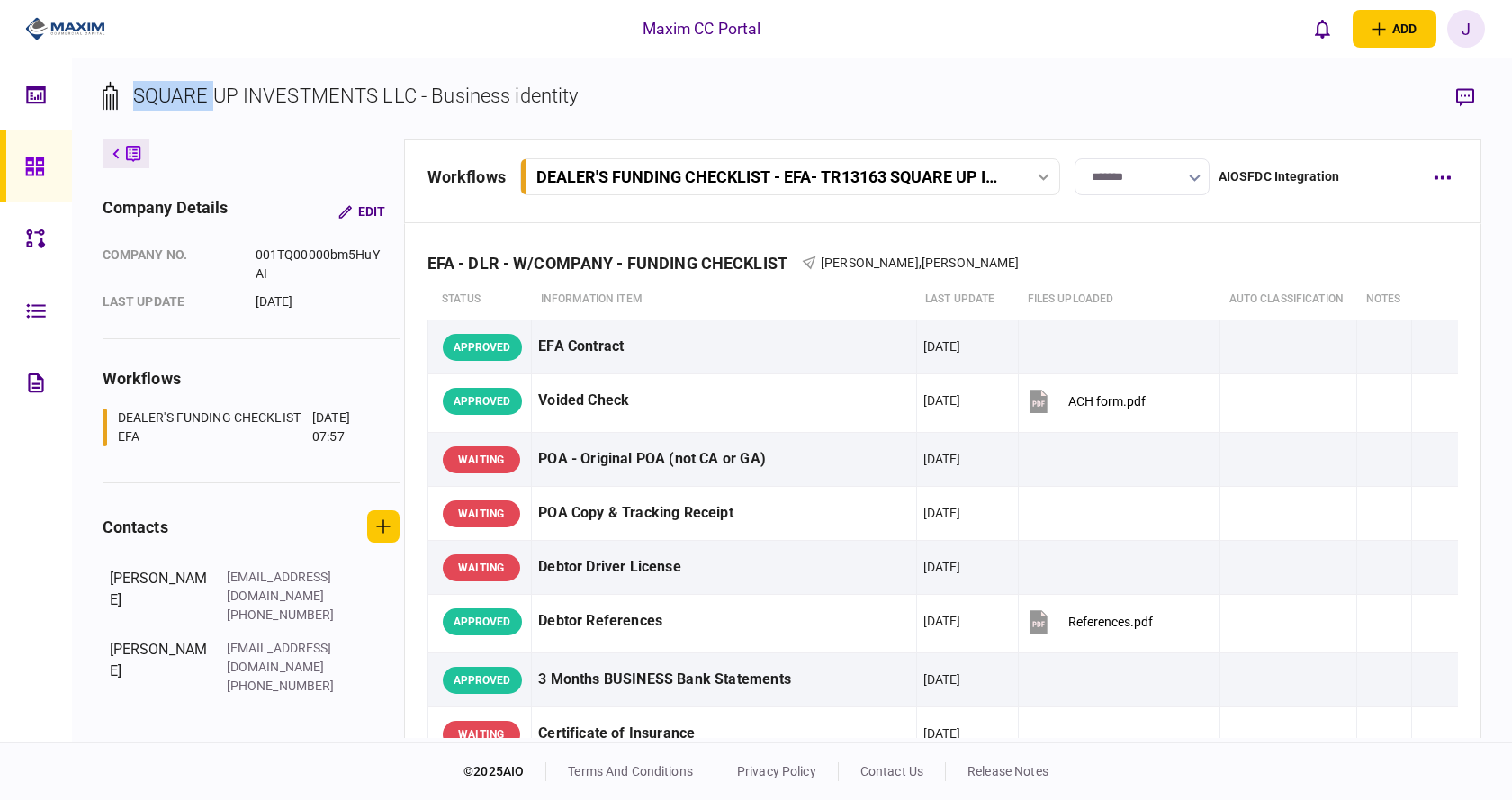 click on "SQUARE UP INVESTMENTS LLC - Business identity" at bounding box center (356, 95) 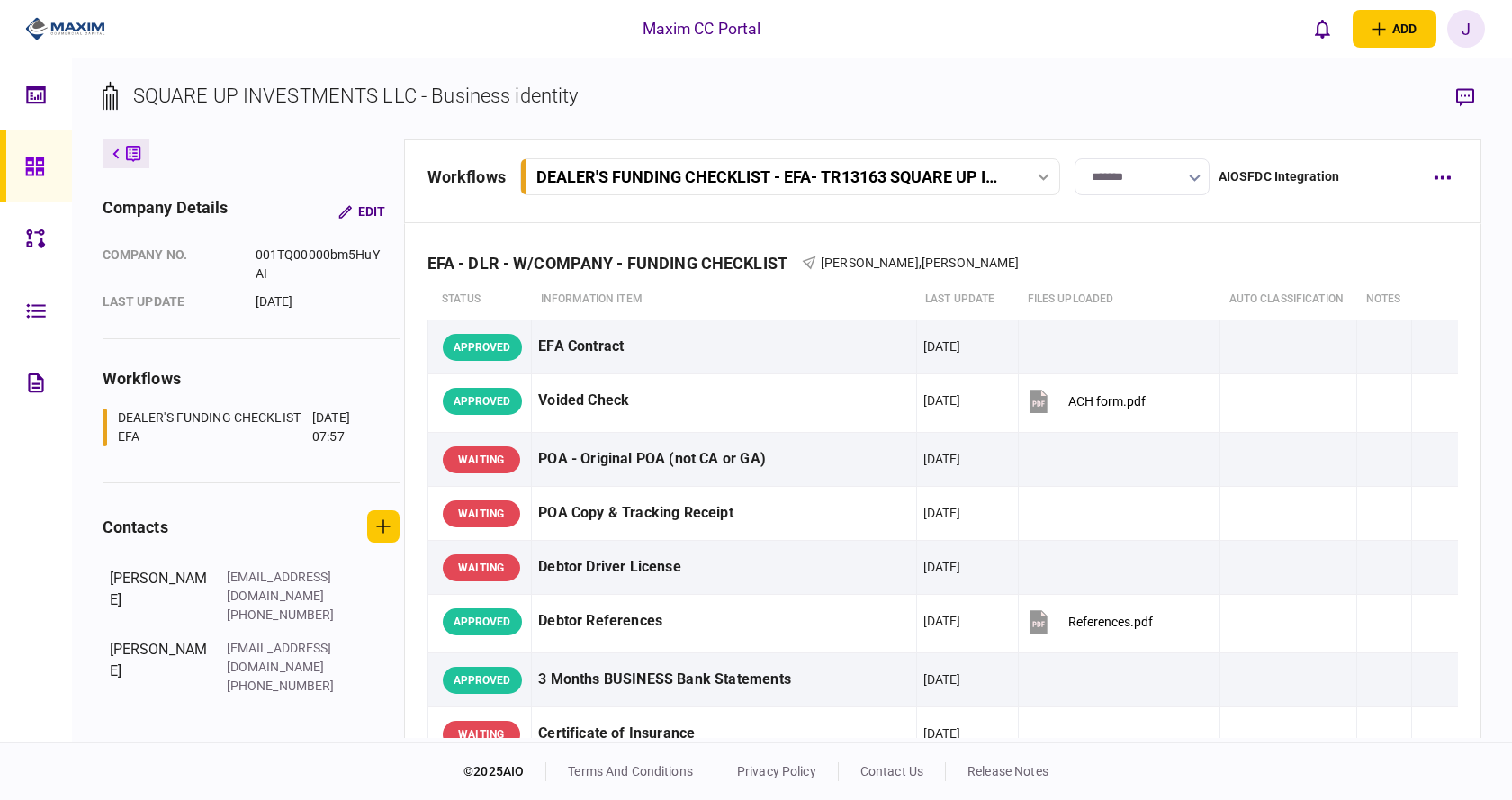 click on "SQUARE UP INVESTMENTS LLC - Business identity" at bounding box center (356, 95) 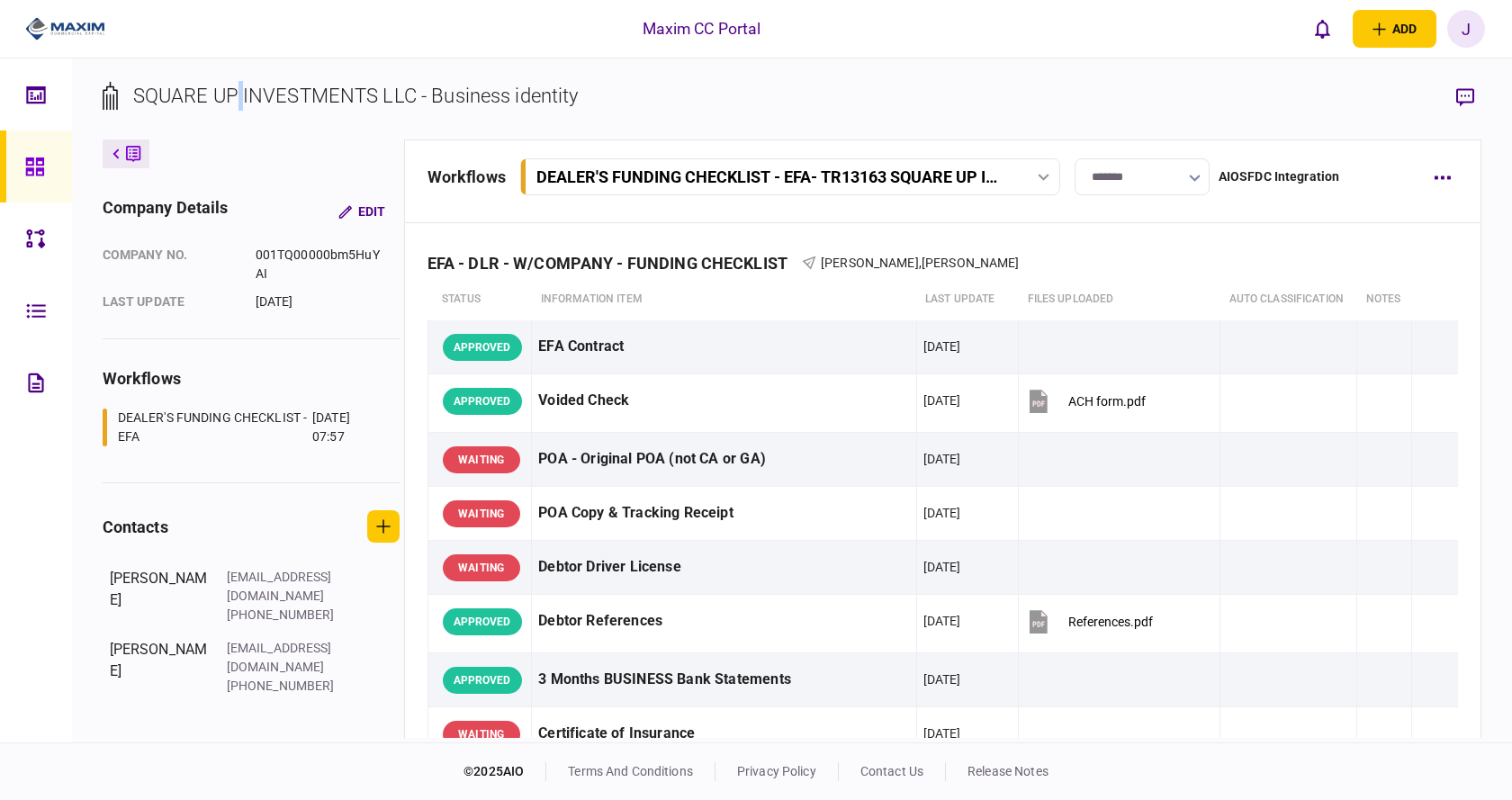 click on "SQUARE UP INVESTMENTS LLC - Business identity" at bounding box center [356, 95] 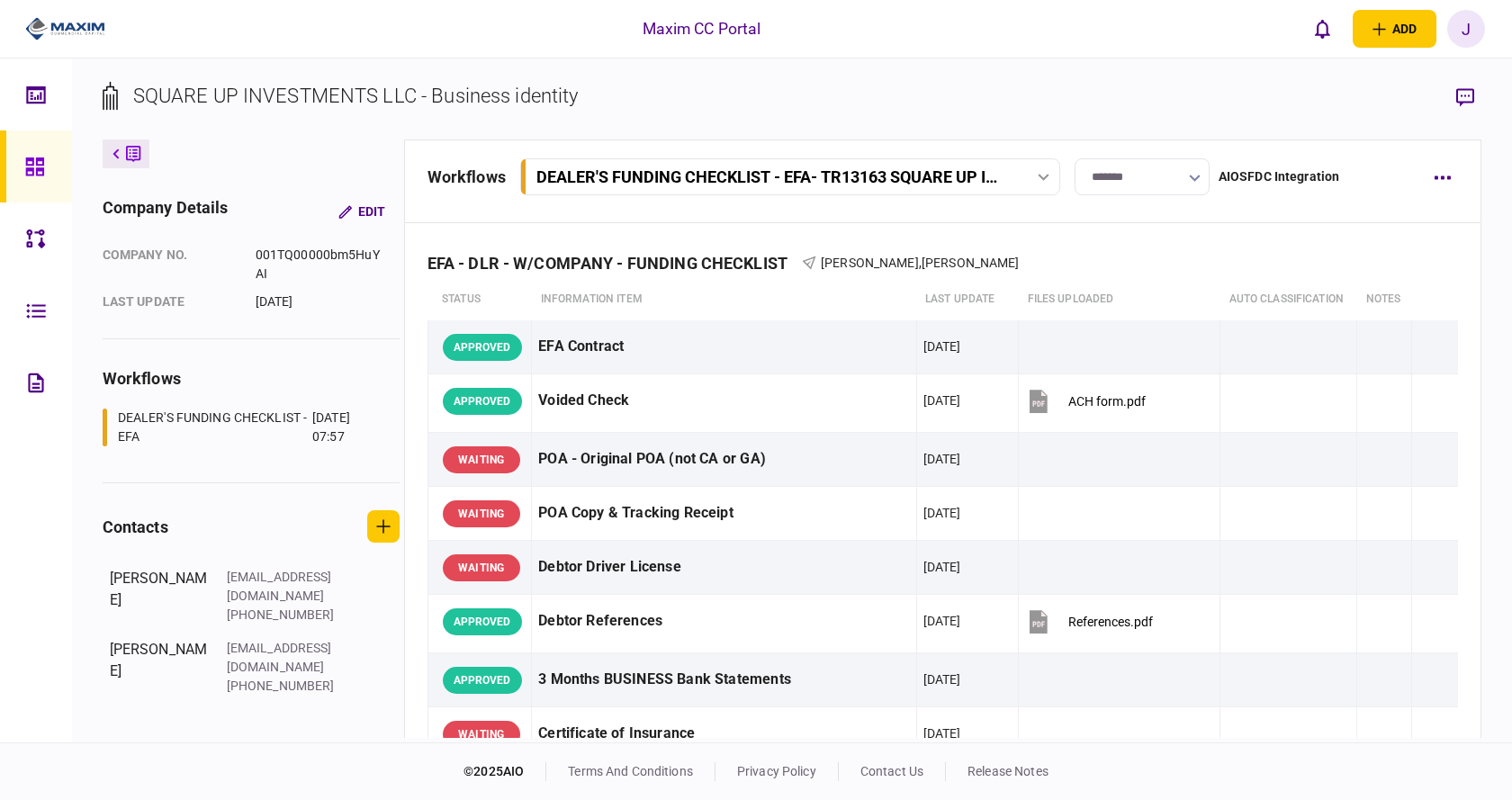 click on "SQUARE UP INVESTMENTS LLC - Business identity" at bounding box center [356, 95] 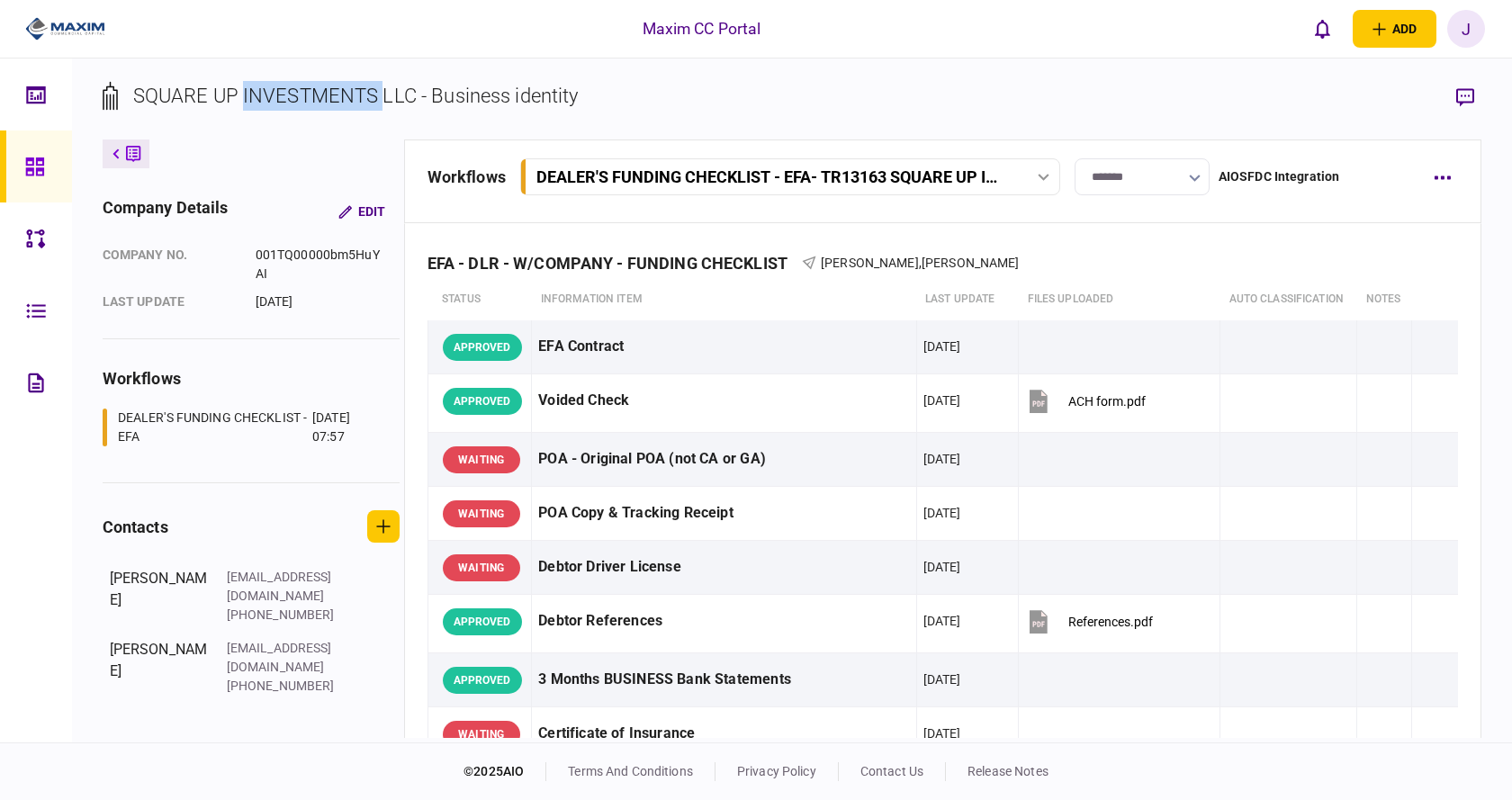 click on "SQUARE UP INVESTMENTS LLC - Business identity" at bounding box center [356, 95] 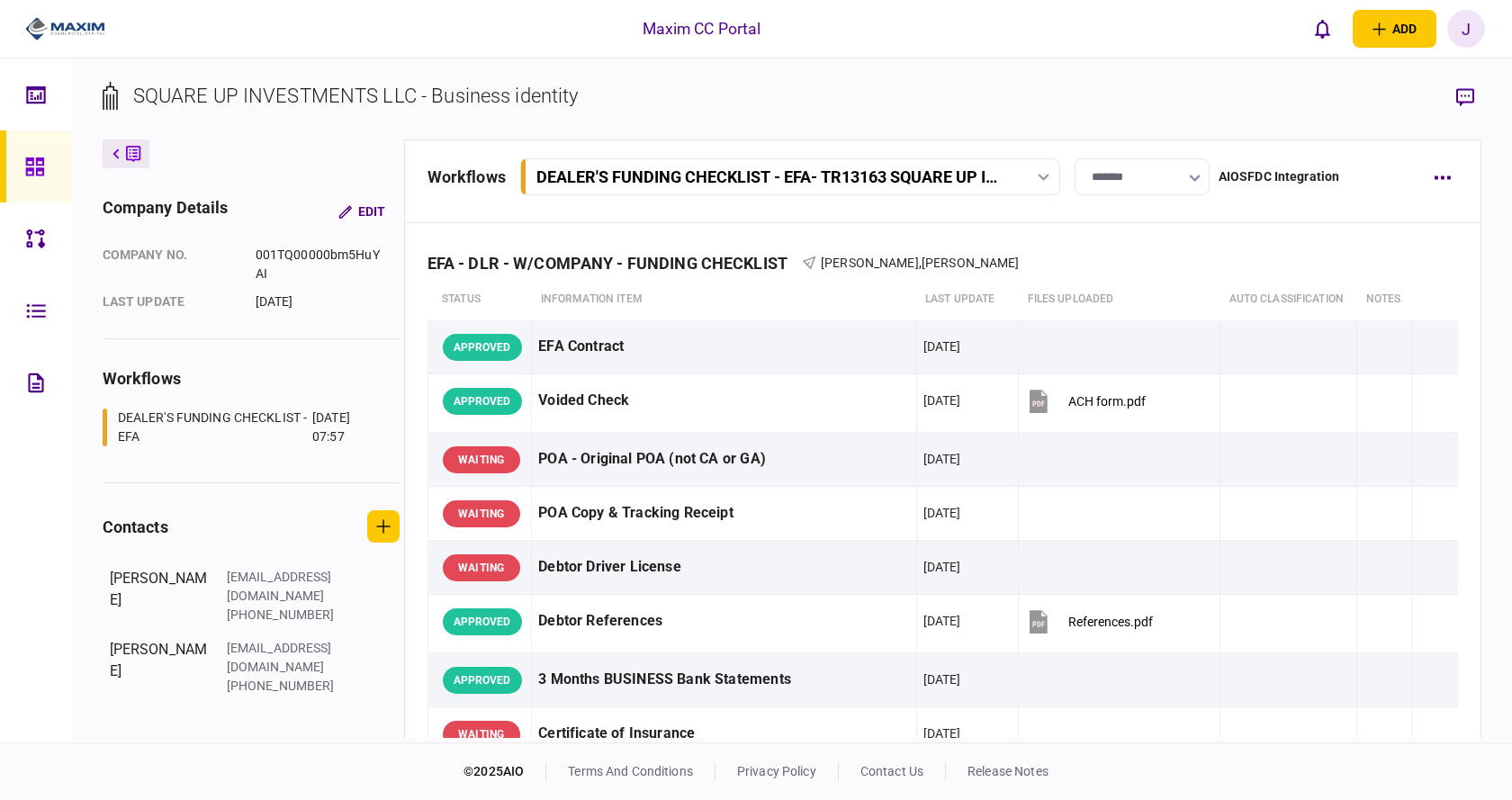click on "SQUARE UP INVESTMENTS LLC - Business identity" at bounding box center [356, 95] 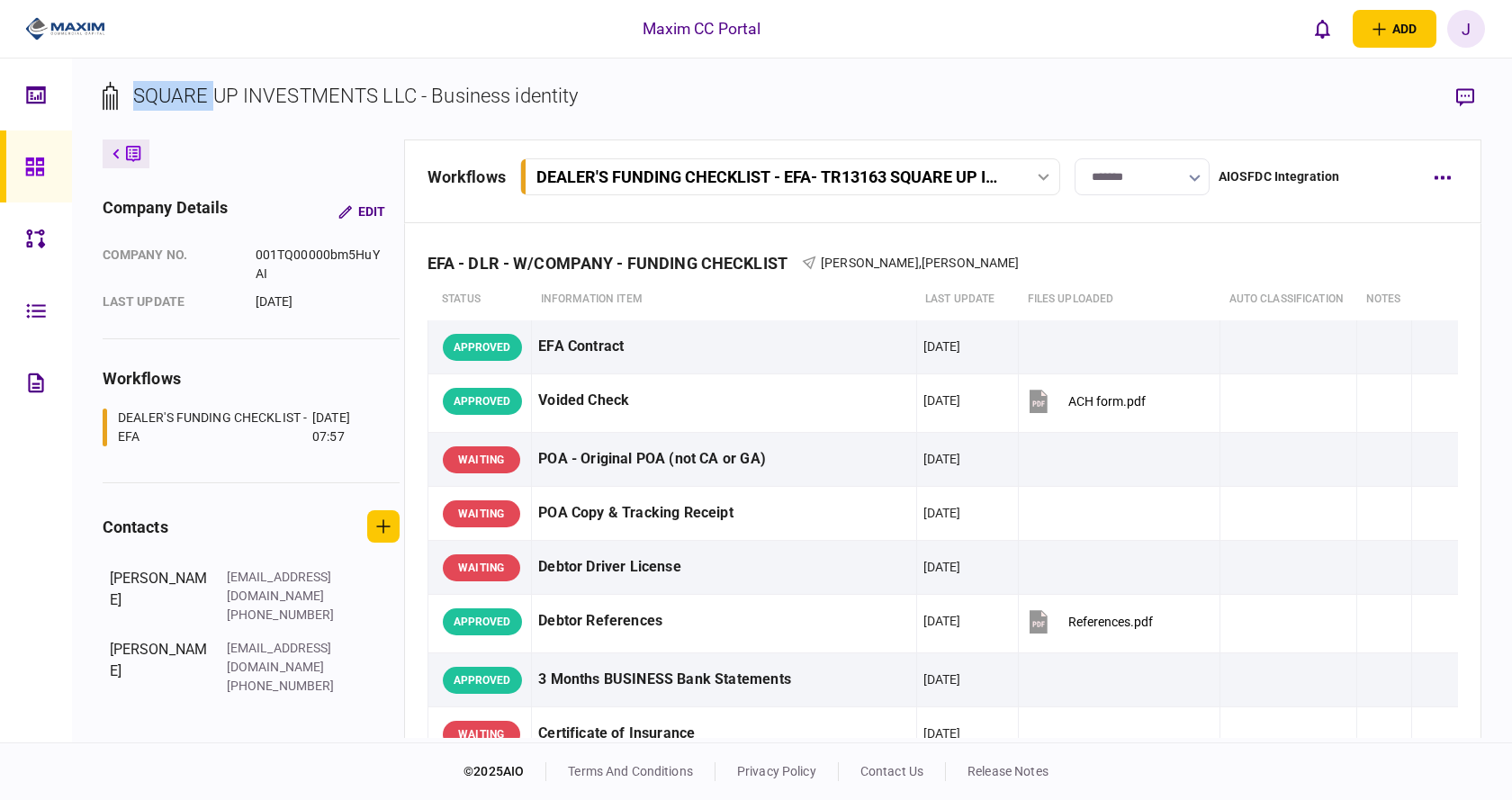 click on "SQUARE UP INVESTMENTS LLC - Business identity" at bounding box center (356, 95) 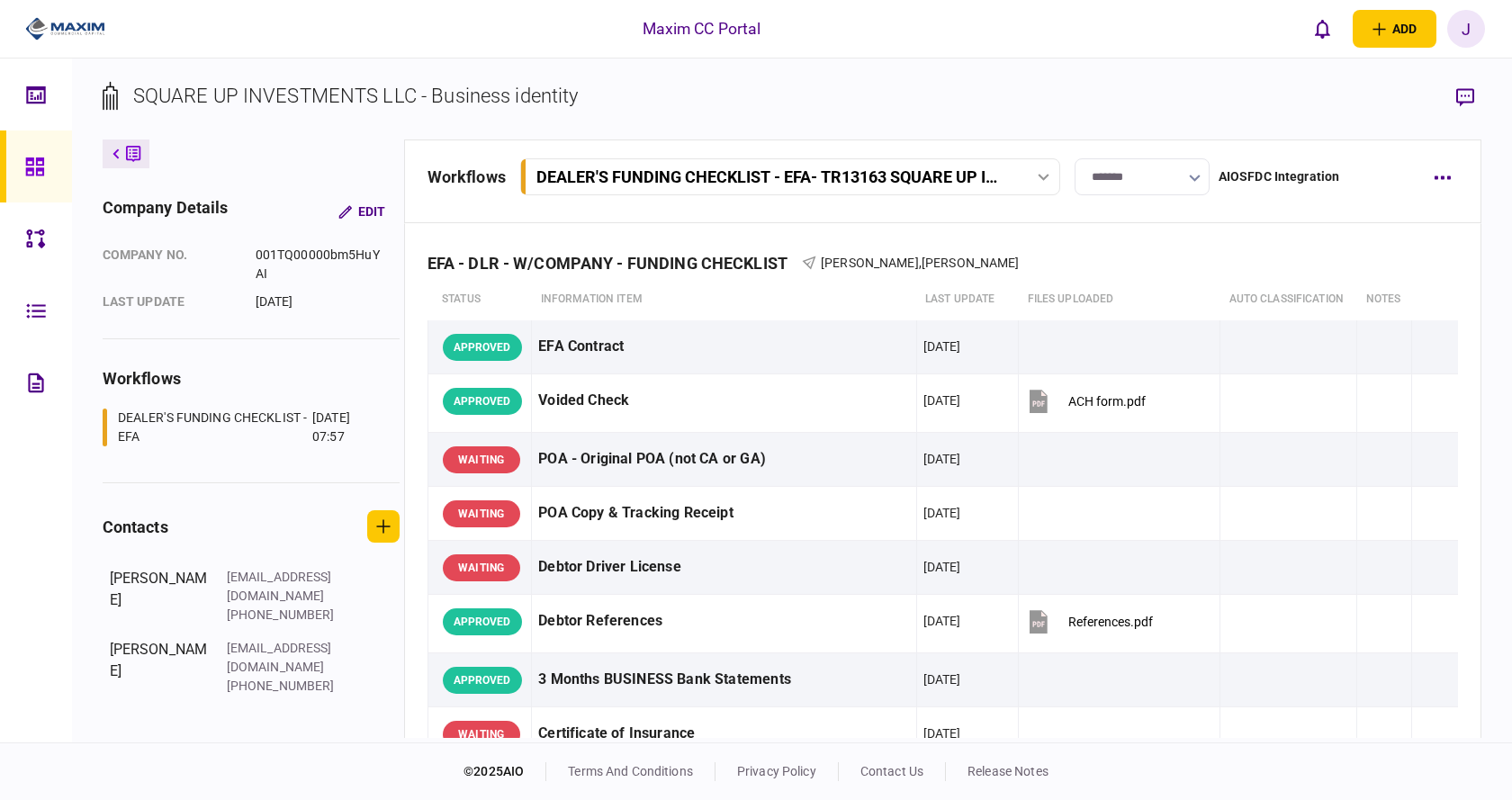 click on "SQUARE UP INVESTMENTS LLC - Business identity" at bounding box center (356, 95) 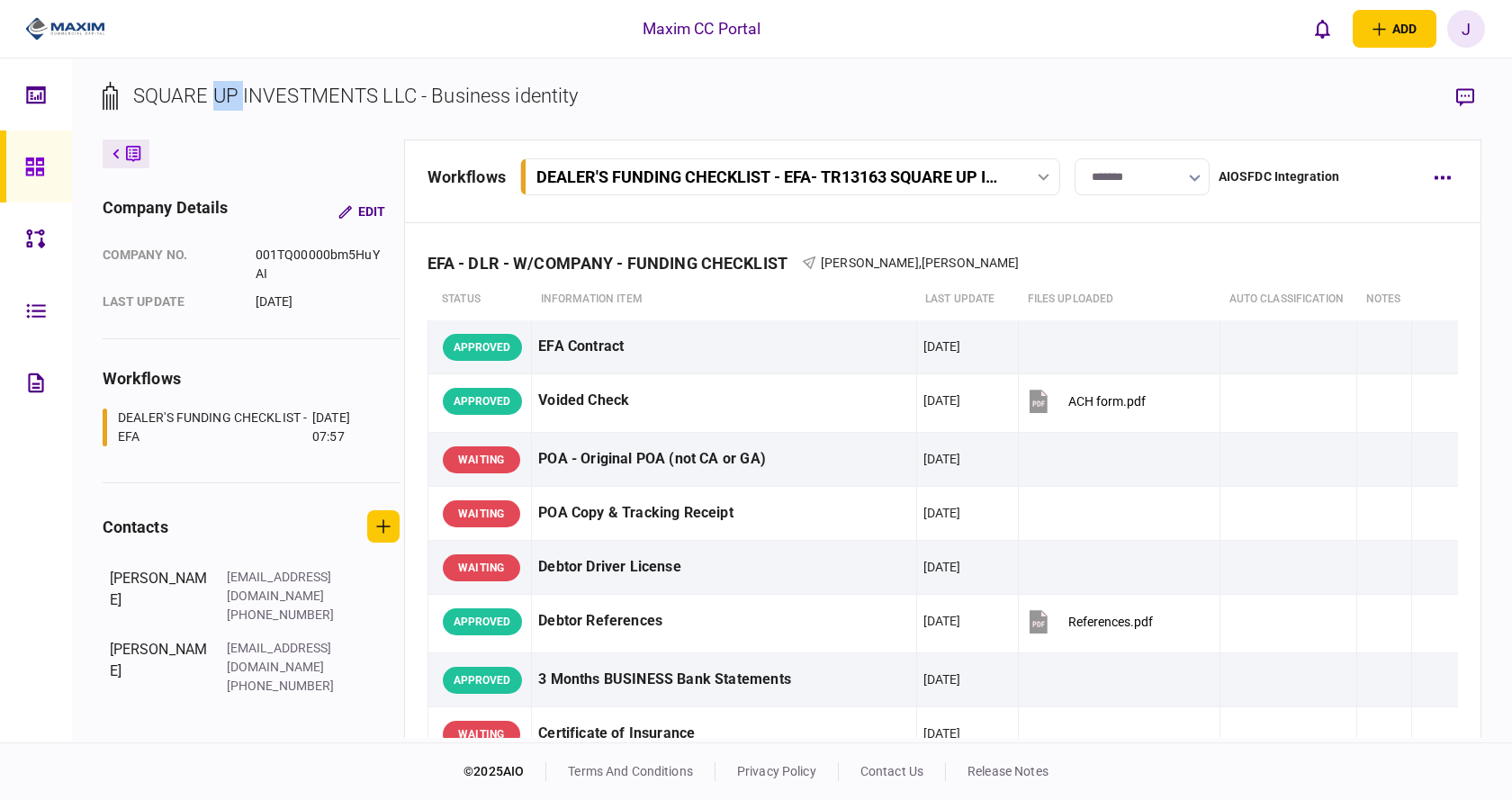 click on "SQUARE UP INVESTMENTS LLC - Business identity" at bounding box center (356, 95) 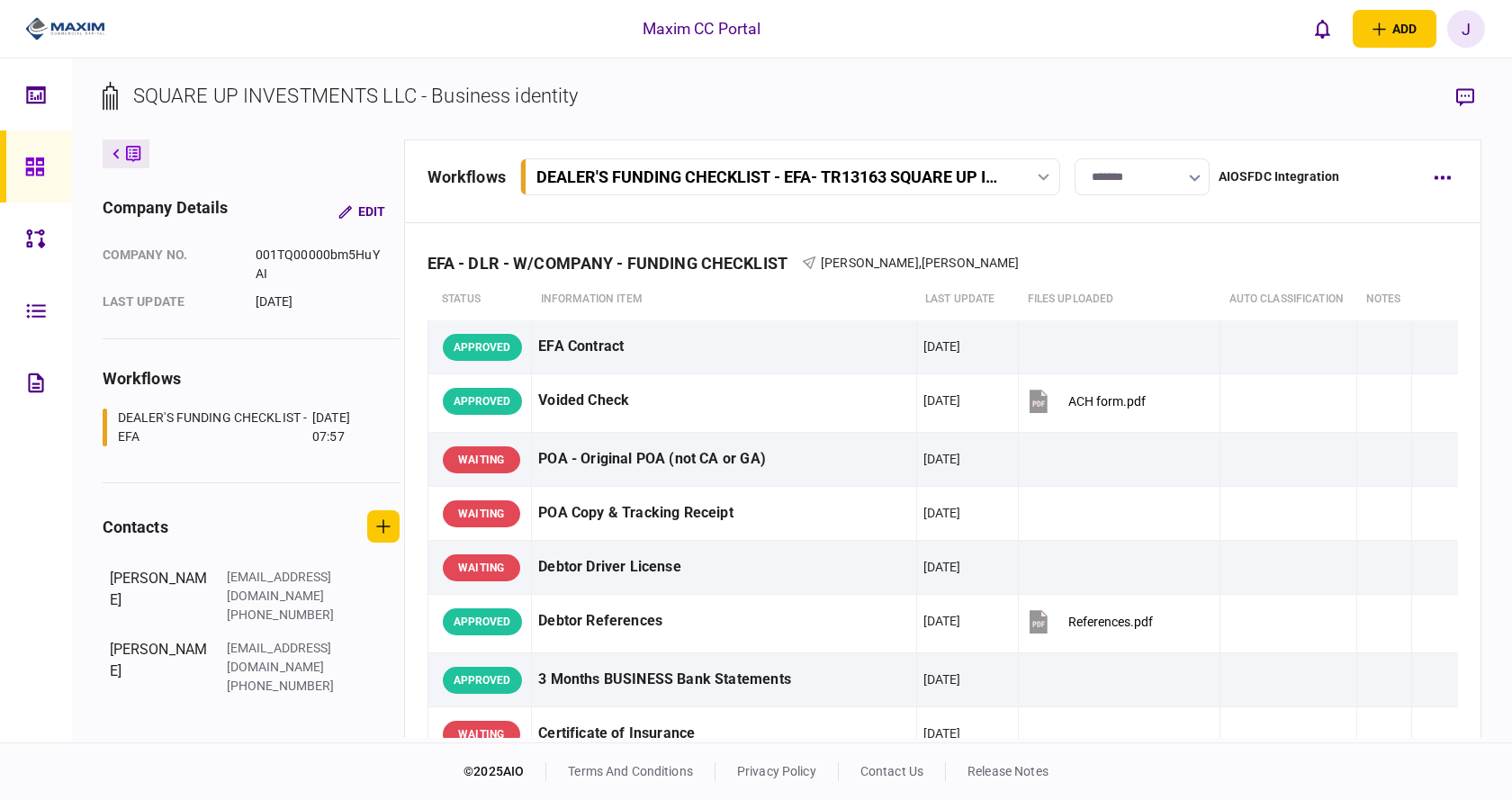 click on "SQUARE UP INVESTMENTS LLC - Business identity" at bounding box center [356, 95] 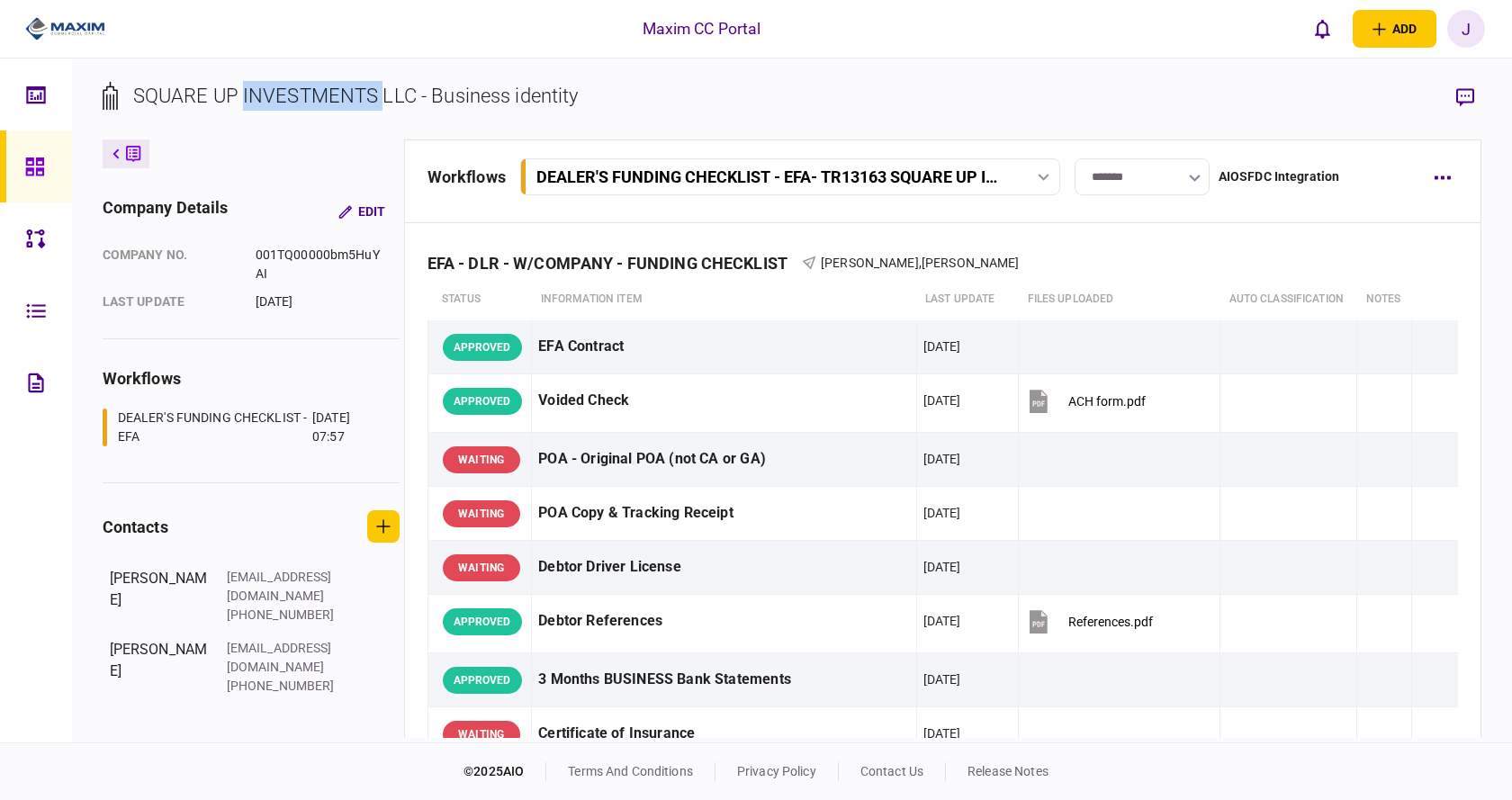 click on "SQUARE UP INVESTMENTS LLC - Business identity" at bounding box center [356, 95] 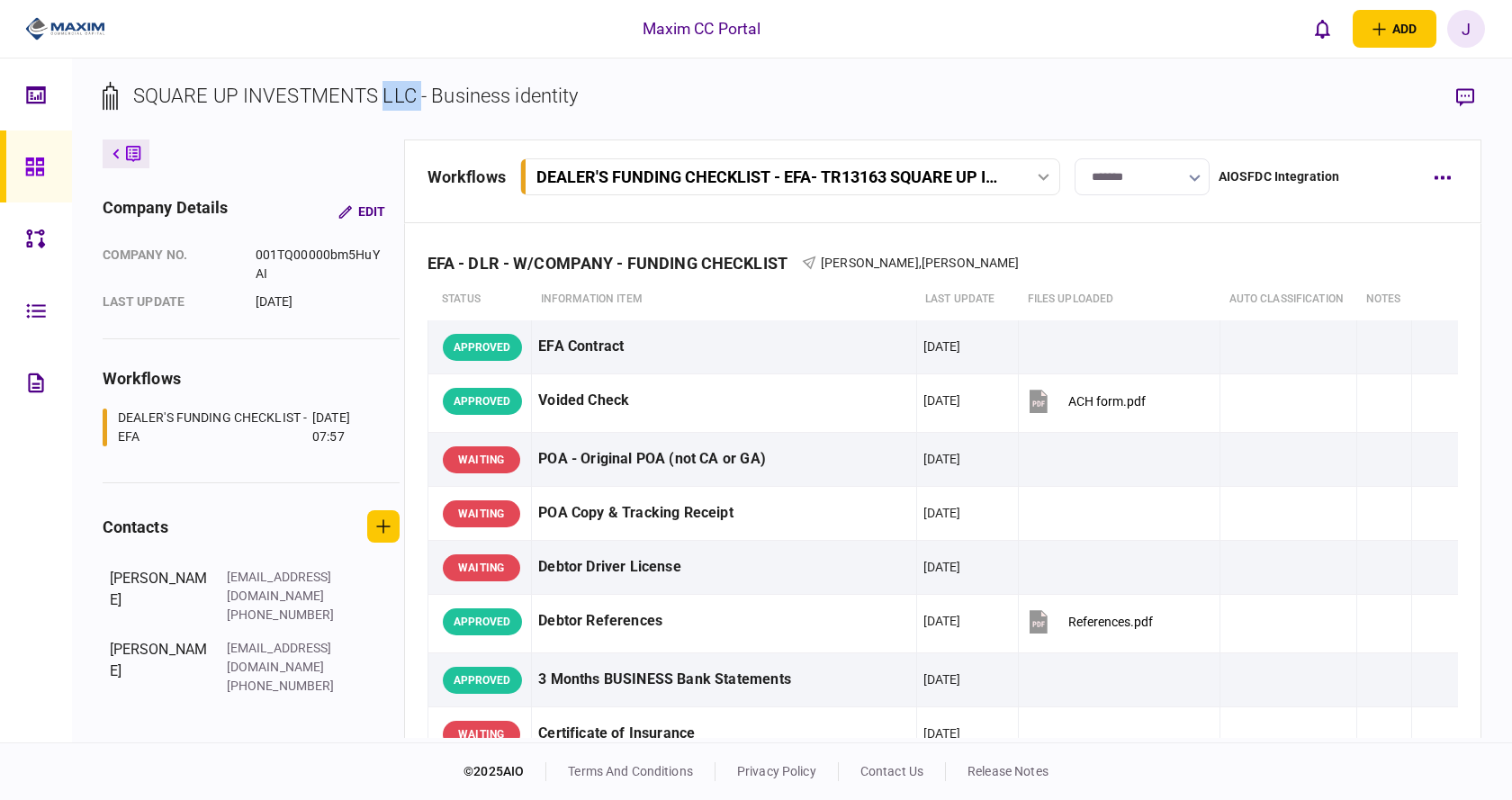click on "SQUARE UP INVESTMENTS LLC - Business identity" at bounding box center (356, 95) 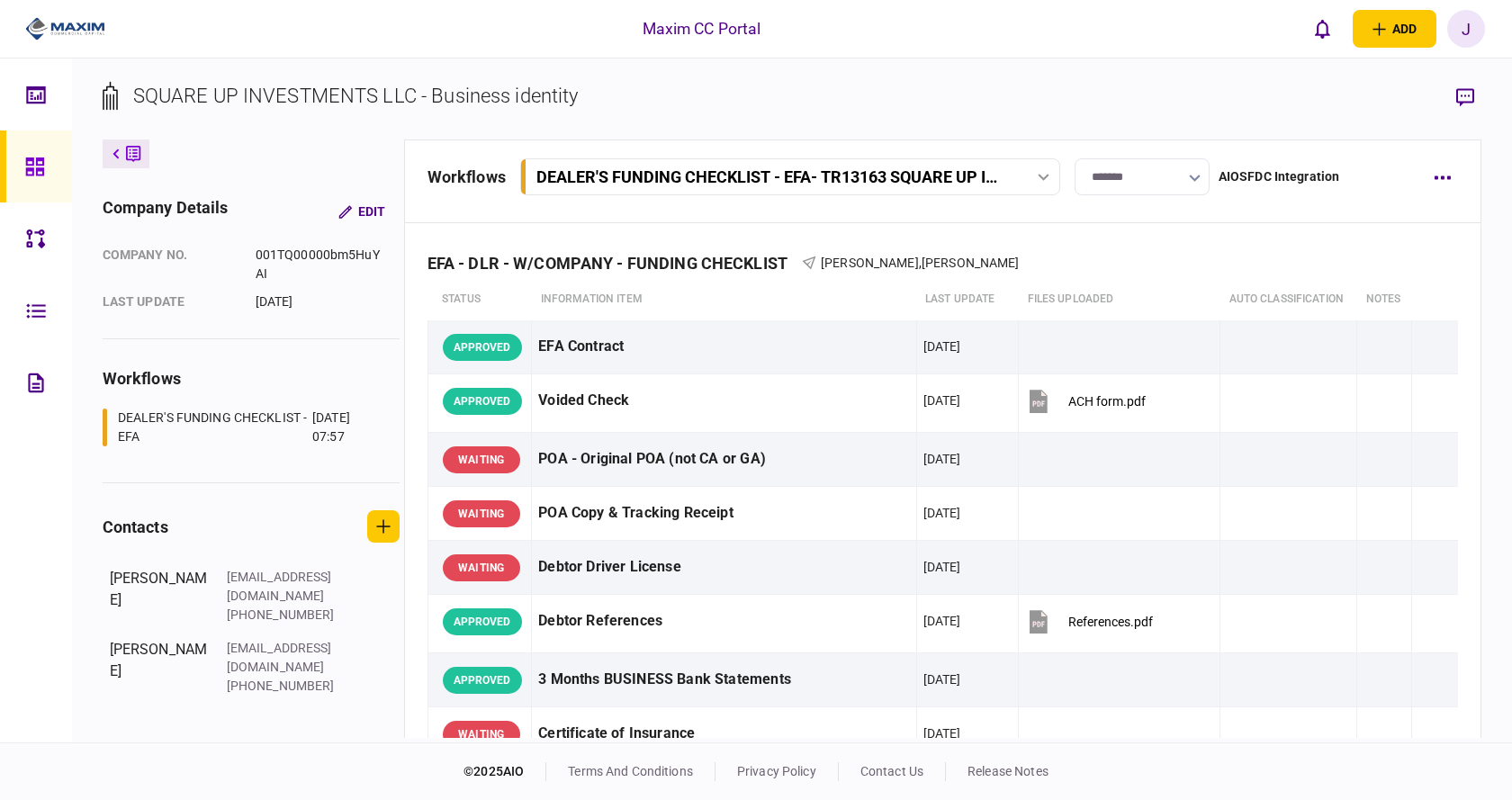 click on "SQUARE UP INVESTMENTS LLC - Business identity" at bounding box center [356, 95] 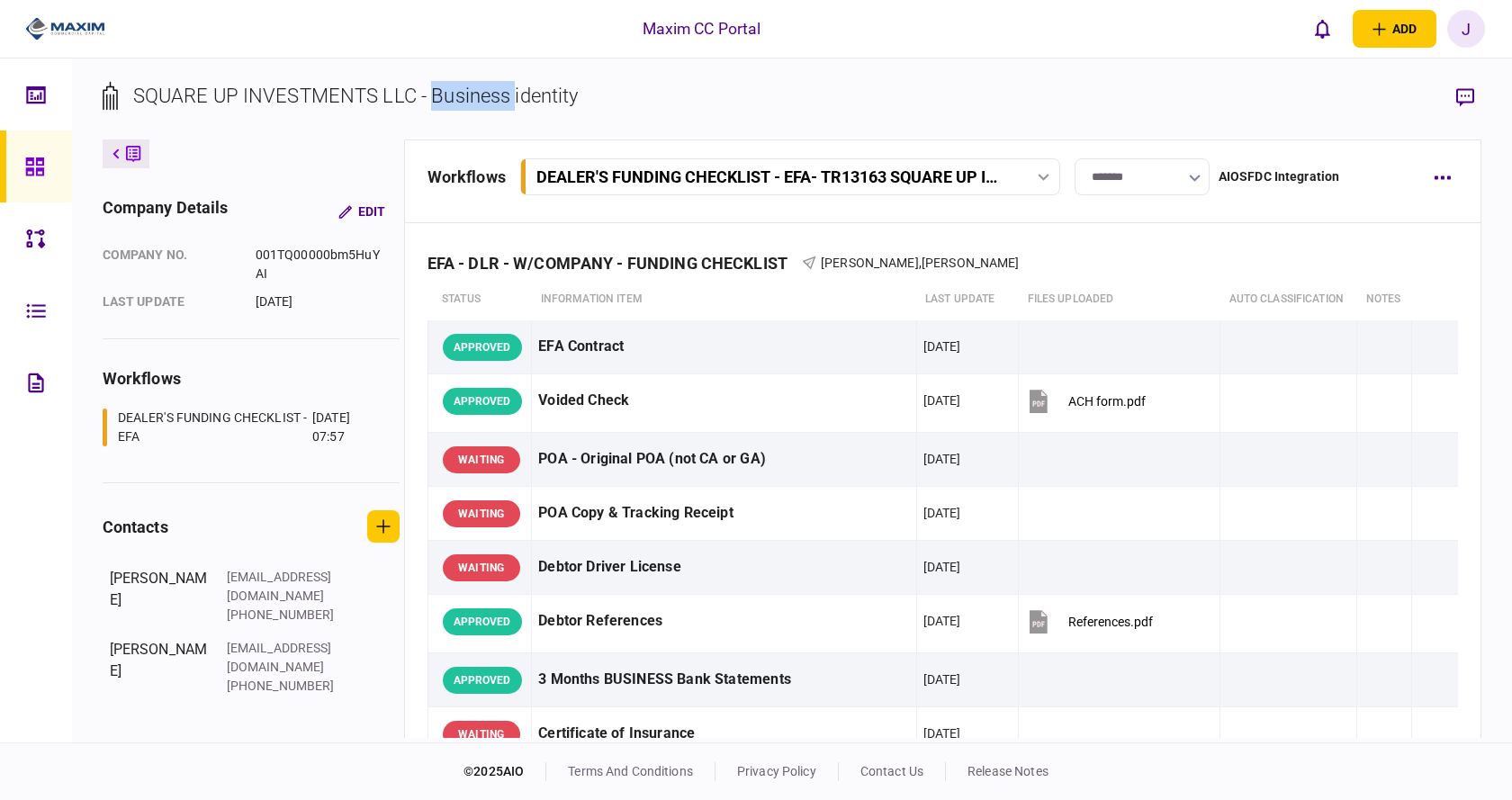 click on "SQUARE UP INVESTMENTS LLC - Business identity" at bounding box center [356, 95] 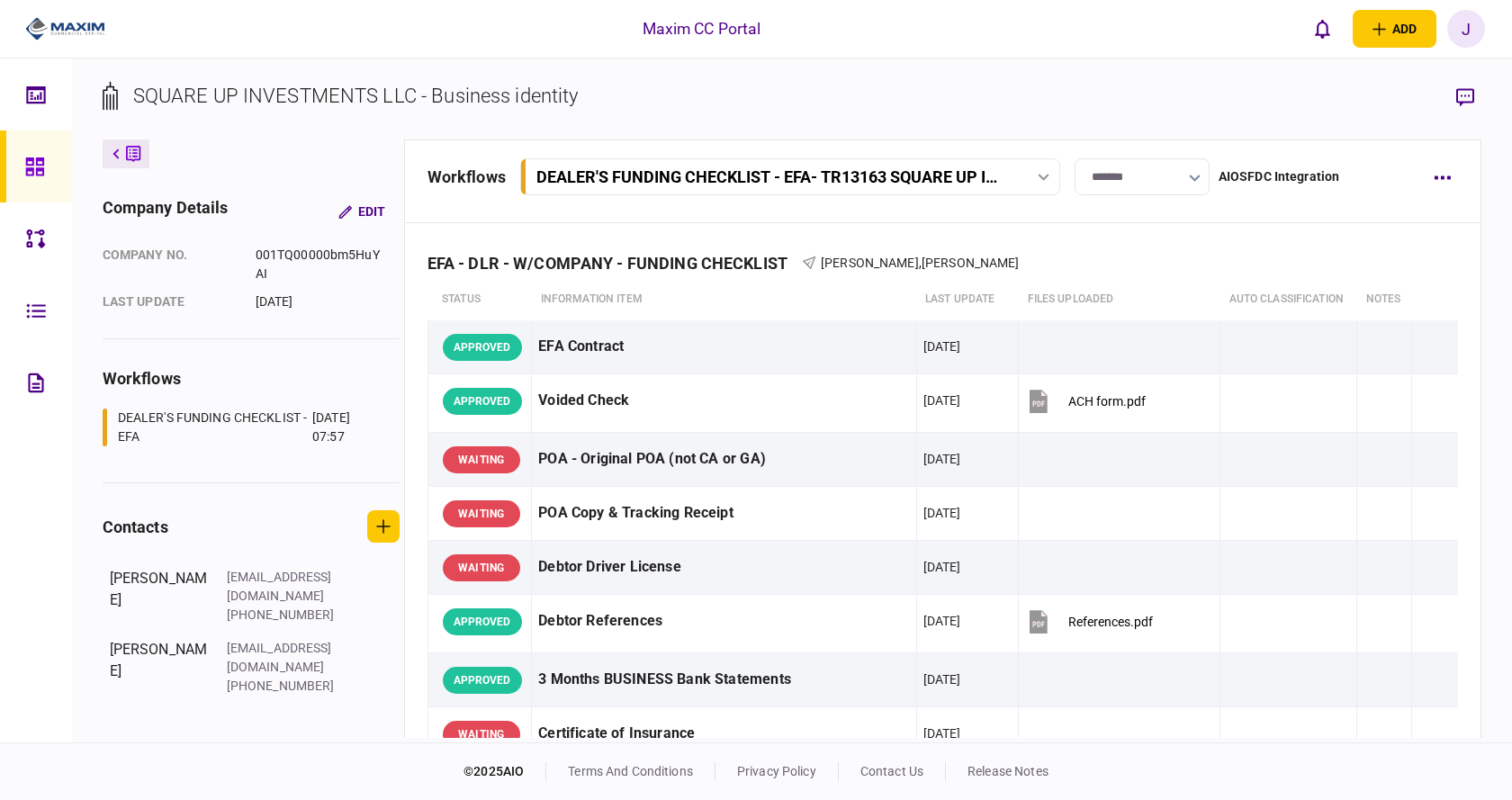 click on "SQUARE UP INVESTMENTS LLC - Business identity" at bounding box center [356, 95] 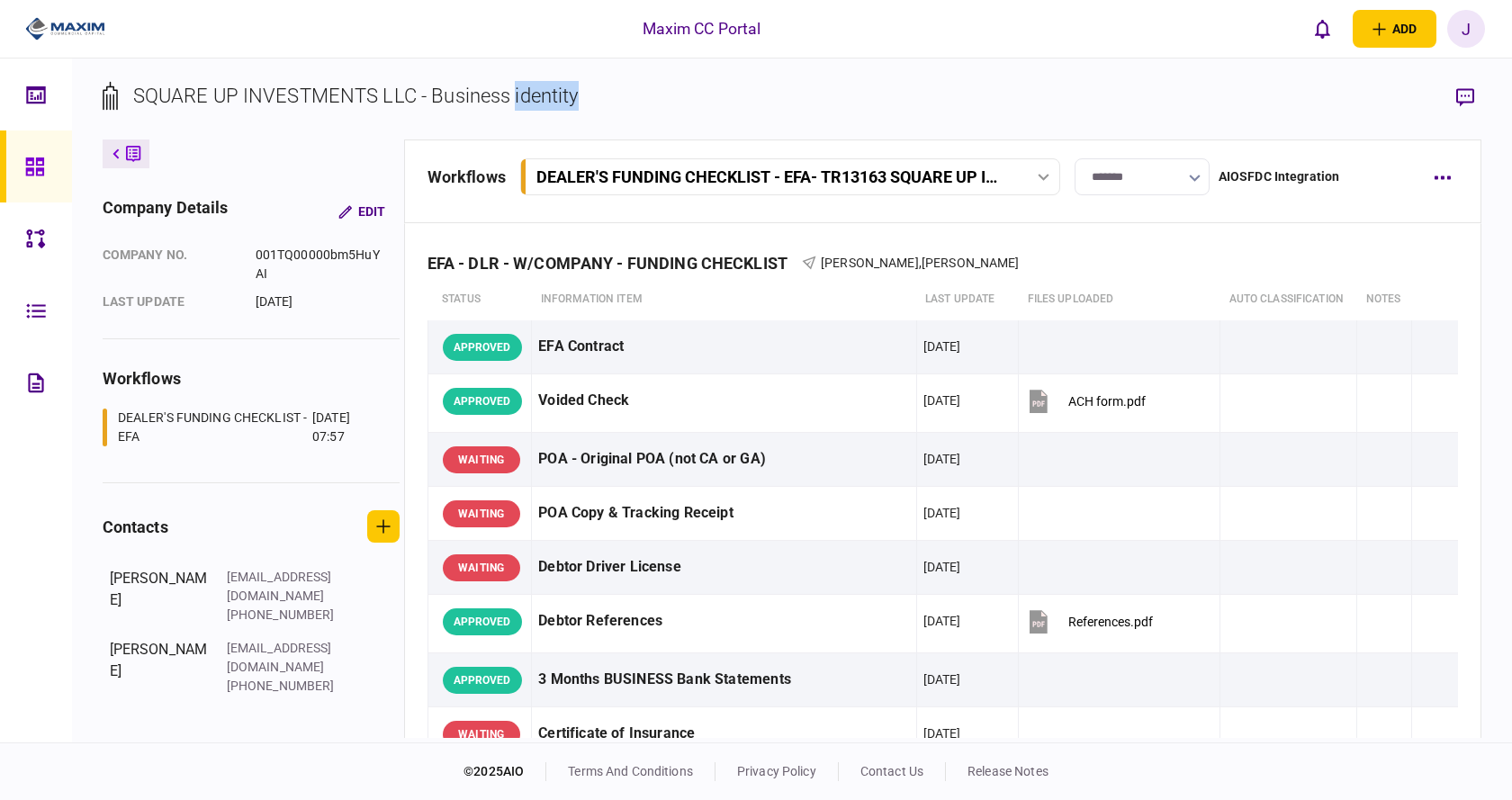 click on "SQUARE UP INVESTMENTS LLC - Business identity" at bounding box center (356, 95) 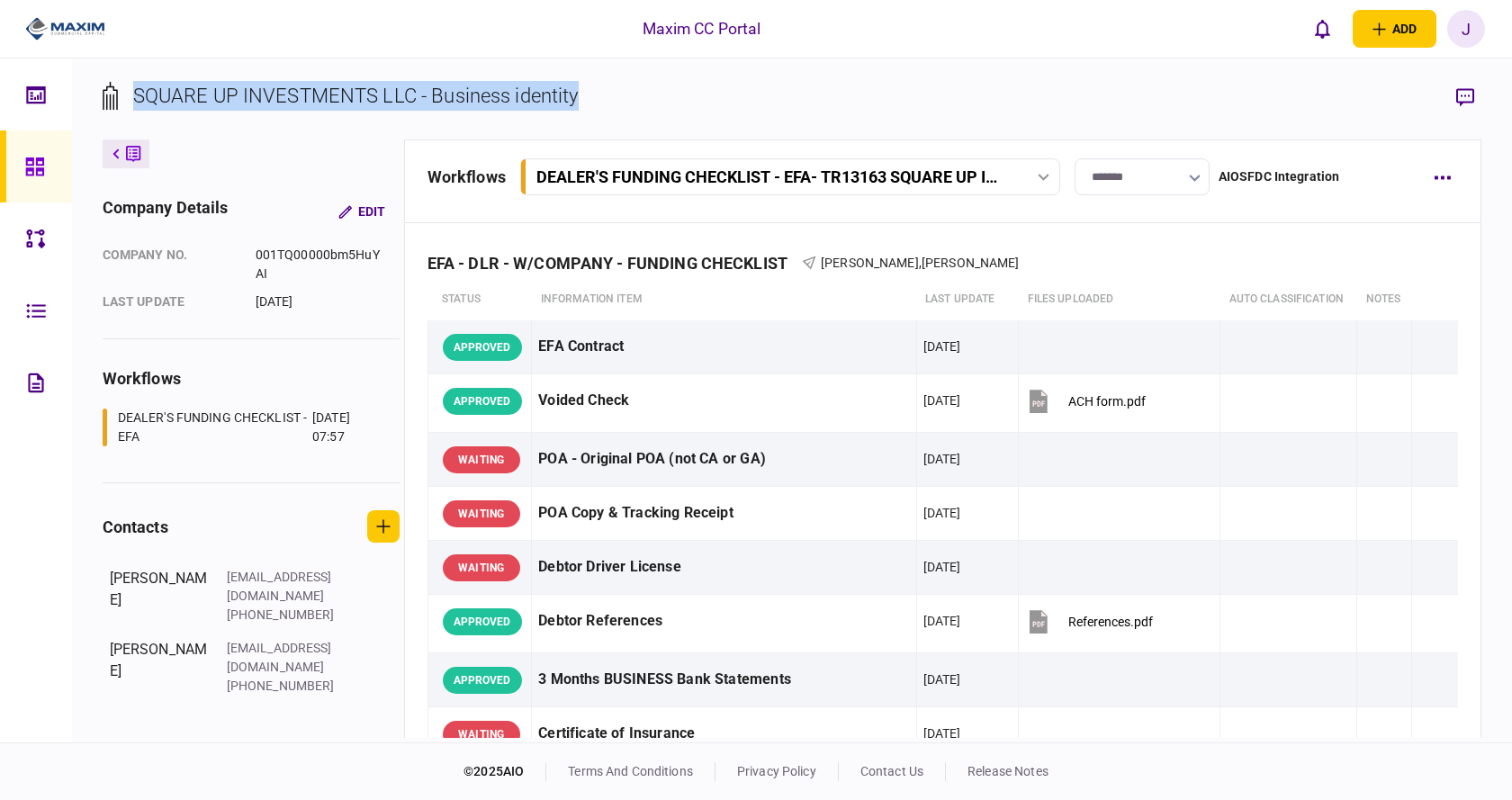 drag, startPoint x: 580, startPoint y: 100, endPoint x: 136, endPoint y: 86, distance: 444.22067 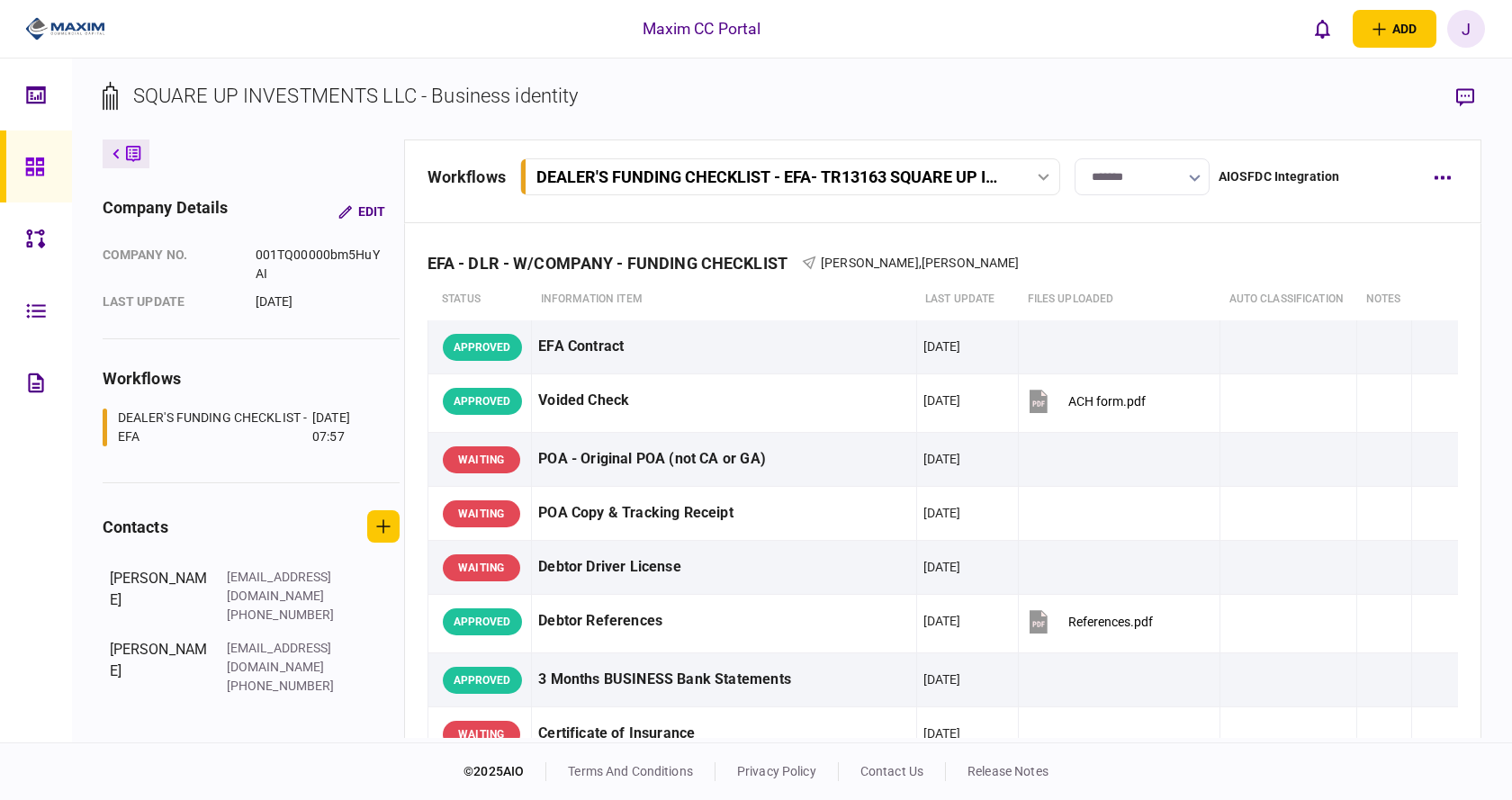 click on "SQUARE UP INVESTMENTS LLC - Business identity" at bounding box center (356, 95) 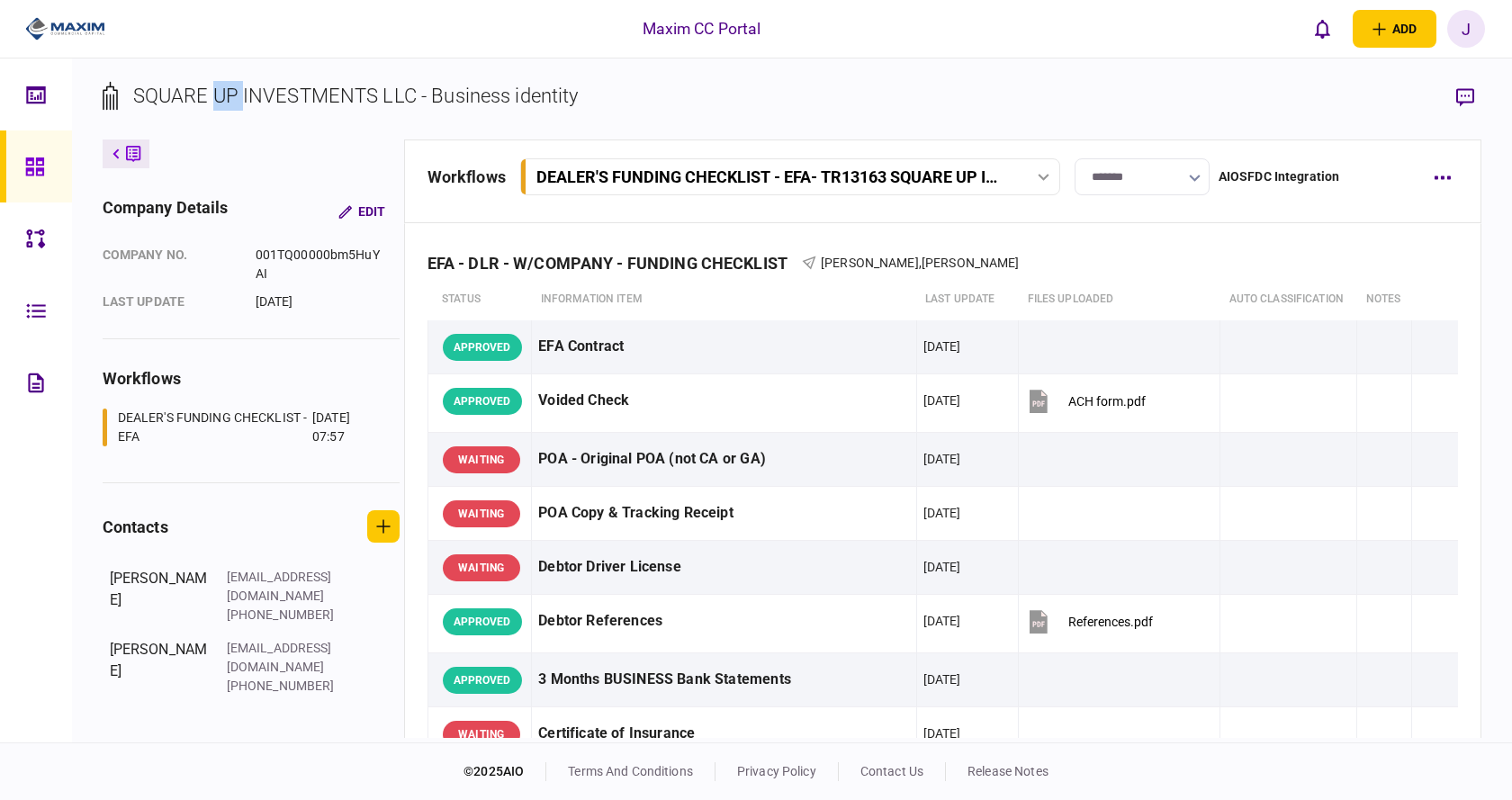 click on "SQUARE UP INVESTMENTS LLC - Business identity" at bounding box center (356, 95) 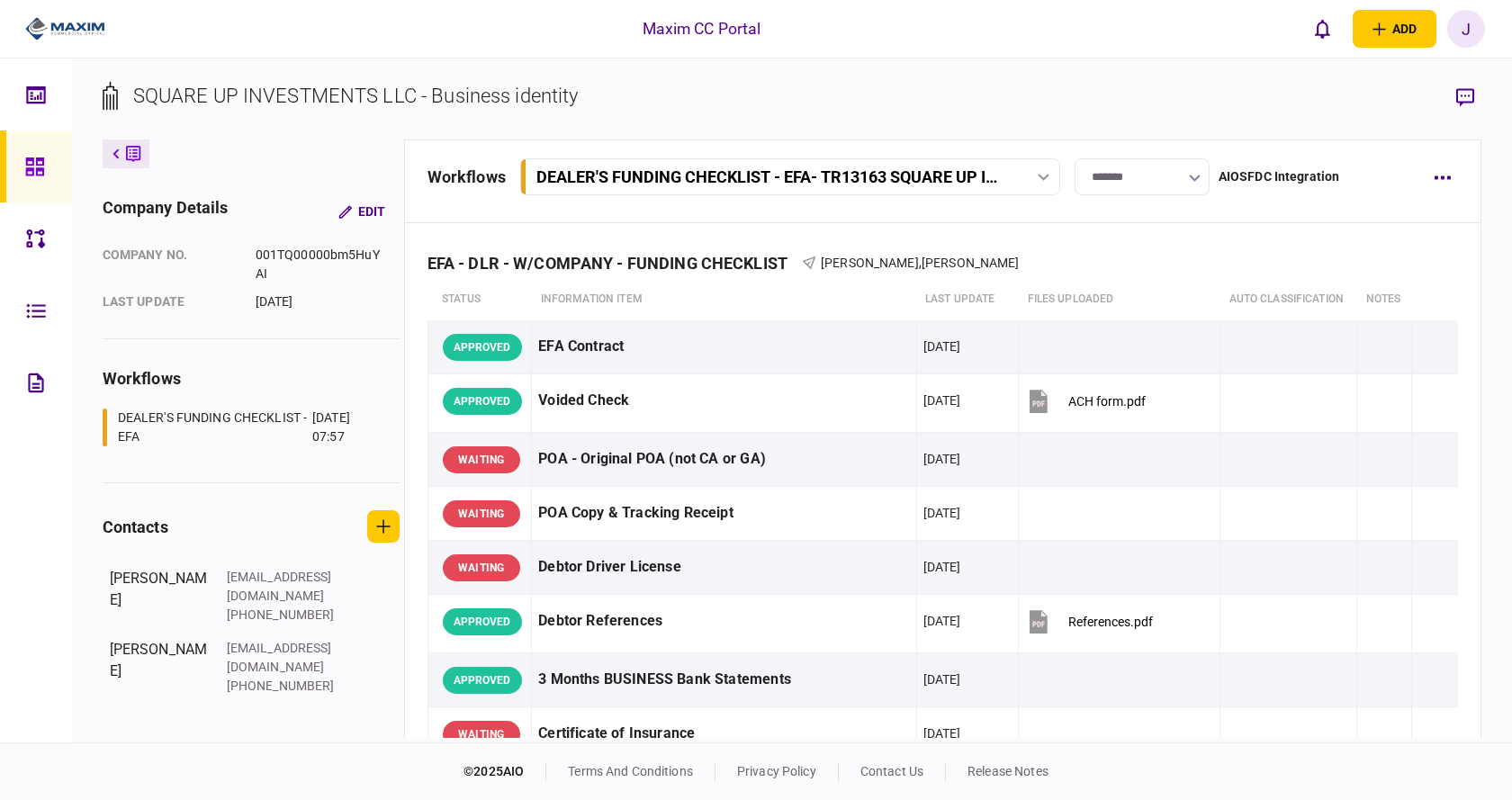 click on "SQUARE UP INVESTMENTS LLC - Business identity" at bounding box center [356, 95] 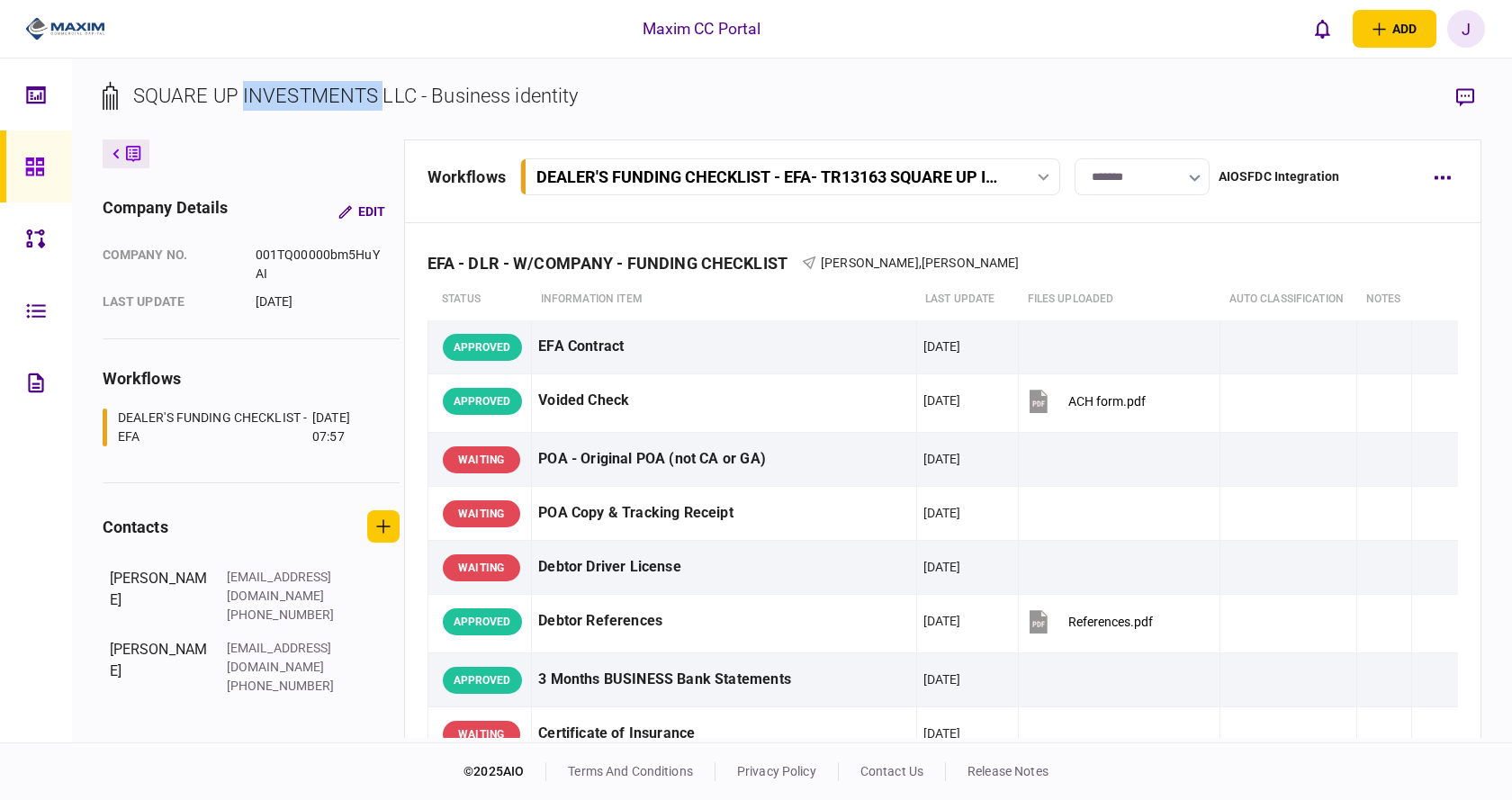 click on "SQUARE UP INVESTMENTS LLC - Business identity" at bounding box center [356, 95] 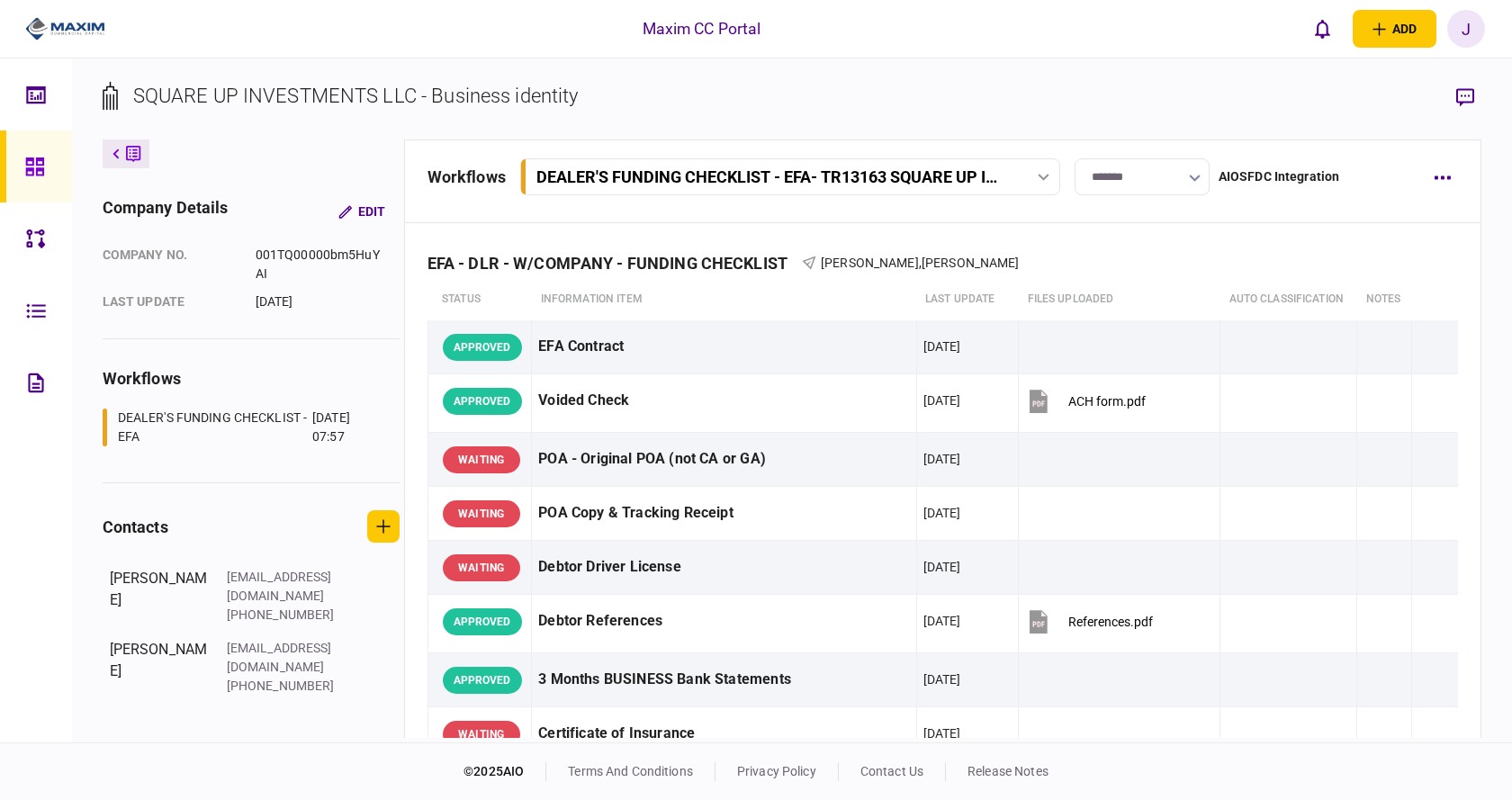 click on "SQUARE UP INVESTMENTS LLC - Business identity" at bounding box center [356, 95] 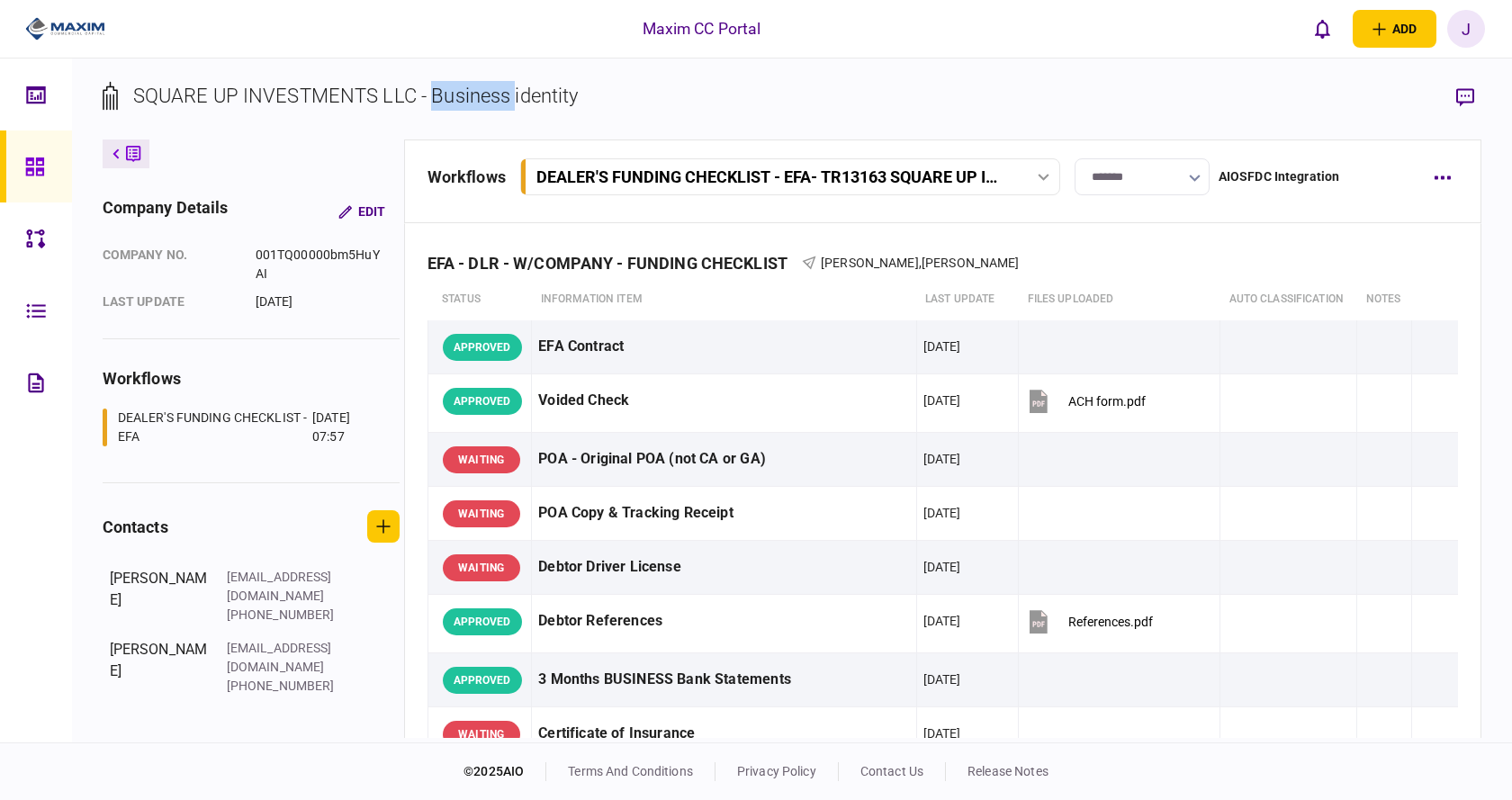 click on "SQUARE UP INVESTMENTS LLC - Business identity" at bounding box center [356, 95] 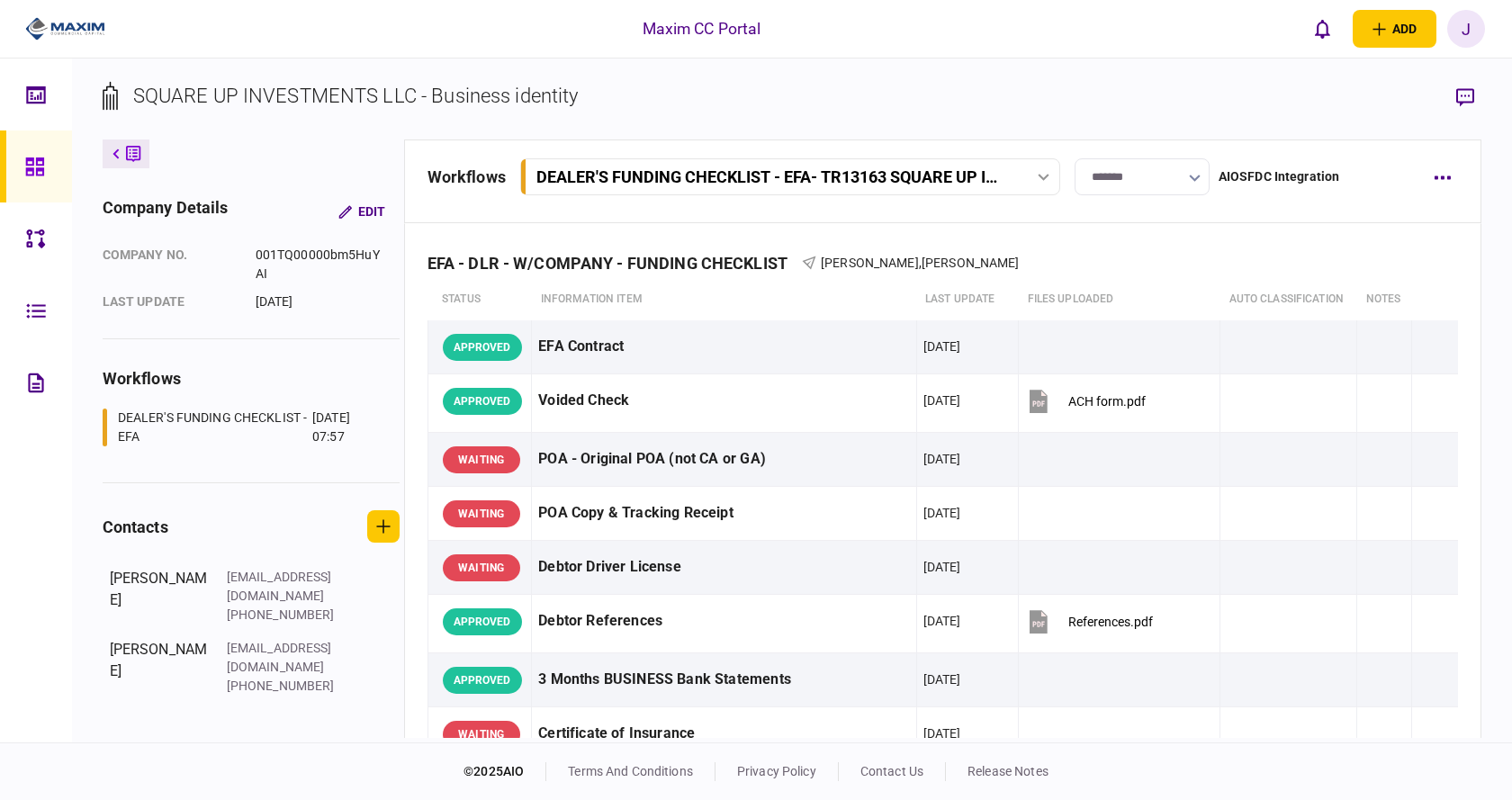 click on "SQUARE UP INVESTMENTS LLC - Business identity" at bounding box center (356, 95) 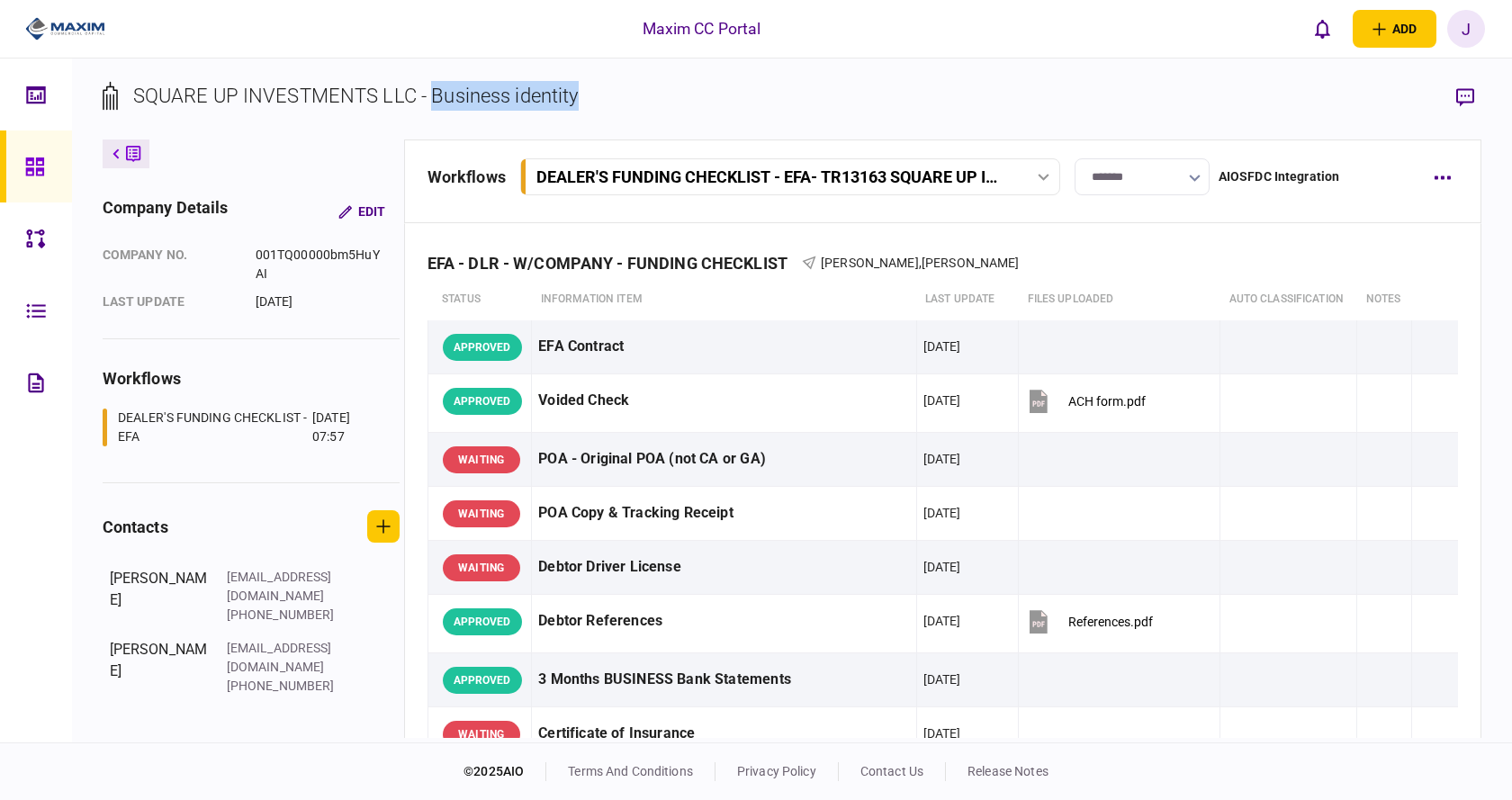 drag, startPoint x: 607, startPoint y: 103, endPoint x: 429, endPoint y: 83, distance: 179.12007 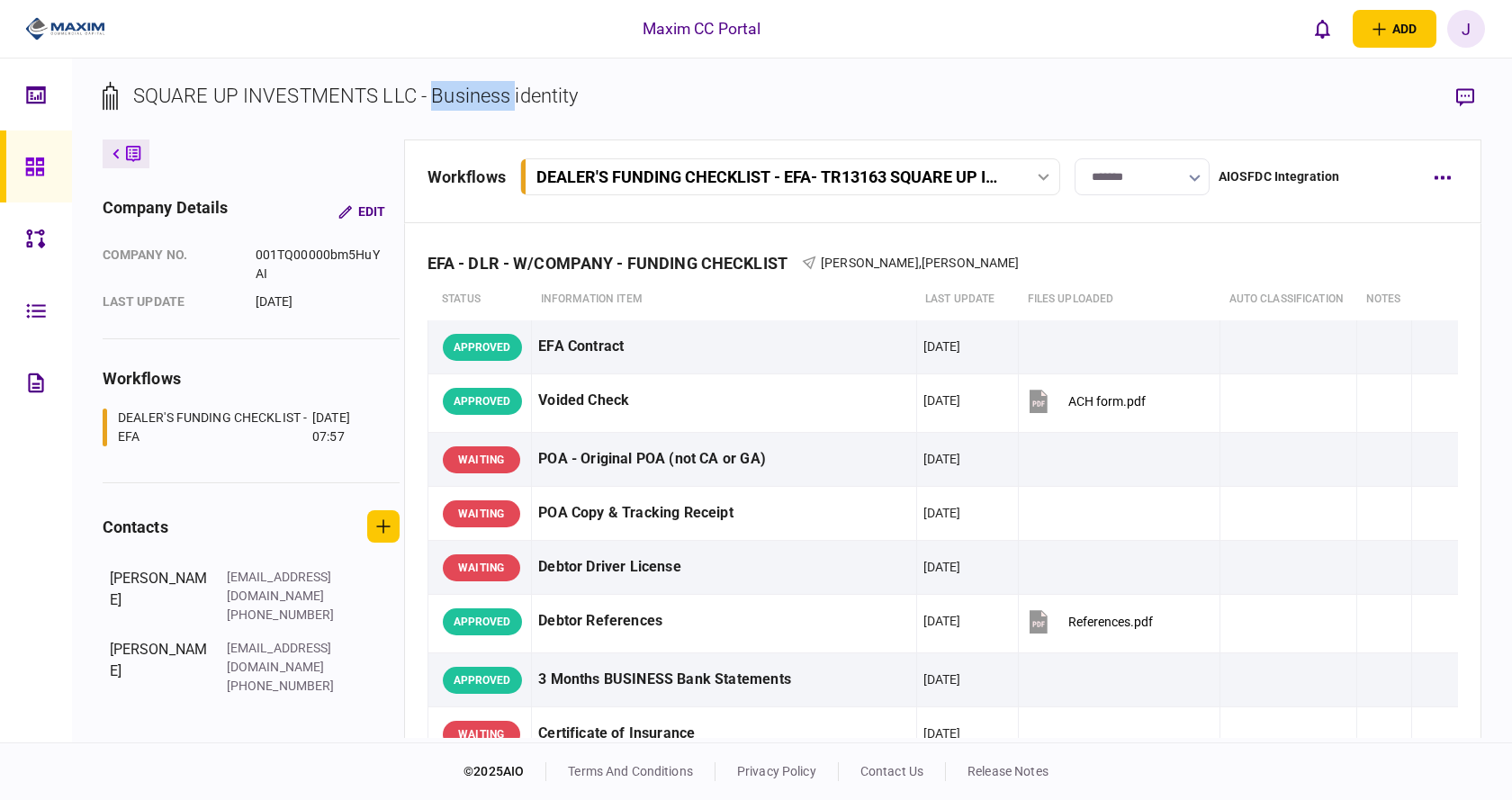click on "SQUARE UP INVESTMENTS LLC - Business identity" at bounding box center (356, 95) 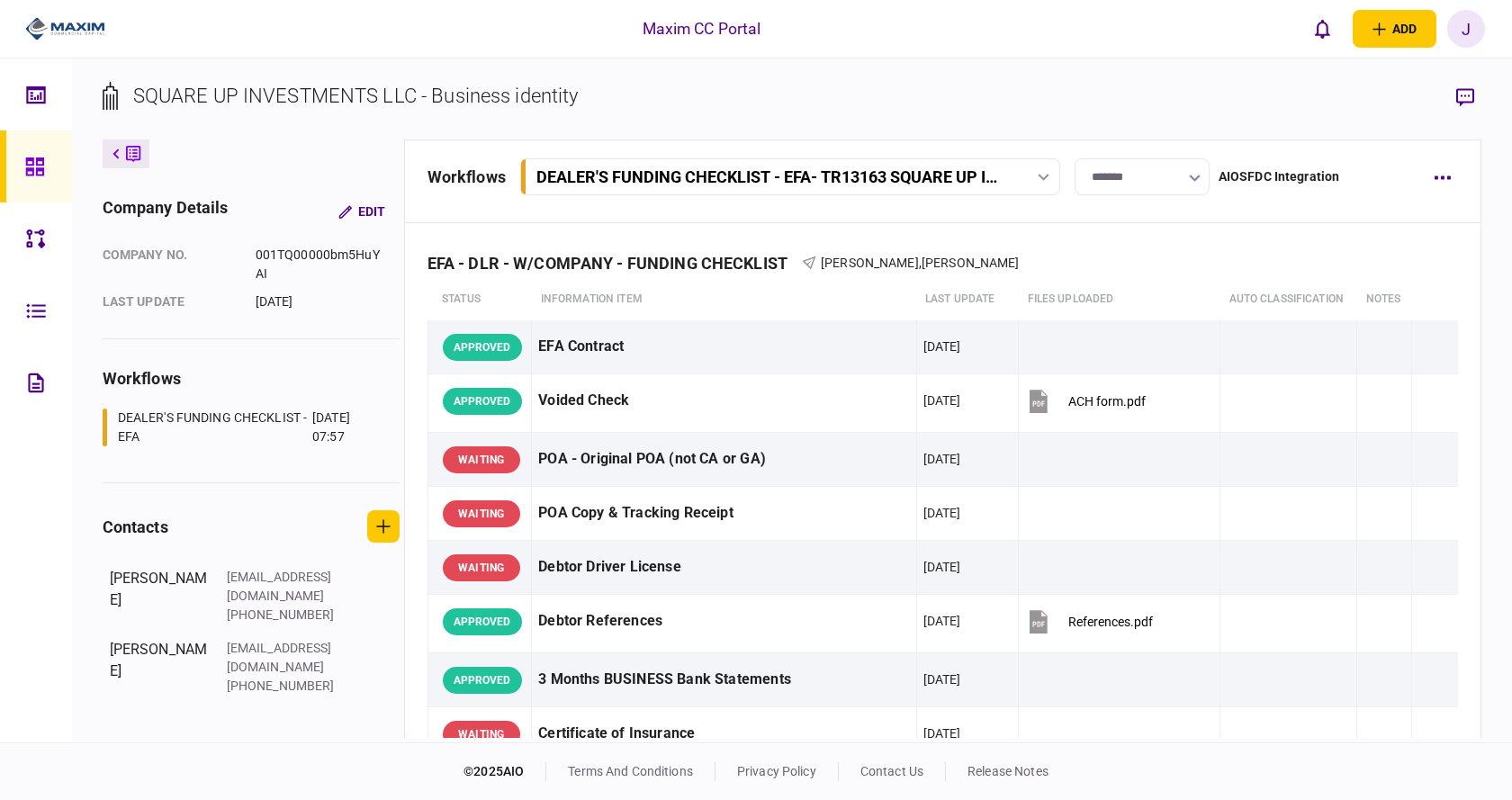 click on "SQUARE UP INVESTMENTS LLC - Business identity" at bounding box center (356, 95) 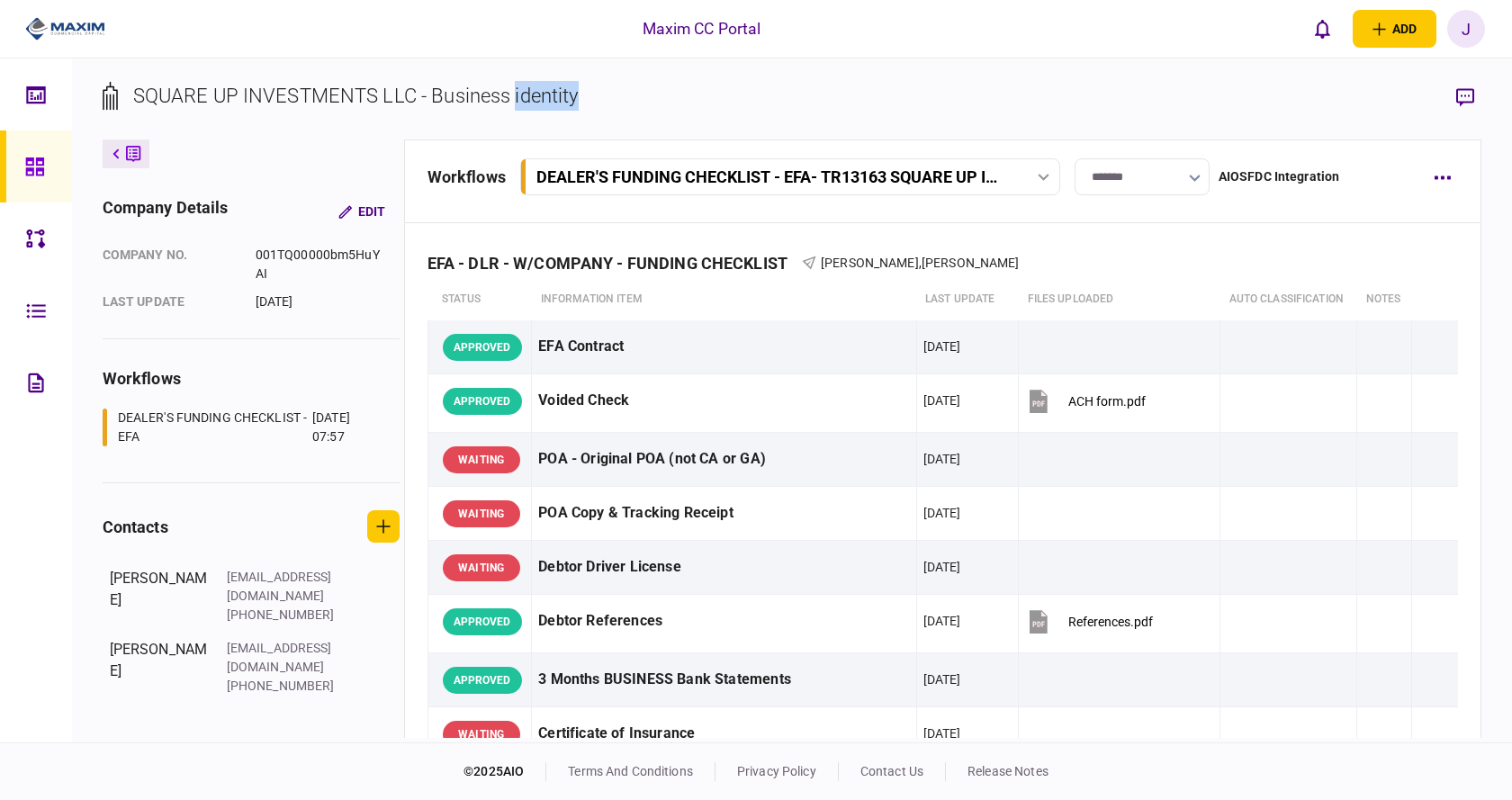 click on "SQUARE UP INVESTMENTS LLC - Business identity" at bounding box center (356, 95) 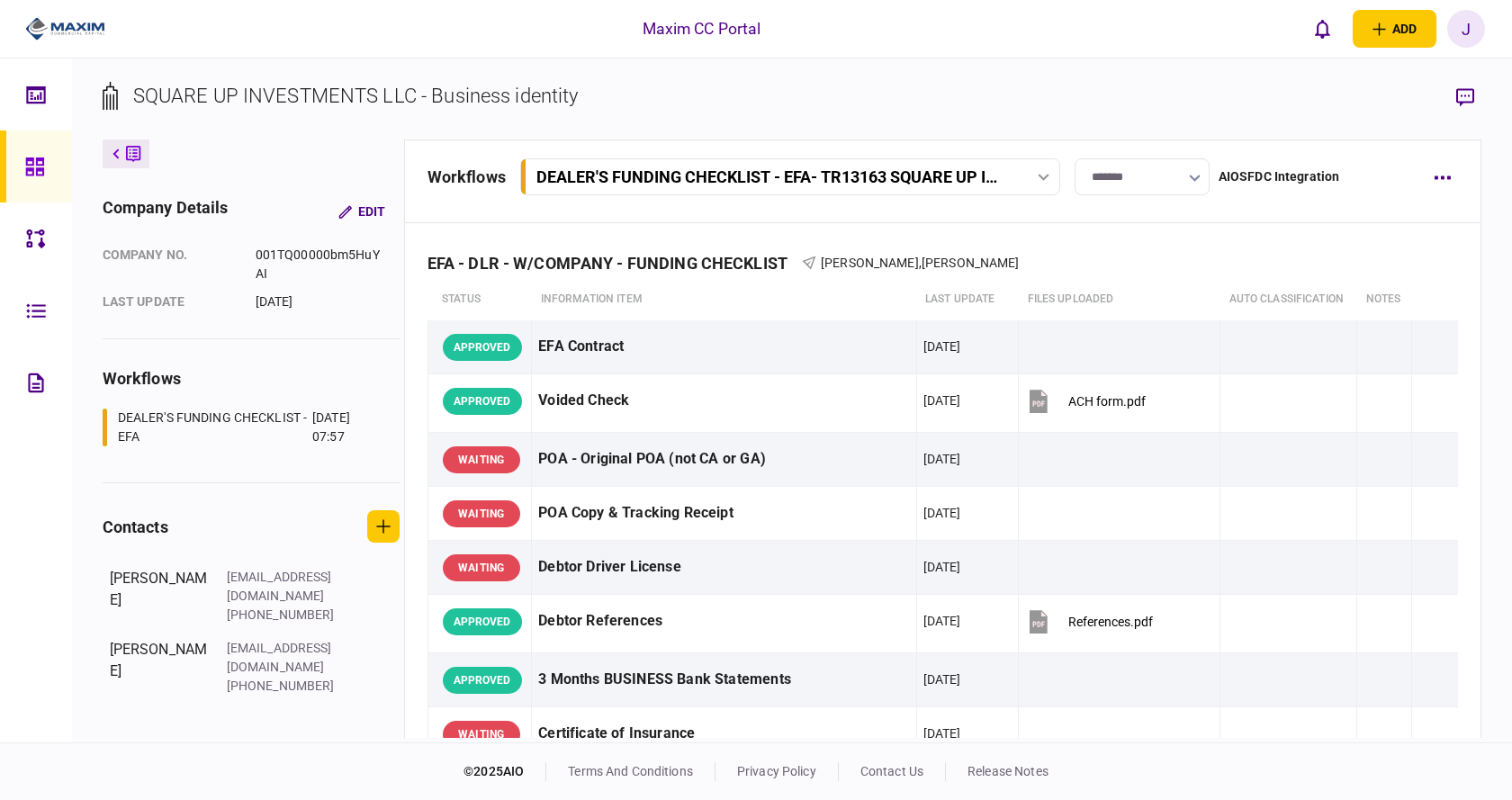 click on "SQUARE UP INVESTMENTS LLC - Business identity" at bounding box center (356, 95) 